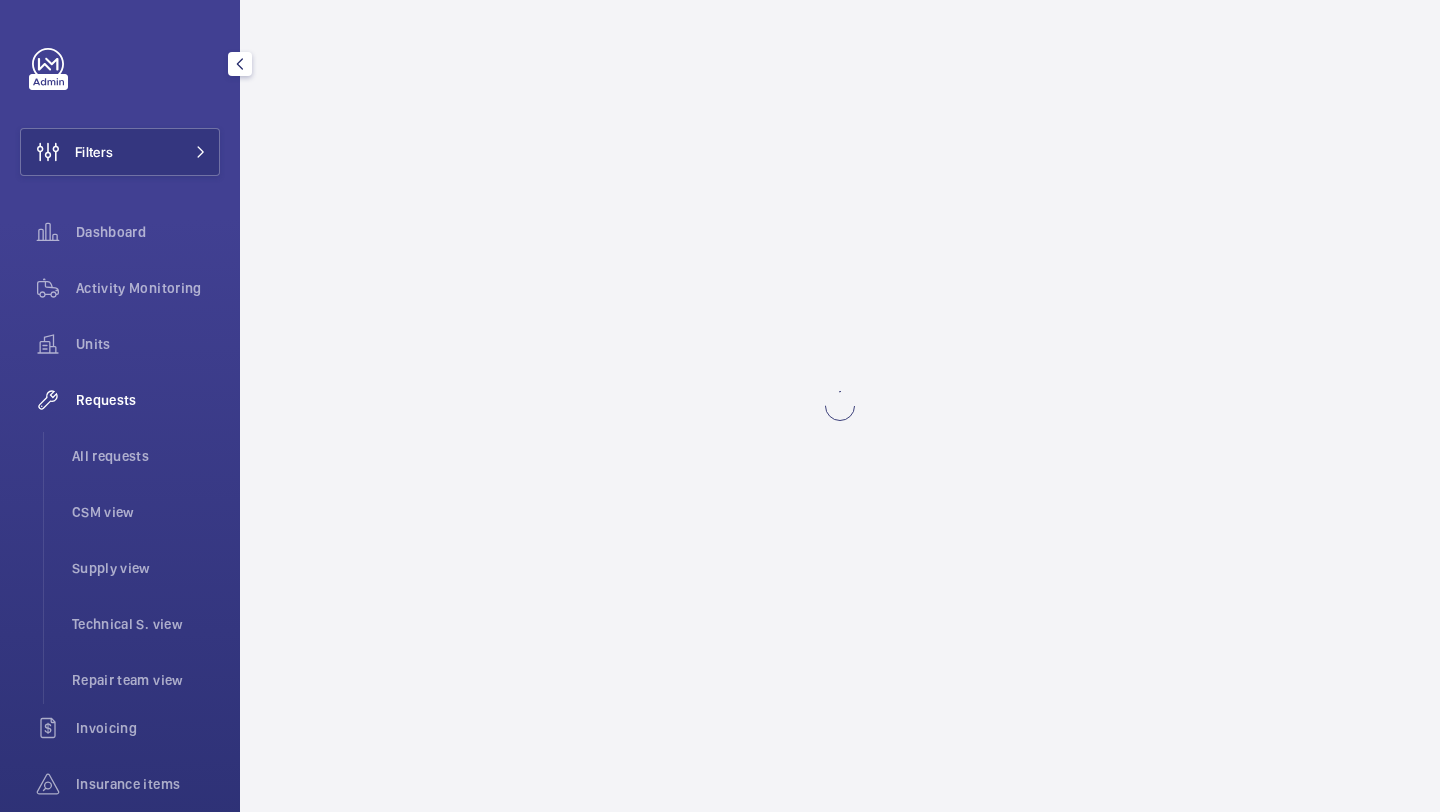scroll, scrollTop: 0, scrollLeft: 0, axis: both 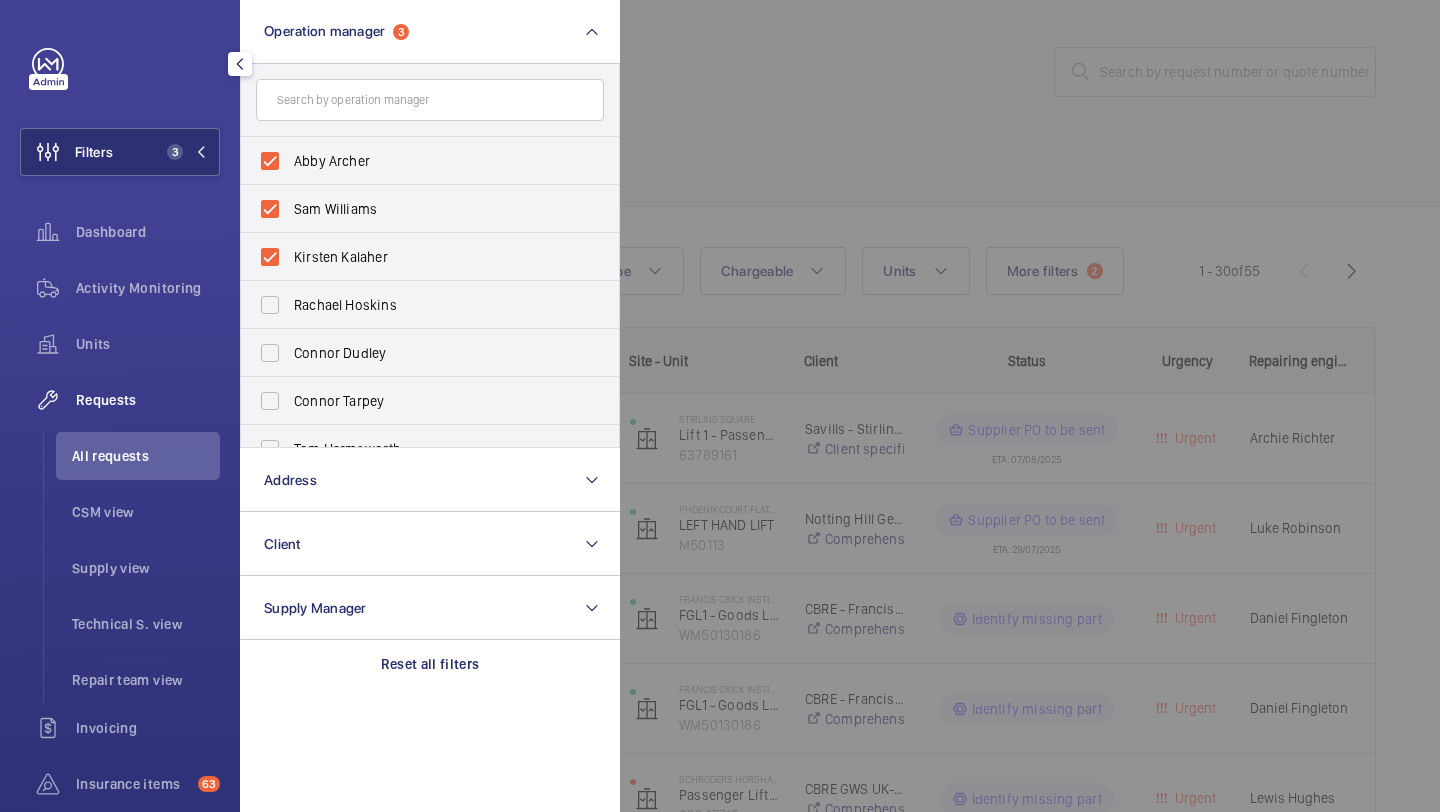 click 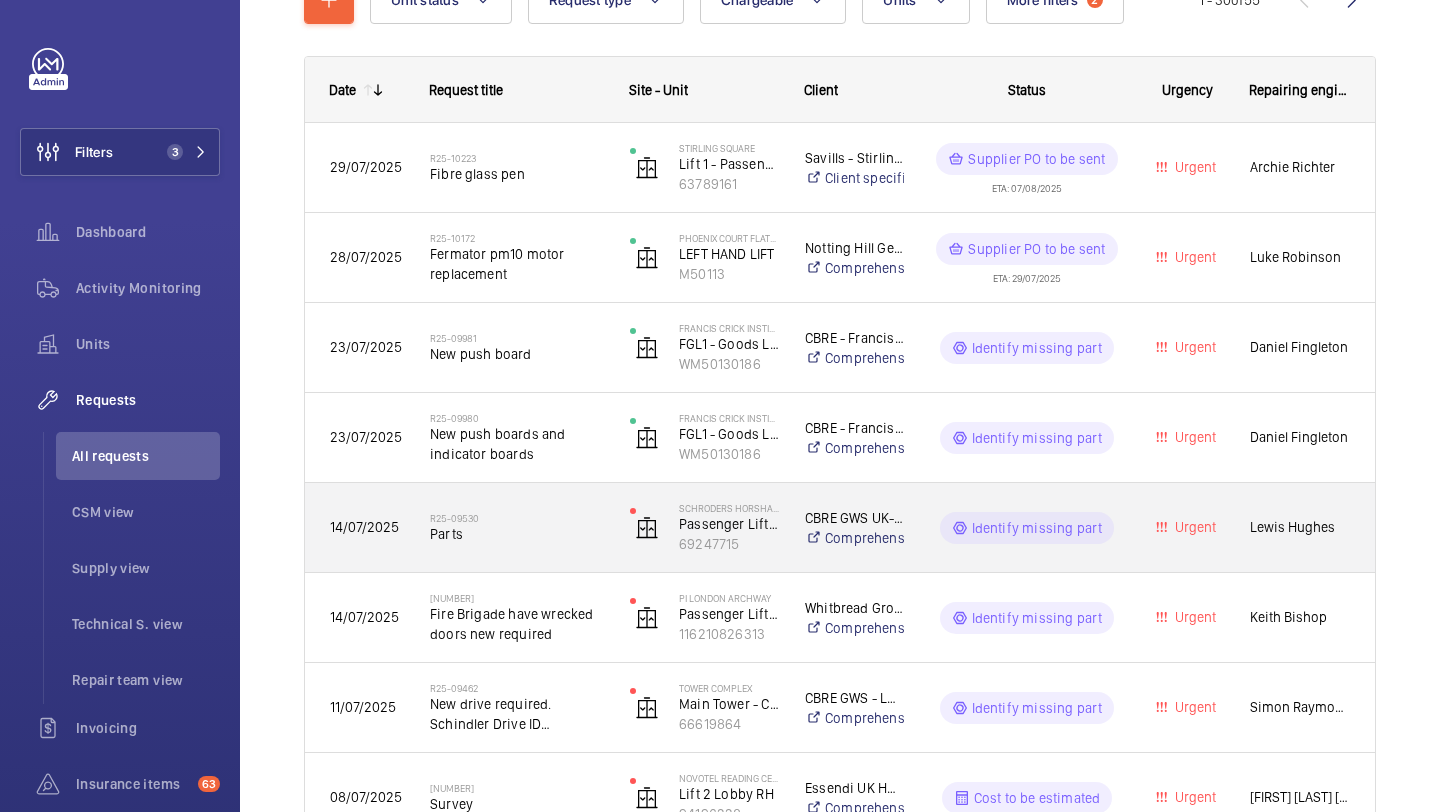 scroll, scrollTop: 0, scrollLeft: 0, axis: both 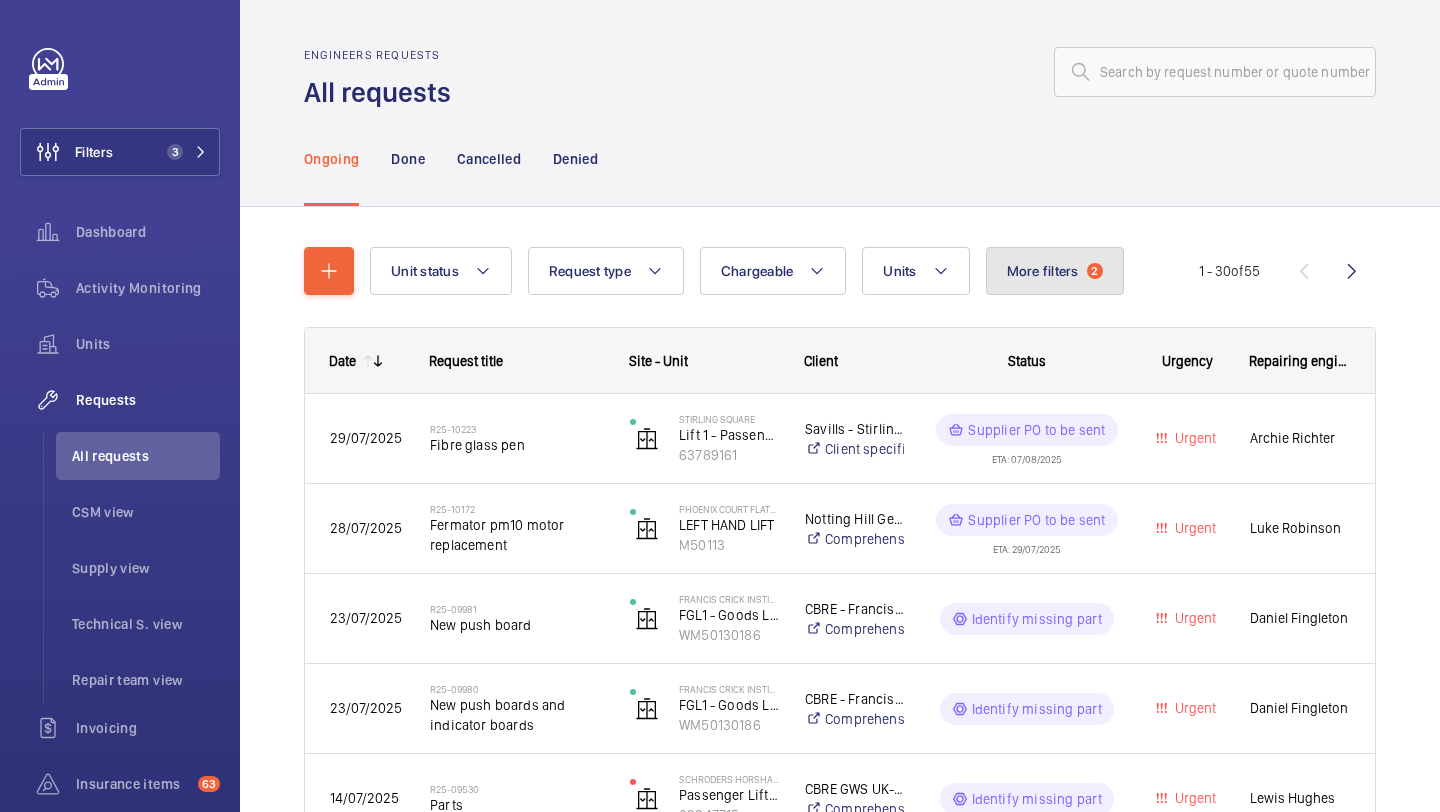 click on "More filters" 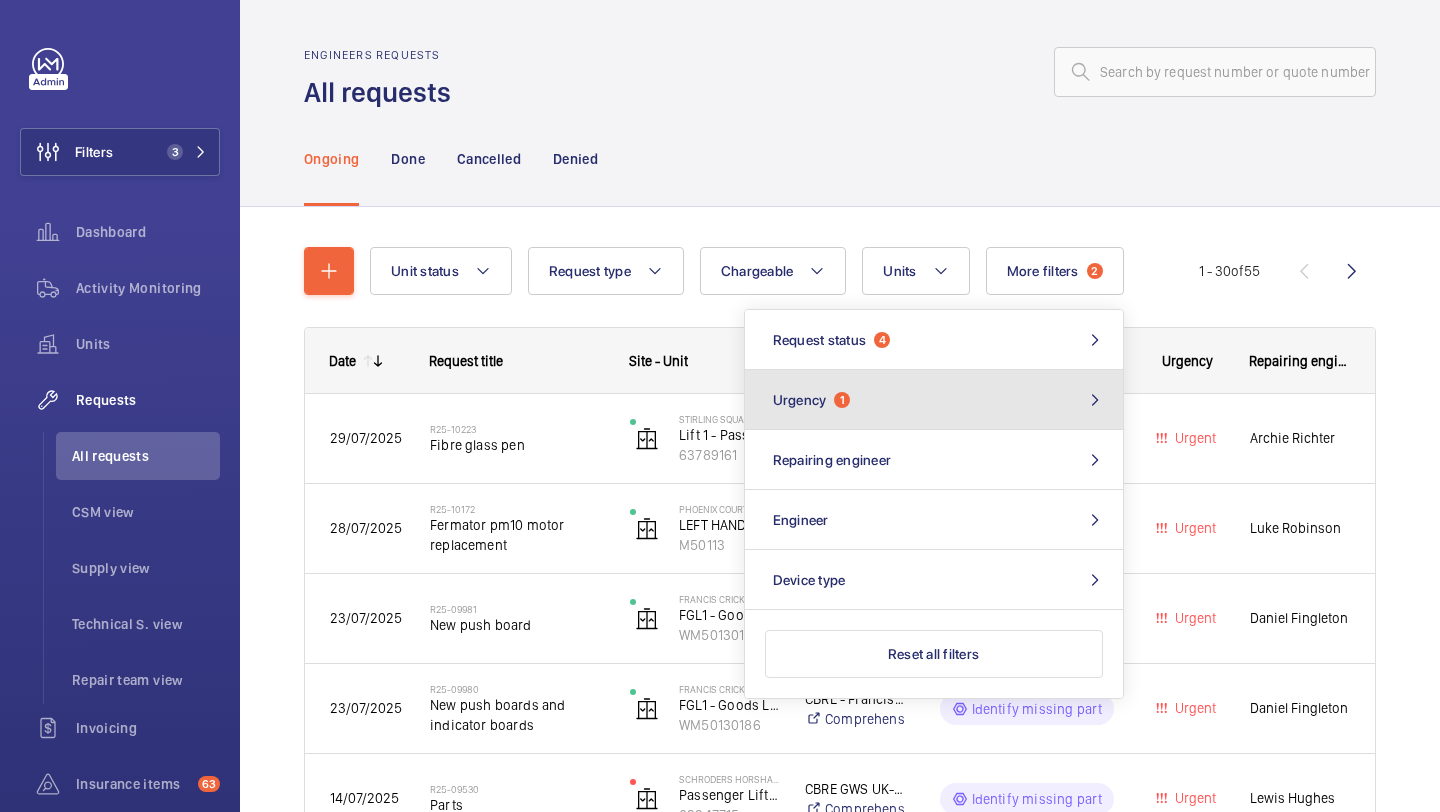 click on "Urgency  1" 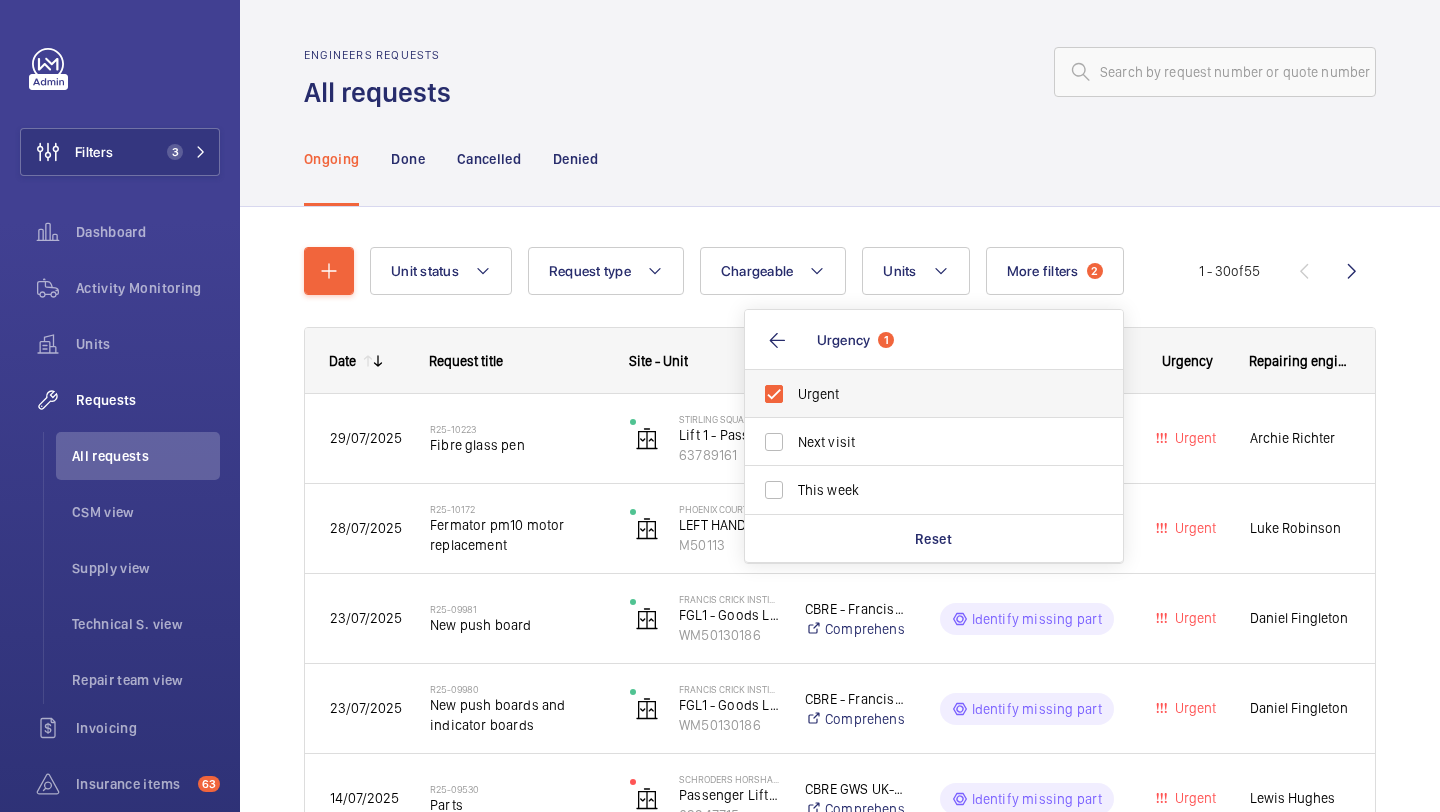 click on "Urgent" at bounding box center [935, 394] 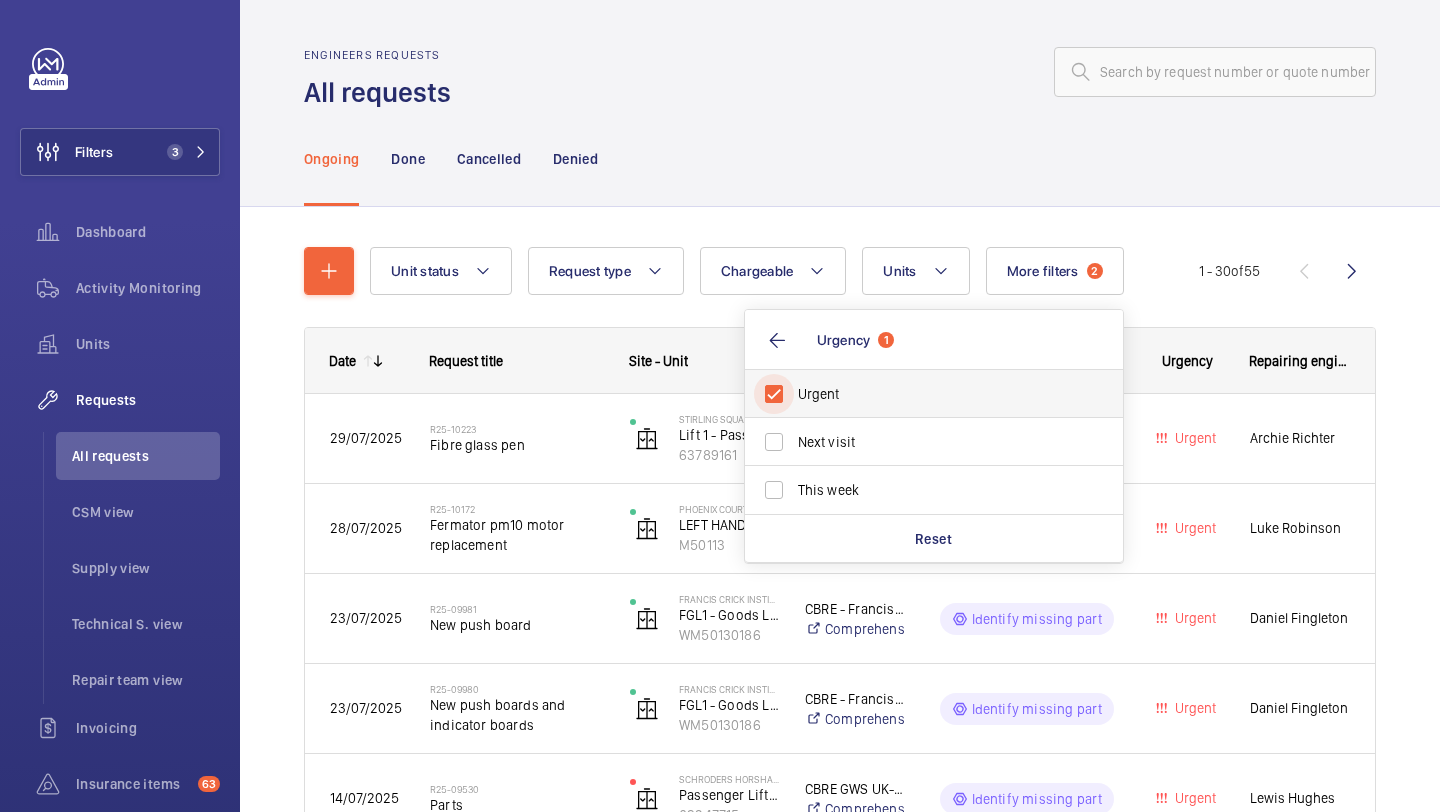 click on "Urgent" at bounding box center (774, 394) 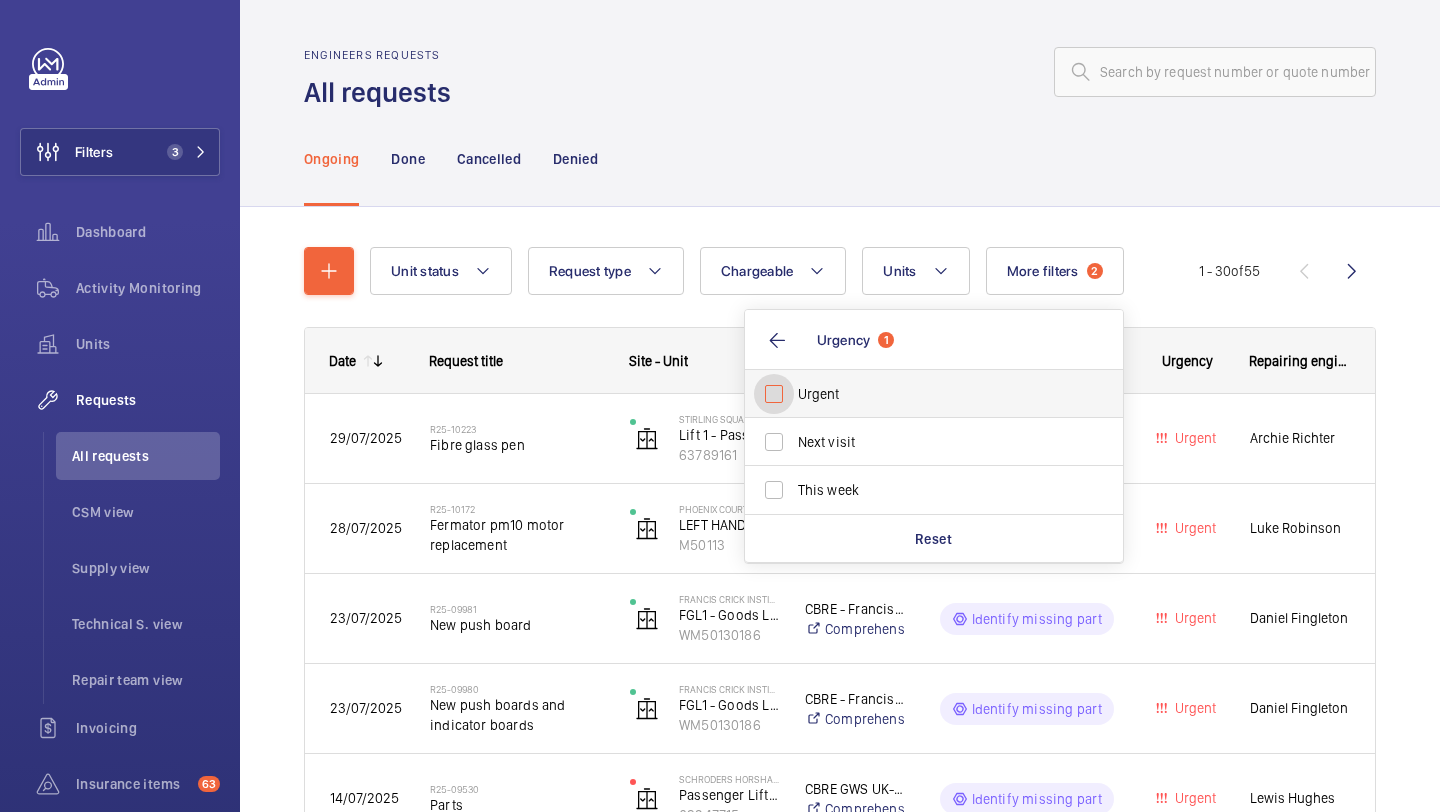 checkbox on "false" 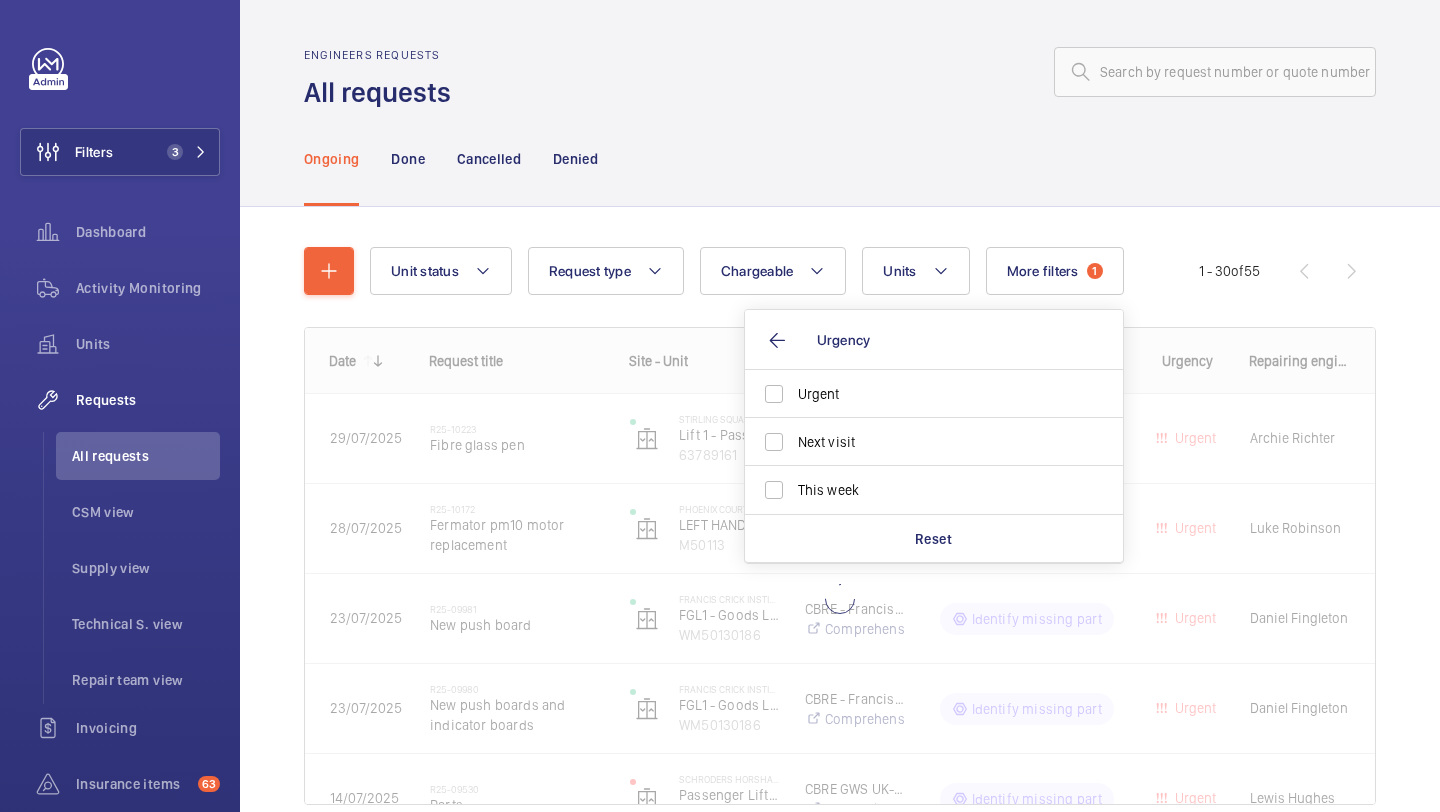 click on "Ongoing Done Cancelled Denied" 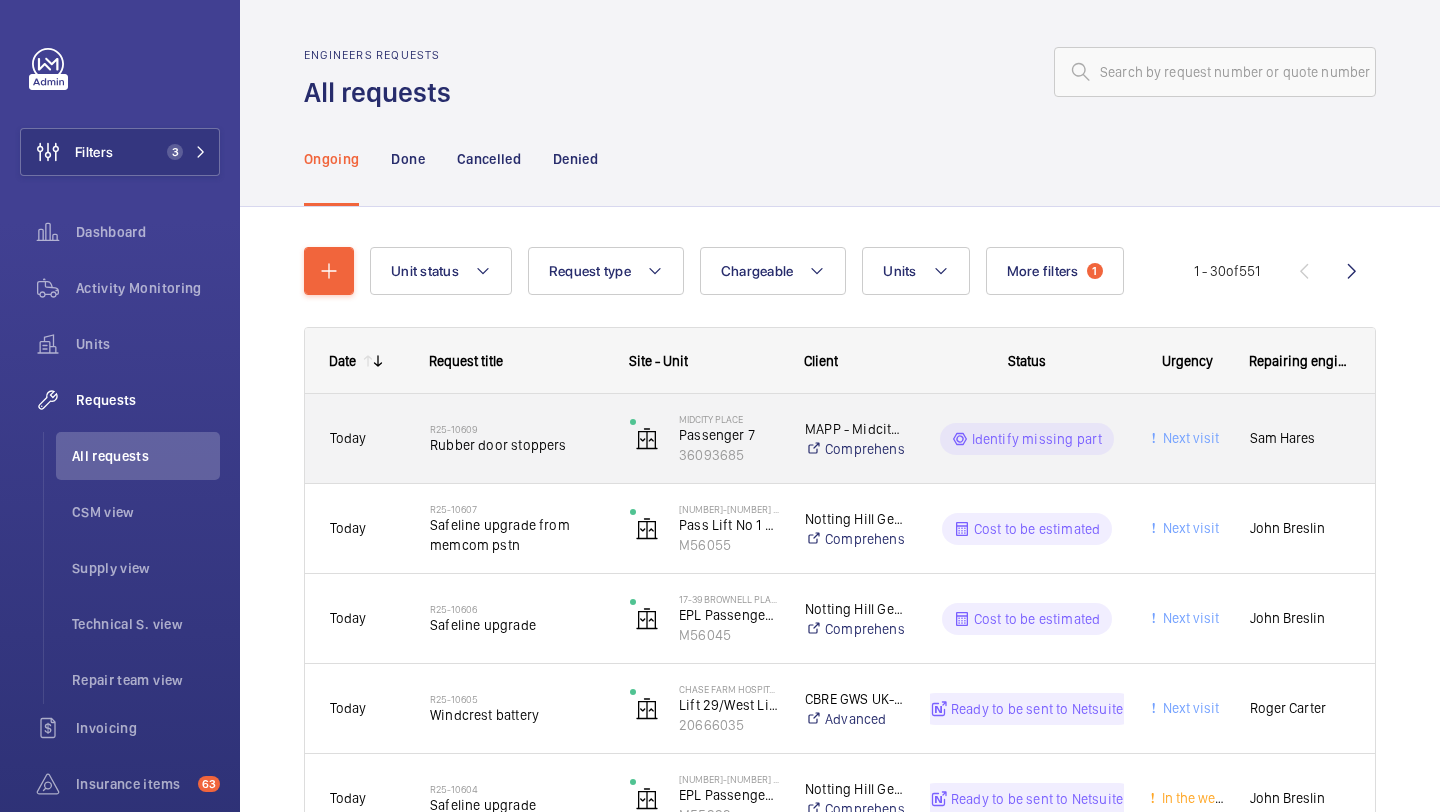 click on "R25-10609   Rubber door stoppers" 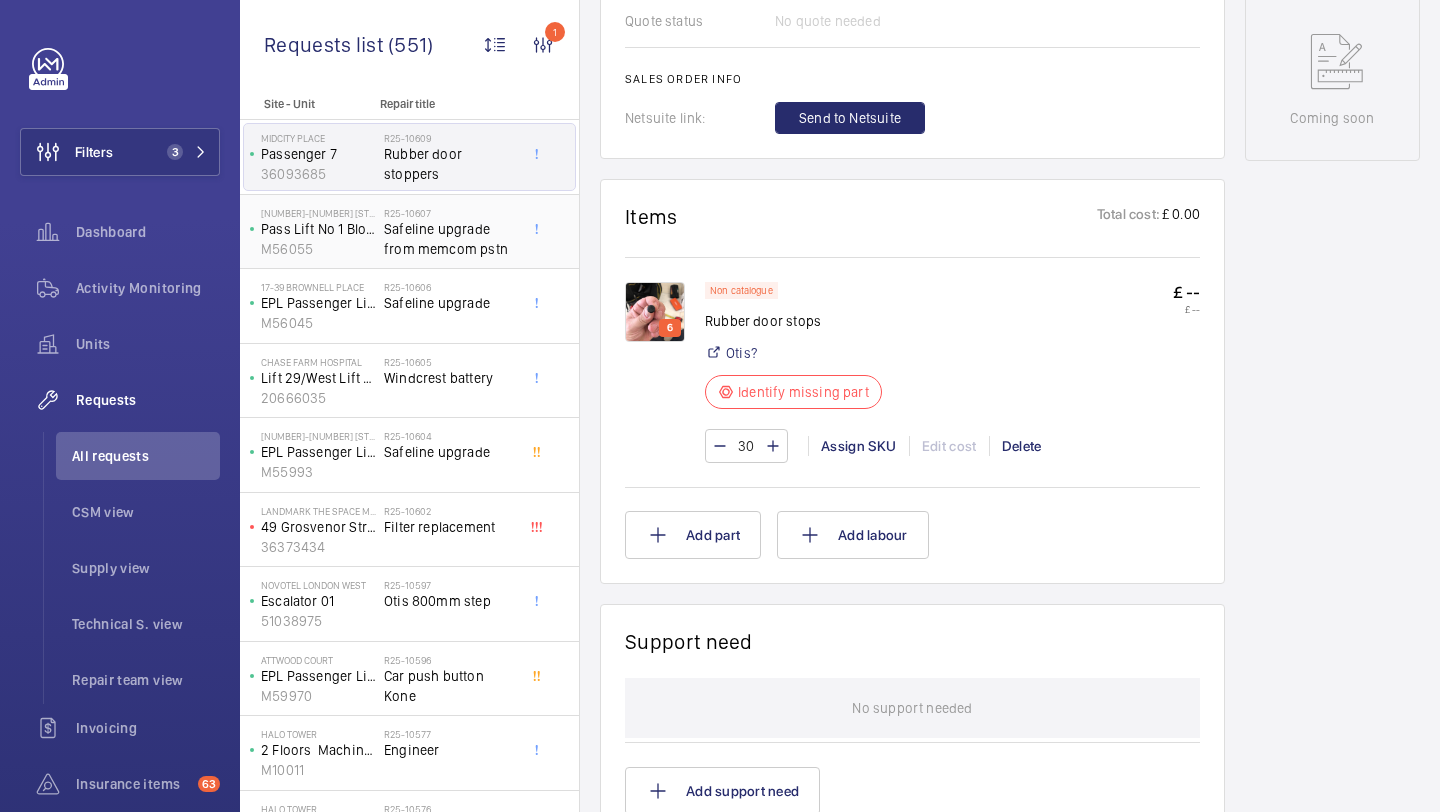 scroll, scrollTop: 969, scrollLeft: 0, axis: vertical 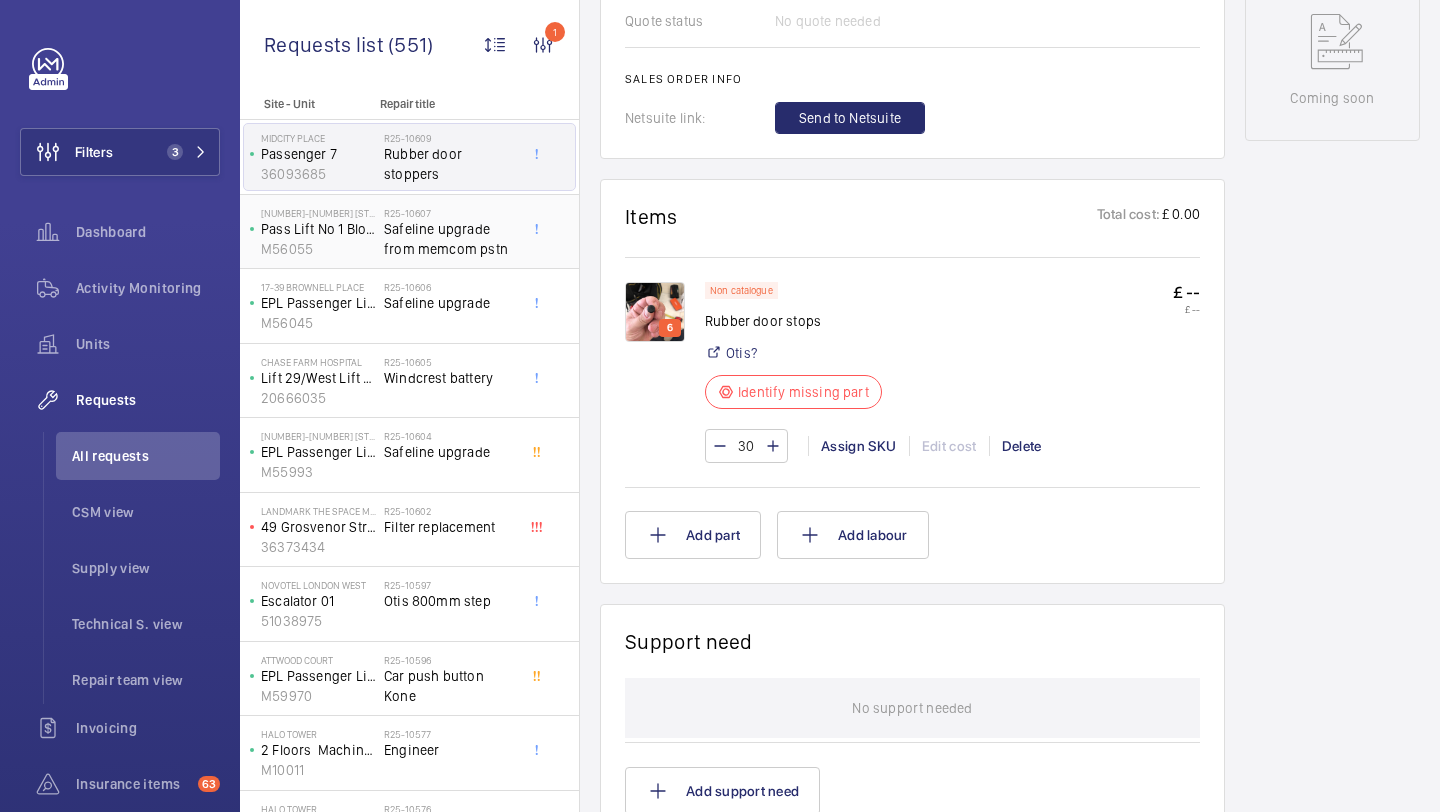 click on "Safeline upgrade from memcom pstn" 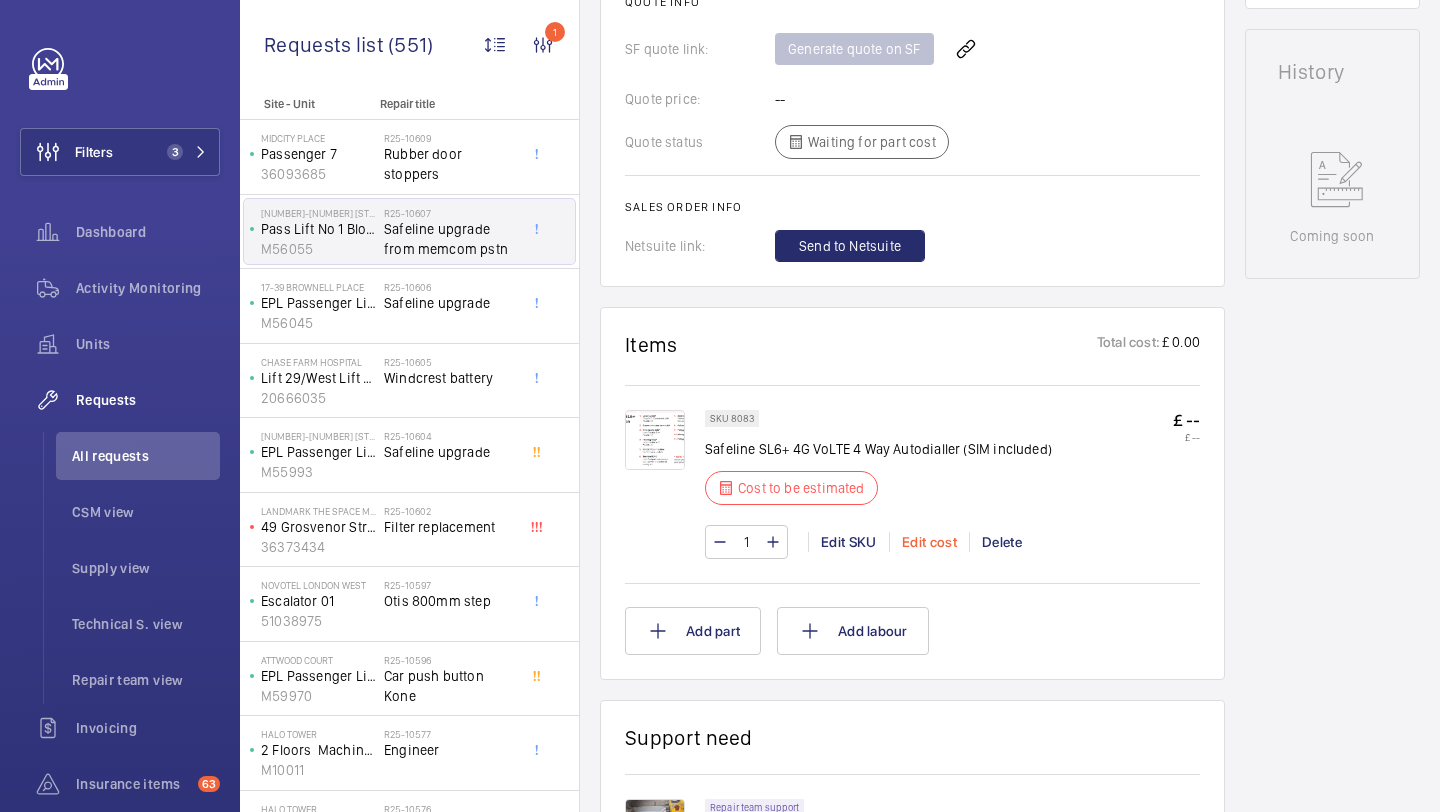 scroll, scrollTop: 883, scrollLeft: 0, axis: vertical 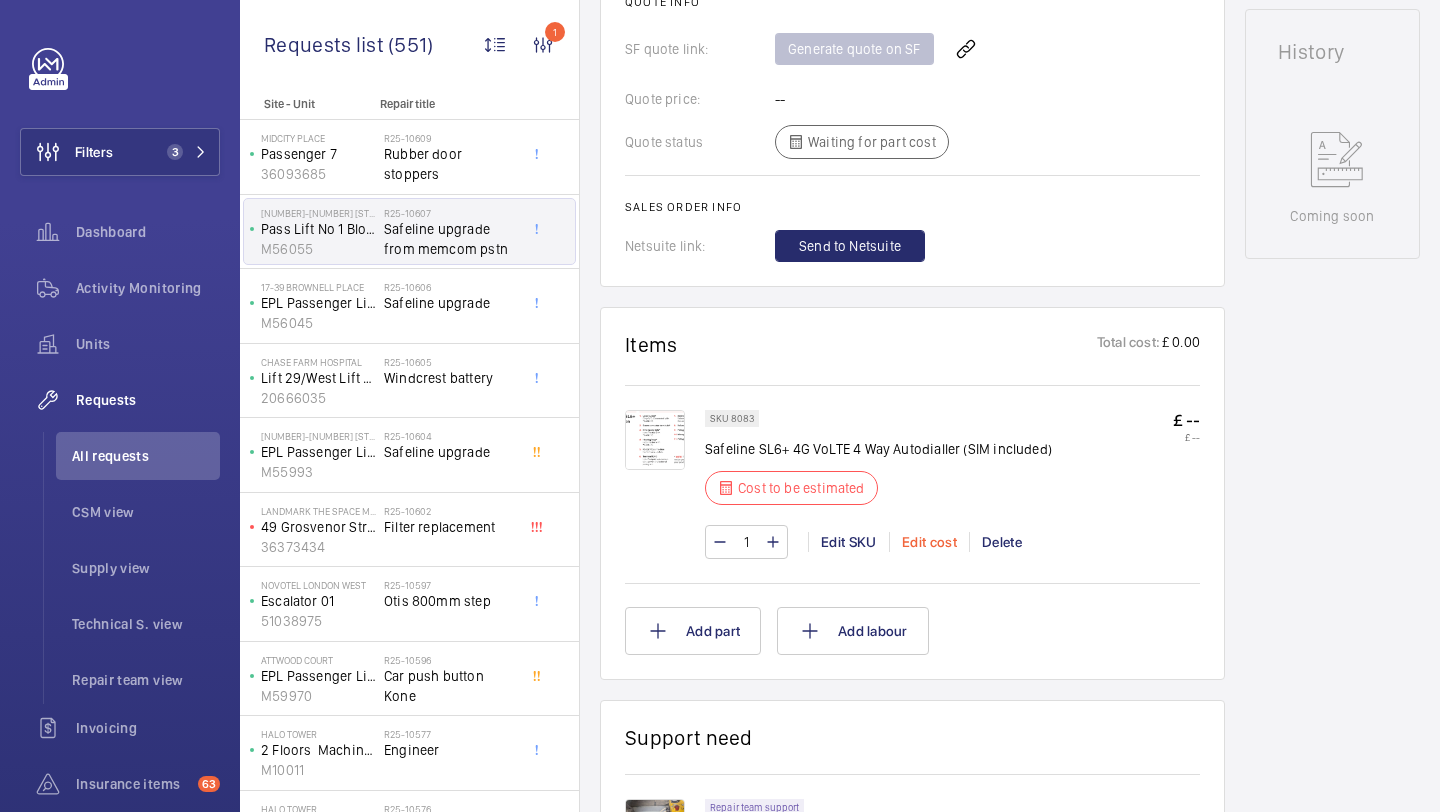 click on "Edit cost" 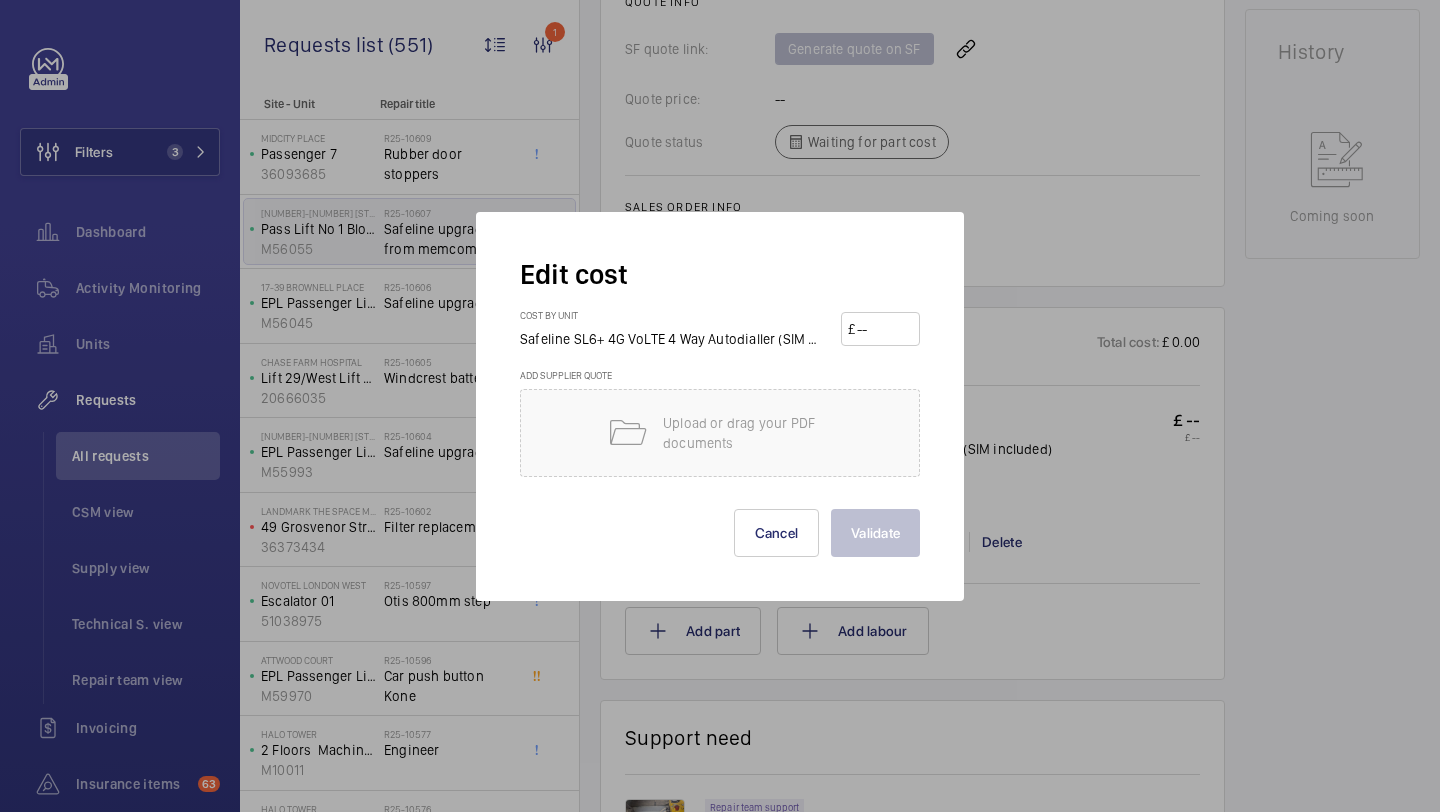 click at bounding box center [884, 329] 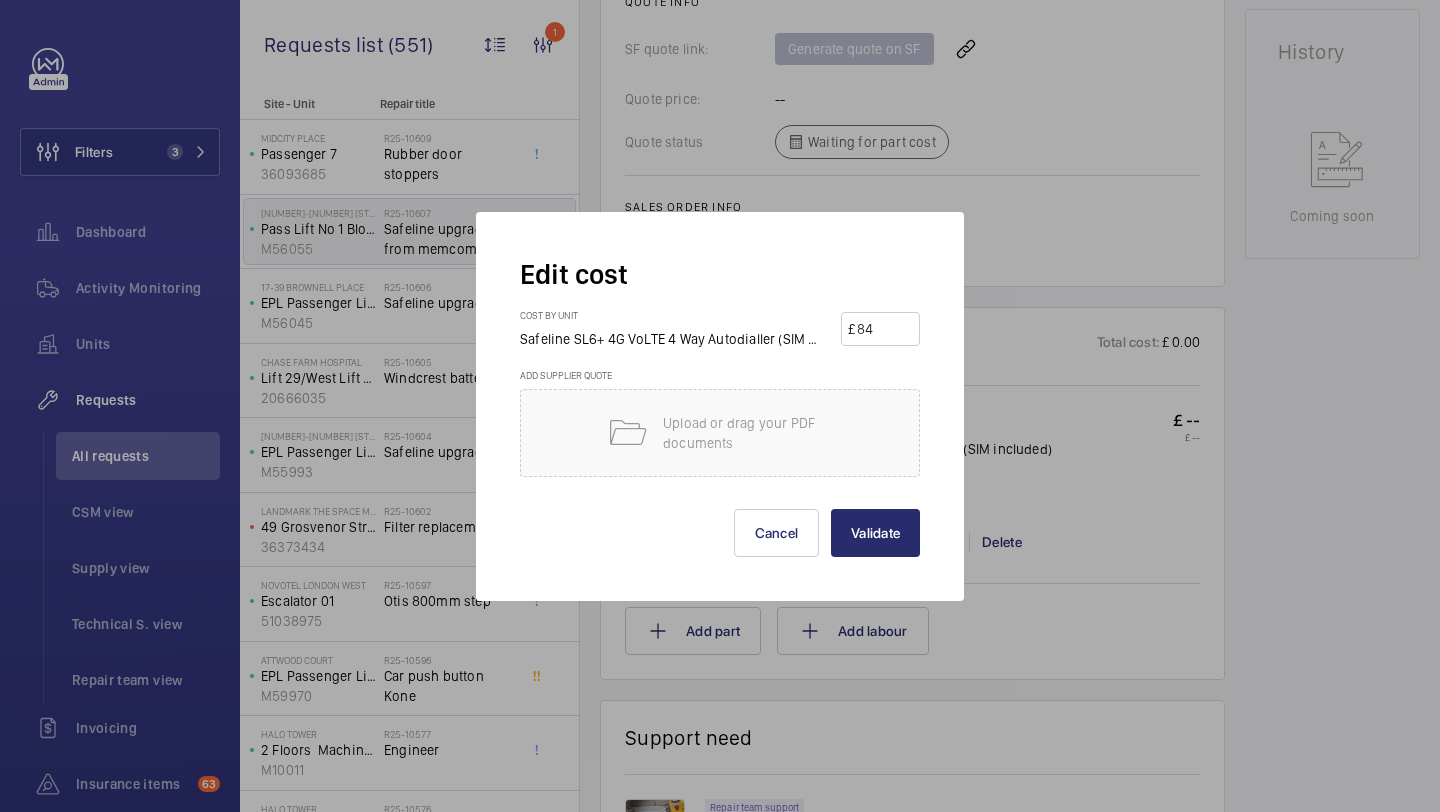 type on "840" 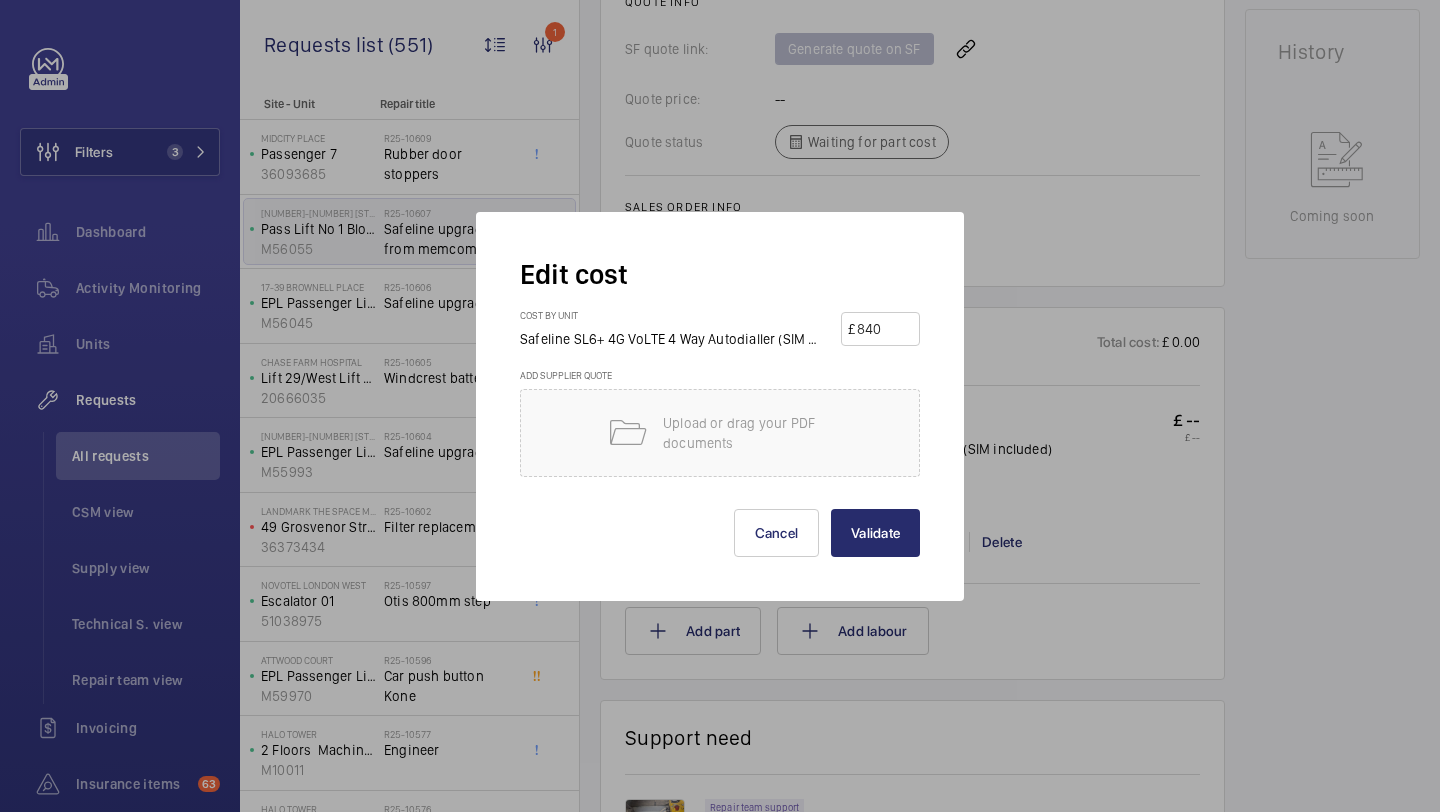 click on "Validate" at bounding box center [875, 533] 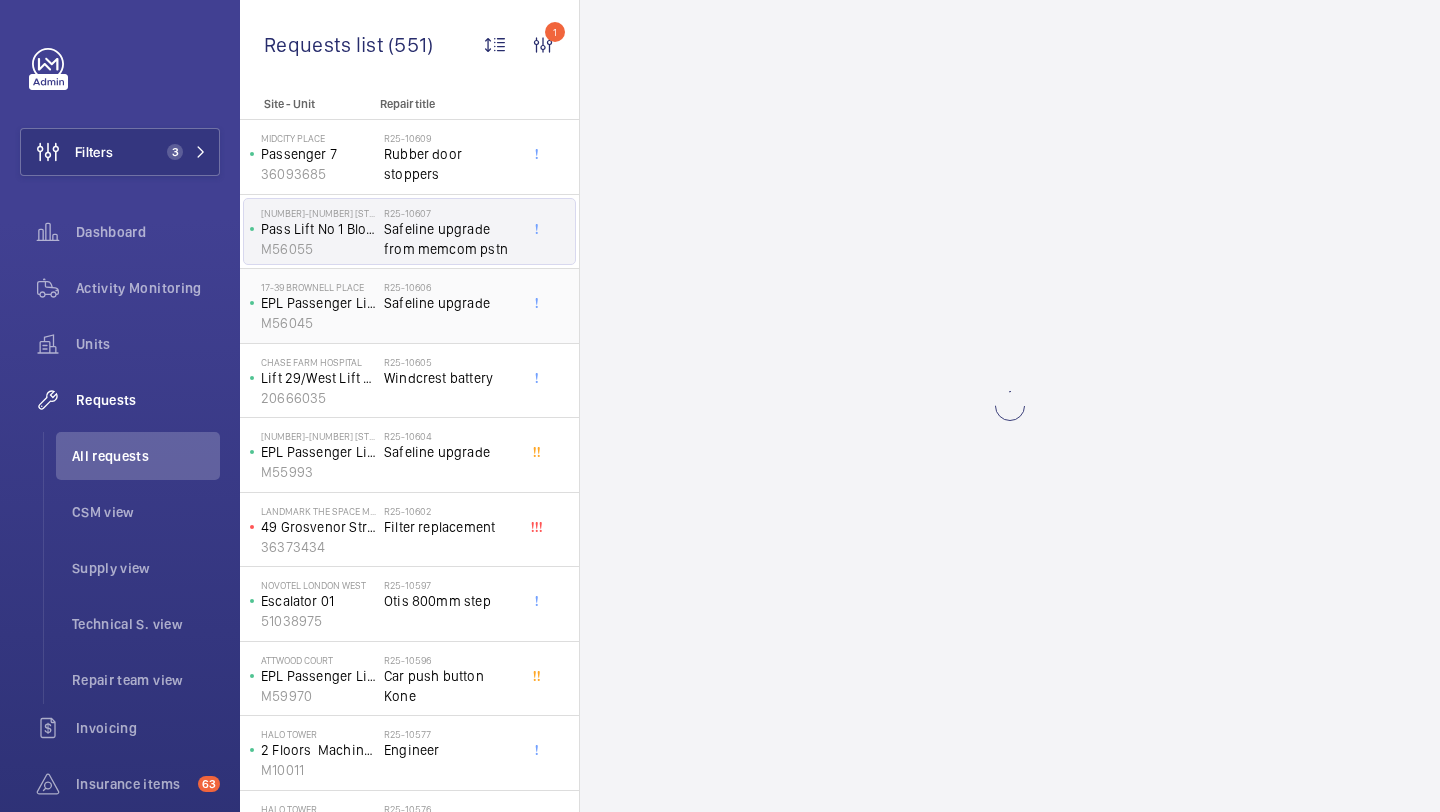 click on "Safeline upgrade" 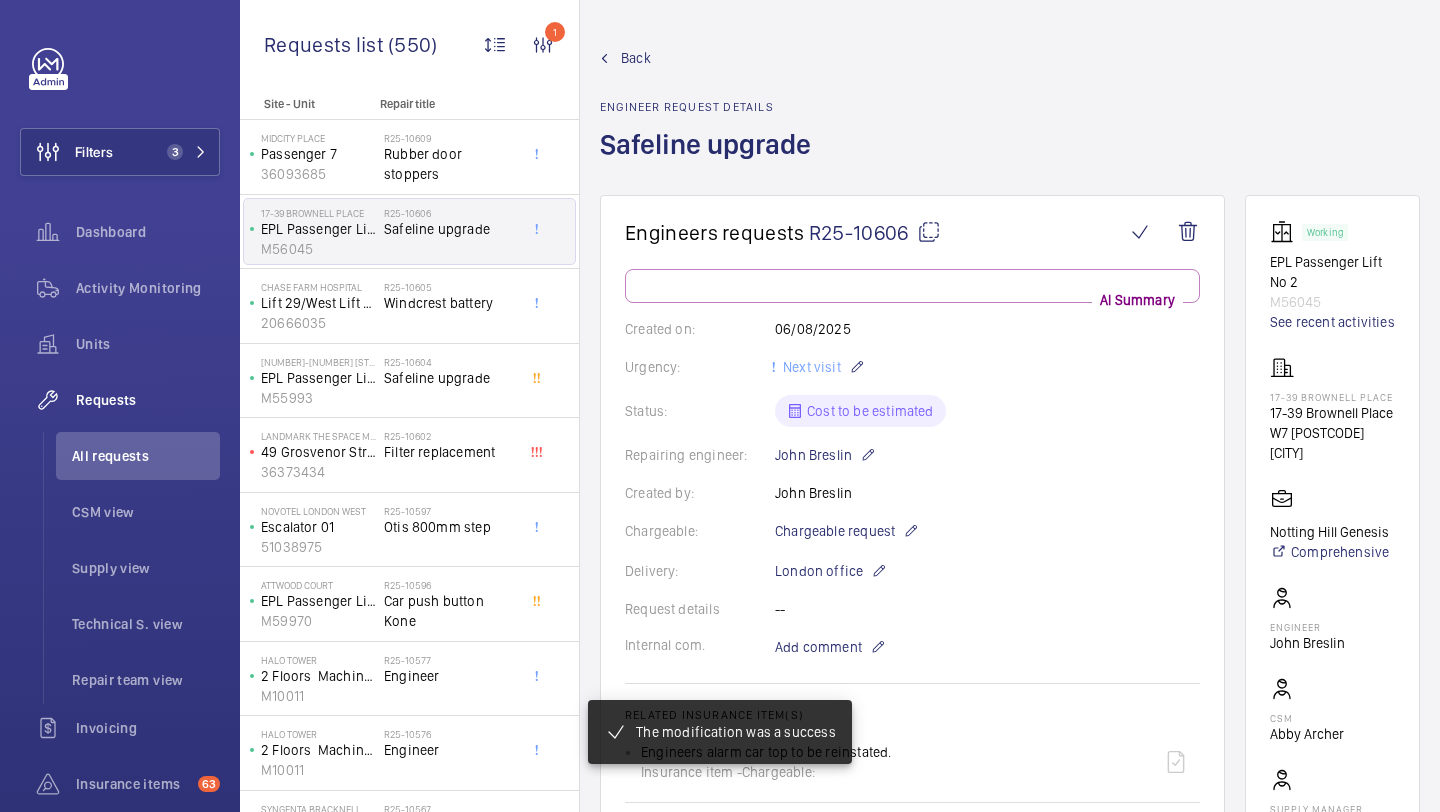 click on "Safeline upgrade" 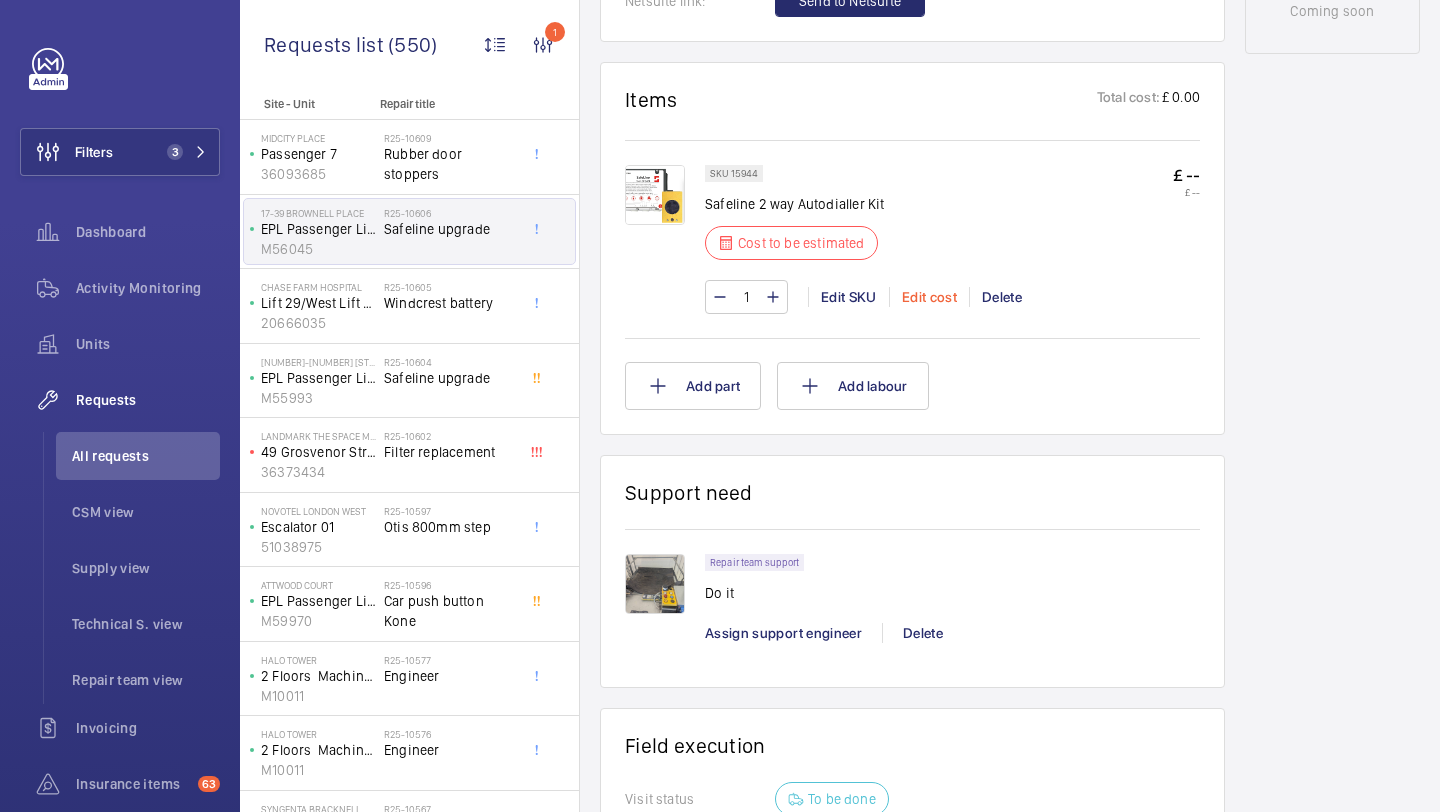 click on "Edit cost" 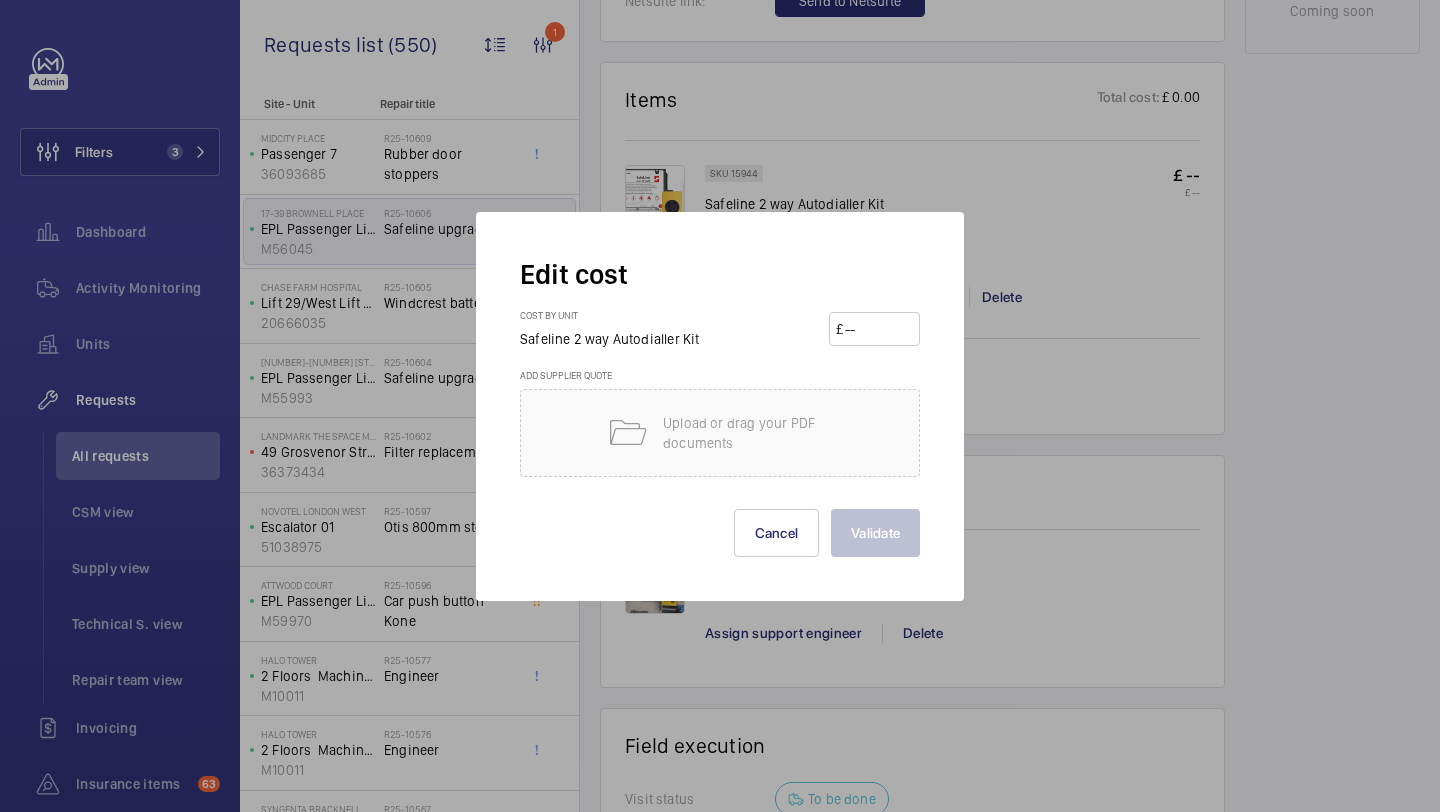 click at bounding box center (878, 329) 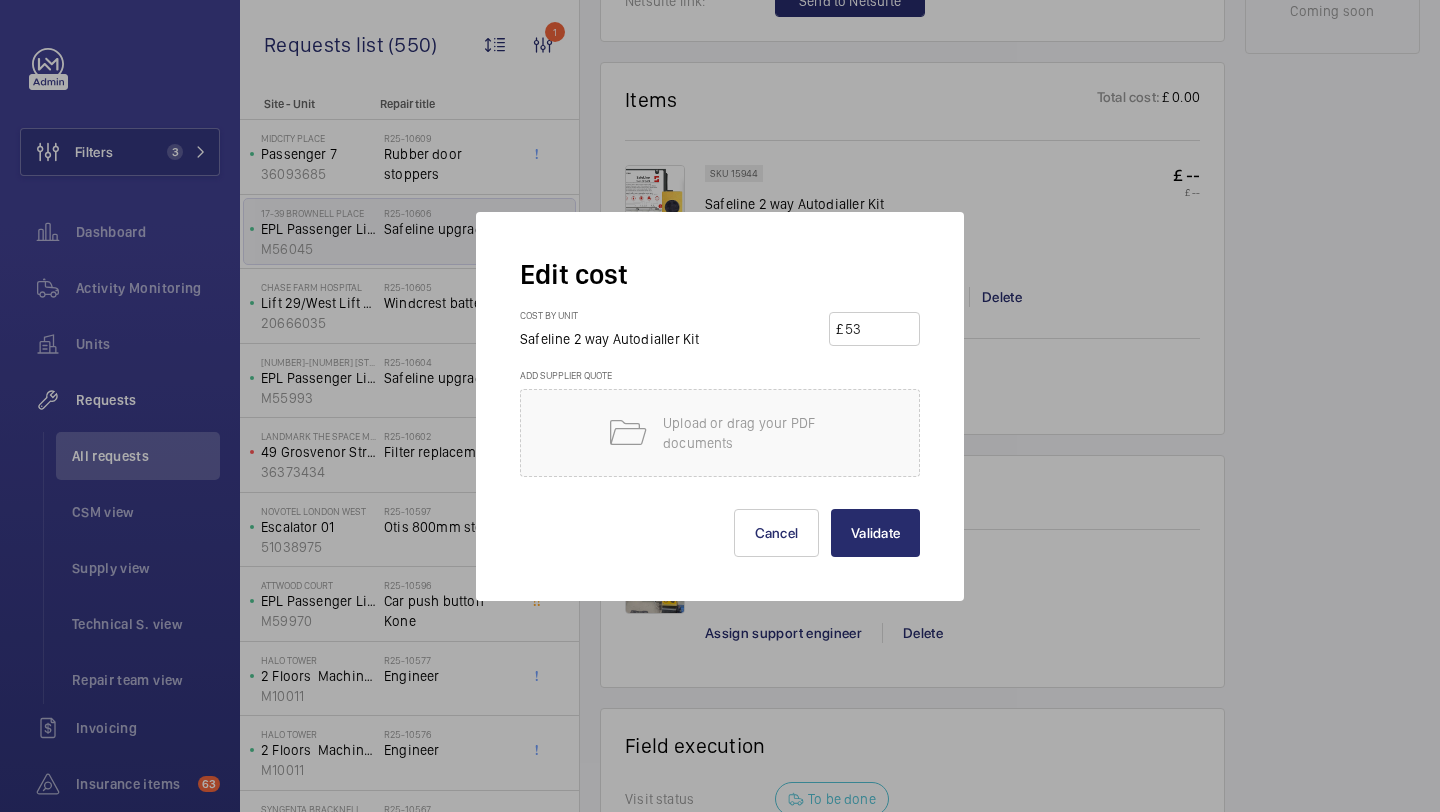 type on "530" 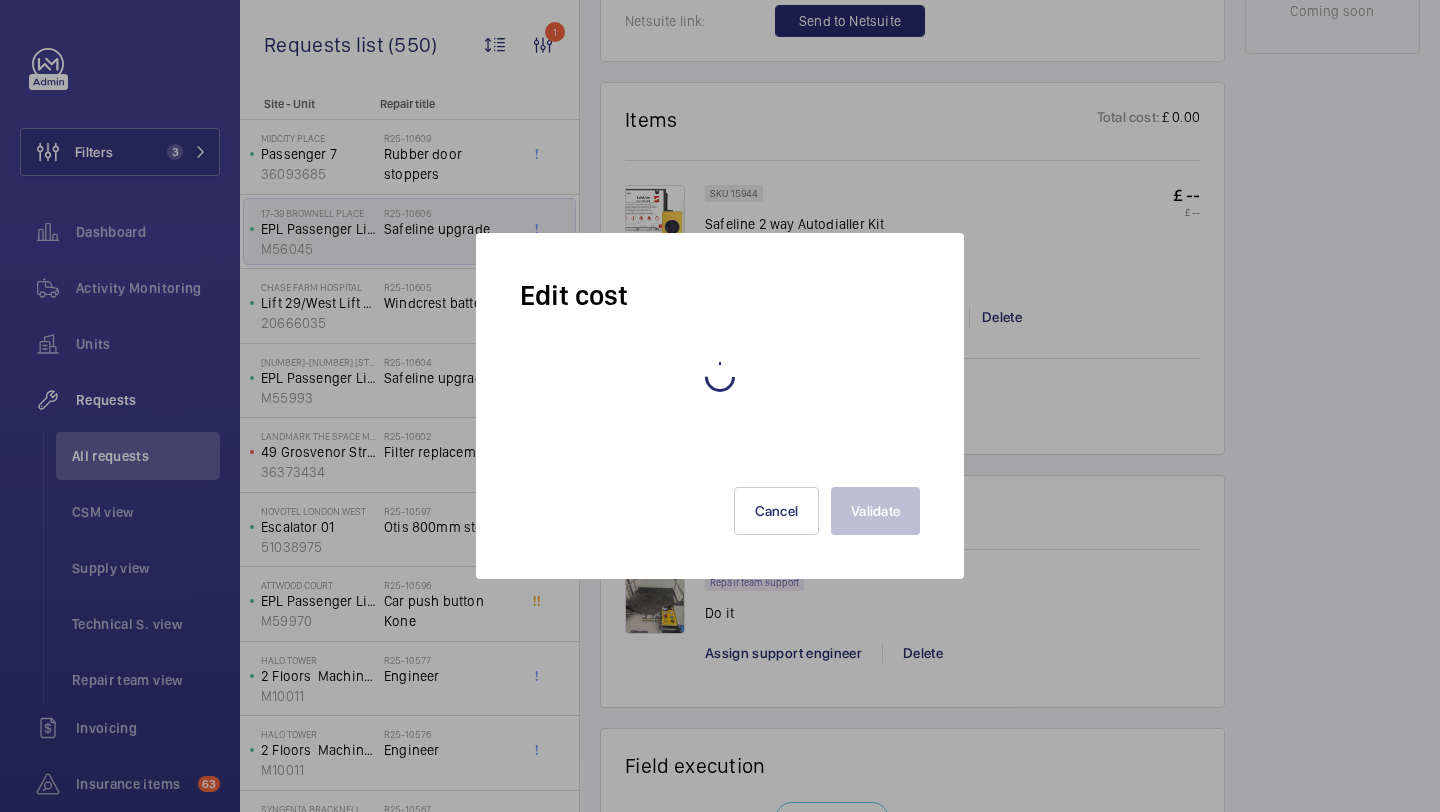 scroll, scrollTop: 0, scrollLeft: 0, axis: both 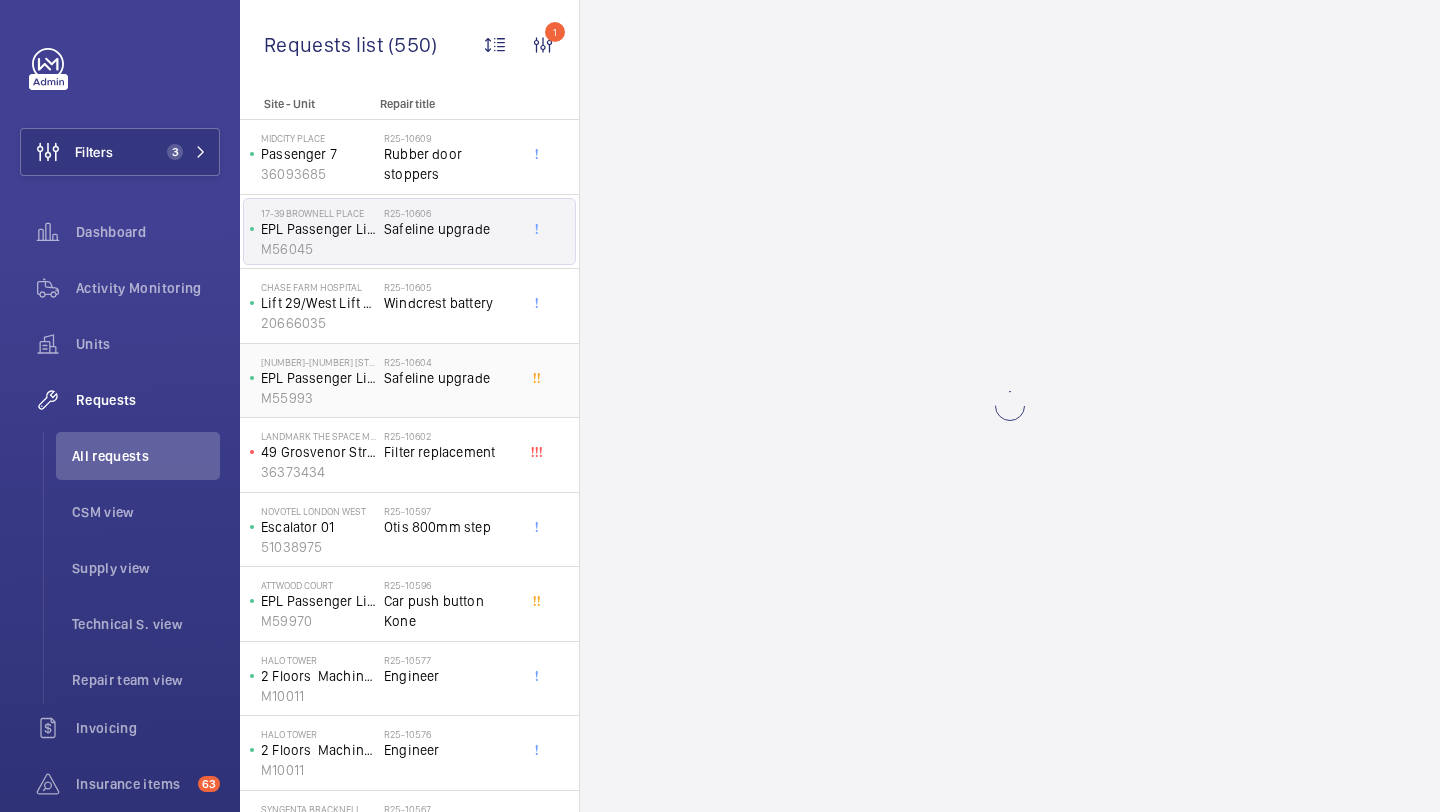 click on "Safeline upgrade" 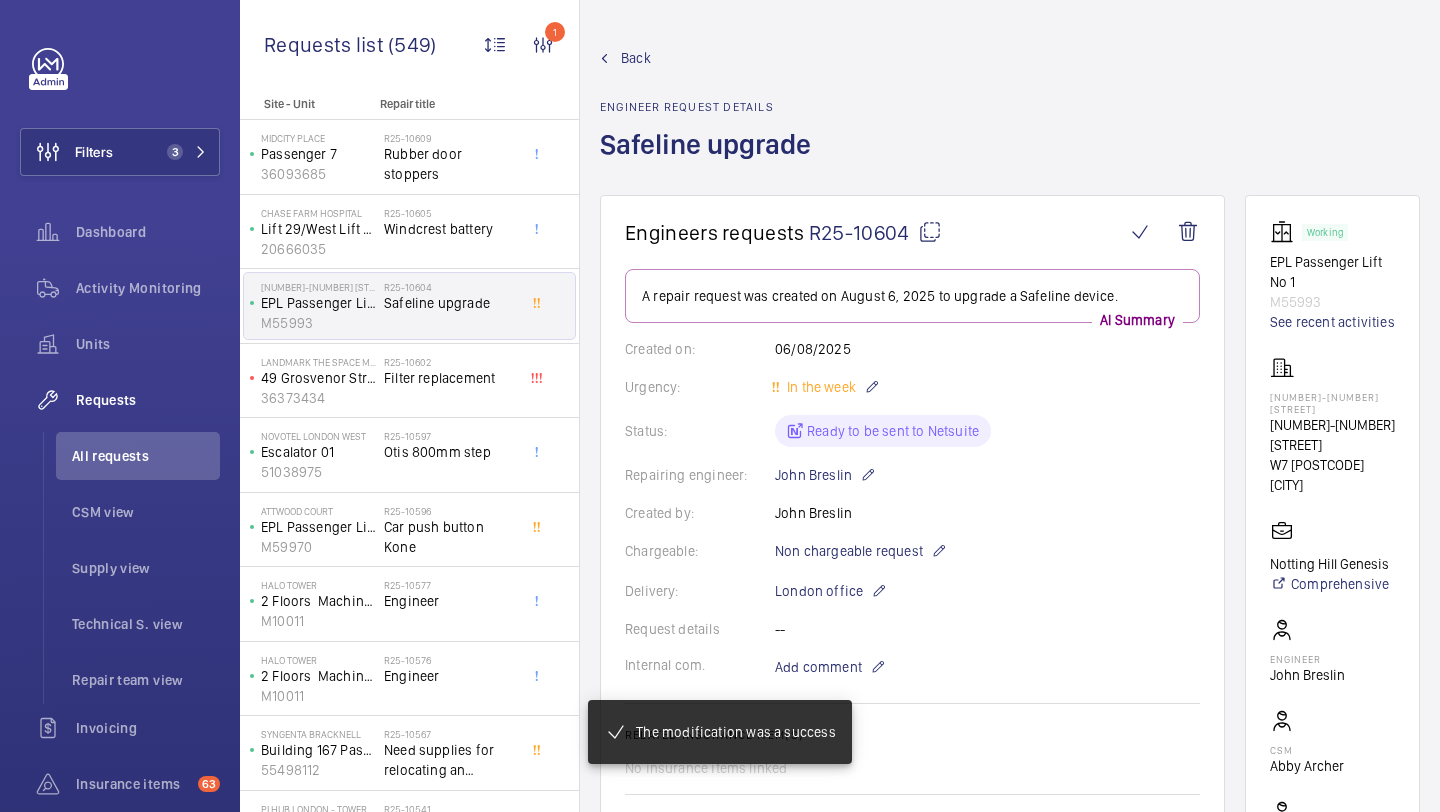 click on "Filter replacement" 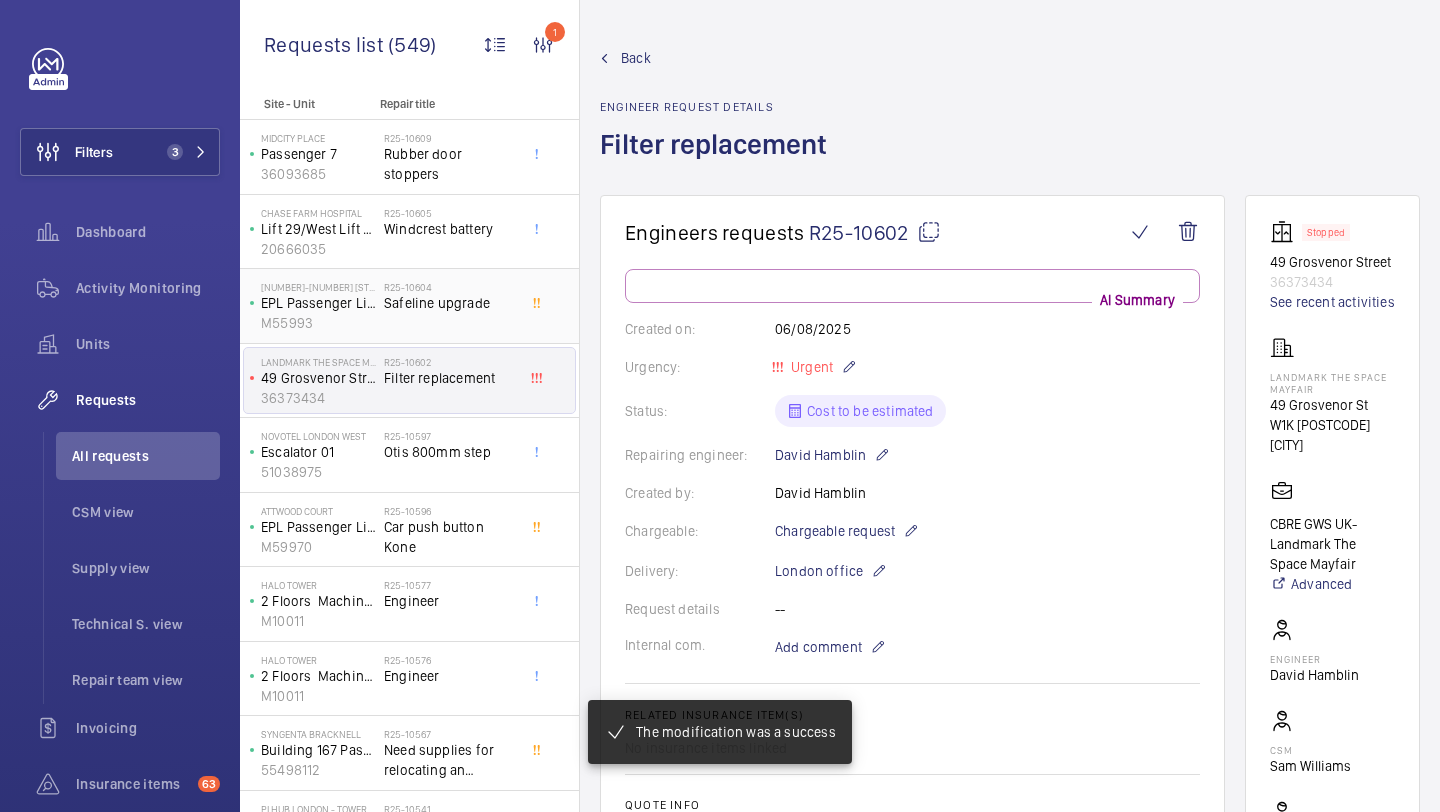 click on "R25-10604   Safeline upgrade" 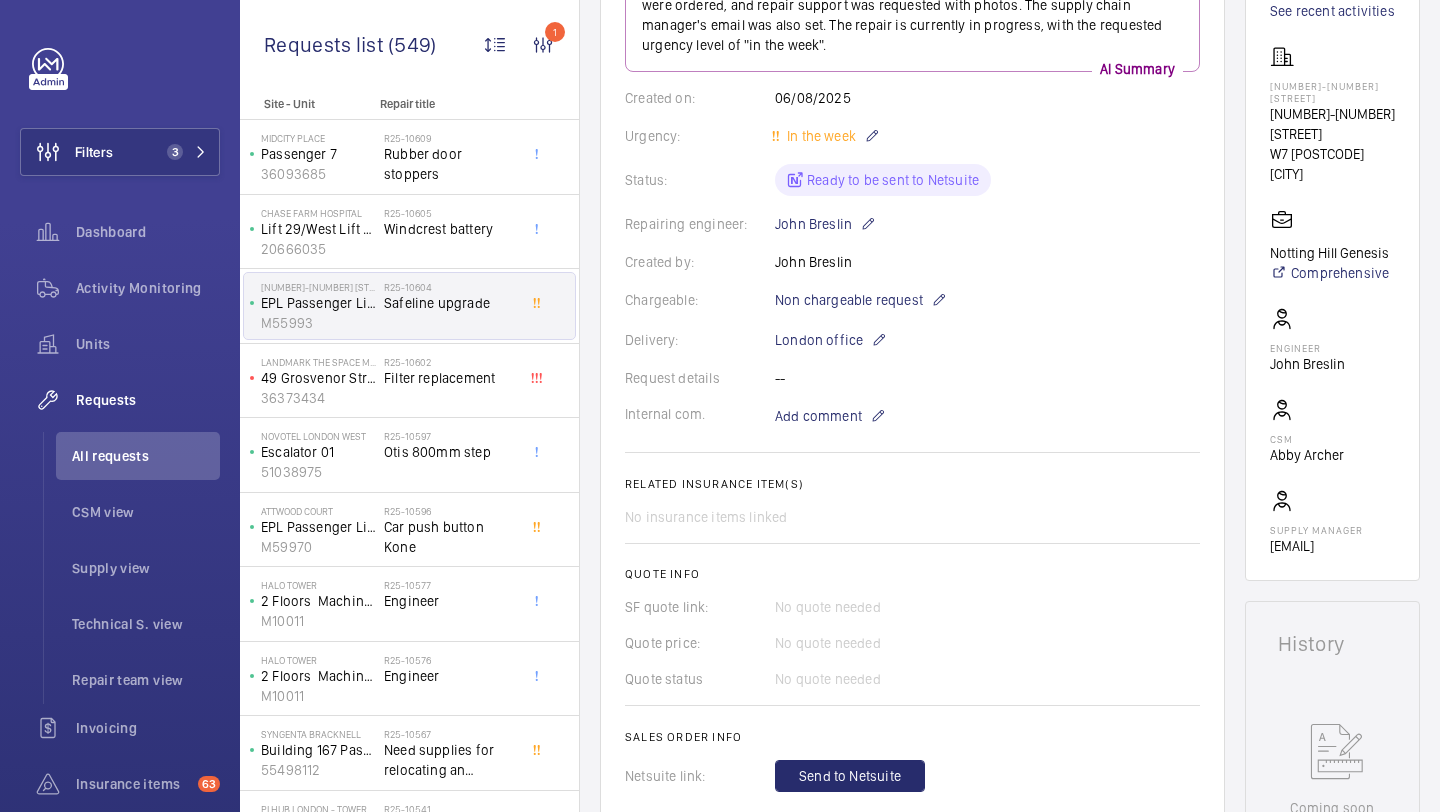 scroll, scrollTop: 201, scrollLeft: 0, axis: vertical 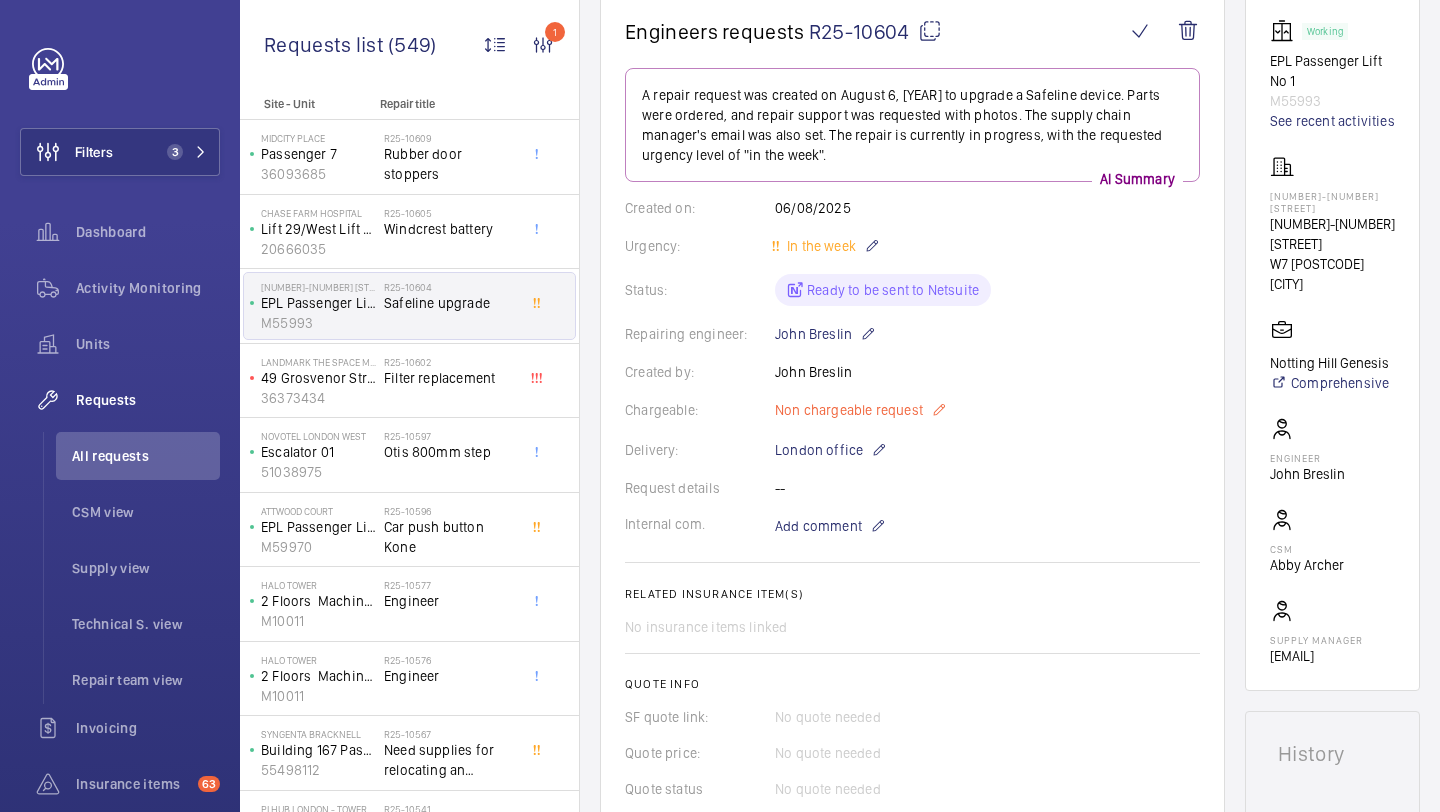 click on "Non chargeable request" 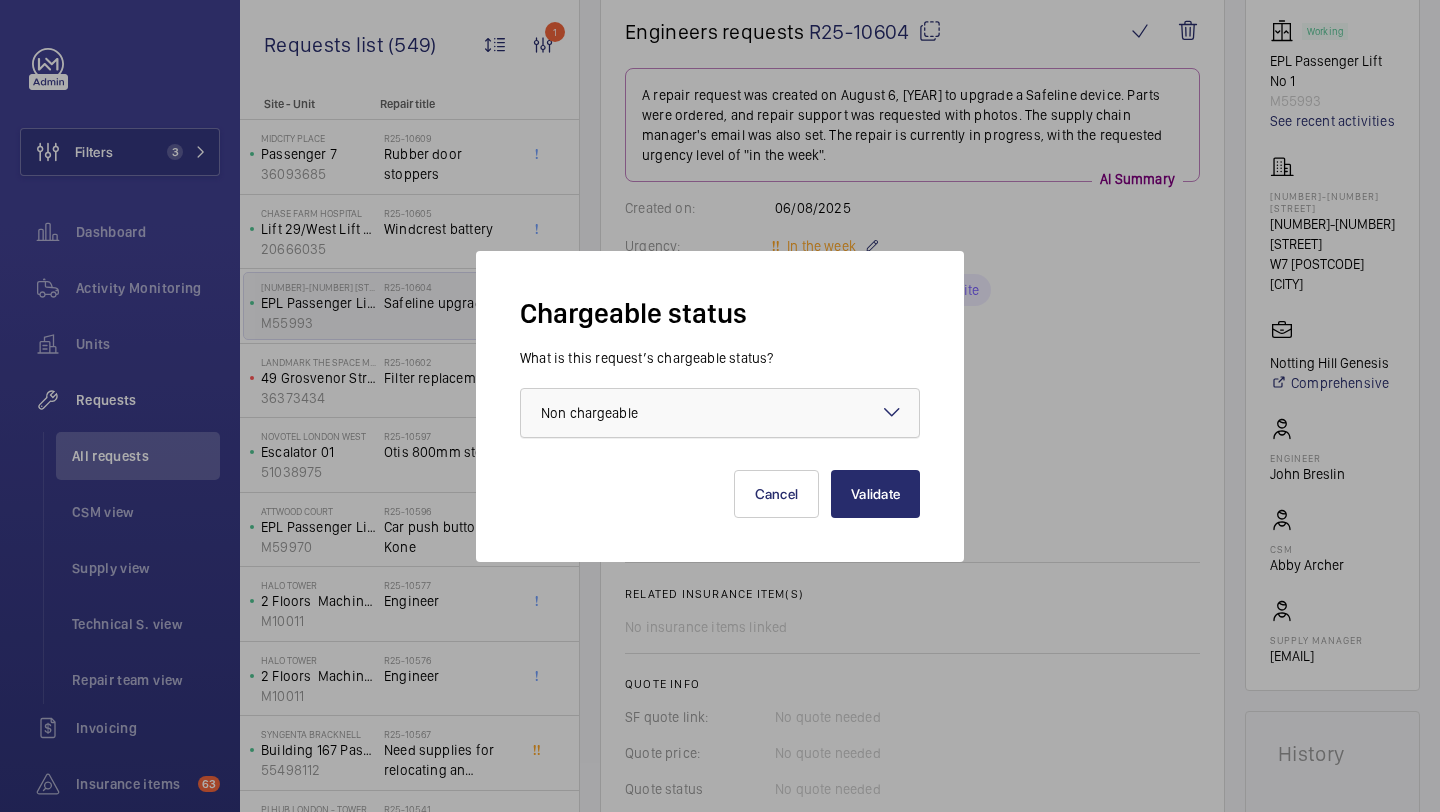 click at bounding box center [720, 413] 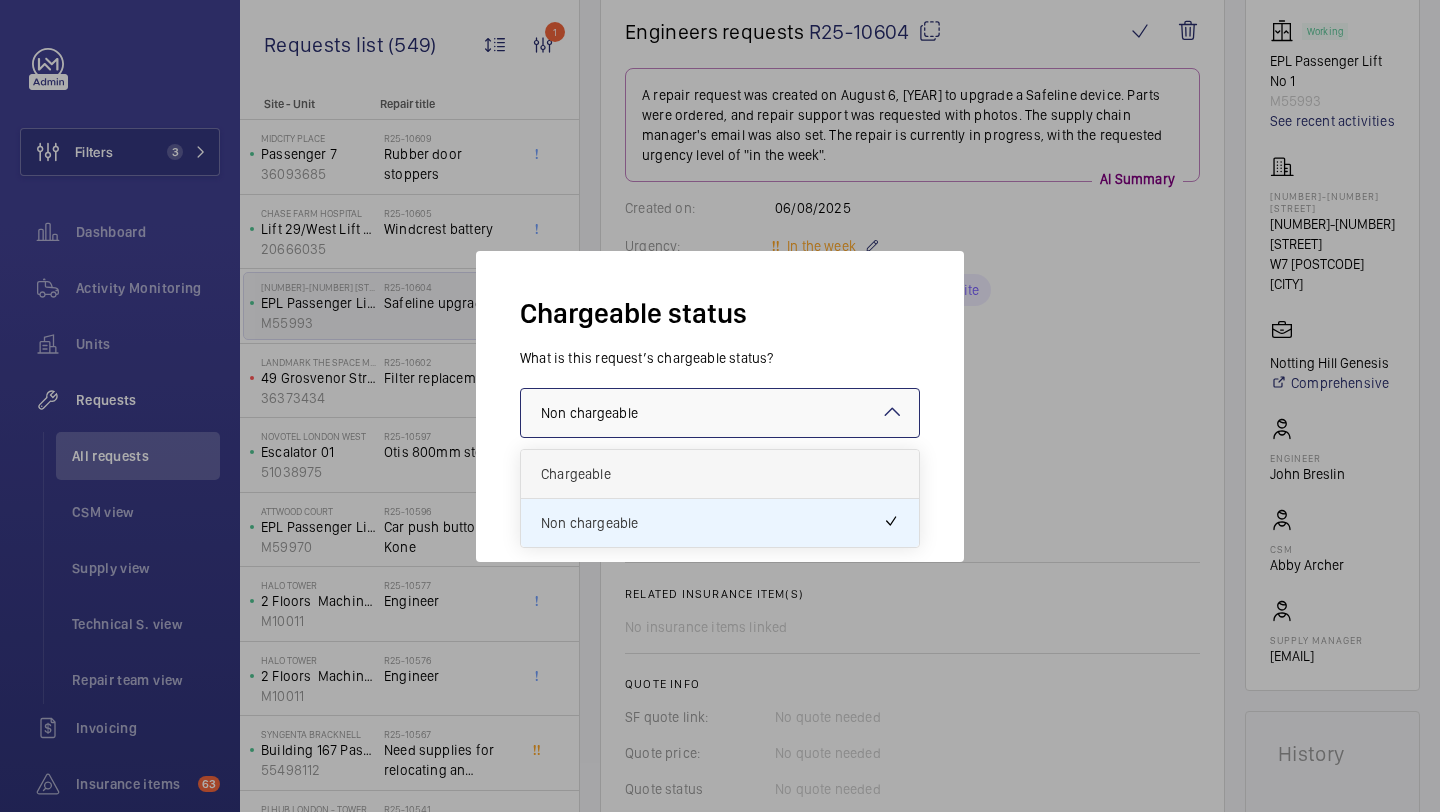 click on "Chargeable" at bounding box center [720, 474] 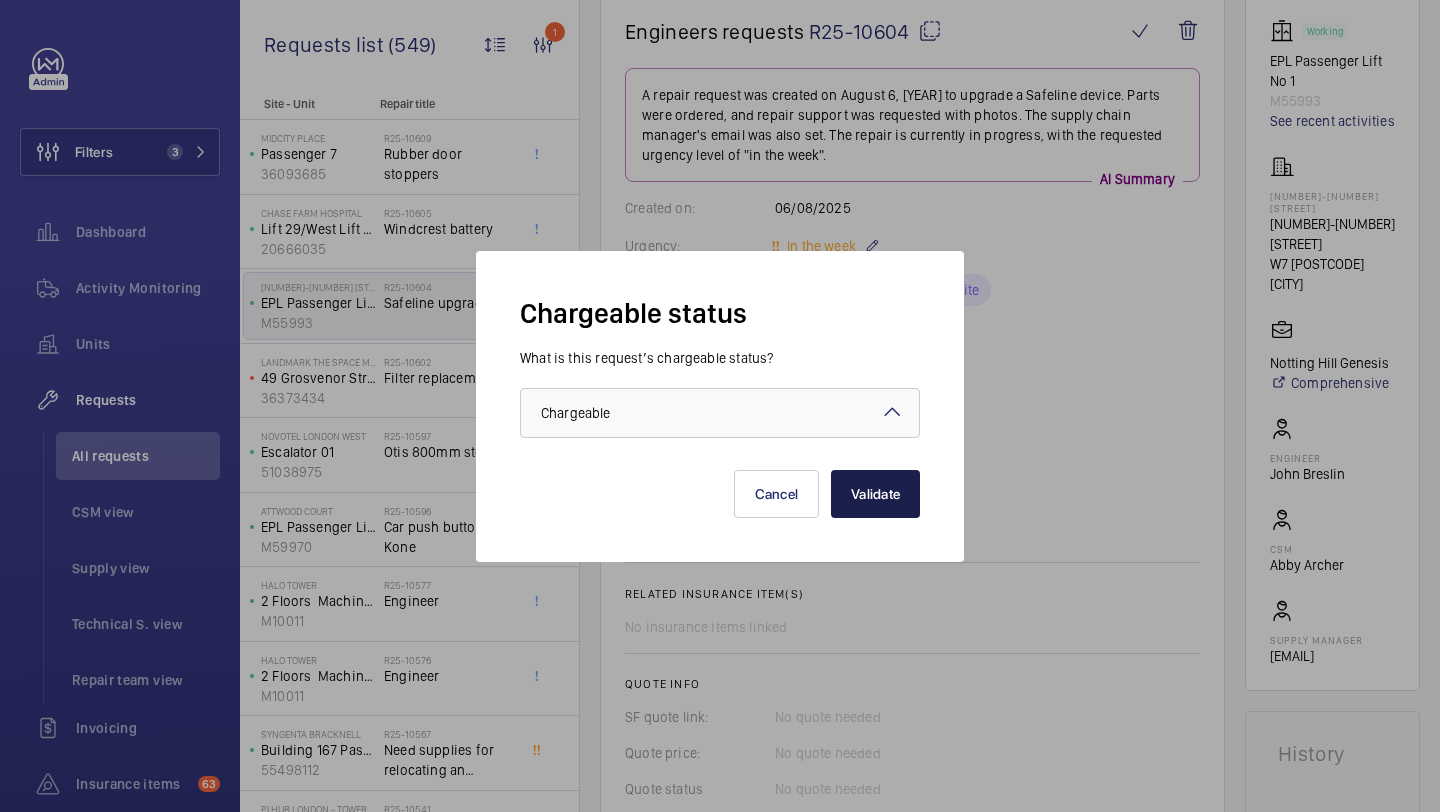 click on "Validate" at bounding box center [875, 494] 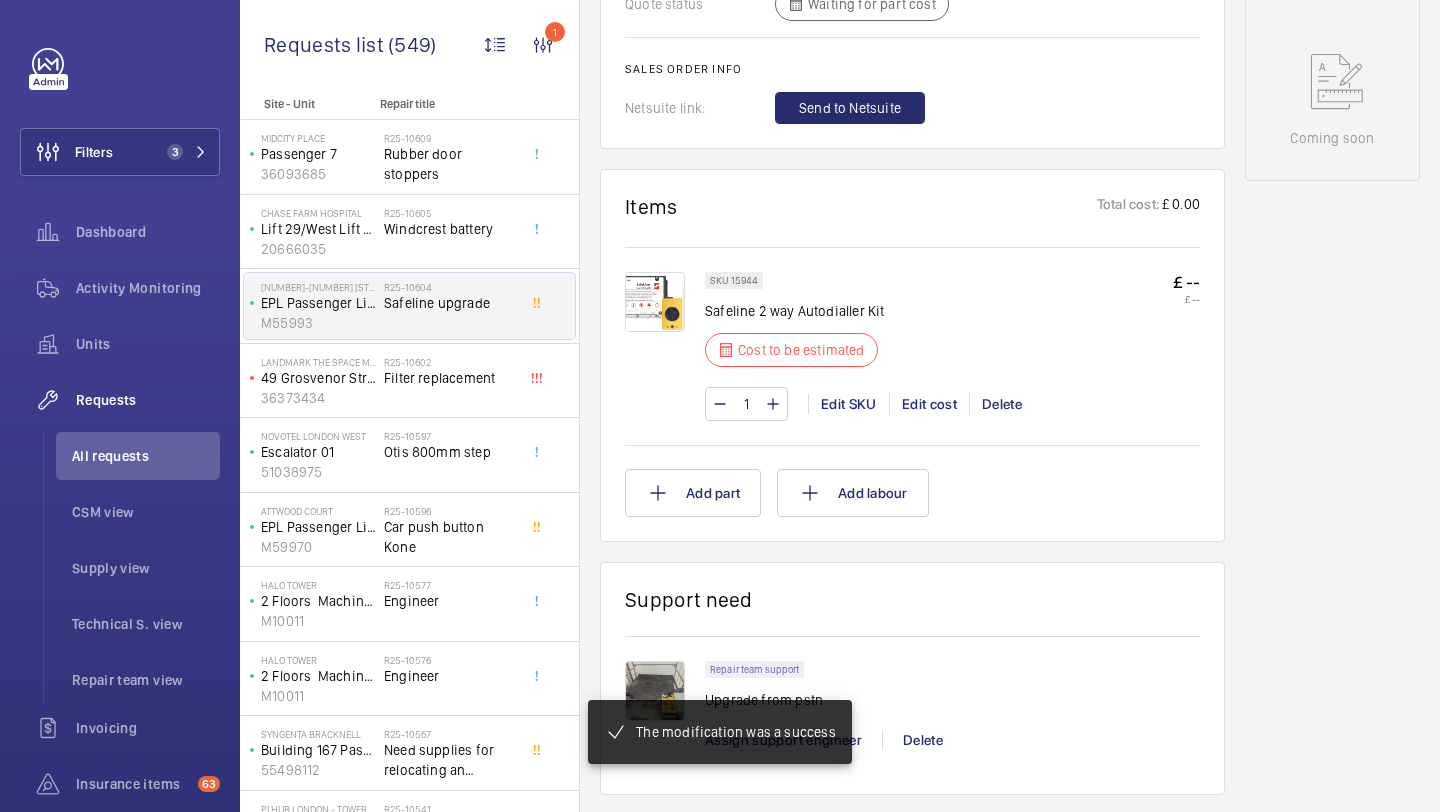 scroll, scrollTop: 1001, scrollLeft: 0, axis: vertical 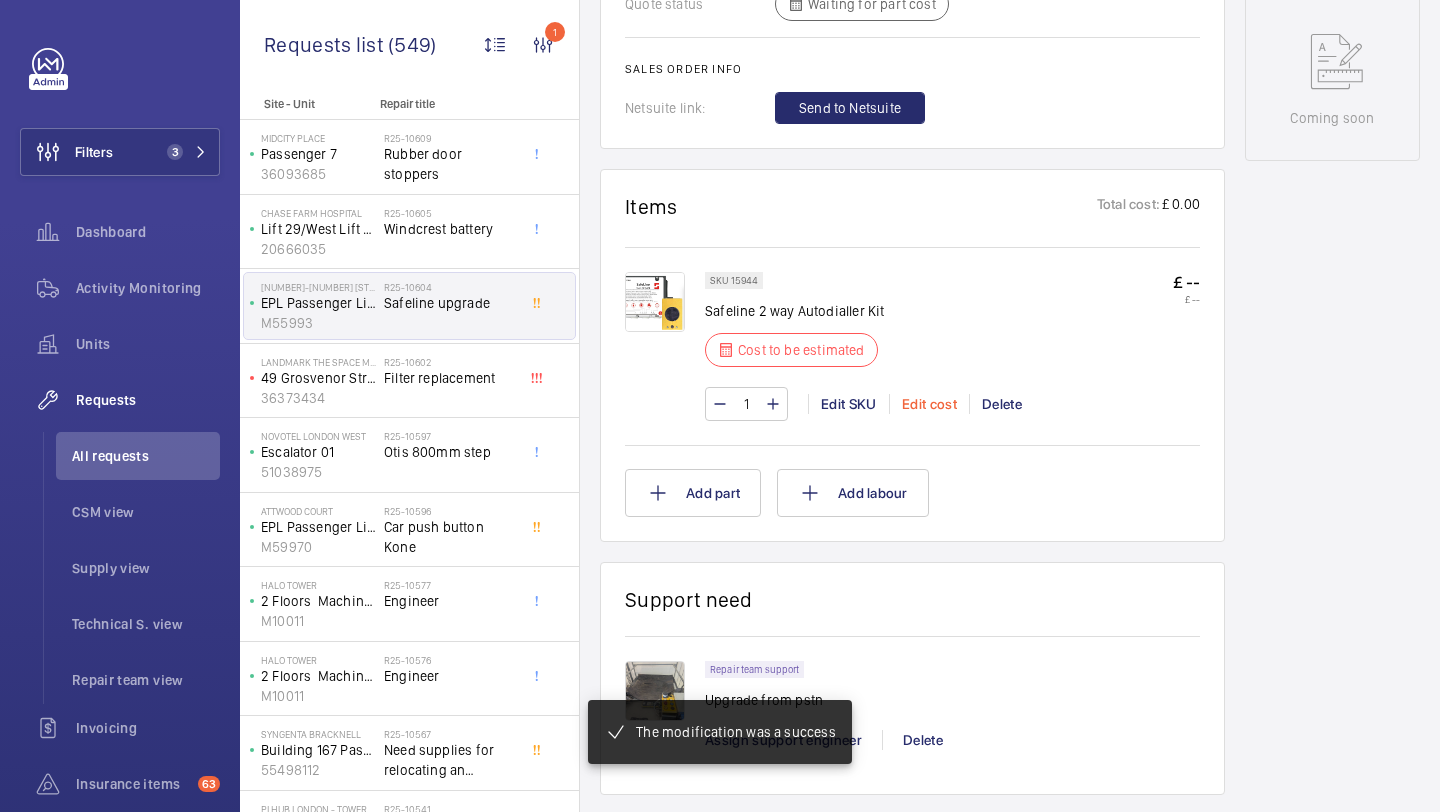click on "Edit cost" 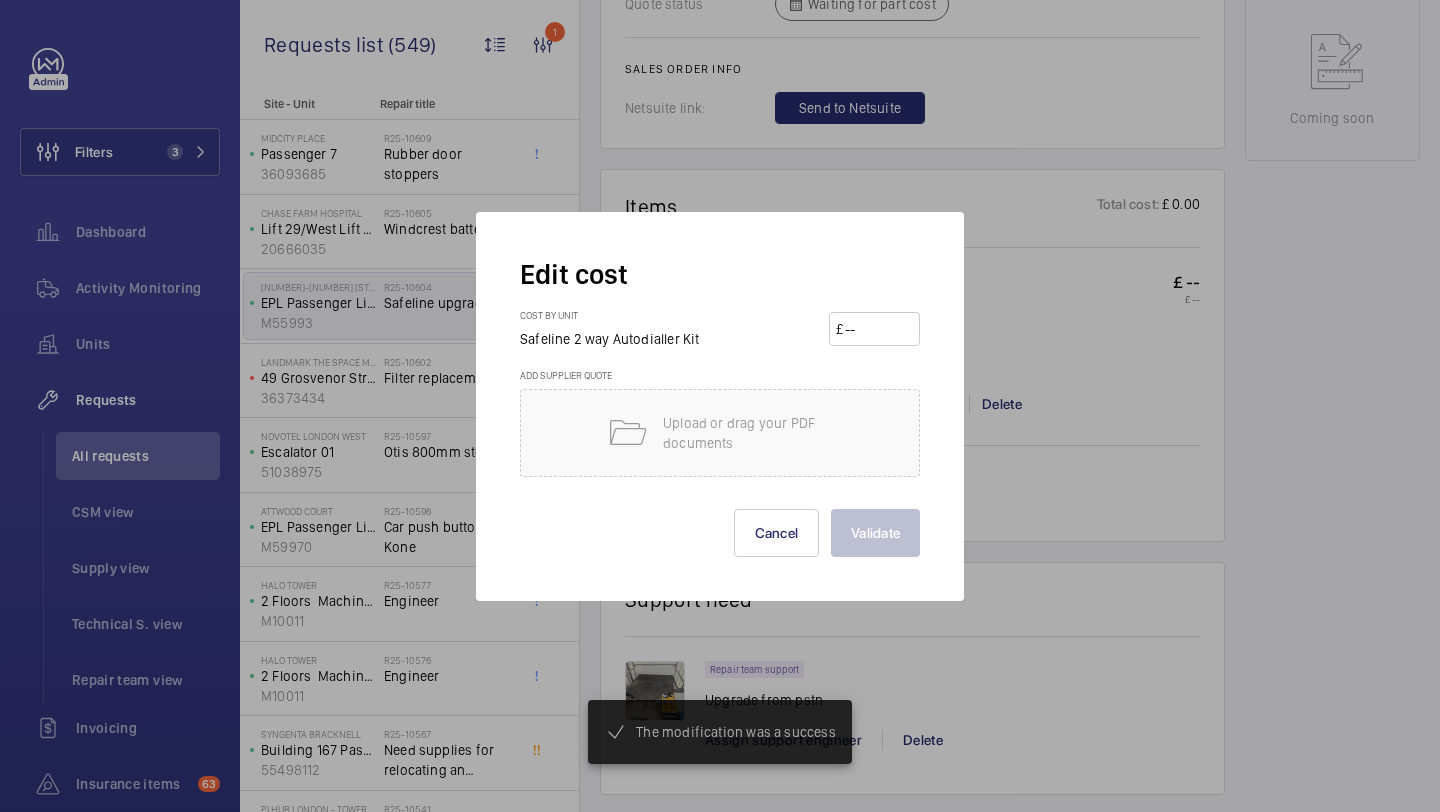 click on "Cost by unit Safeline 2 way Autodialler Kit  £" at bounding box center (720, 339) 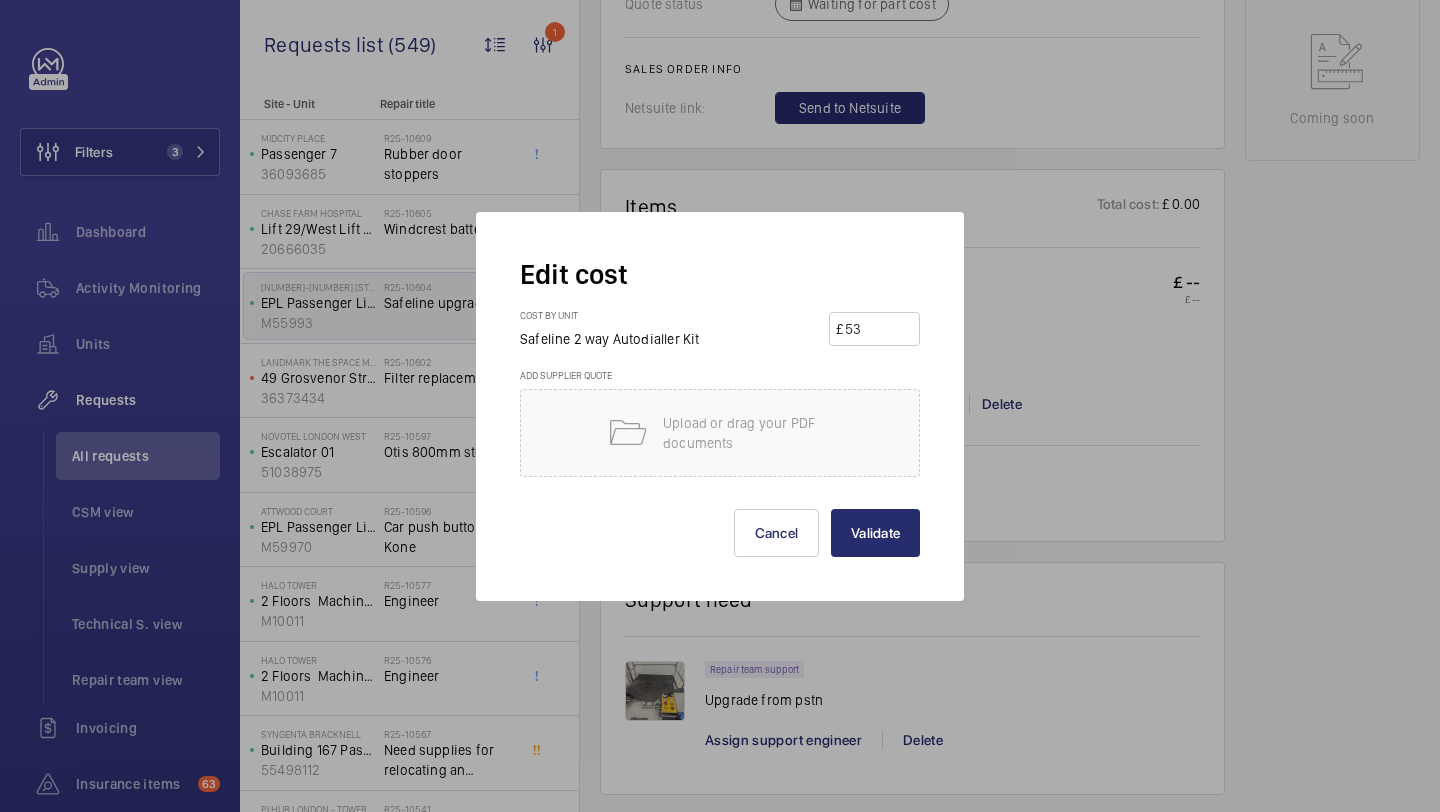 type on "530" 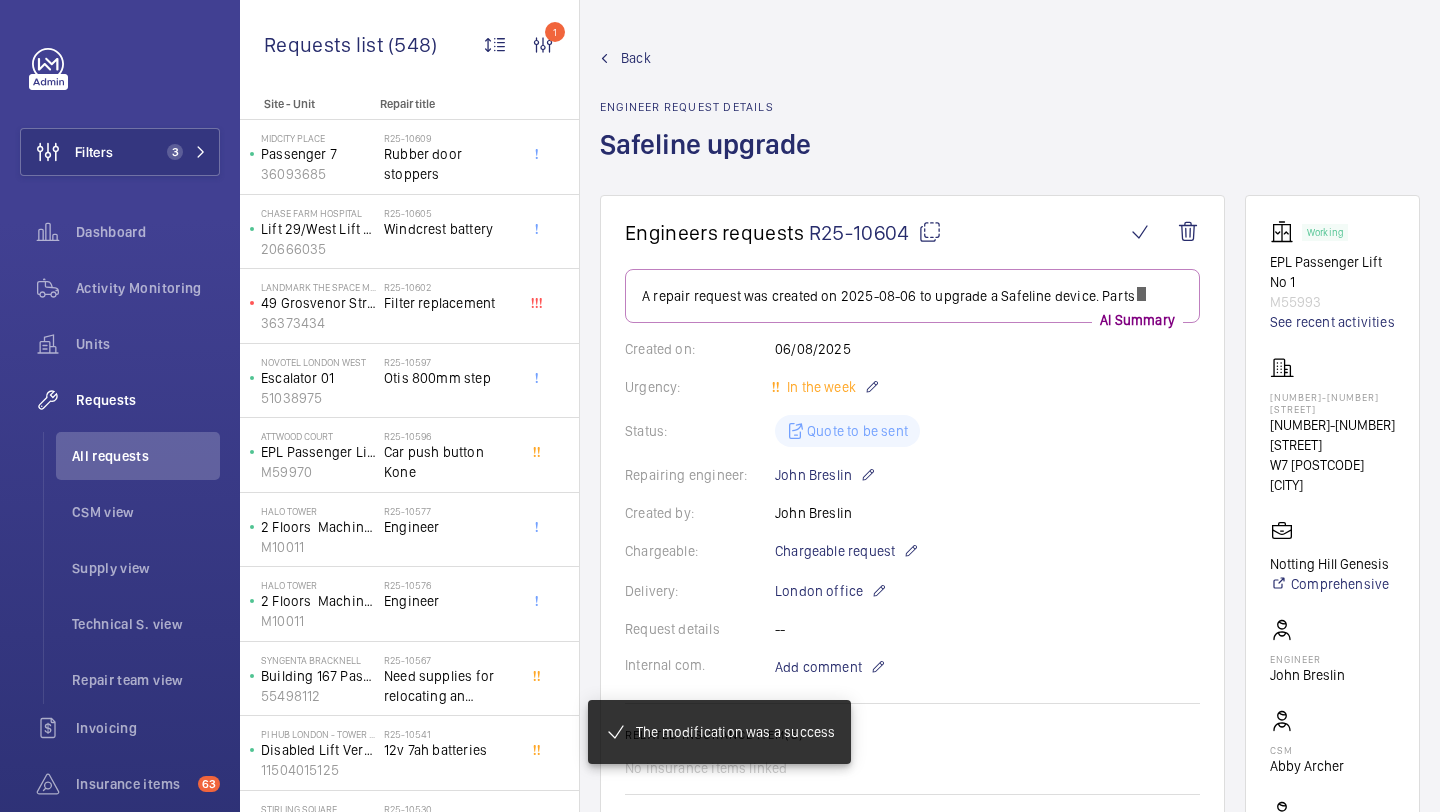click on "Otis 800mm step" 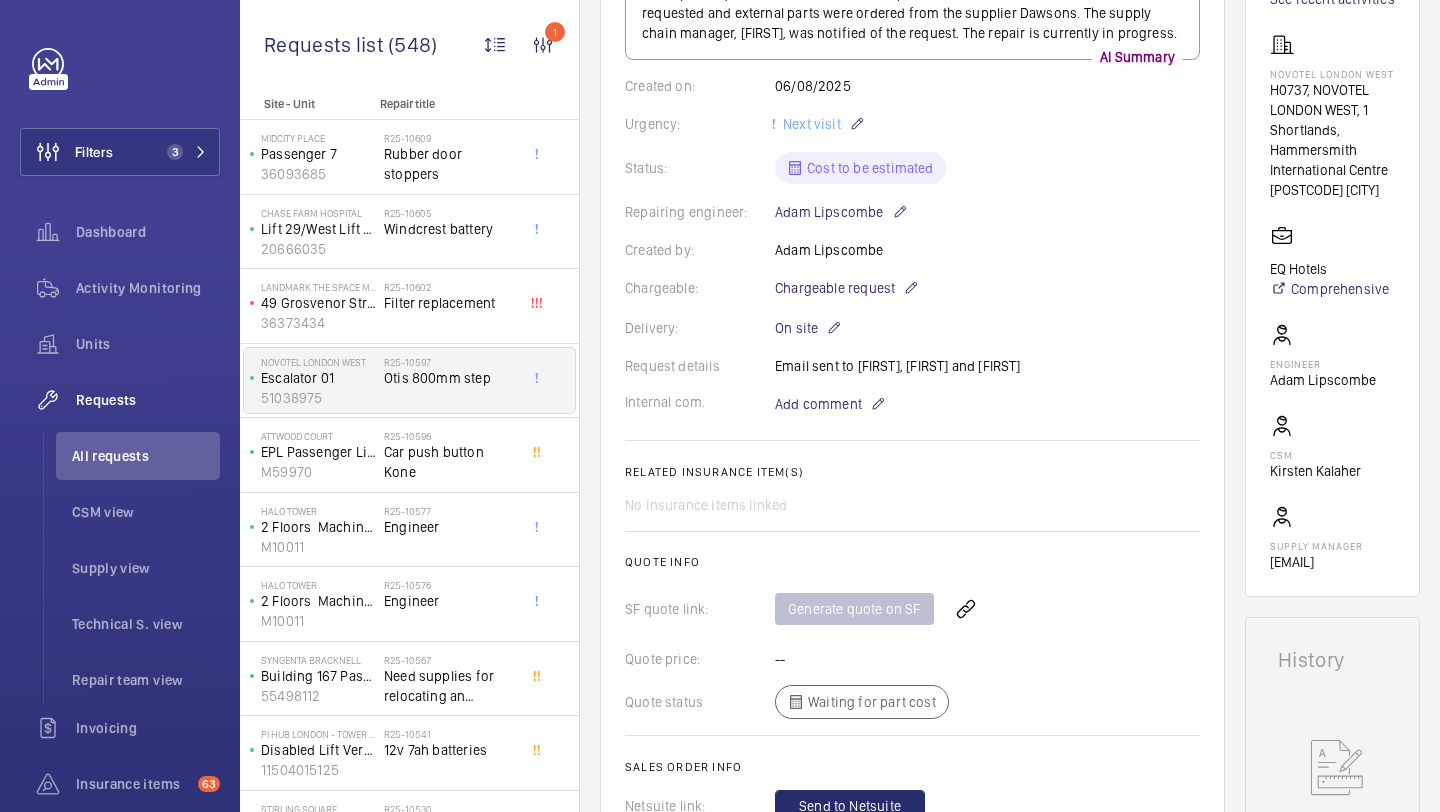 scroll, scrollTop: 299, scrollLeft: 0, axis: vertical 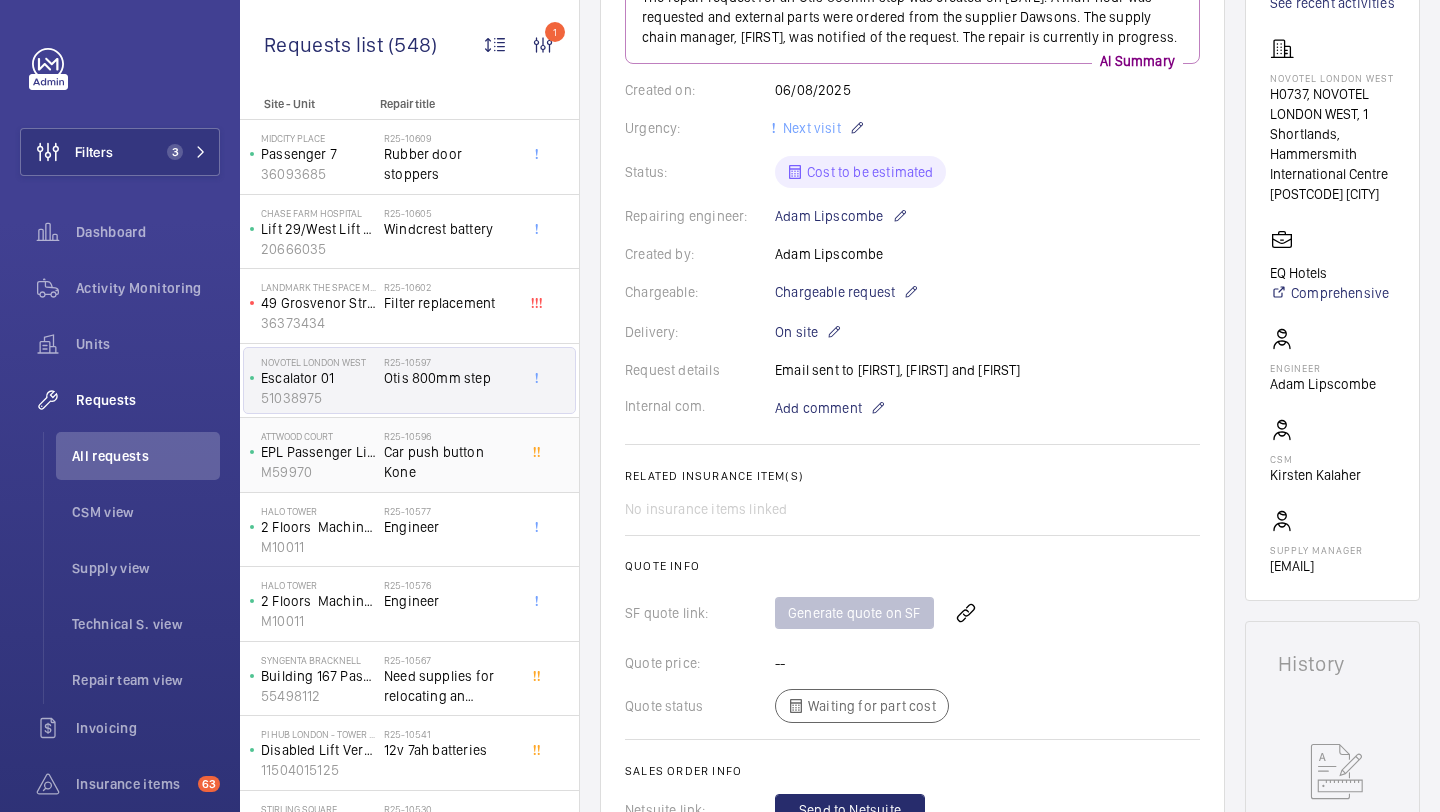 click on "Car push button Kone" 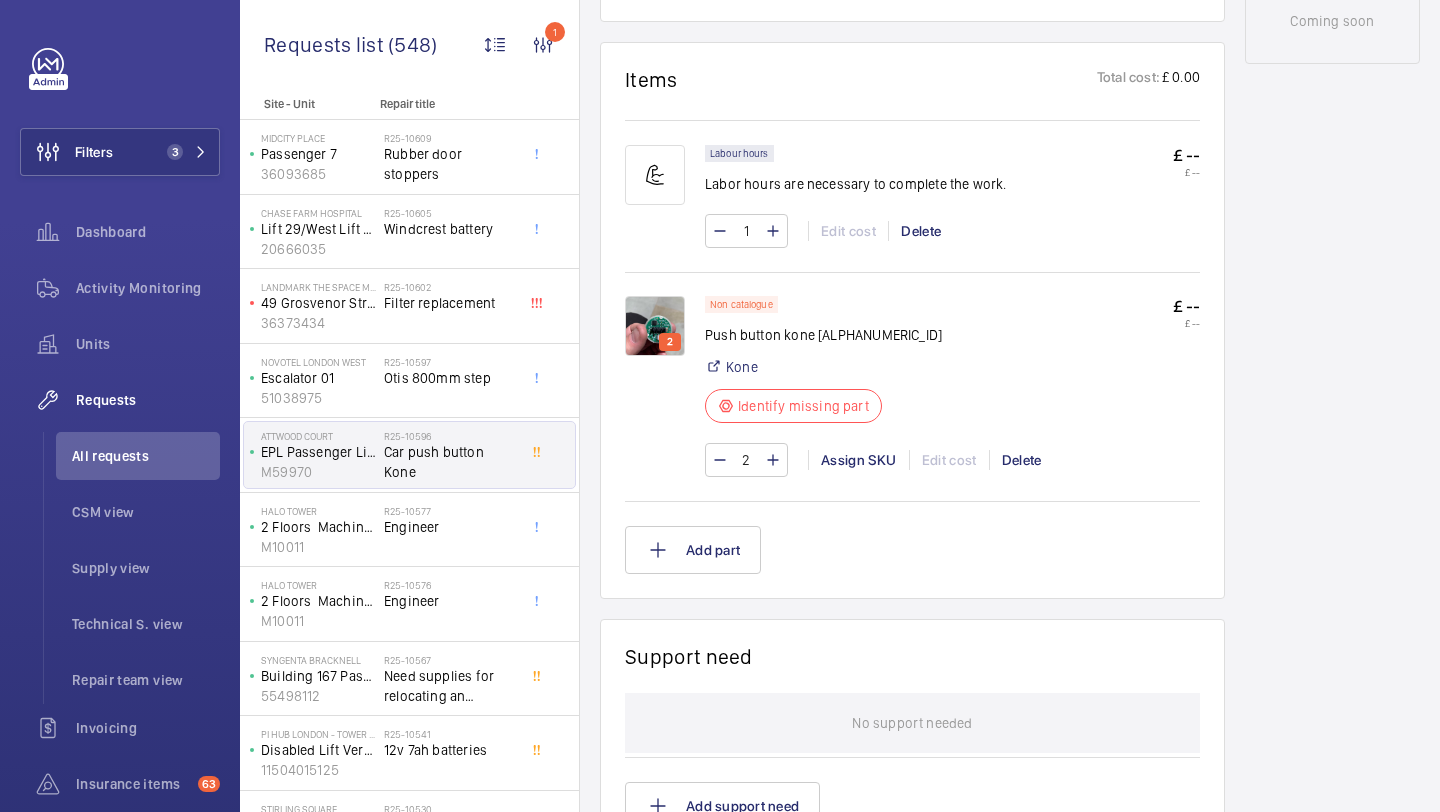 scroll, scrollTop: 1050, scrollLeft: 0, axis: vertical 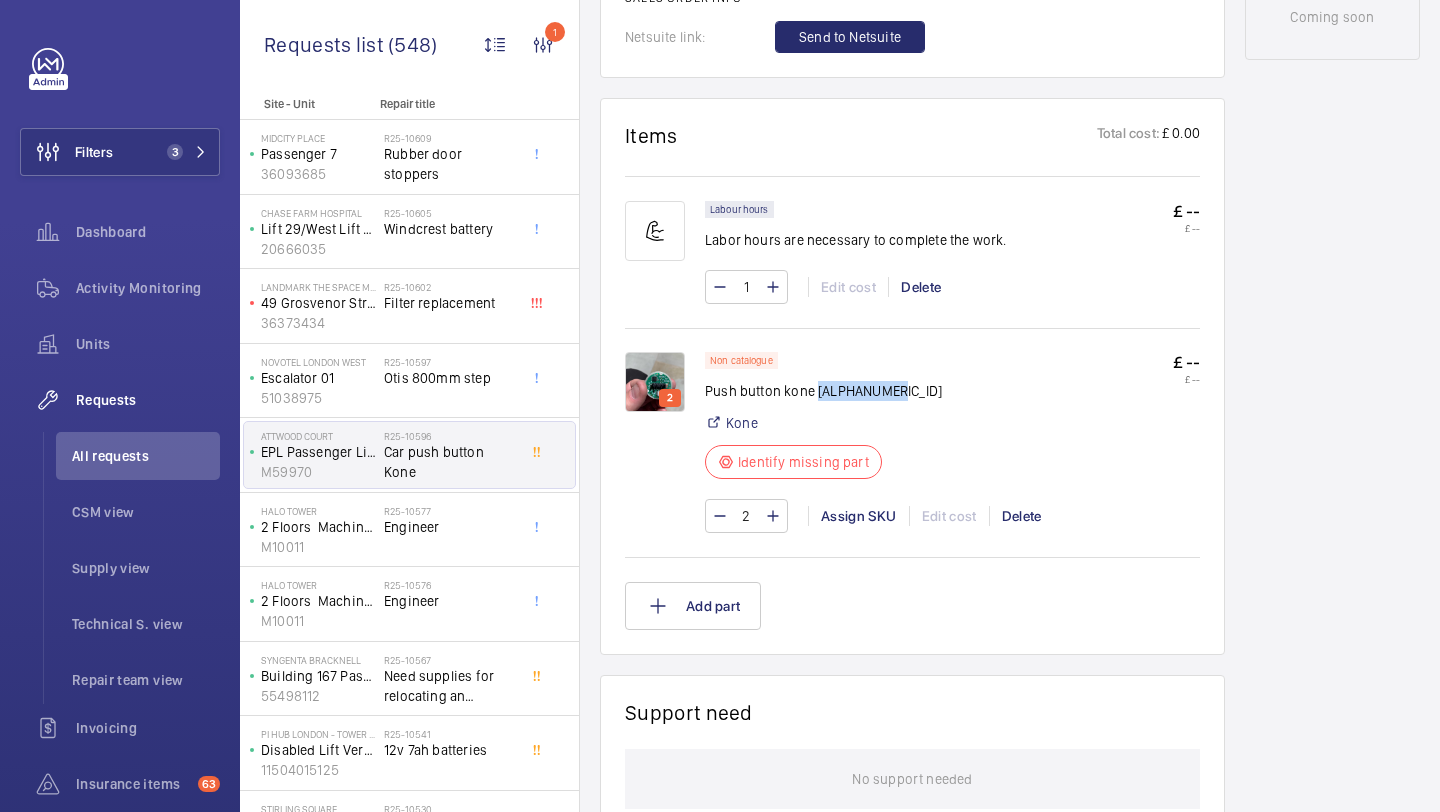drag, startPoint x: 905, startPoint y: 395, endPoint x: 815, endPoint y: 395, distance: 90 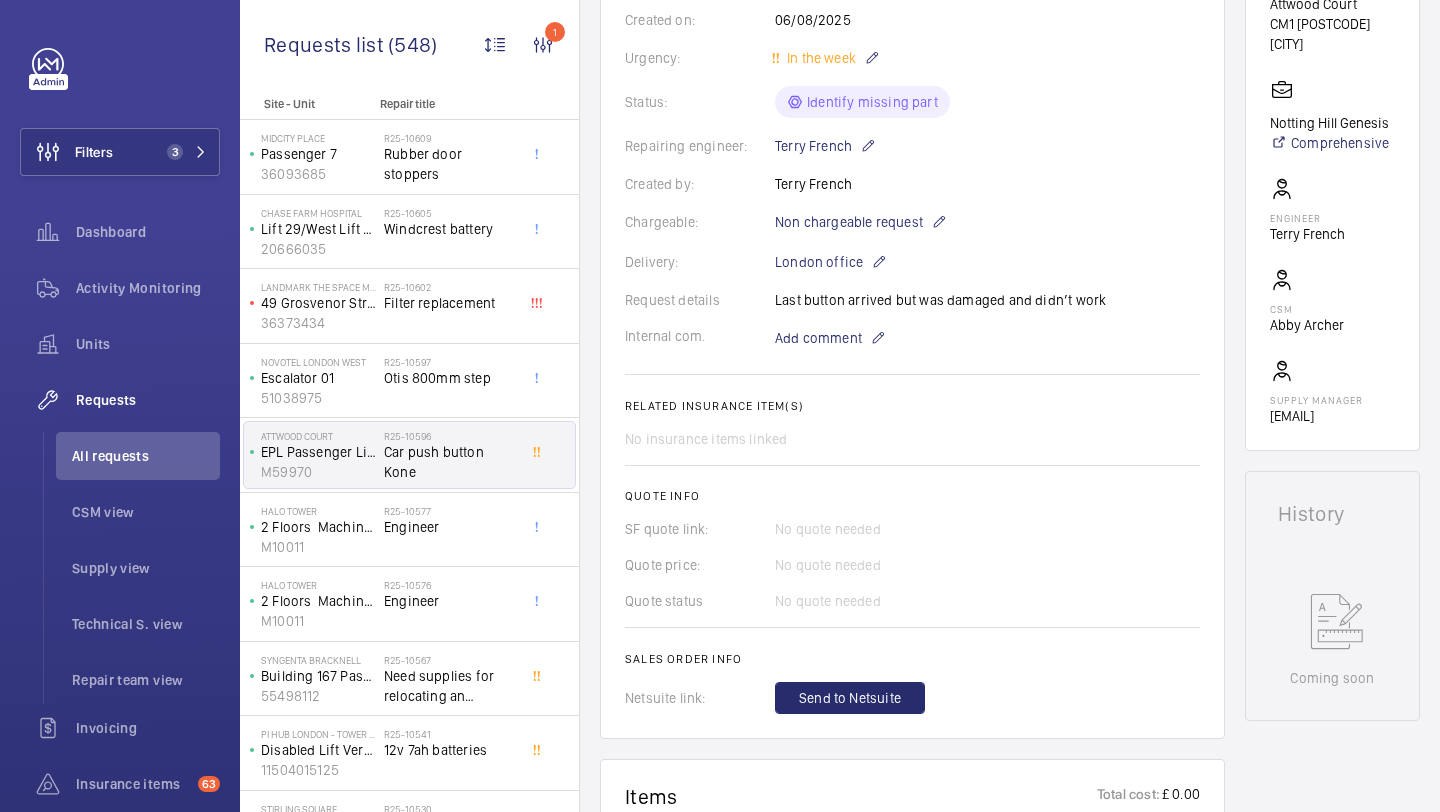 scroll, scrollTop: 421, scrollLeft: 0, axis: vertical 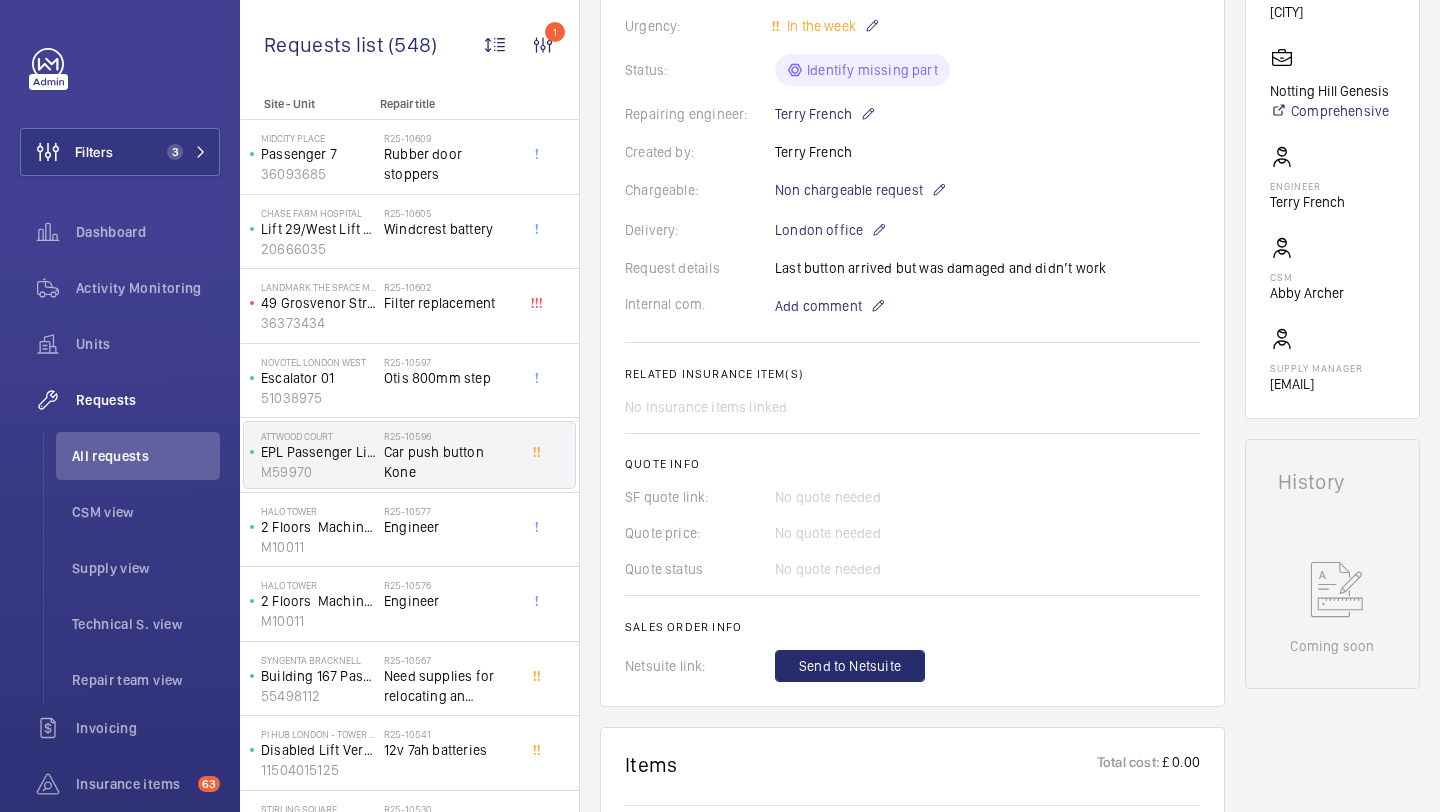 click on "The repair request was created on 2025-08-06 for a car push button issue. A man-hour was requested, and external parts were ordered. The supply chain manager's email was set to connor@wemaintain.com. The request is currently in progress with the parts on order.  AI Summary Created on:  06/08/2025  Urgency: In the week Status: Identify missing part Repairing engineer:  Terry French  Created by:  Terry French  Chargeable: Non chargeable request Delivery:  London office  Request details  Last button arrived but was damaged and didn’t work   Internal com. Add comment Related insurance item(s)  No insurance items linked  Quote info SF quote link: No quote needed Quote price: No quote needed Quote status No quote needed Sales order info Netsuite link: Send to Netsuite" 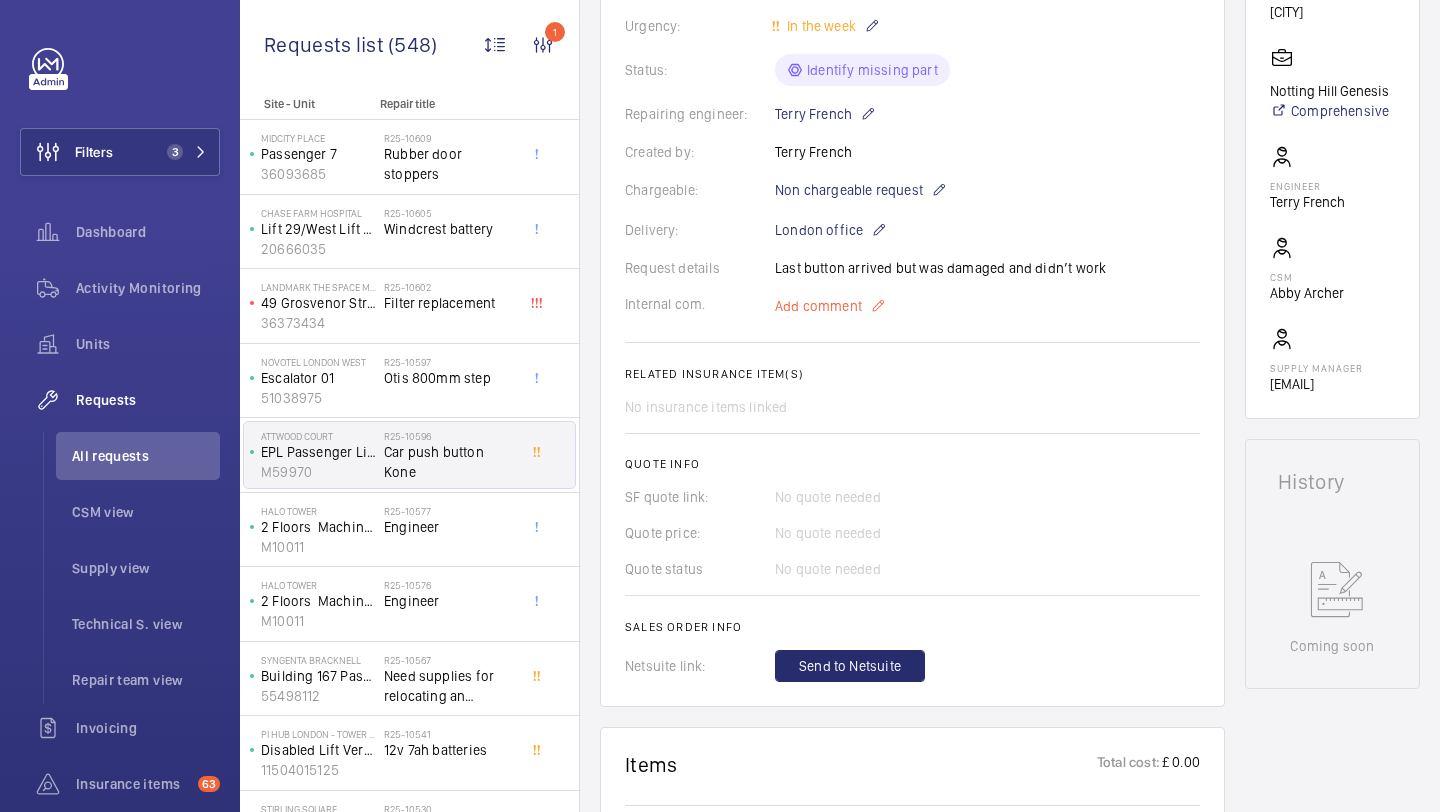 click on "The repair request was created on 2025-08-06 for a car push button issue. A man-hour was requested, and external parts were ordered. The supply chain manager's email was set to connor@wemaintain.com. The request is currently in progress with the parts on order.  AI Summary Created on:  06/08/2025  Urgency: In the week Status: Identify missing part Repairing engineer:  Terry French  Created by:  Terry French  Chargeable: Non chargeable request Delivery:  London office  Request details  Last button arrived but was damaged and didn’t work   Internal com. Add comment Related insurance item(s)  No insurance items linked  Quote info SF quote link: No quote needed Quote price: No quote needed Quote status No quote needed Sales order info Netsuite link: Send to Netsuite" 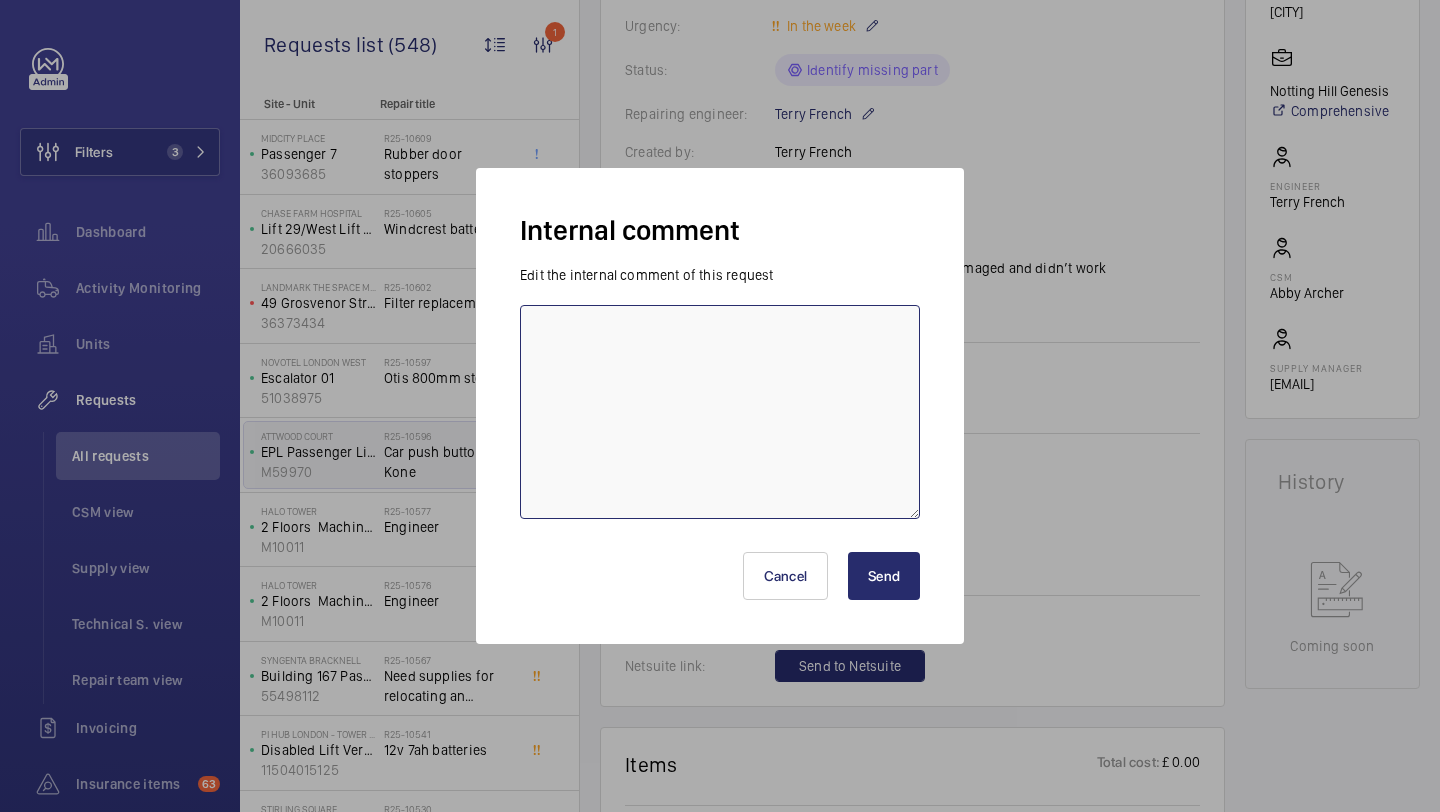 click at bounding box center [720, 412] 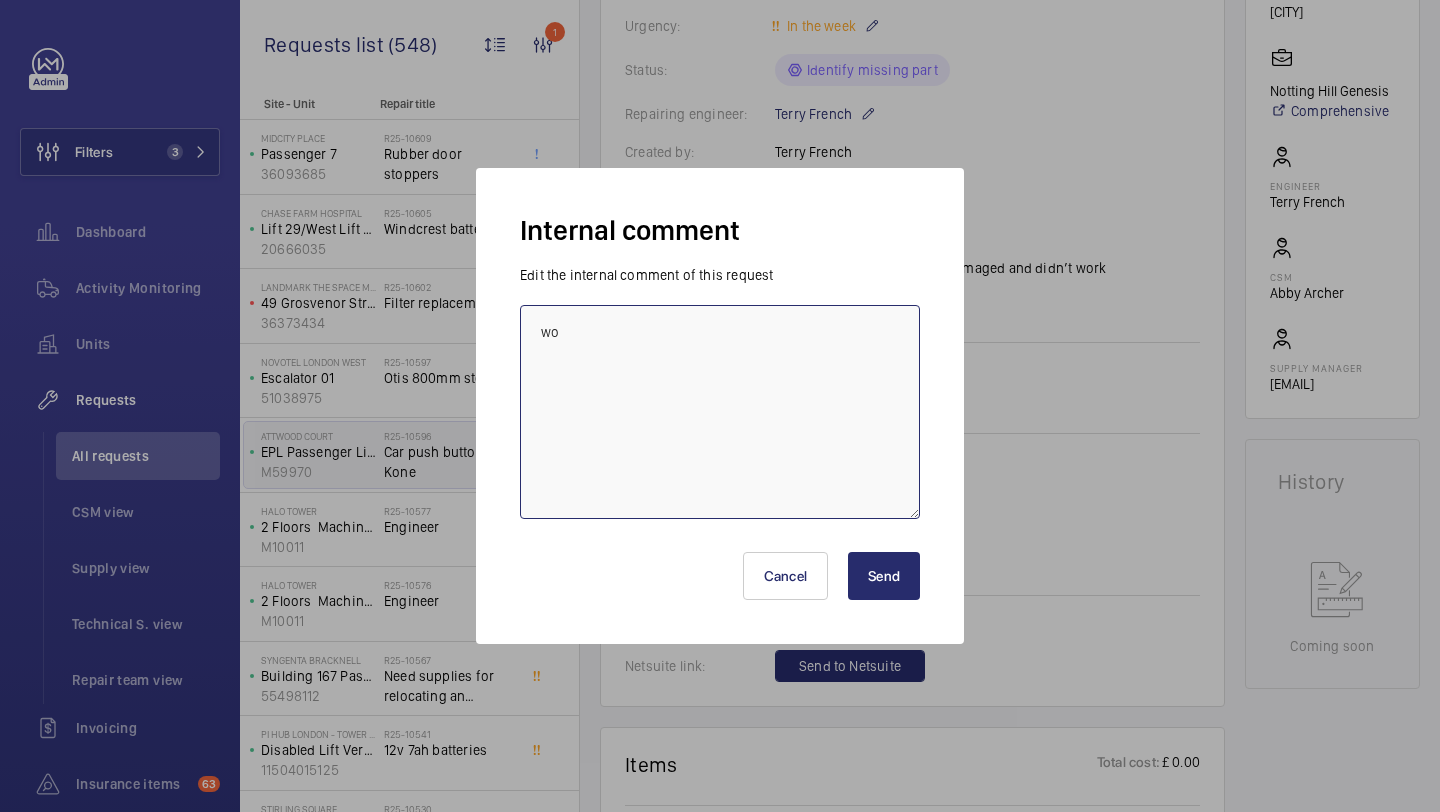 type on "w" 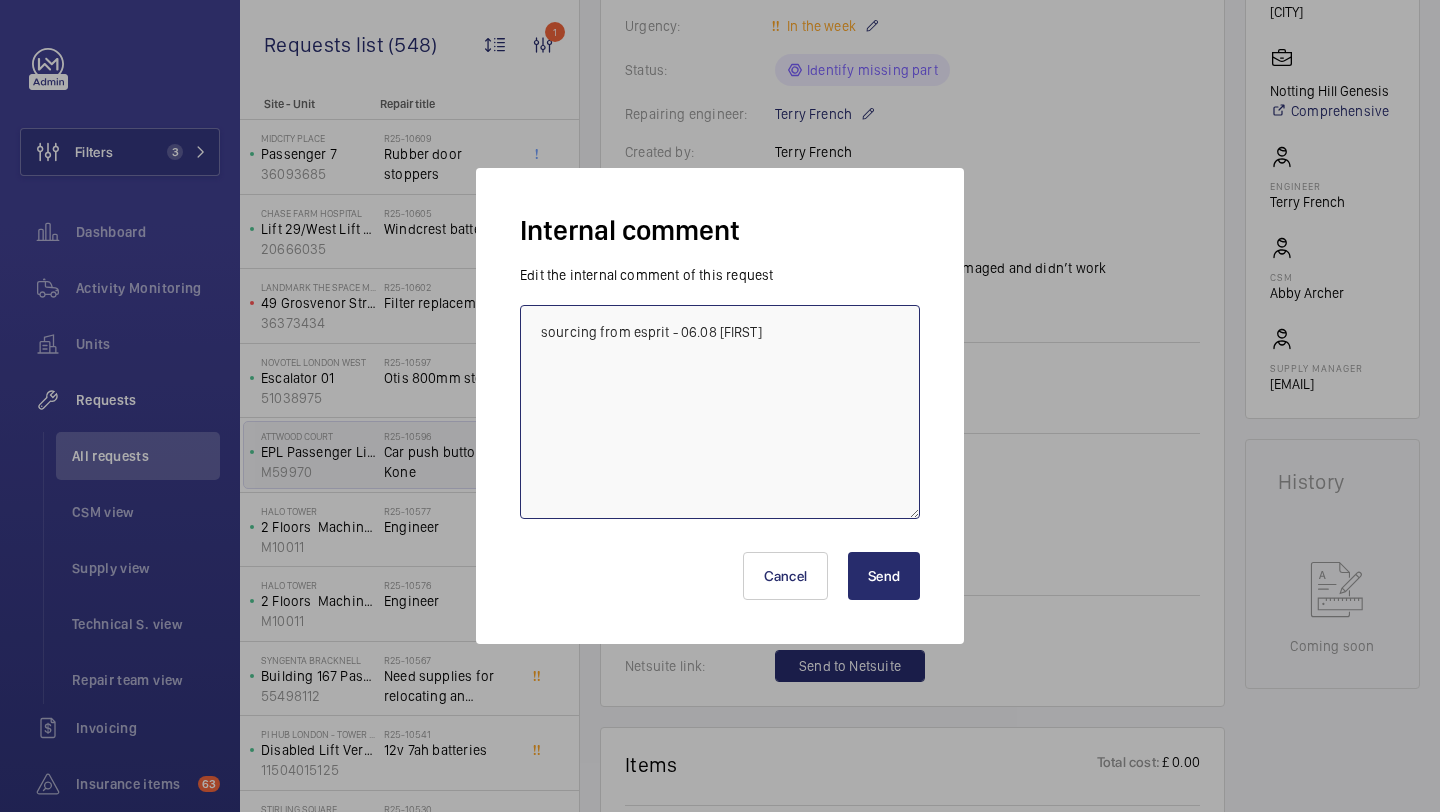 type on "sourcing from esprit - 06.08 elle" 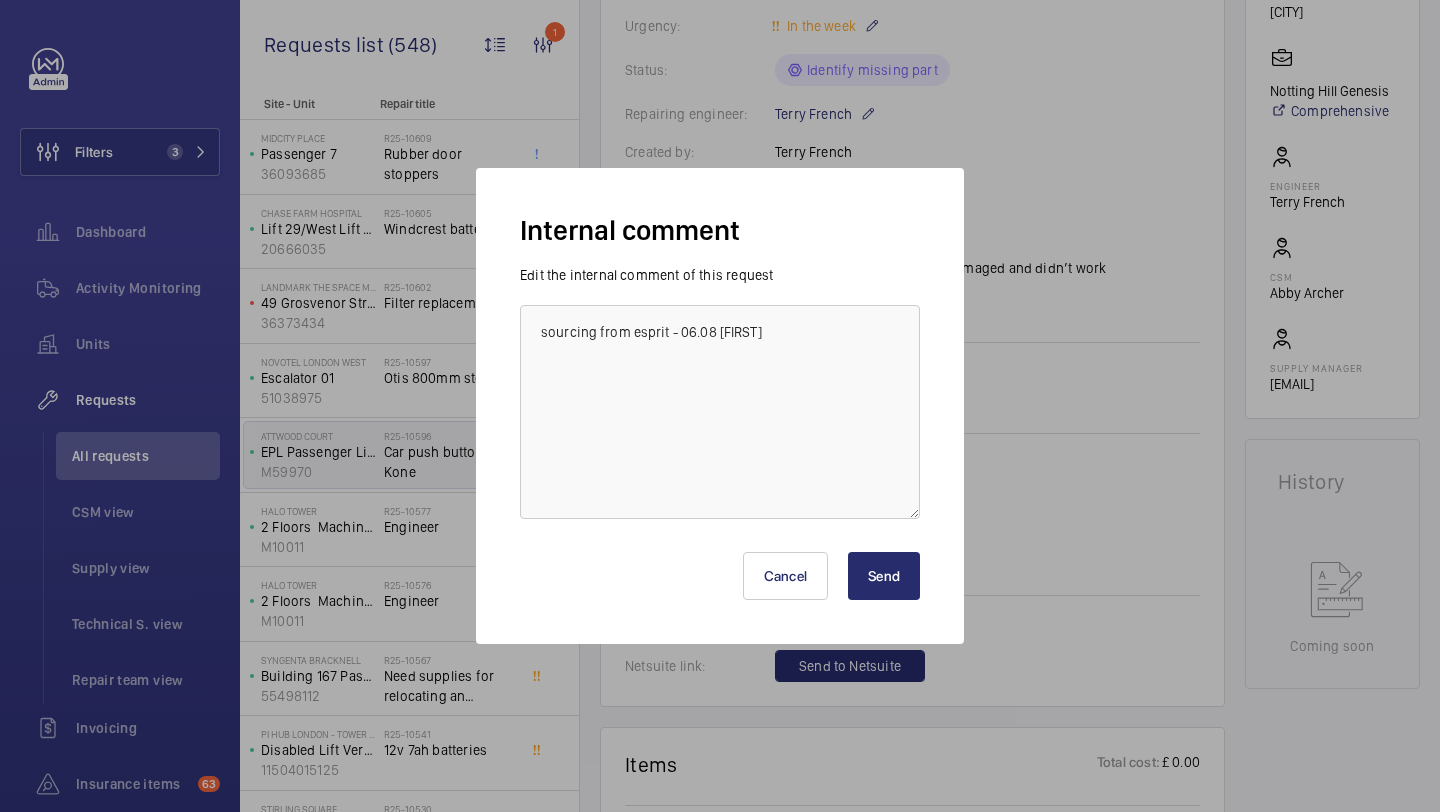 click on "Send" at bounding box center [884, 576] 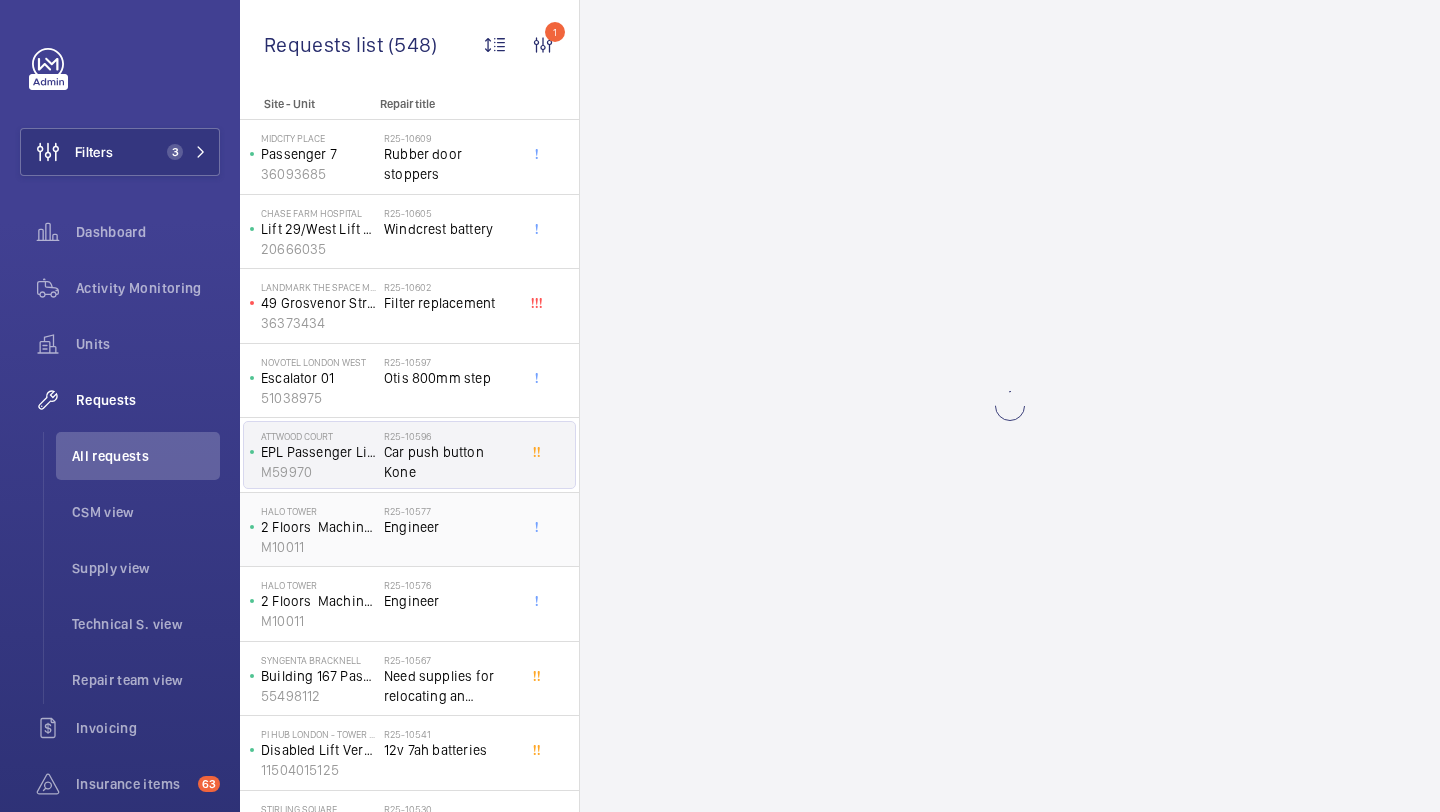 click on "Engineer" 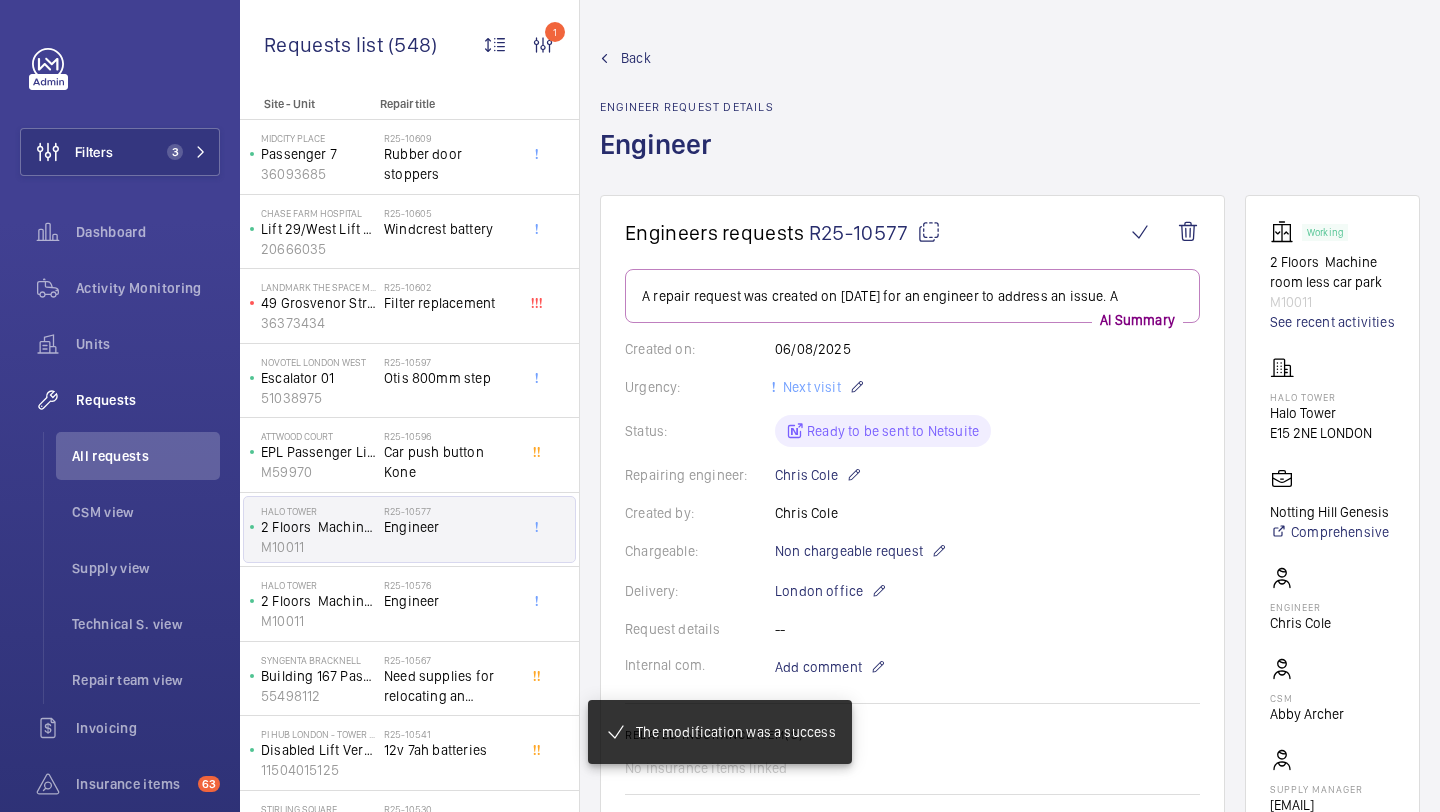 click on "Engineer" 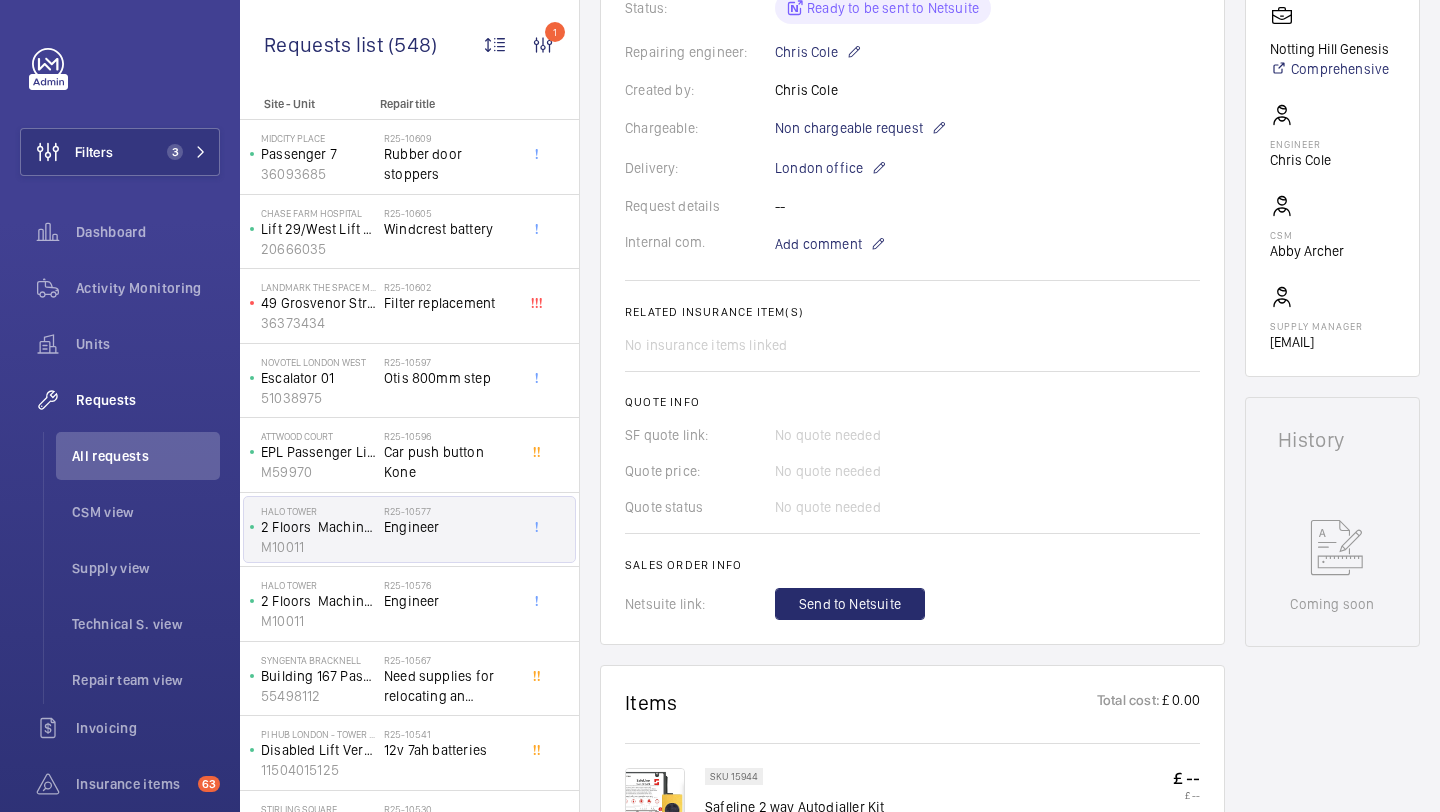 scroll, scrollTop: 412, scrollLeft: 0, axis: vertical 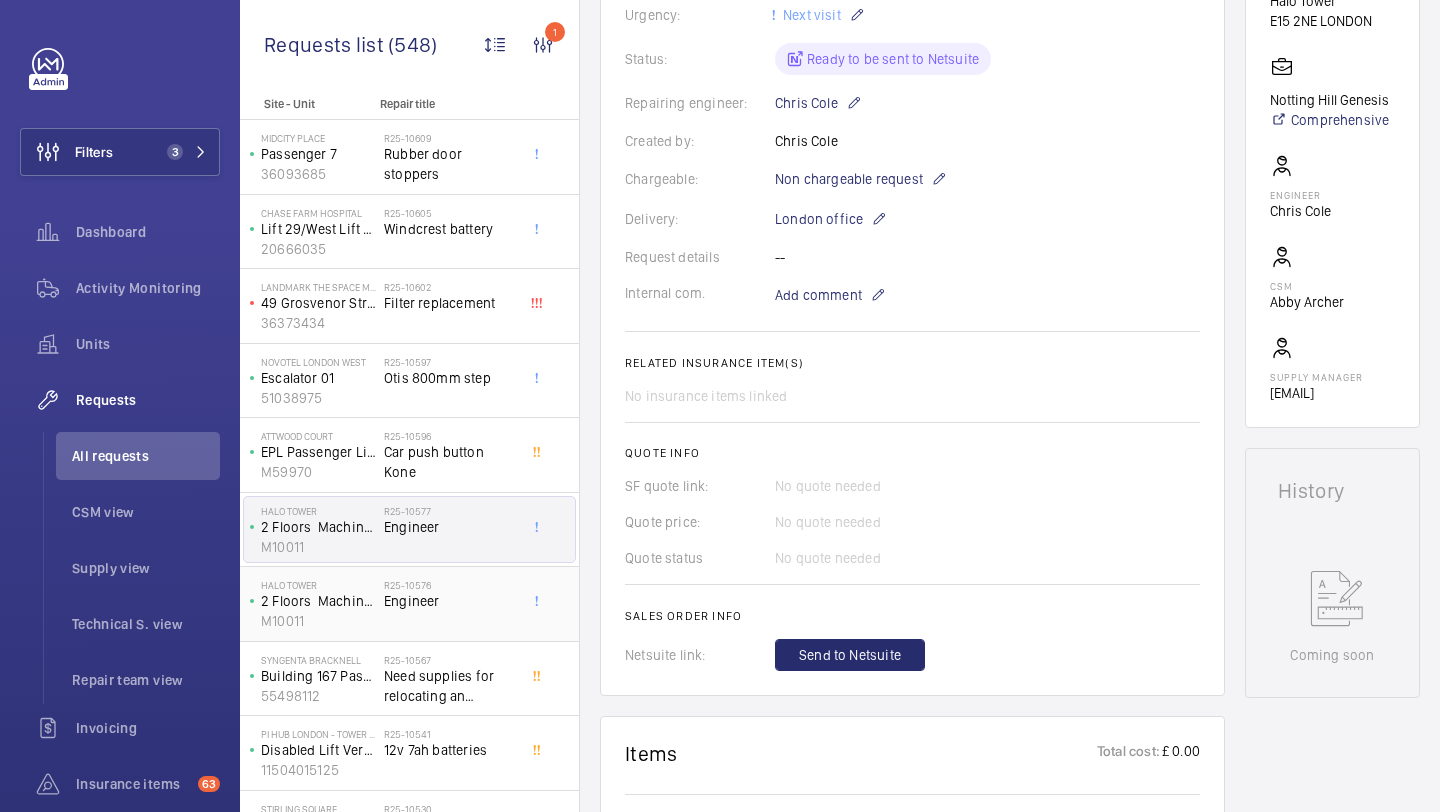 click on "R25-10576" 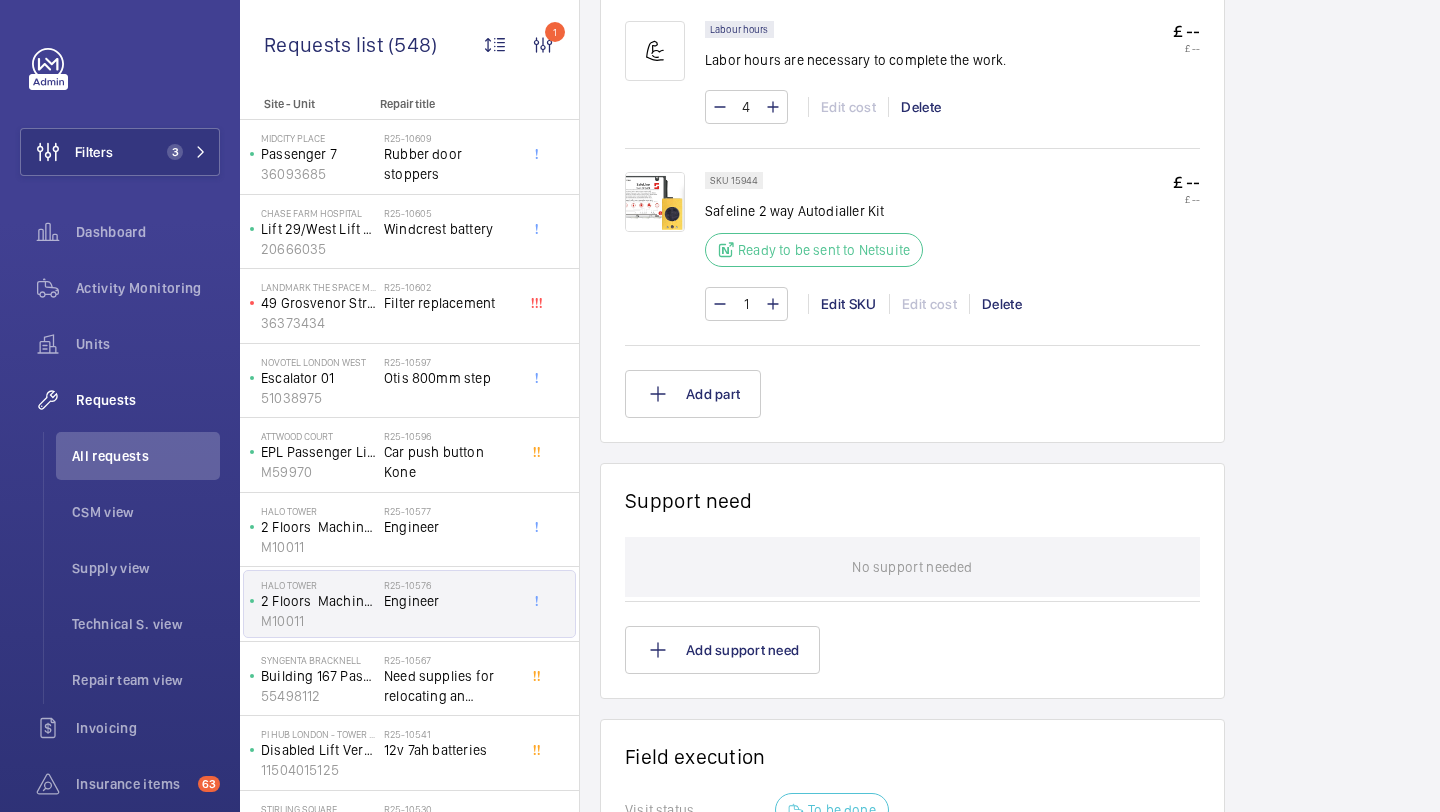 scroll, scrollTop: 123, scrollLeft: 0, axis: vertical 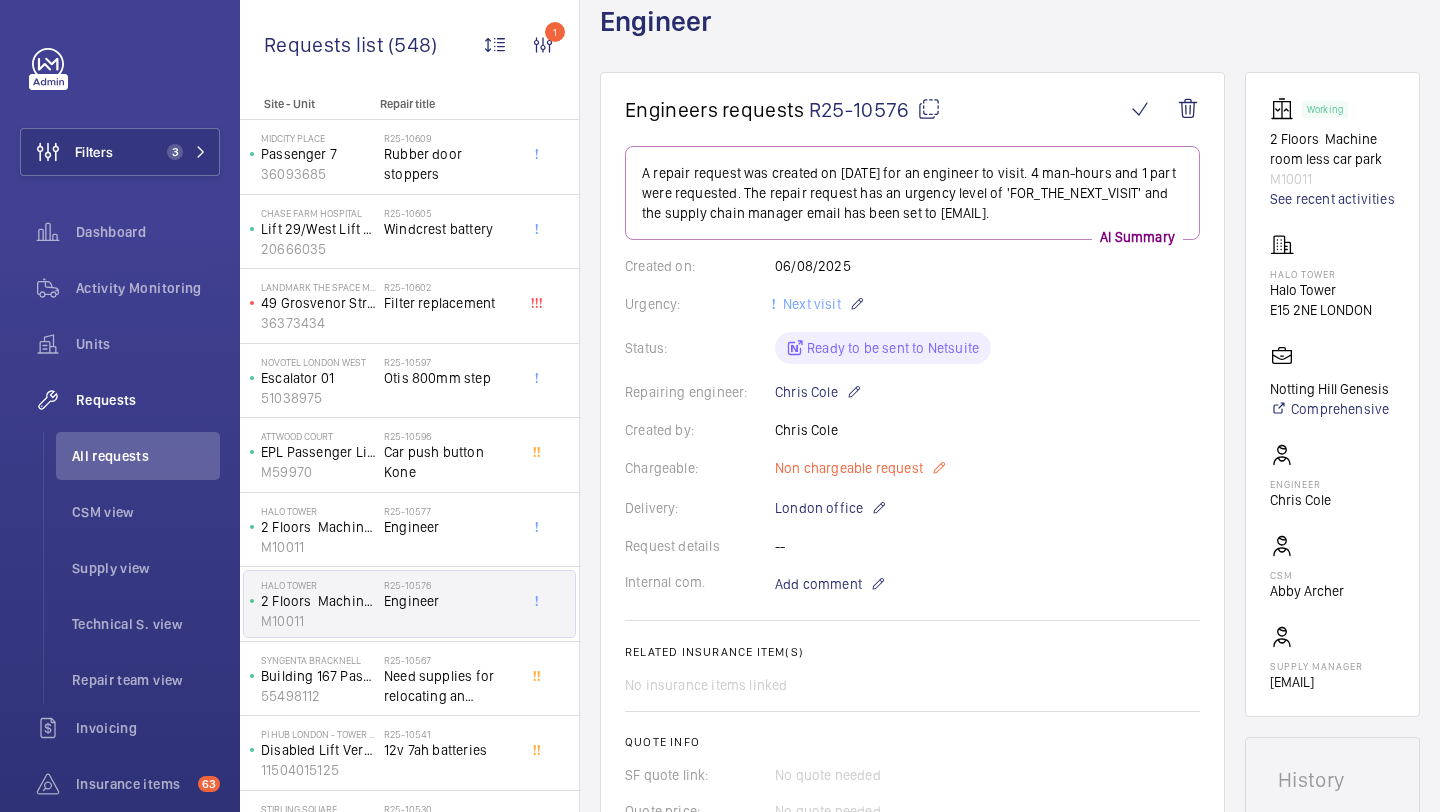 click on "Non chargeable request" 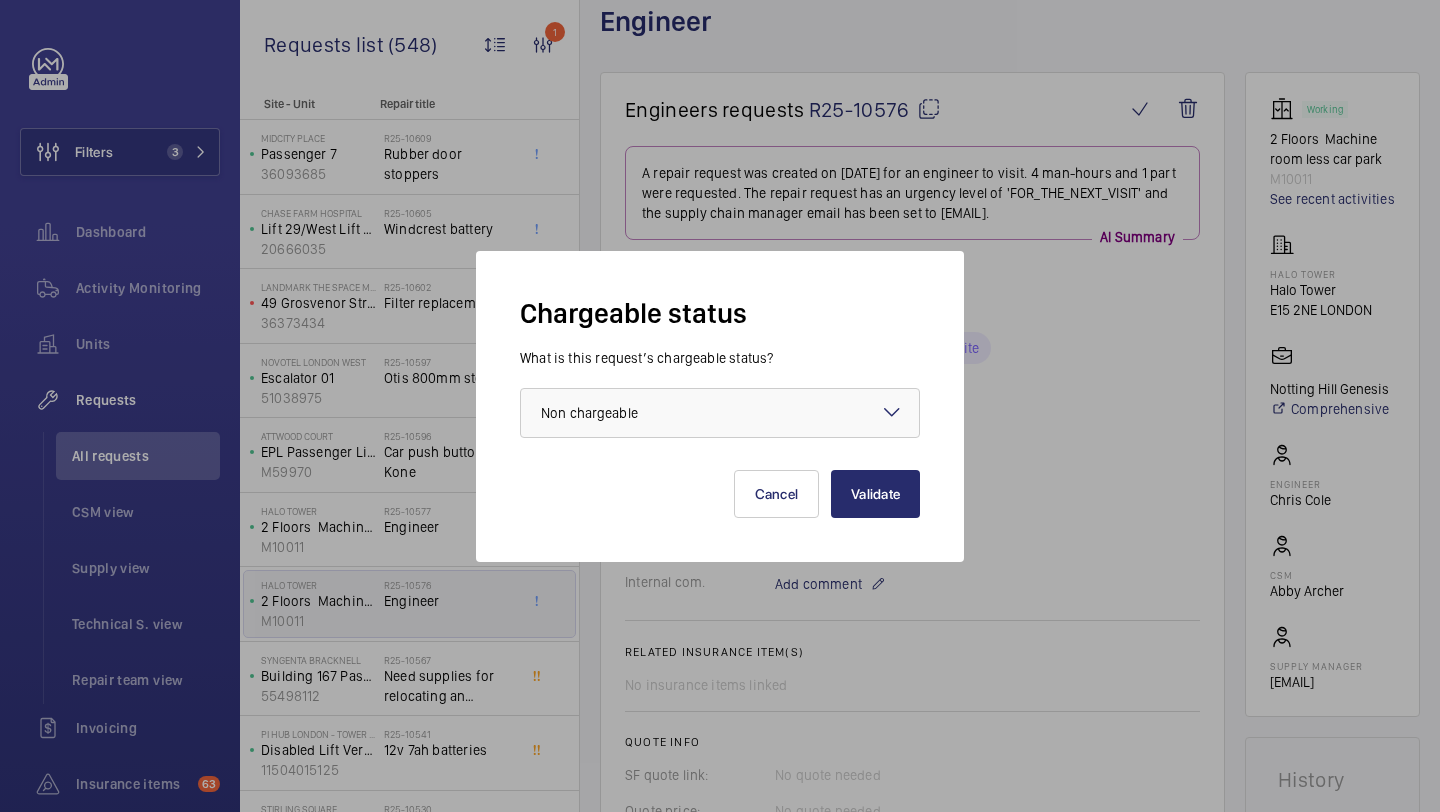 click on "What is this request’s chargeable status? Choose one option × Non chargeable ×" at bounding box center (720, 393) 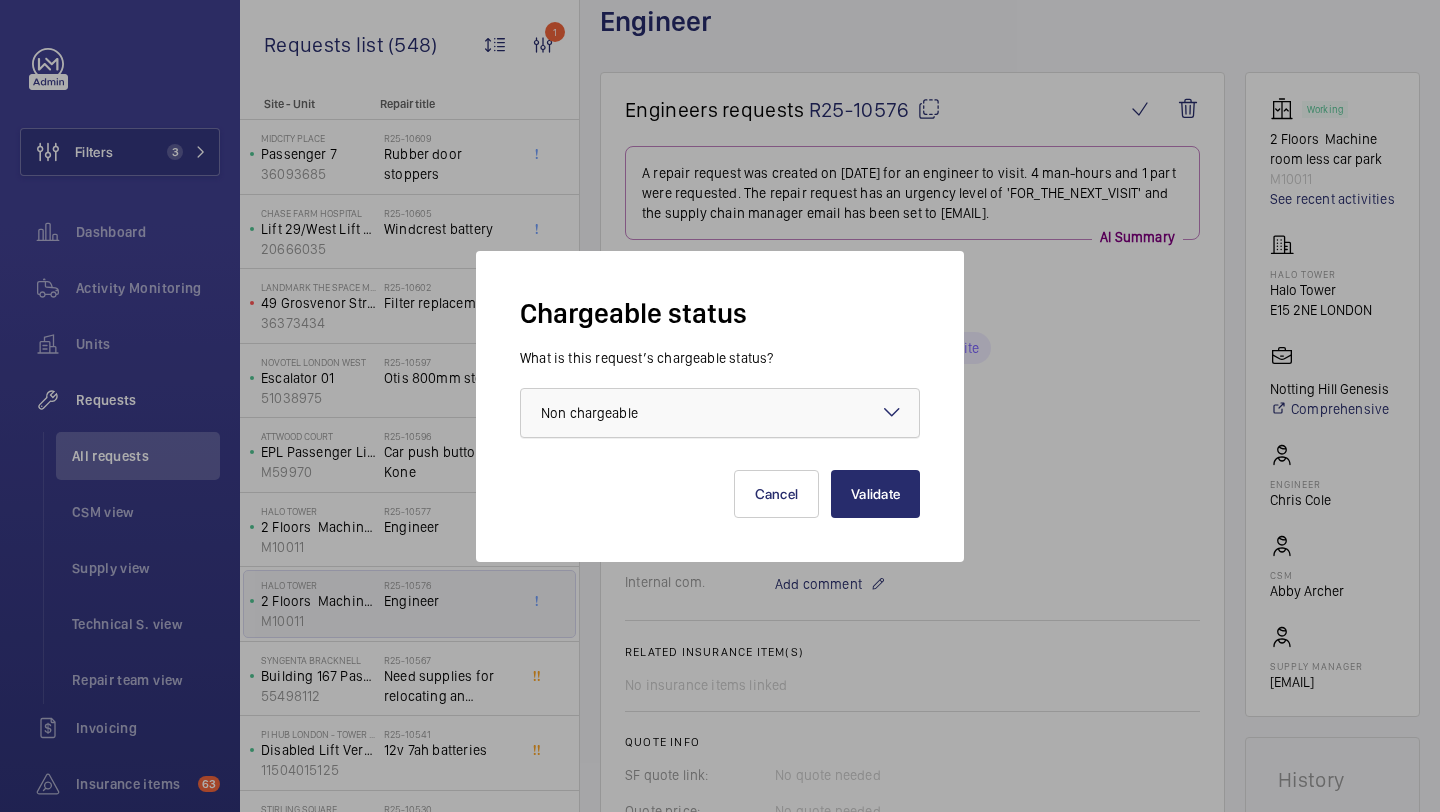 click at bounding box center [720, 413] 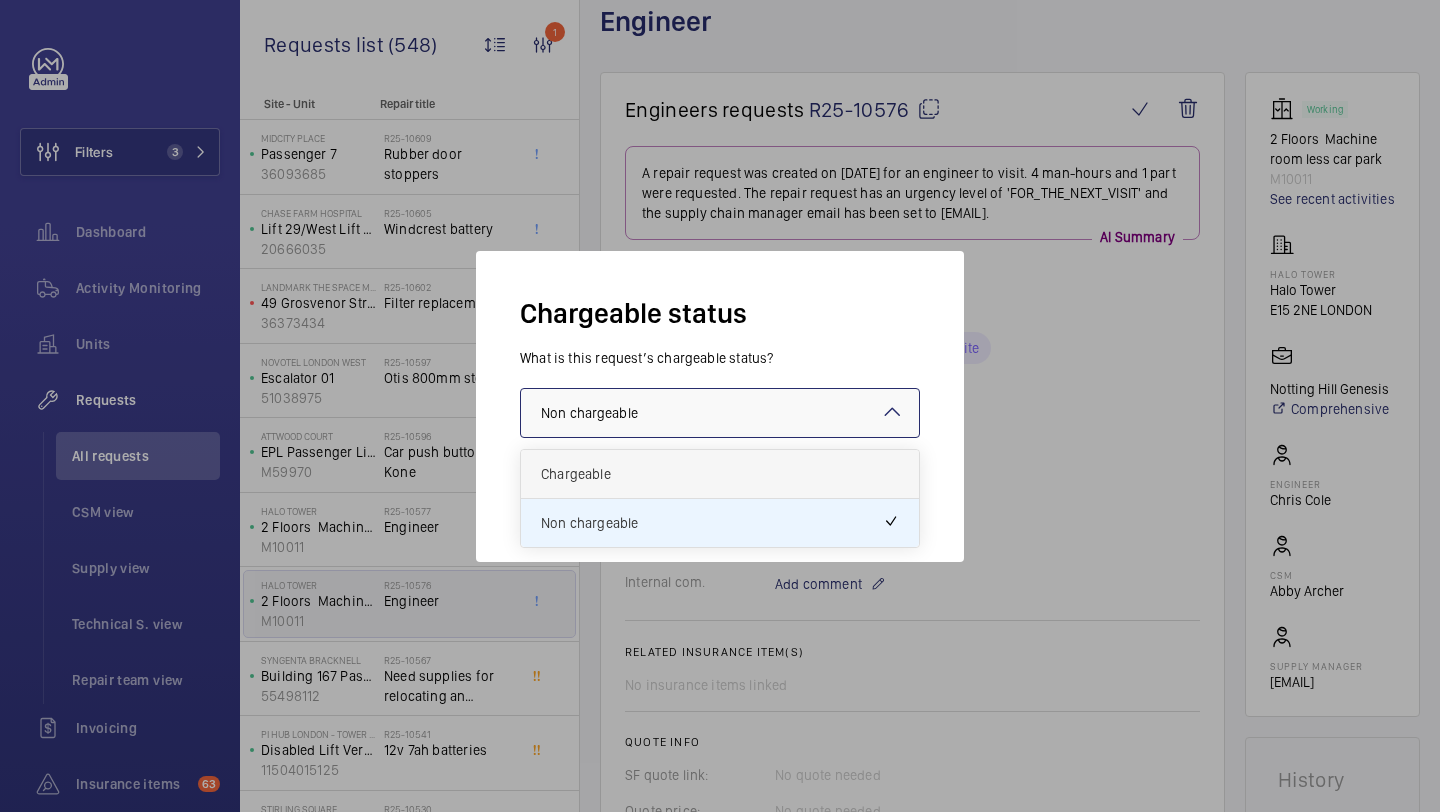 click on "Chargeable" at bounding box center (720, 474) 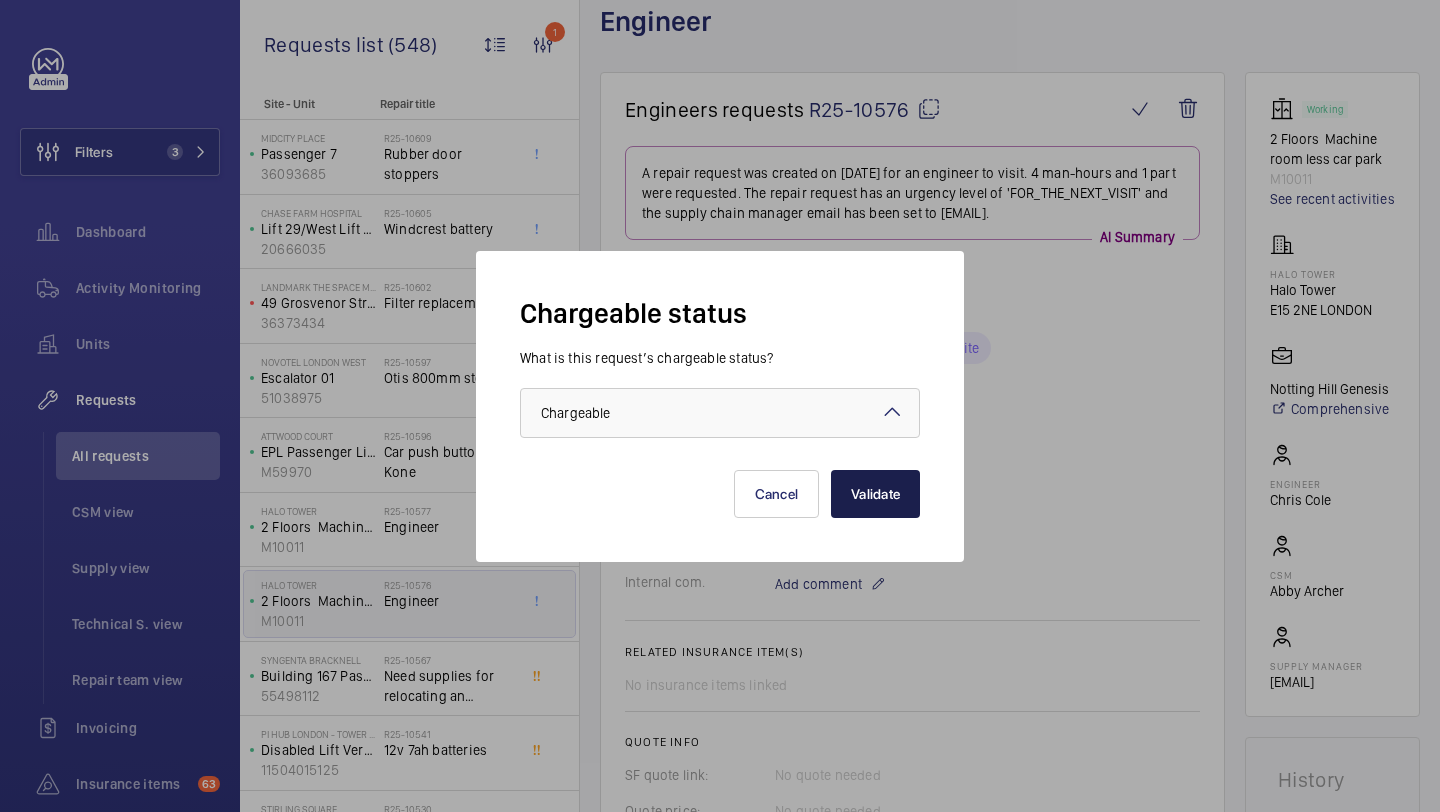 click on "Validate" at bounding box center (875, 494) 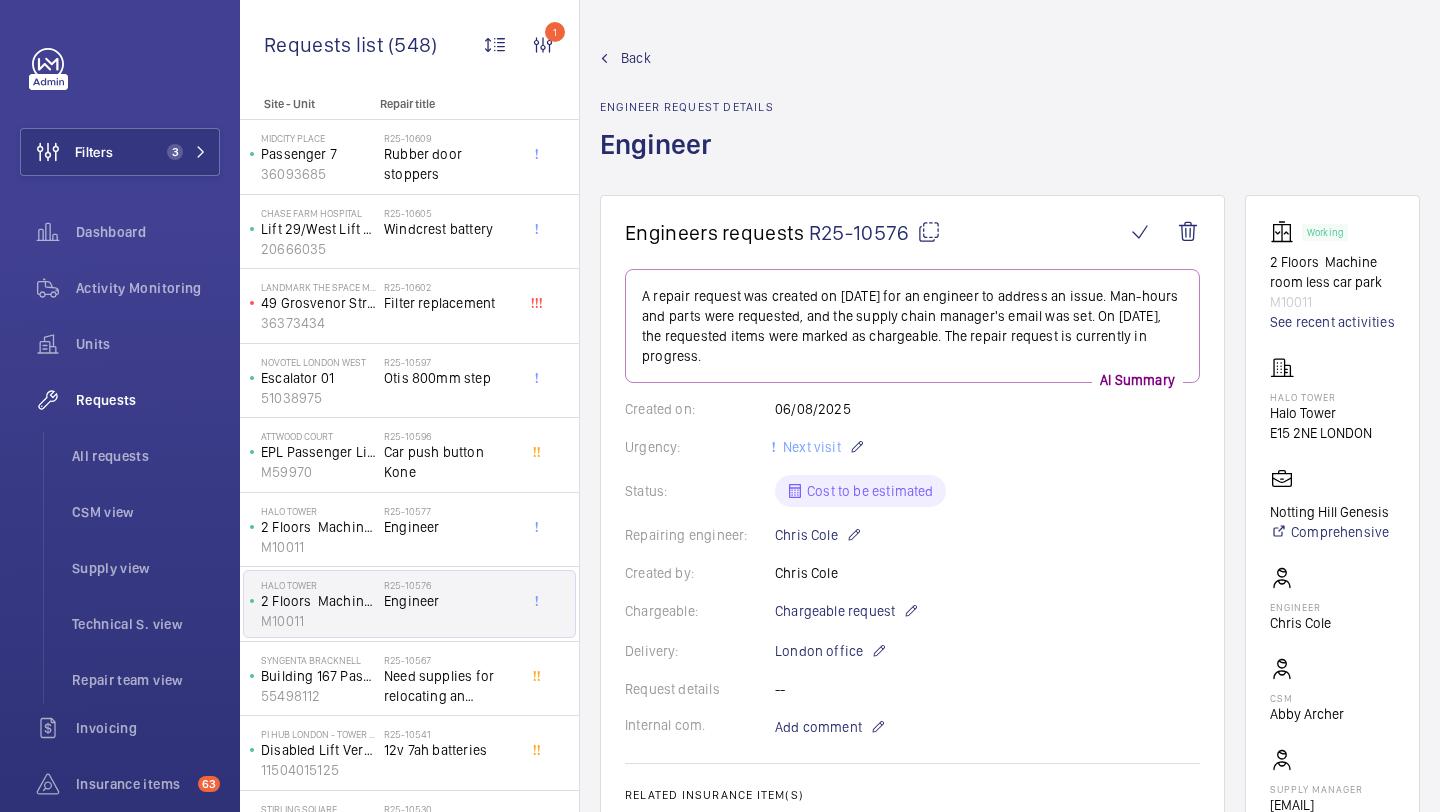 scroll, scrollTop: 822, scrollLeft: 0, axis: vertical 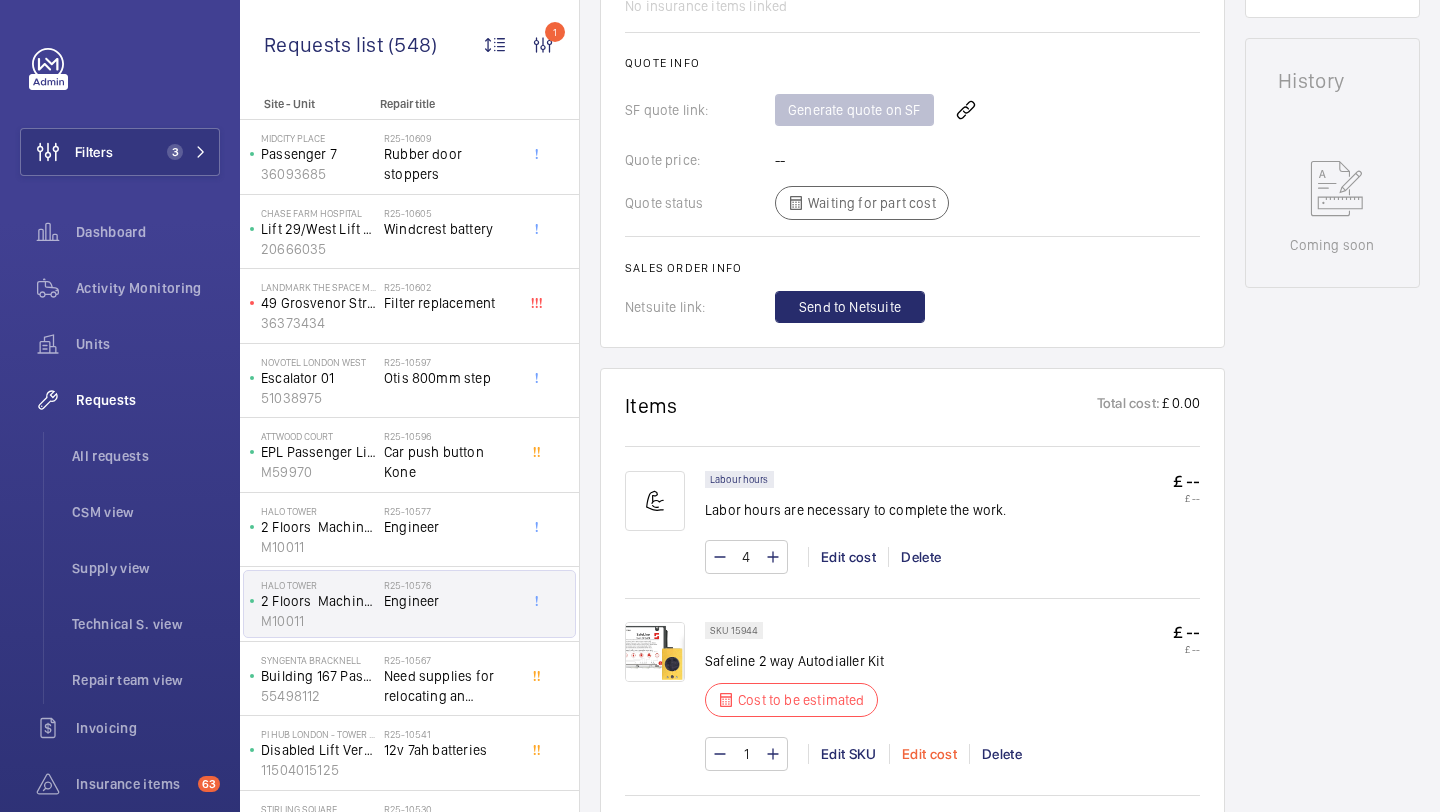 click on "Edit cost" 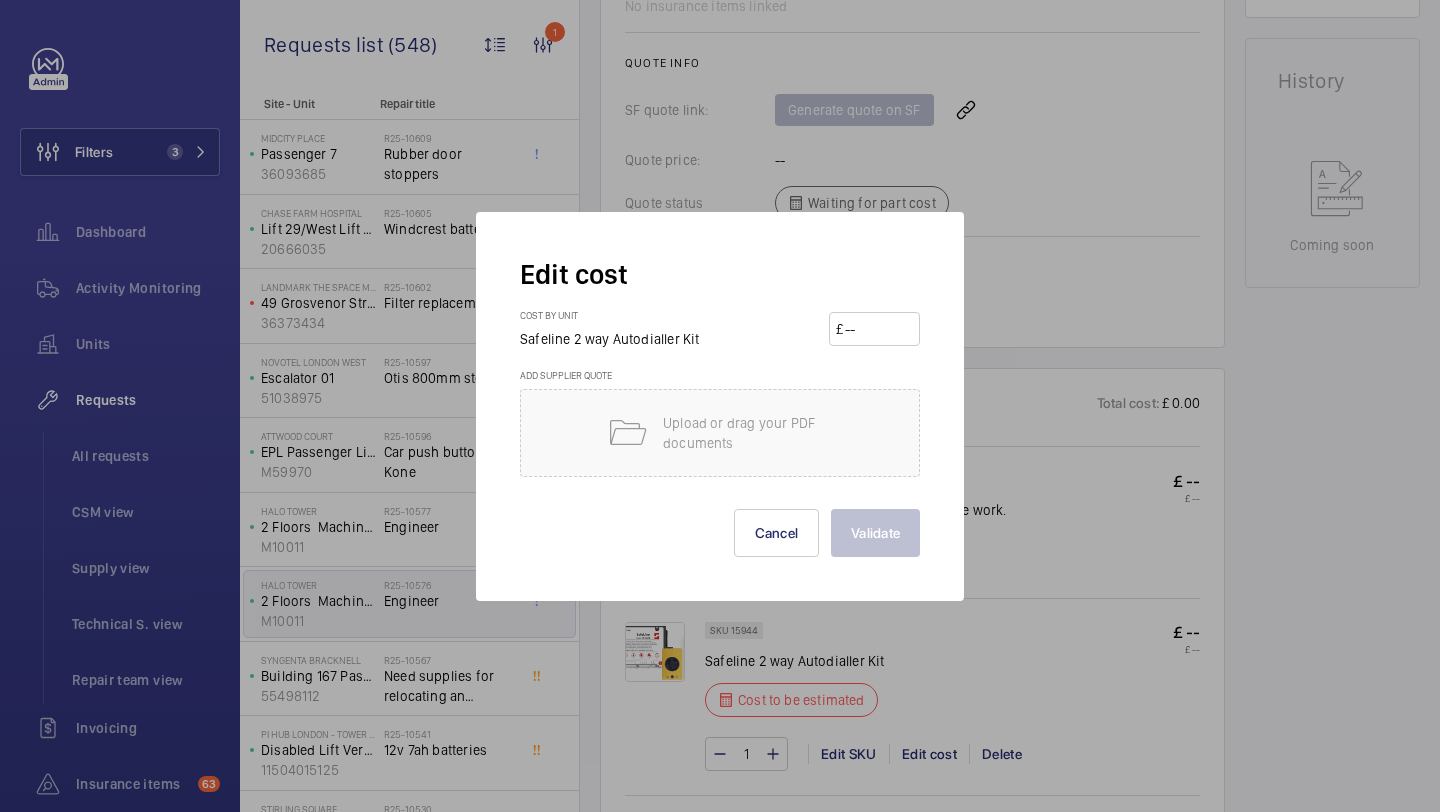 click at bounding box center (878, 329) 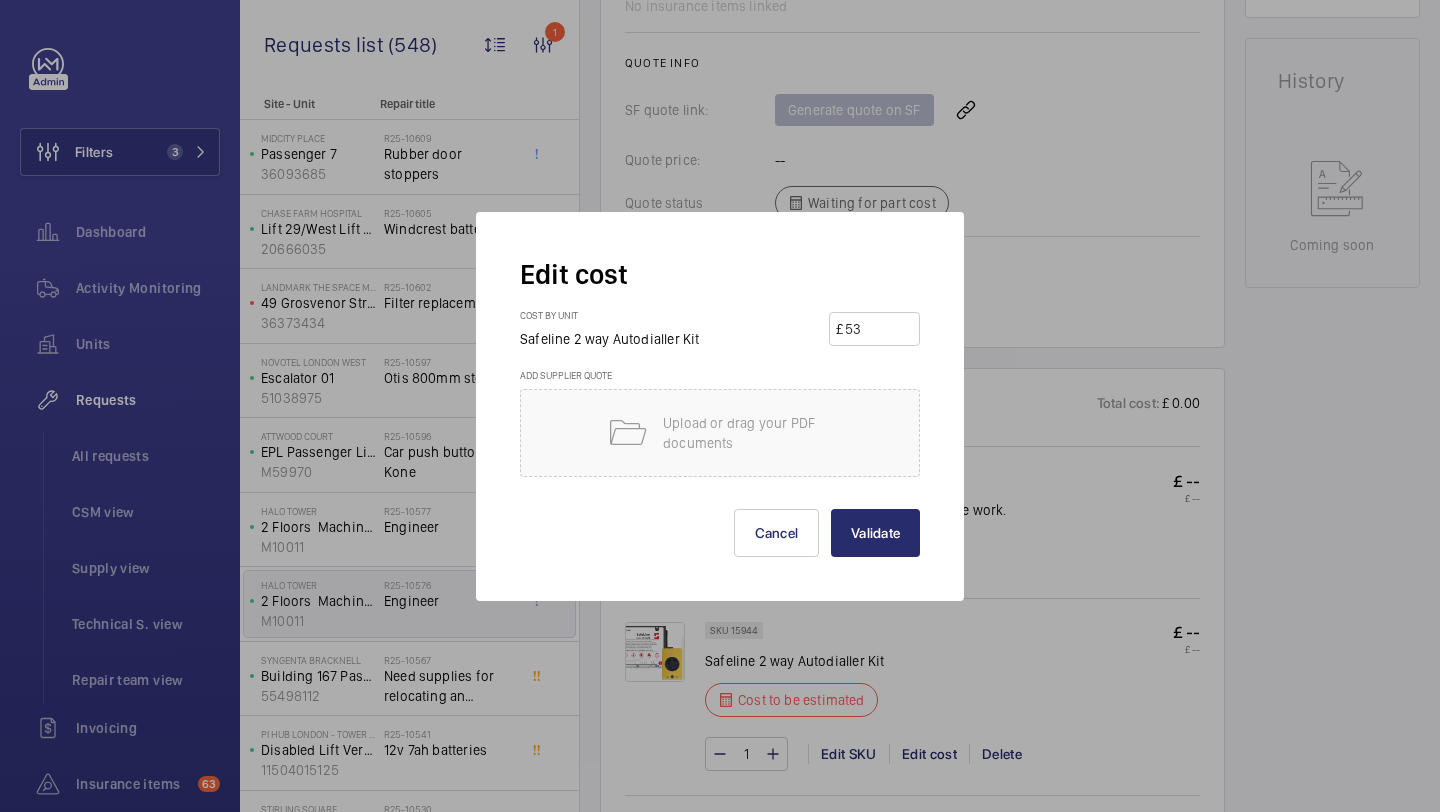type on "530" 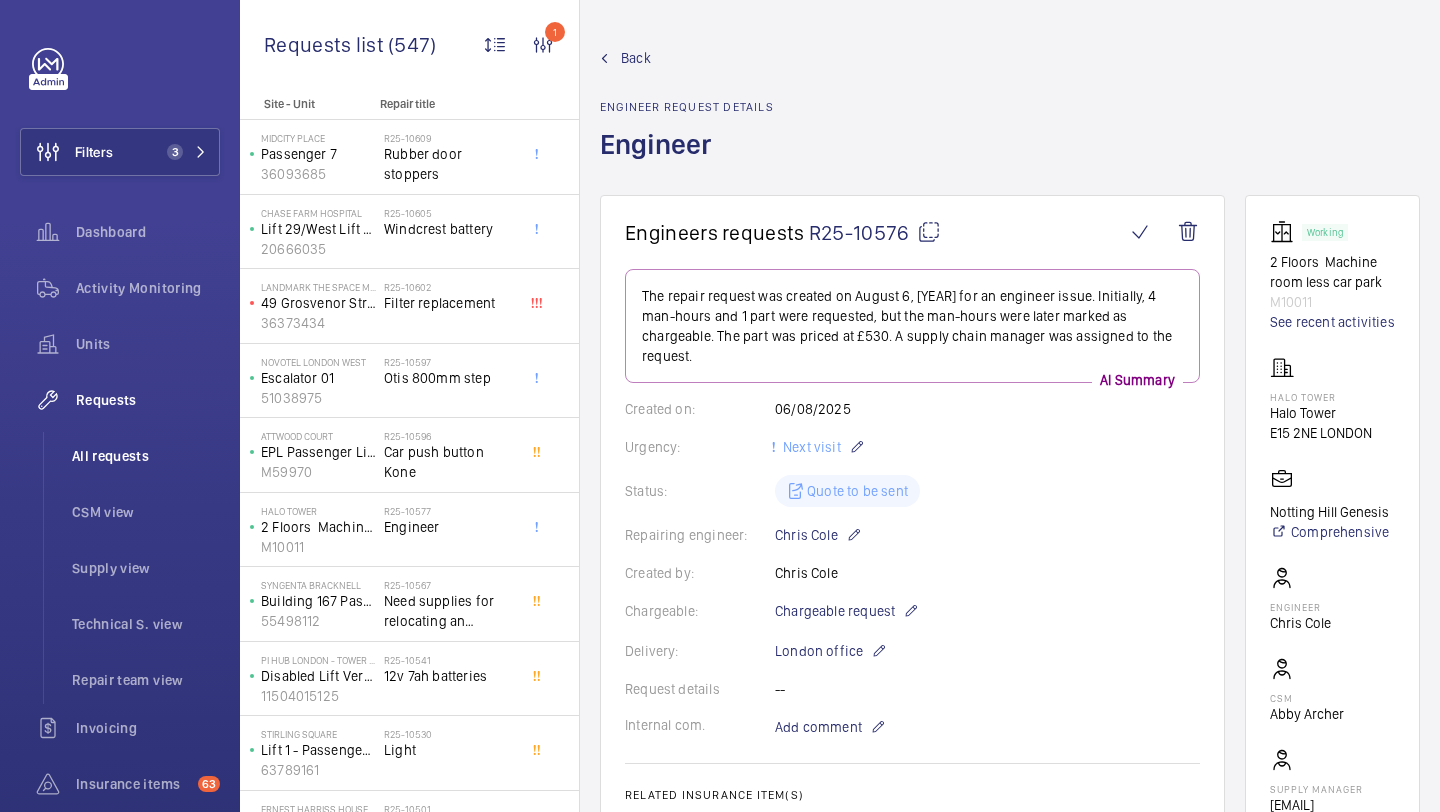 click on "Filters 3  Dashboard   Activity Monitoring   Units   Requests   All requests   CSM view   Supply view   Technical S. view   Repair team view   Invoicing   Insurance items  63  Reports   Contacts   IoT  Beta" 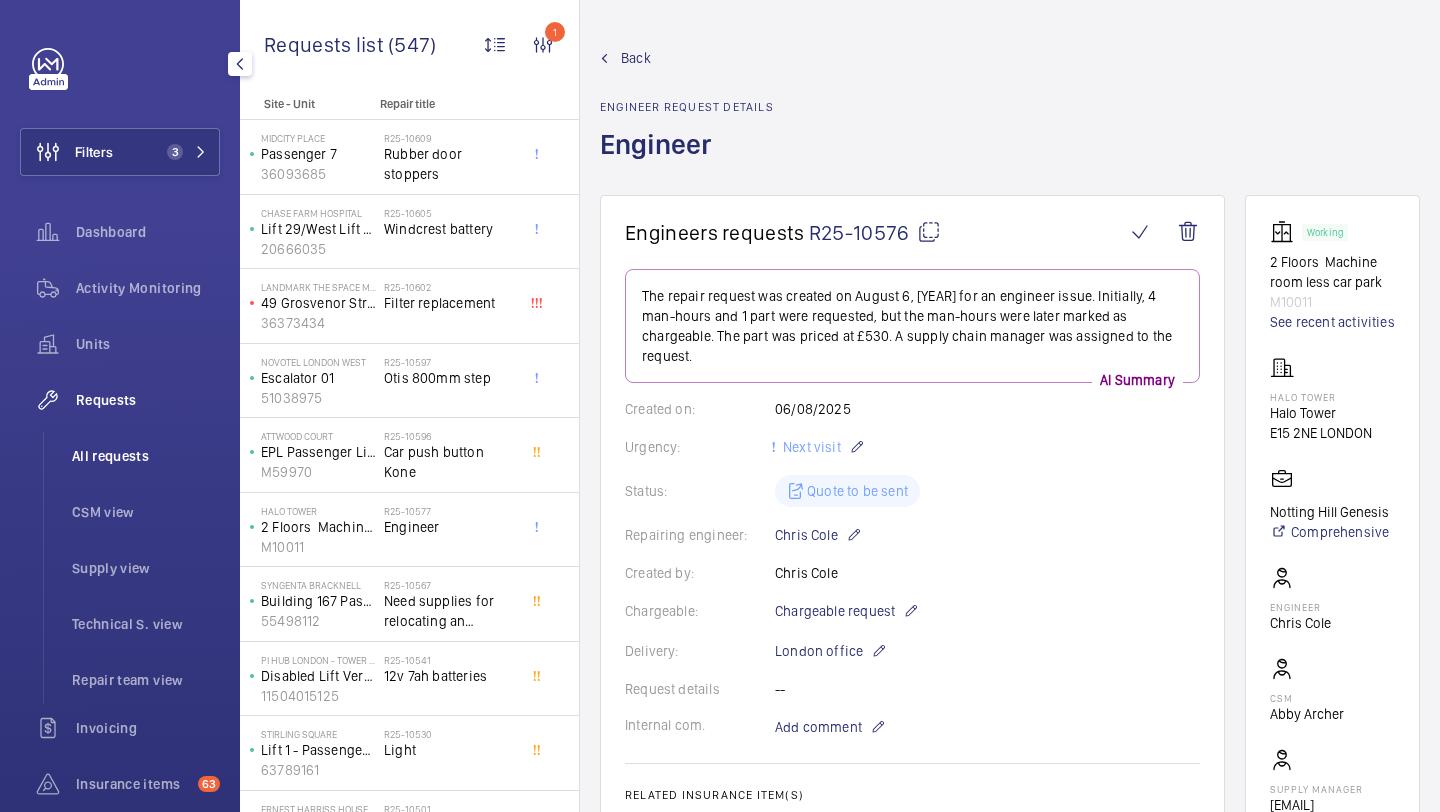 click on "All requests" 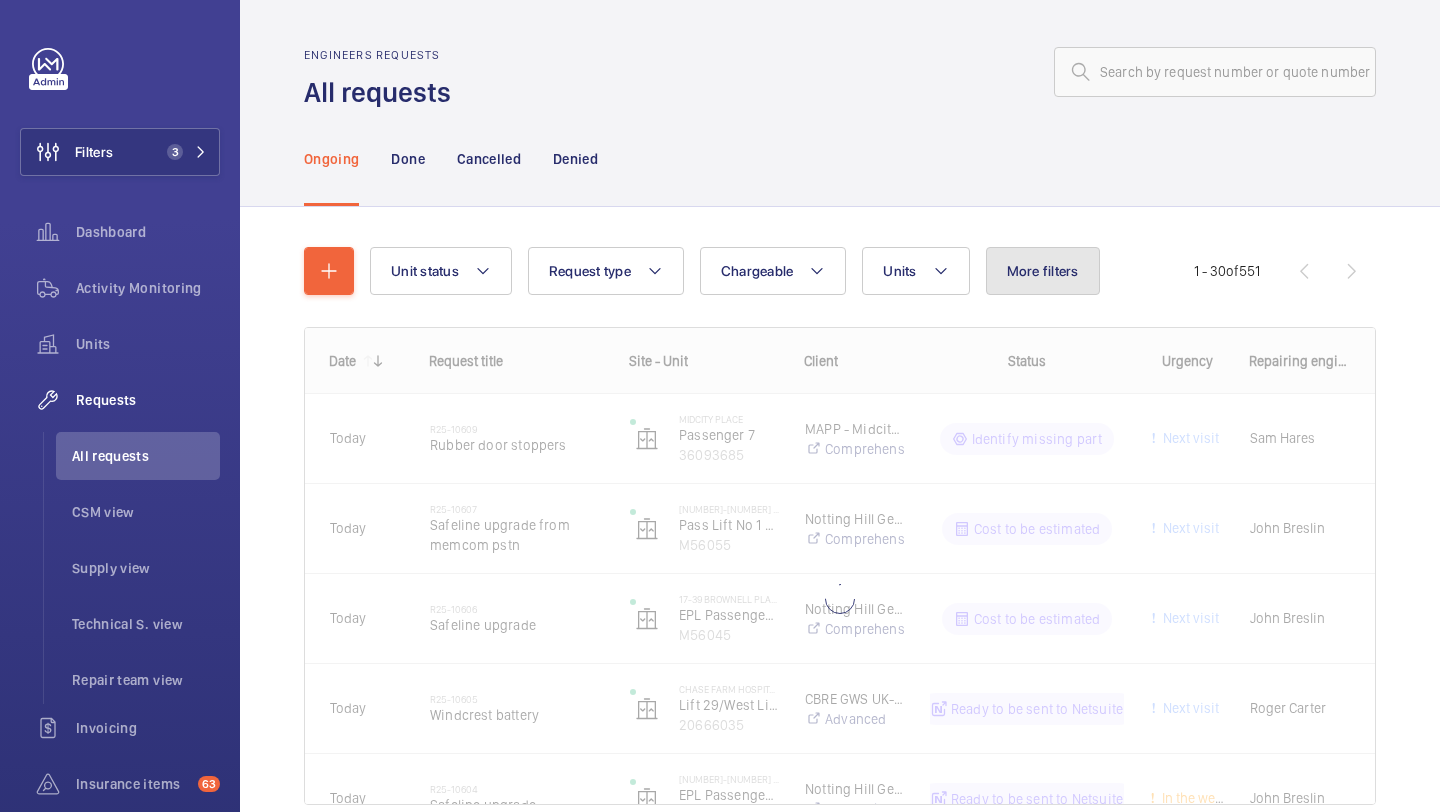 click on "More filters" 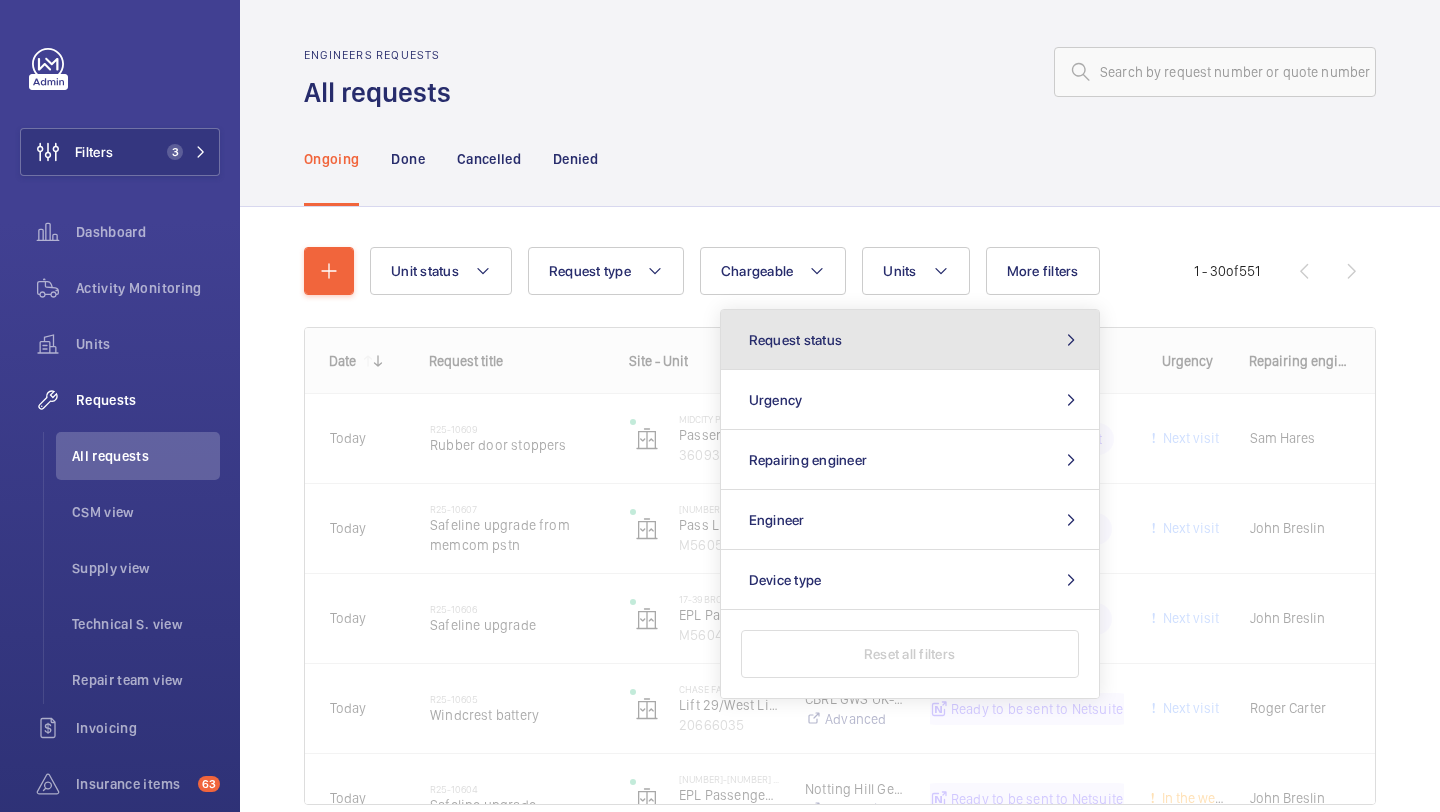 click on "Request status" 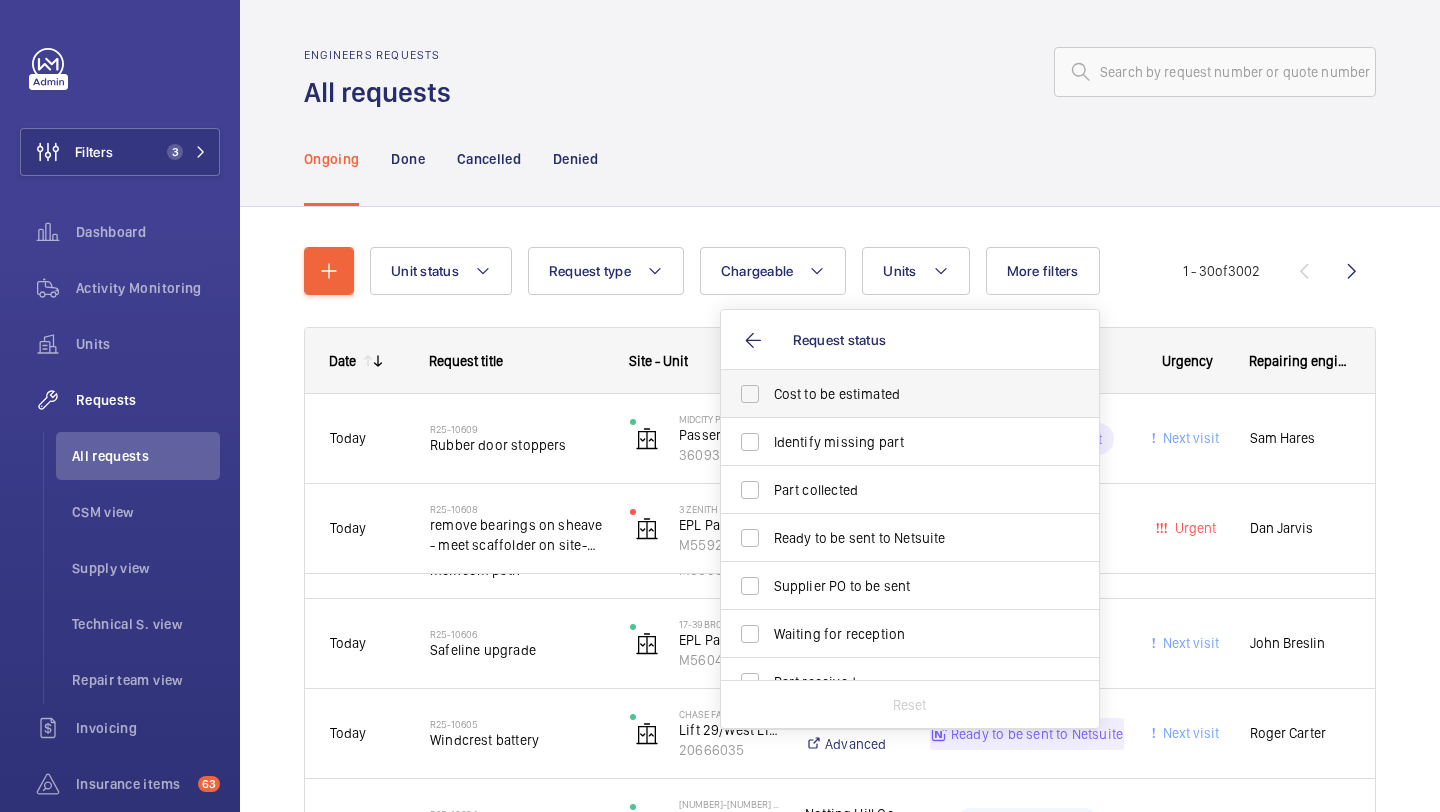click on "Cost to be estimated" at bounding box center [895, 394] 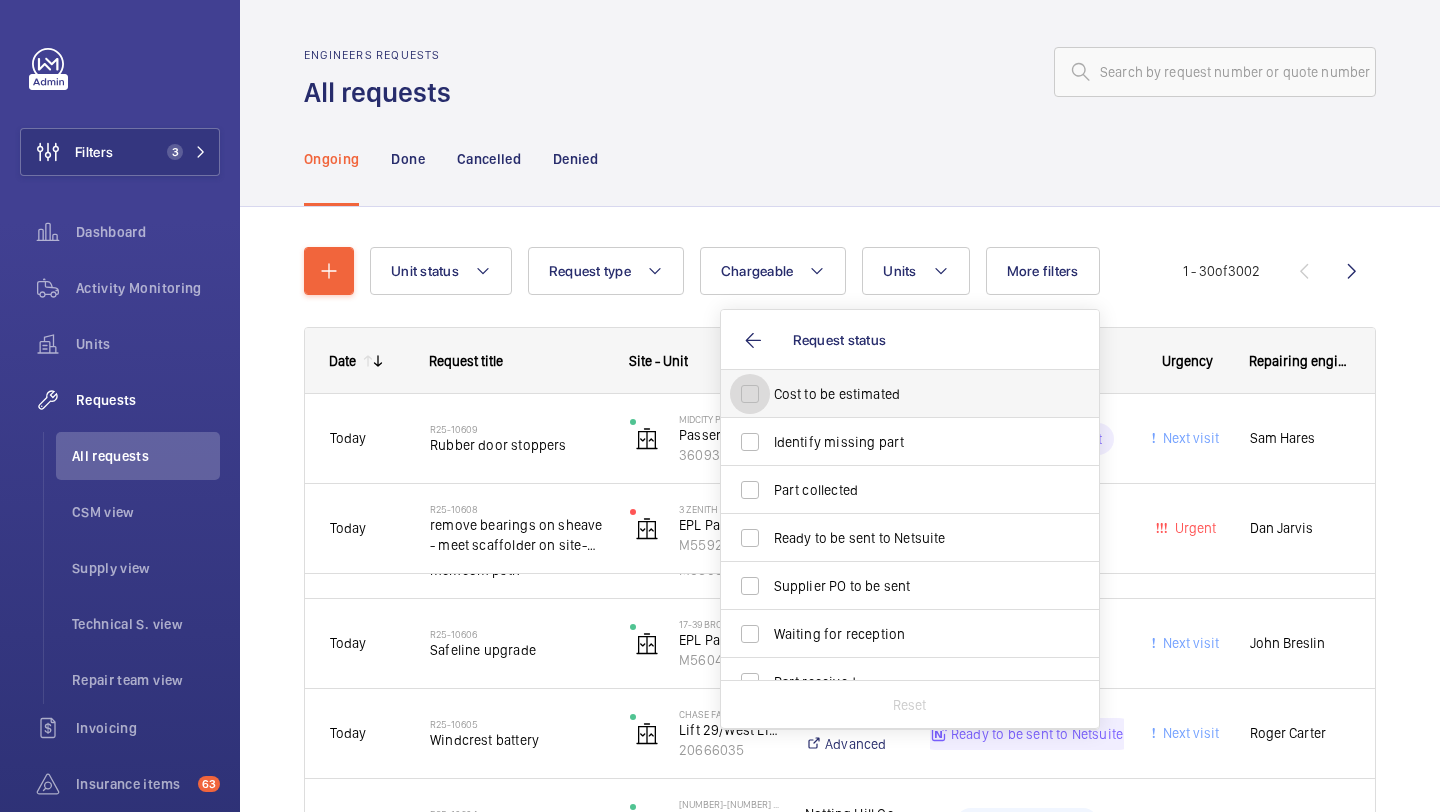 click on "Cost to be estimated" at bounding box center (750, 394) 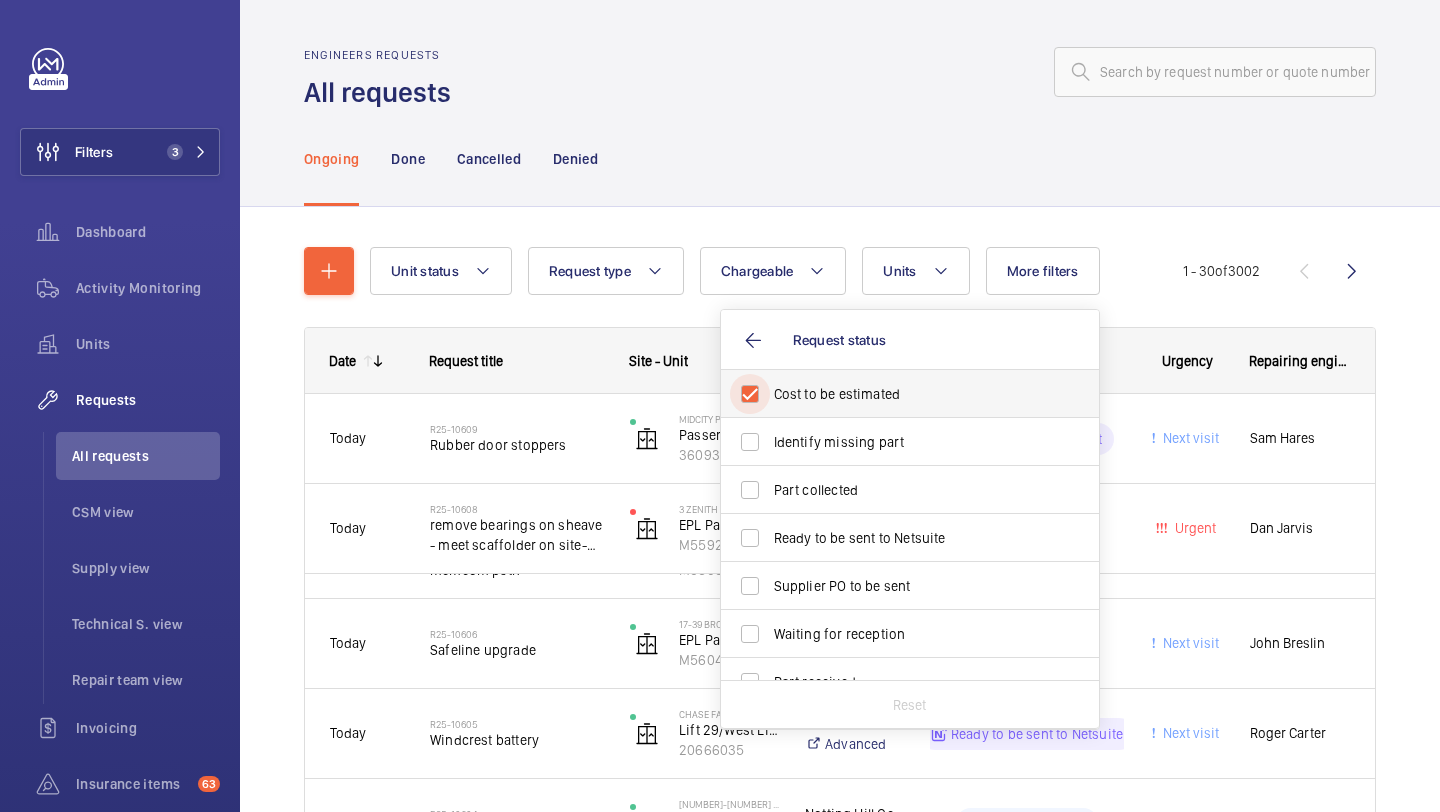checkbox on "true" 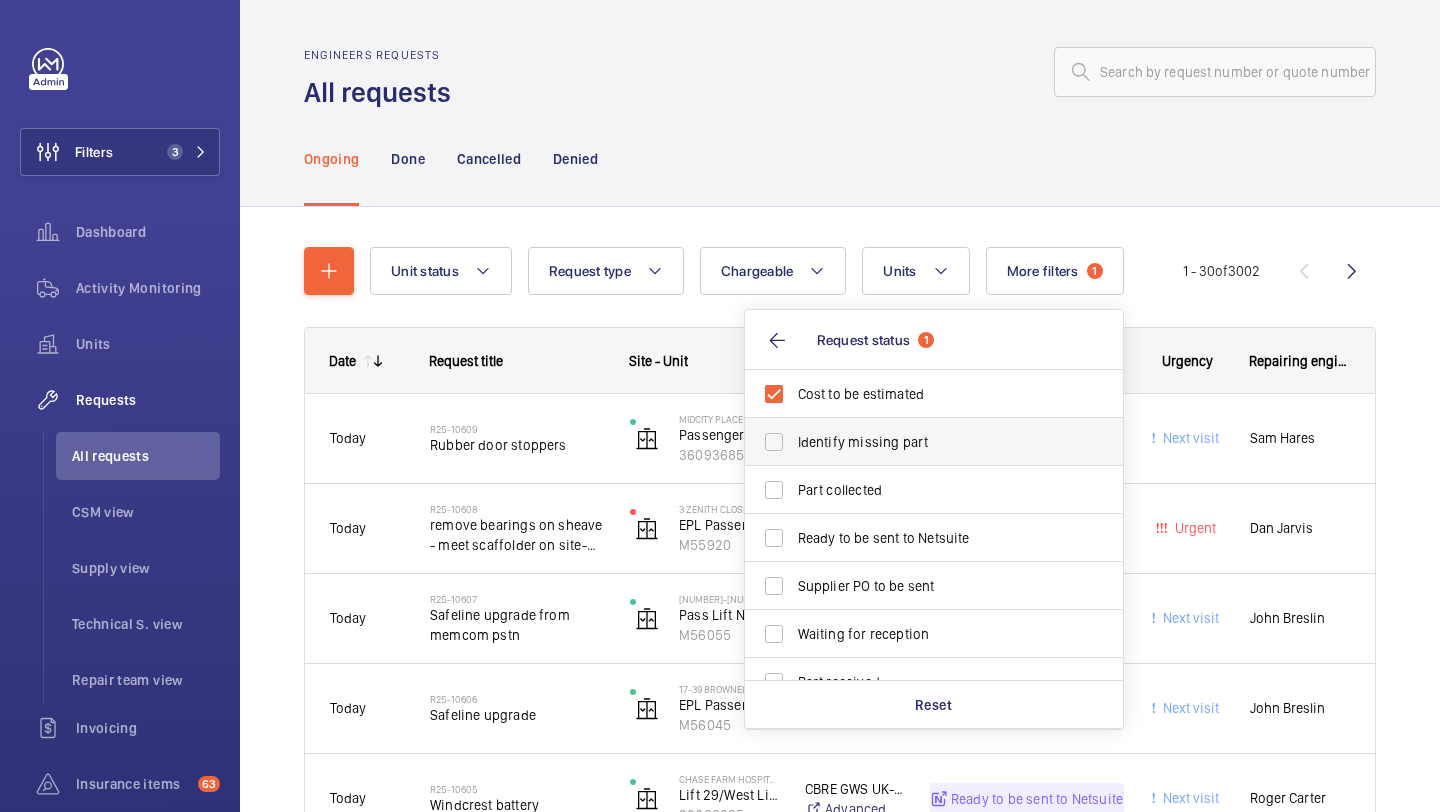 click on "Identify missing part" at bounding box center [935, 442] 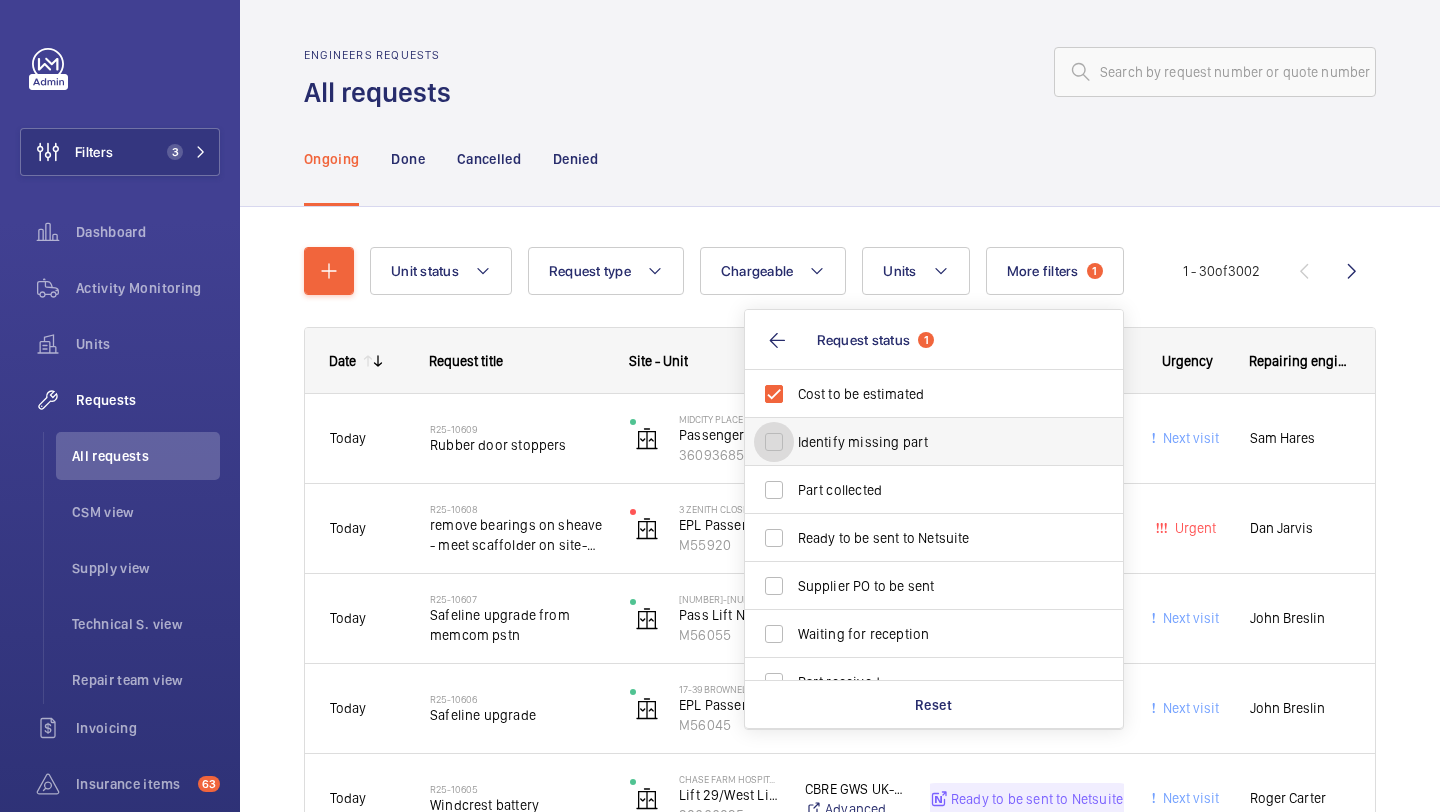 click on "Identify missing part" at bounding box center (774, 442) 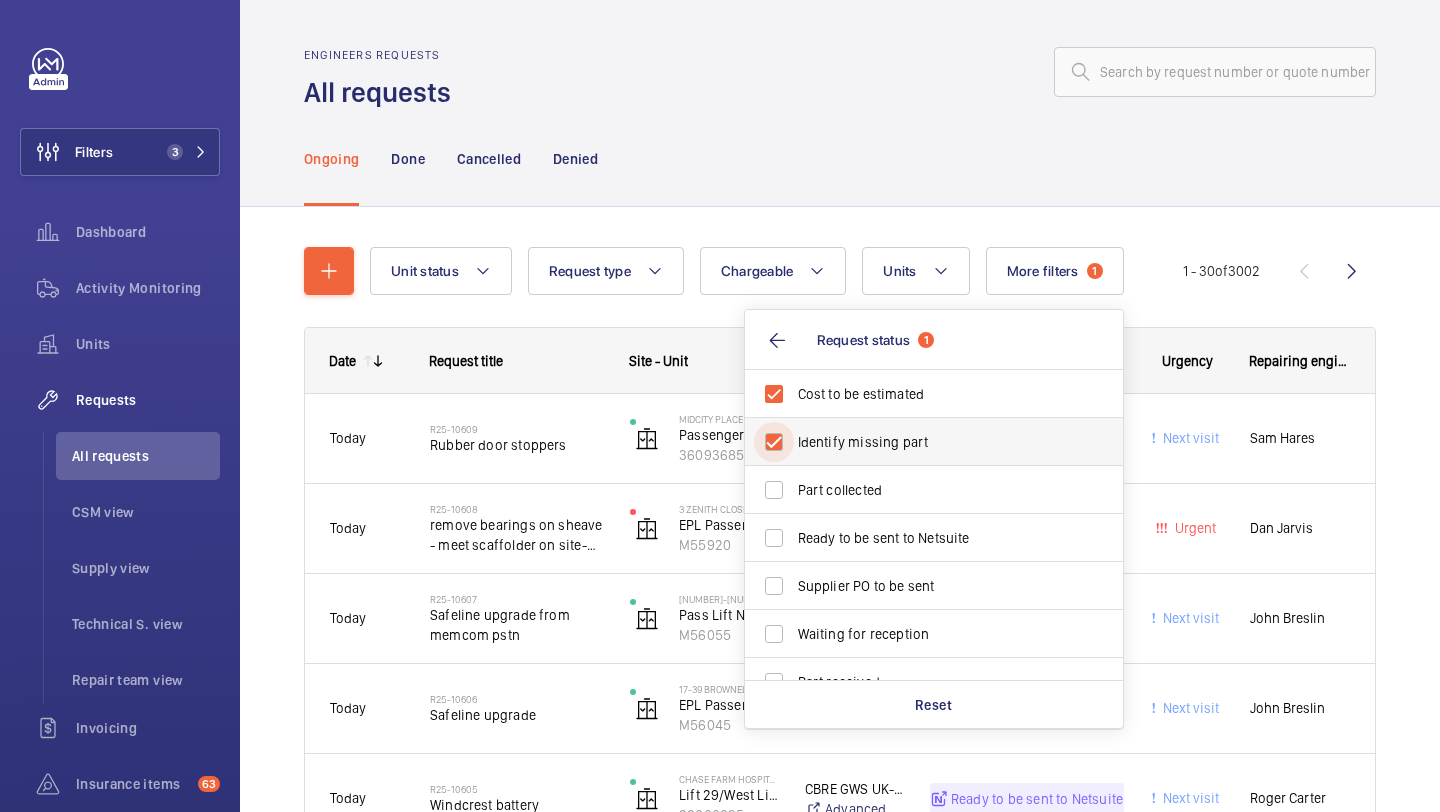 checkbox on "true" 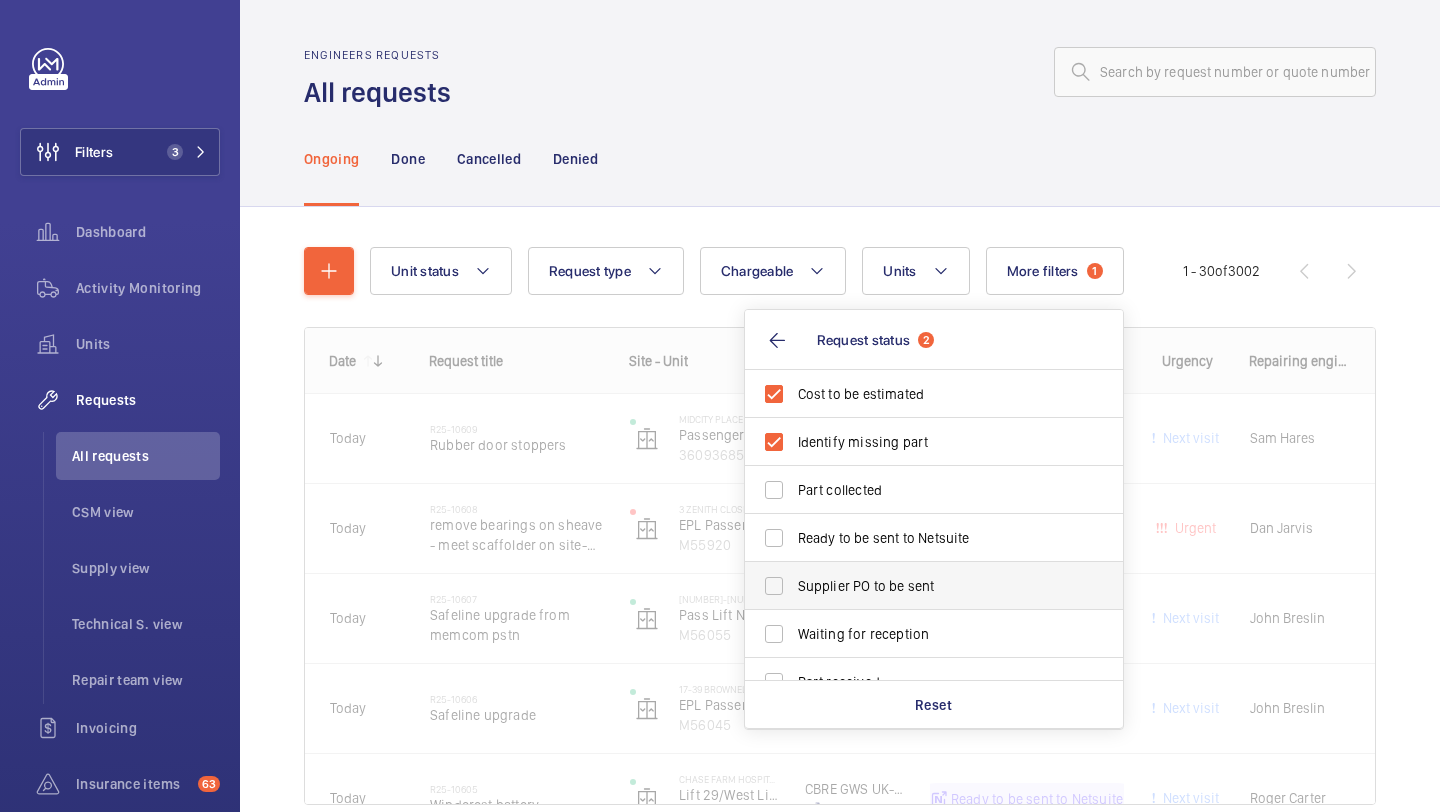 click on "Ready to be sent to Netsuite" at bounding box center [919, 538] 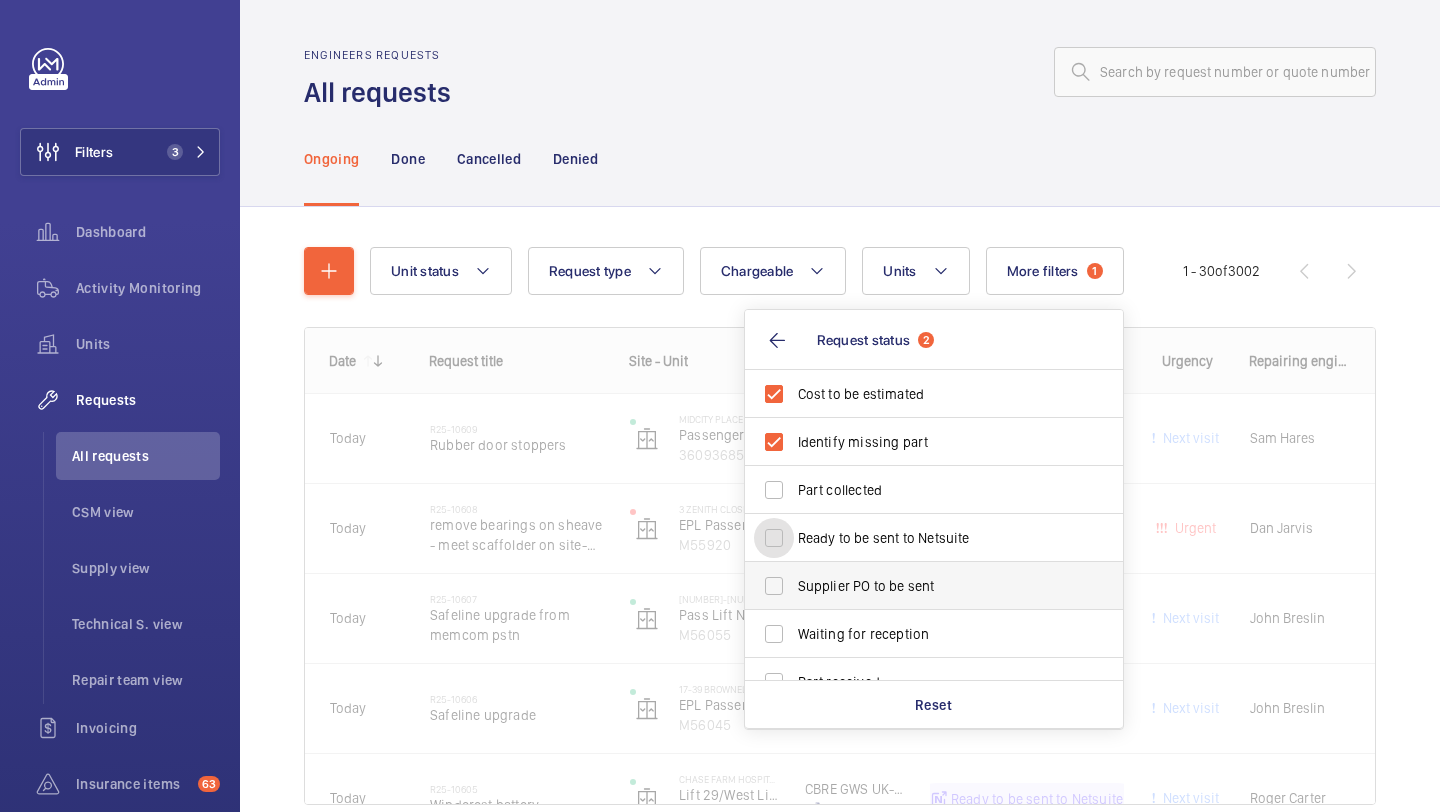 click on "Ready to be sent to Netsuite" at bounding box center (774, 538) 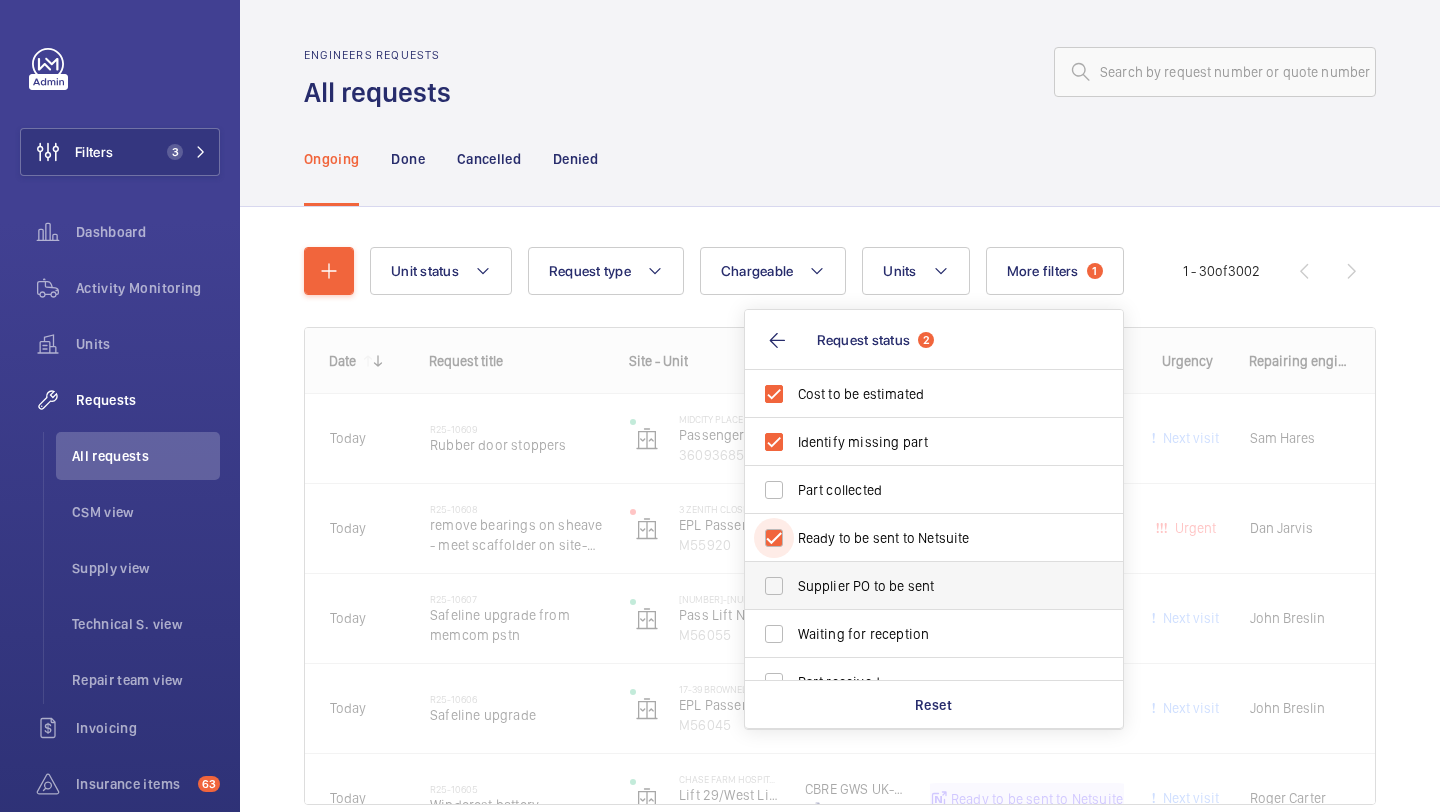 checkbox on "true" 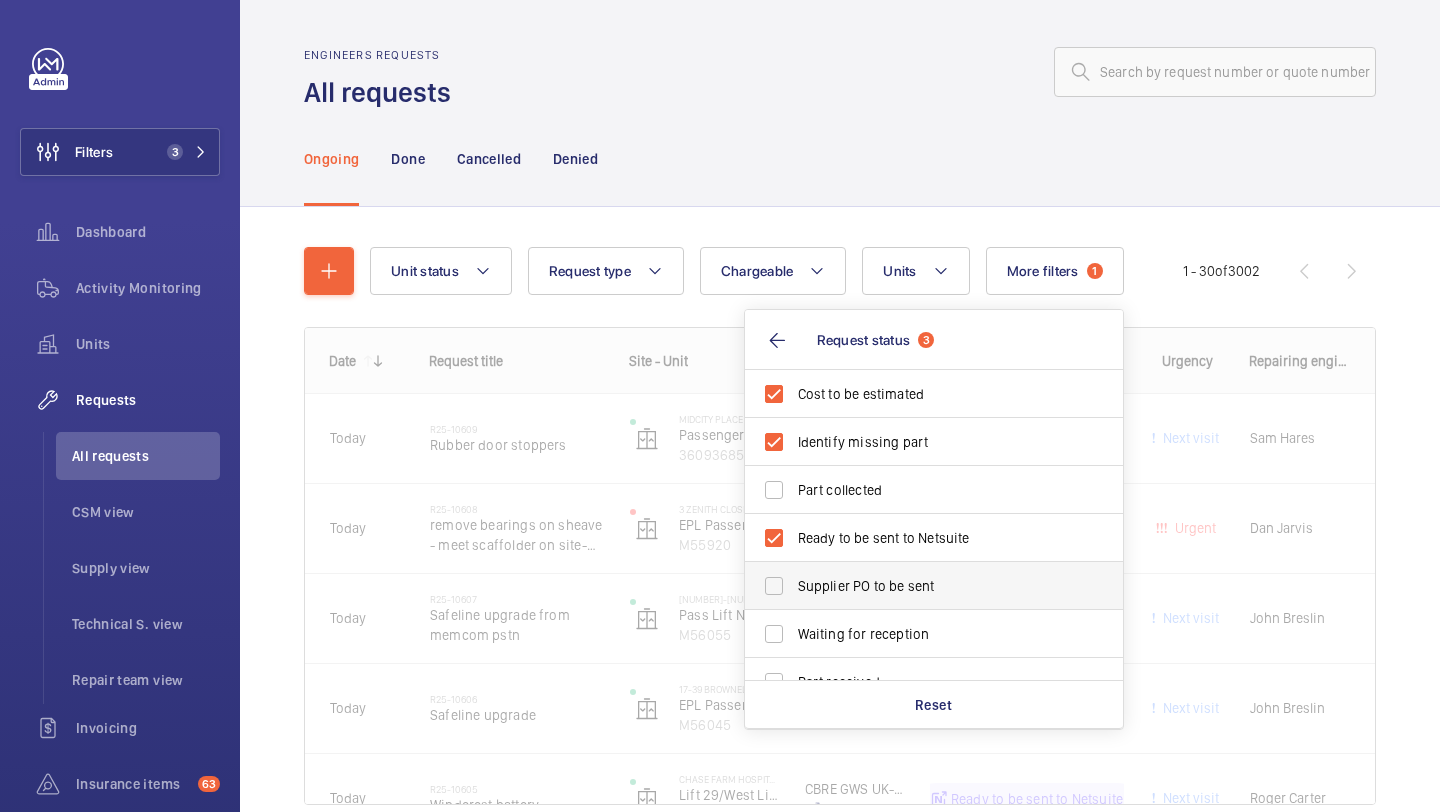 click on "Supplier PO to be sent" at bounding box center (935, 586) 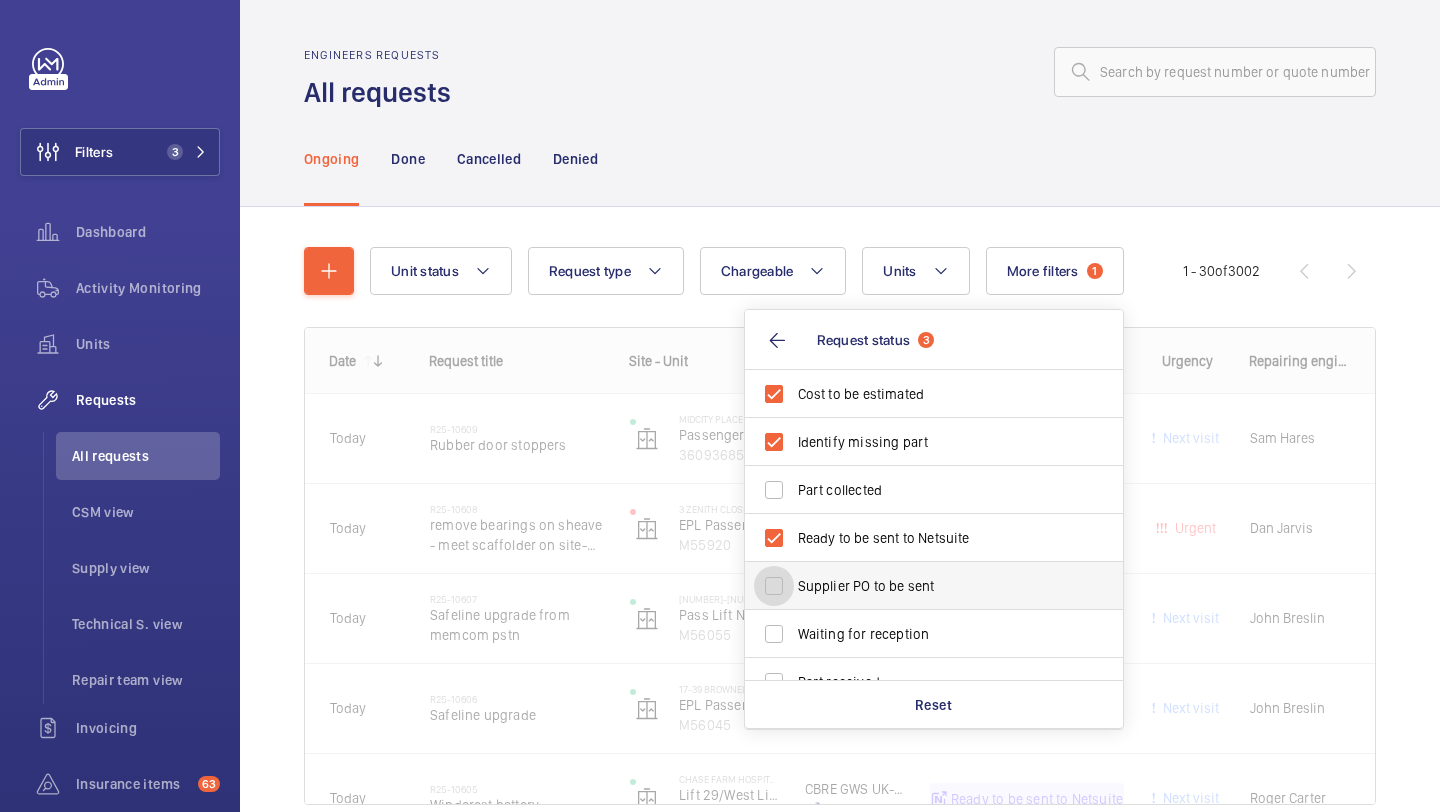 click on "Supplier PO to be sent" at bounding box center (774, 586) 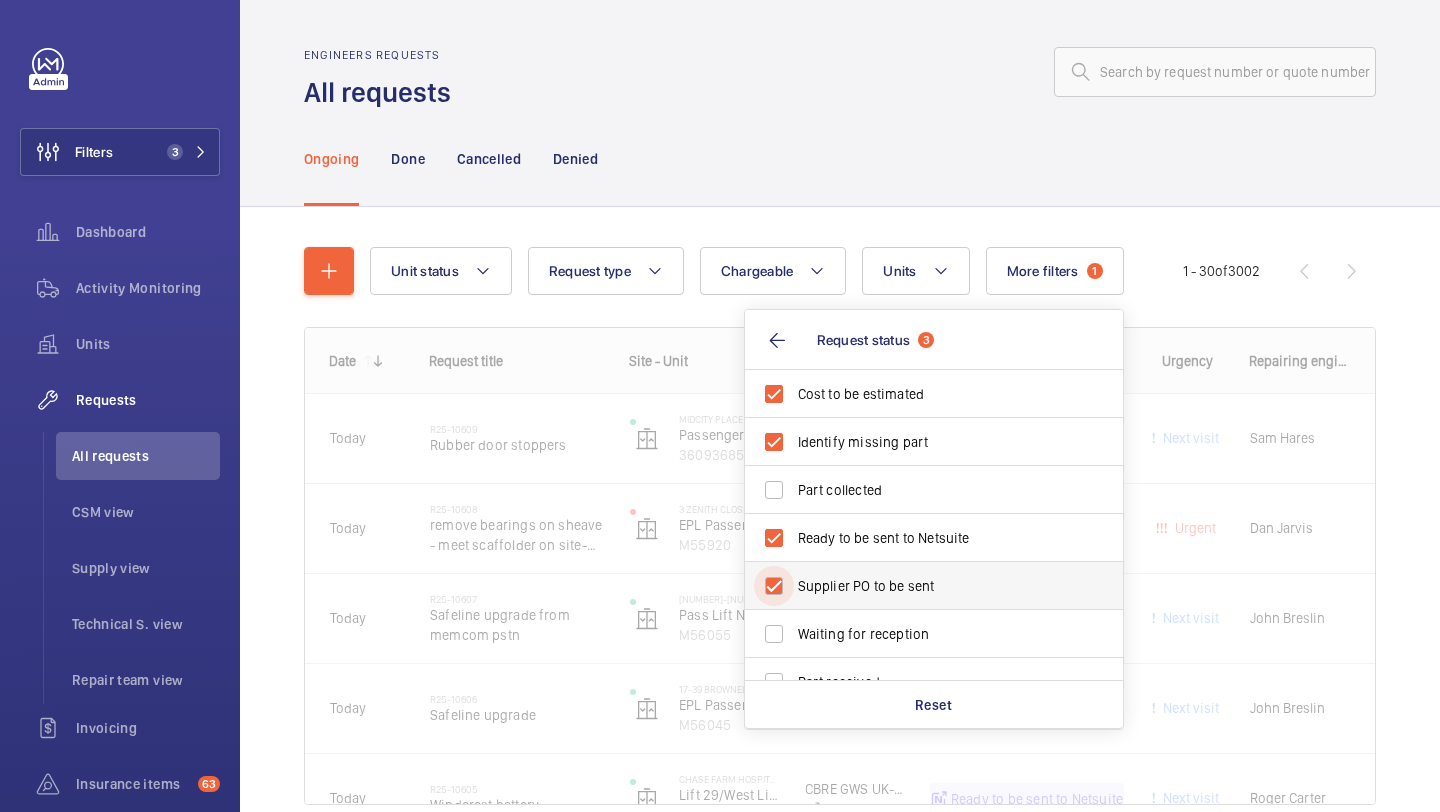 checkbox on "true" 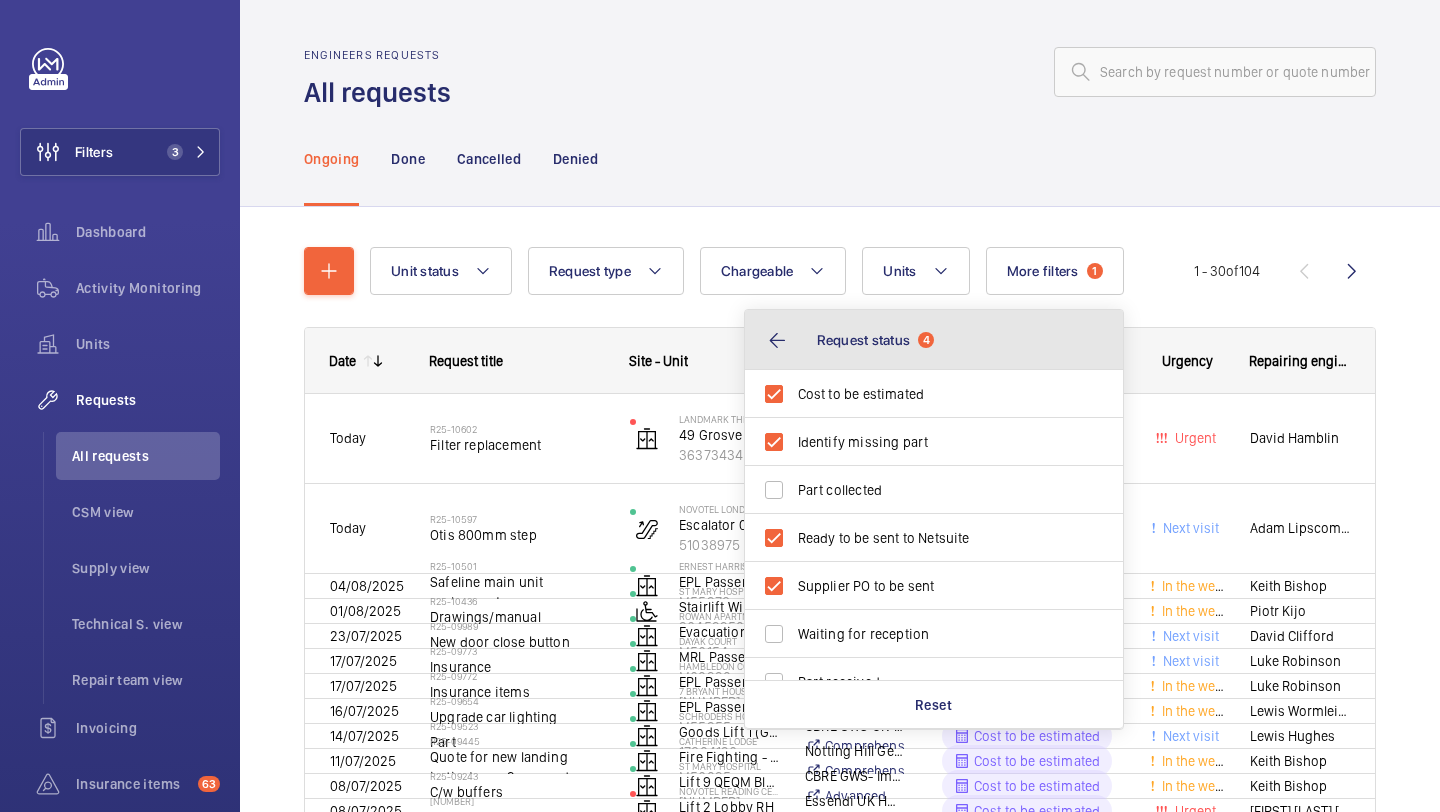 click on "Request status  4" 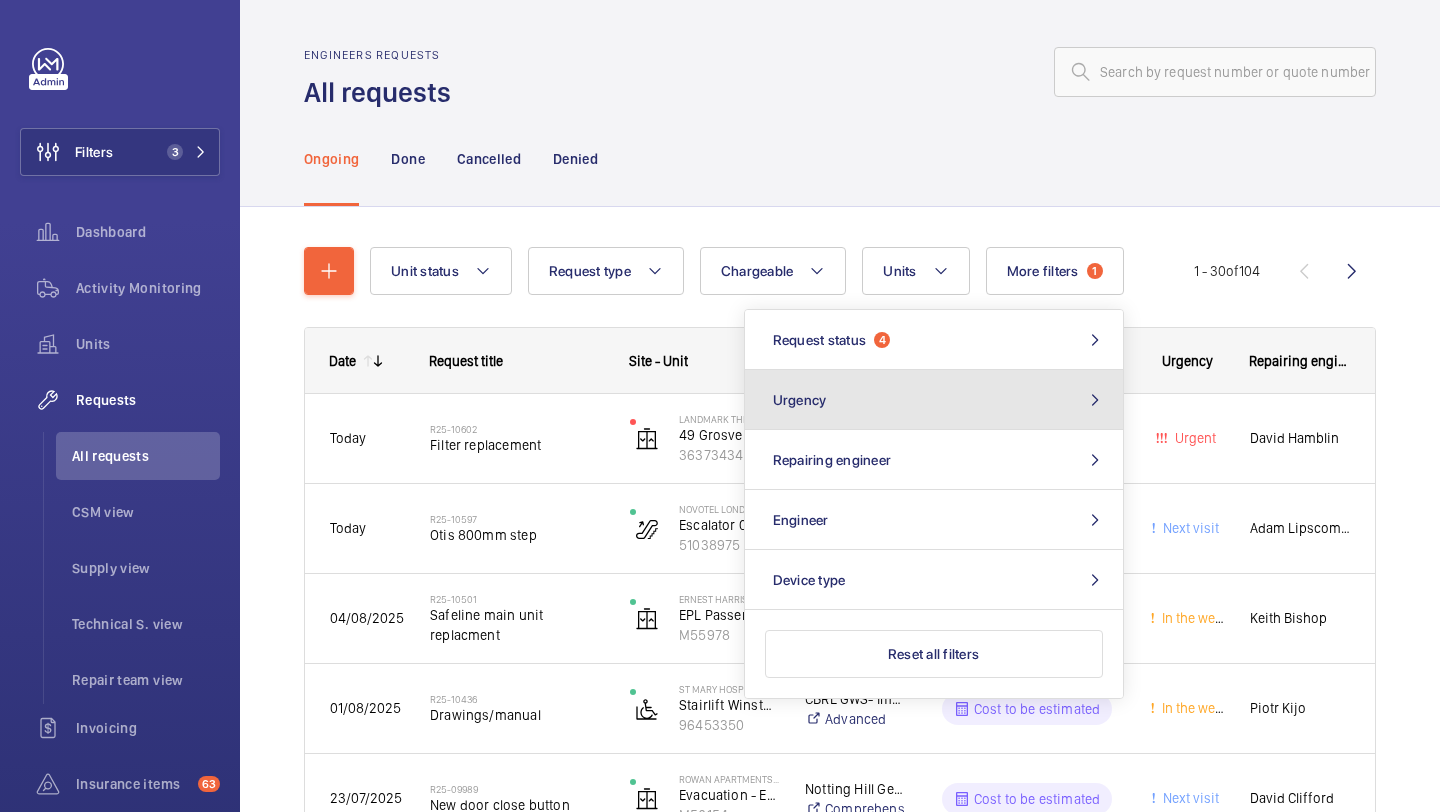 click on "Urgency" 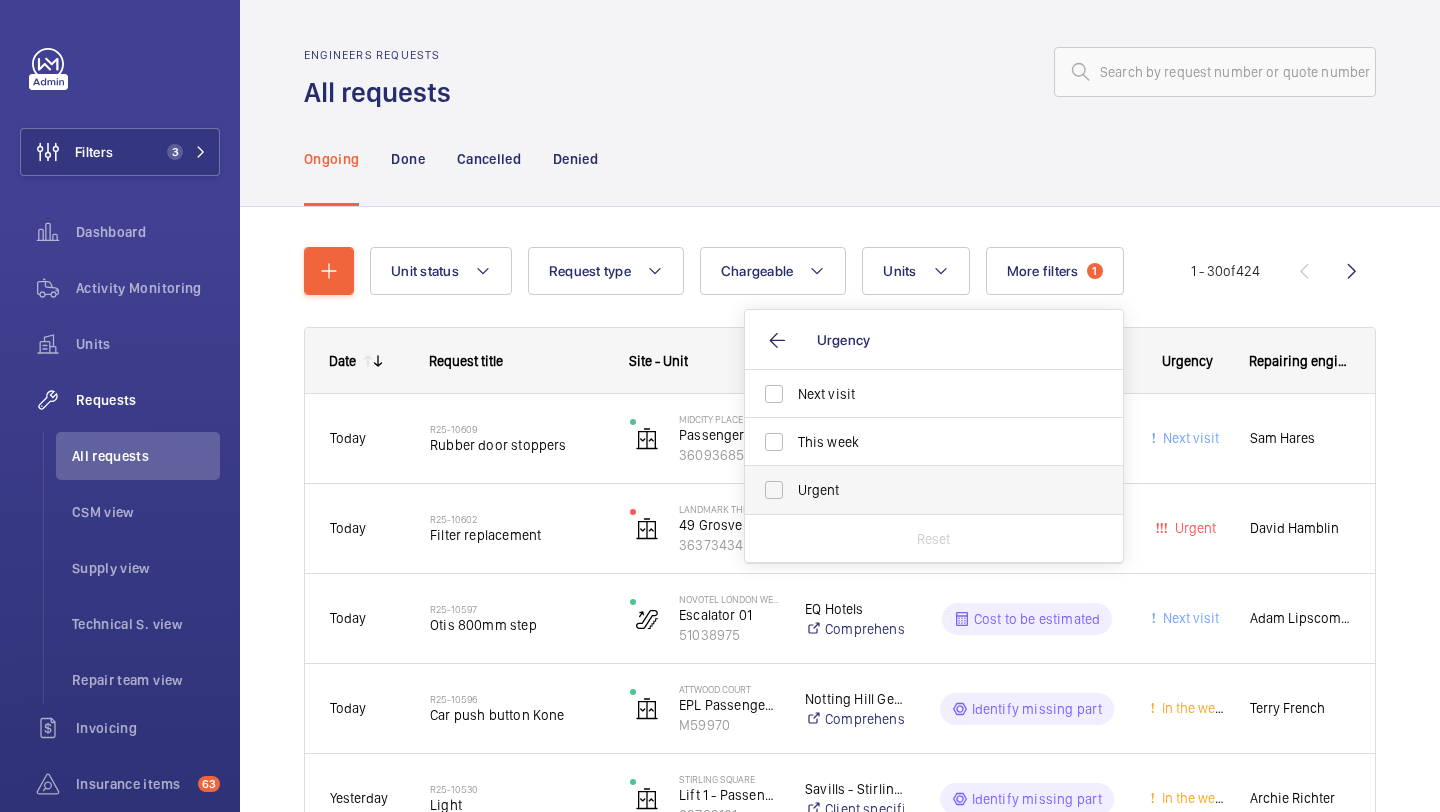 click on "Urgent" at bounding box center (935, 490) 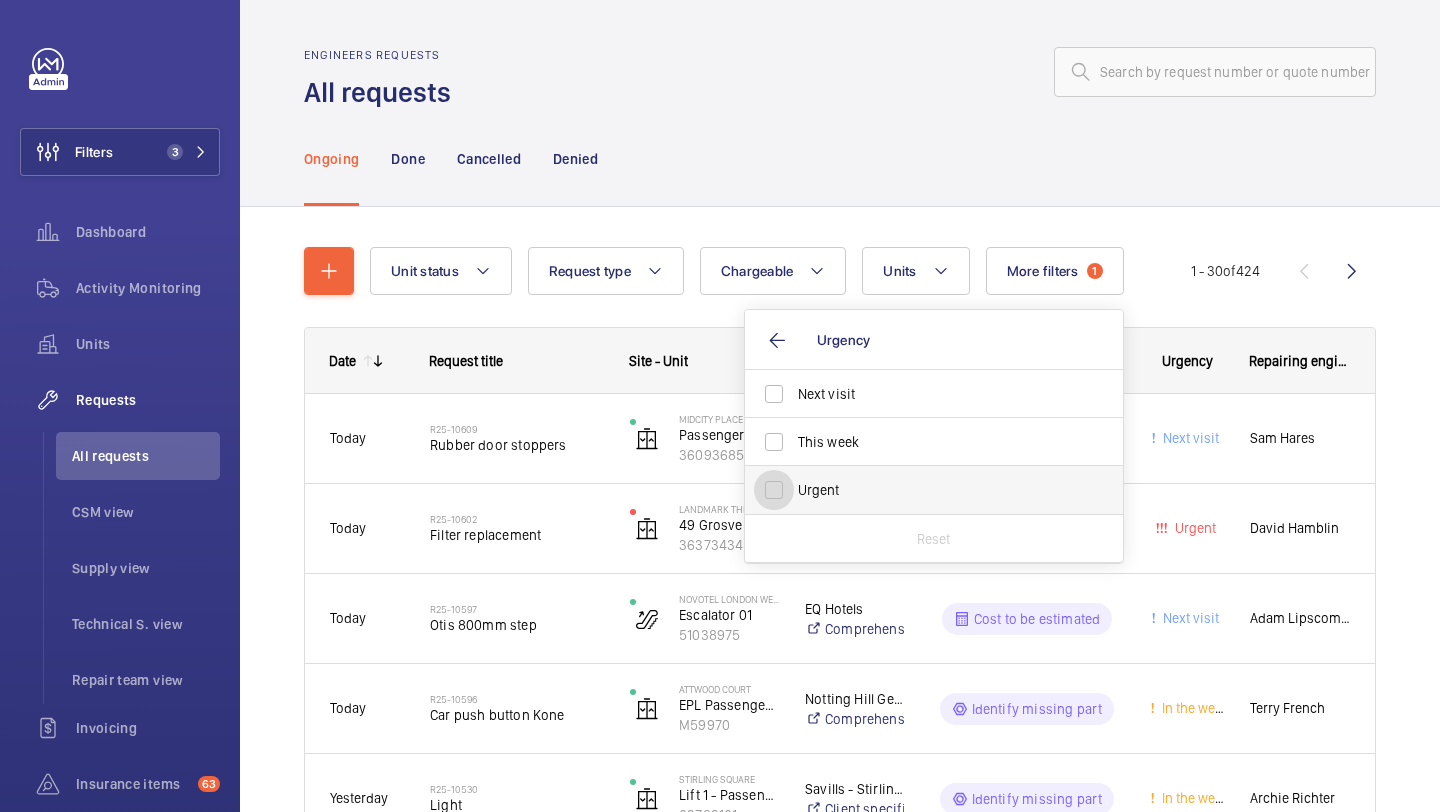 click on "Urgent" at bounding box center [774, 490] 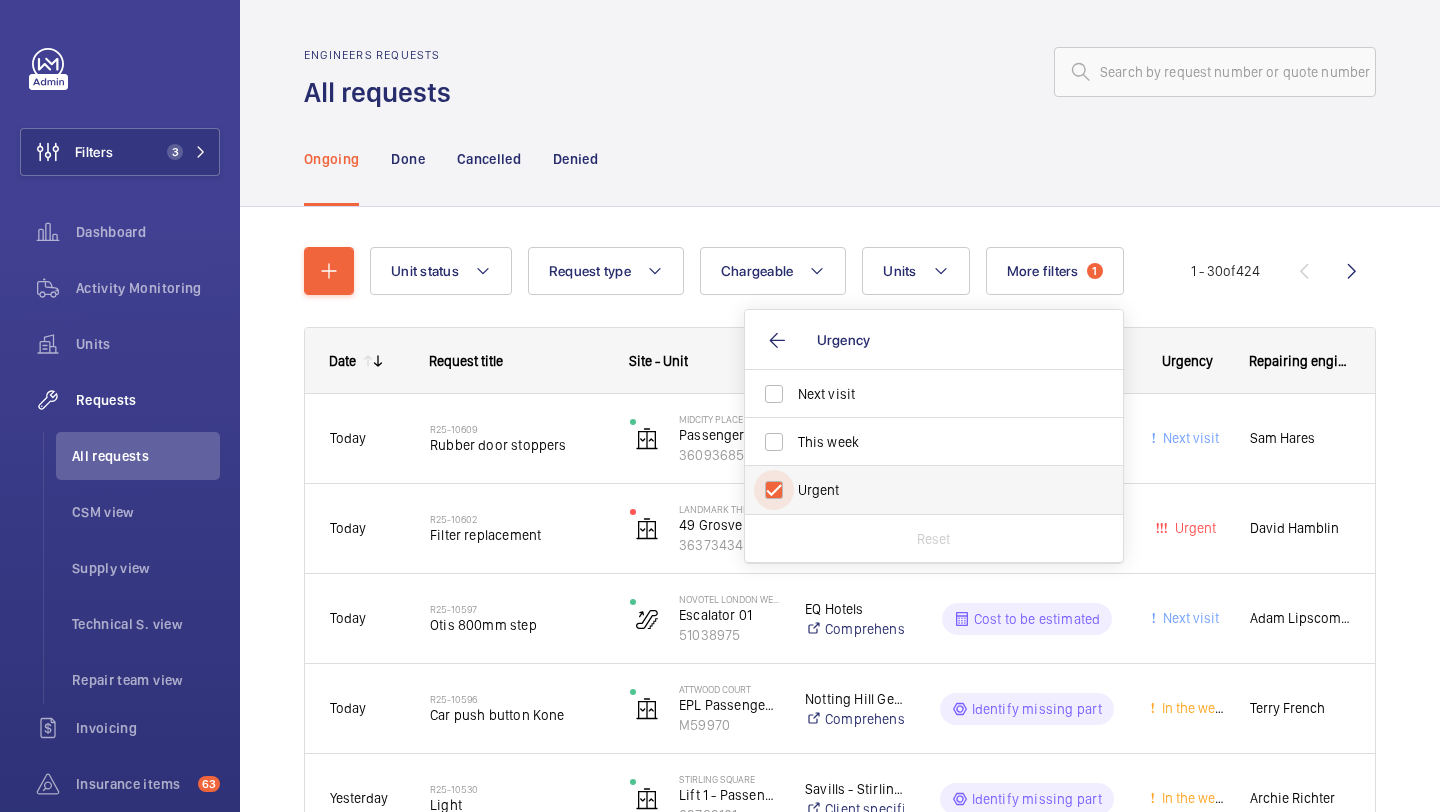 checkbox on "true" 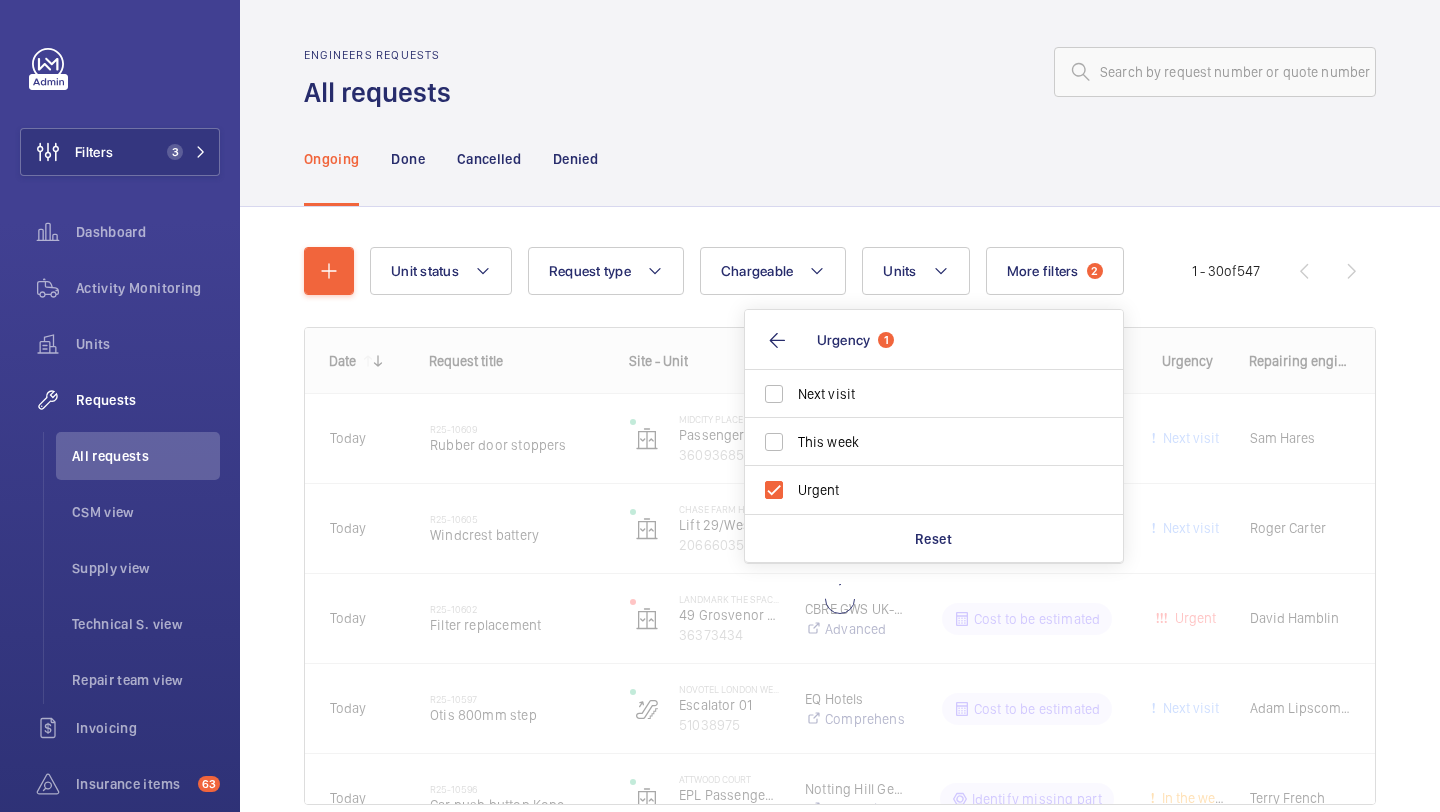click on "Ongoing Done Cancelled Denied" 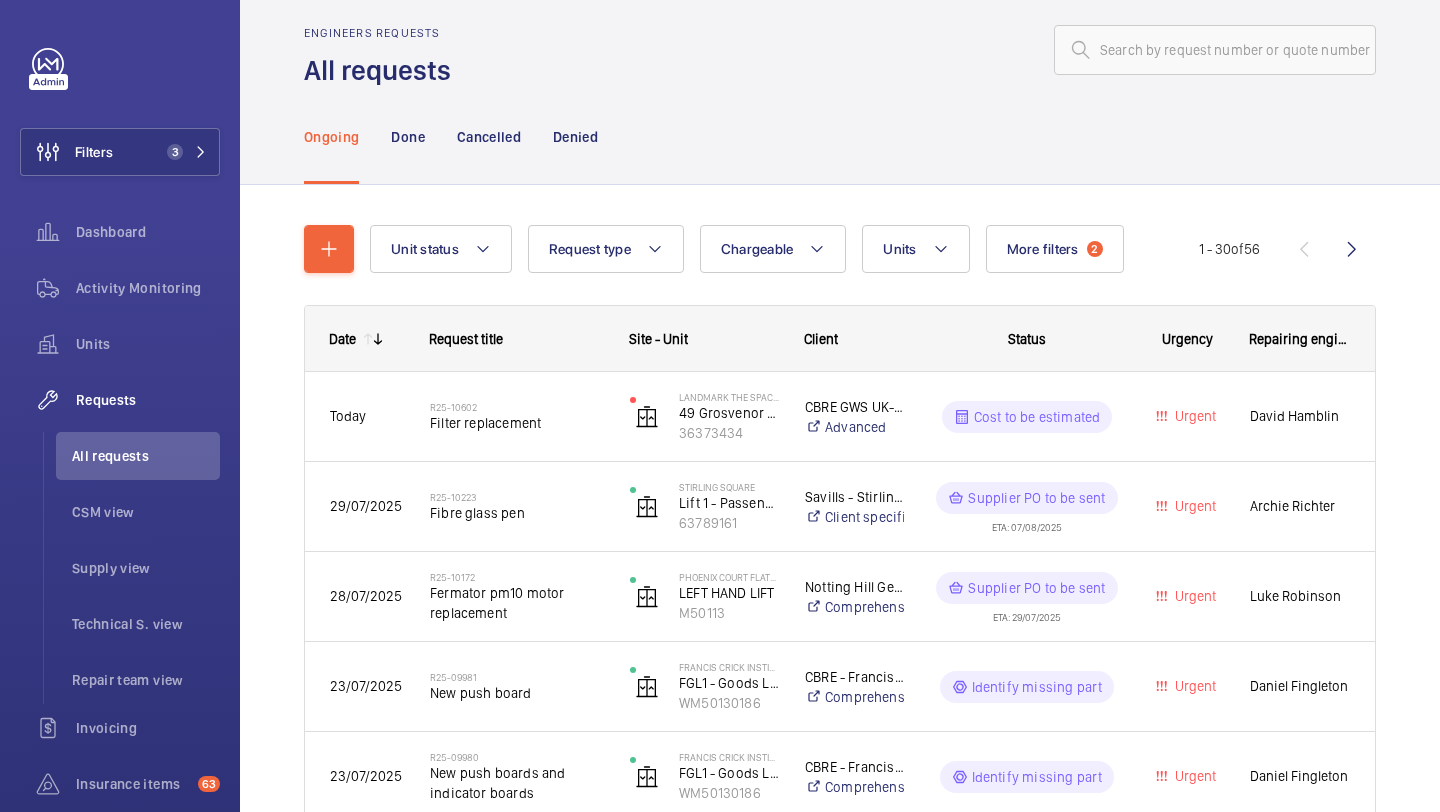 scroll, scrollTop: 31, scrollLeft: 0, axis: vertical 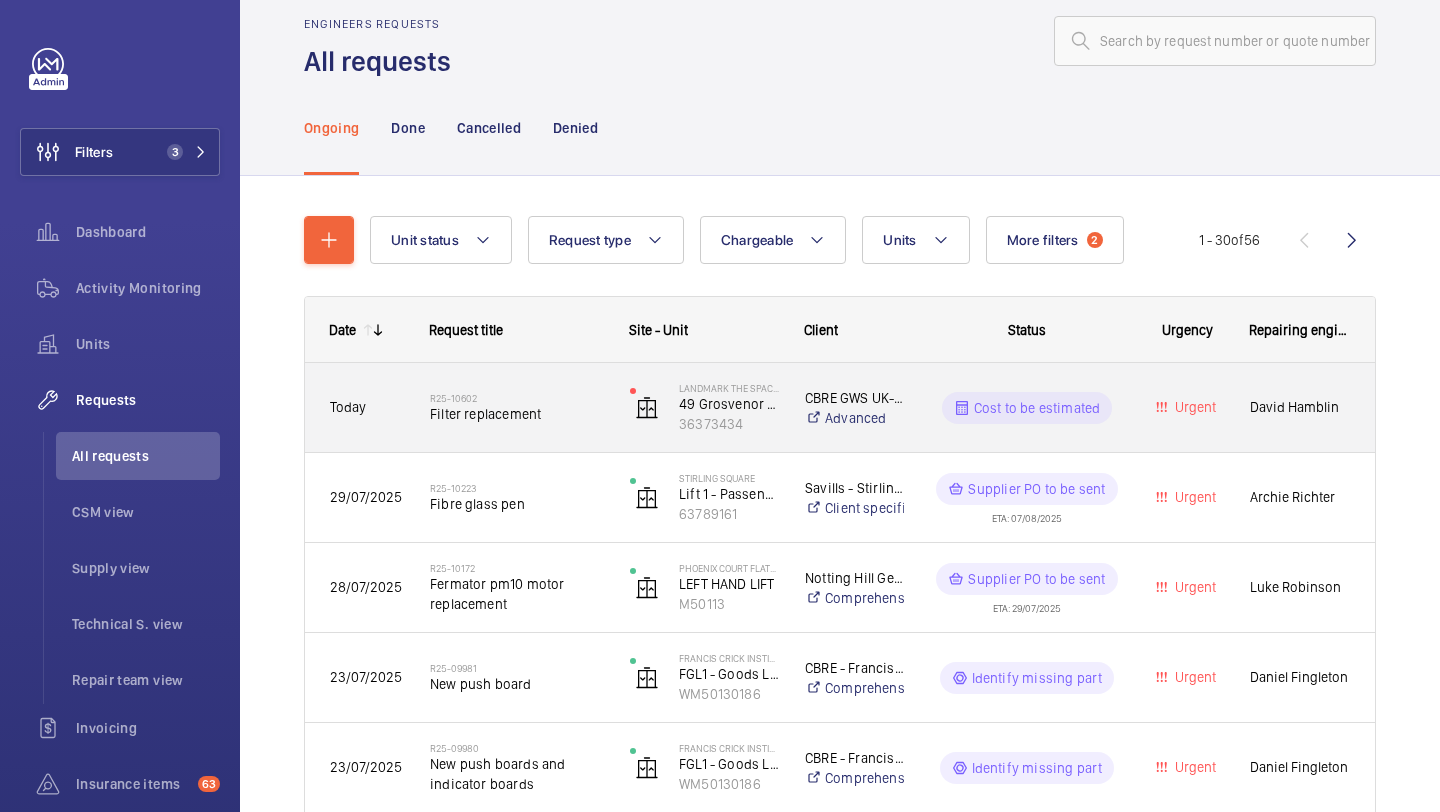 click on "R25-10602   Filter replacement" 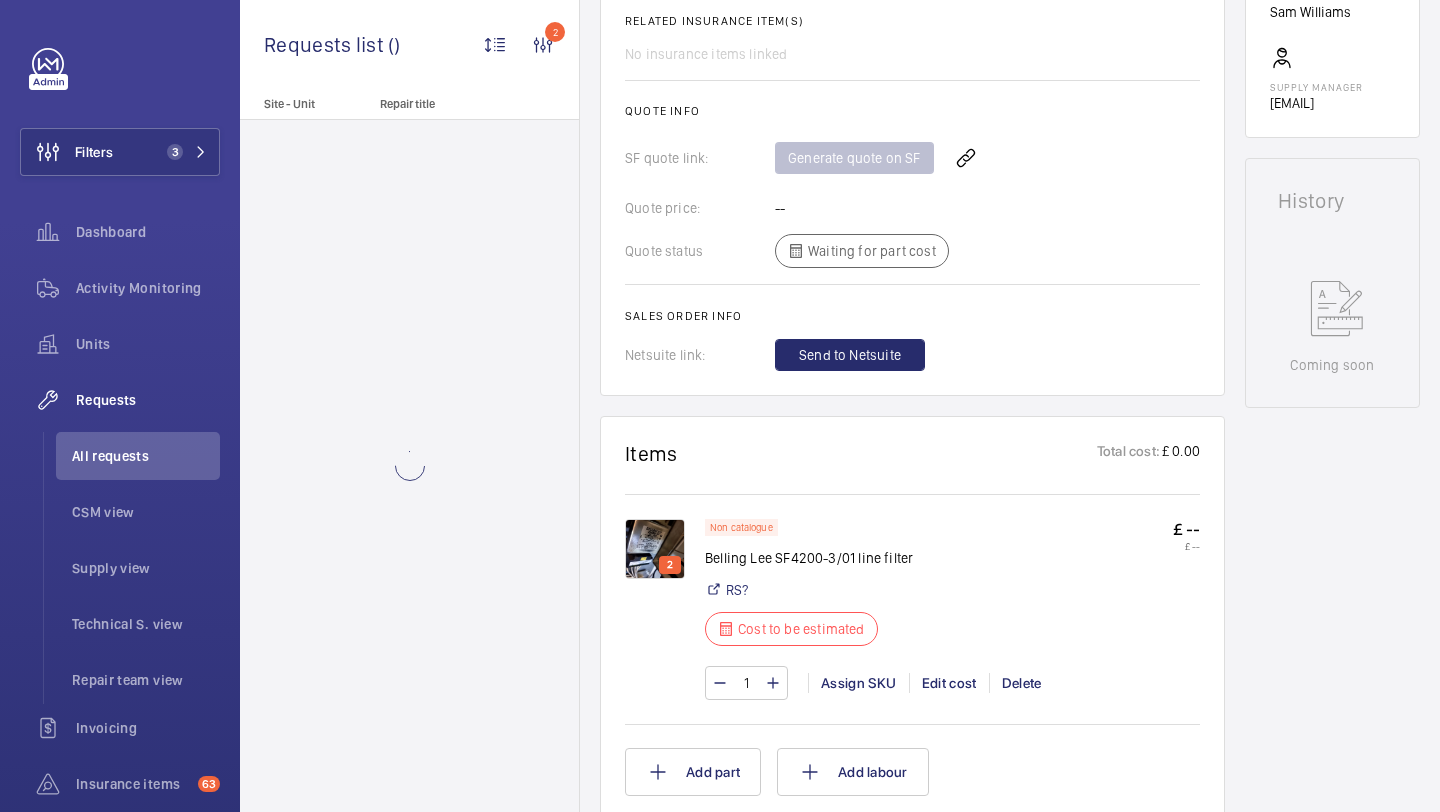 scroll, scrollTop: 865, scrollLeft: 0, axis: vertical 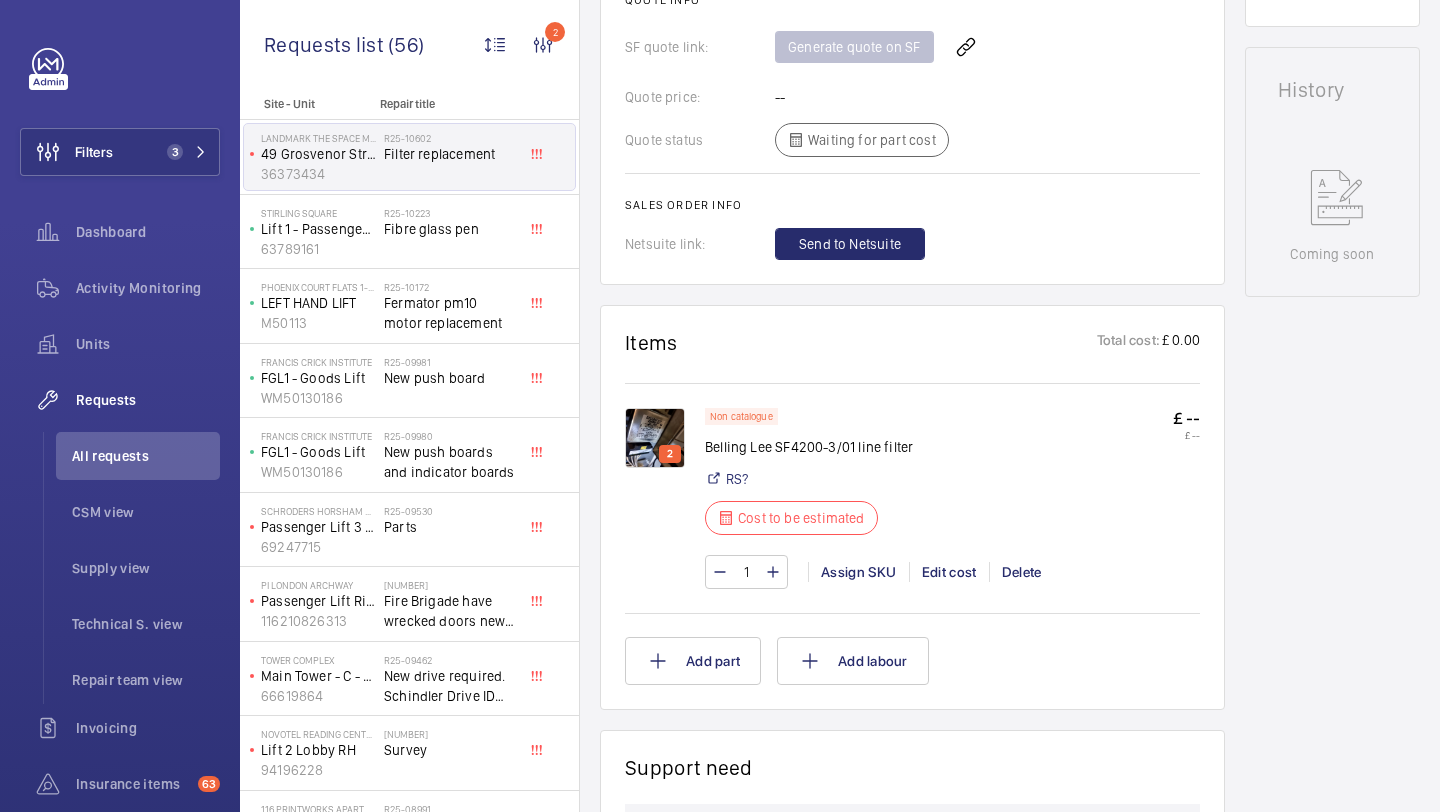 click 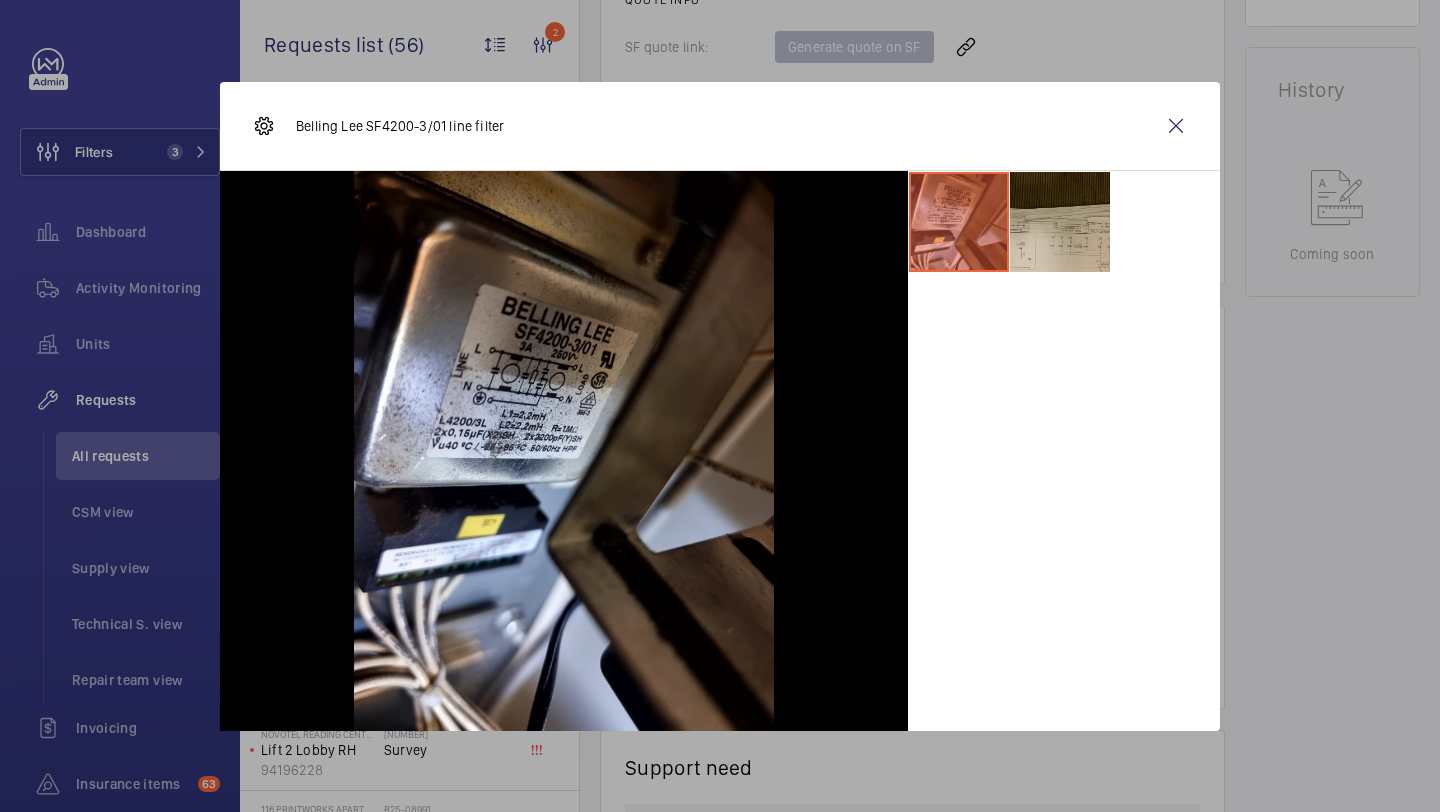 click at bounding box center (1060, 222) 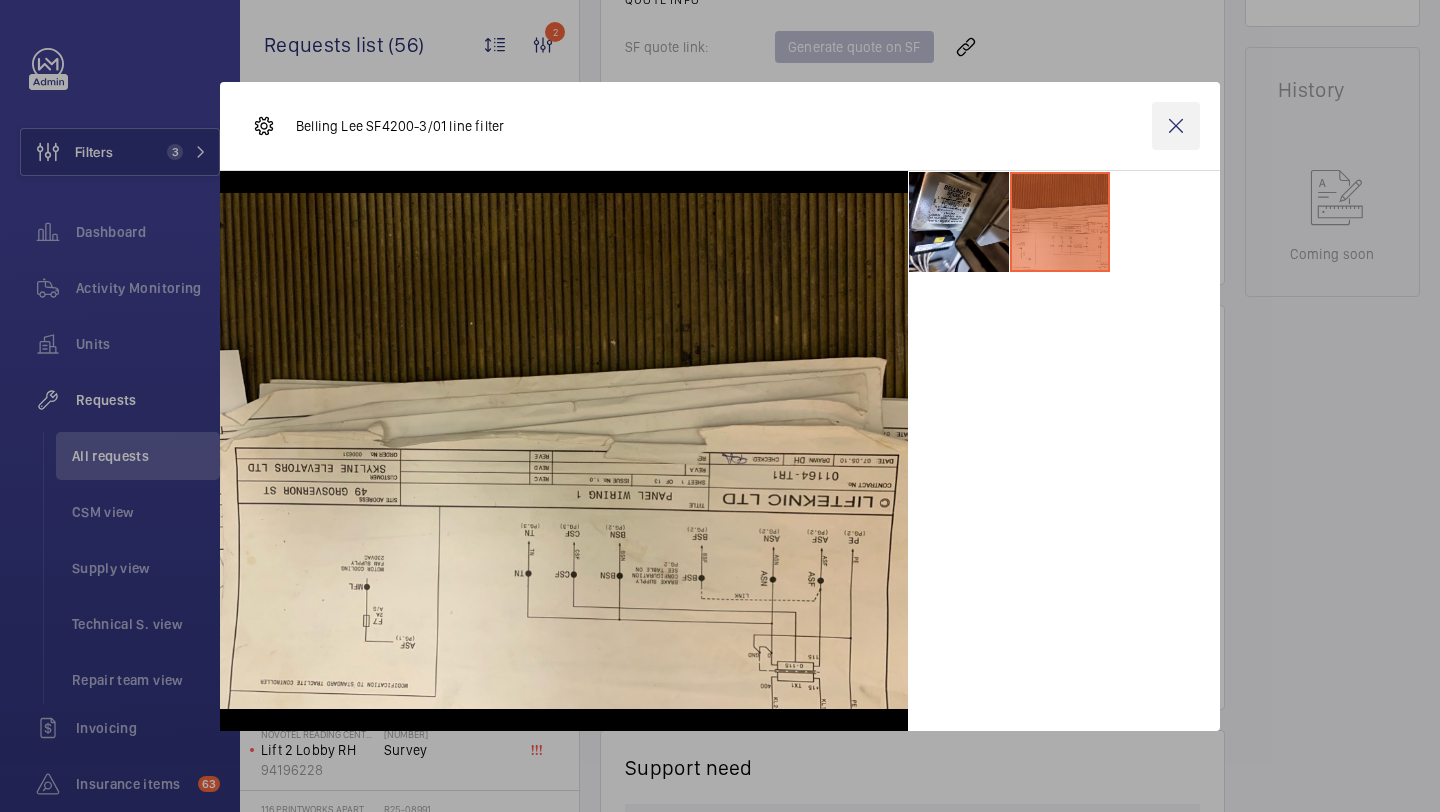 click at bounding box center (1176, 126) 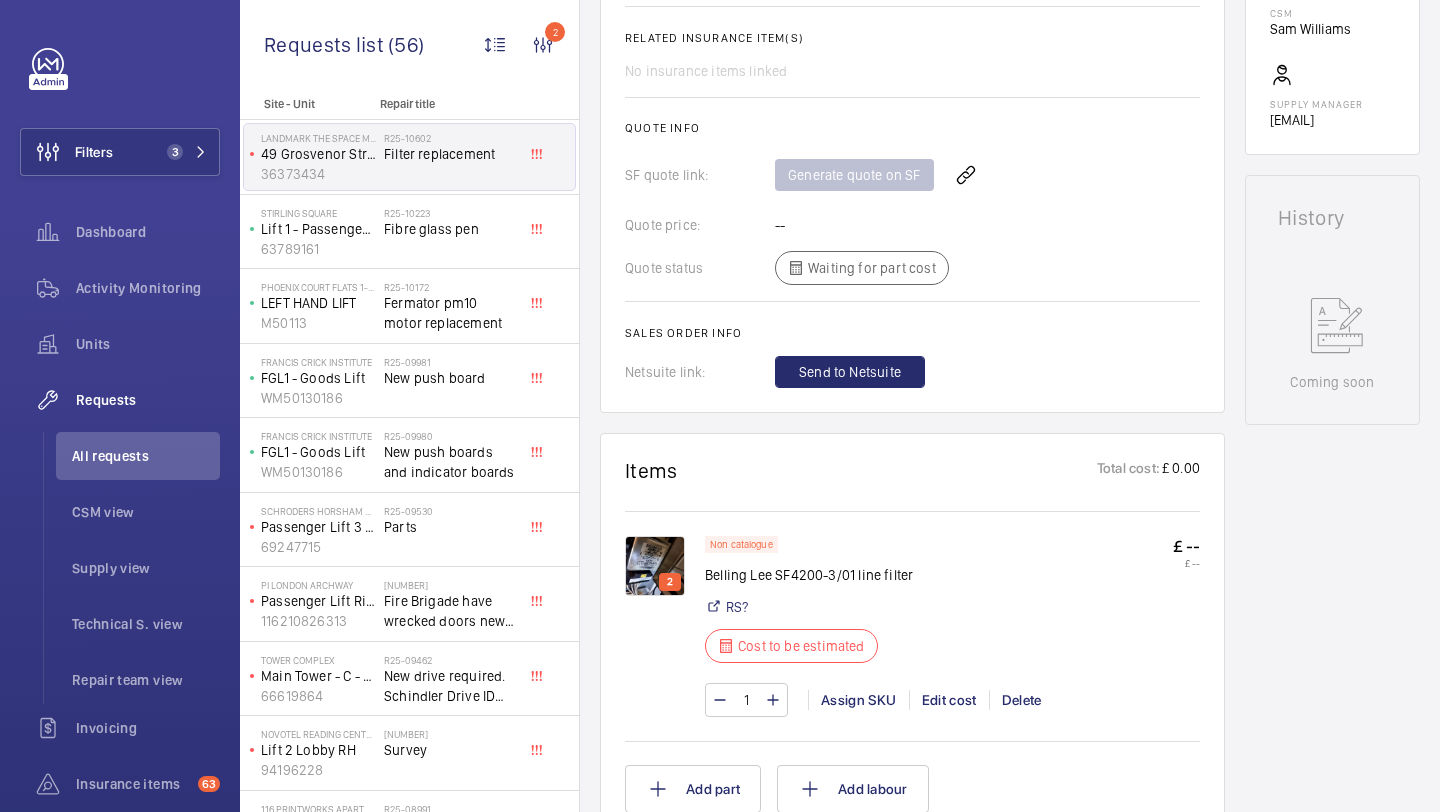 scroll, scrollTop: 896, scrollLeft: 0, axis: vertical 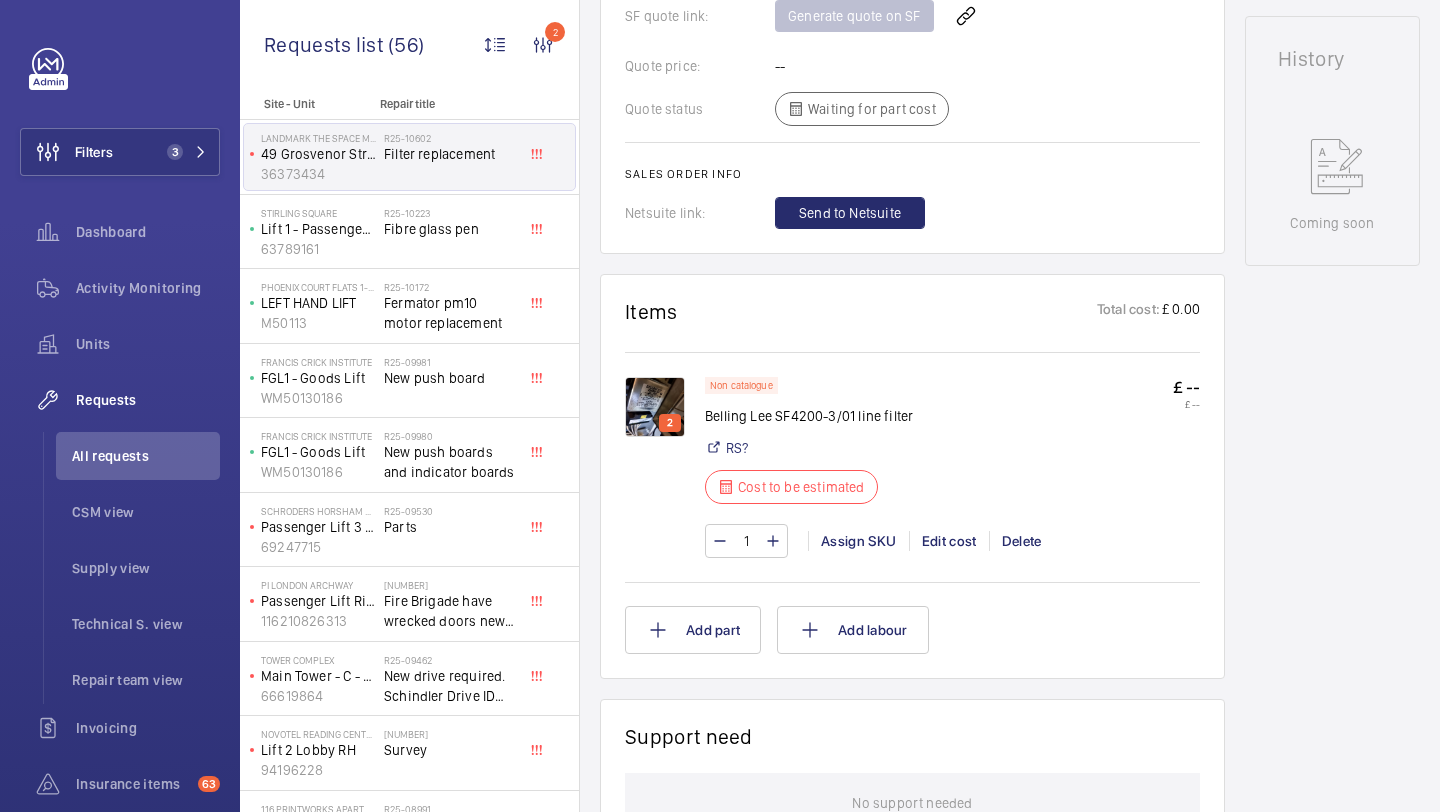 click 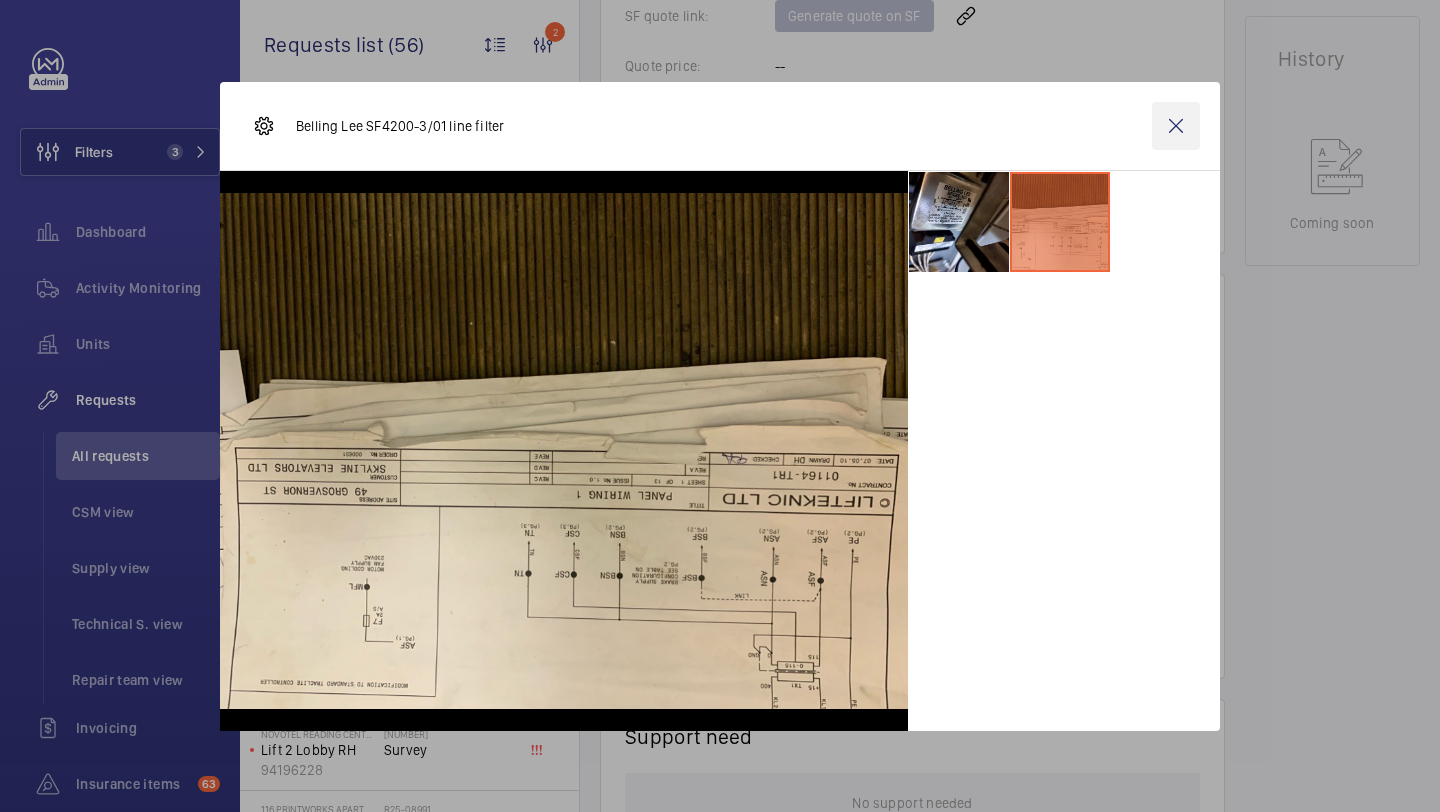 click at bounding box center [1176, 126] 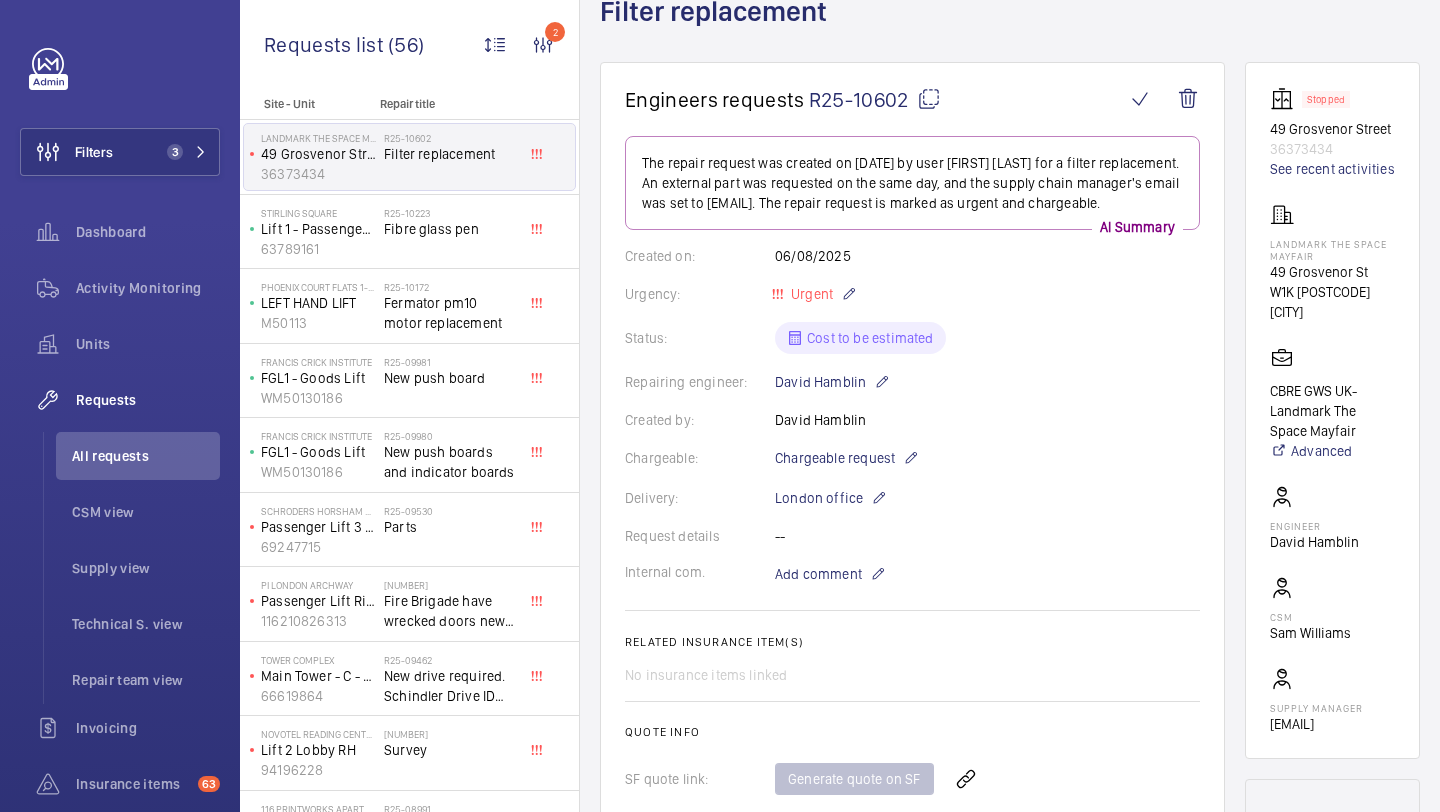 scroll, scrollTop: 130, scrollLeft: 0, axis: vertical 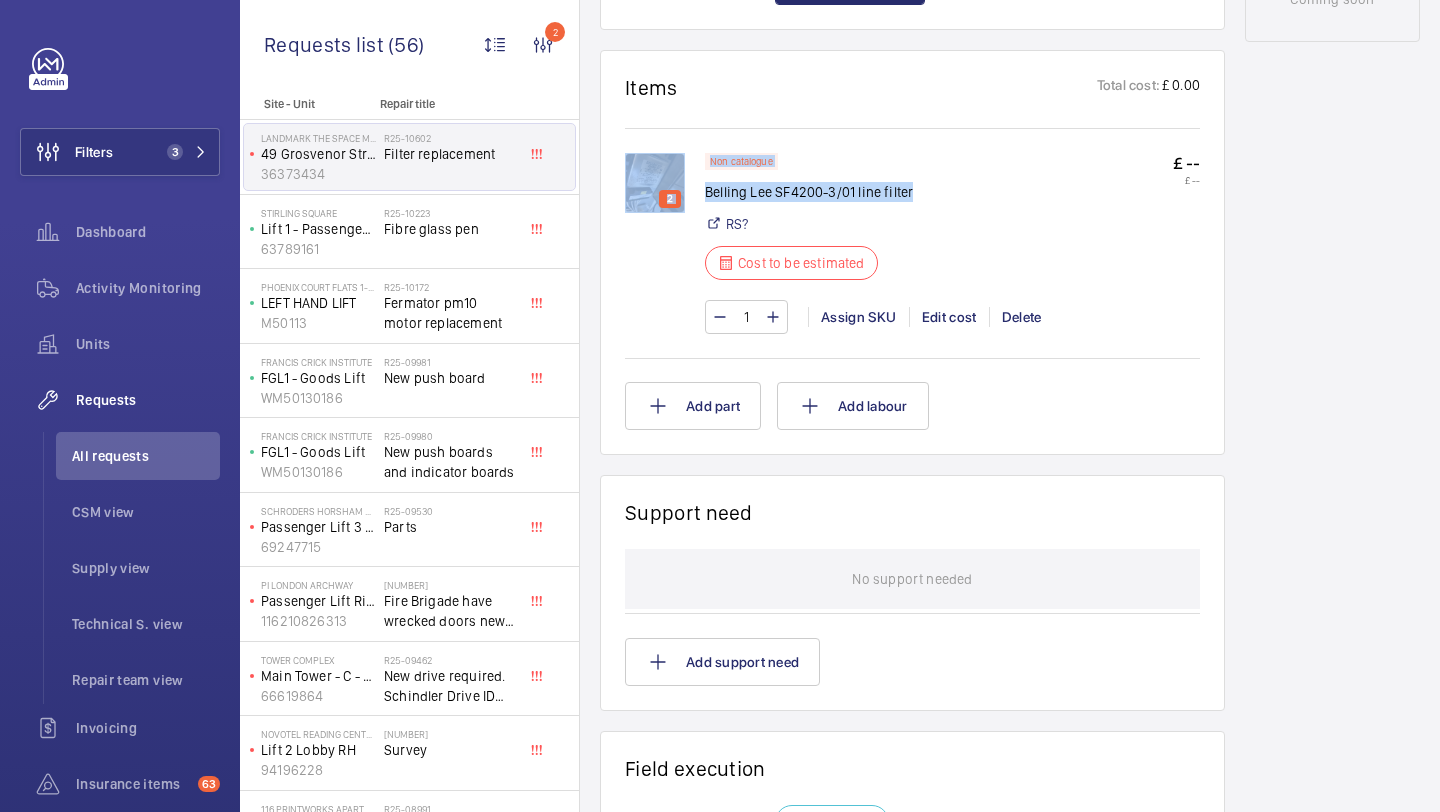 click on "2  Non catalogue Belling Lee SF4200-3/01 line filter  RS?  Cost to be estimated  £ --   £ --  1 Assign SKU Edit cost Delete" 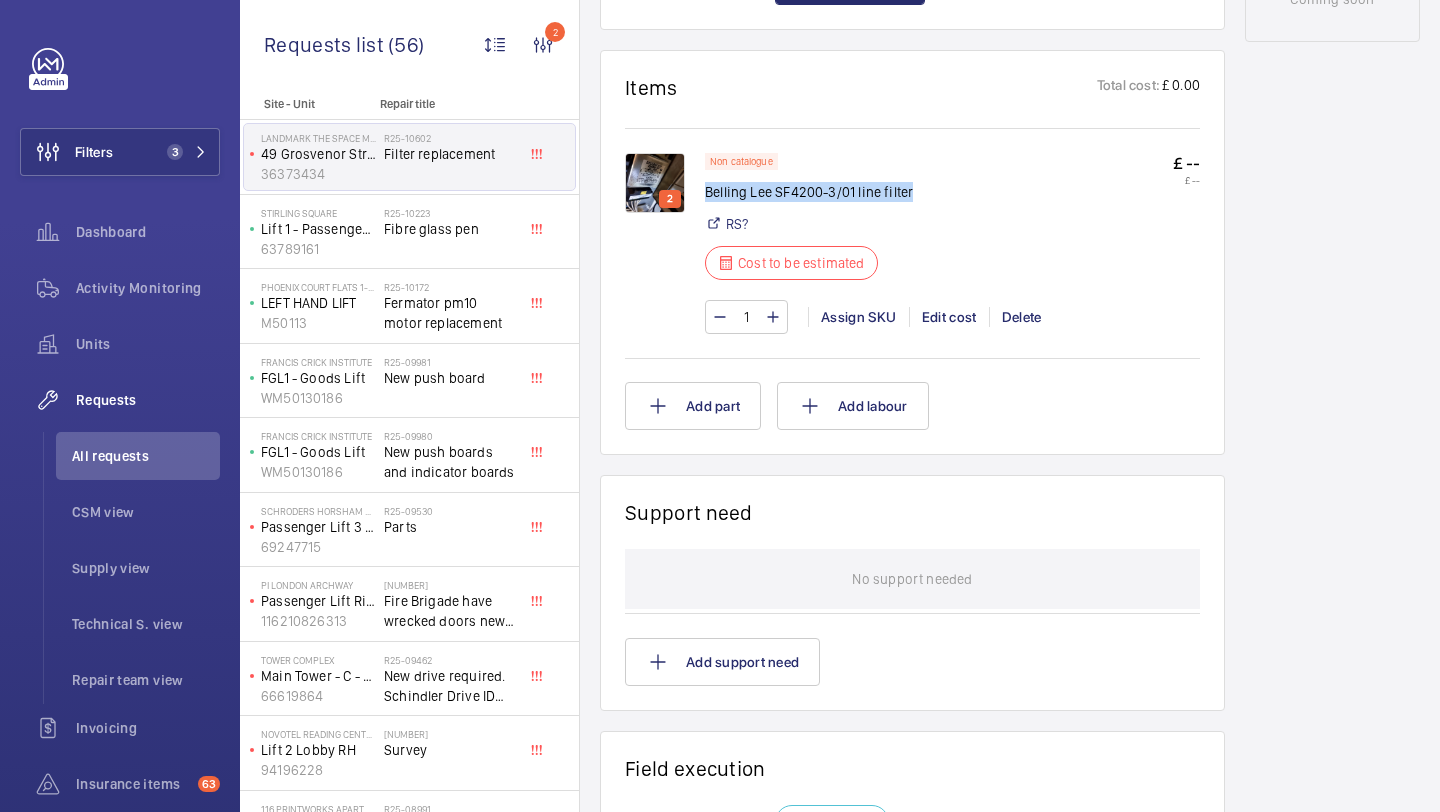 drag, startPoint x: 707, startPoint y: 212, endPoint x: 920, endPoint y: 212, distance: 213 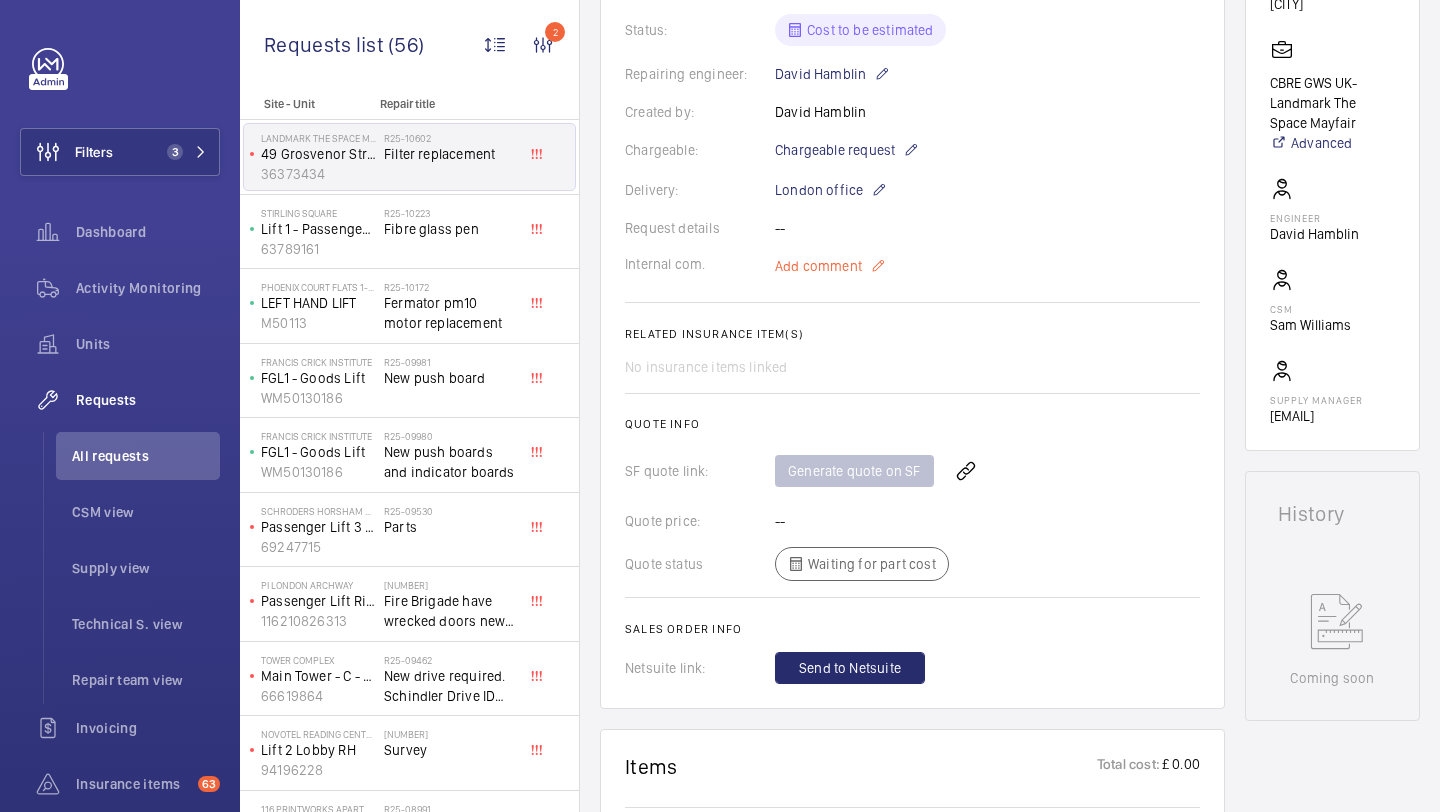 click on "Add comment" 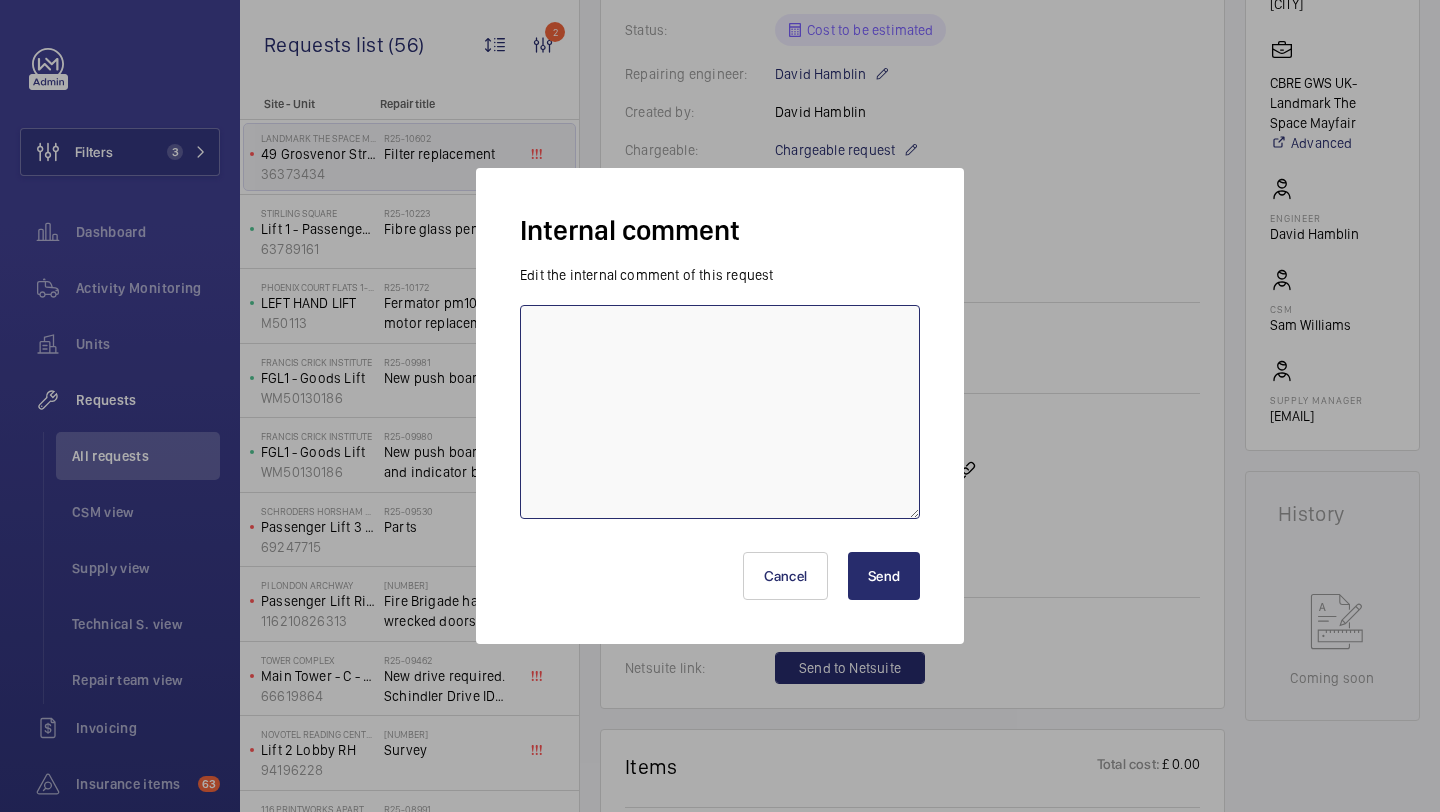 click at bounding box center (720, 412) 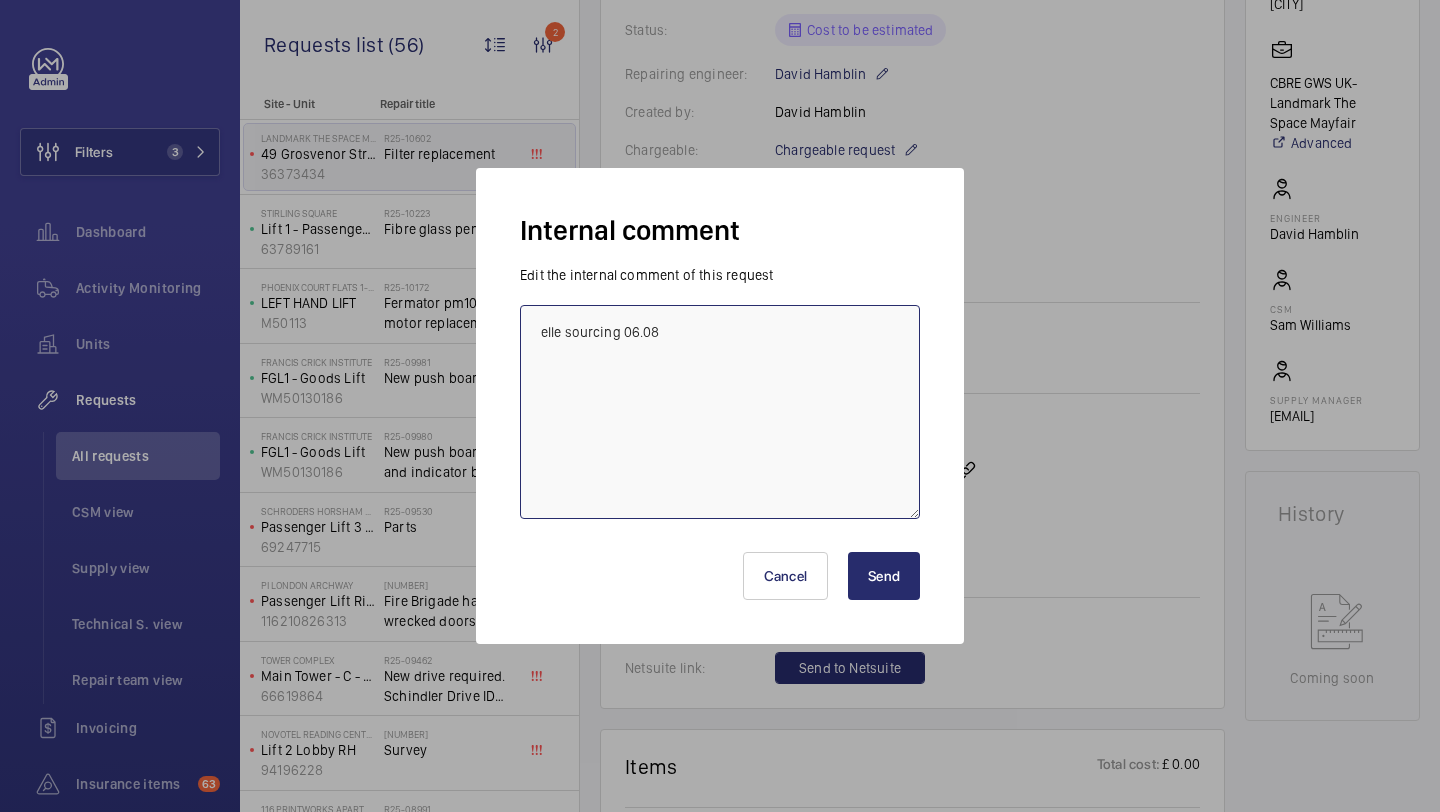type on "elle sourcing 06.08" 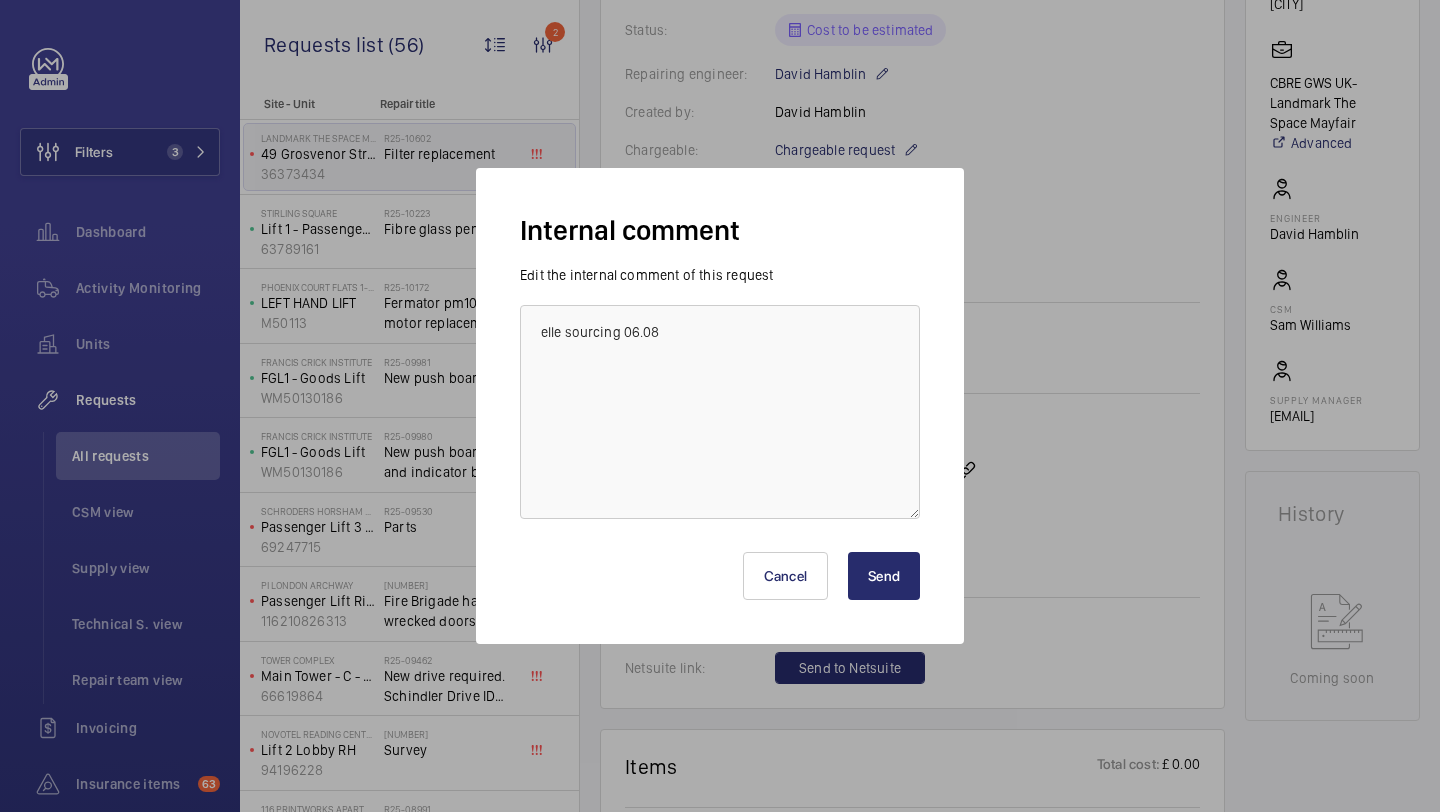 click on "Send" at bounding box center [884, 576] 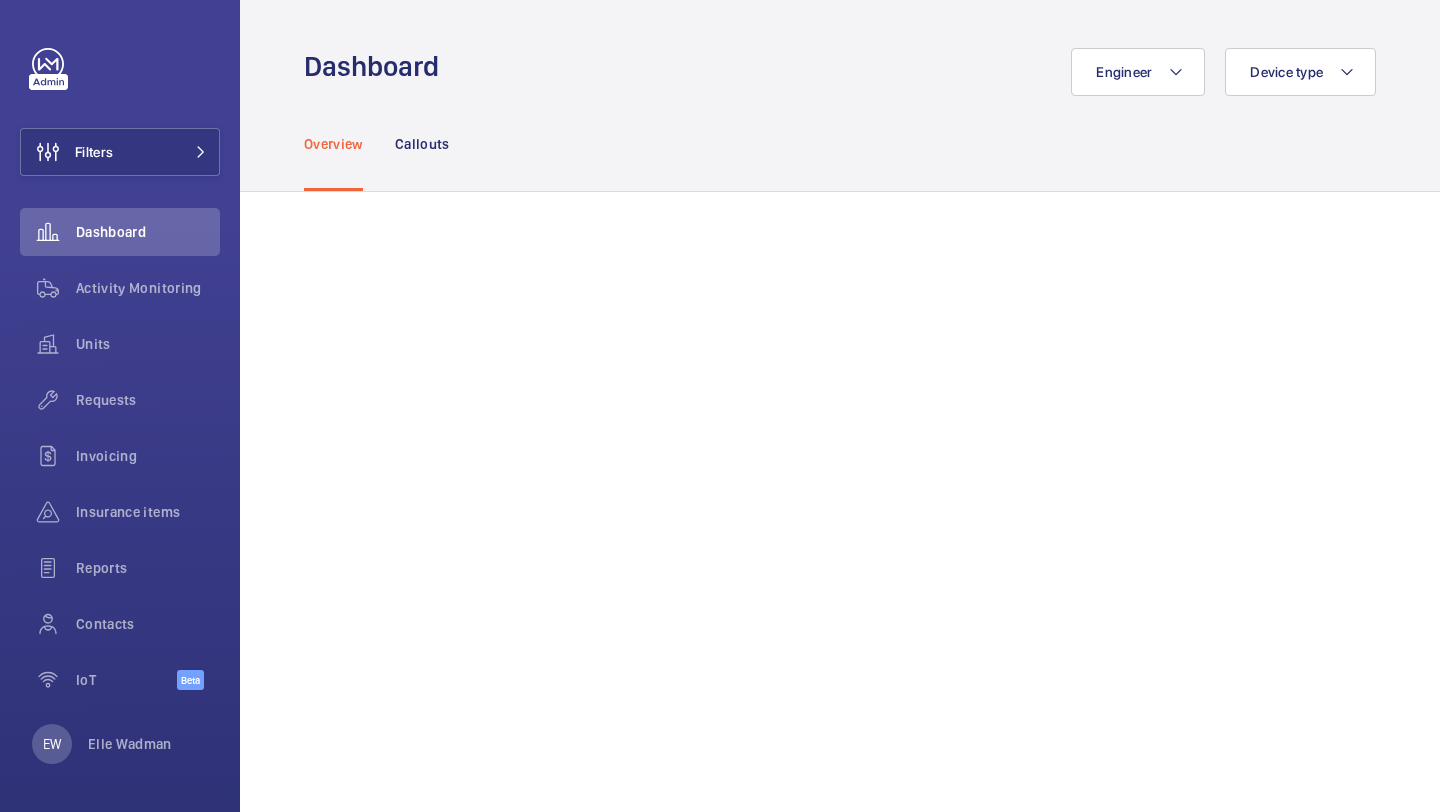 scroll, scrollTop: 0, scrollLeft: 0, axis: both 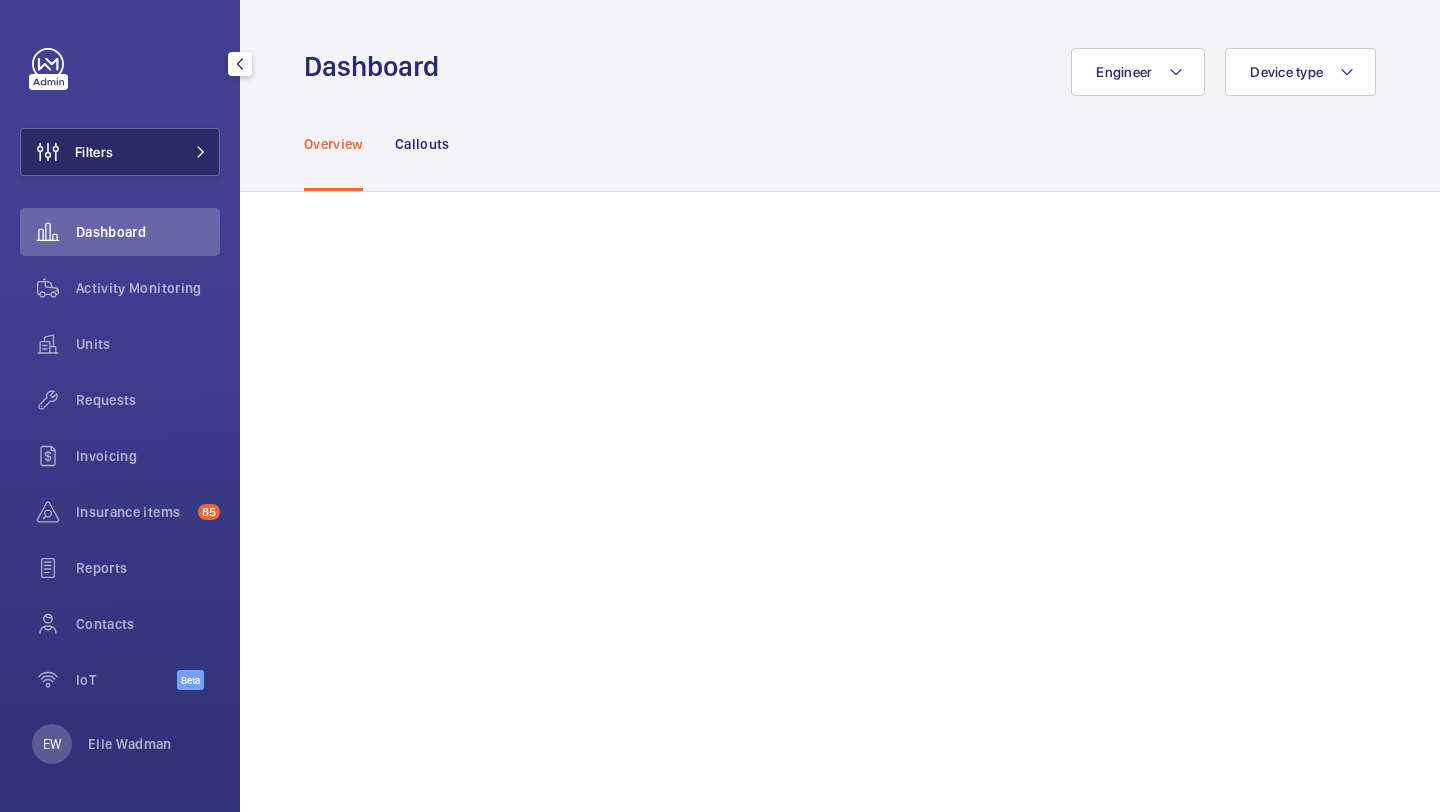 click on "Filters" 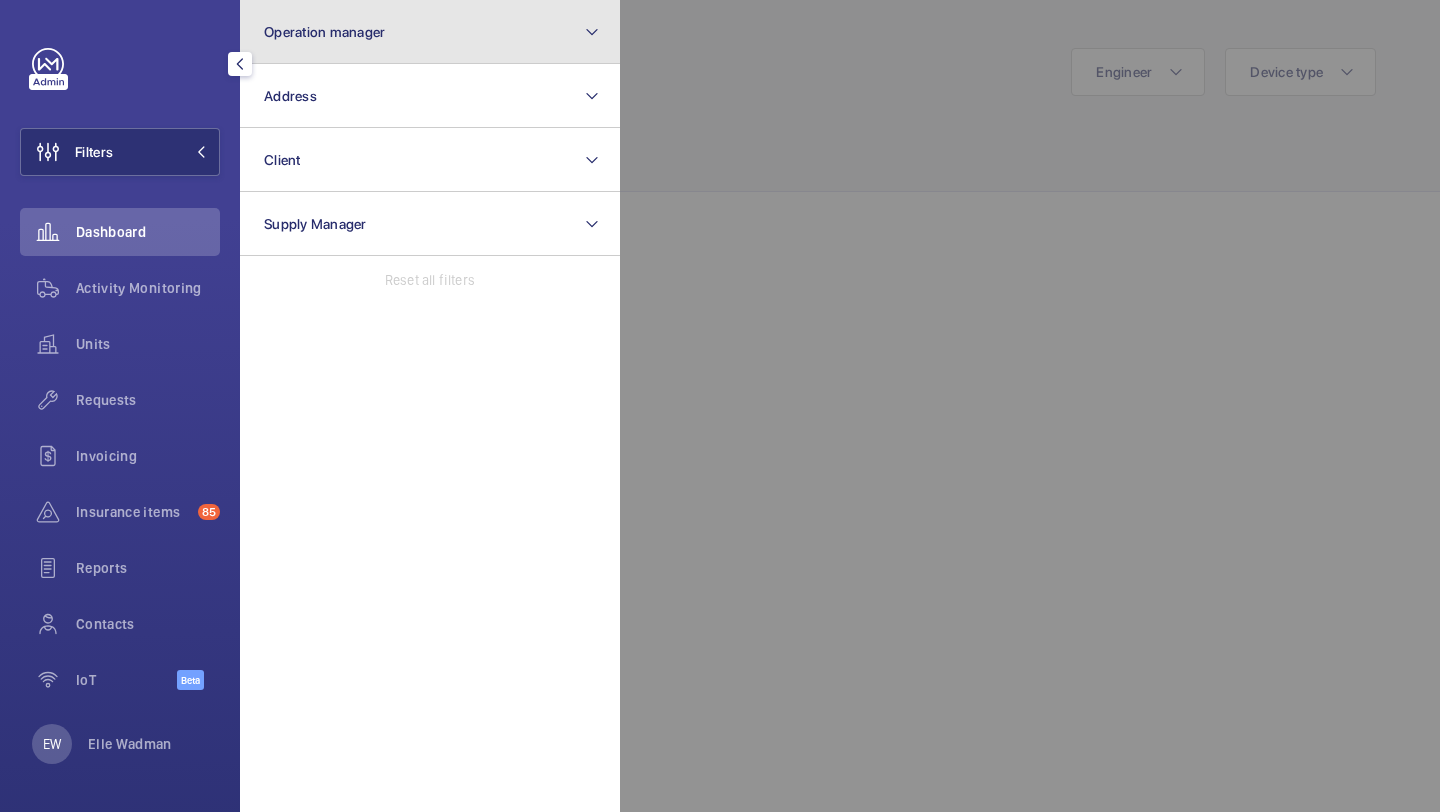 click on "Operation manager" 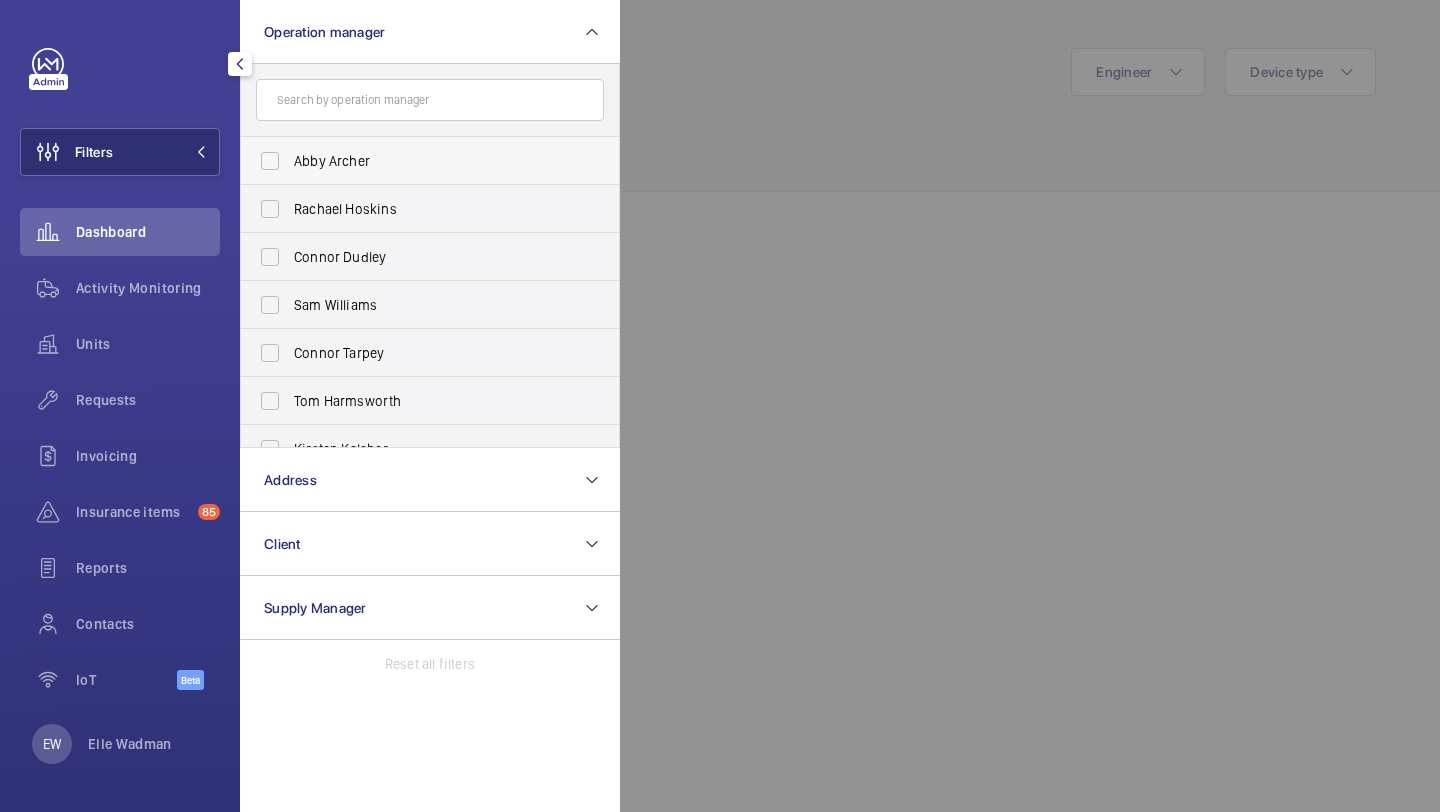 click on "Abby Archer" at bounding box center [431, 161] 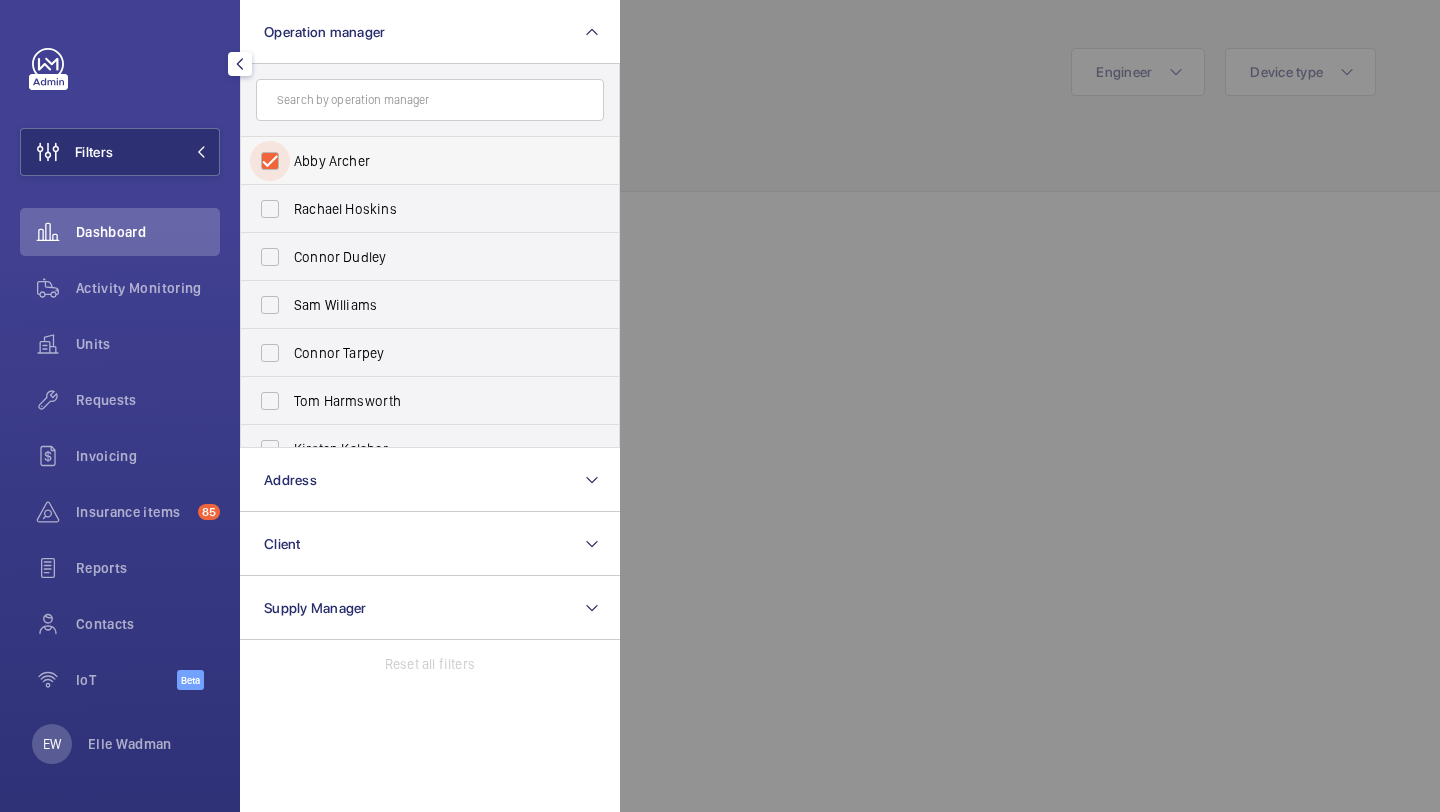 checkbox on "true" 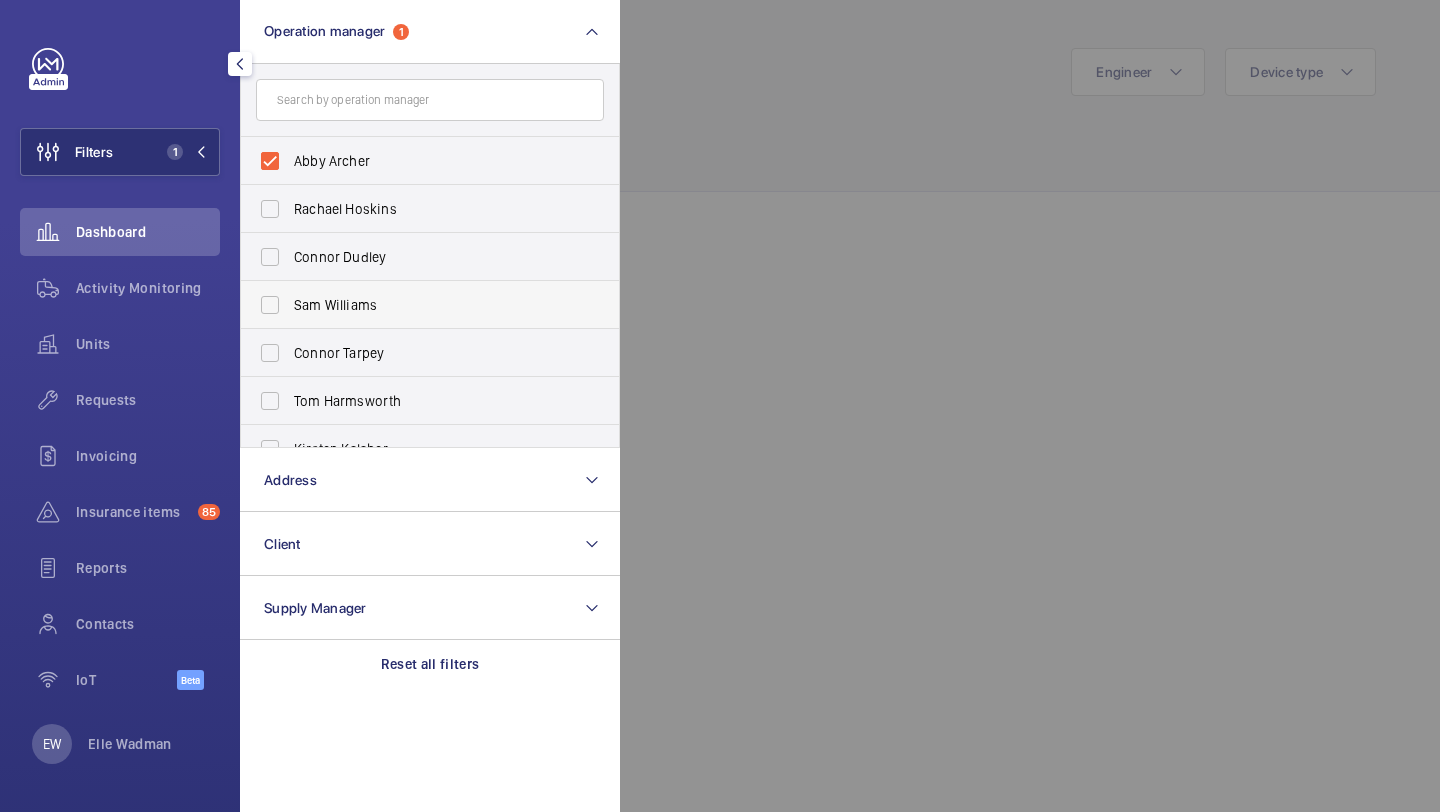 click on "Sam Williams" at bounding box center [415, 305] 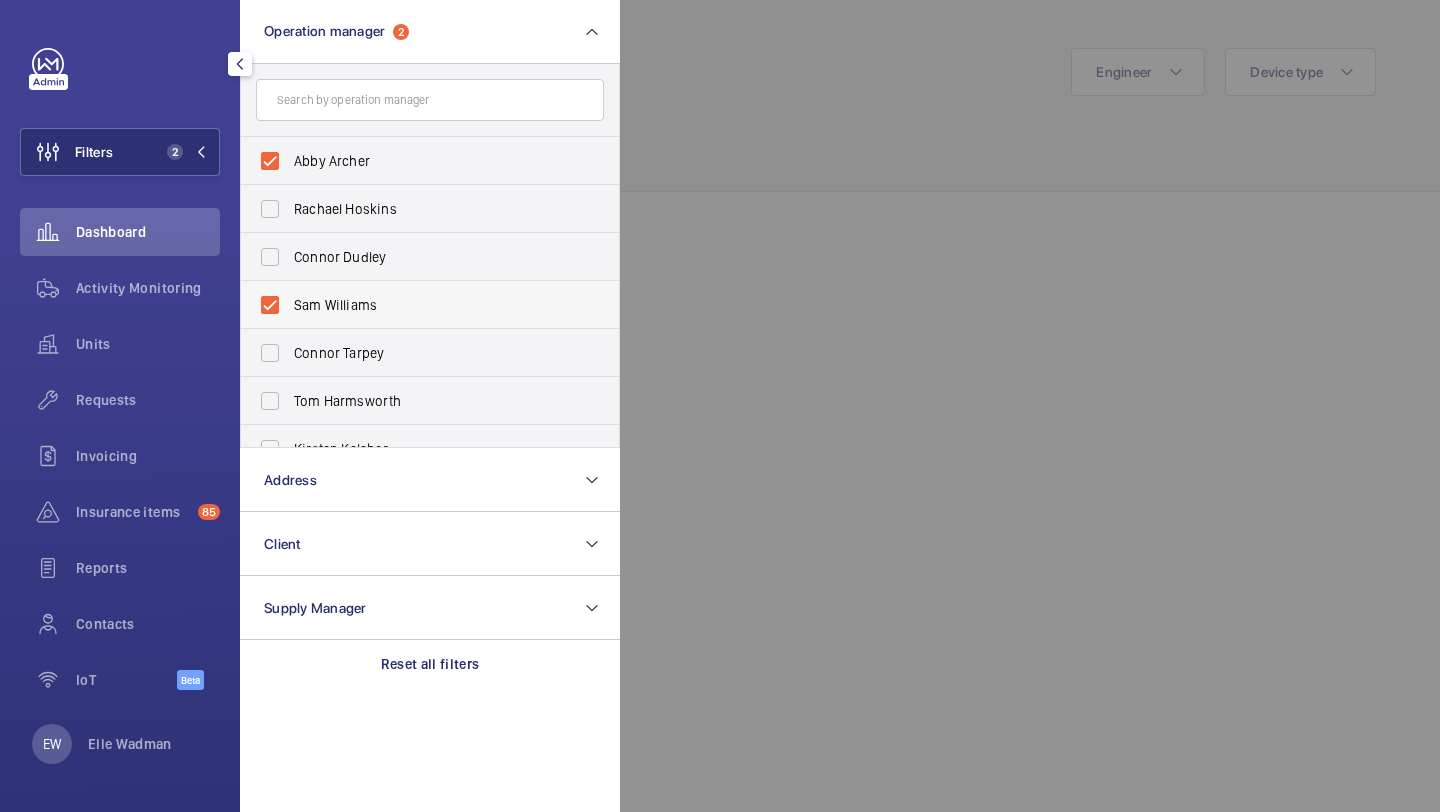 click on "Sam Williams" at bounding box center [415, 305] 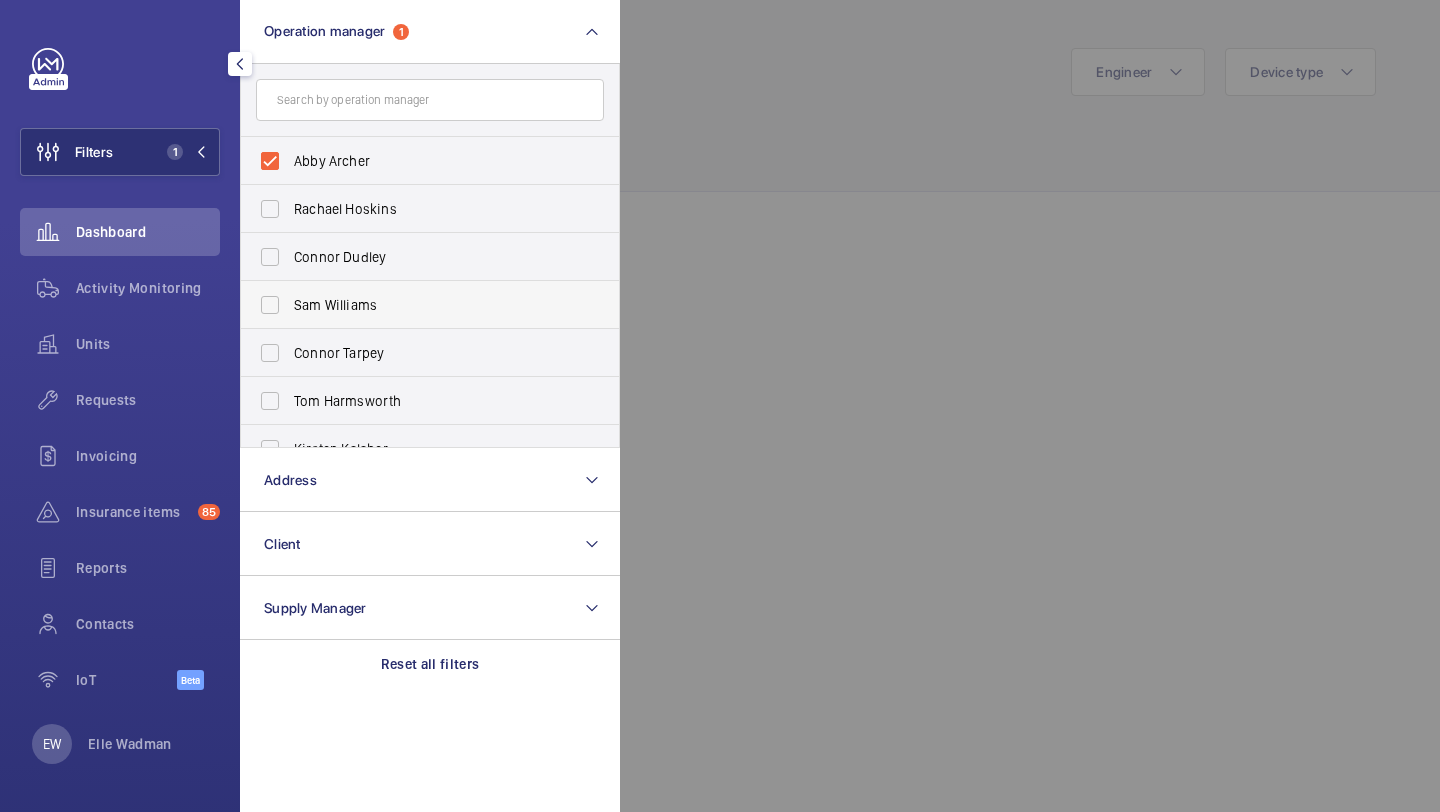 click on "Sam Williams" at bounding box center (415, 305) 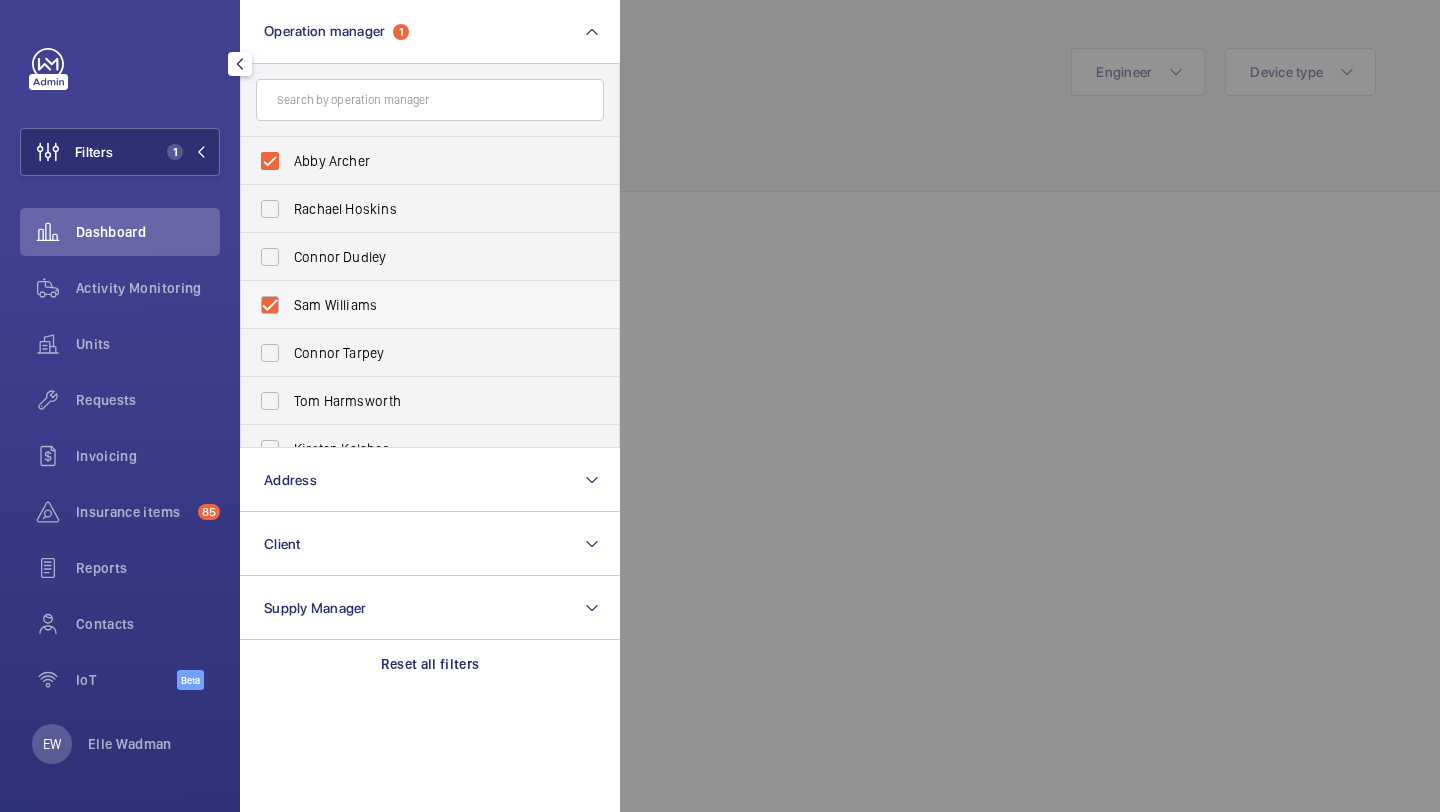 checkbox on "true" 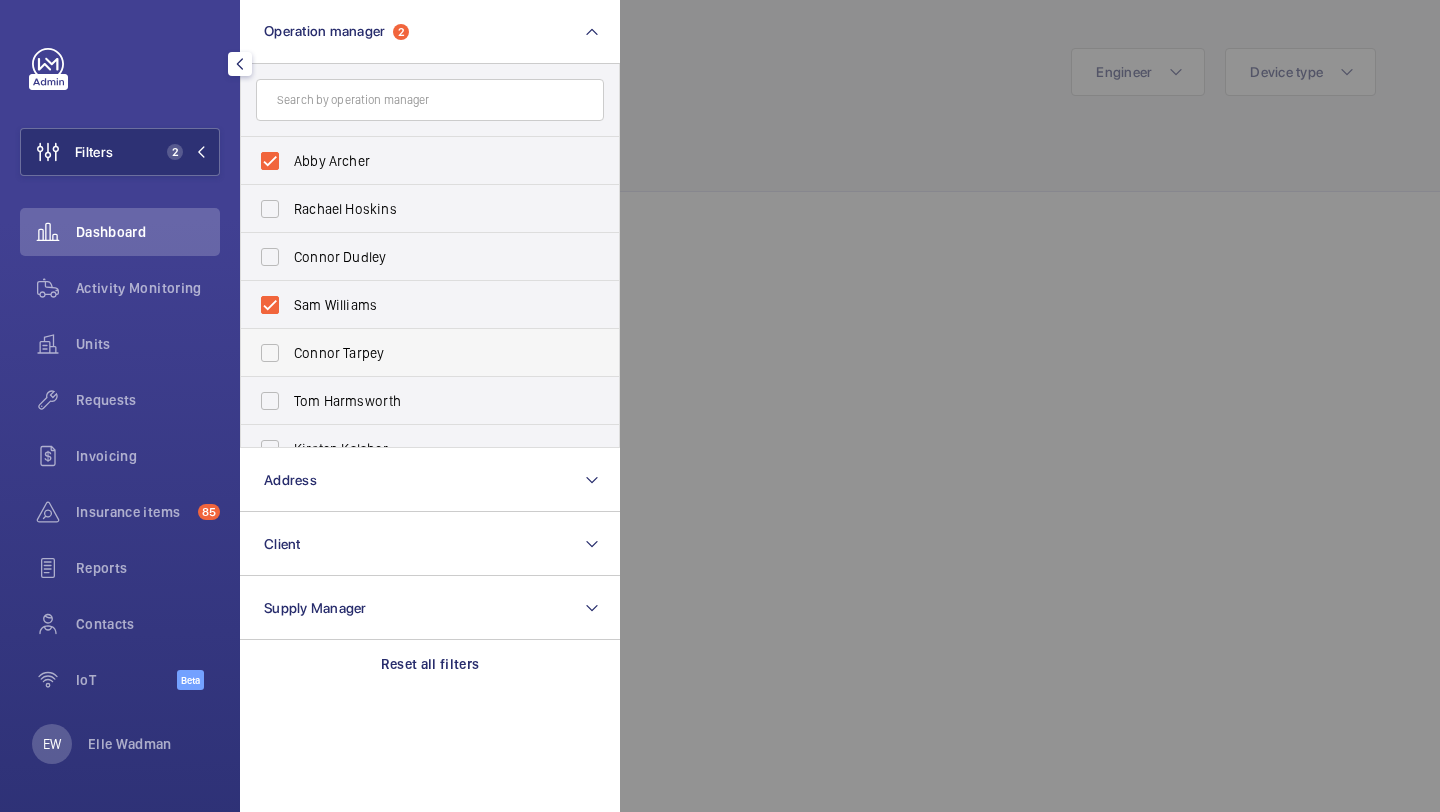 scroll, scrollTop: 74, scrollLeft: 0, axis: vertical 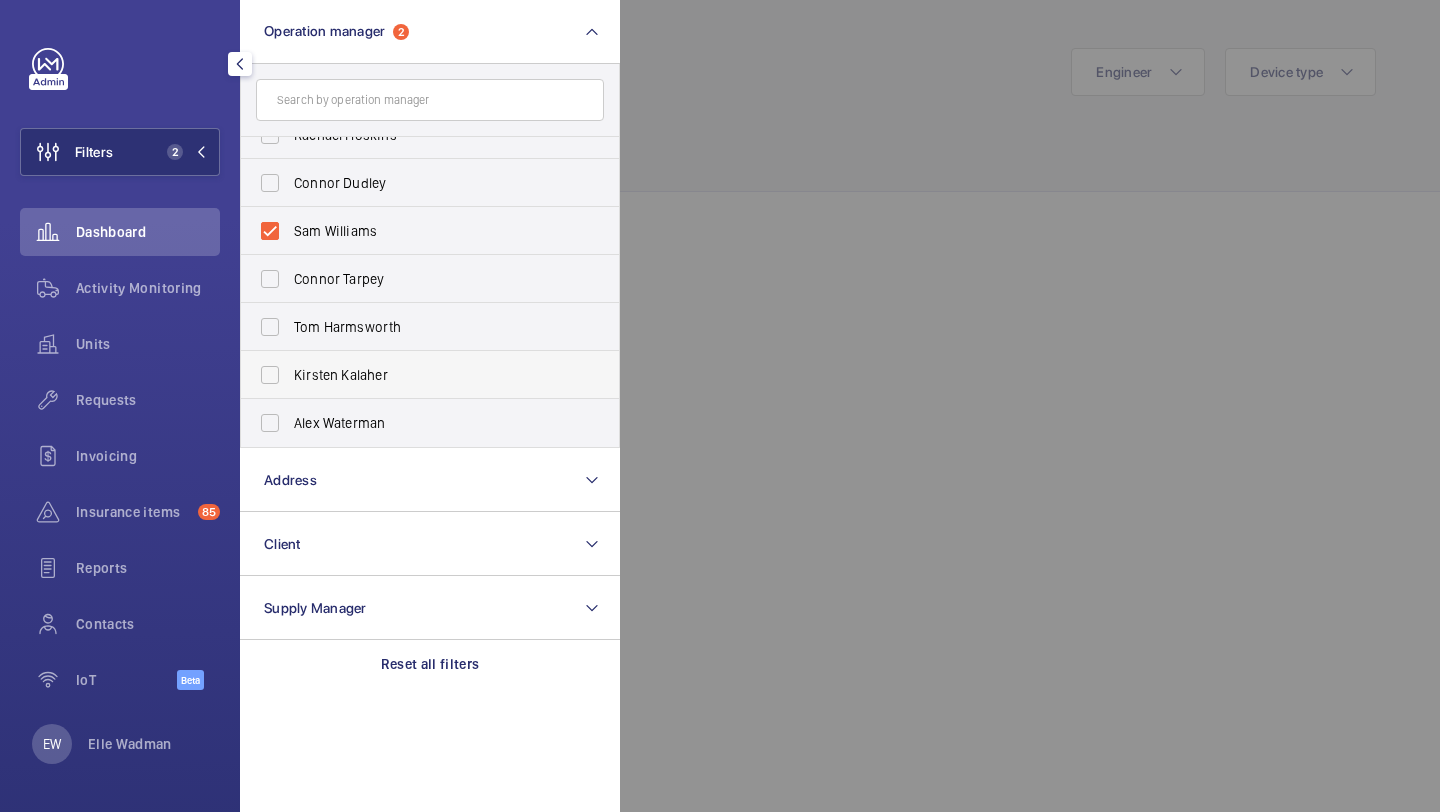 click on "Kirsten Kalaher" at bounding box center [431, 375] 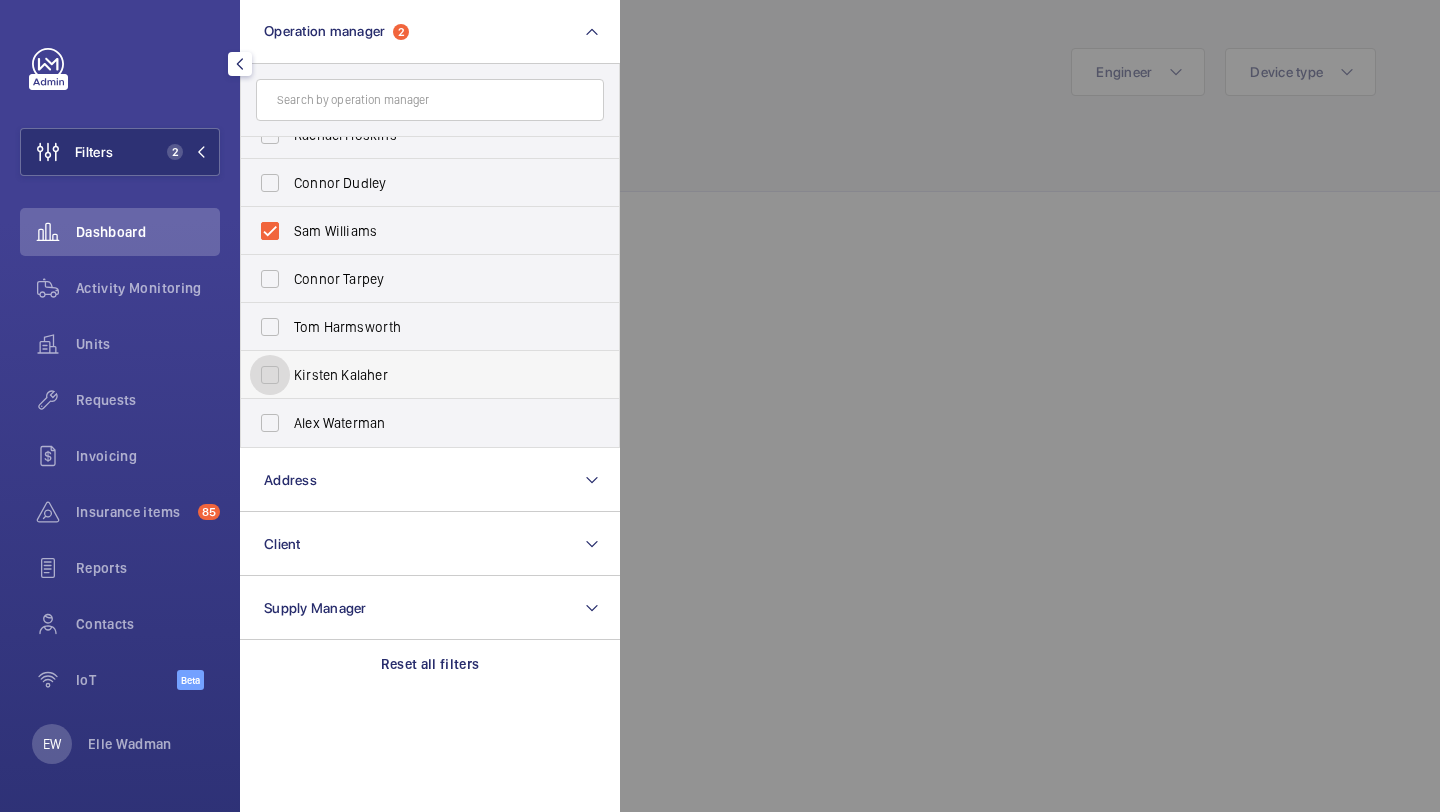 click on "Kirsten Kalaher" at bounding box center [270, 375] 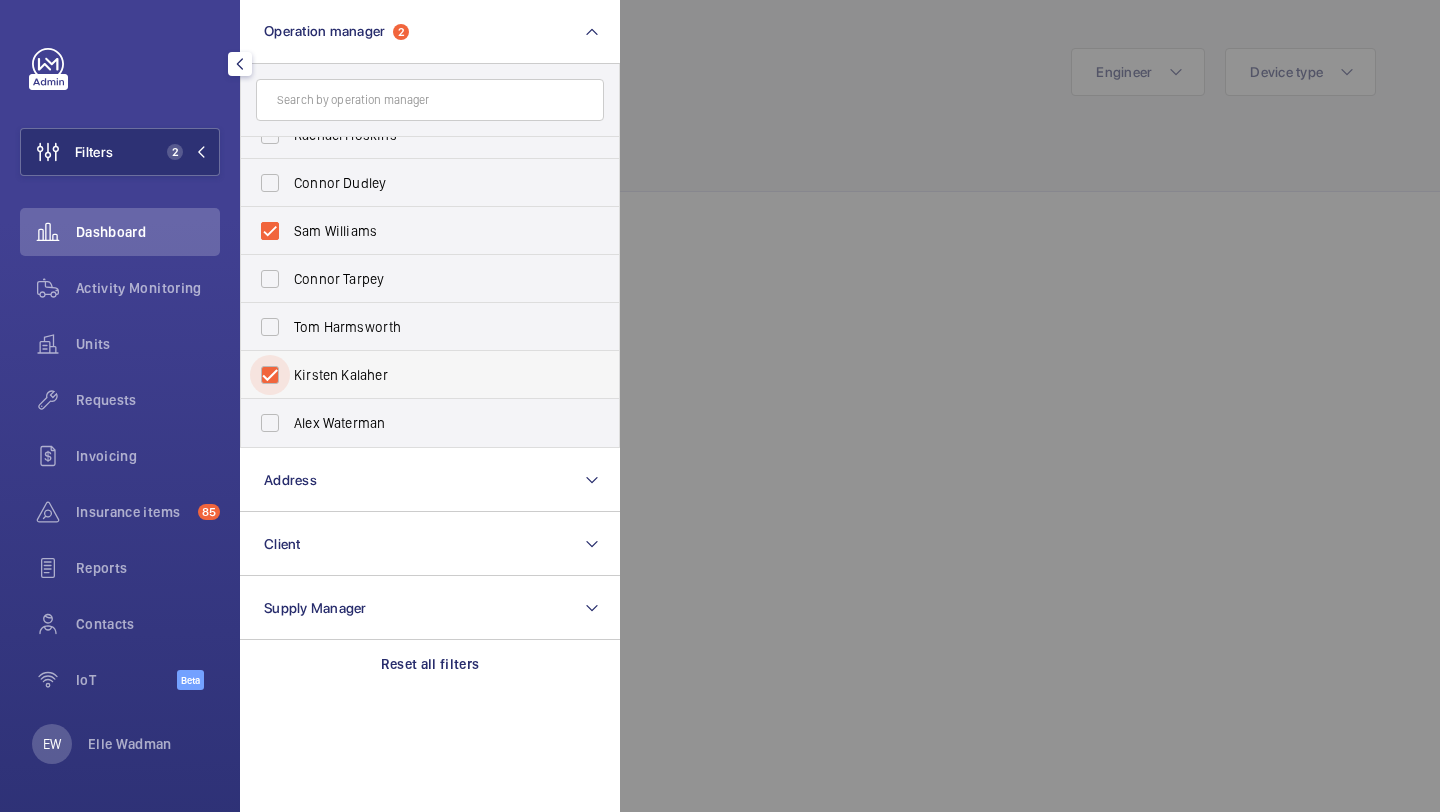 checkbox on "true" 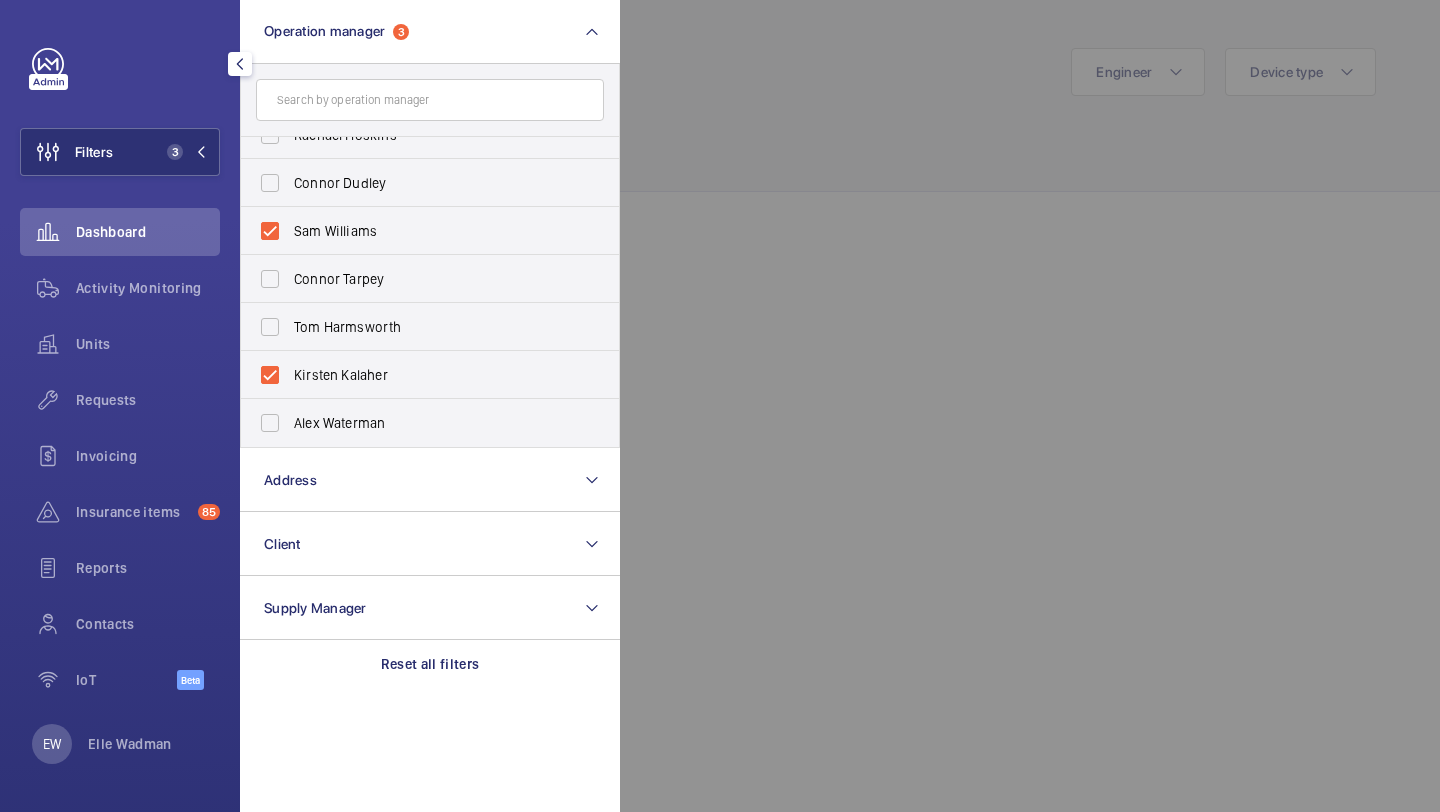click 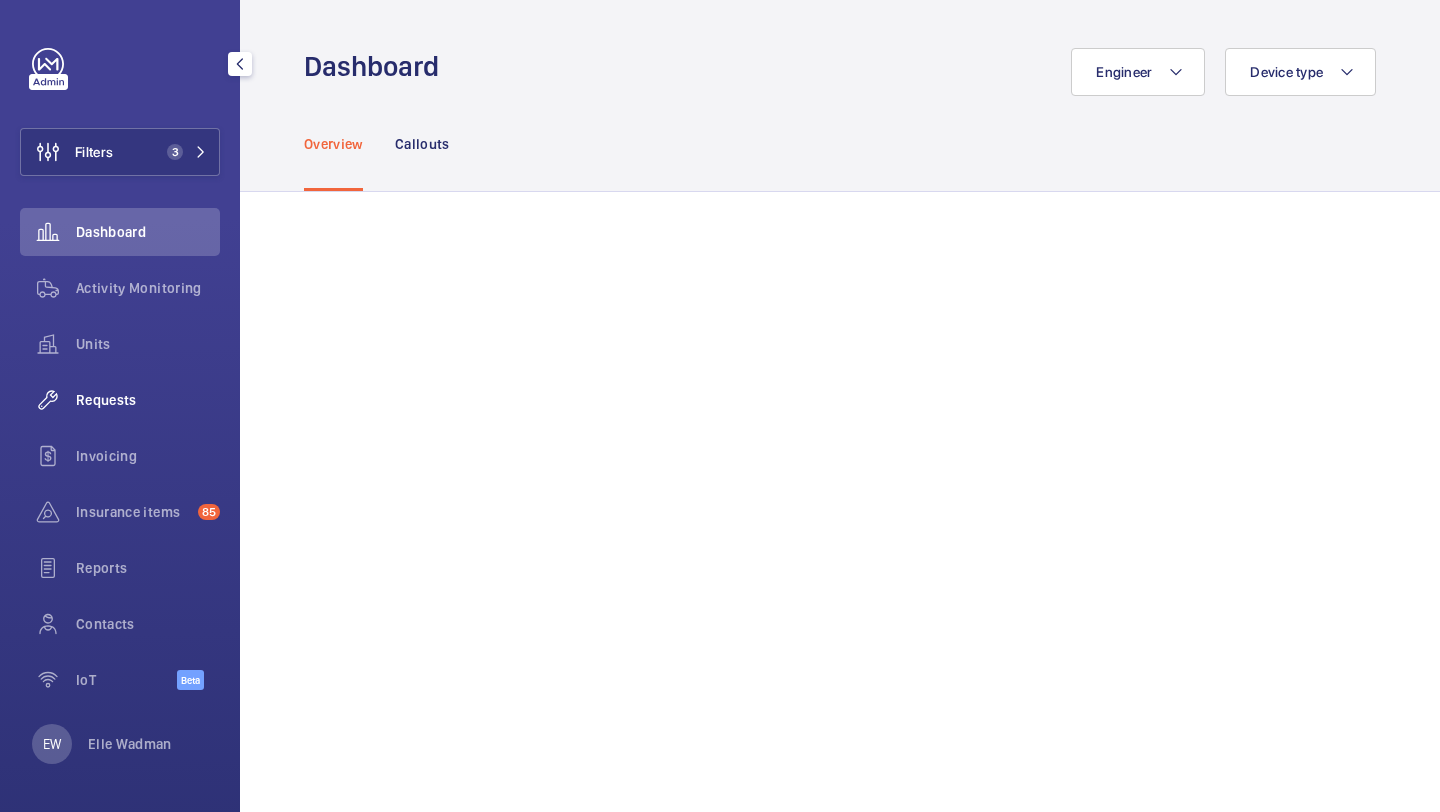 click on "Requests" 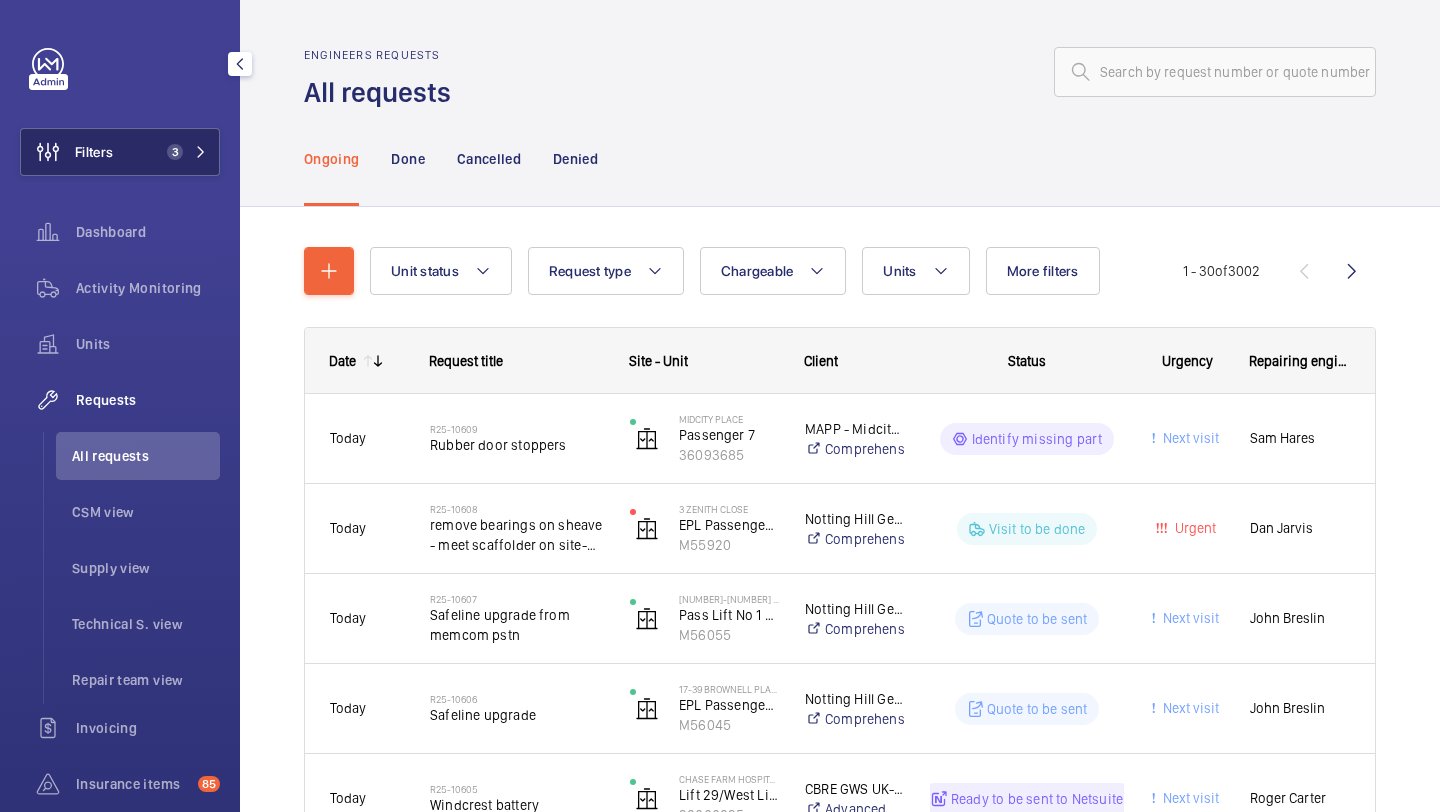 click on "Filters 3" 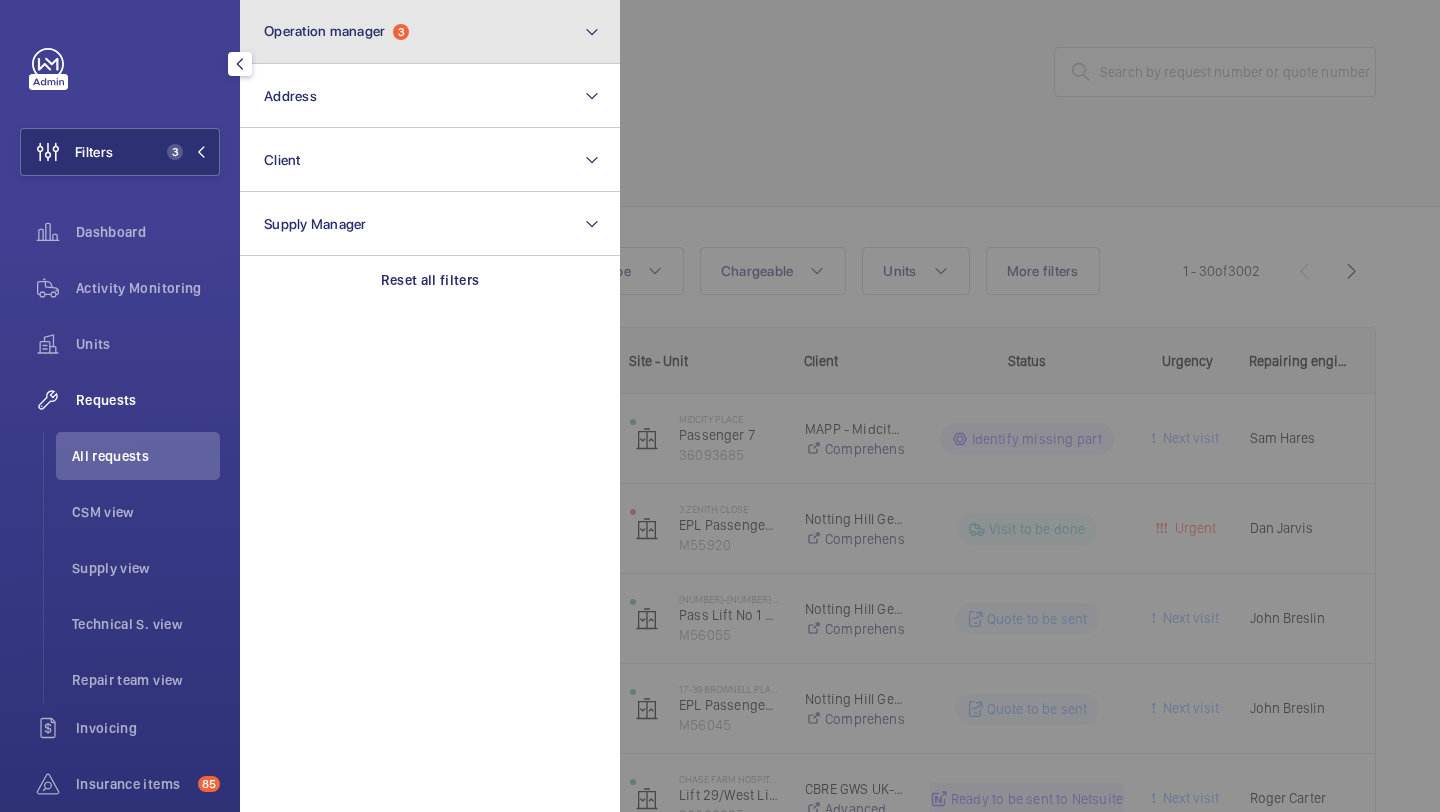 click on "Operation manager  3" 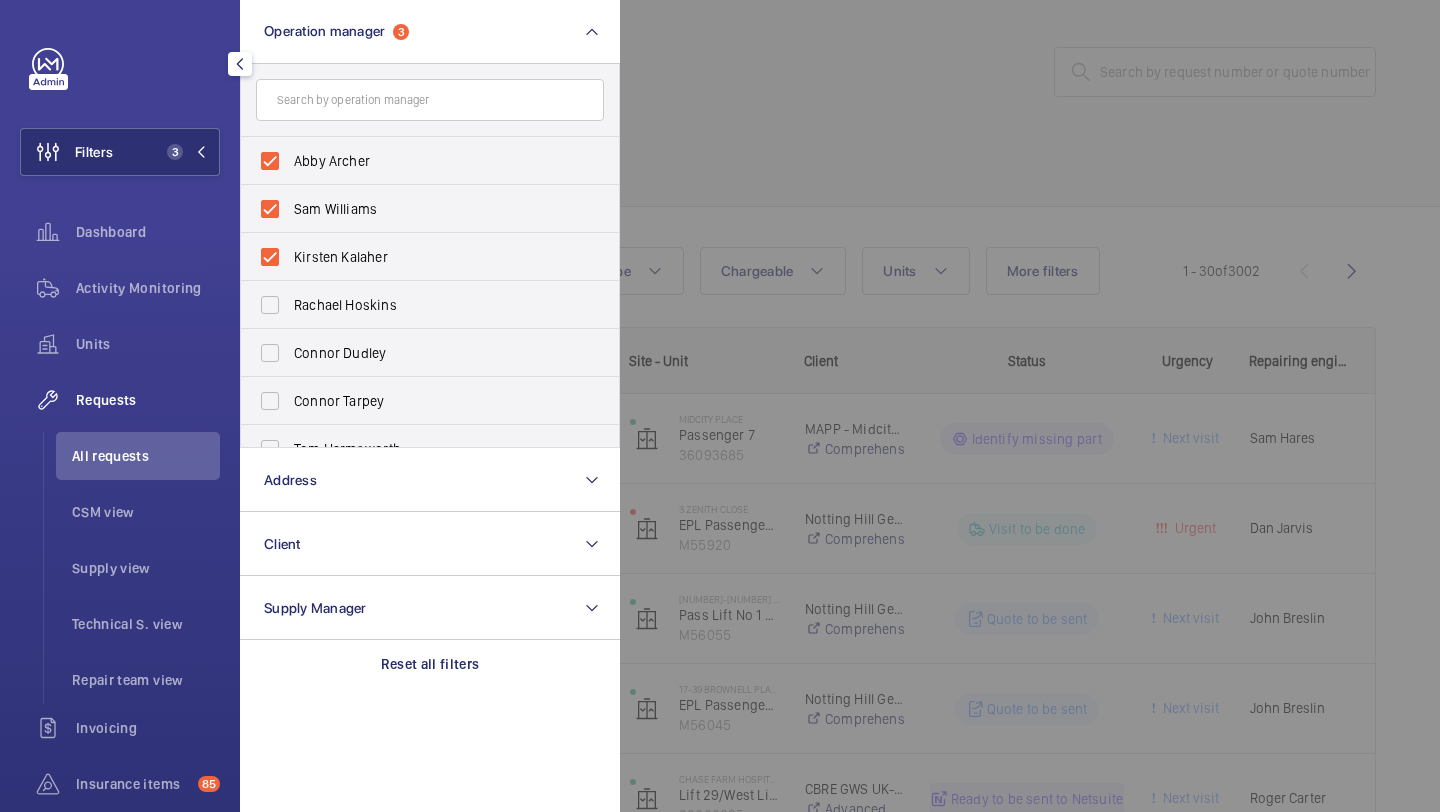 click 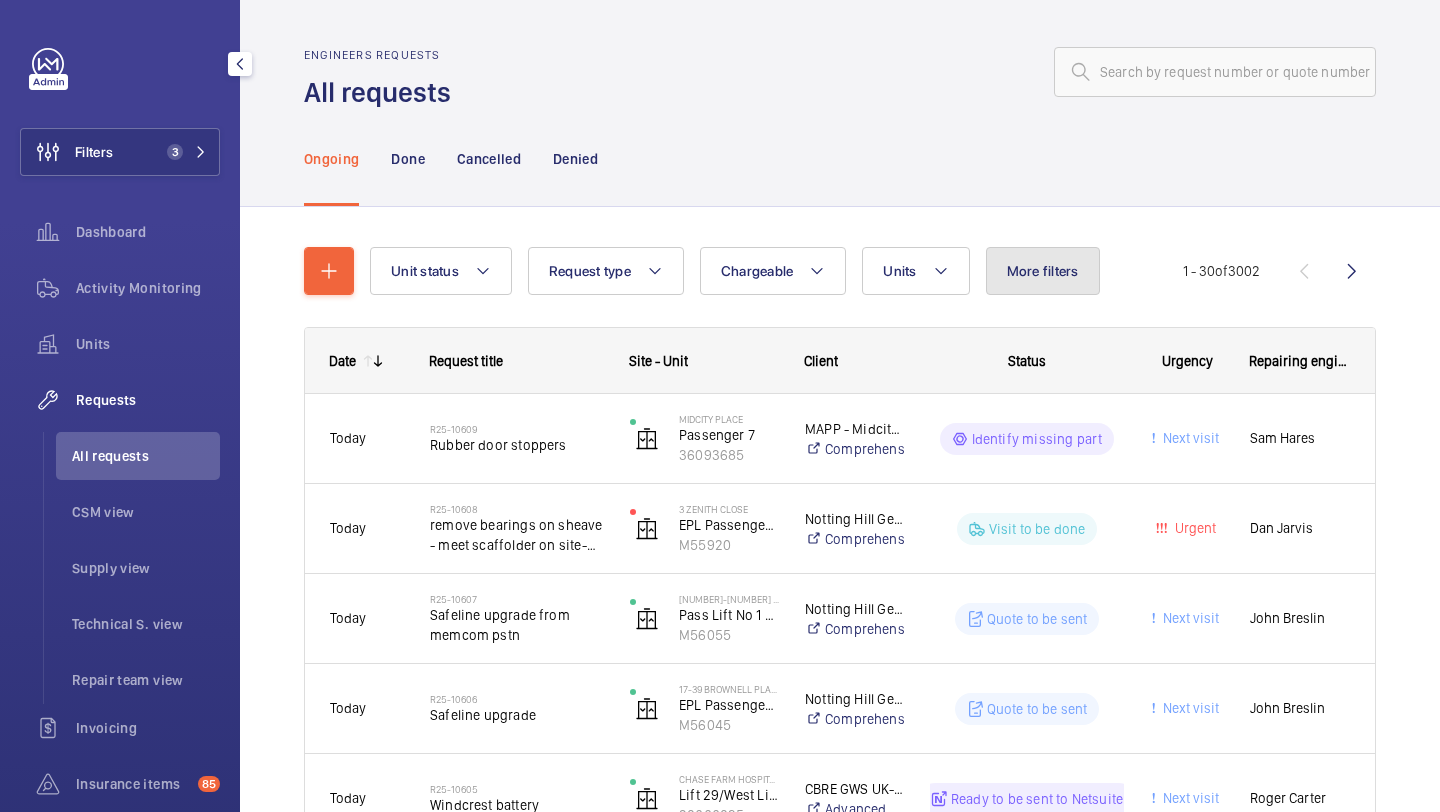 click on "More filters" 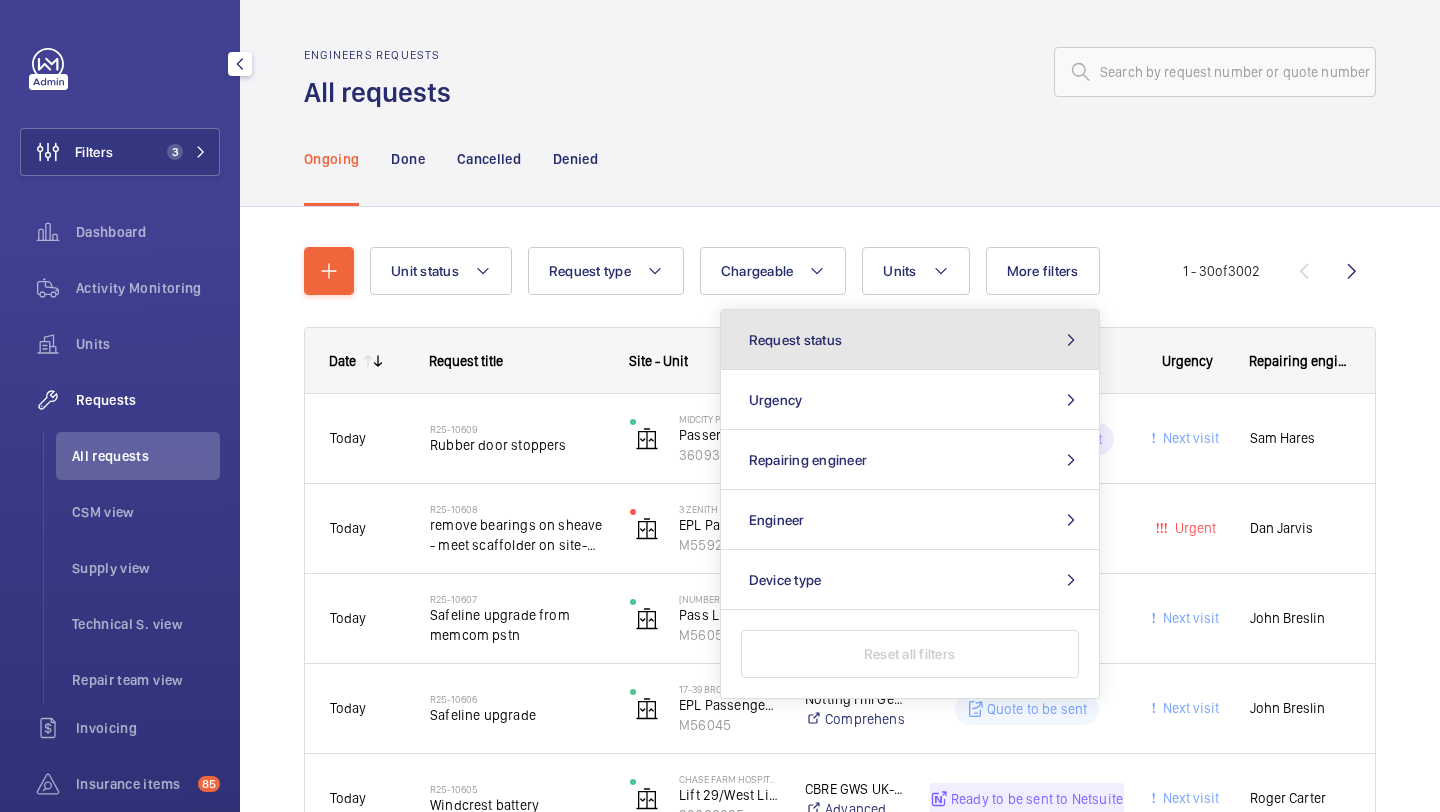 click on "Request status" 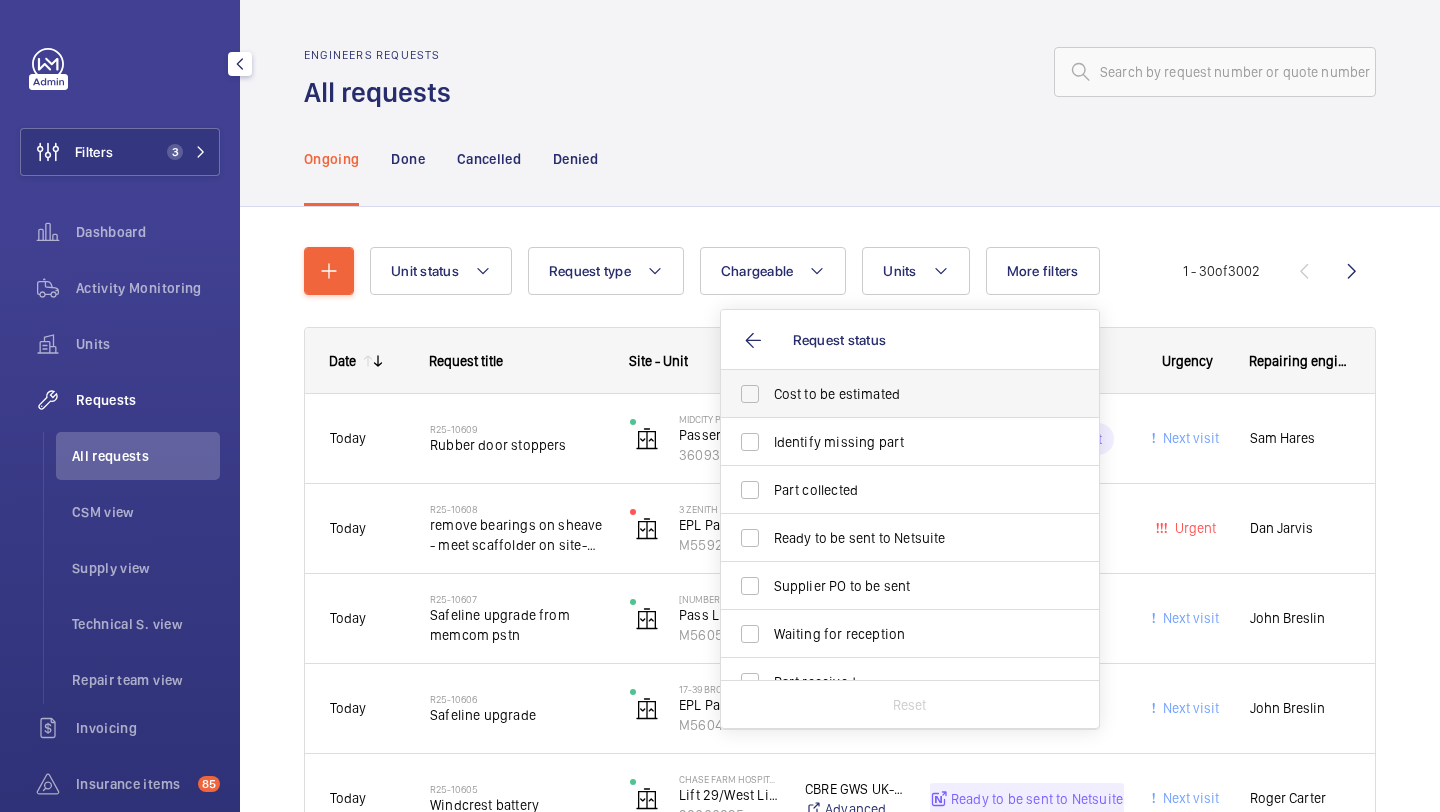 click on "Cost to be estimated" at bounding box center (911, 394) 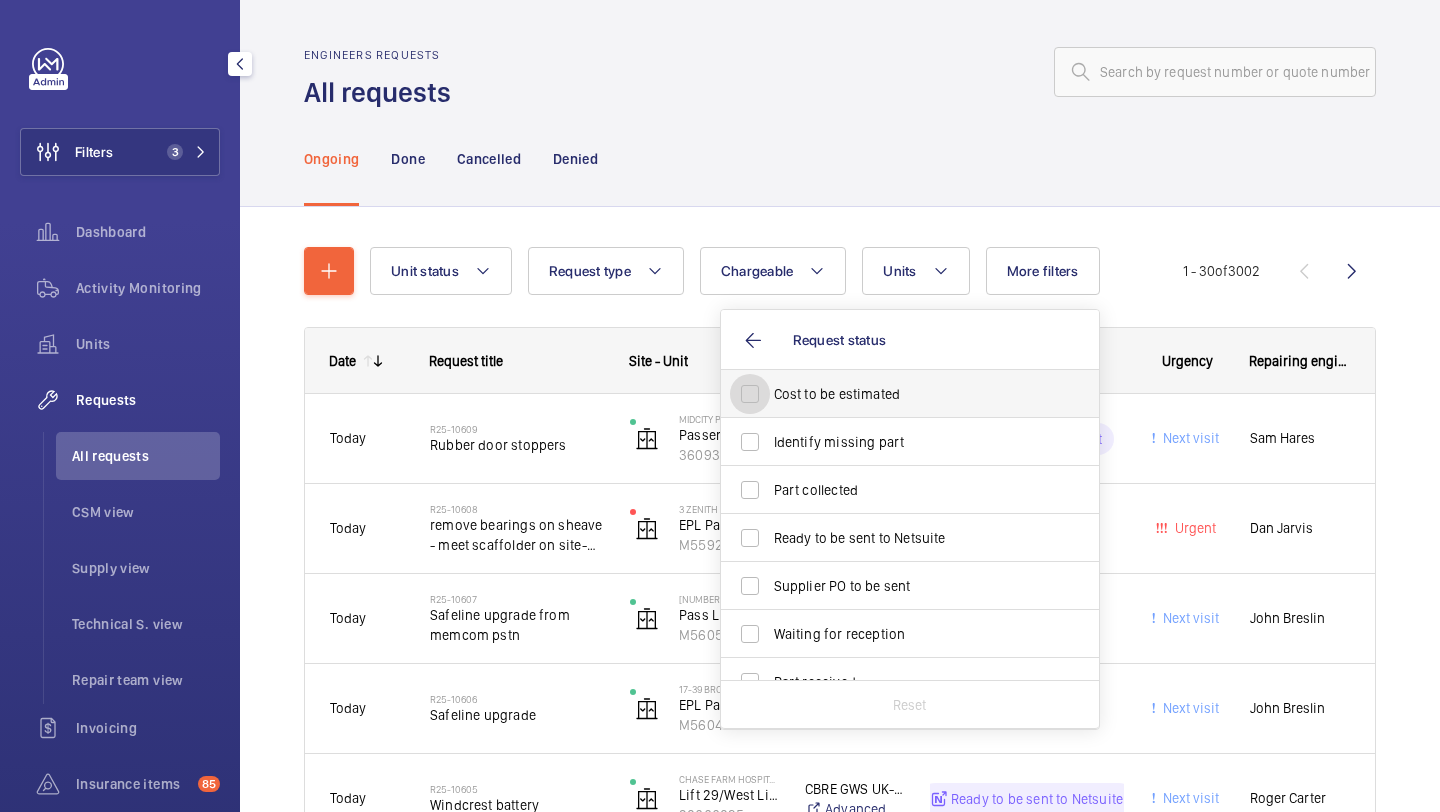 click on "Cost to be estimated" at bounding box center [750, 394] 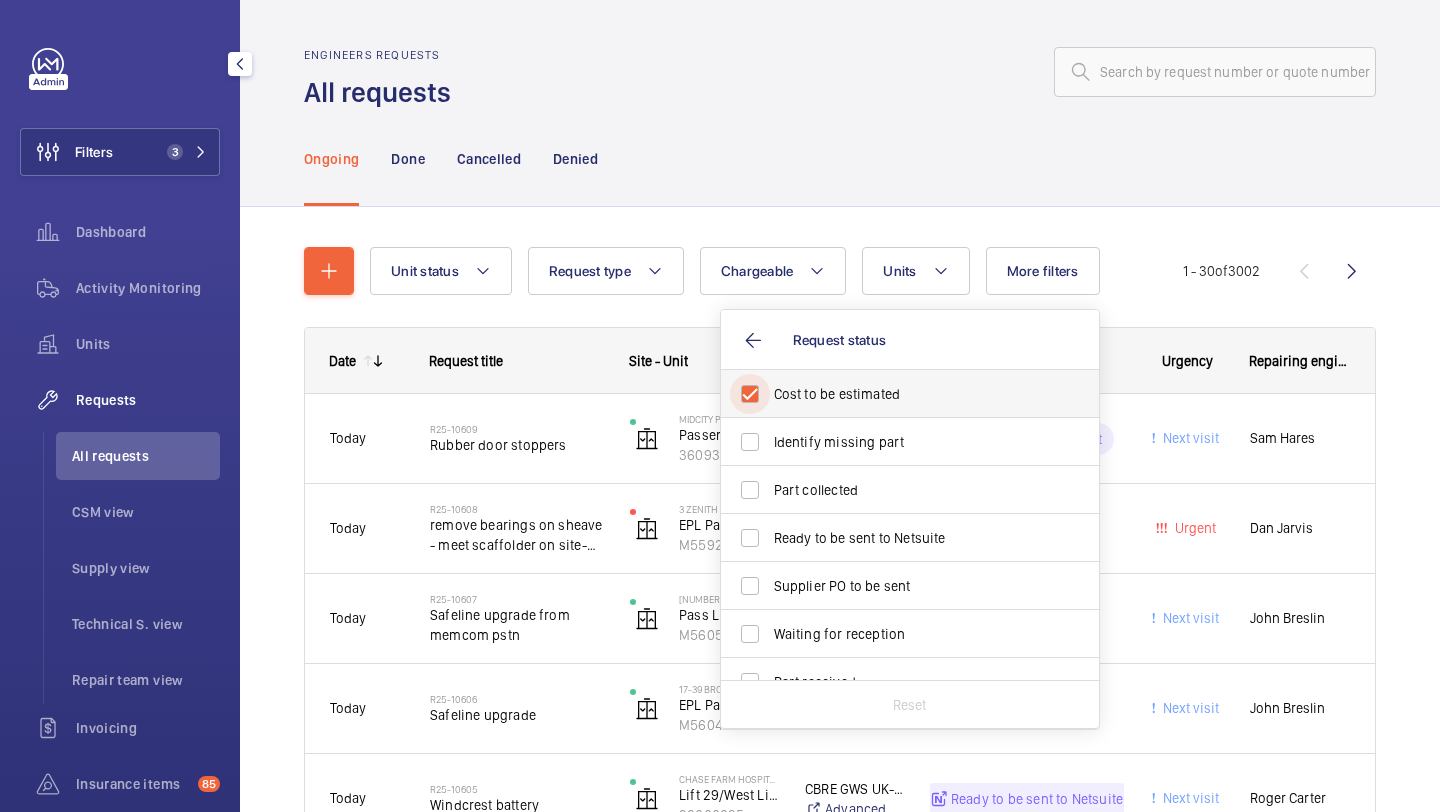 checkbox on "true" 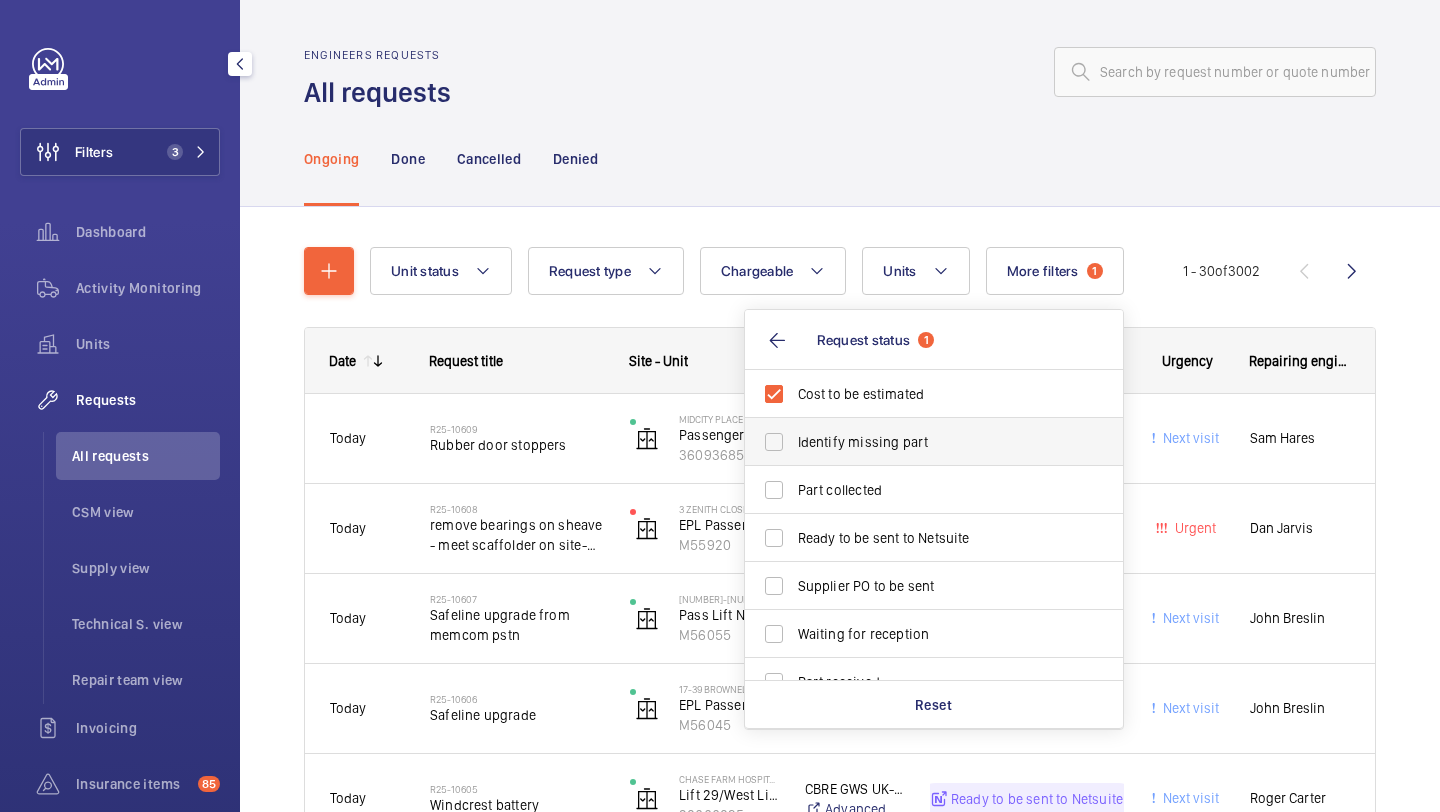 click on "Identify missing part" at bounding box center (935, 442) 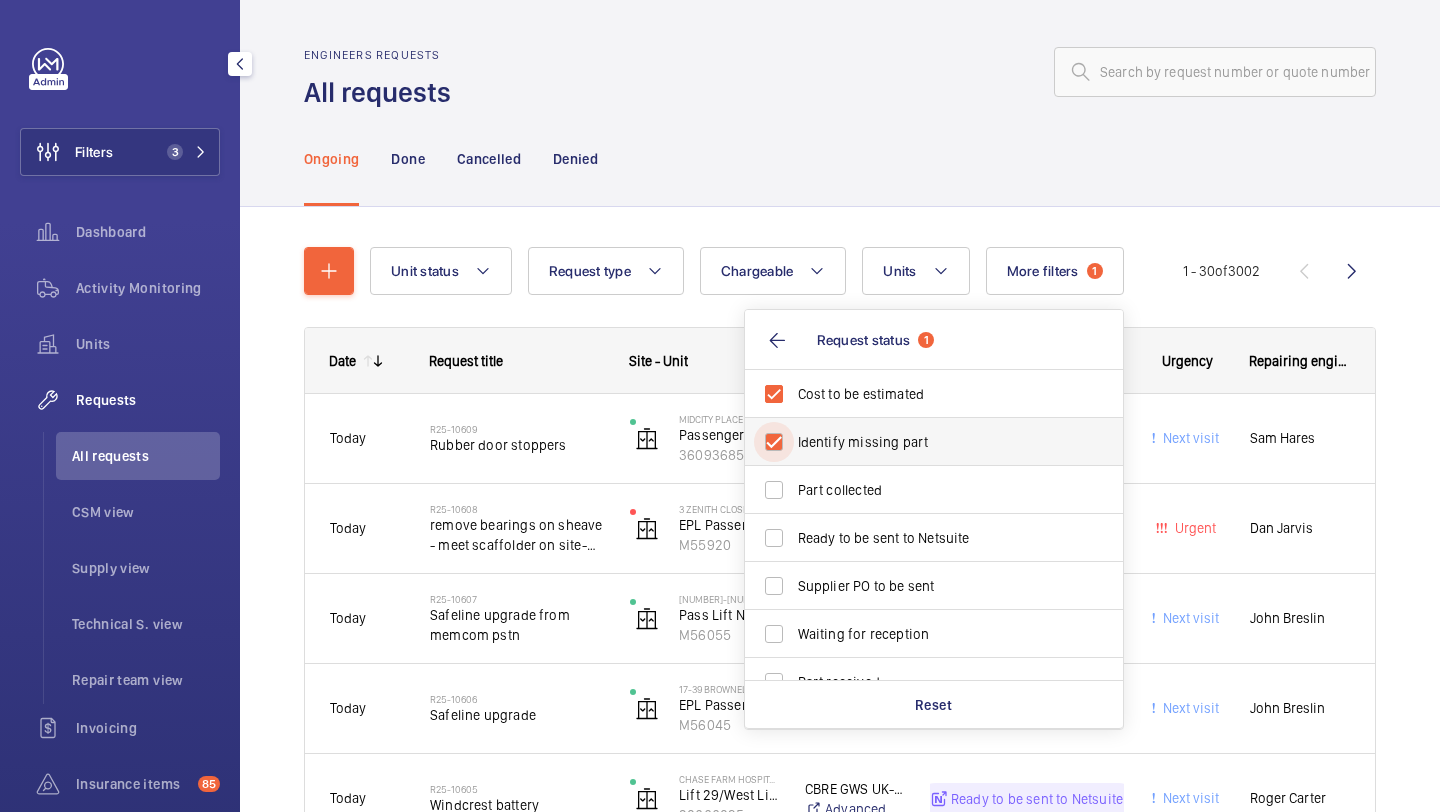 checkbox on "true" 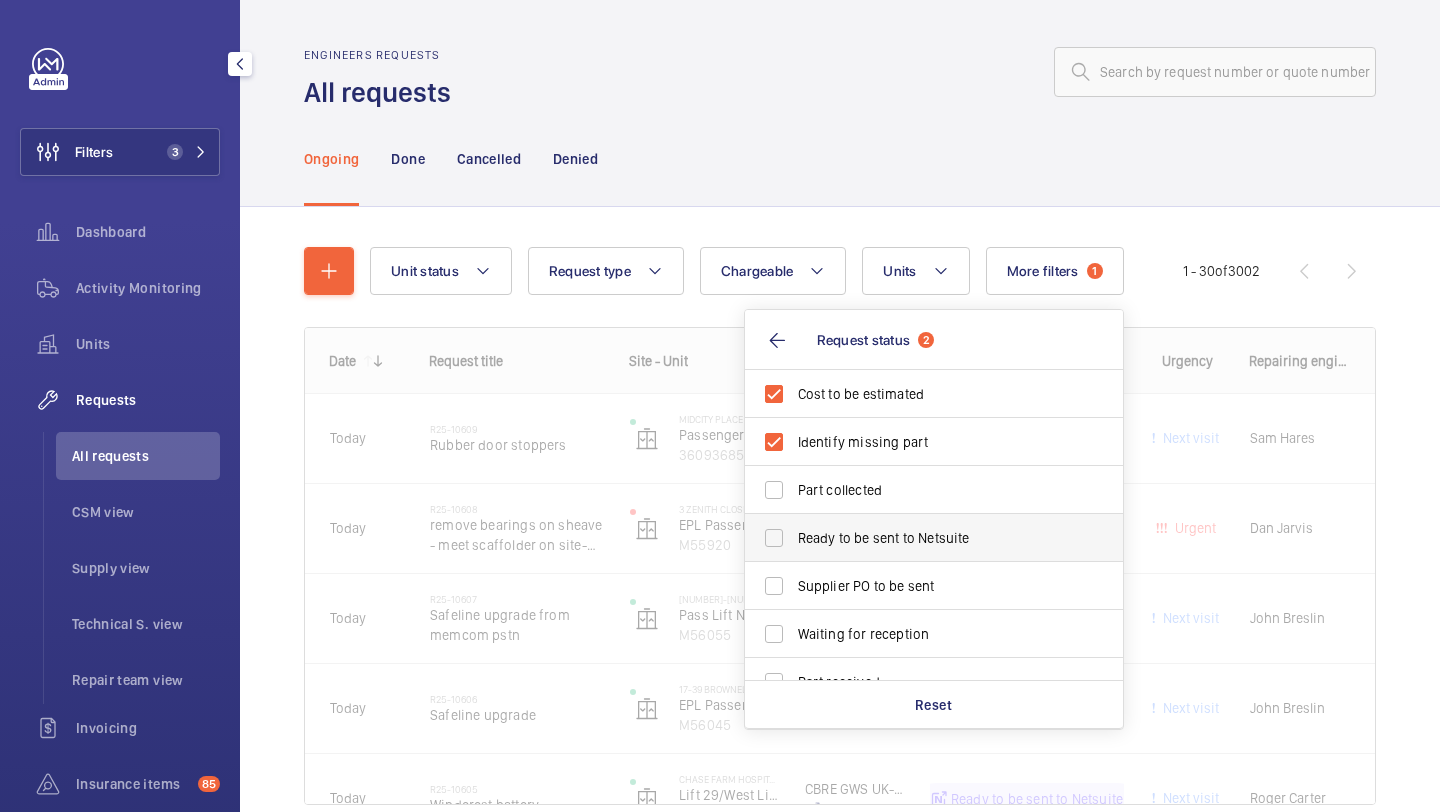 click on "Ready to be sent to Netsuite" at bounding box center [935, 538] 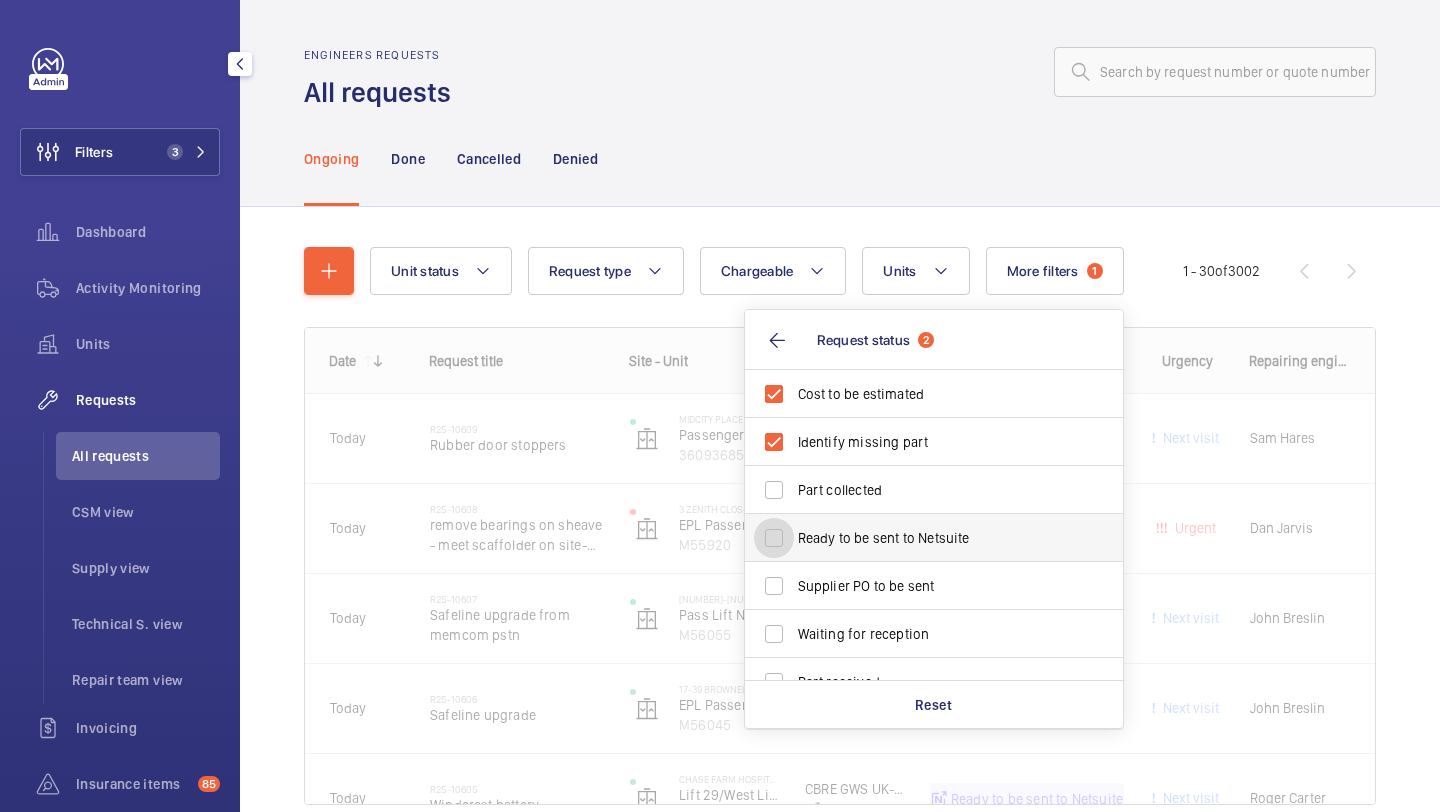 click on "Ready to be sent to Netsuite" at bounding box center (774, 538) 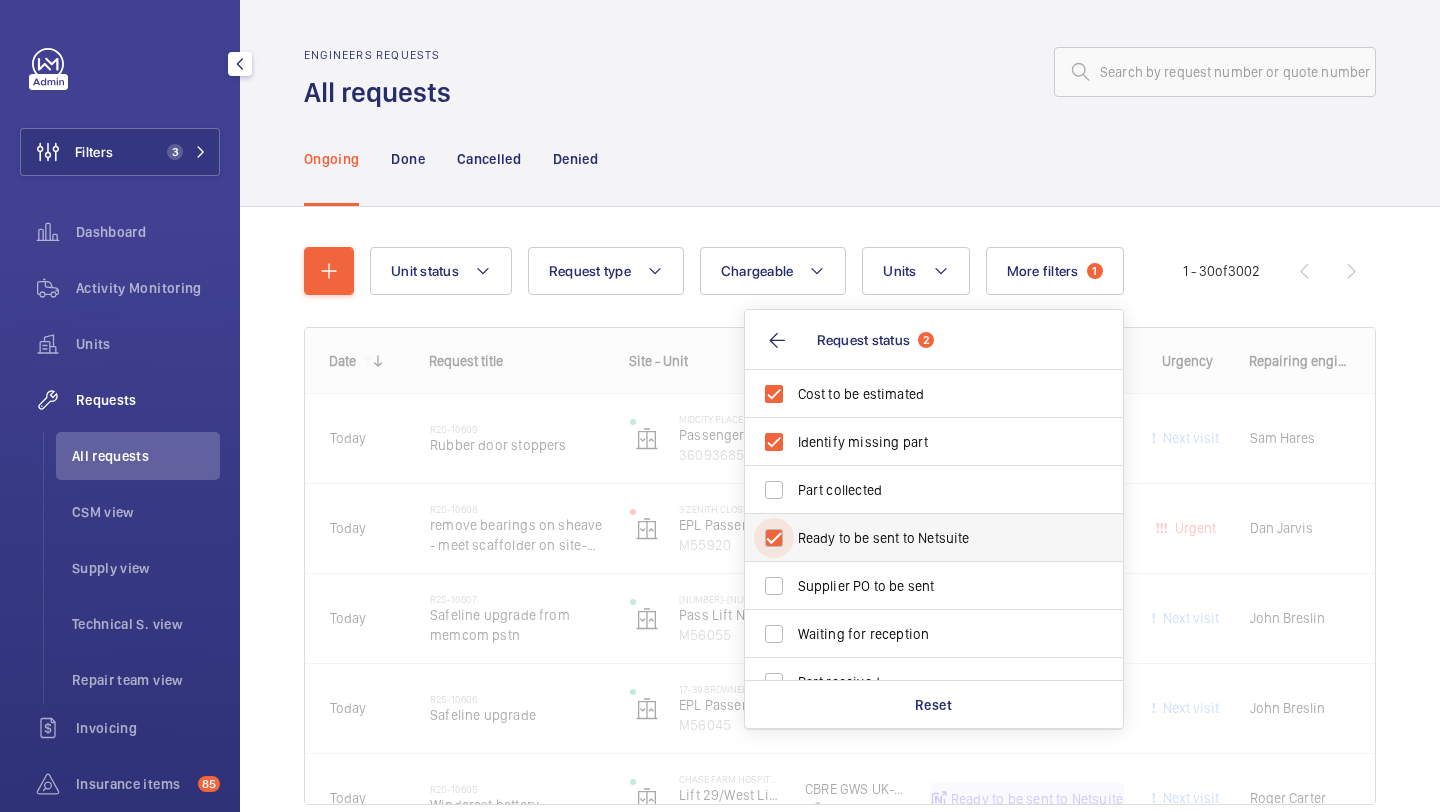 checkbox on "true" 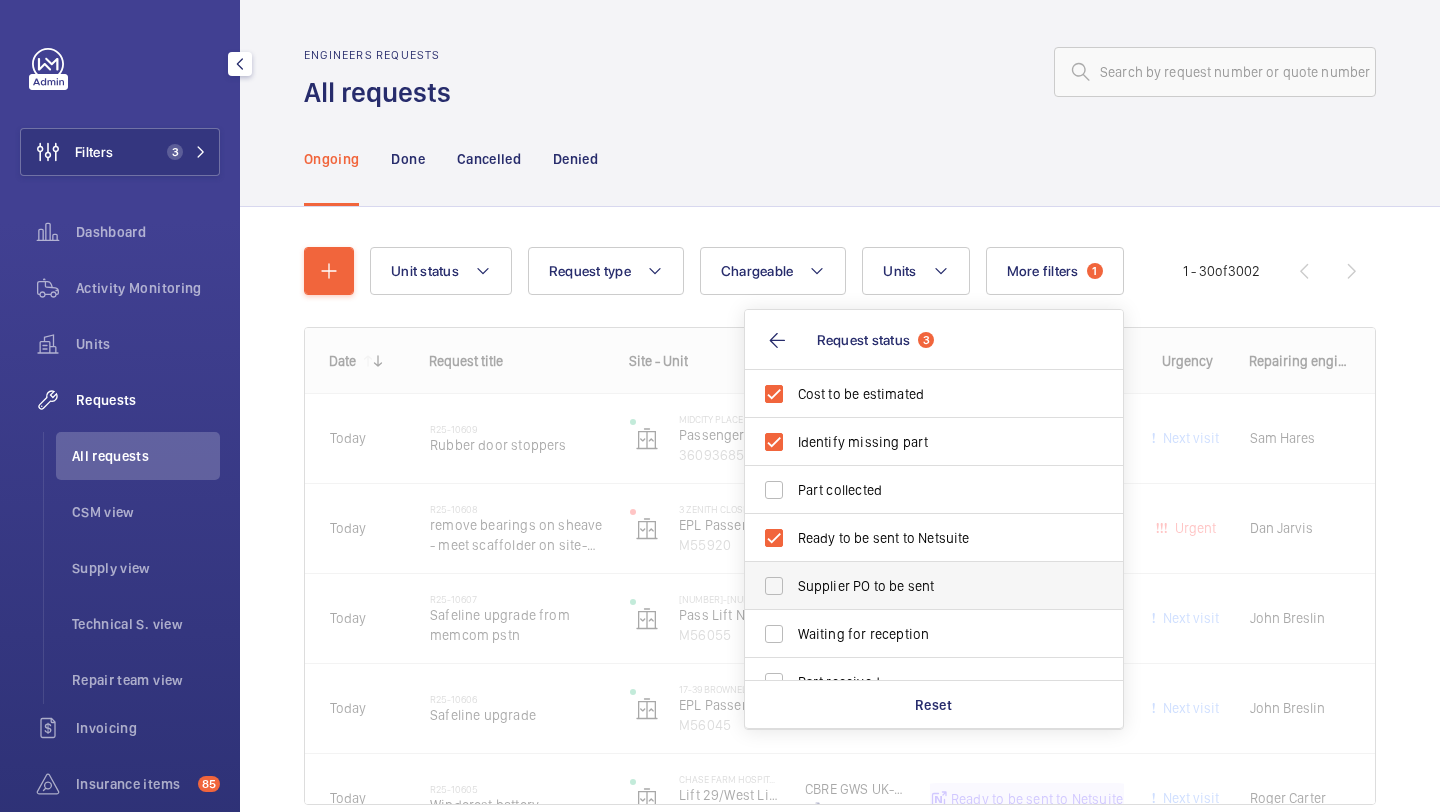click on "Supplier PO to be sent" at bounding box center (935, 586) 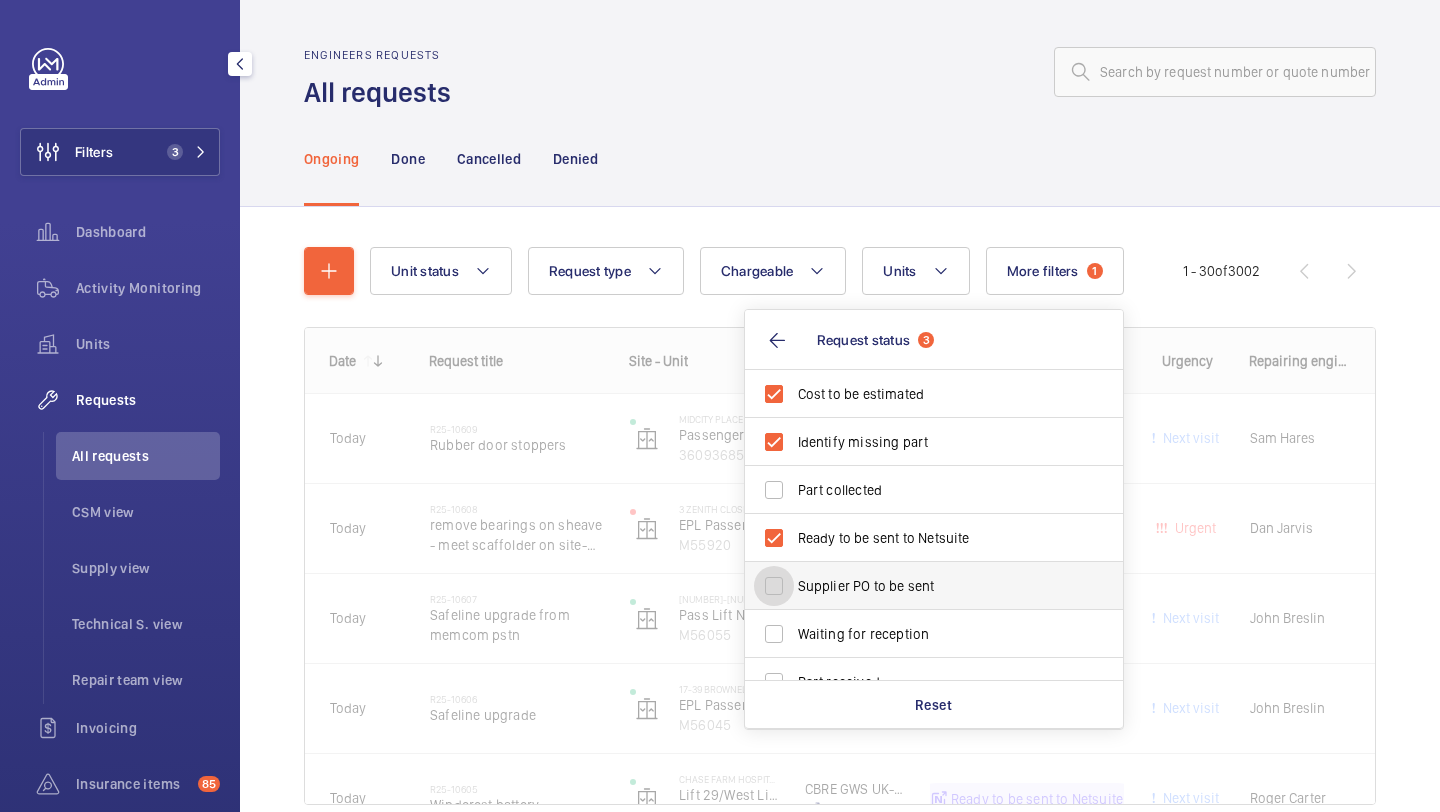 click on "Supplier PO to be sent" at bounding box center (774, 586) 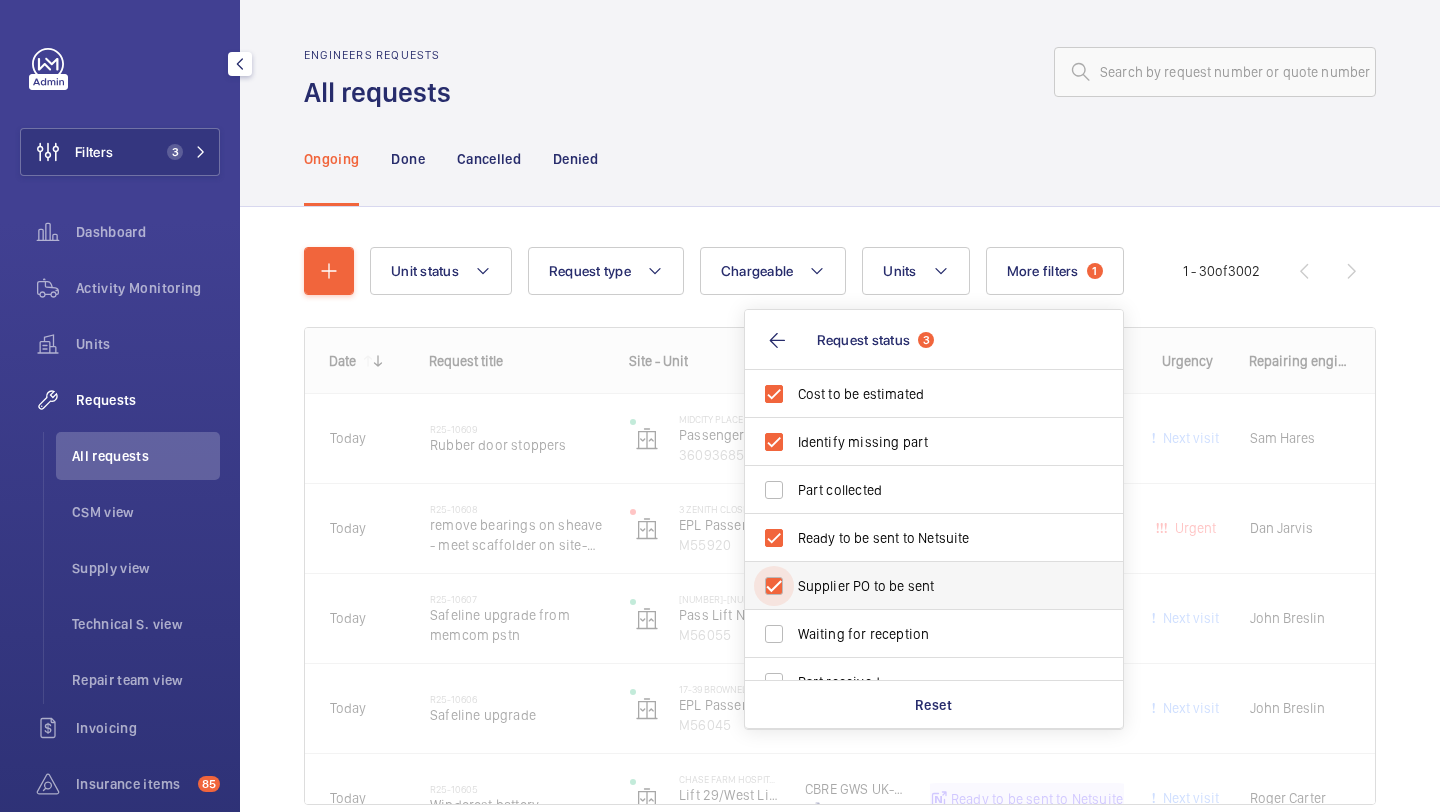 checkbox on "true" 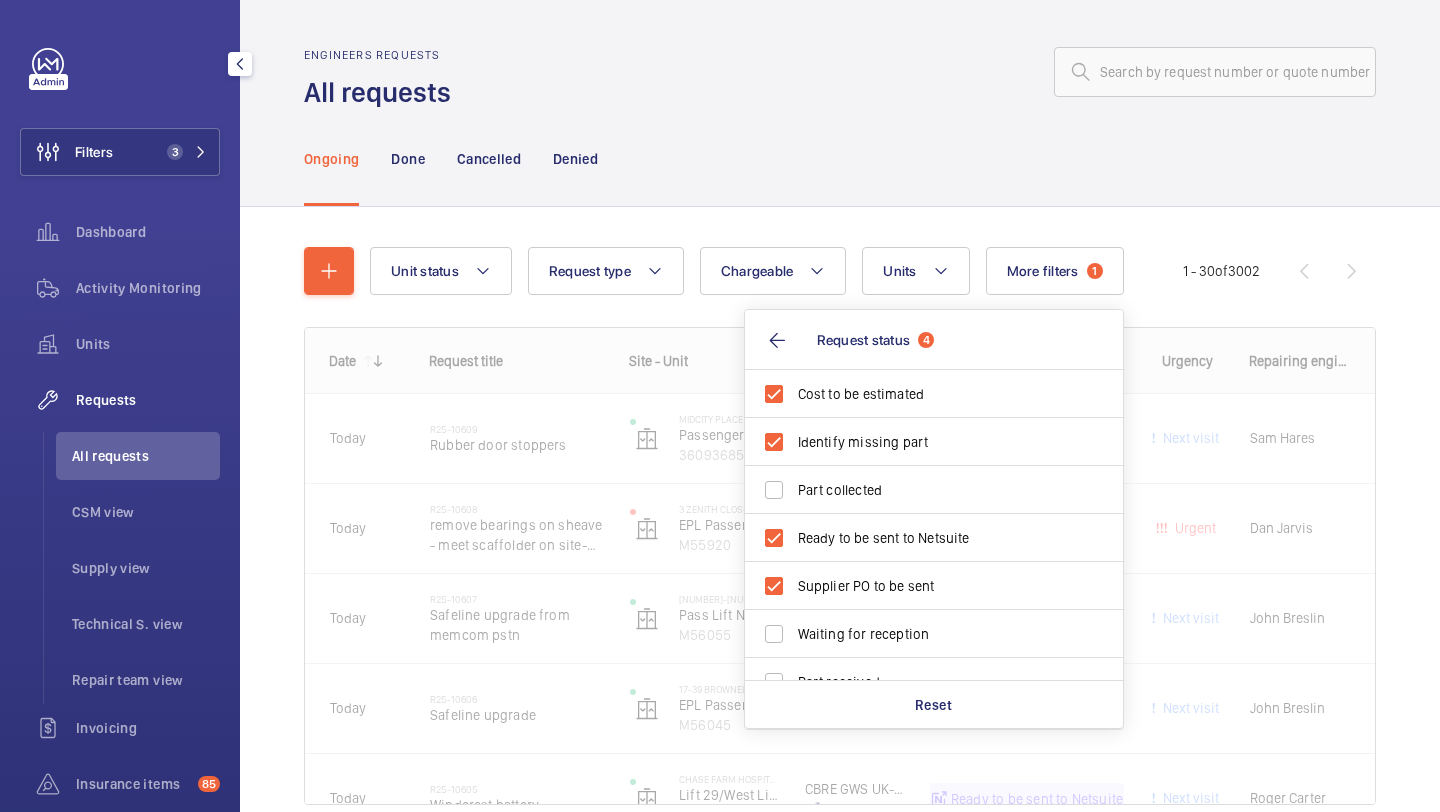 click on "Unit status Request type  Chargeable Units More filters  1  Request status  4 Cost to be estimated Identify missing part Part collected Ready to be sent to Netsuite Supplier PO to be sent Waiting for reception Part received Quote to be sent Quote sent Verify client PO Visit to be done Visit to be verified Reset Urgency Repairing engineer Engineer Device type 1 - 30  of  3002
Date
Request title
Site - Unit" 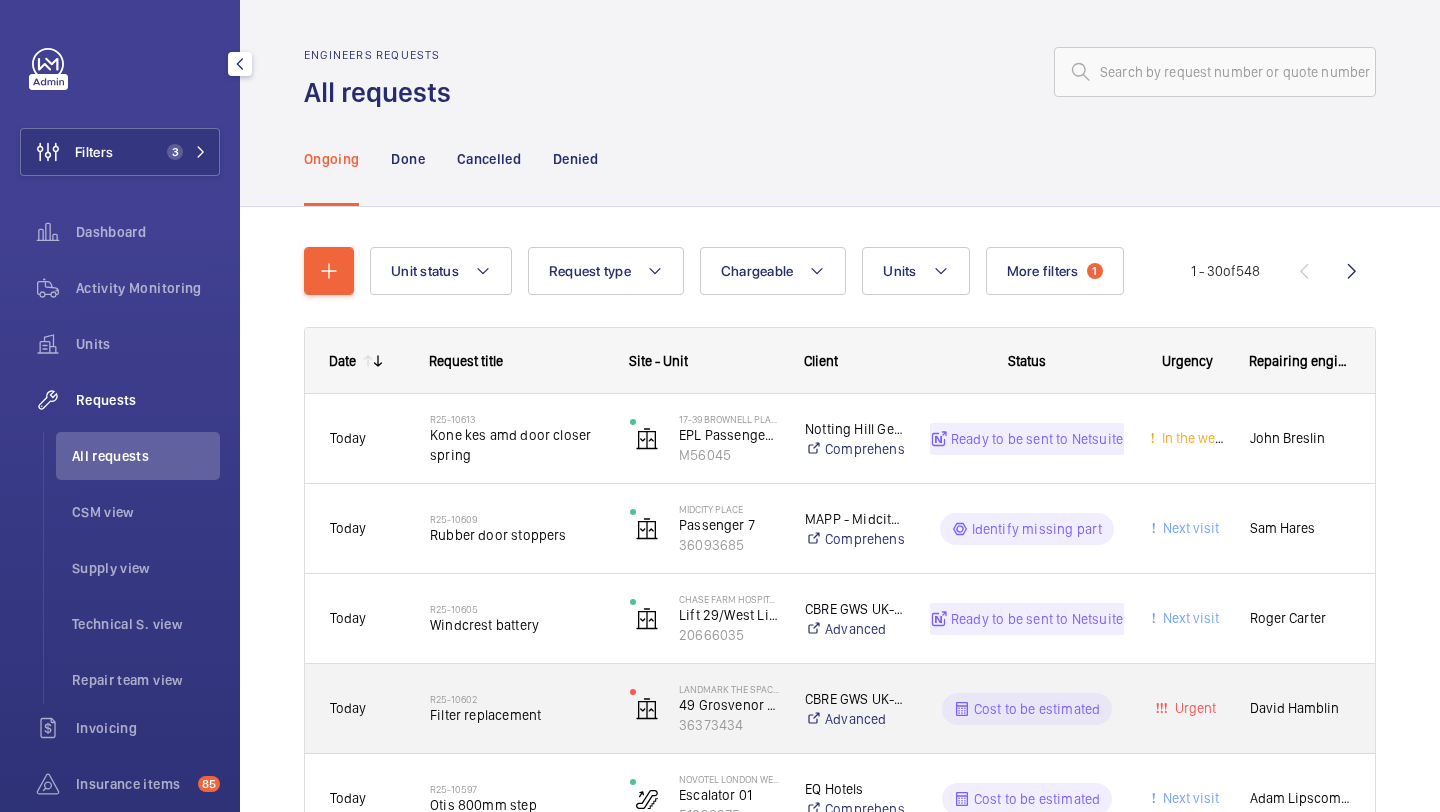 click on "R25-10602   Filter replacement" 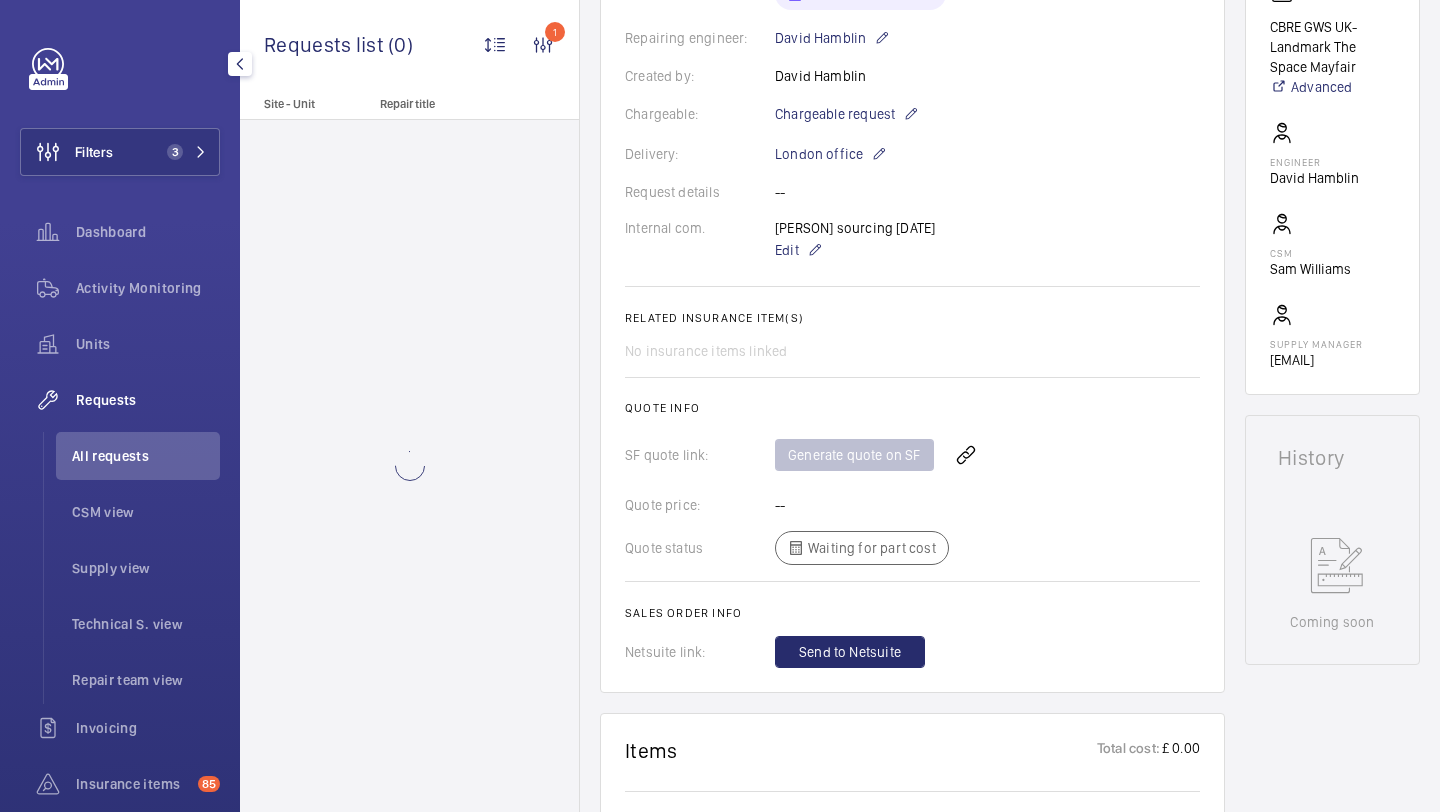 scroll, scrollTop: 526, scrollLeft: 0, axis: vertical 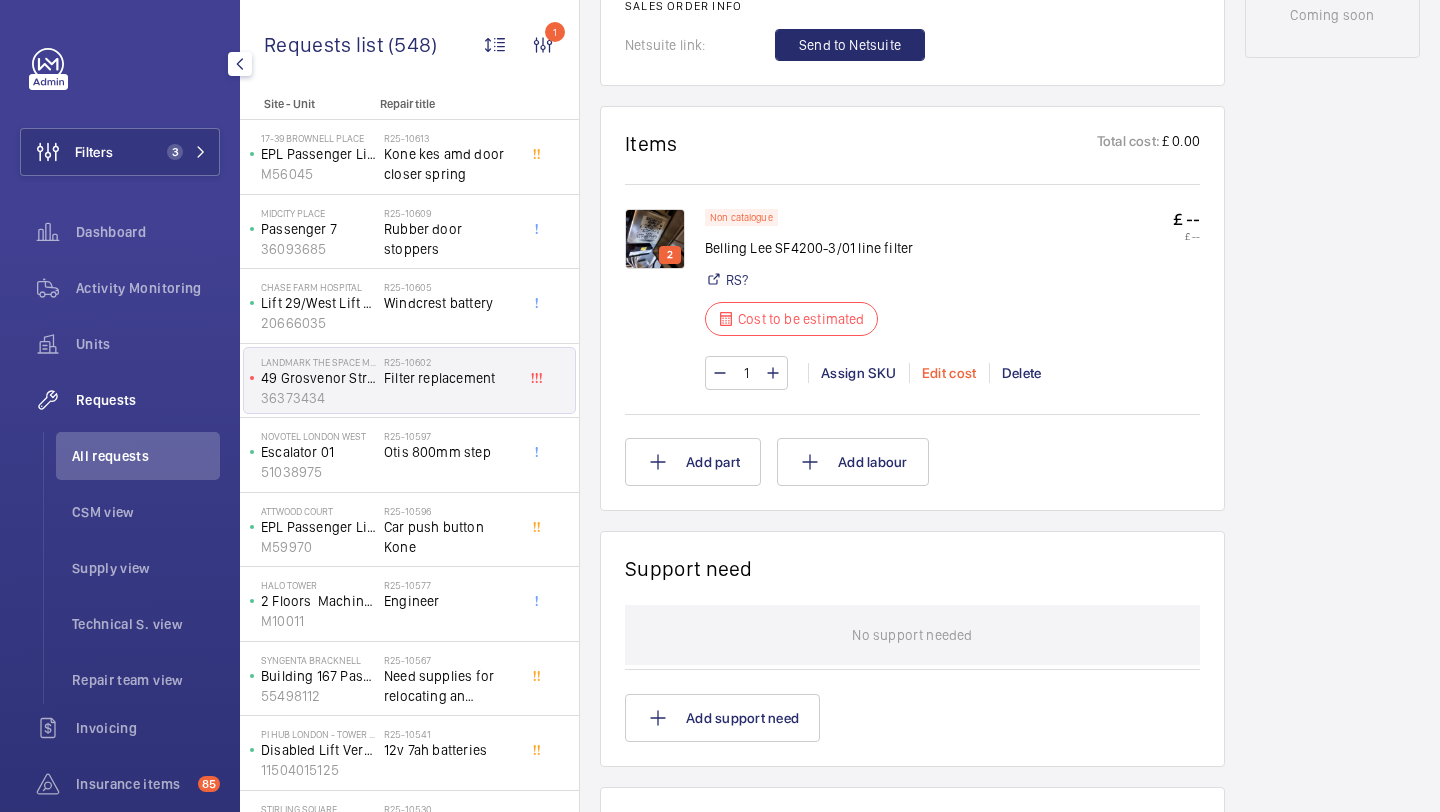 click on "Edit cost" 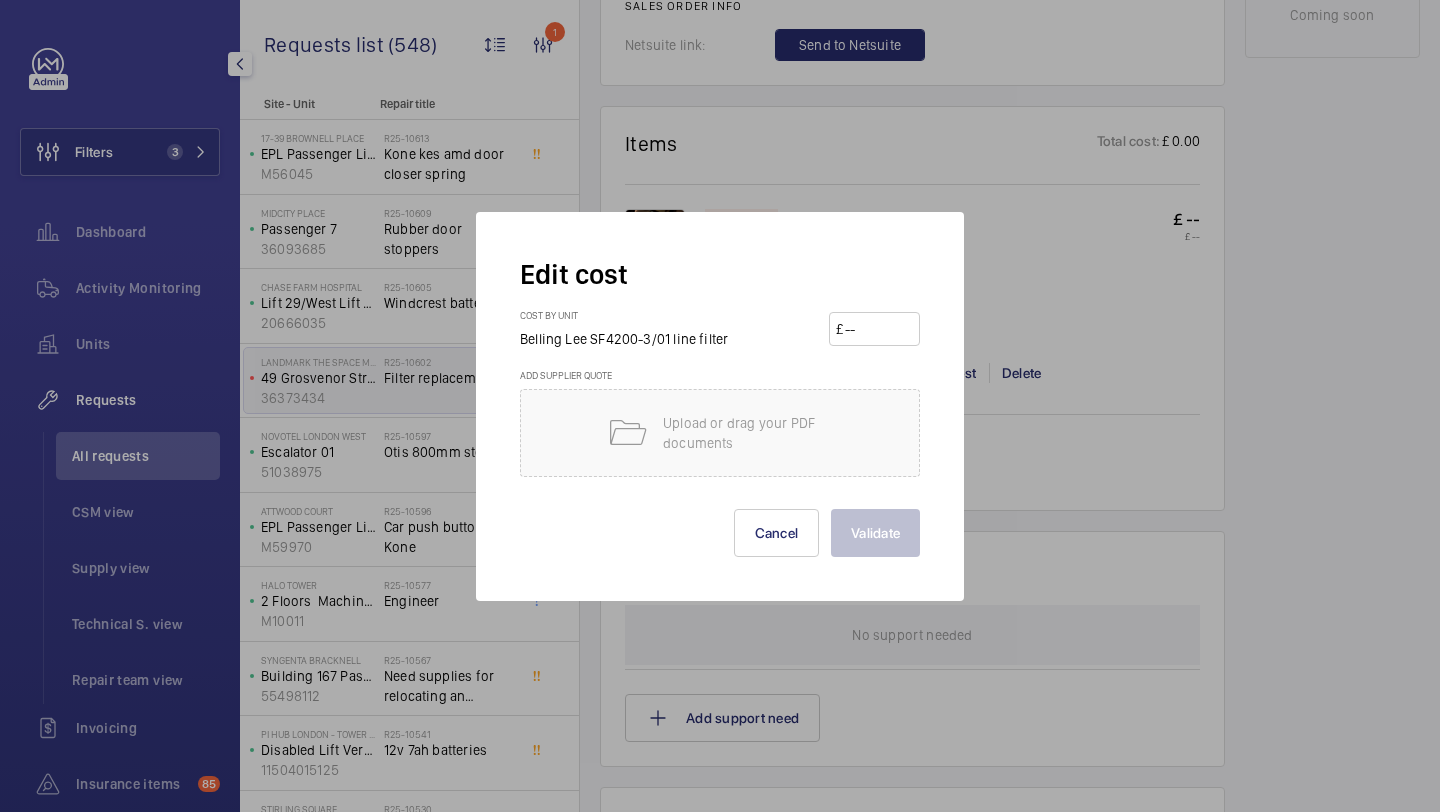 click at bounding box center (878, 329) 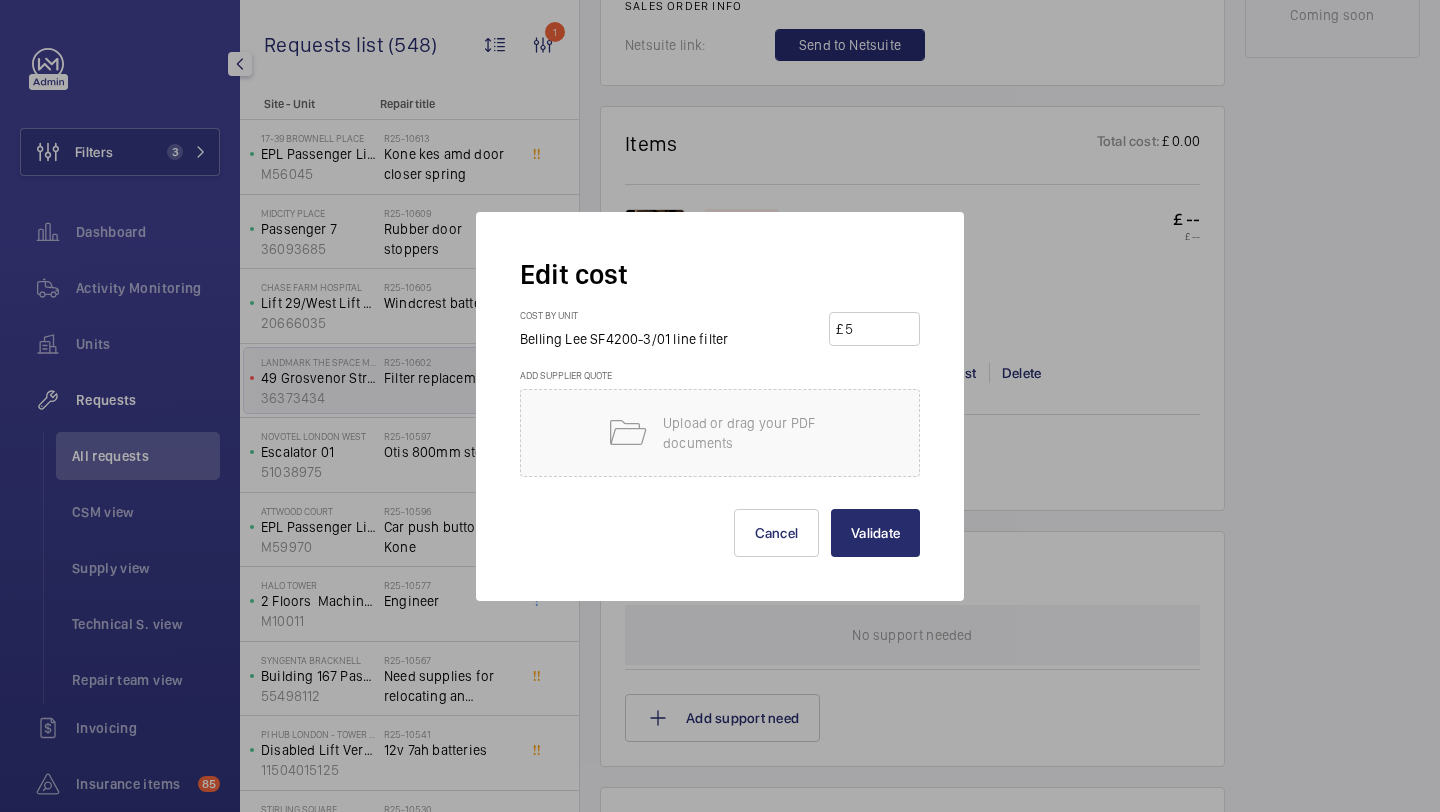 type on "50" 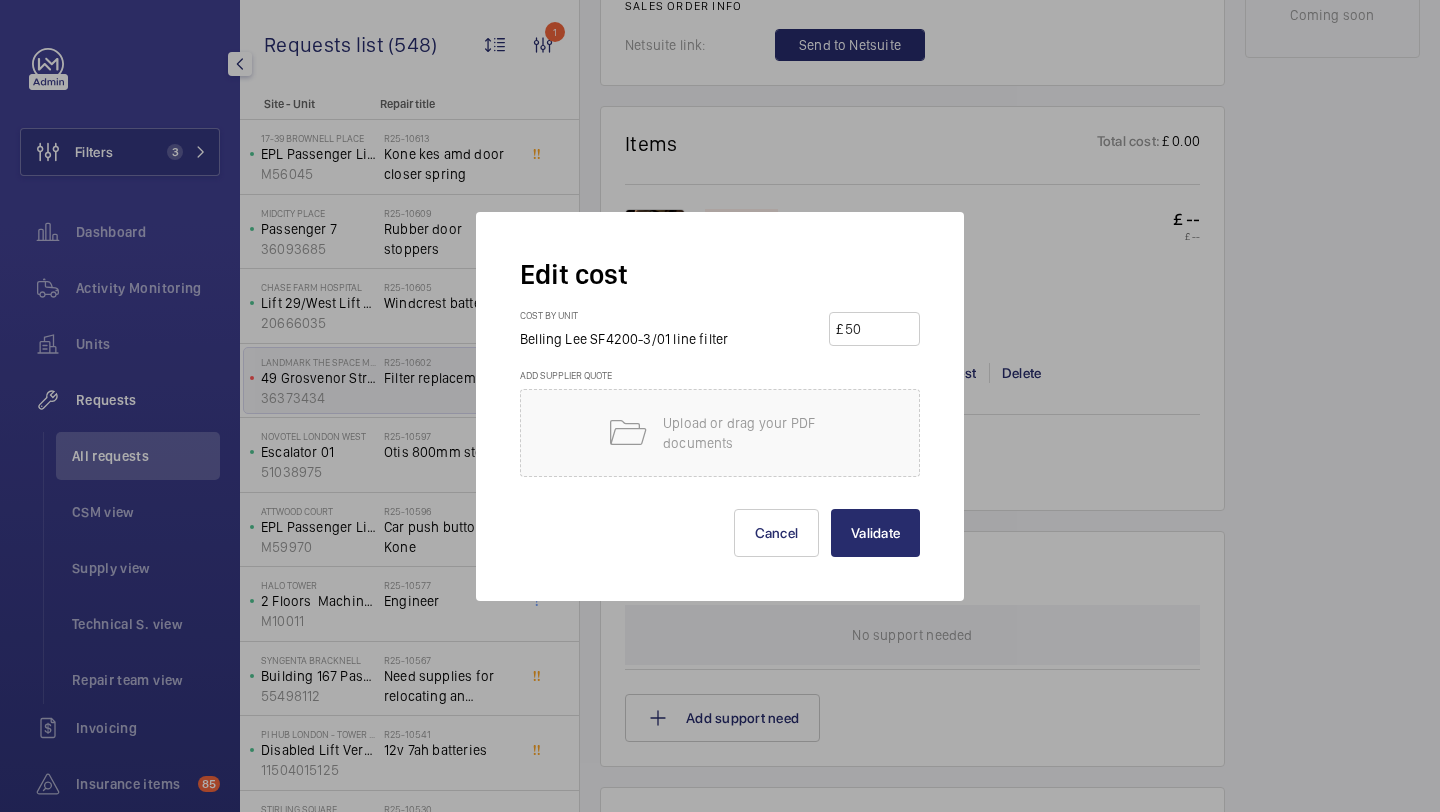 click on "Validate" at bounding box center (875, 533) 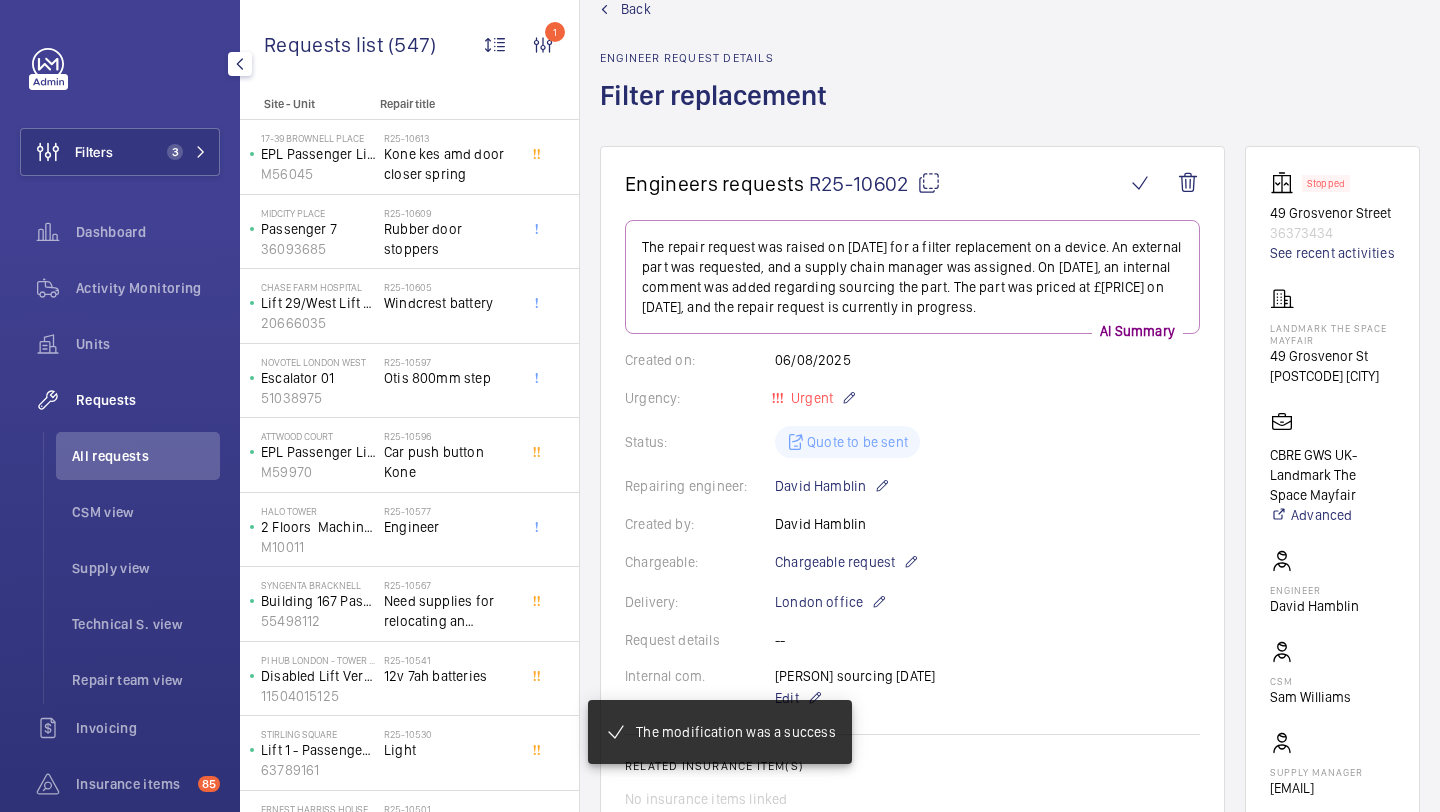 scroll, scrollTop: 39, scrollLeft: 0, axis: vertical 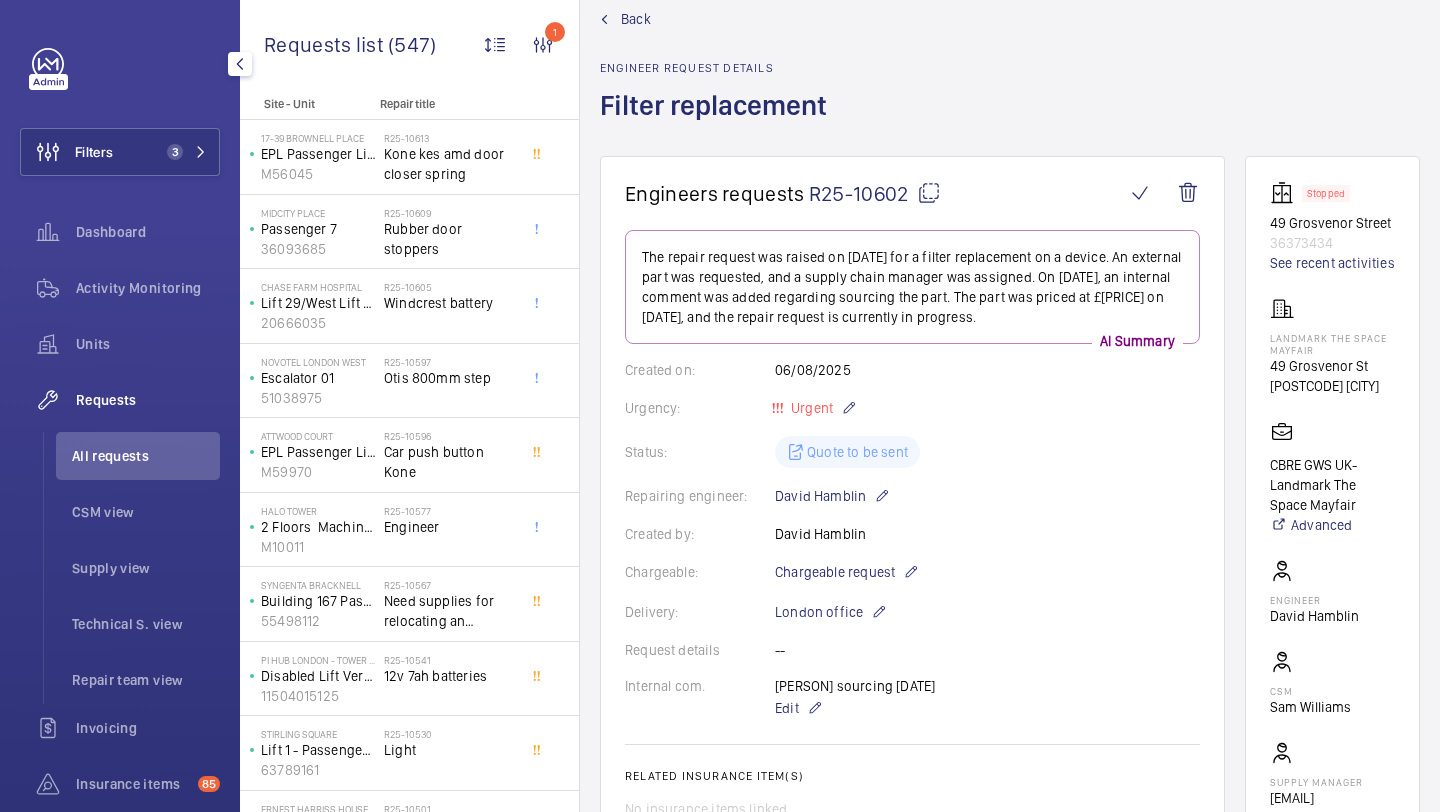 drag, startPoint x: 910, startPoint y: 198, endPoint x: 809, endPoint y: 198, distance: 101 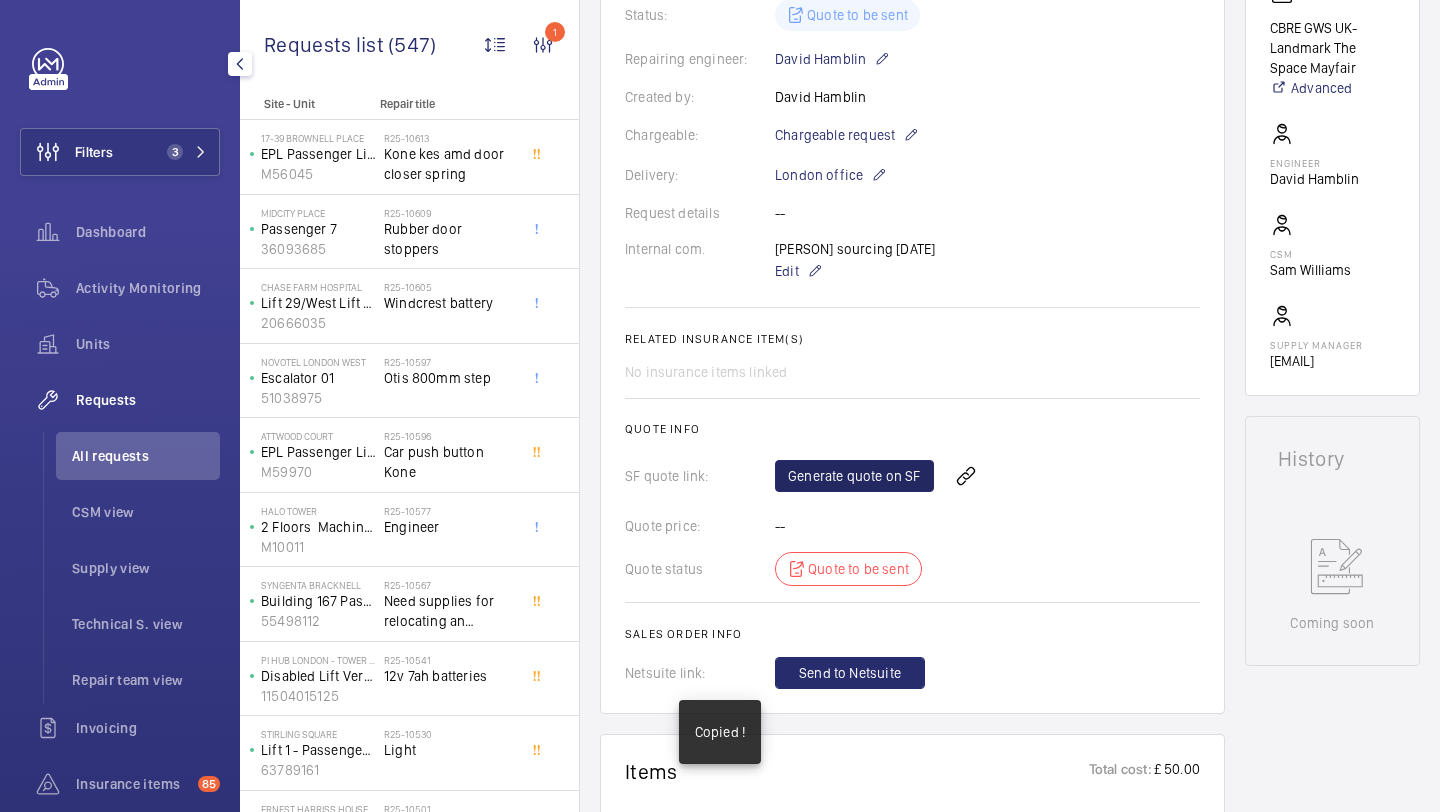 scroll, scrollTop: 316, scrollLeft: 0, axis: vertical 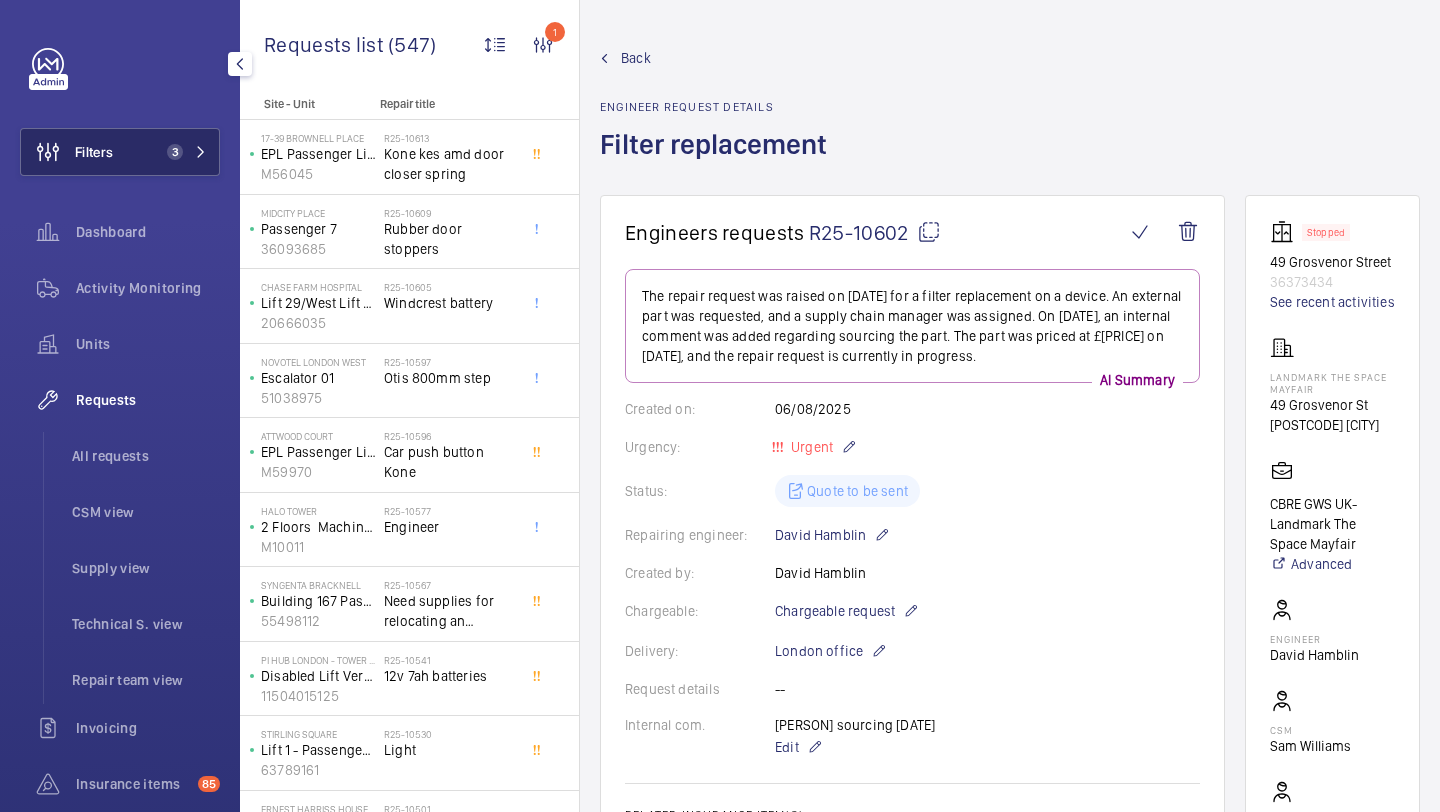 click on "Filters 3" 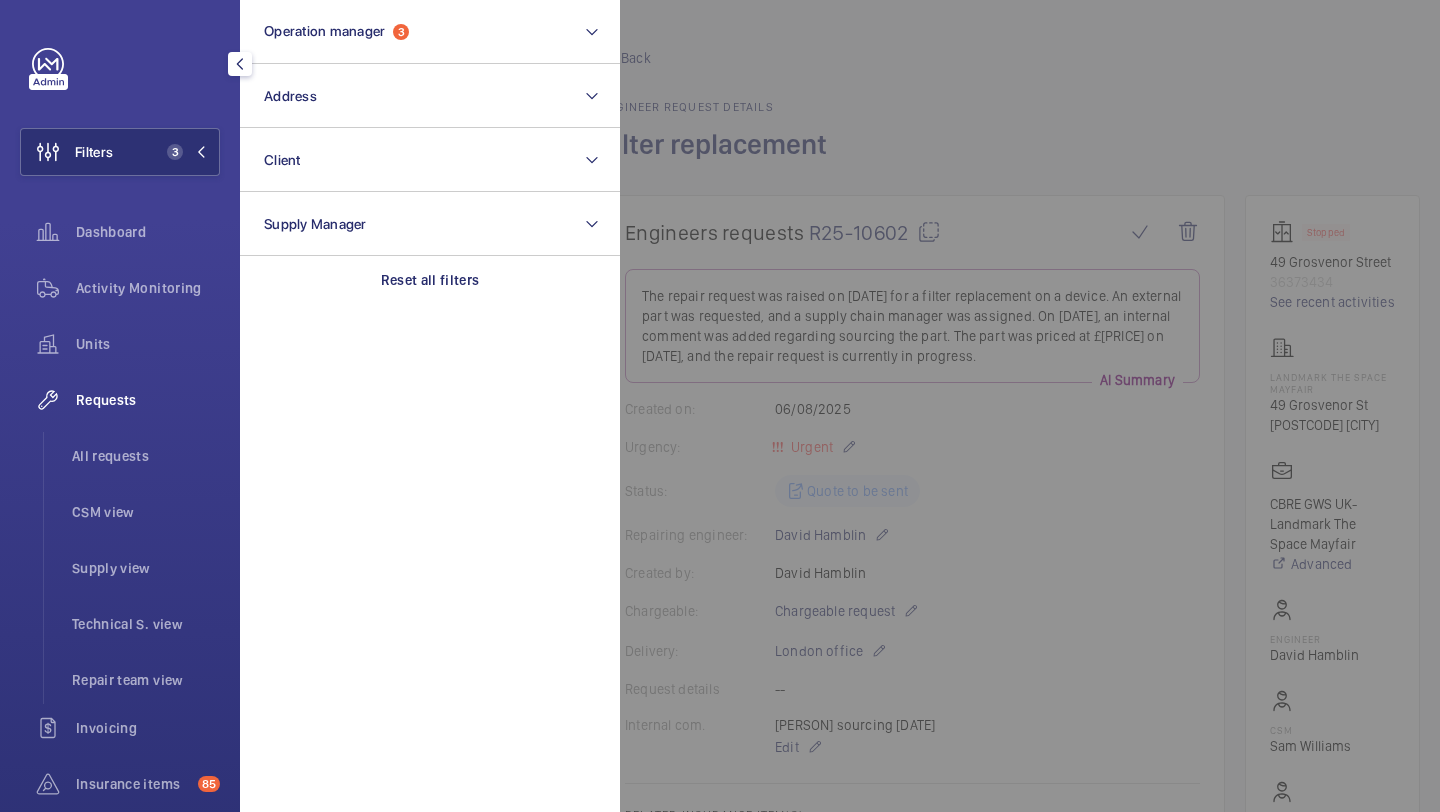 click 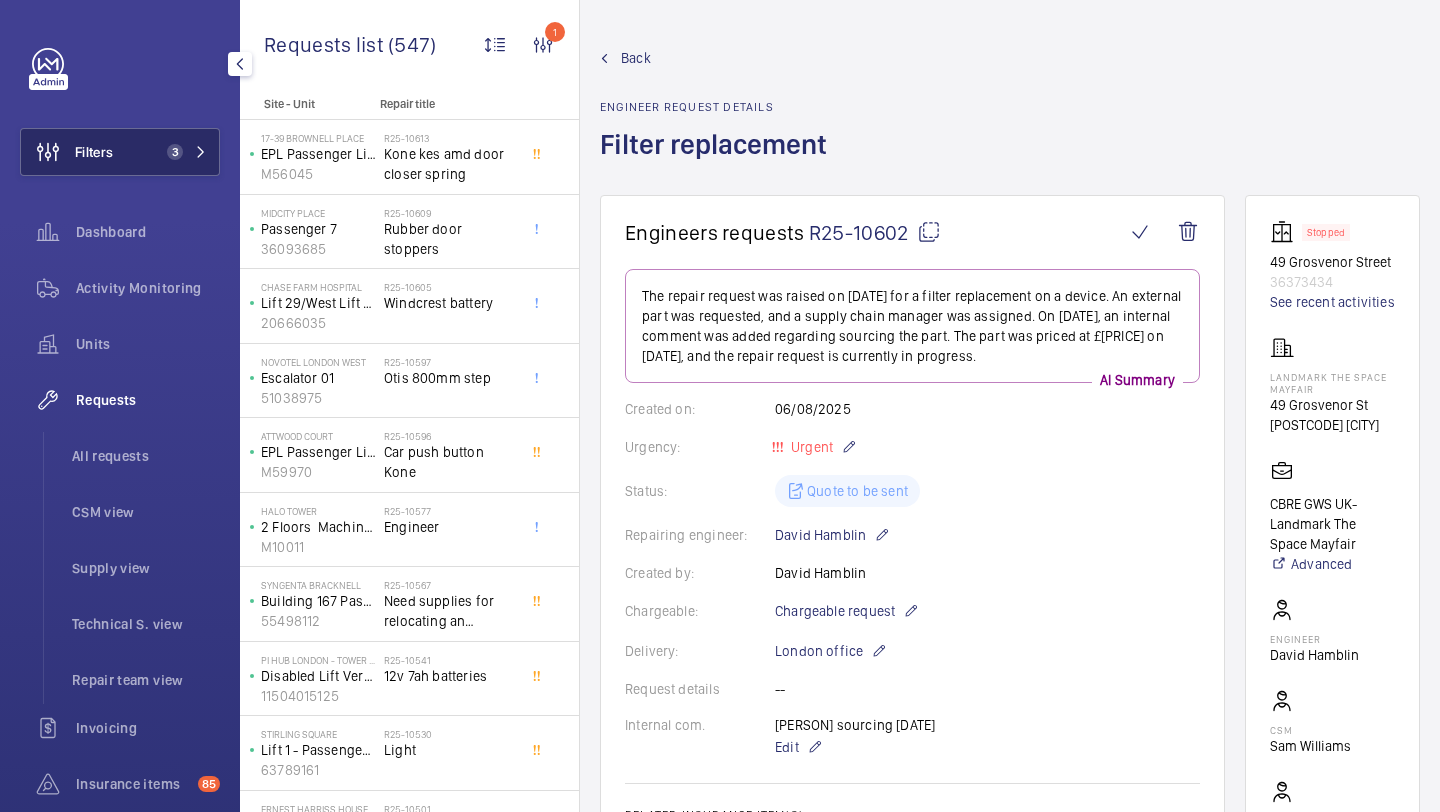 click on "Filters 3" 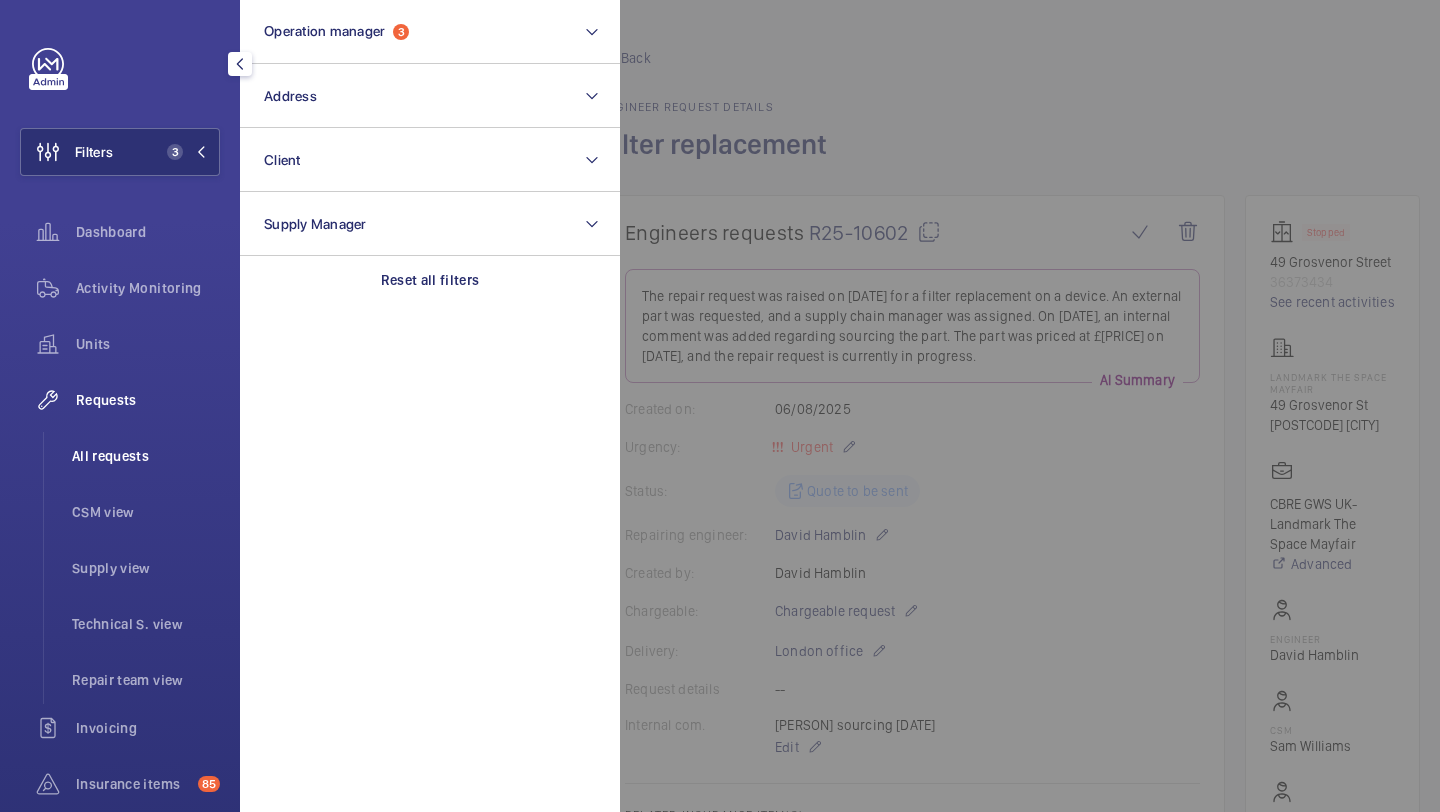 click on "All requests" 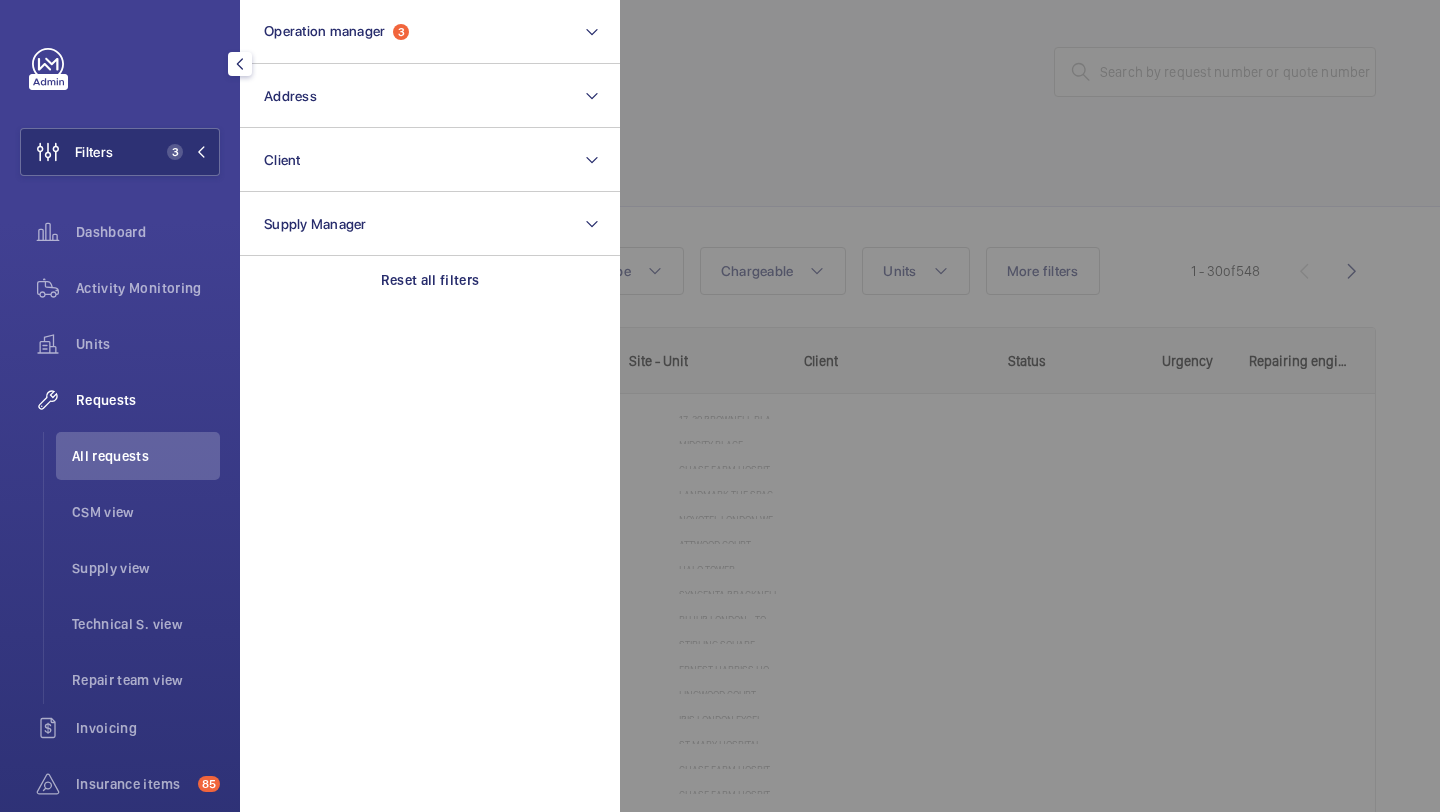 click 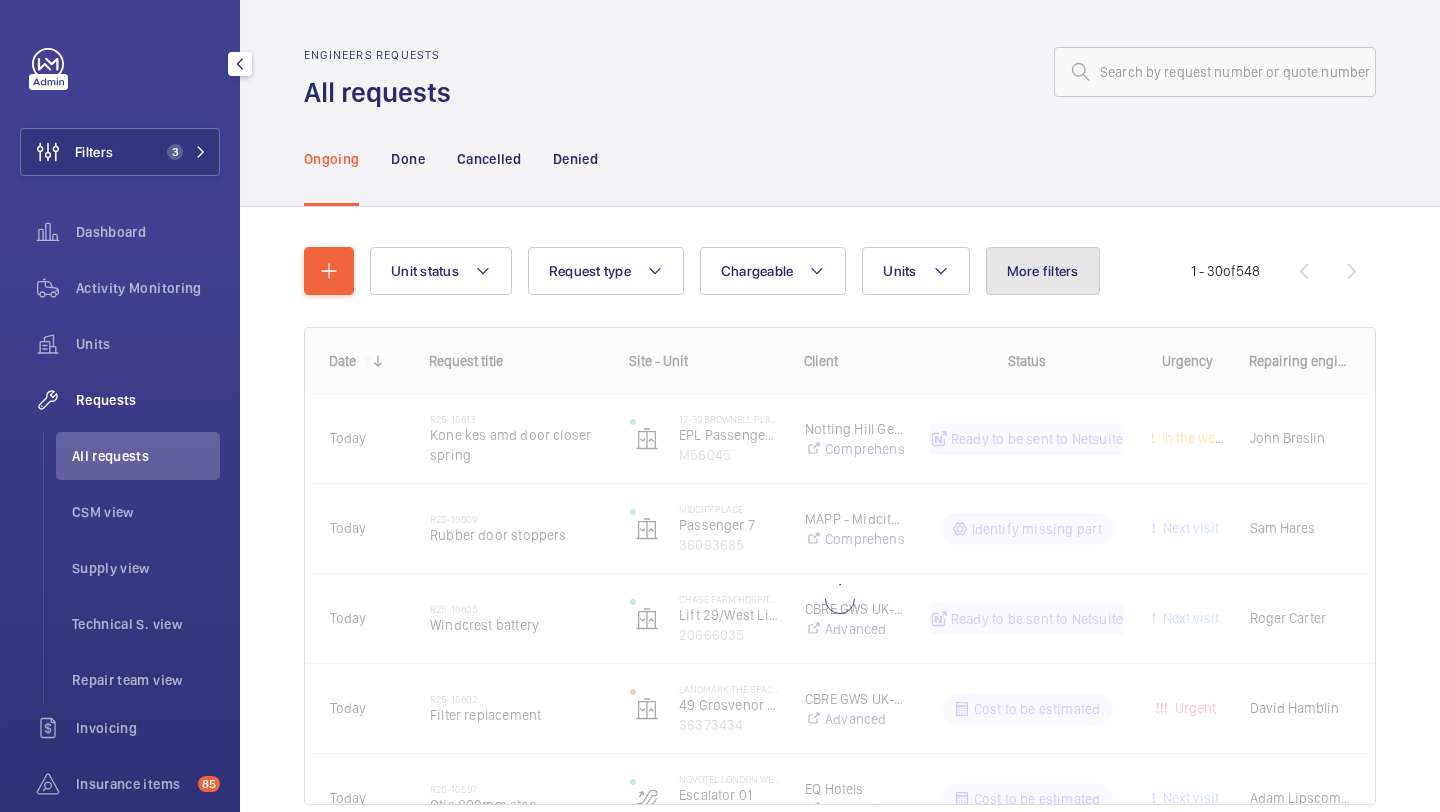 click on "More filters" 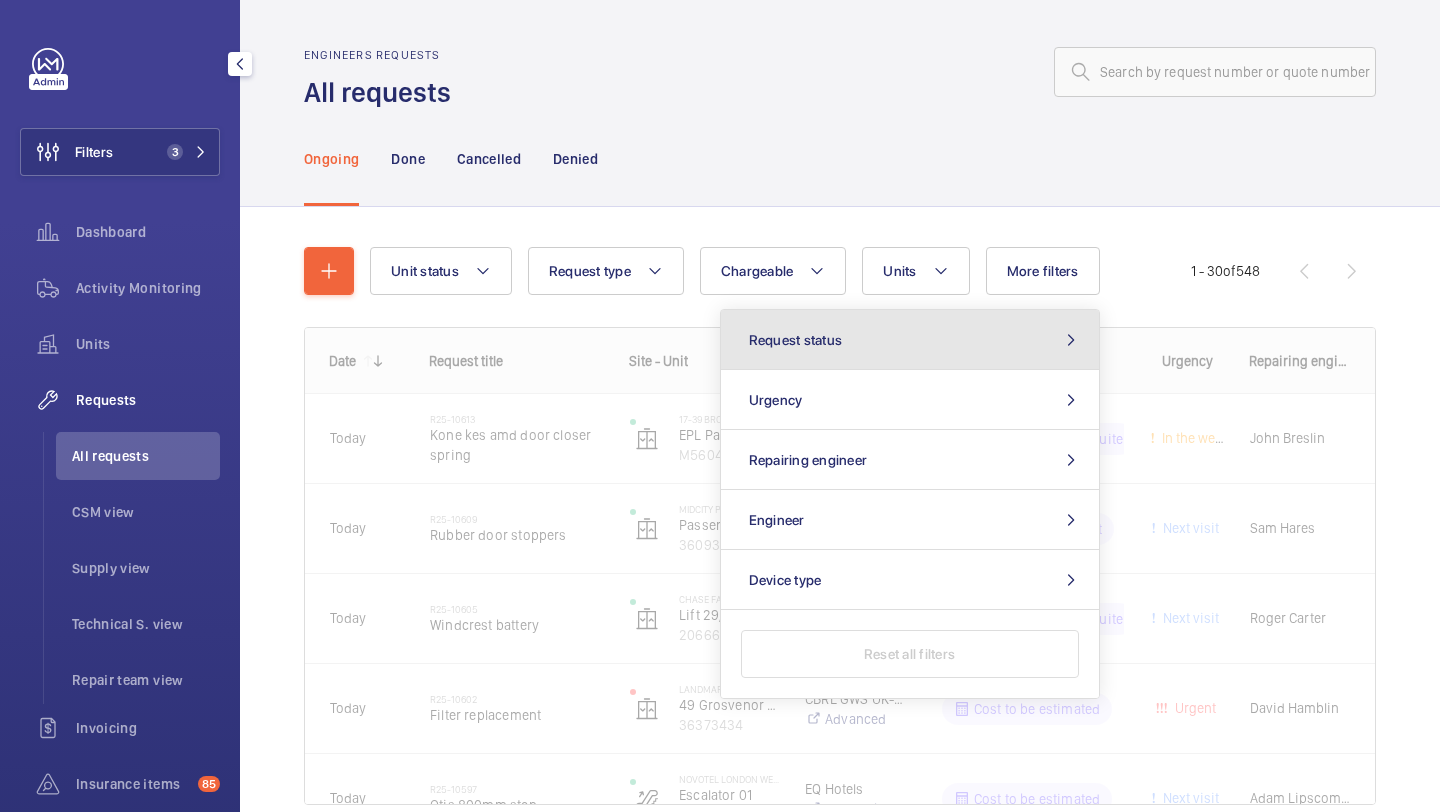 click on "Request status" 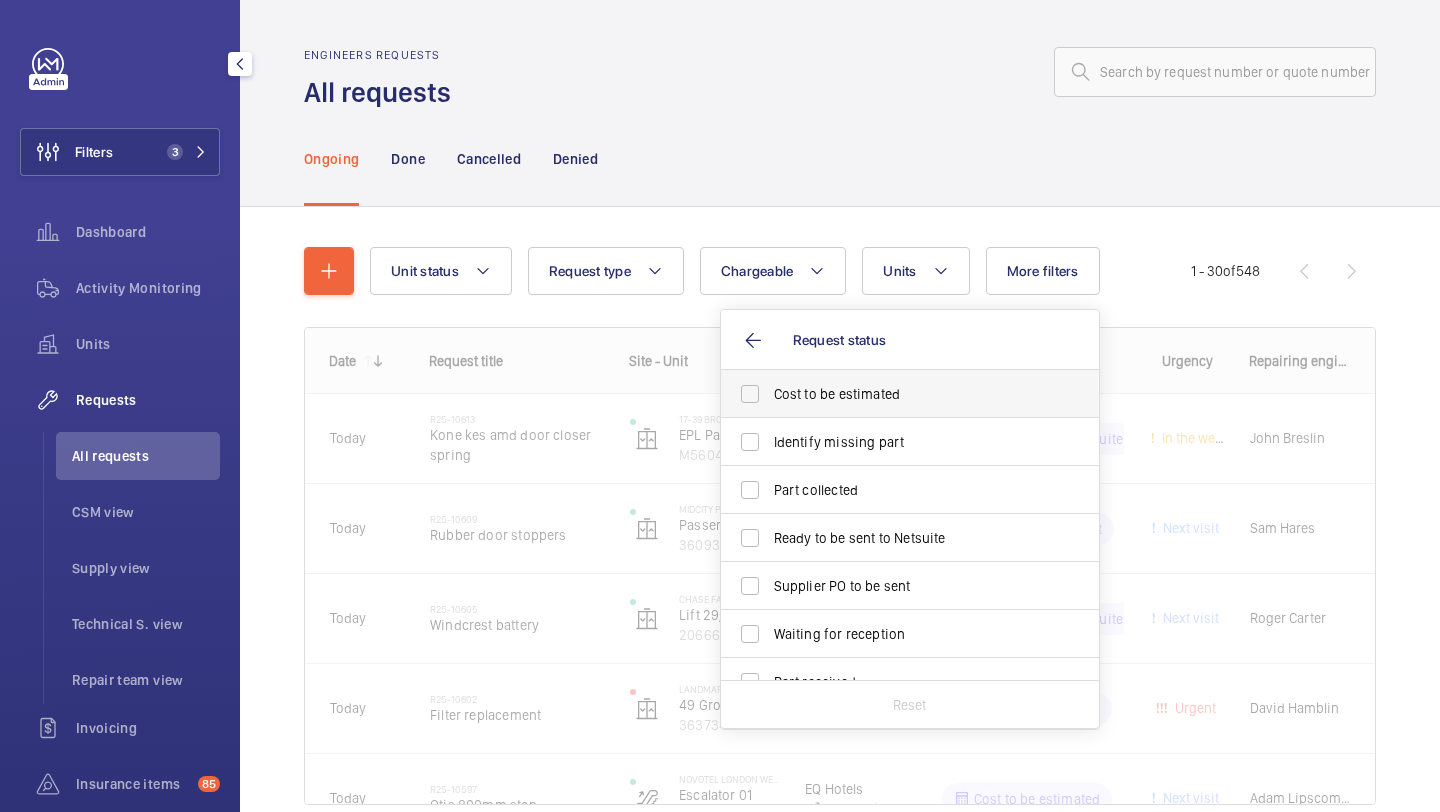 click on "Cost to be estimated" at bounding box center [911, 394] 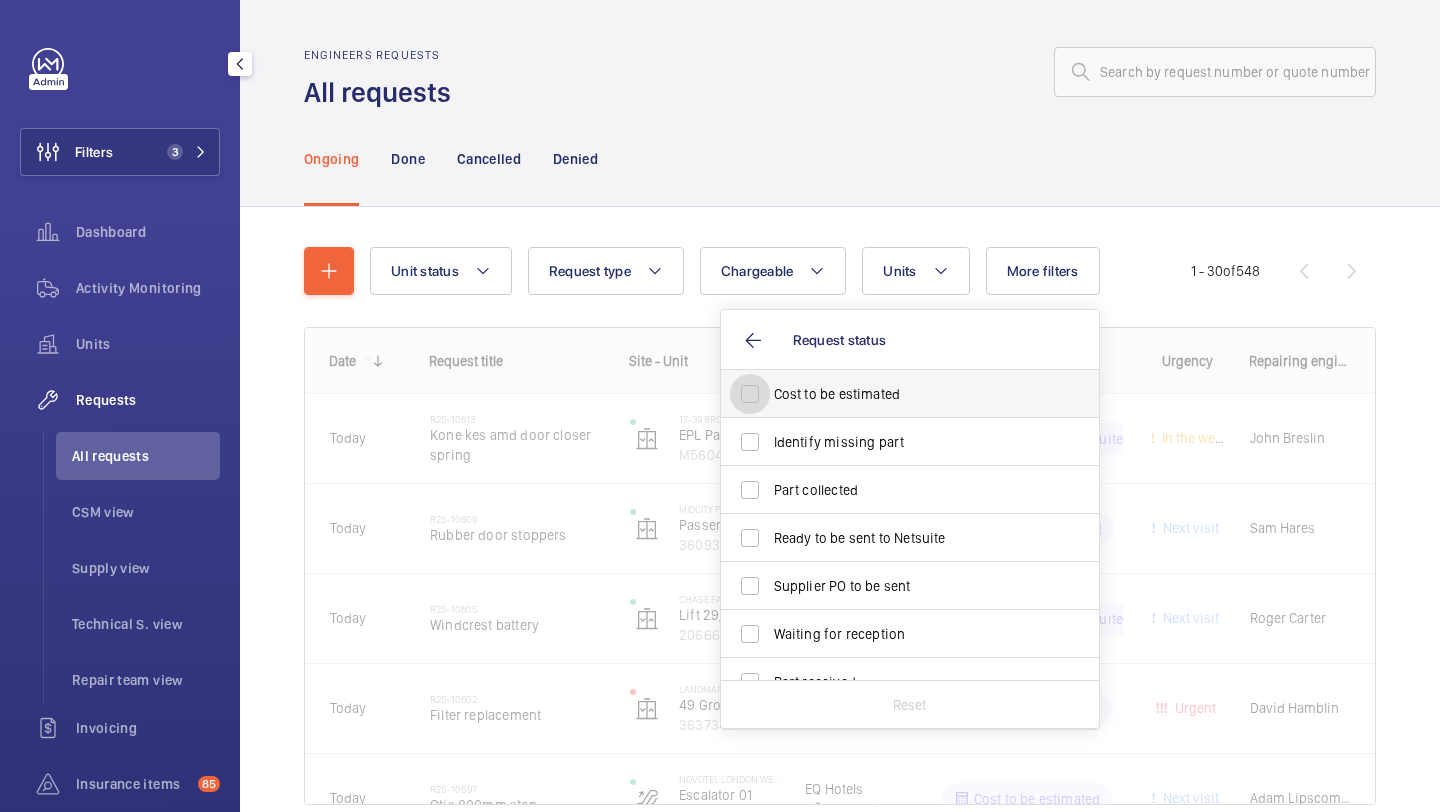 click on "Cost to be estimated" at bounding box center [750, 394] 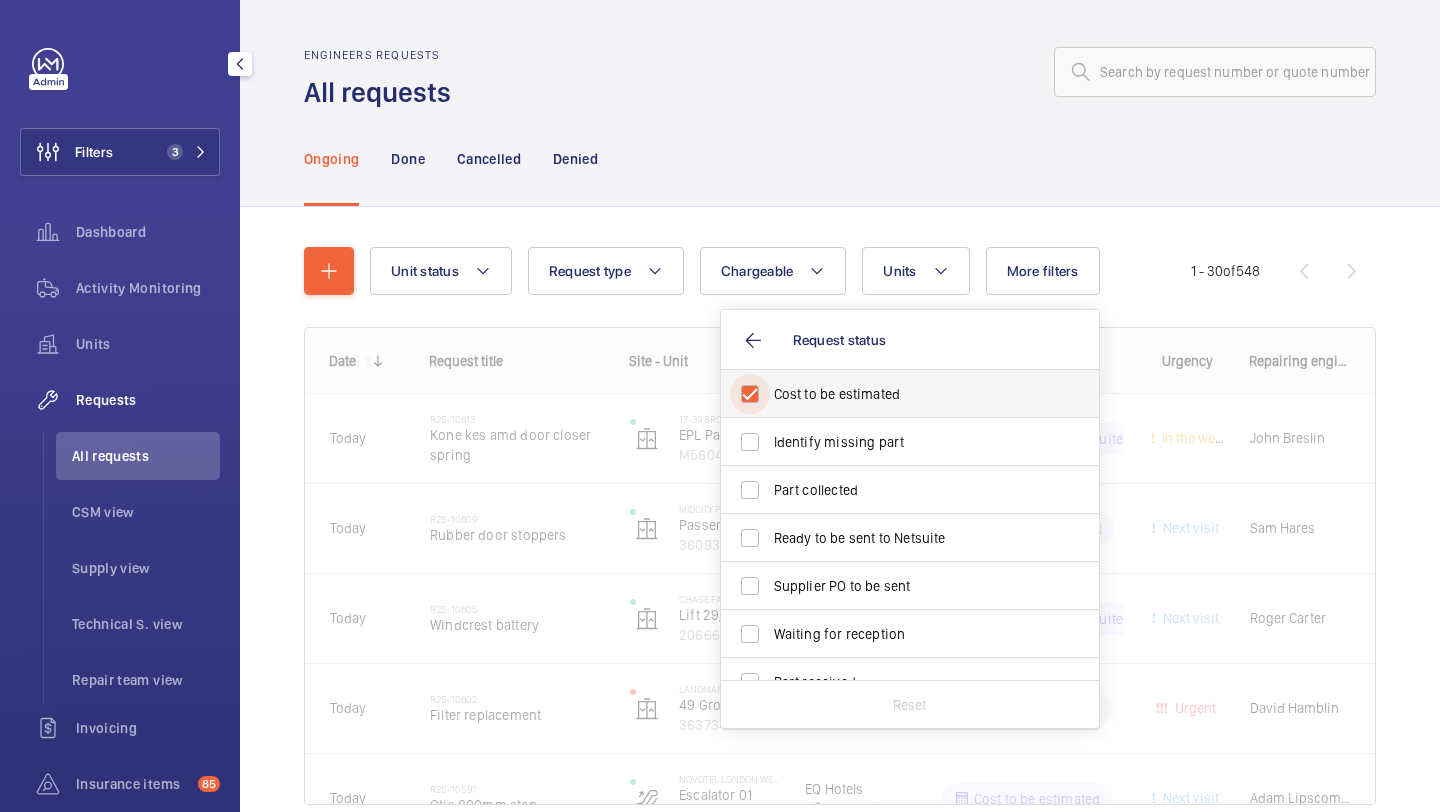 checkbox on "true" 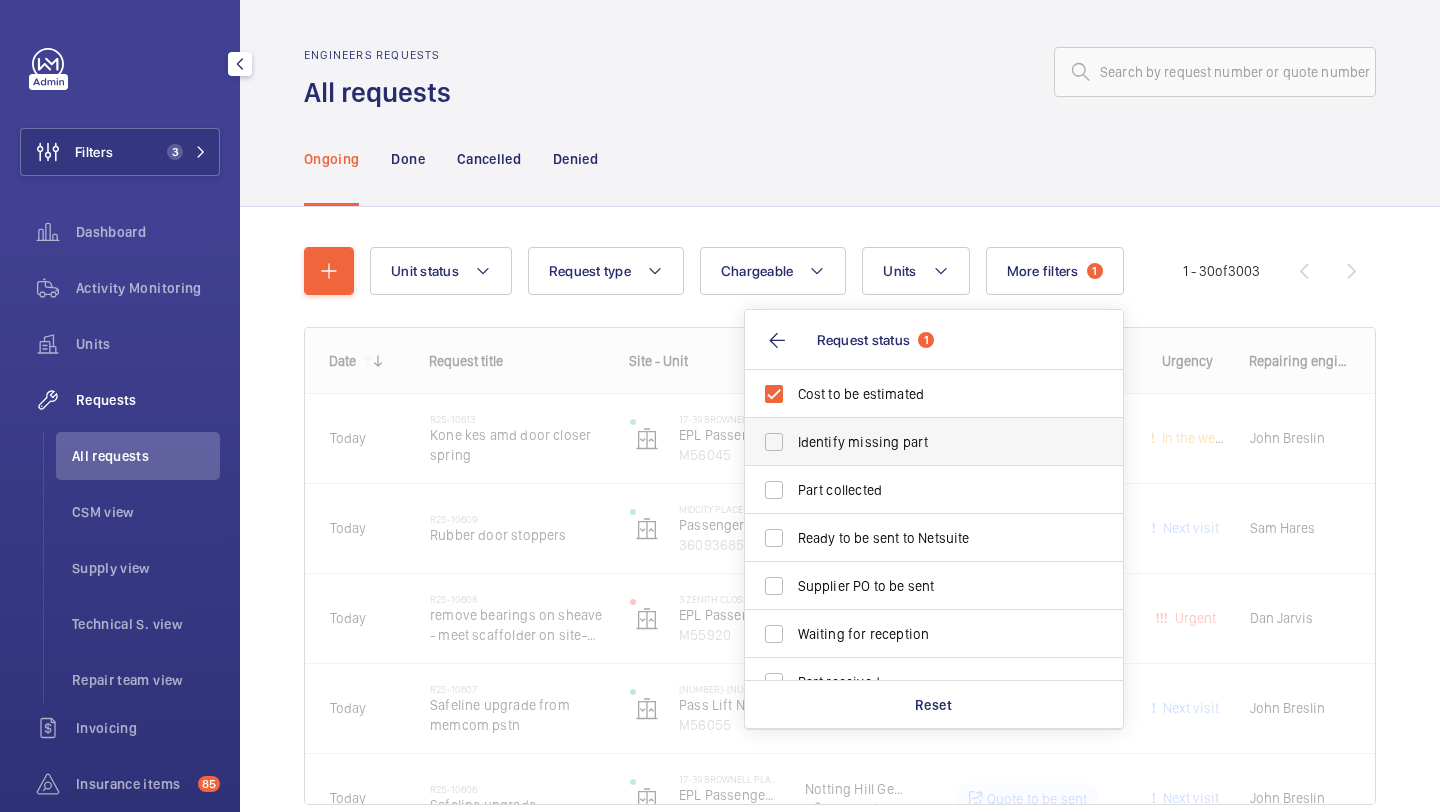 click on "Identify missing part" at bounding box center (919, 442) 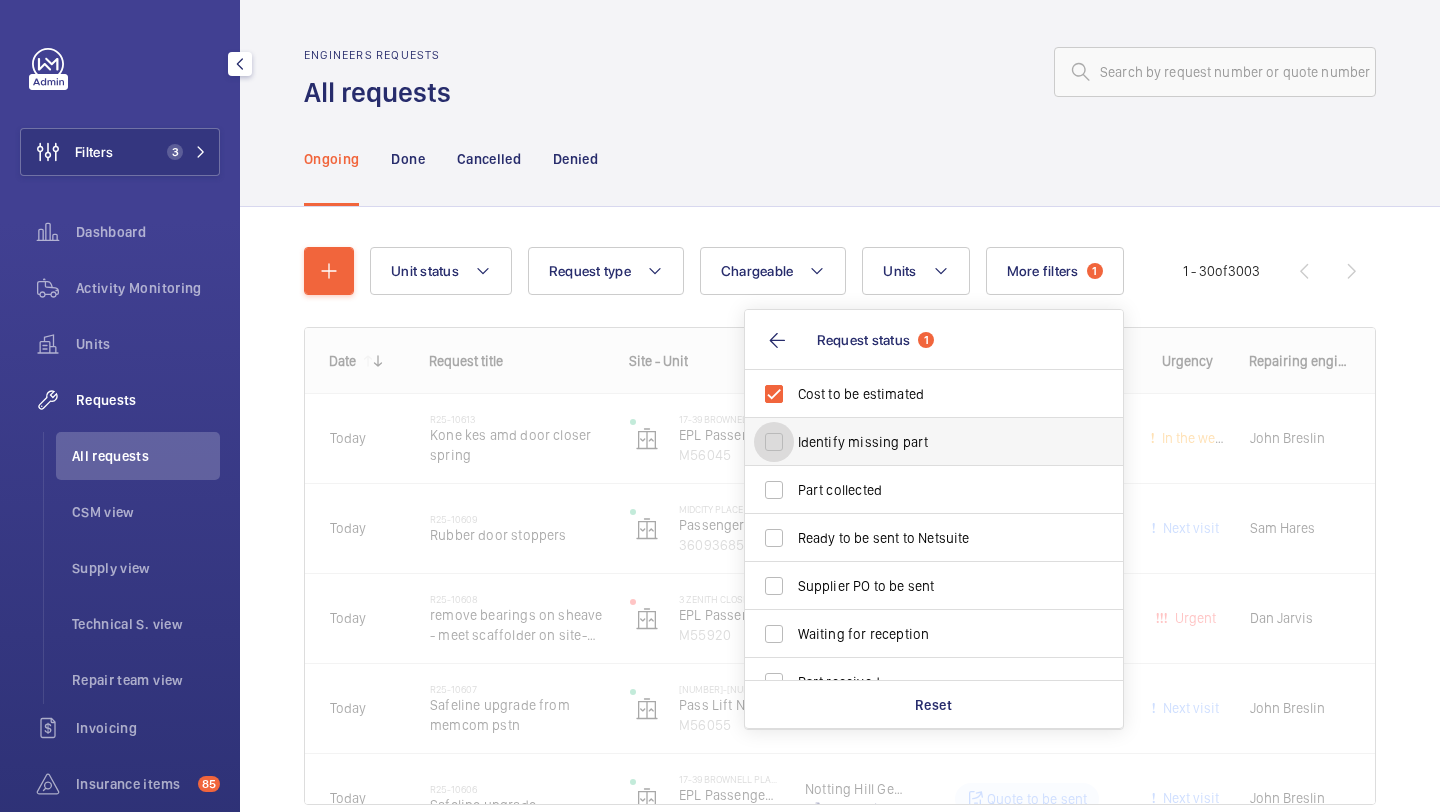 click on "Identify missing part" at bounding box center (774, 442) 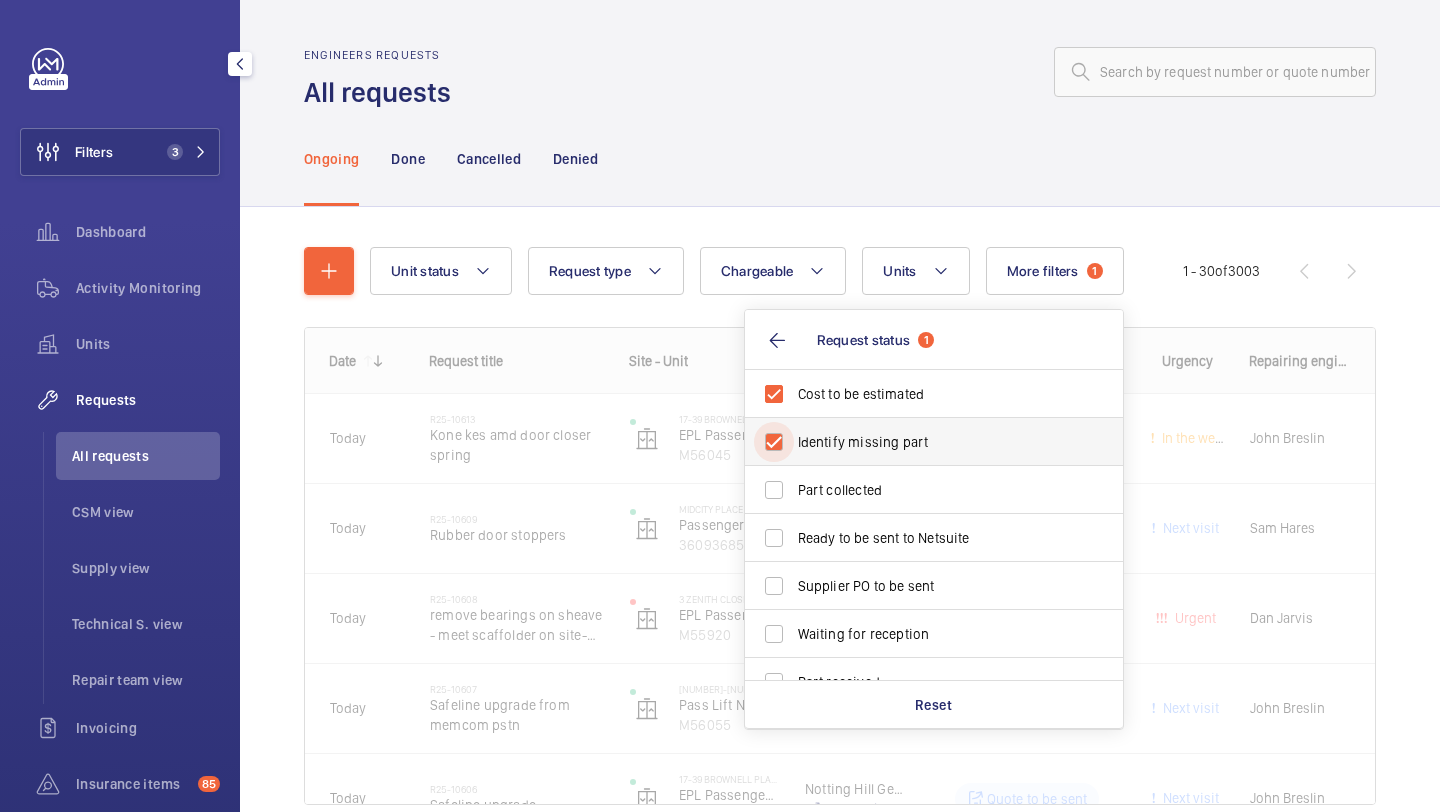 checkbox on "true" 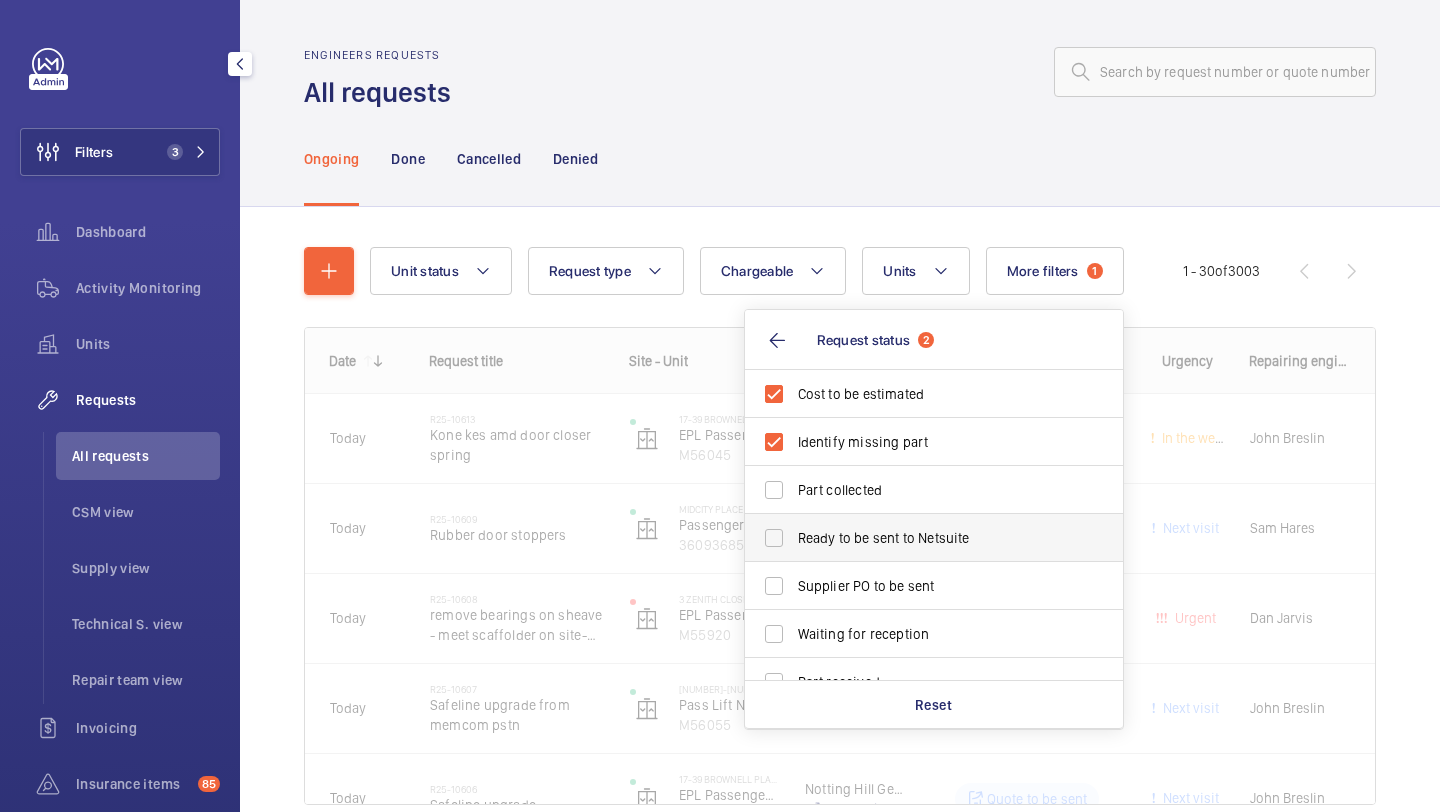 click on "Ready to be sent to Netsuite" at bounding box center (919, 538) 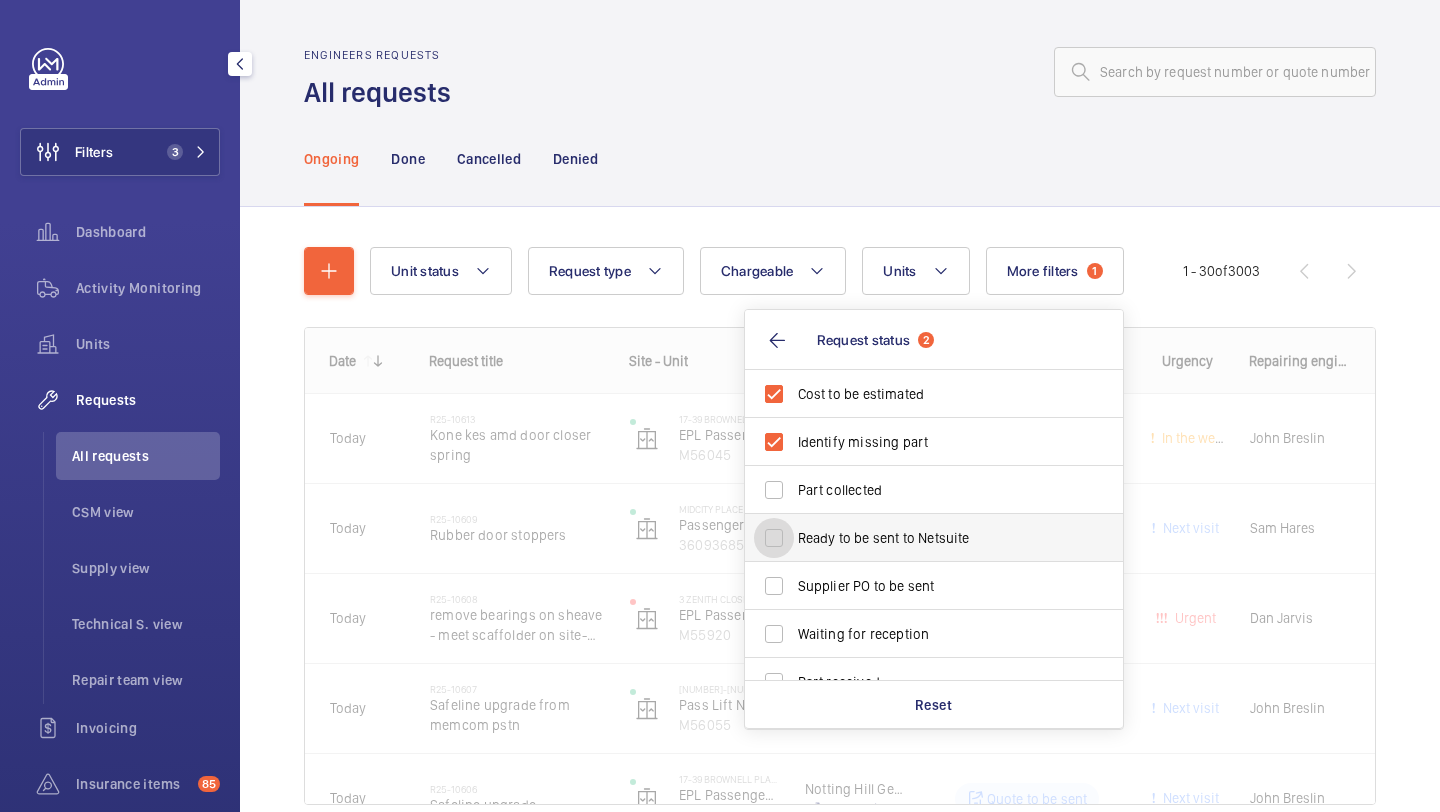click on "Ready to be sent to Netsuite" at bounding box center (774, 538) 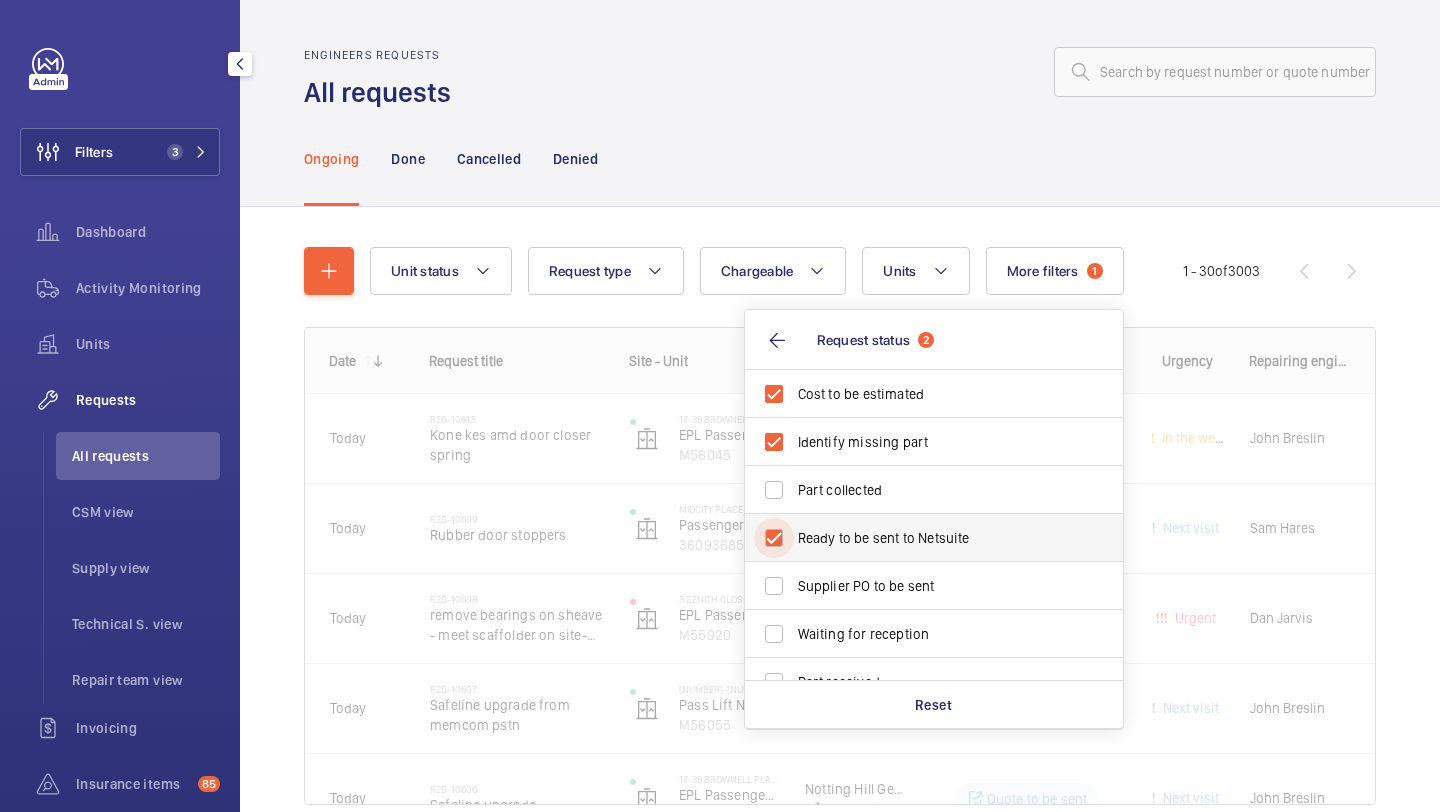 checkbox on "true" 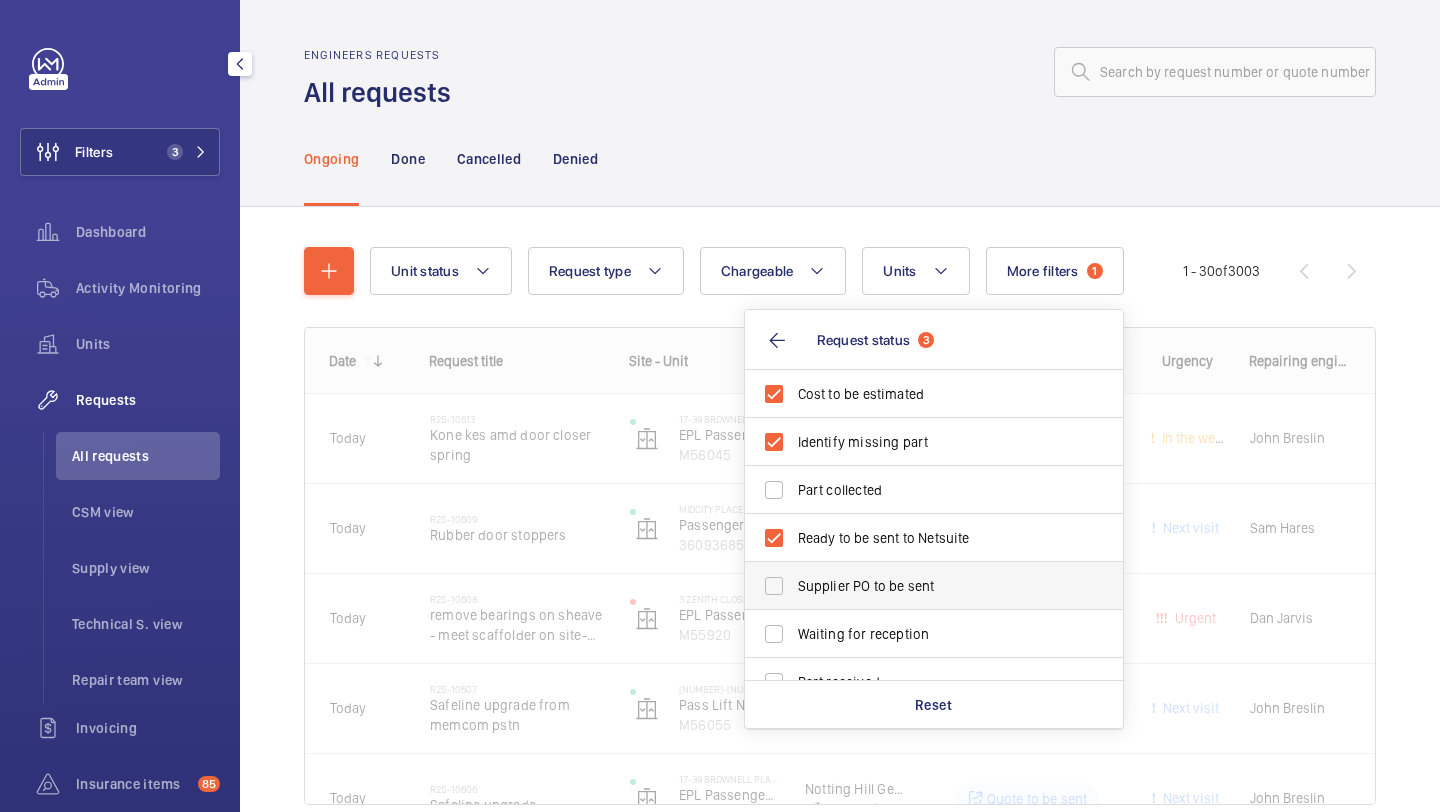 click on "Supplier PO to be sent" at bounding box center (935, 586) 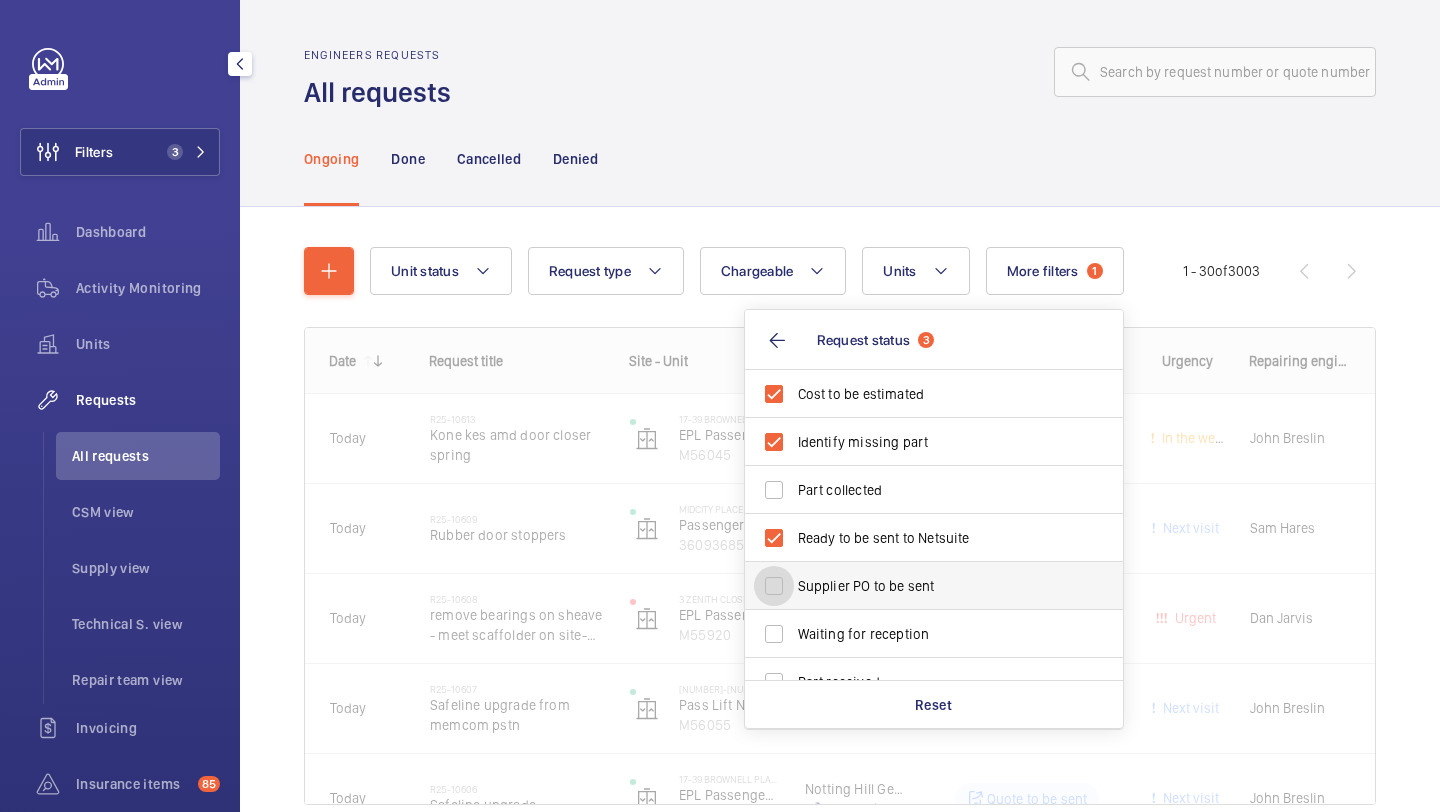 click on "Supplier PO to be sent" at bounding box center [774, 586] 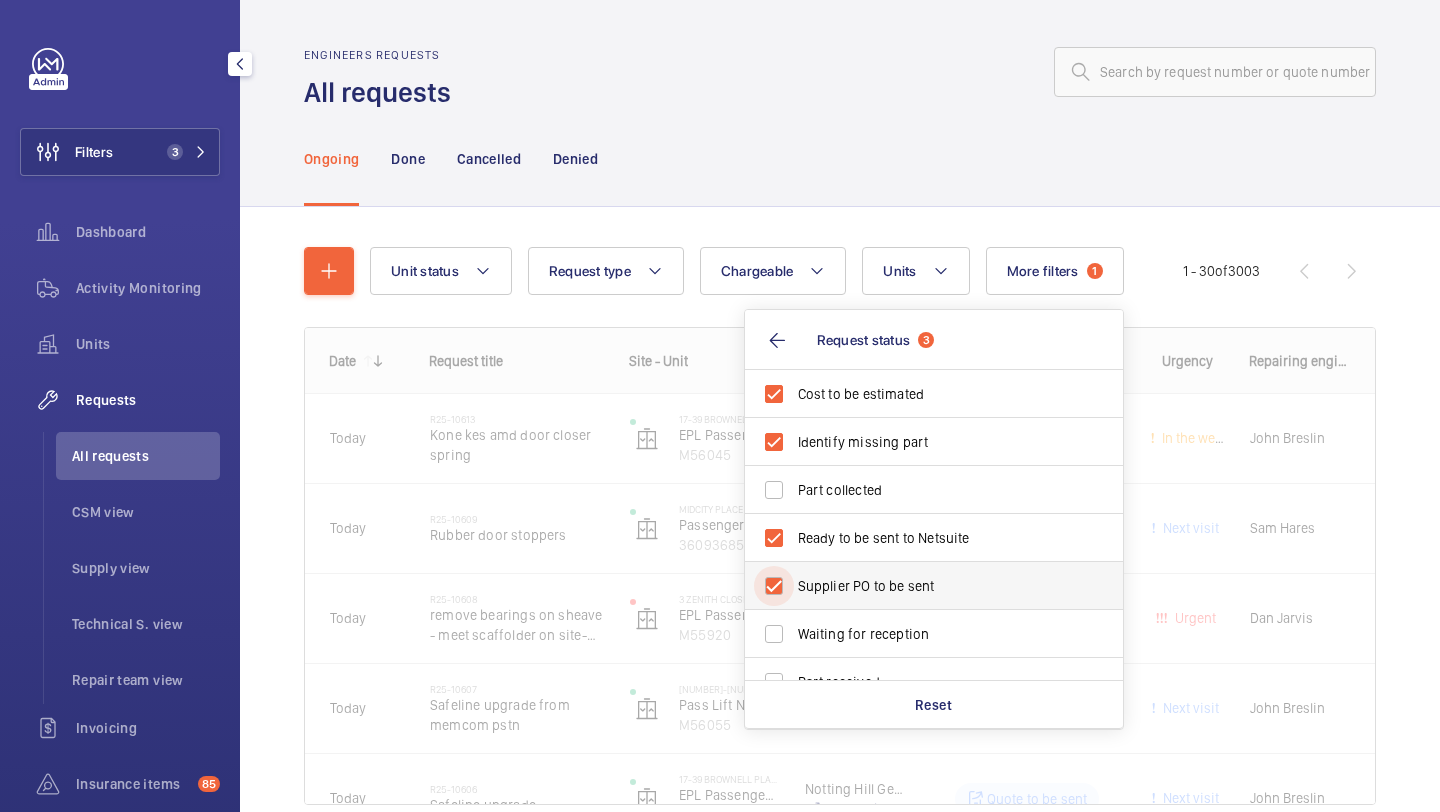 checkbox on "true" 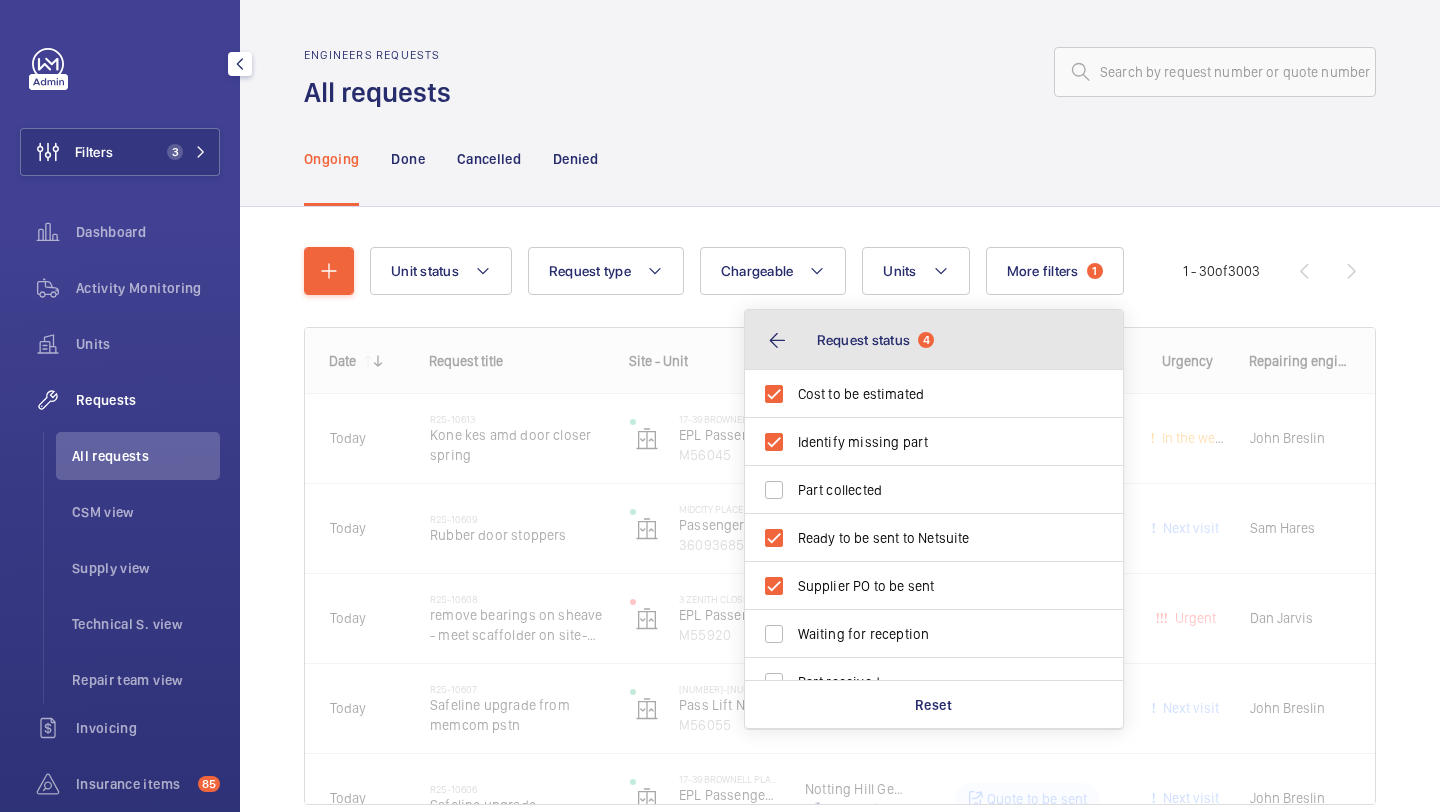 click on "Request status  4" 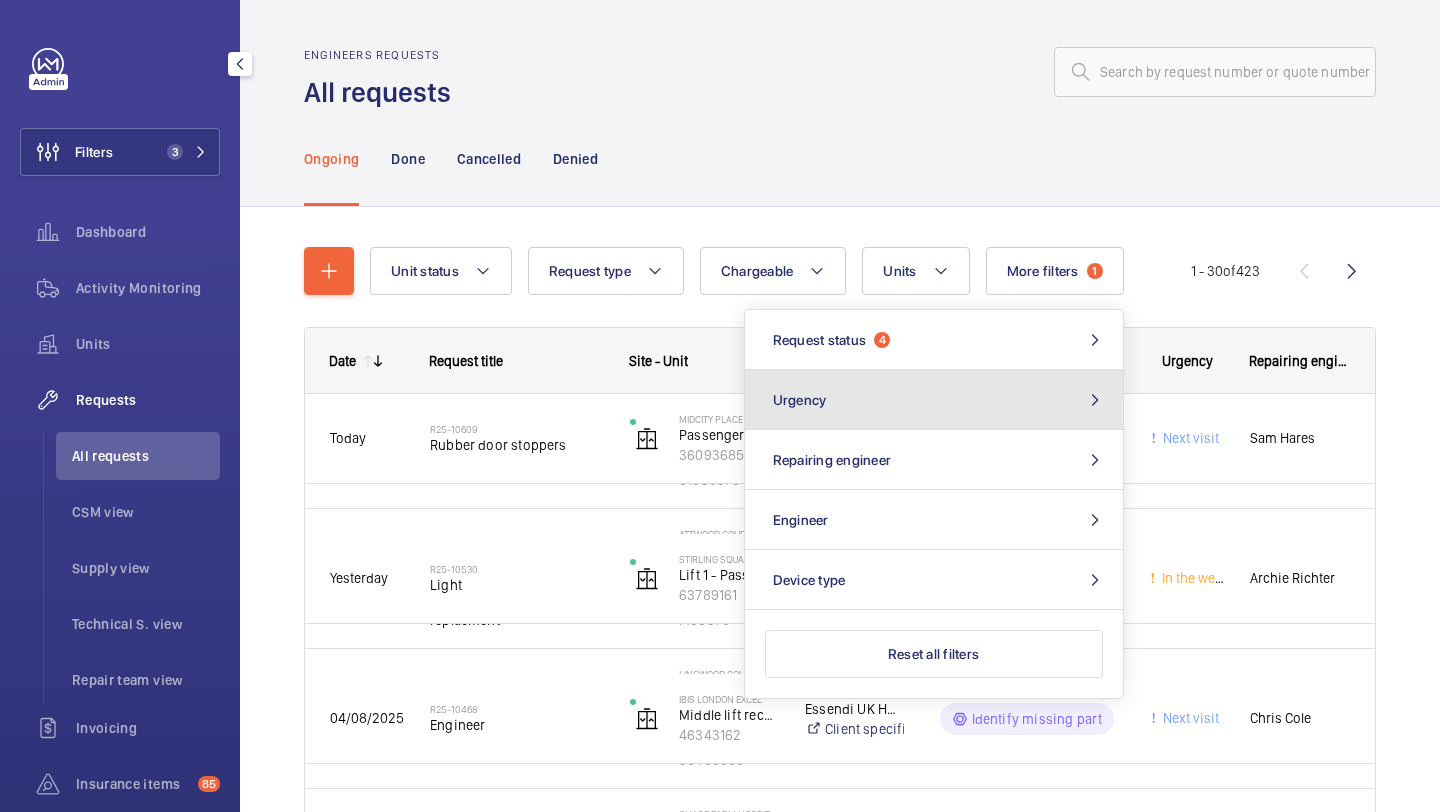 click on "Urgency" 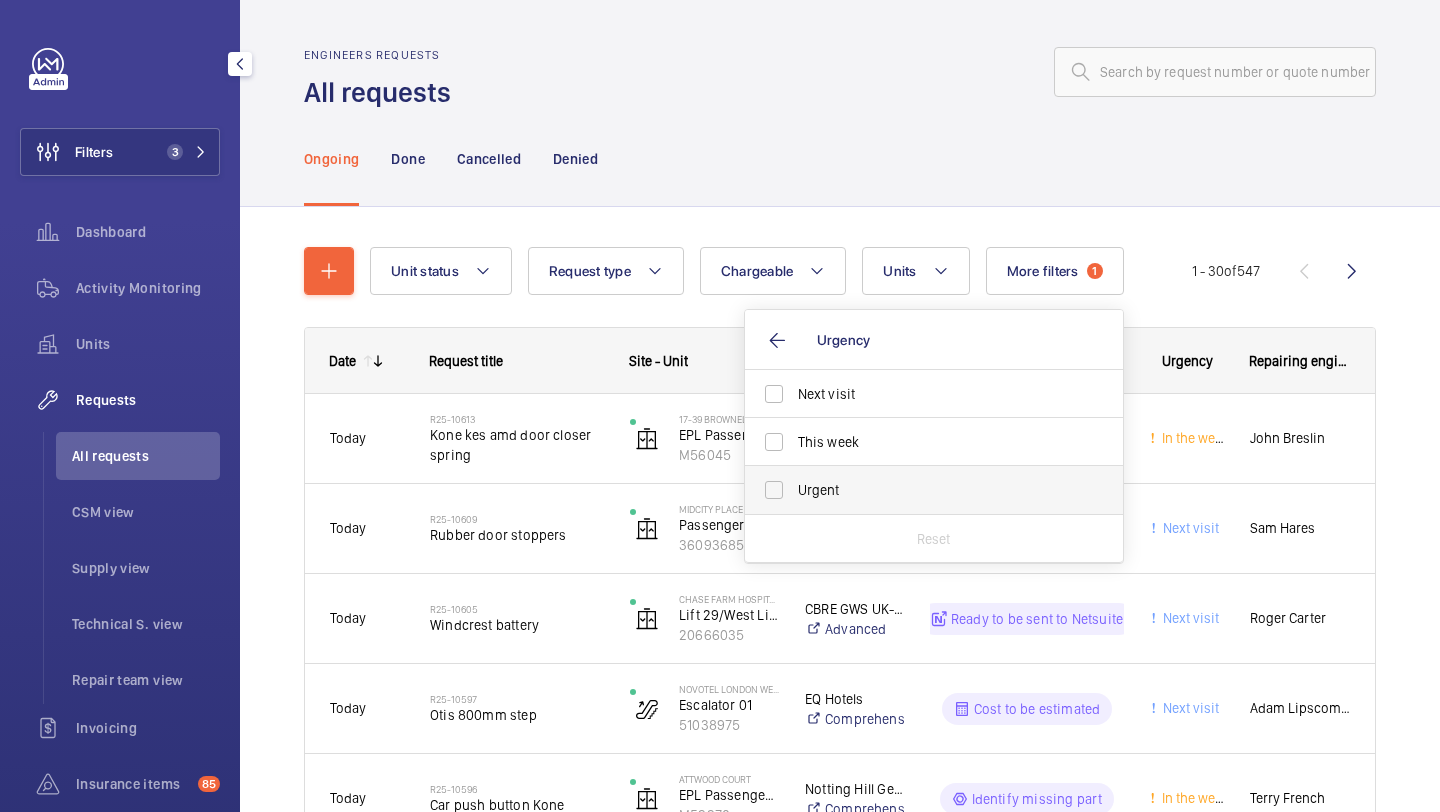 click on "Urgent" at bounding box center [919, 490] 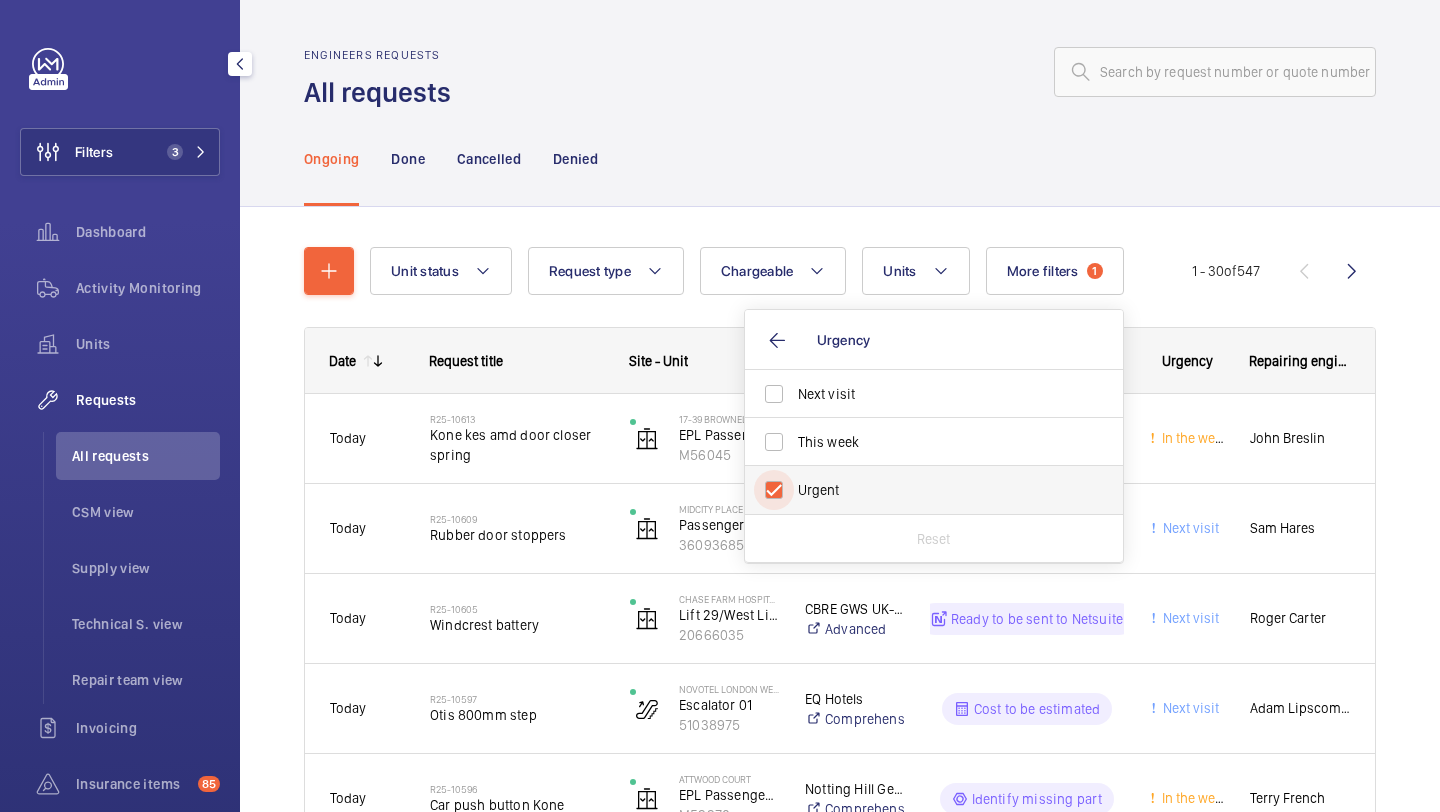 checkbox on "true" 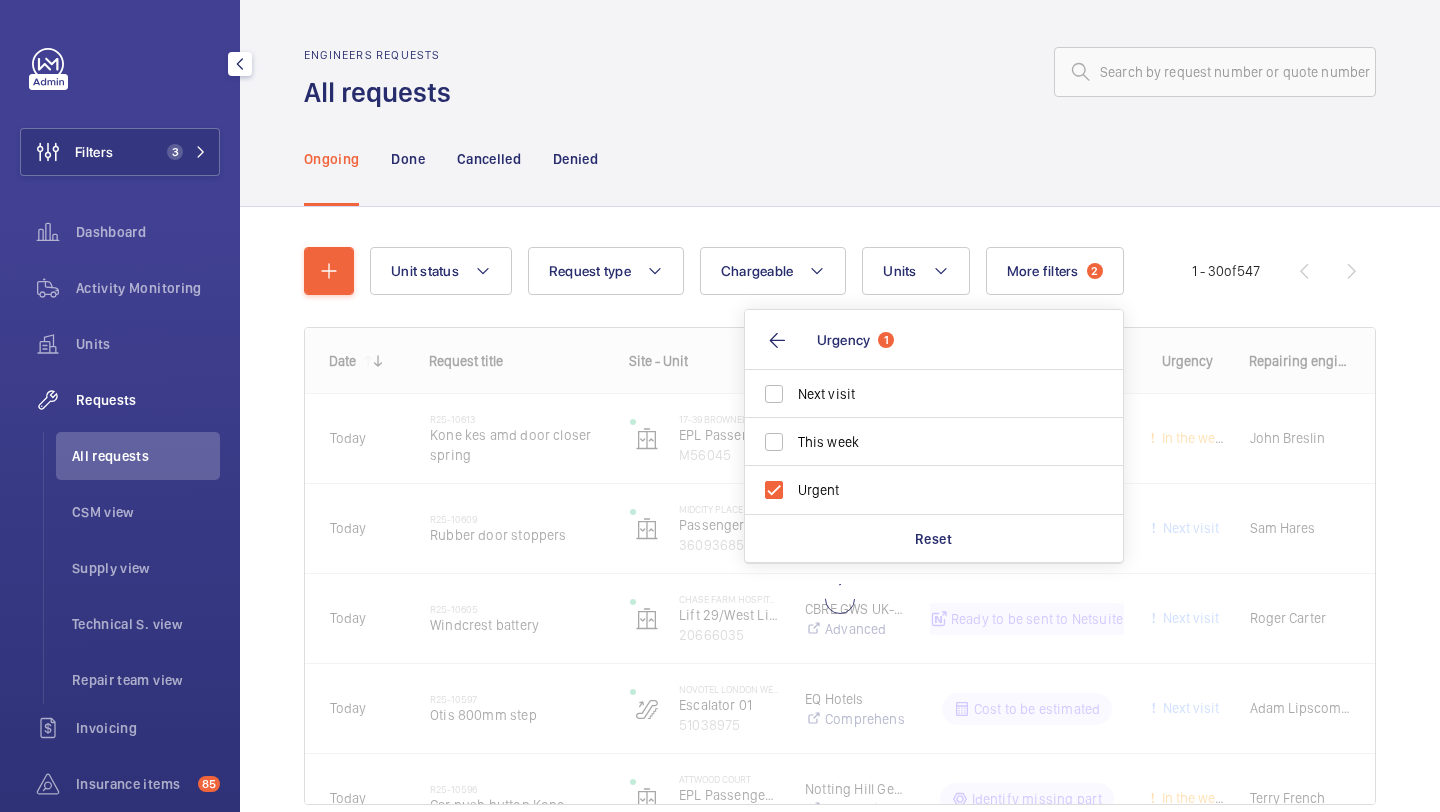 click on "Ongoing Done Cancelled Denied" 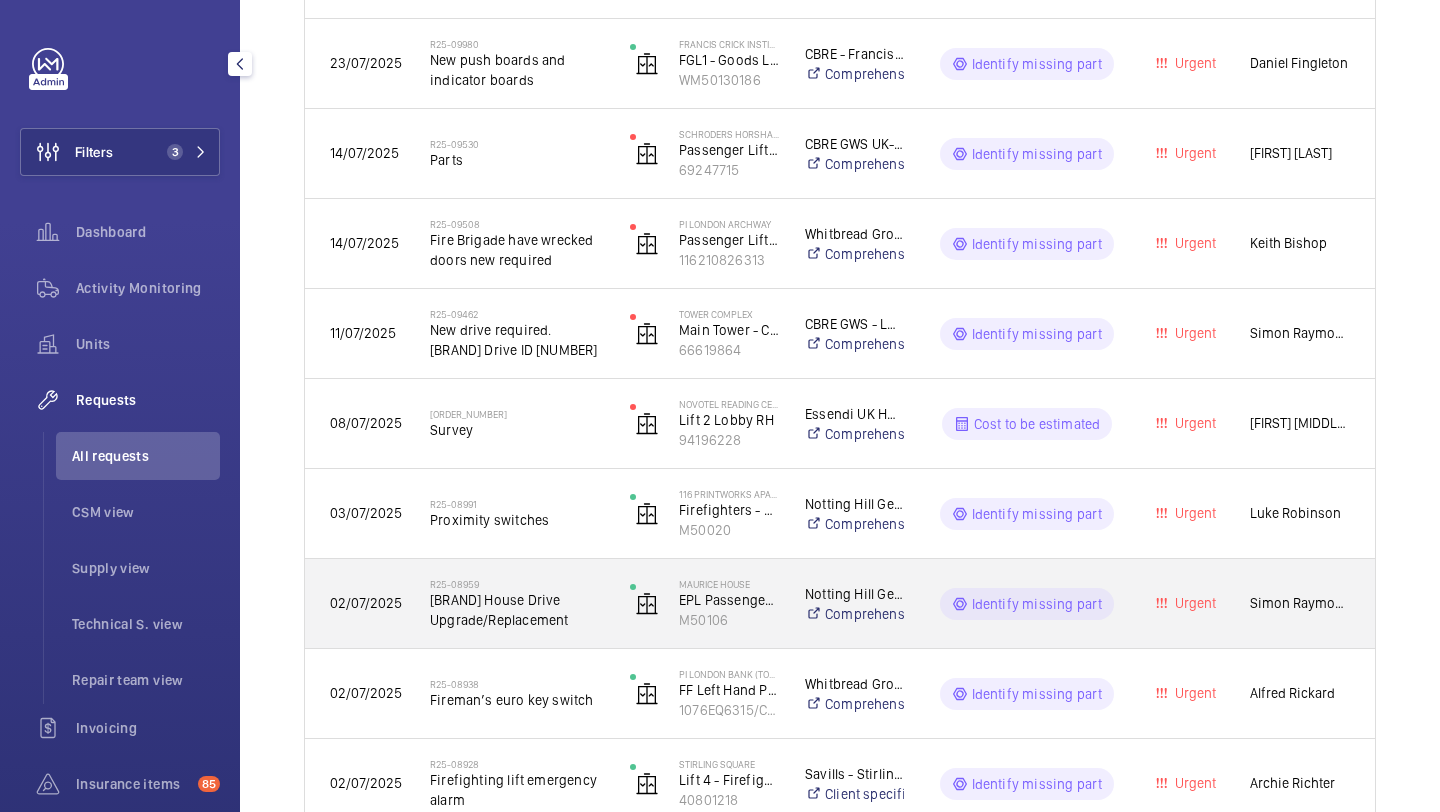 scroll, scrollTop: 0, scrollLeft: 0, axis: both 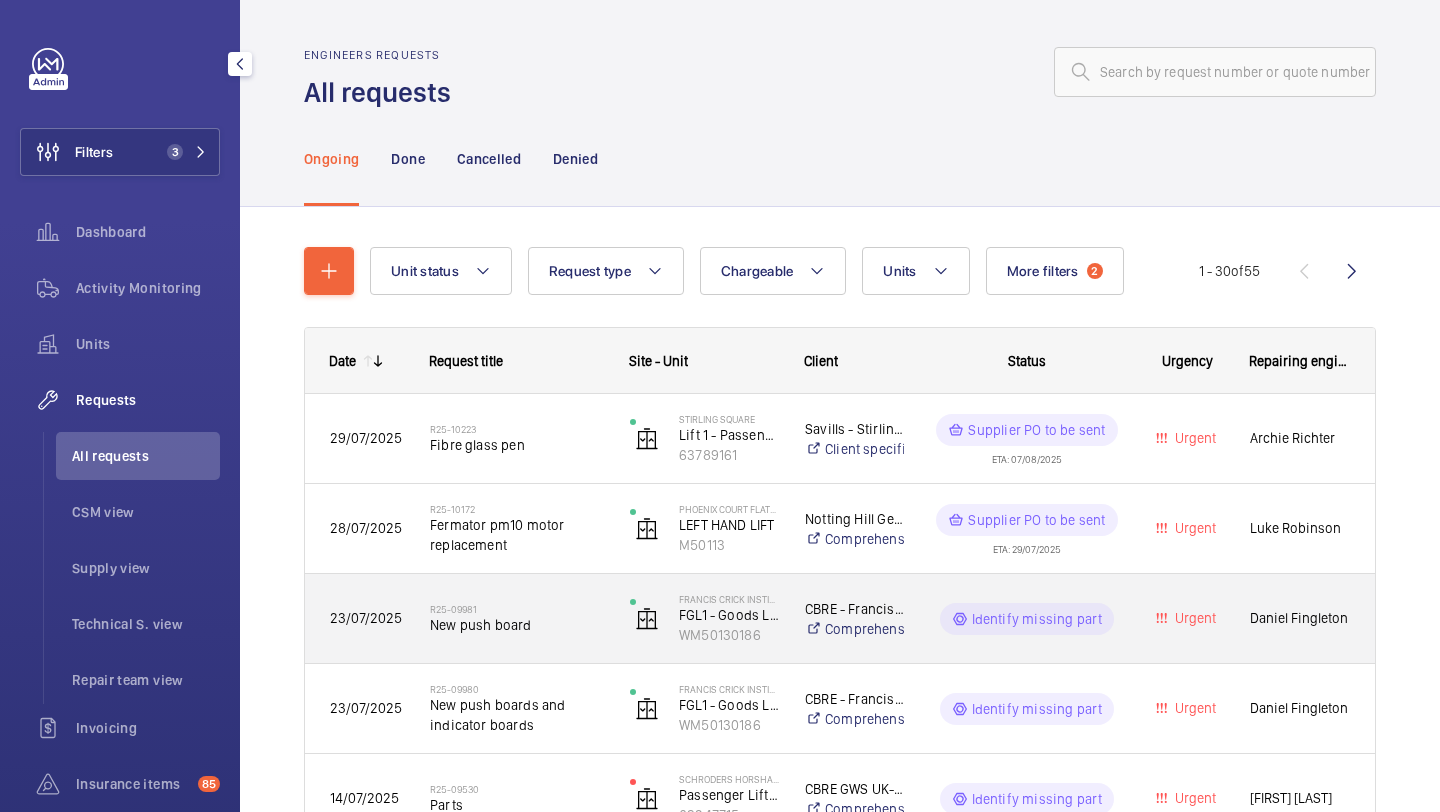 click on "R25-09981" 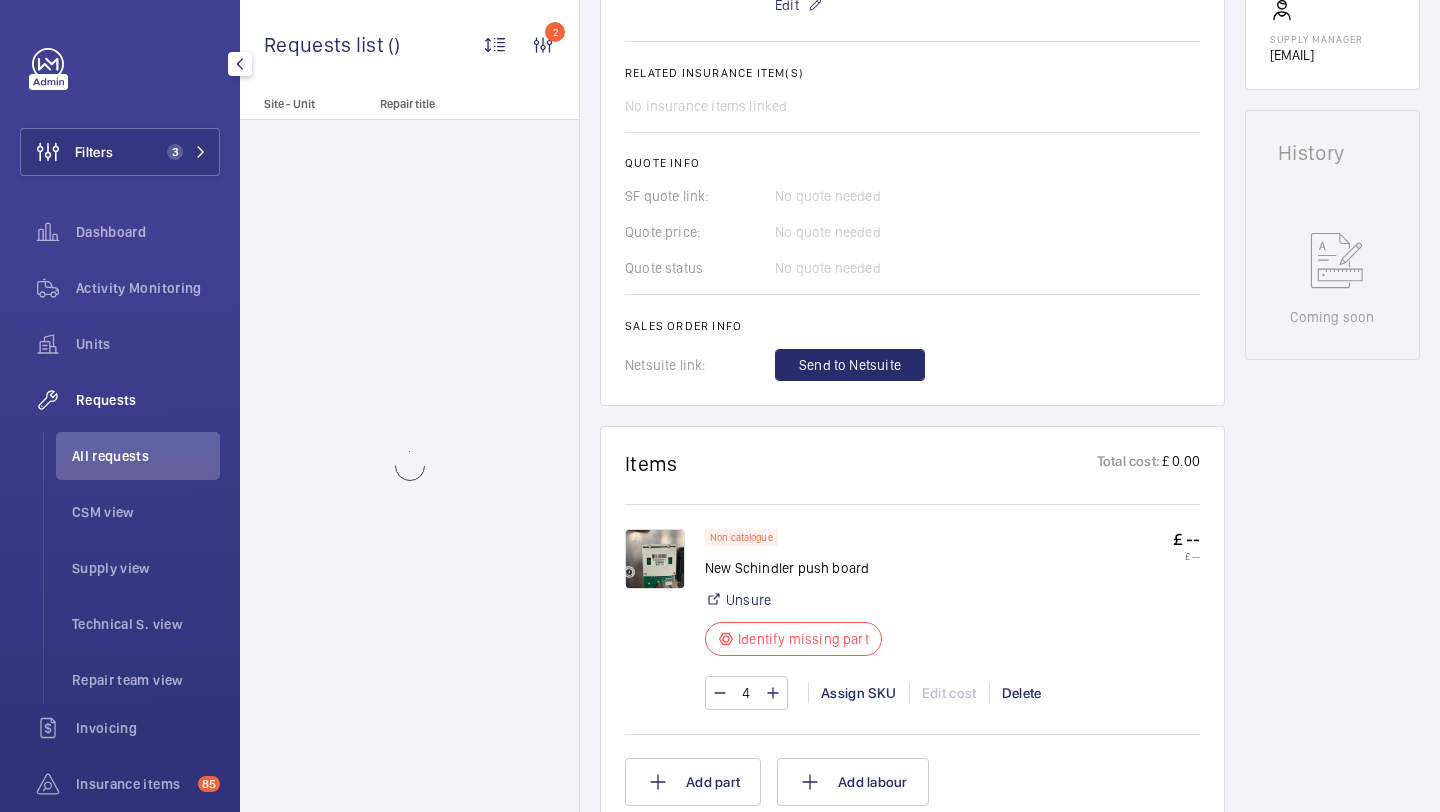 scroll, scrollTop: 808, scrollLeft: 0, axis: vertical 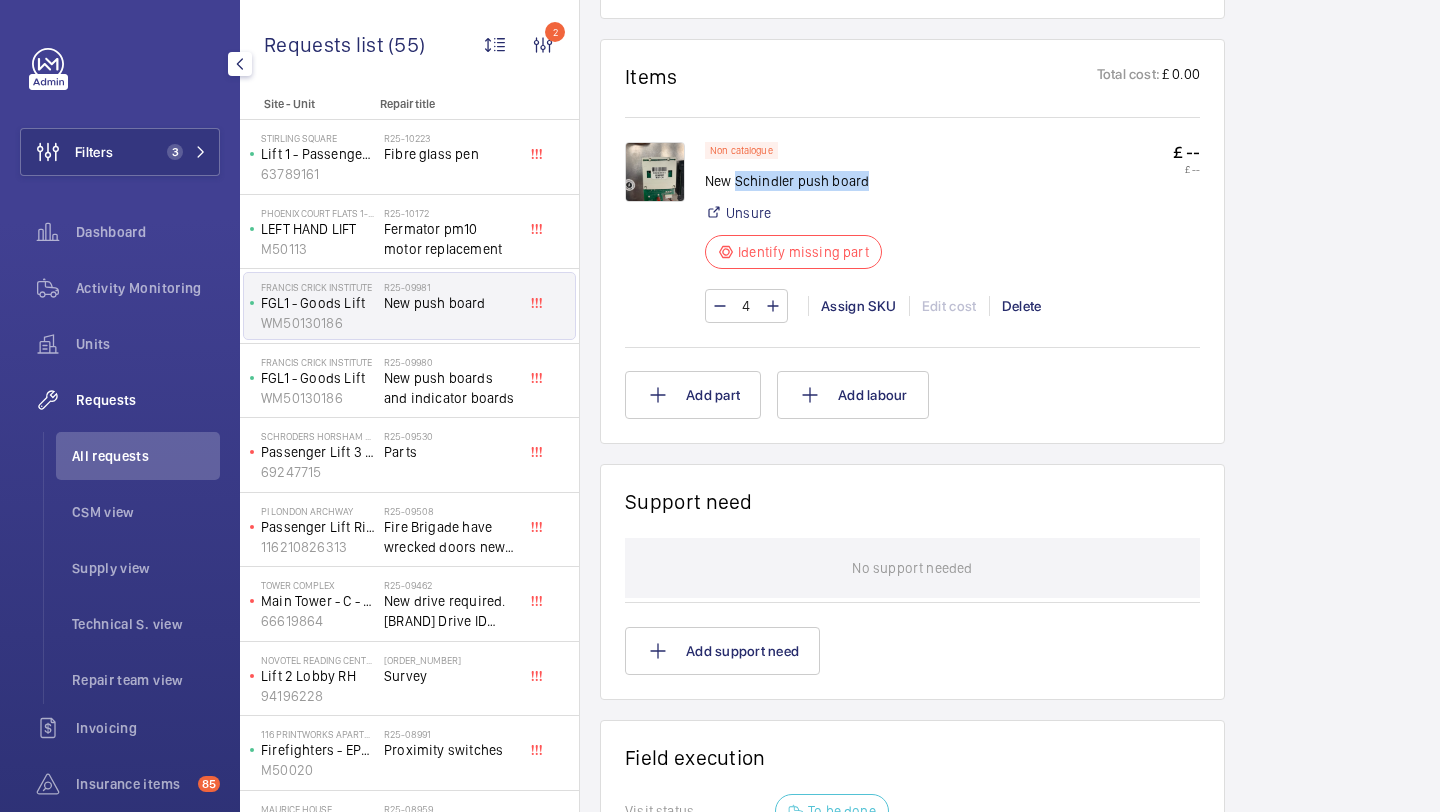 drag, startPoint x: 869, startPoint y: 178, endPoint x: 738, endPoint y: 179, distance: 131.00381 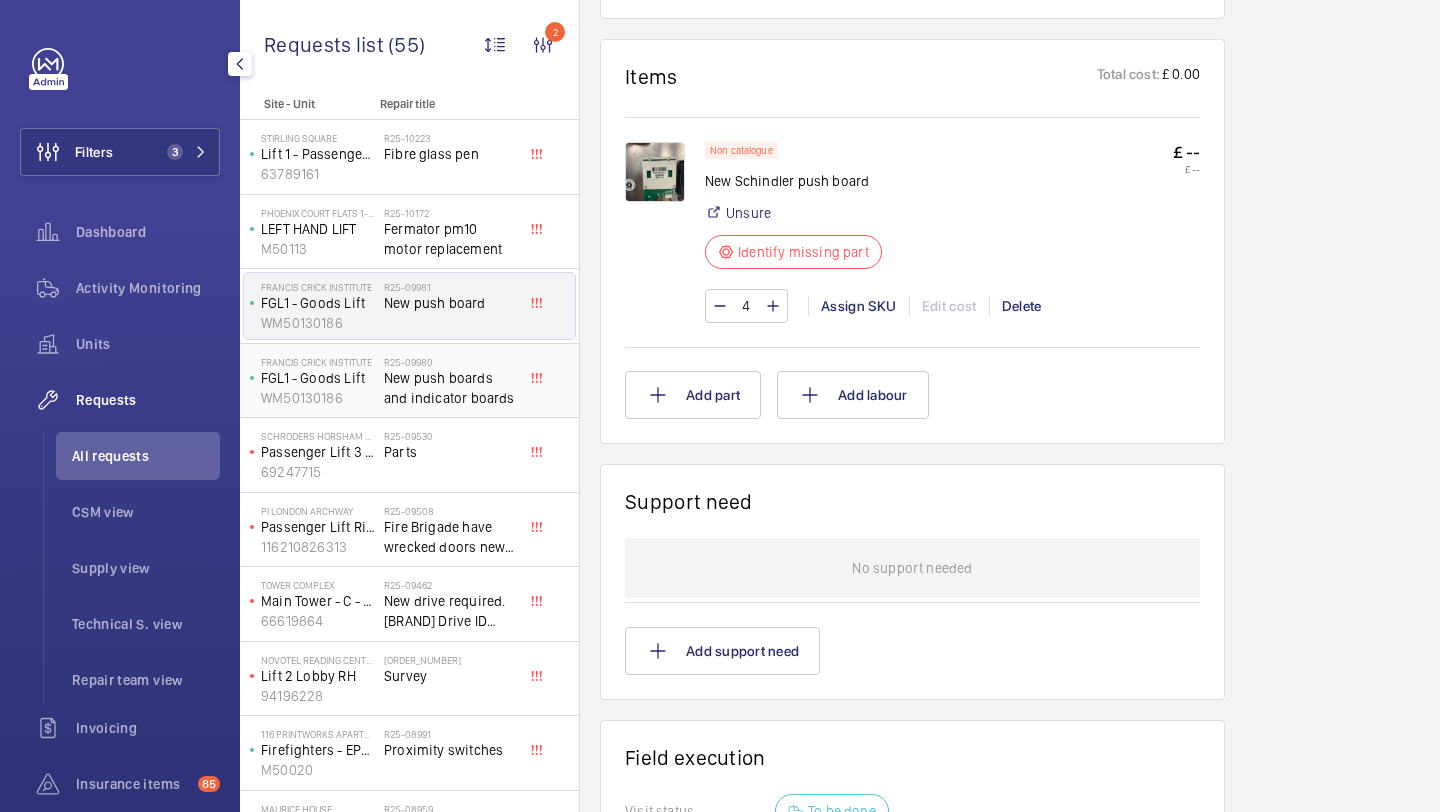 click on "R25-09980   New push boards and indicator boards" 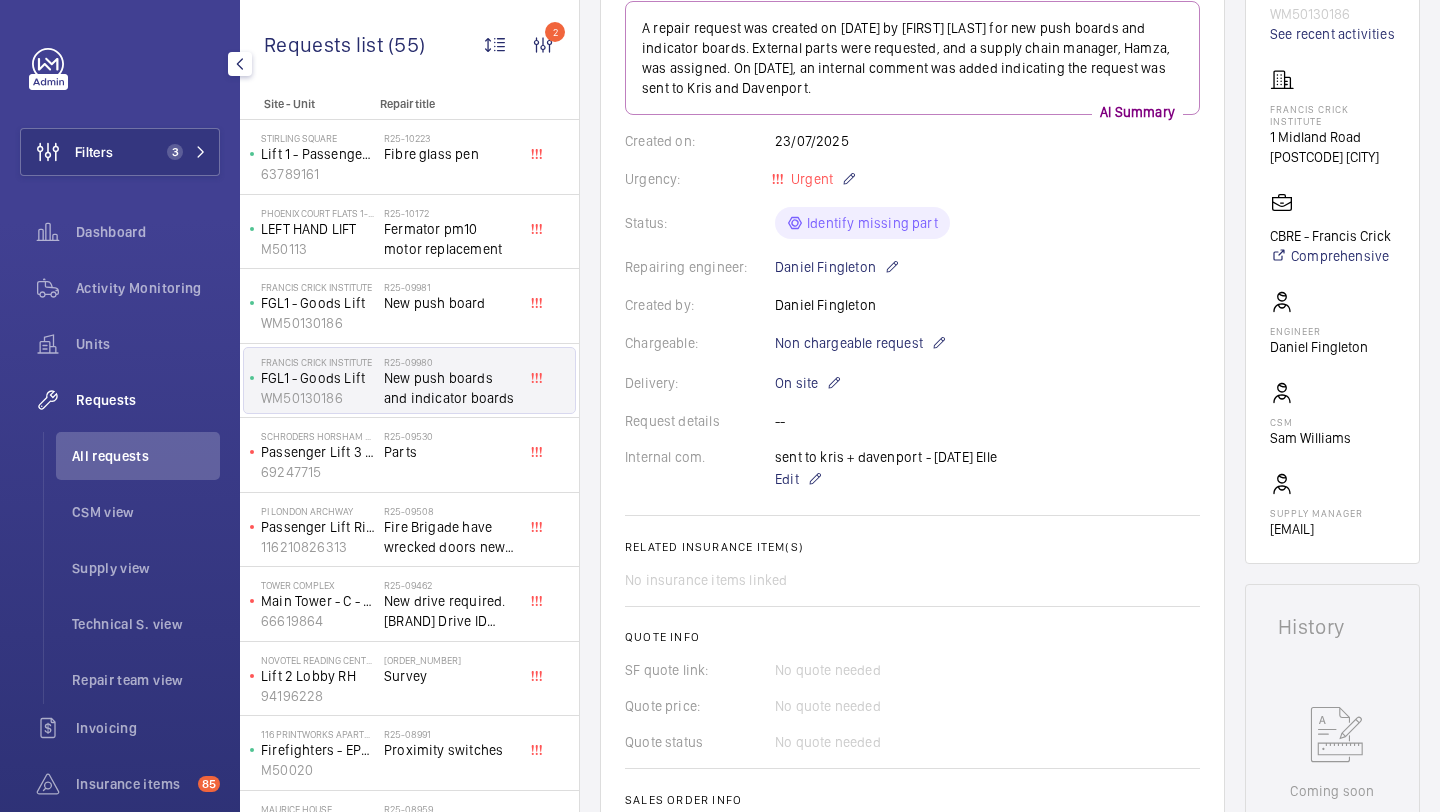 scroll, scrollTop: 678, scrollLeft: 0, axis: vertical 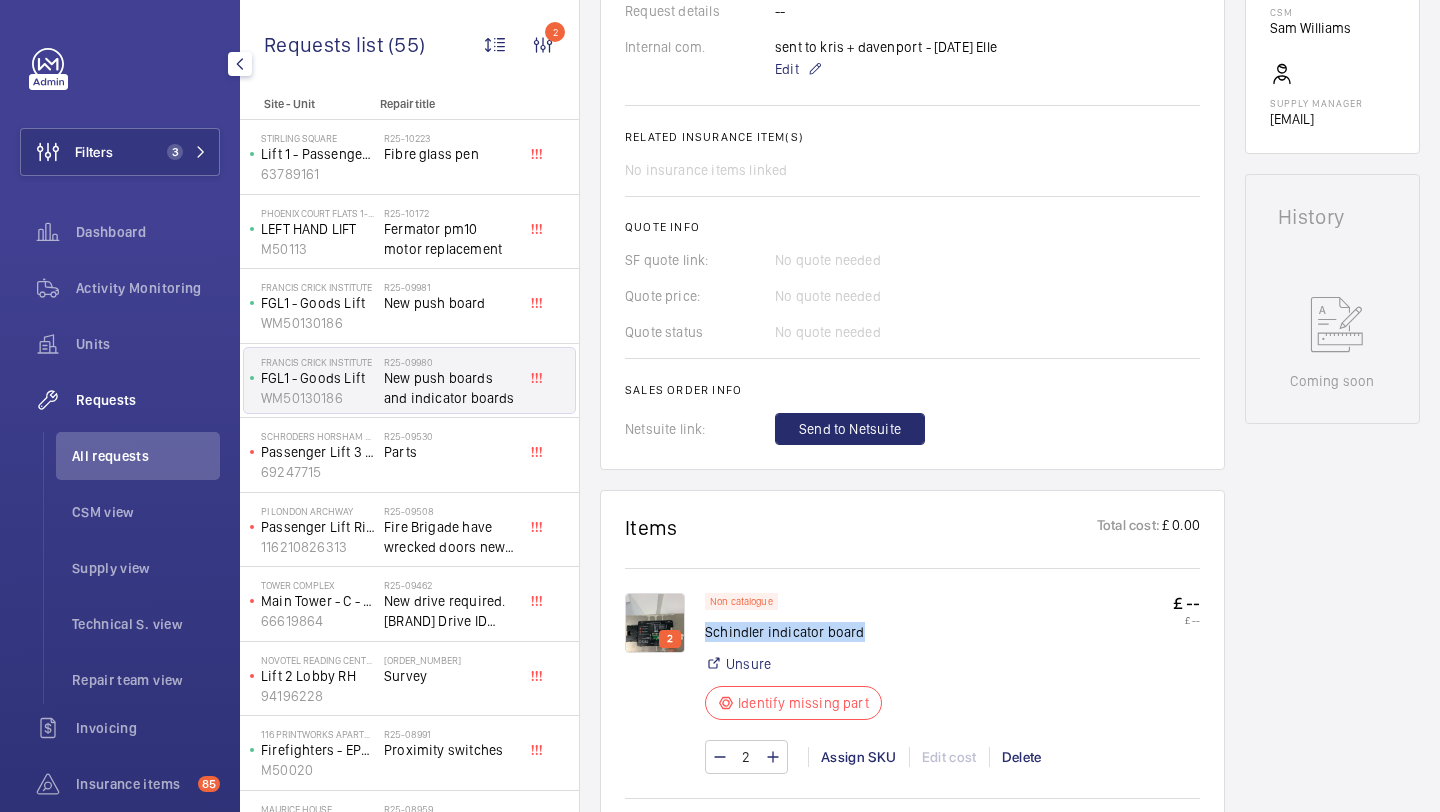 drag, startPoint x: 857, startPoint y: 634, endPoint x: 706, endPoint y: 635, distance: 151.00331 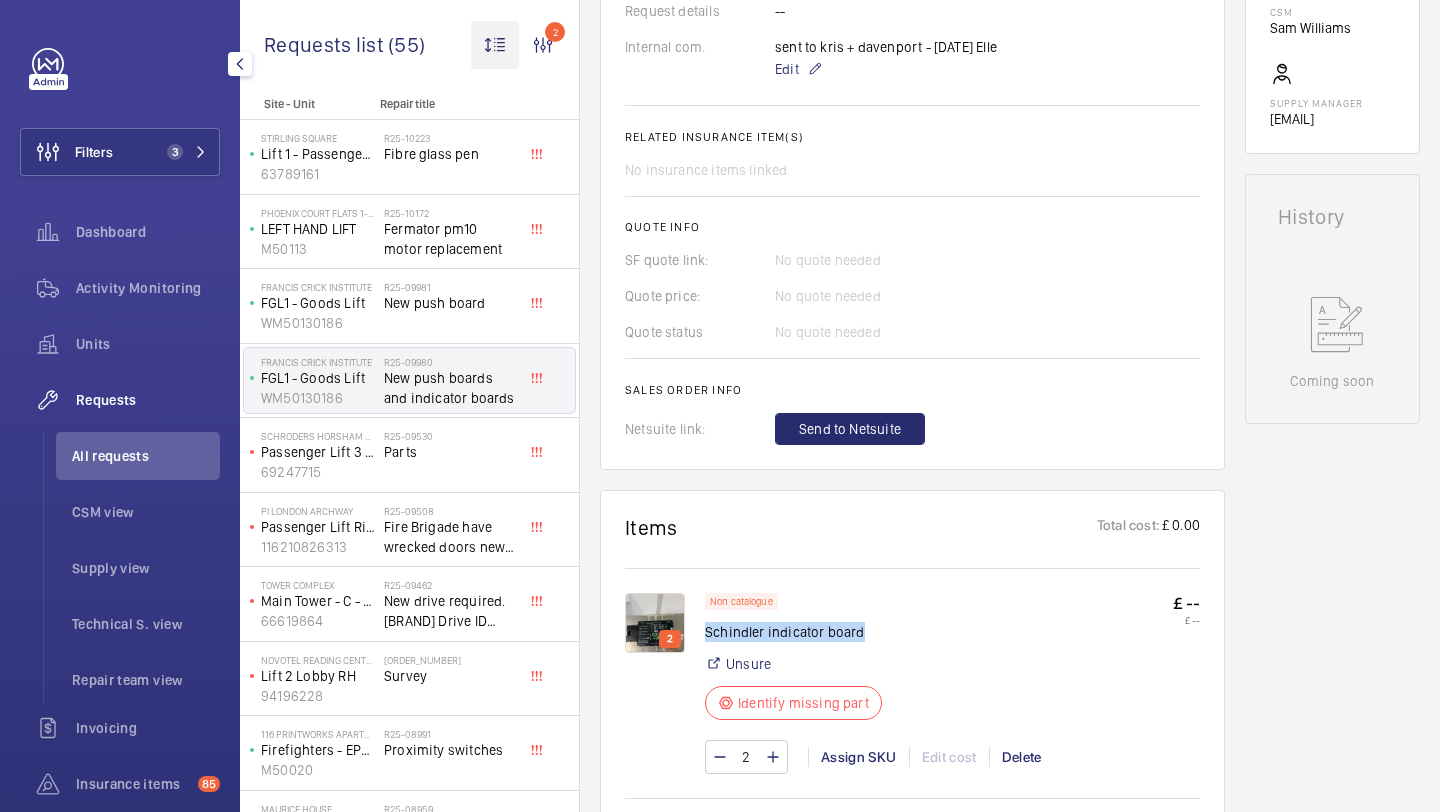 copy on "Schindler indicator board" 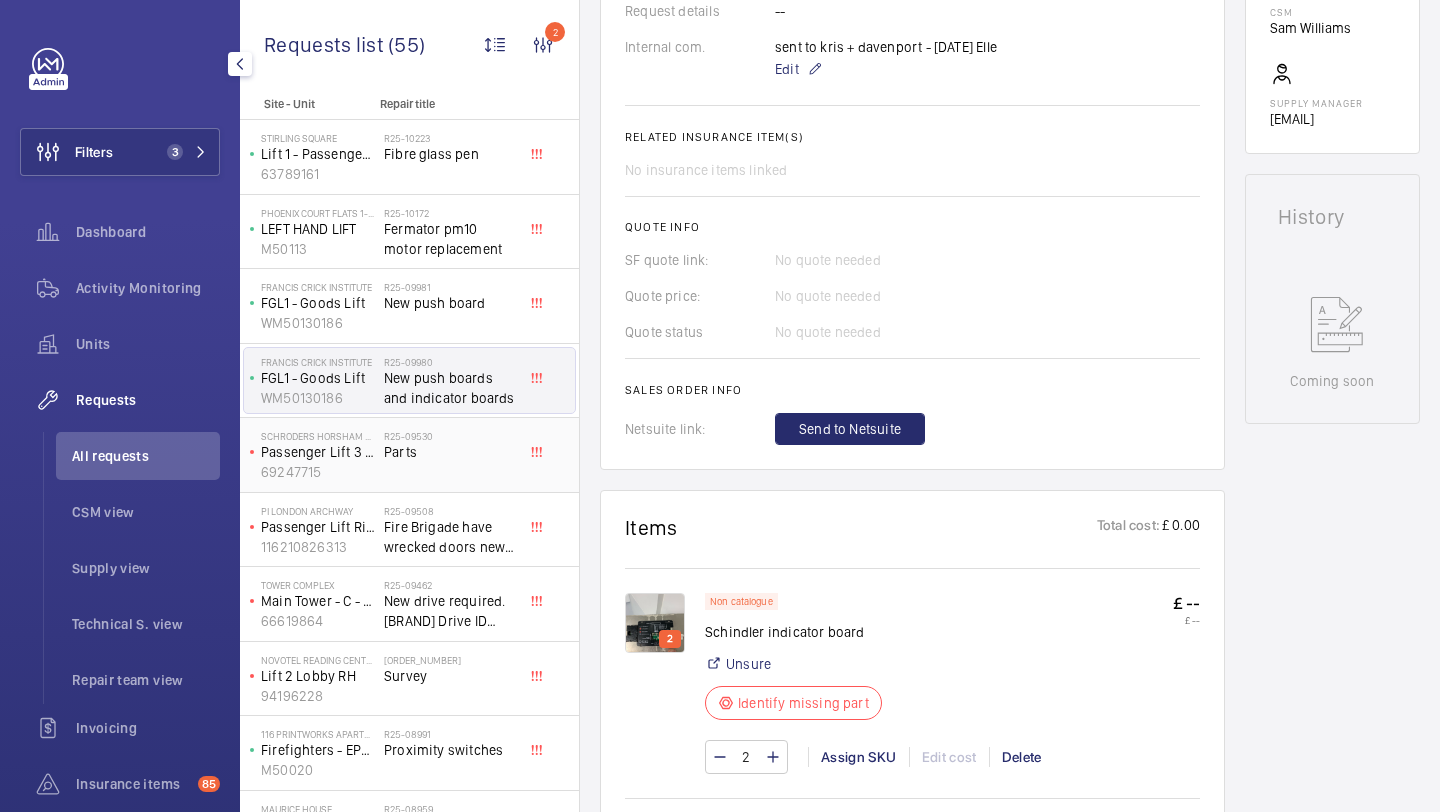 click on "R25-09530   Parts" 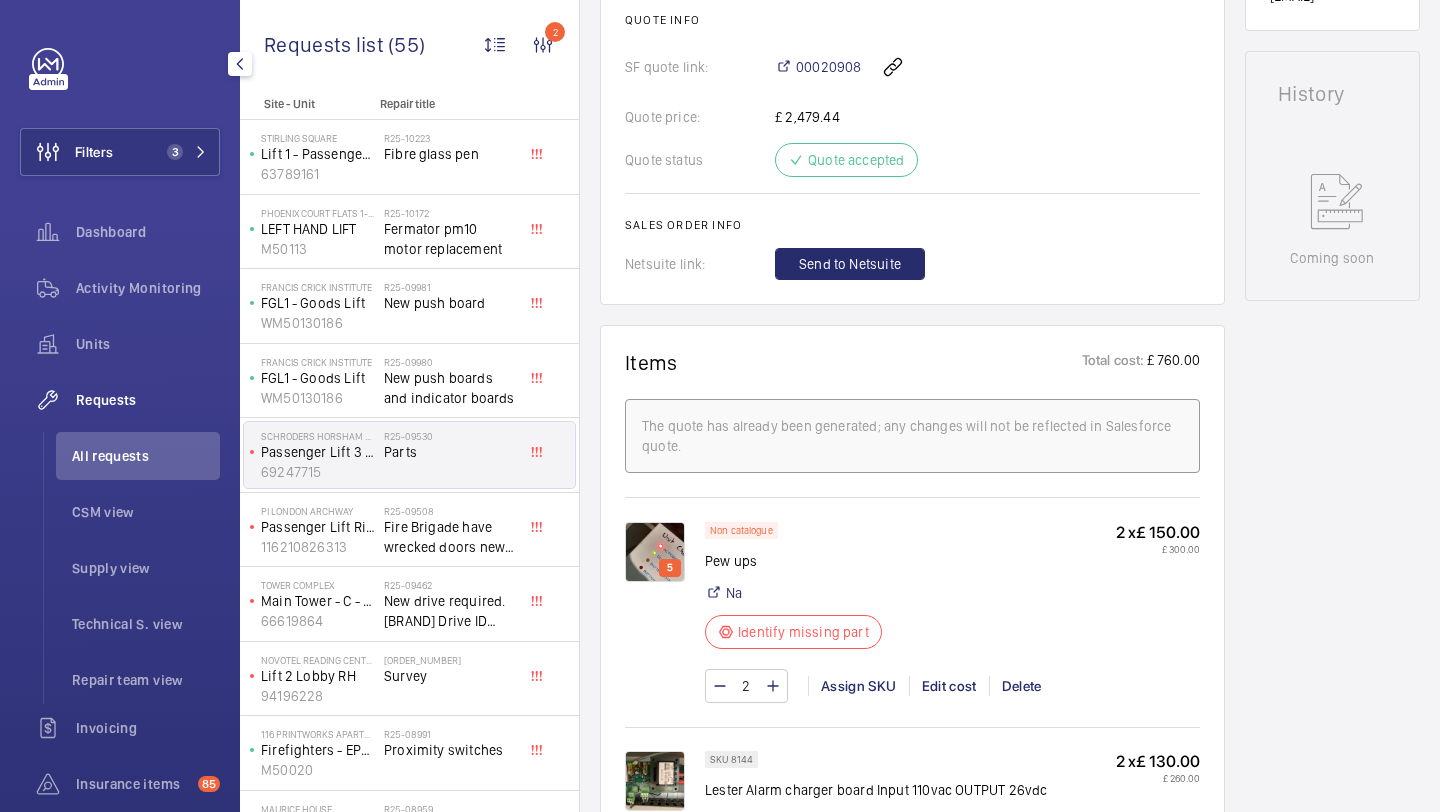 scroll, scrollTop: 1326, scrollLeft: 0, axis: vertical 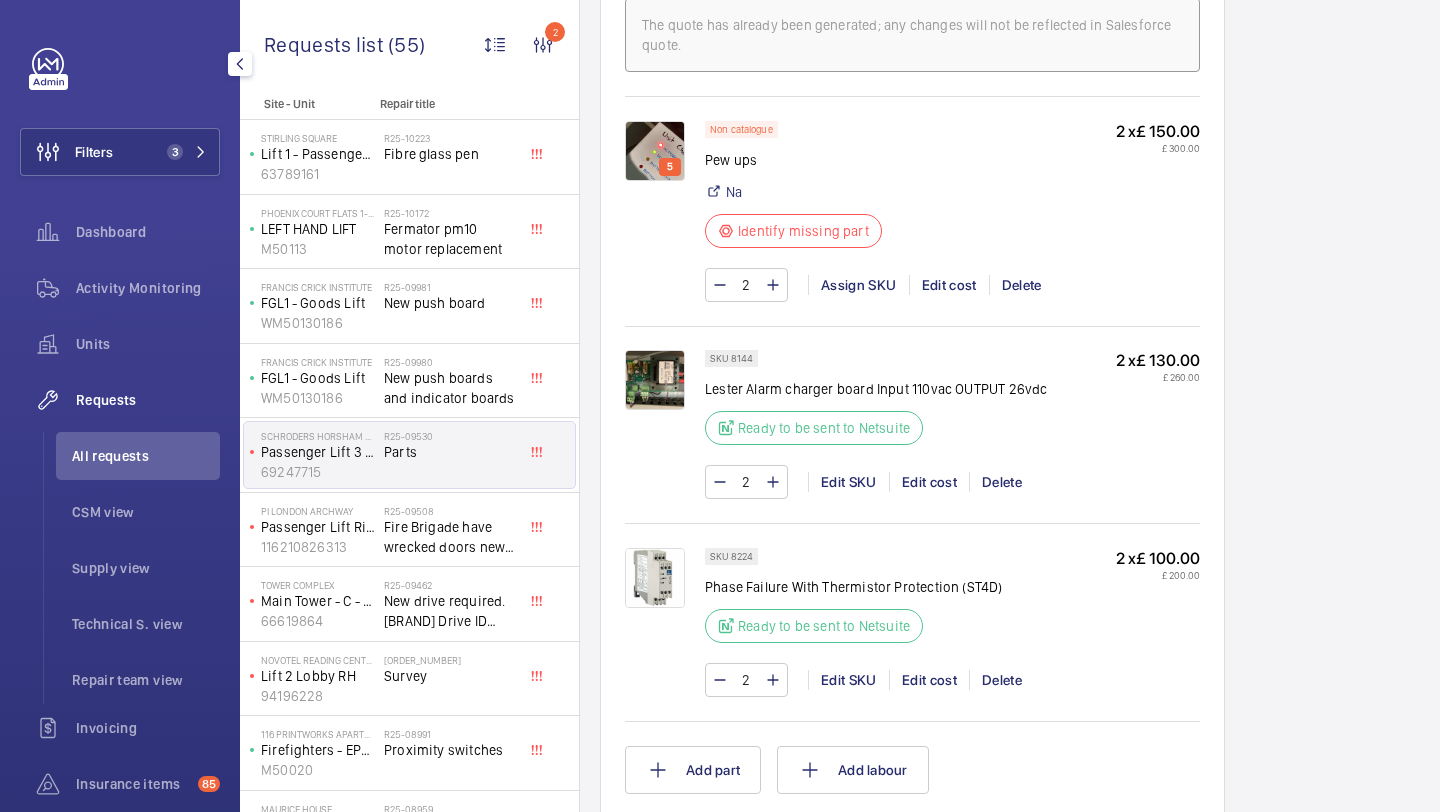 click 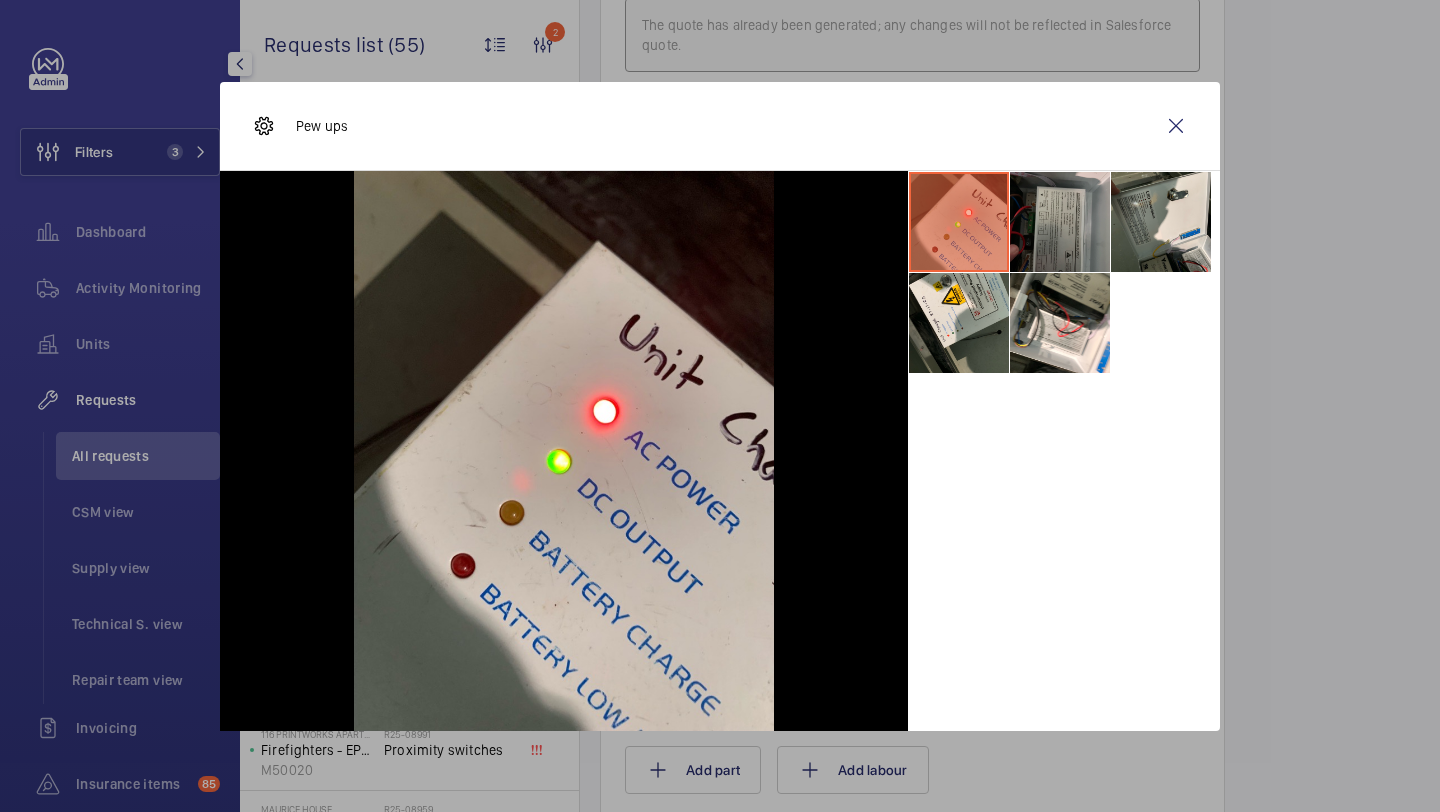 click at bounding box center [1060, 222] 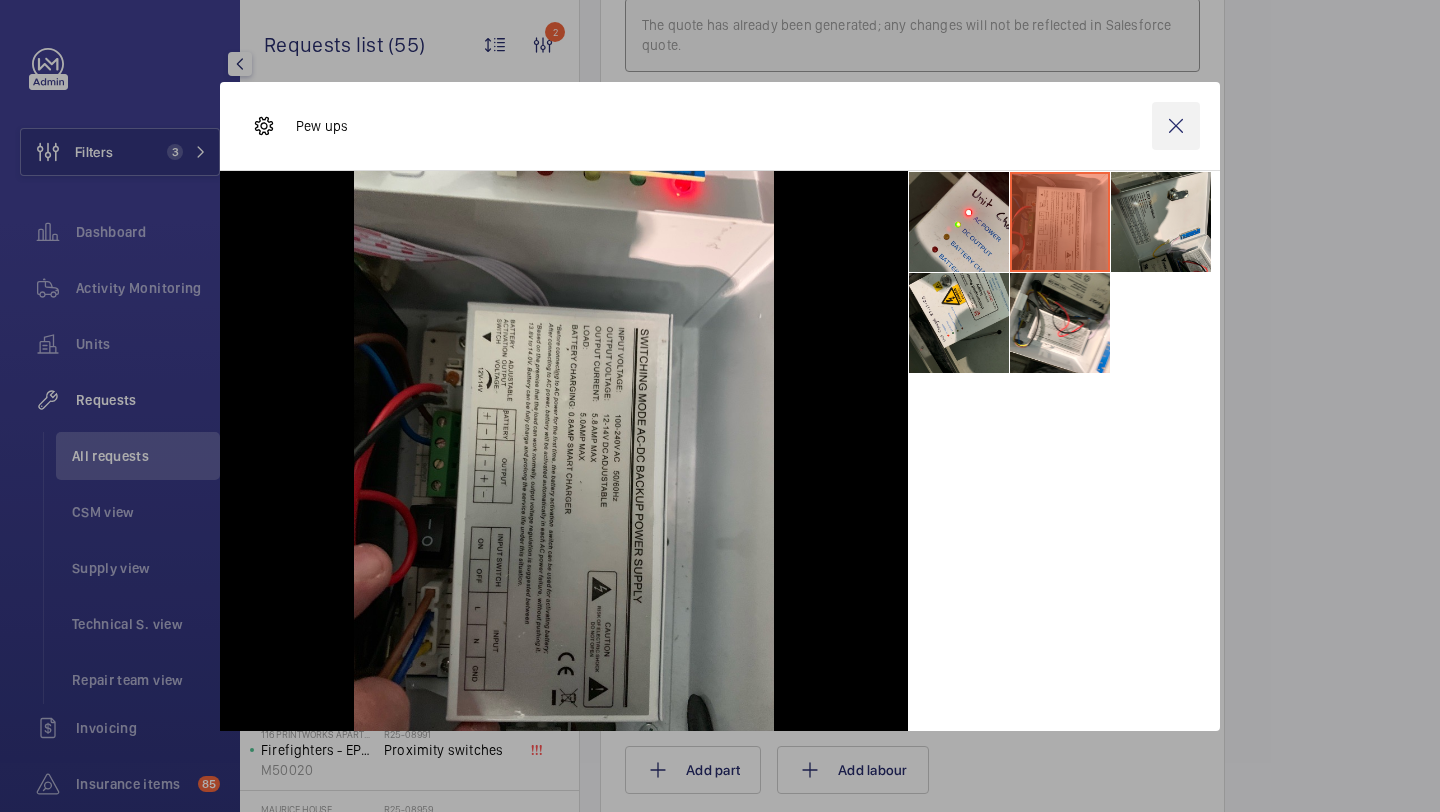 click at bounding box center [1176, 126] 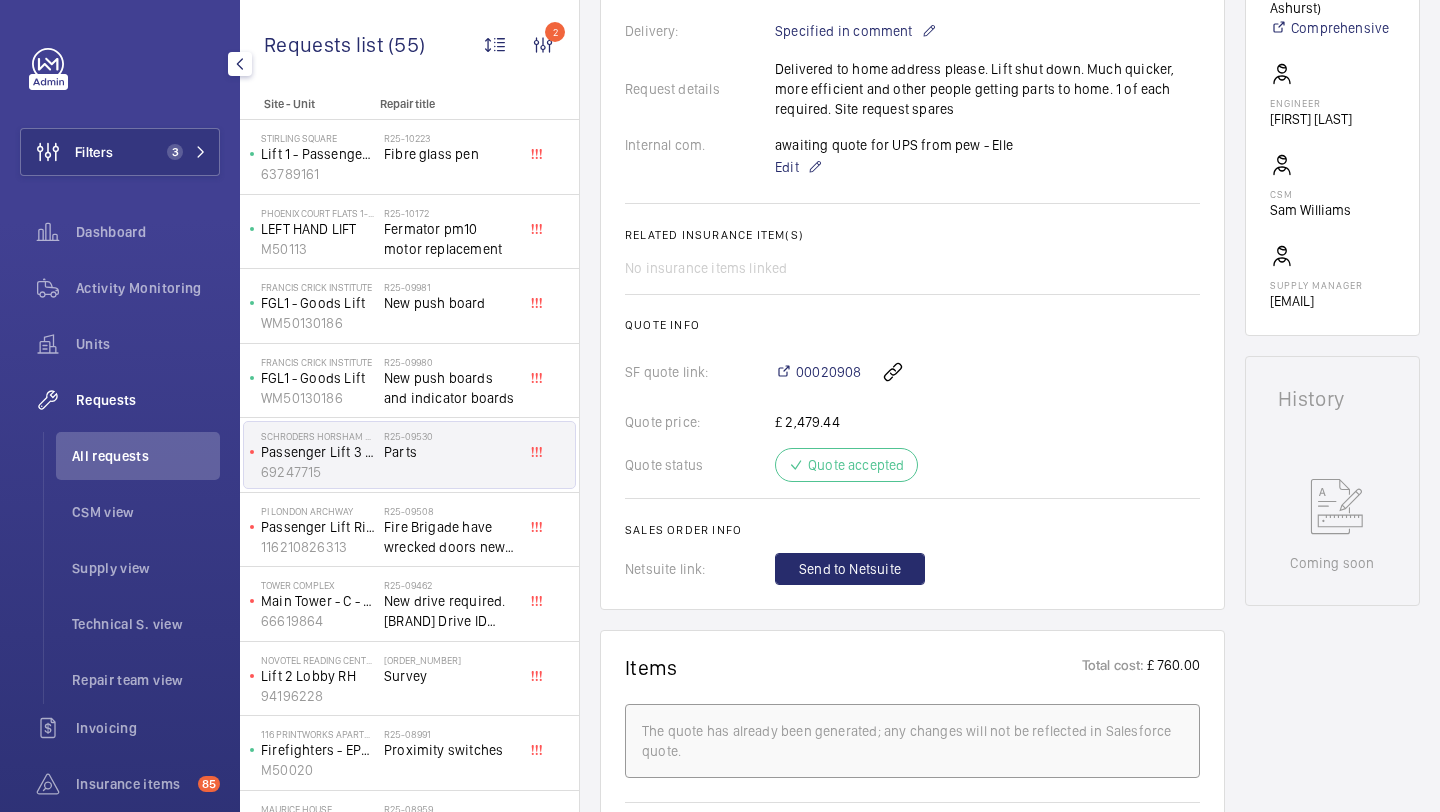 scroll, scrollTop: 500, scrollLeft: 0, axis: vertical 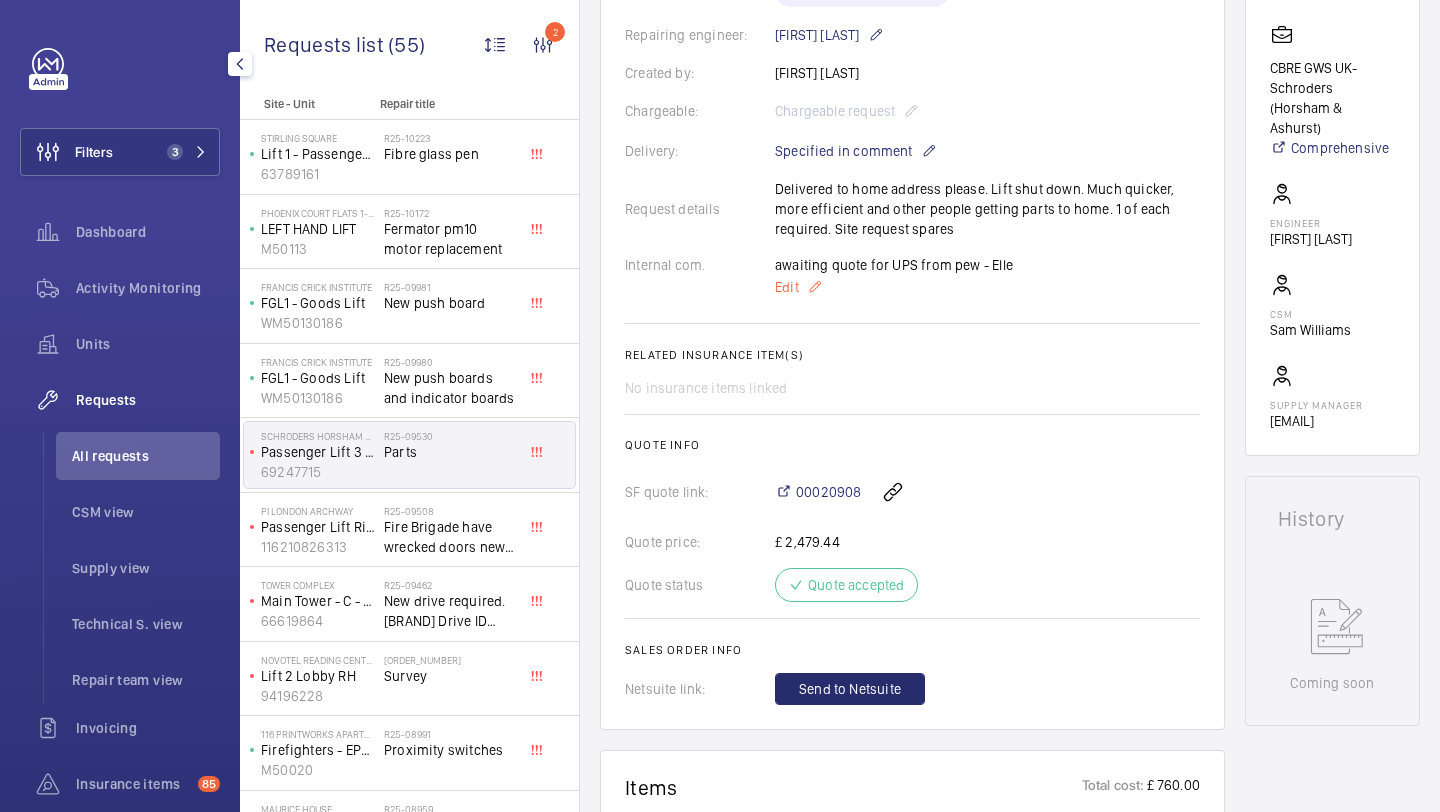 click on "Edit" 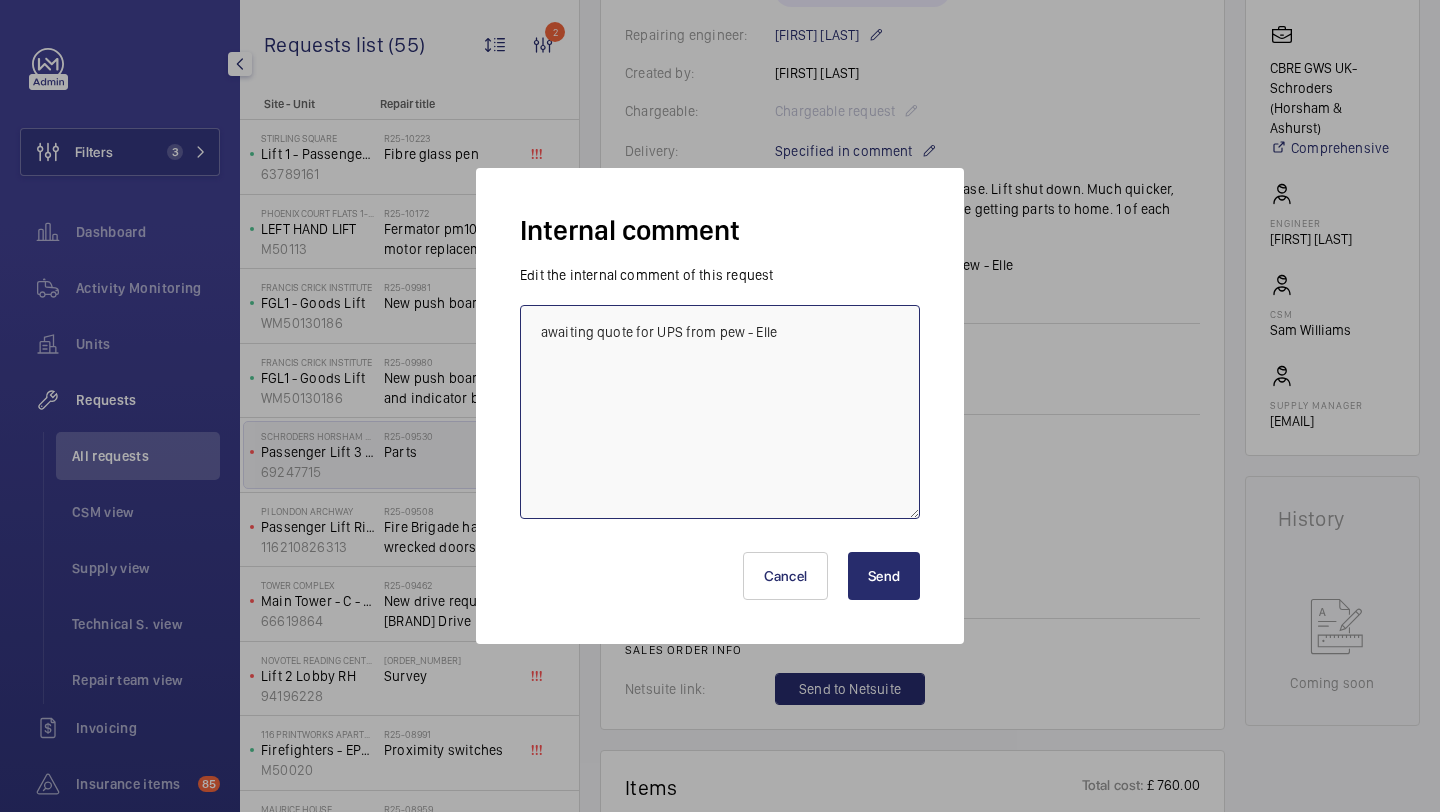 click on "awaiting quote for UPS from pew - Elle" at bounding box center [720, 412] 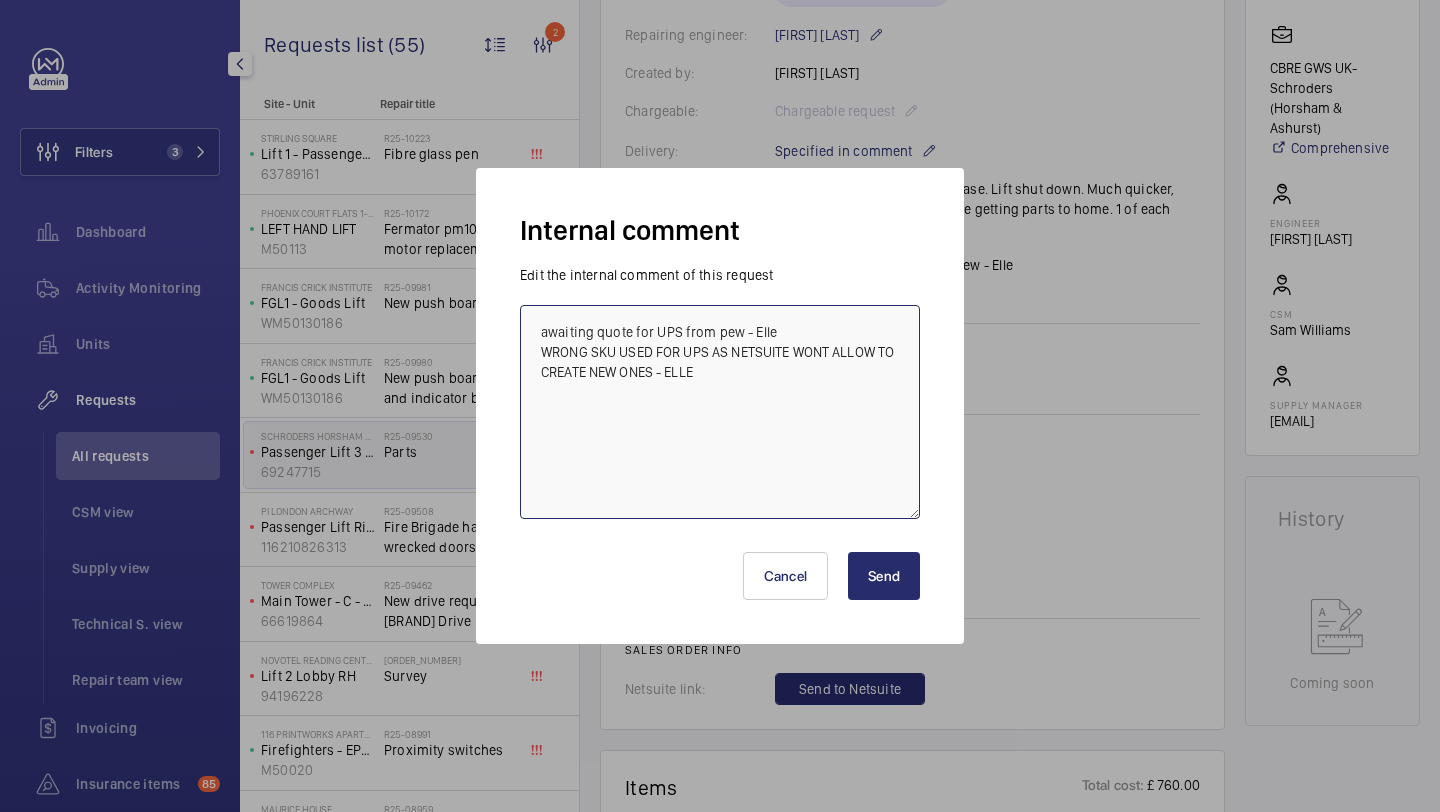 type on "awaiting quote for UPS from pew - Elle
WRONG SKU USED FOR UPS AS NETSUITE WONT ALLOW TO CREATE NEW ONES - ELLE" 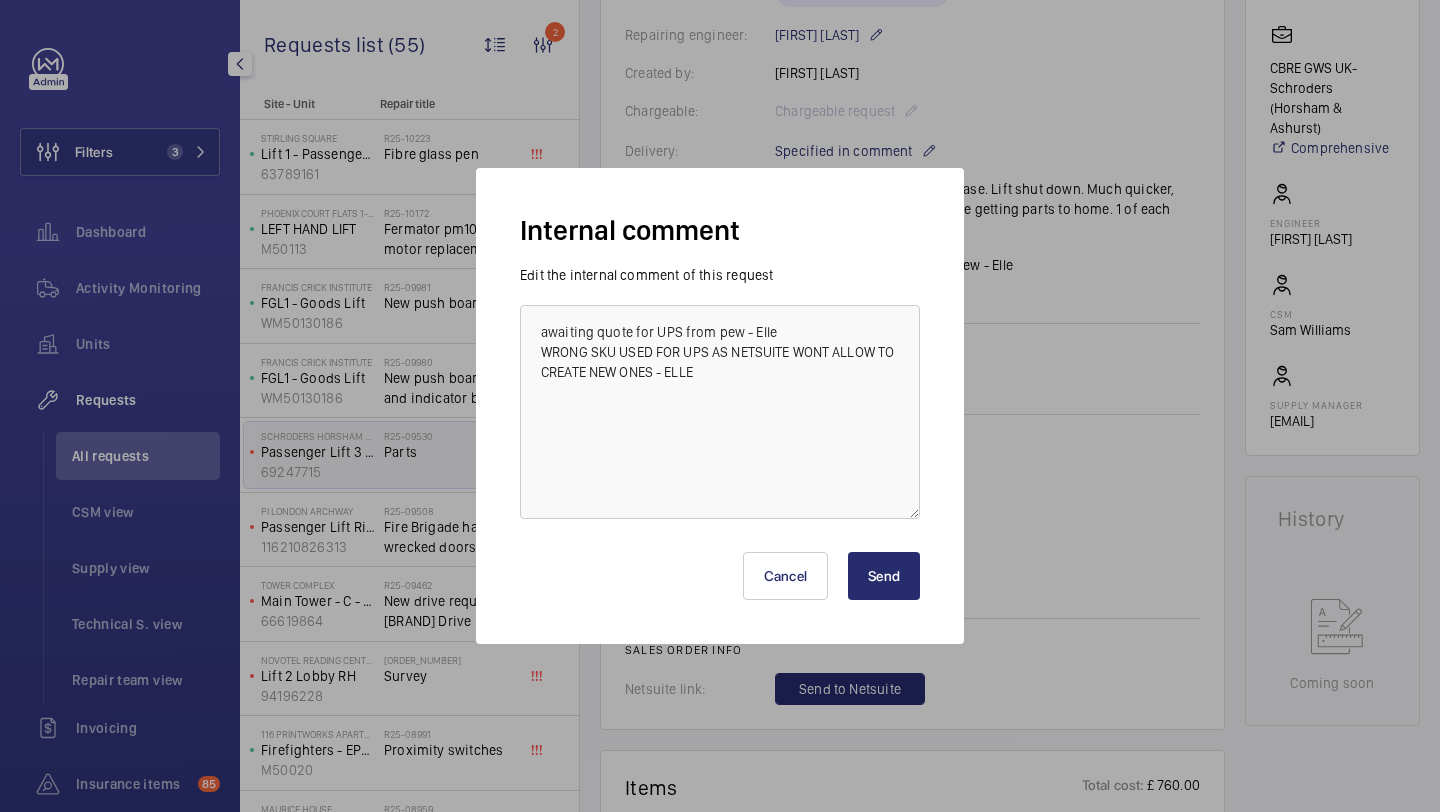 click on "Send" at bounding box center (884, 576) 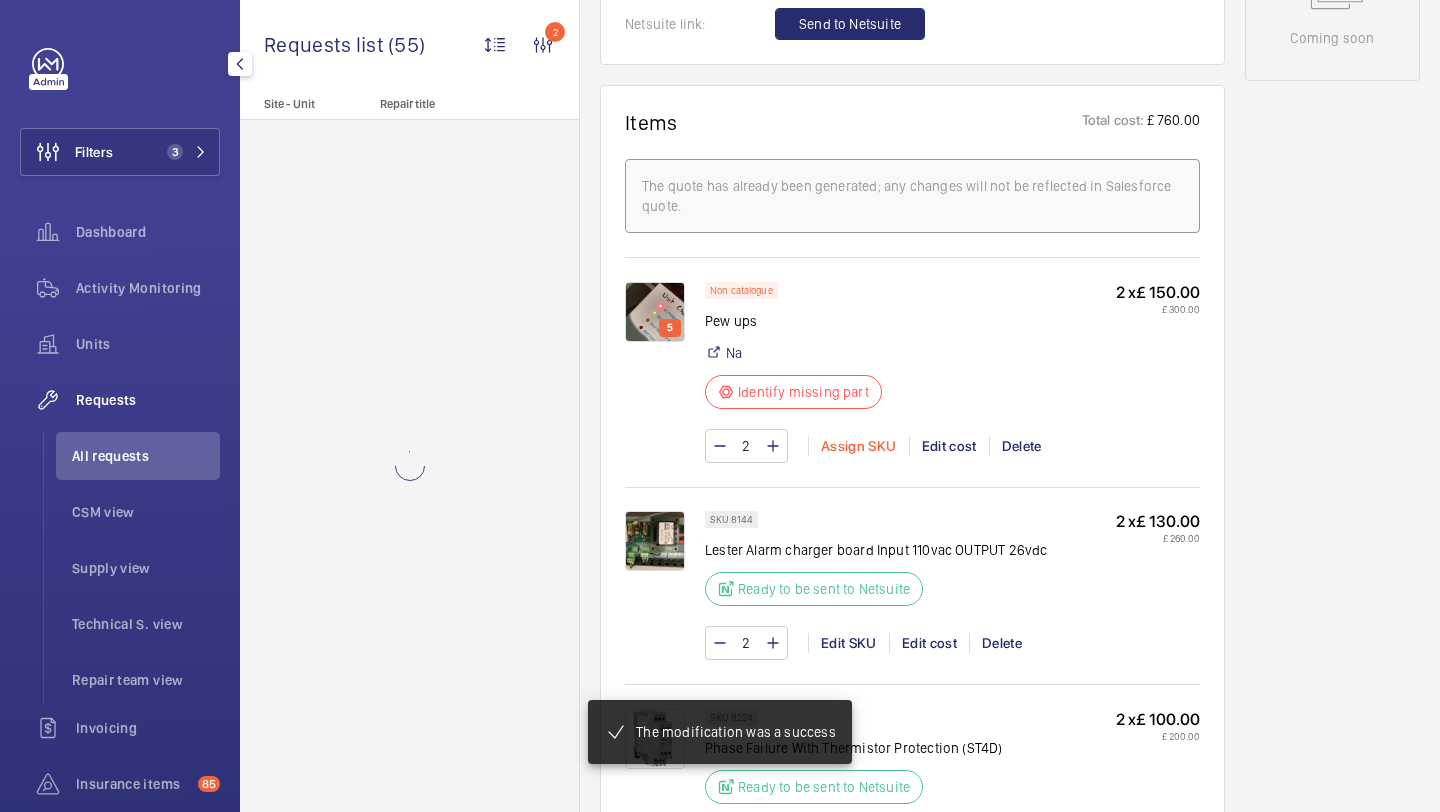 click on "Assign SKU" 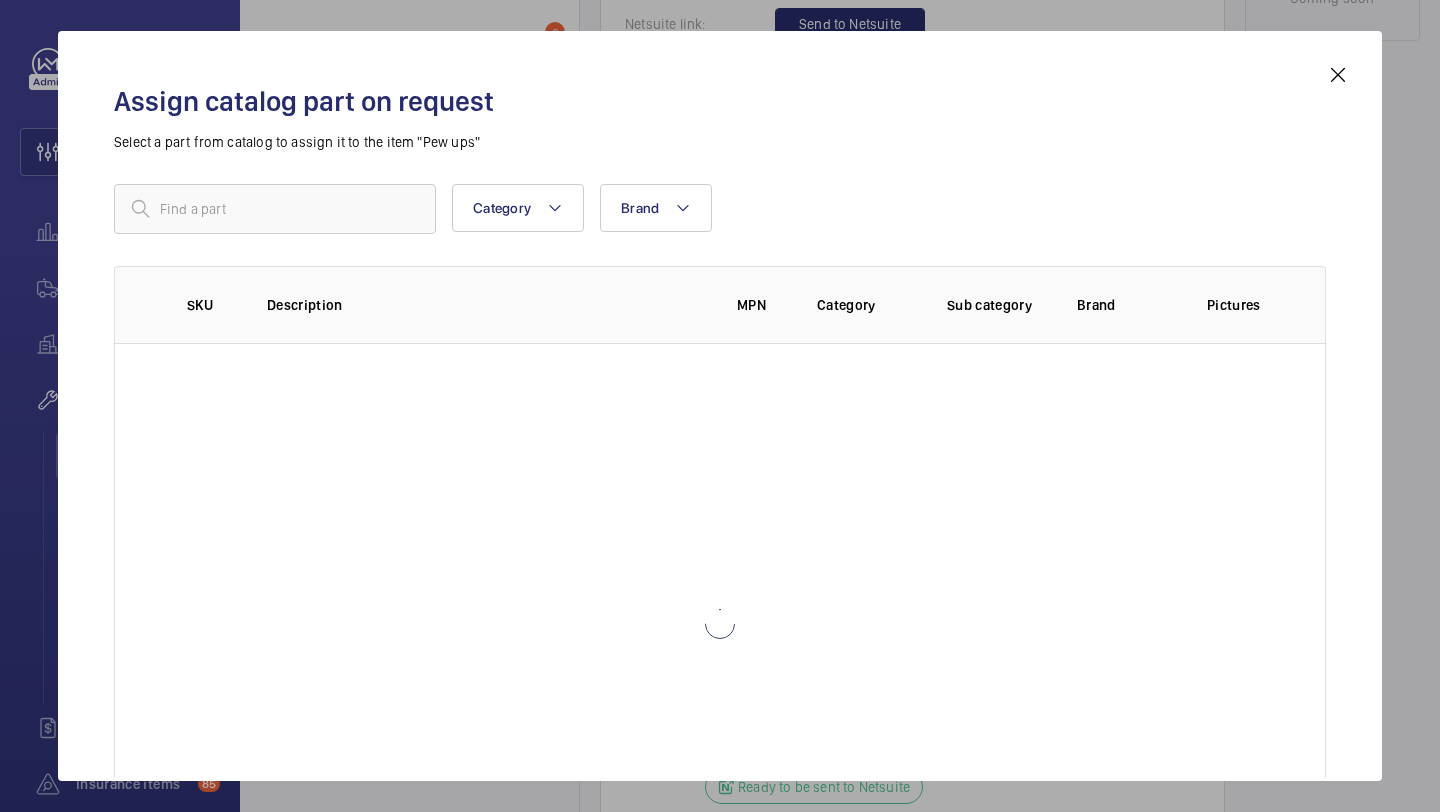 scroll, scrollTop: 1185, scrollLeft: 0, axis: vertical 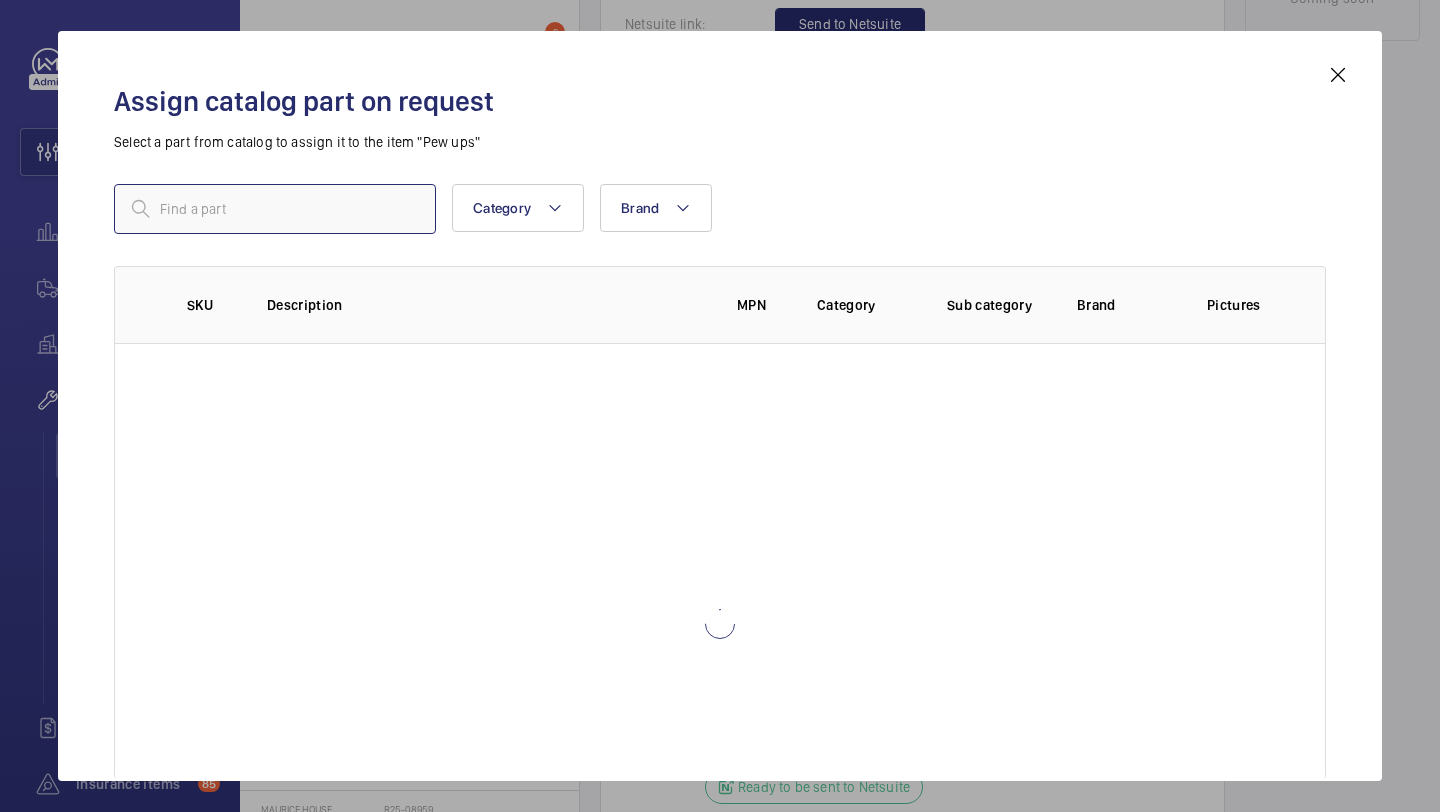 click at bounding box center (275, 209) 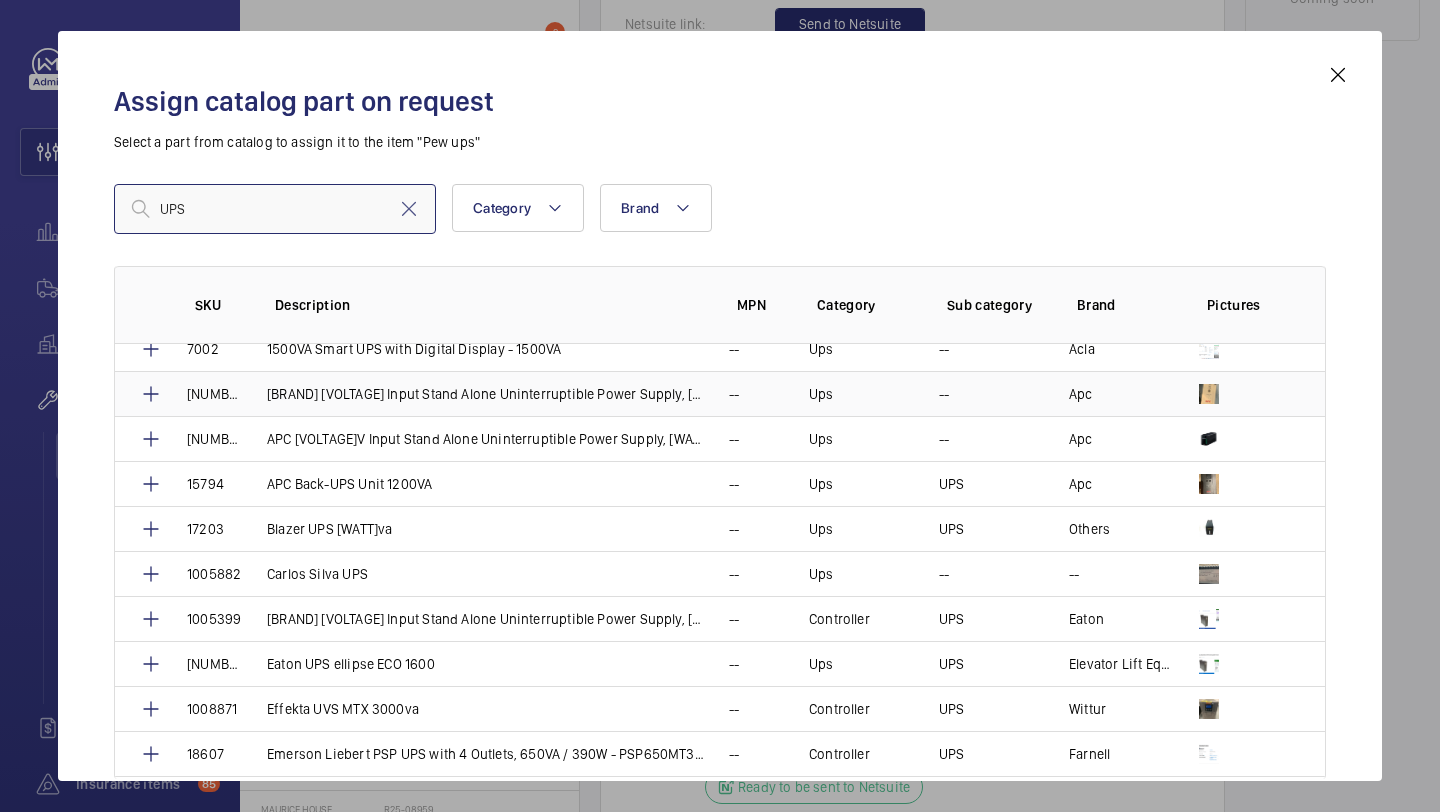 scroll, scrollTop: 20, scrollLeft: 0, axis: vertical 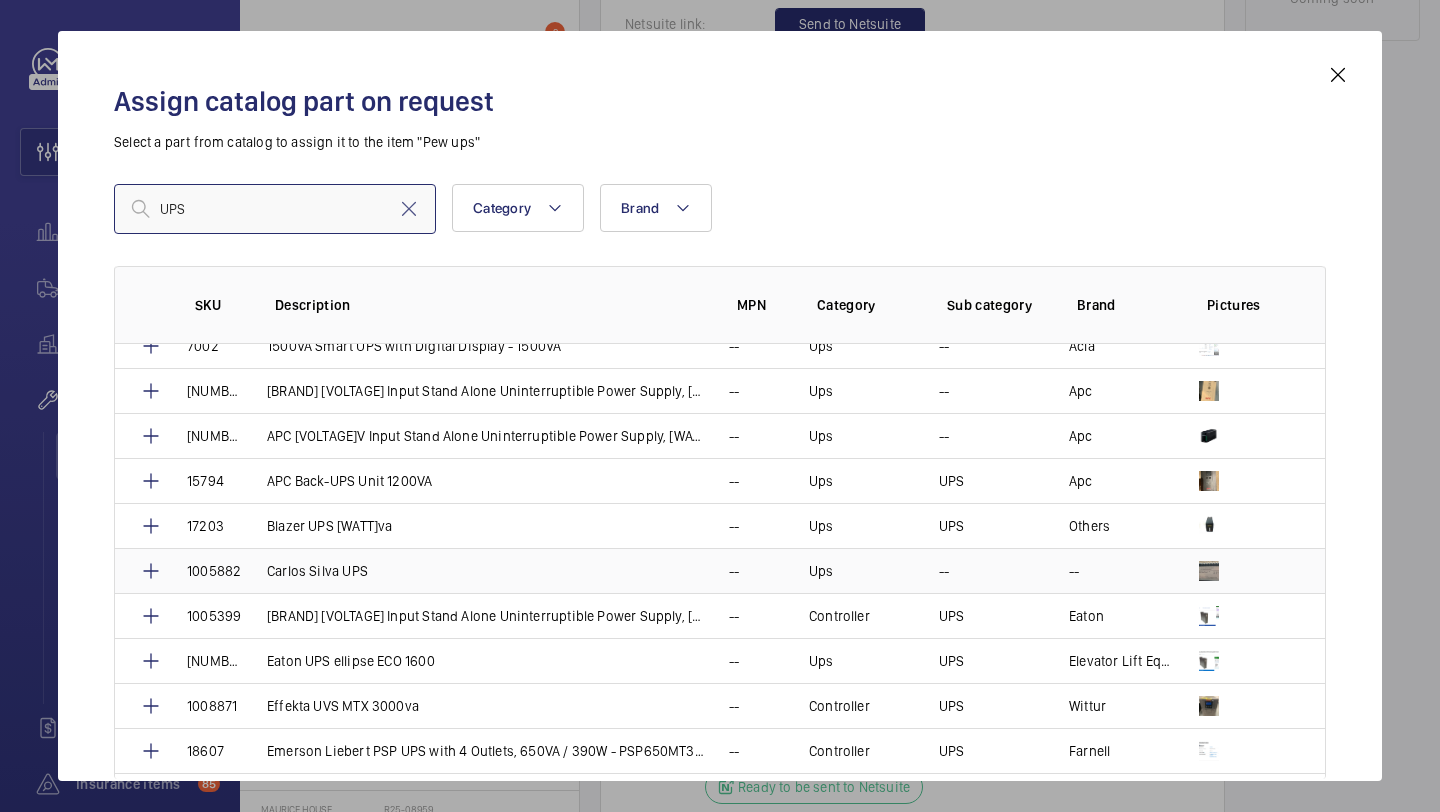 type on "UPS" 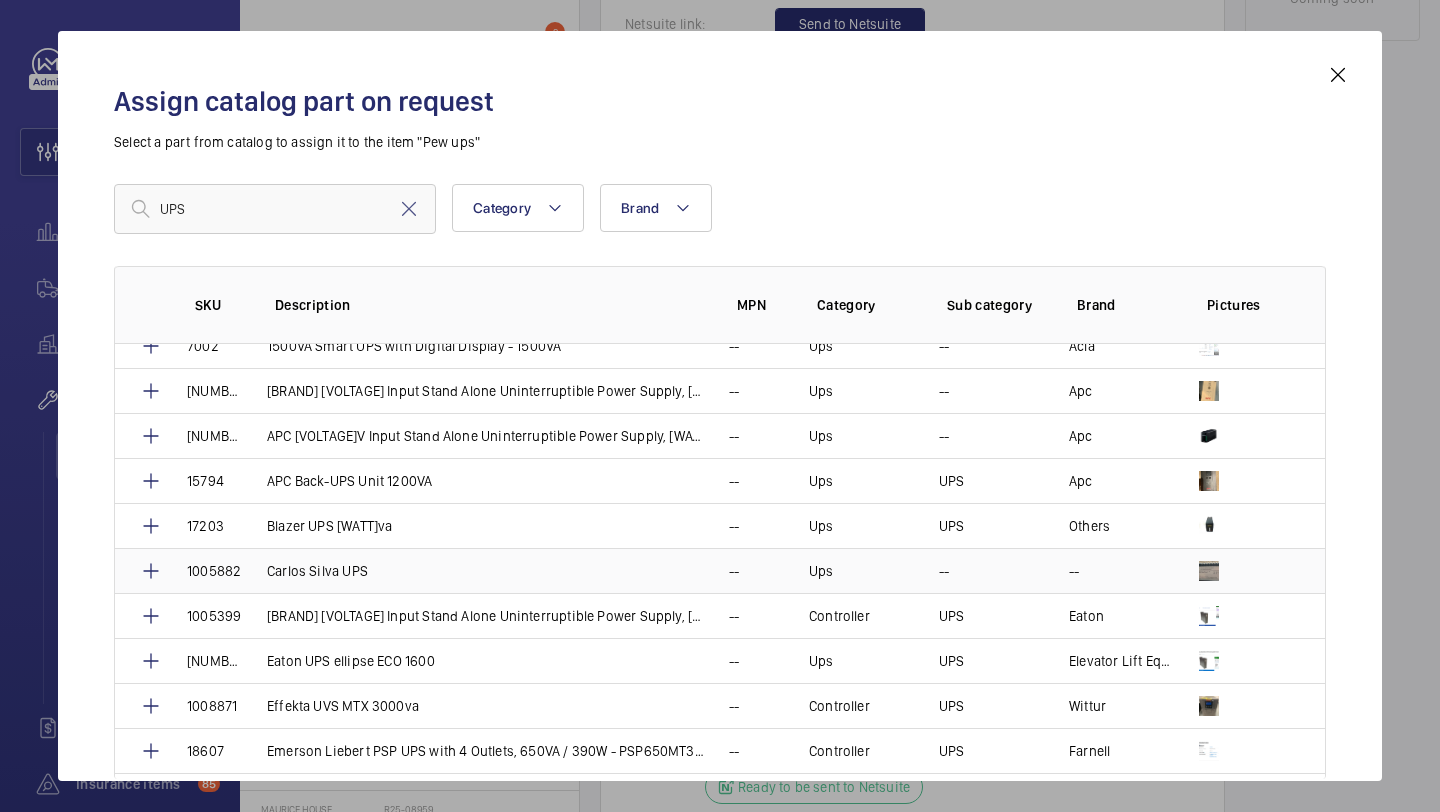 click on "Carlos Silva UPS" at bounding box center [317, 571] 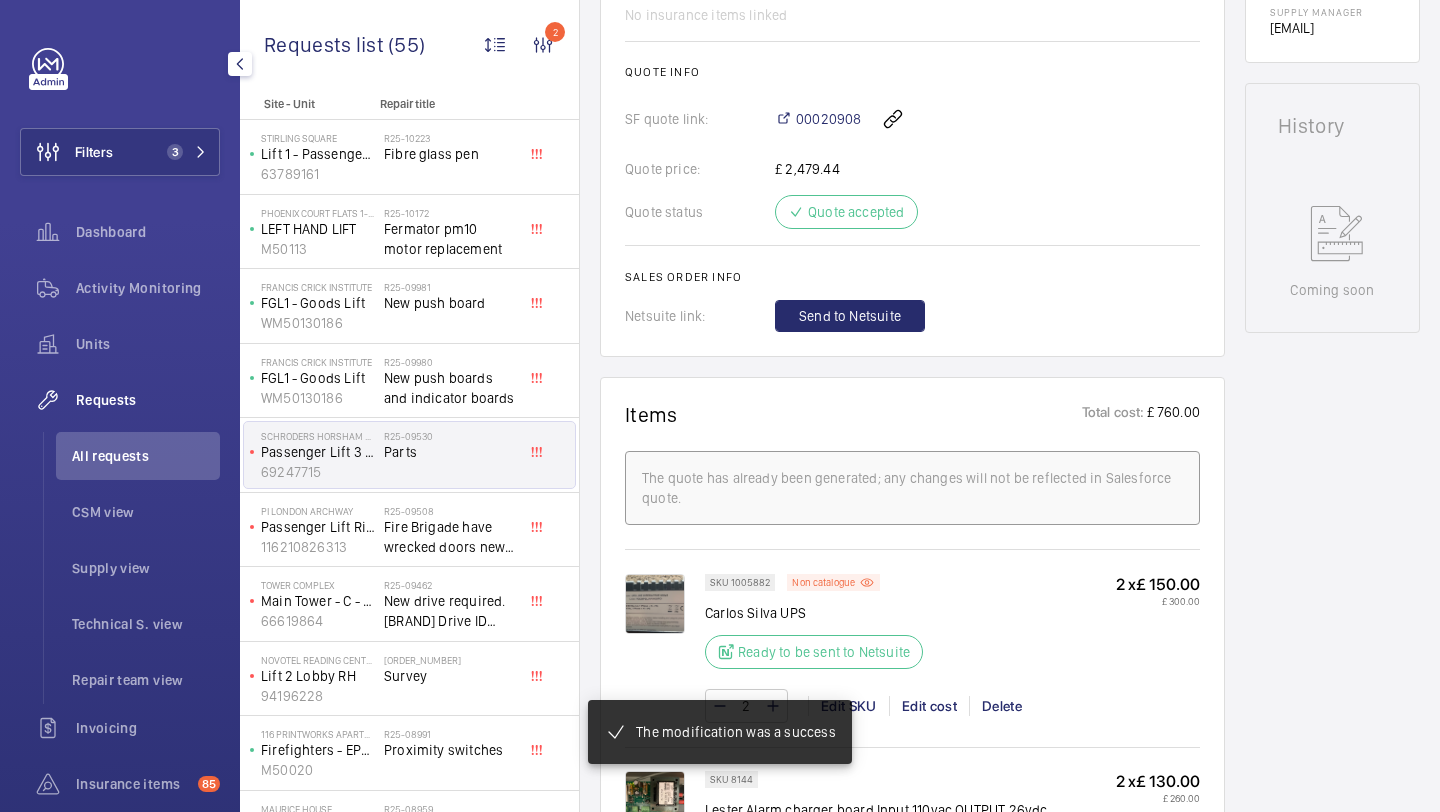scroll, scrollTop: 893, scrollLeft: 0, axis: vertical 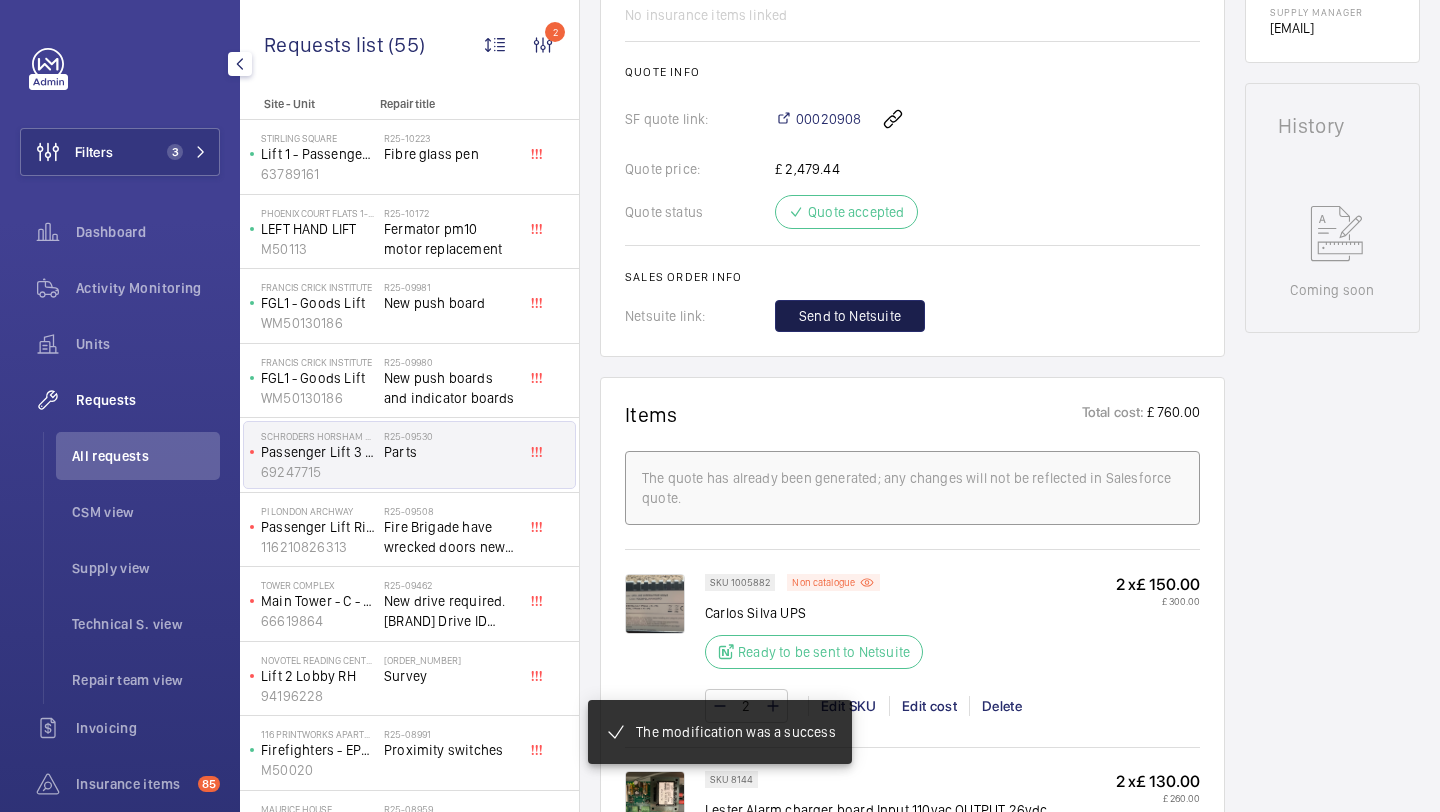 click on "Send to Netsuite" 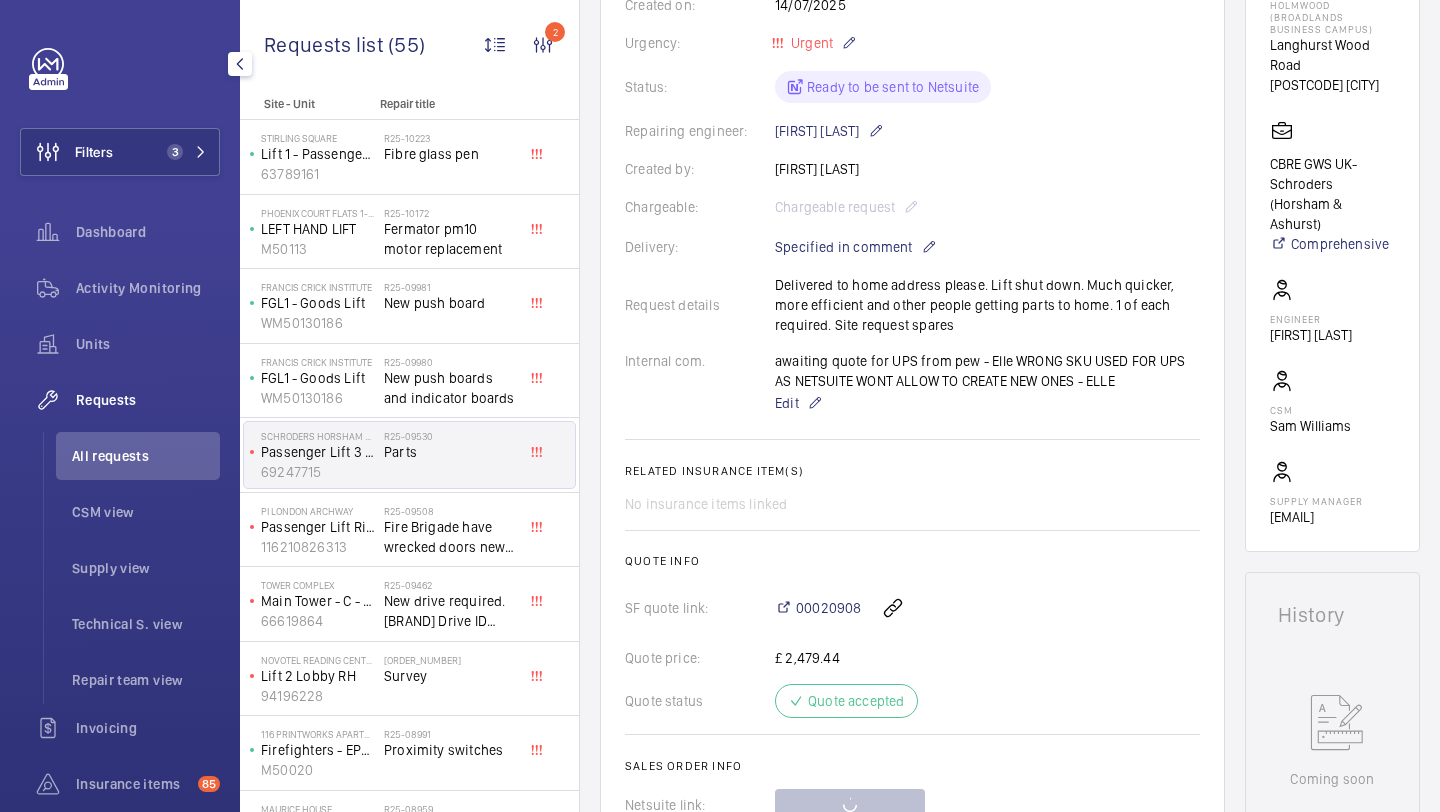 scroll, scrollTop: 403, scrollLeft: 0, axis: vertical 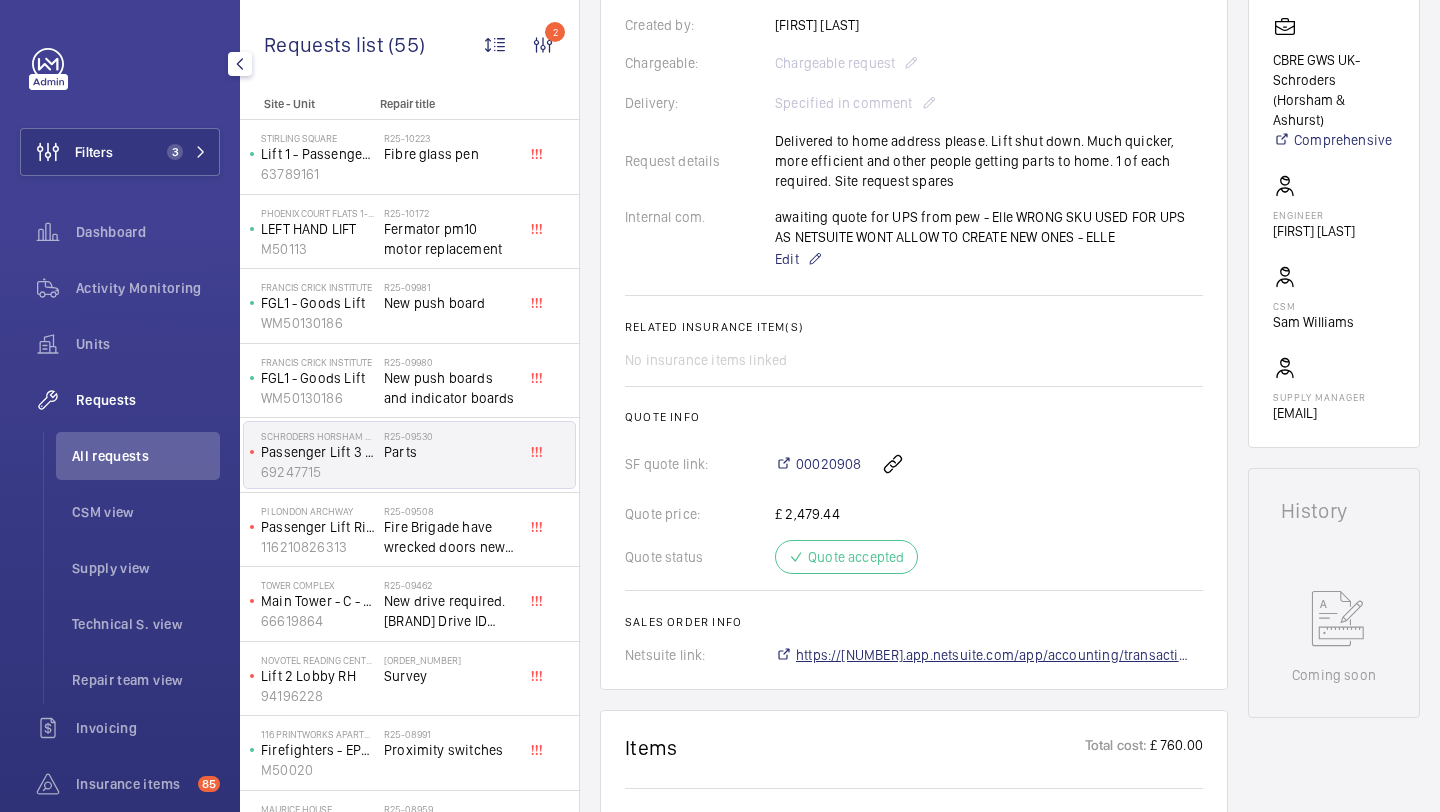 click on "https://6461500.app.netsuite.com/app/accounting/transactions/salesord.nl?id=2882836" 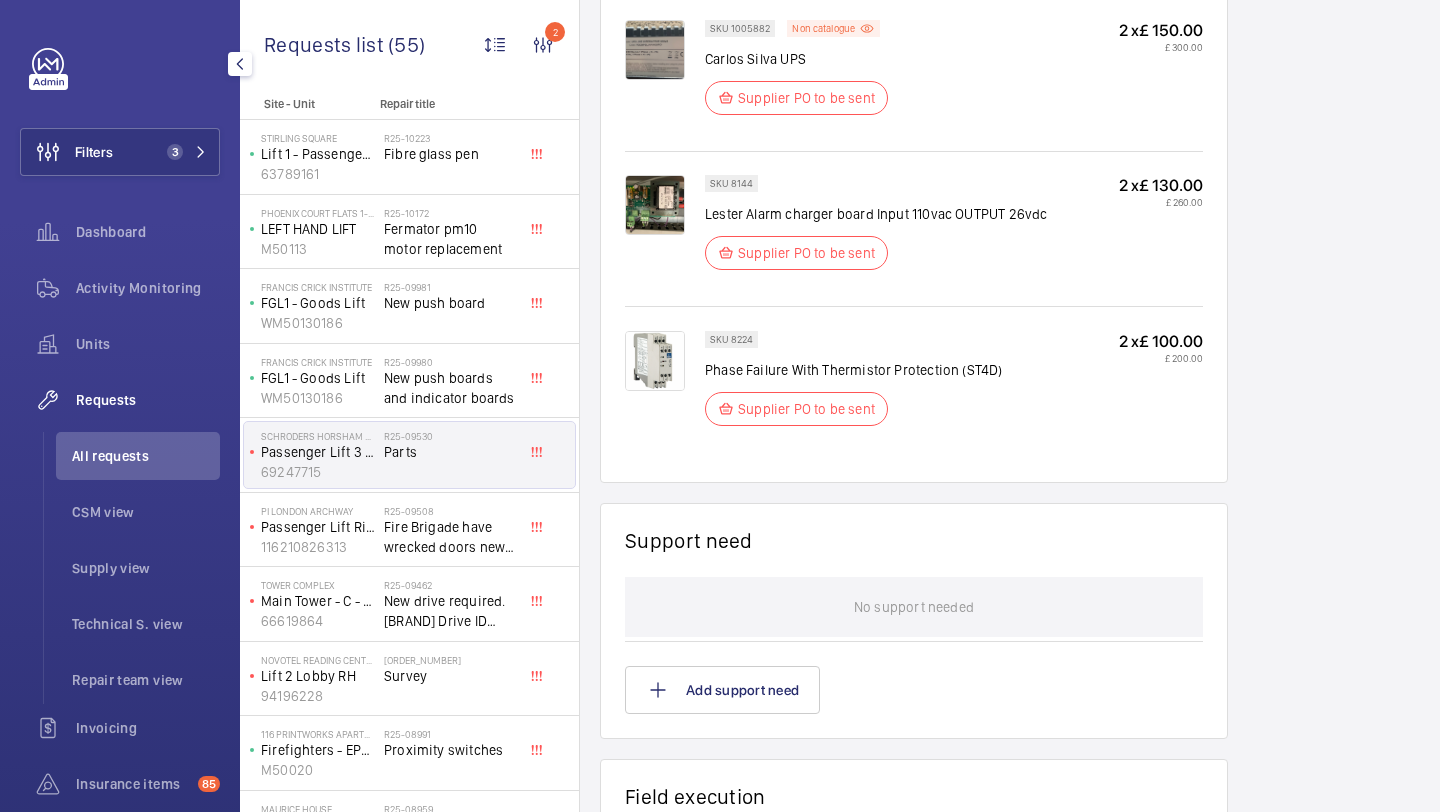 scroll, scrollTop: 1303, scrollLeft: 0, axis: vertical 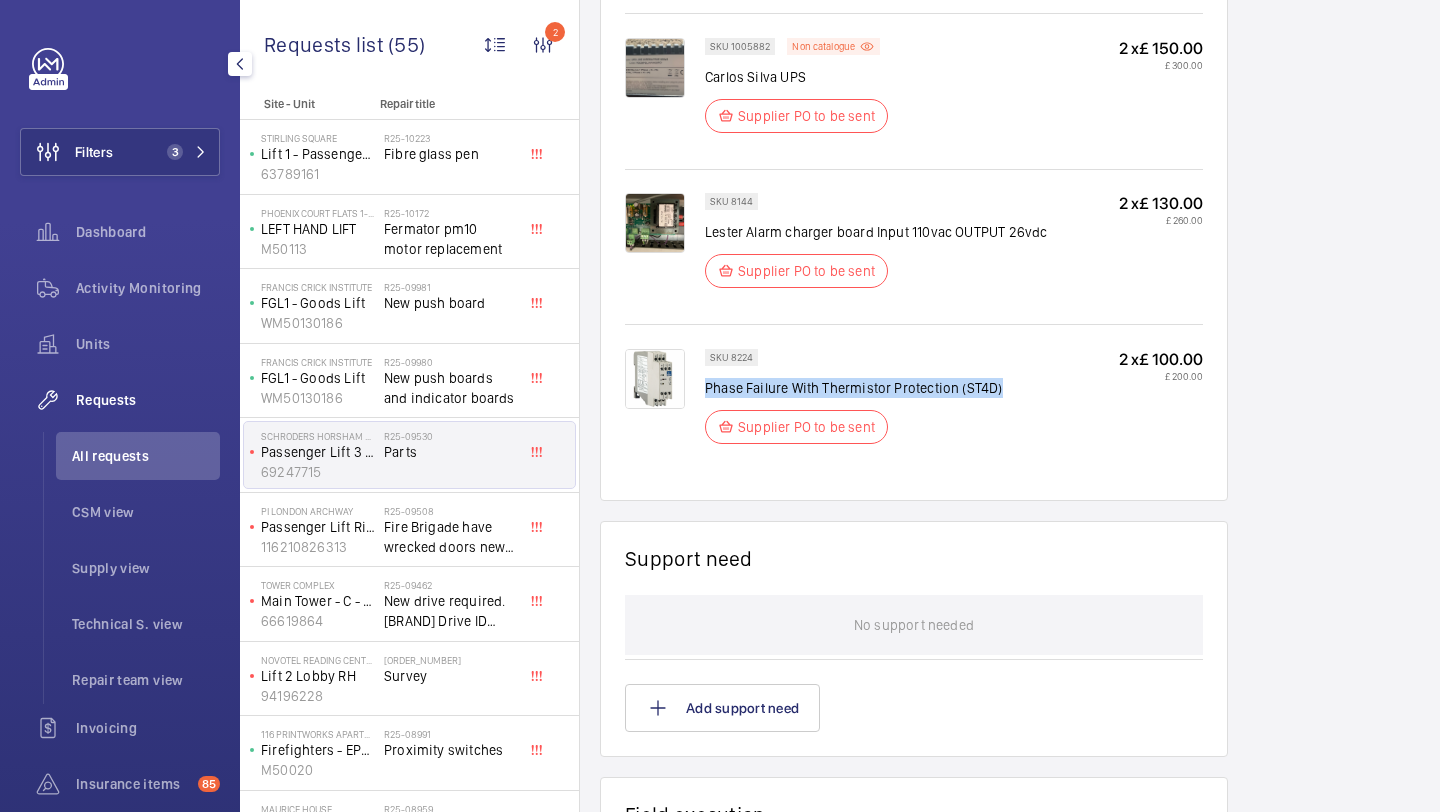drag, startPoint x: 1003, startPoint y: 398, endPoint x: 708, endPoint y: 380, distance: 295.54865 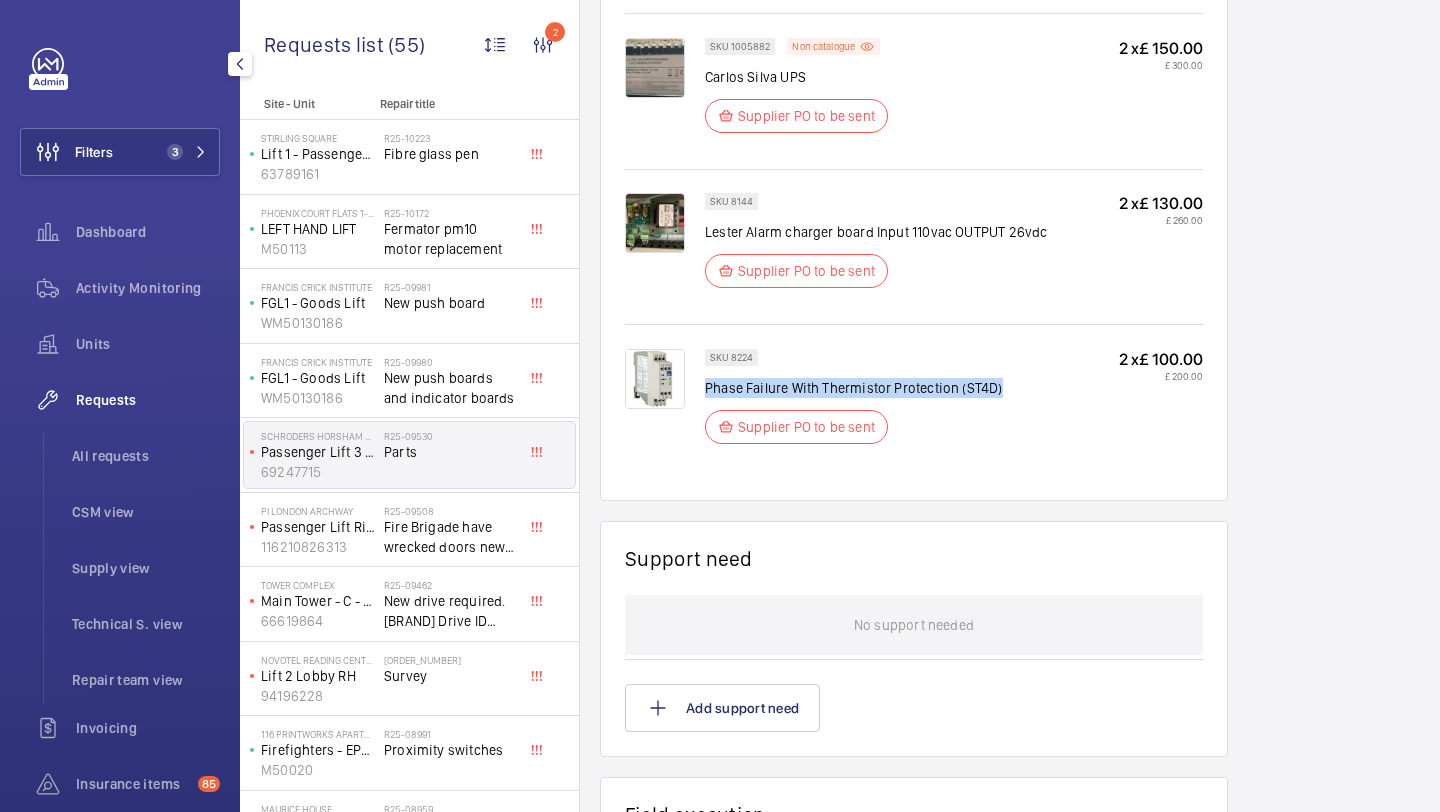 scroll, scrollTop: 0, scrollLeft: 0, axis: both 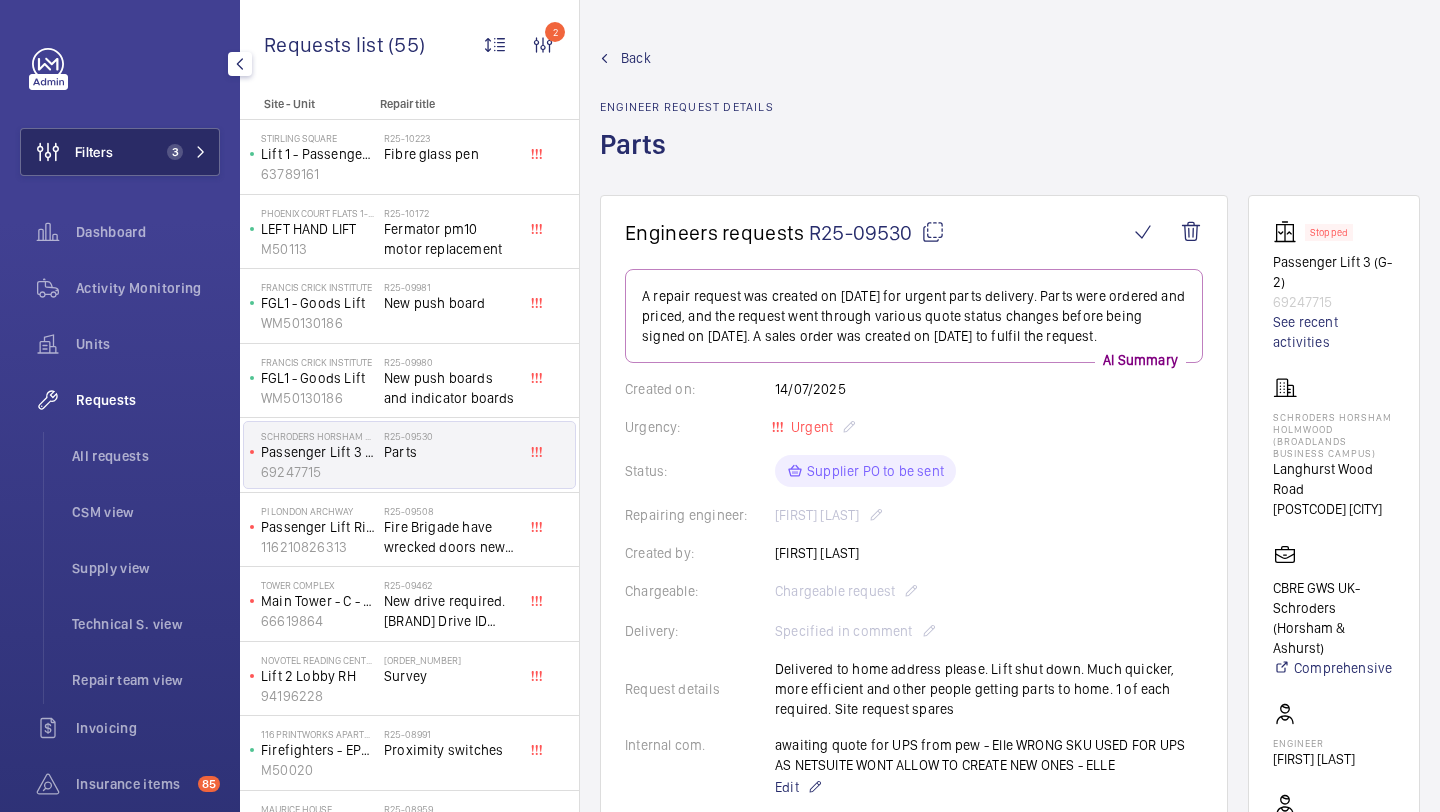 click on "Filters 3" 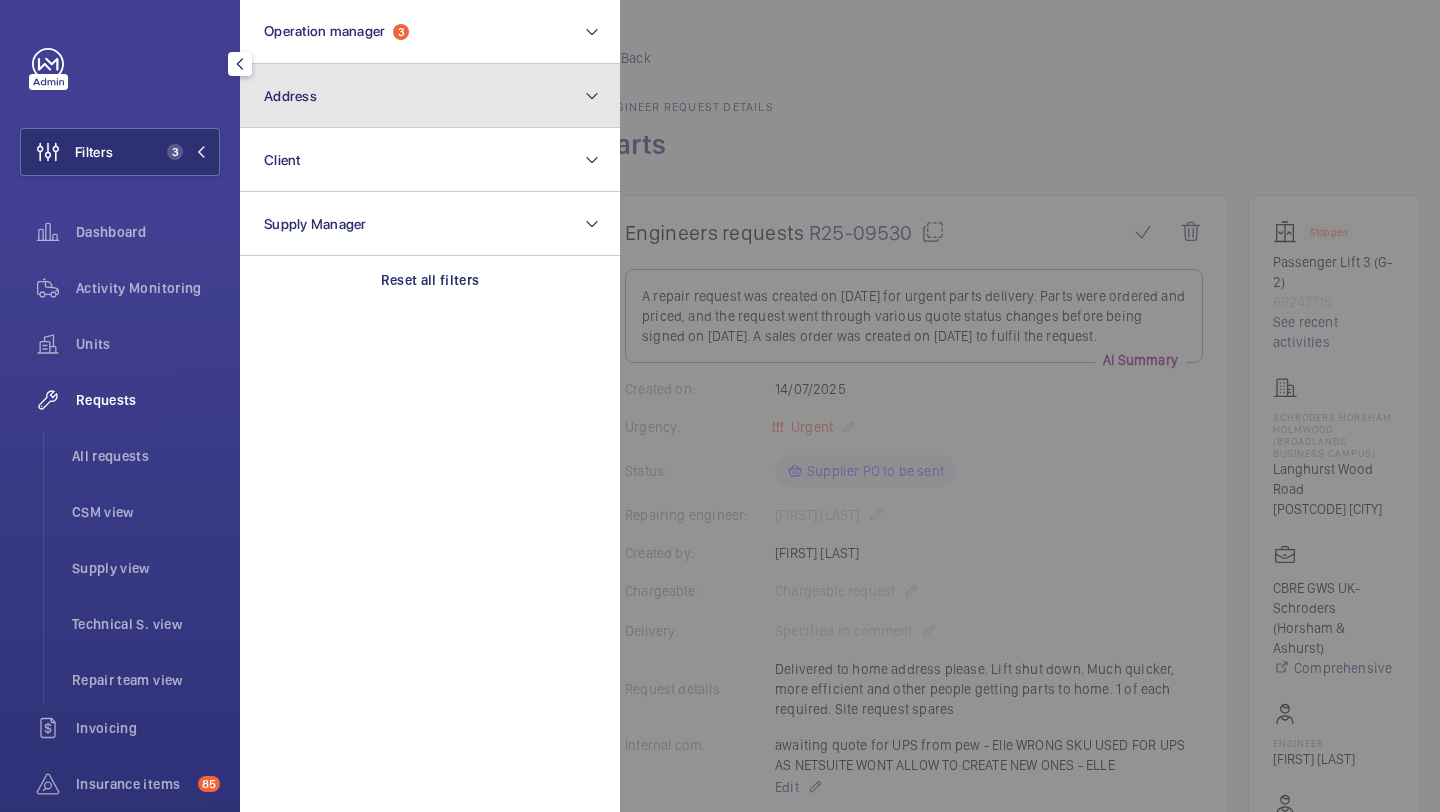 click on "Address" 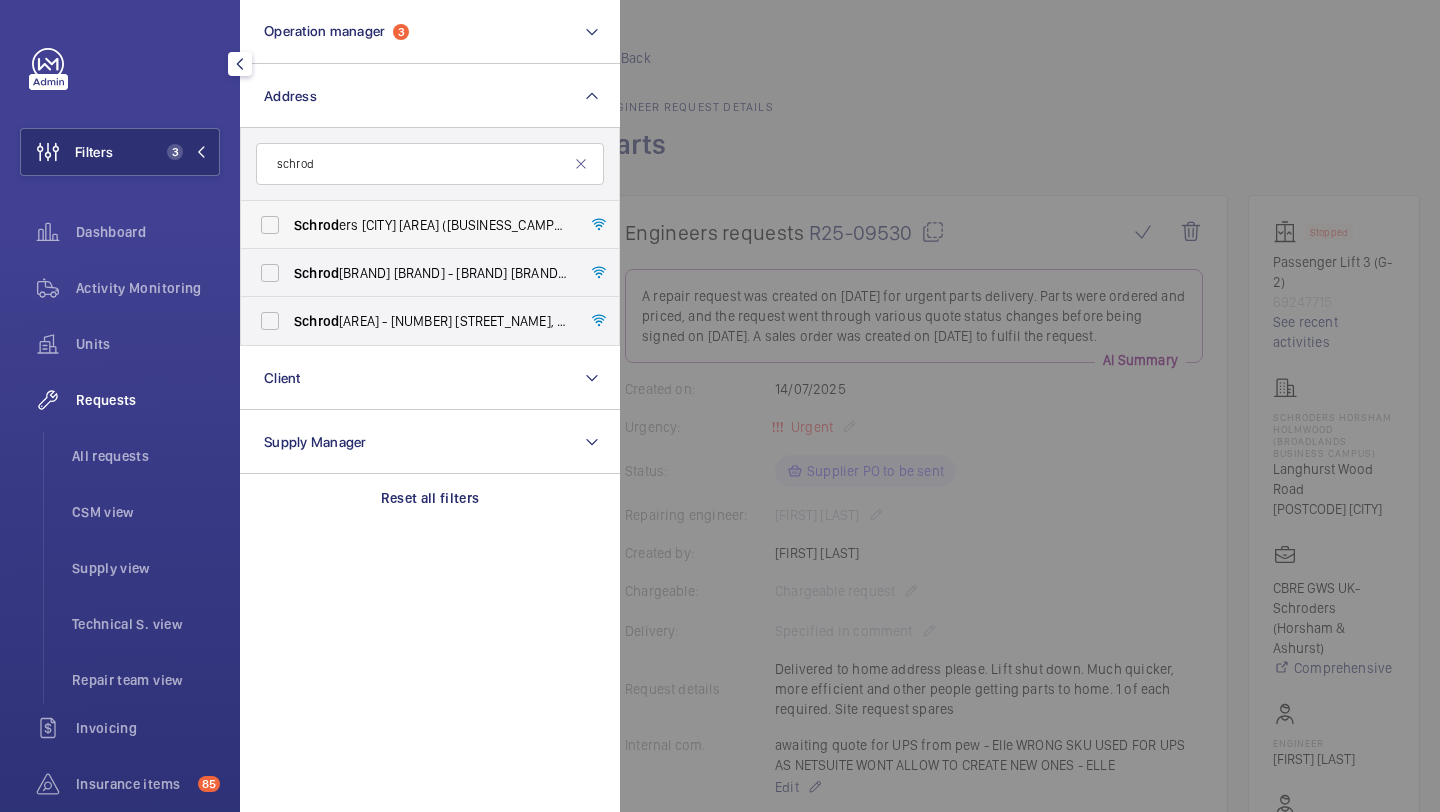 type on "schrod" 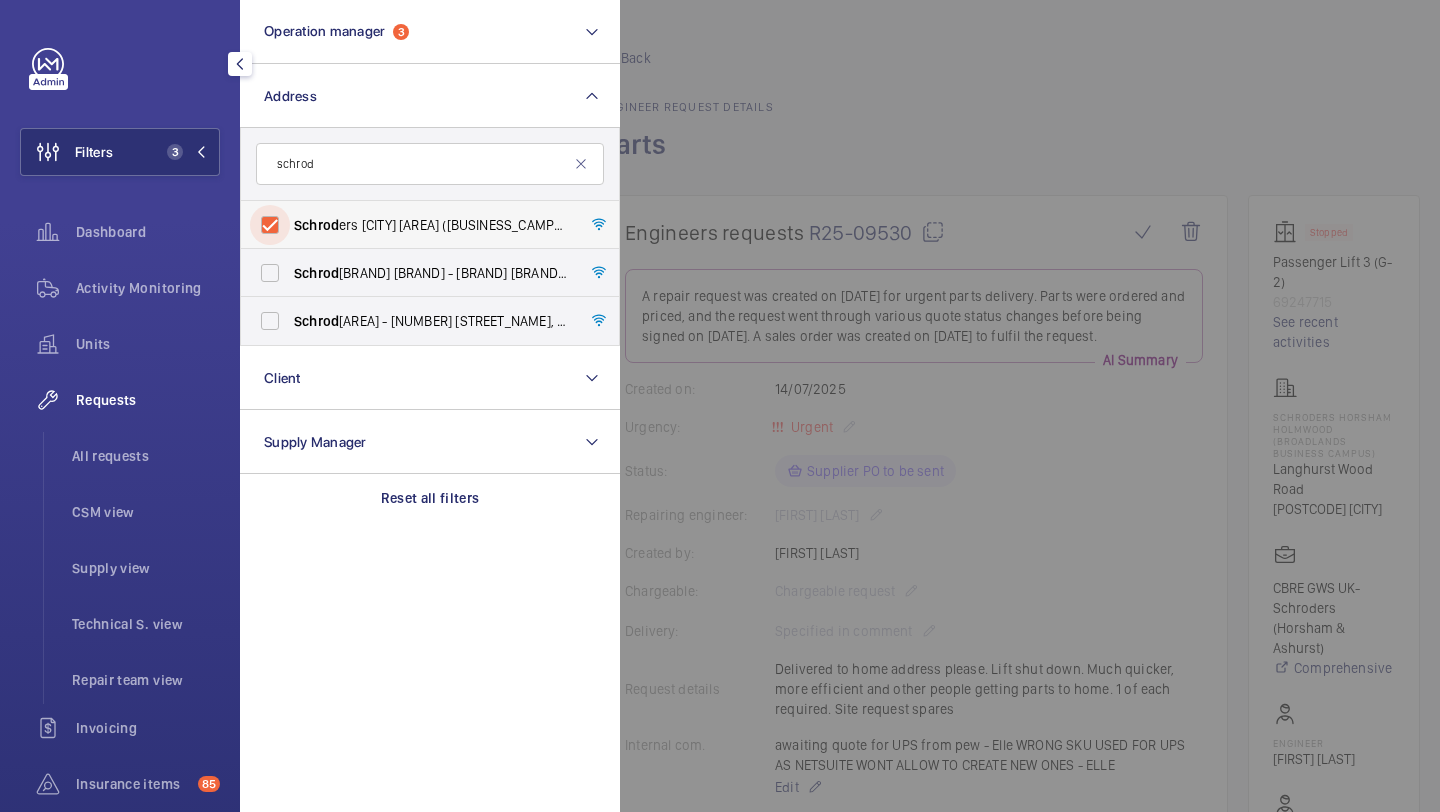 checkbox on "true" 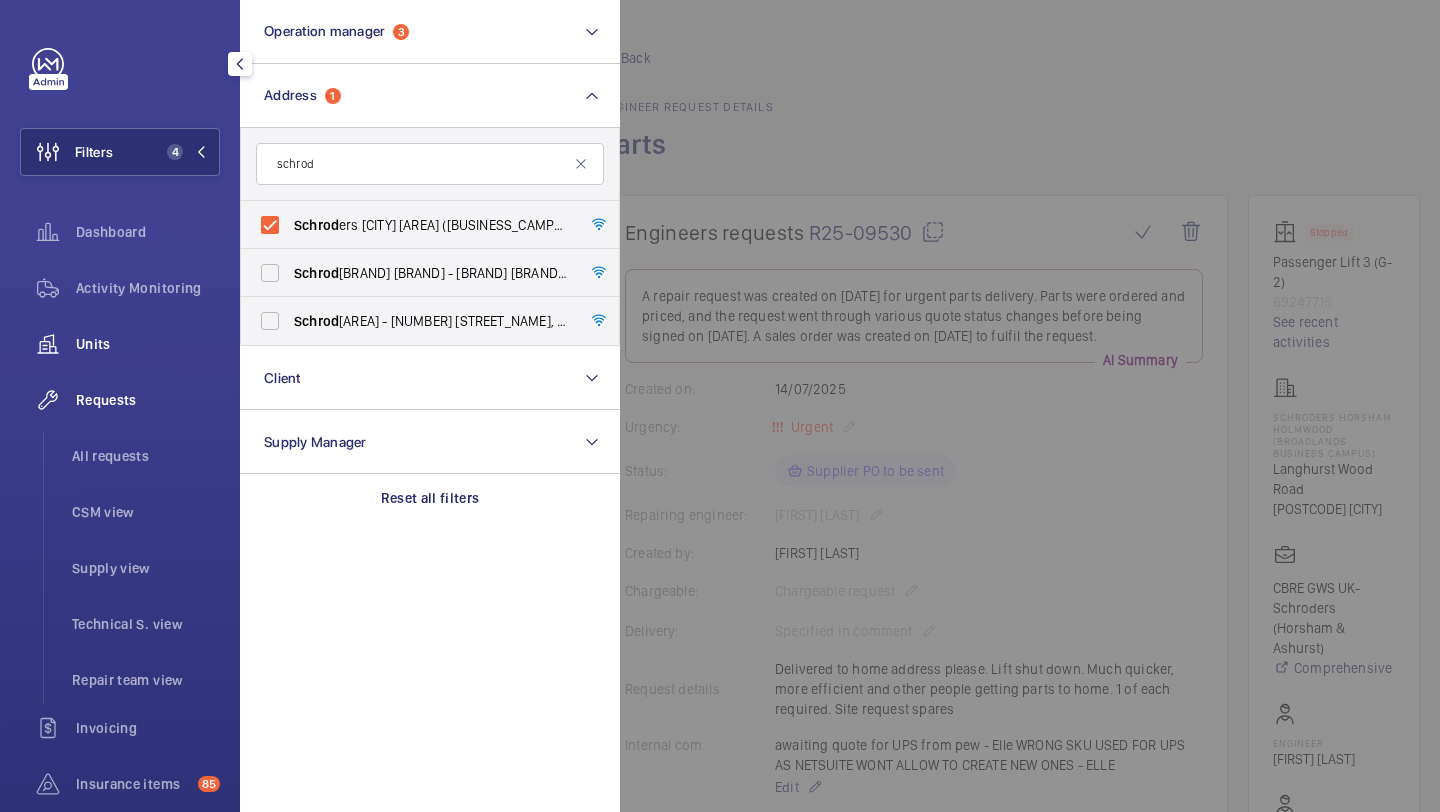 click on "Units" 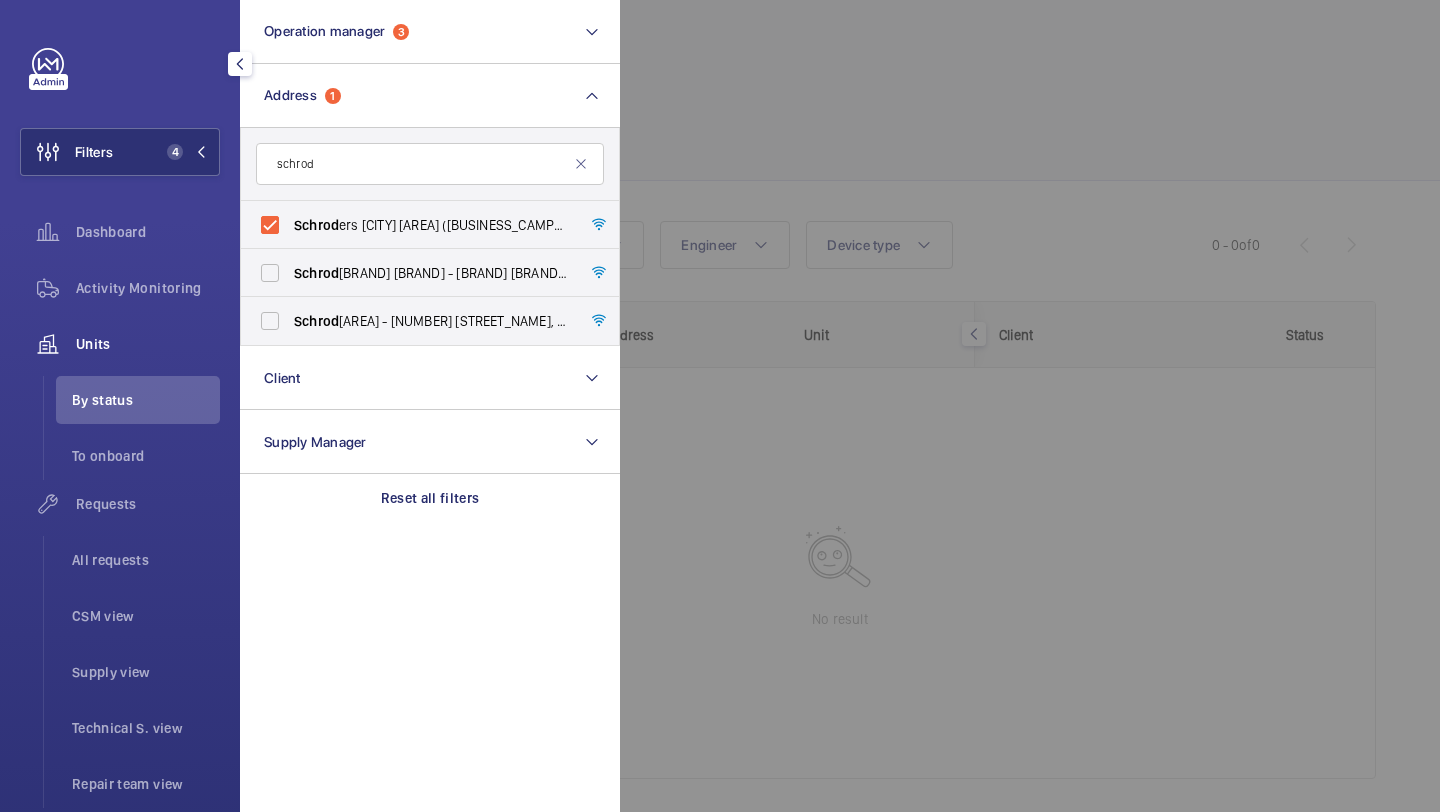 click 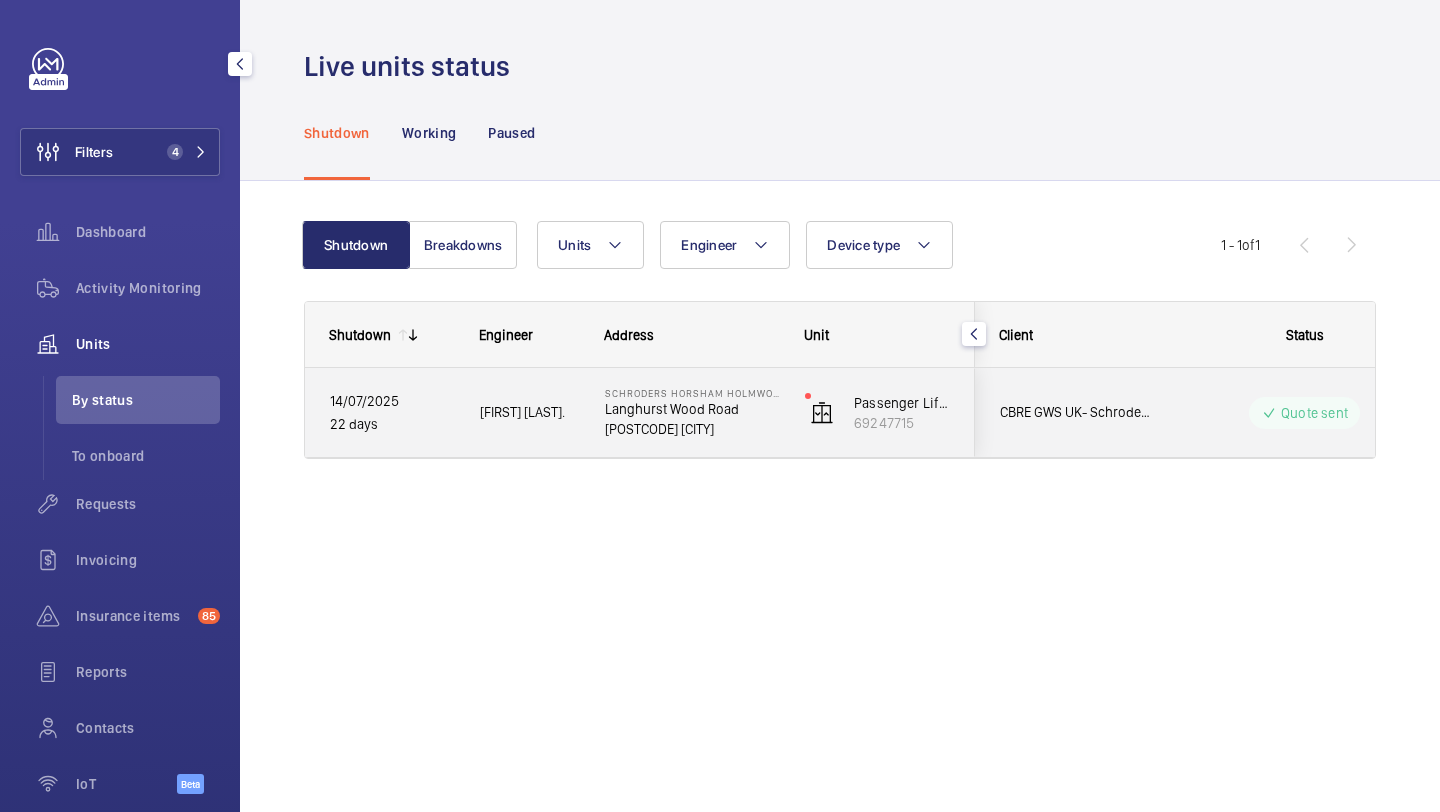 click on "CBRE GWS UK- Schroders (Horsham & Ashurst)" 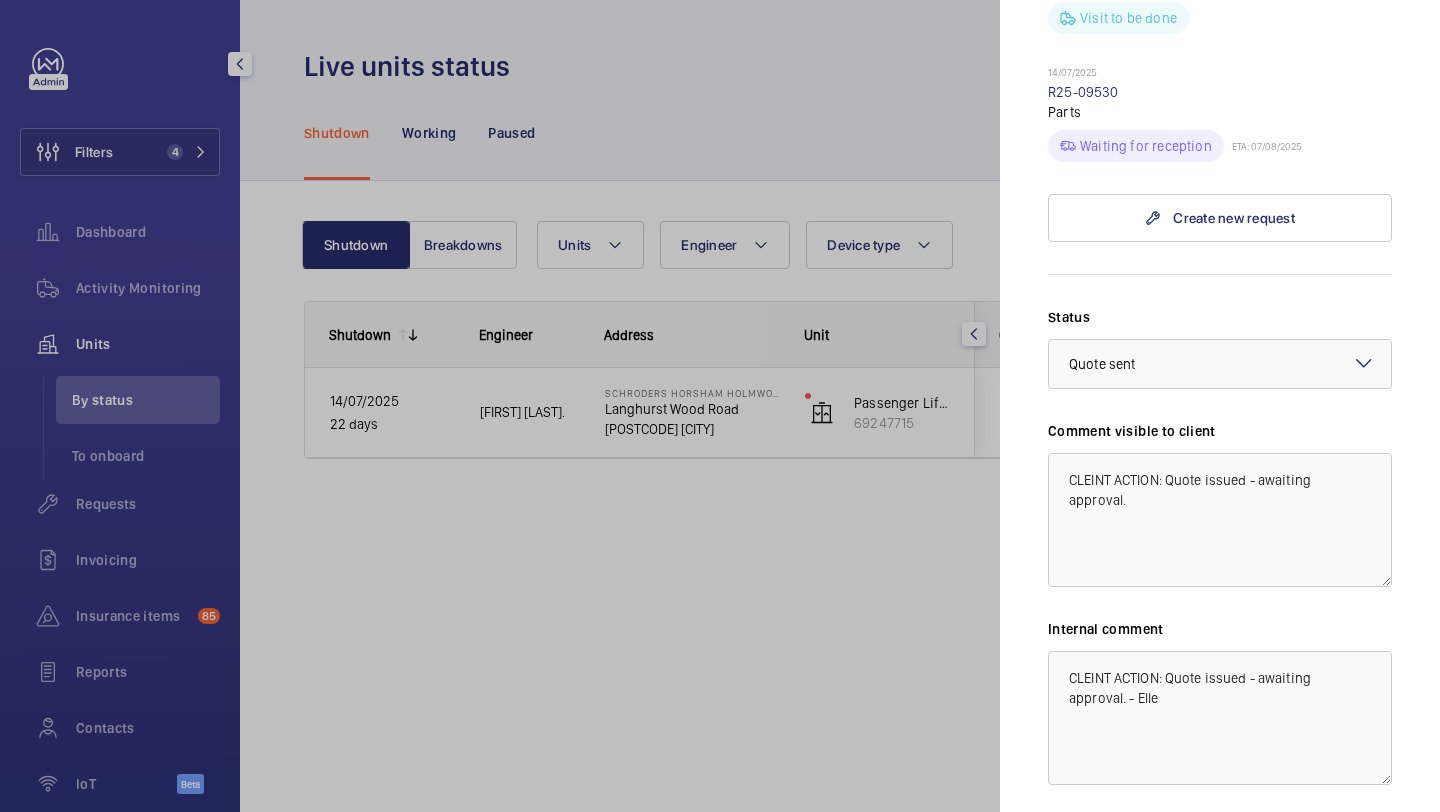 scroll, scrollTop: 800, scrollLeft: 0, axis: vertical 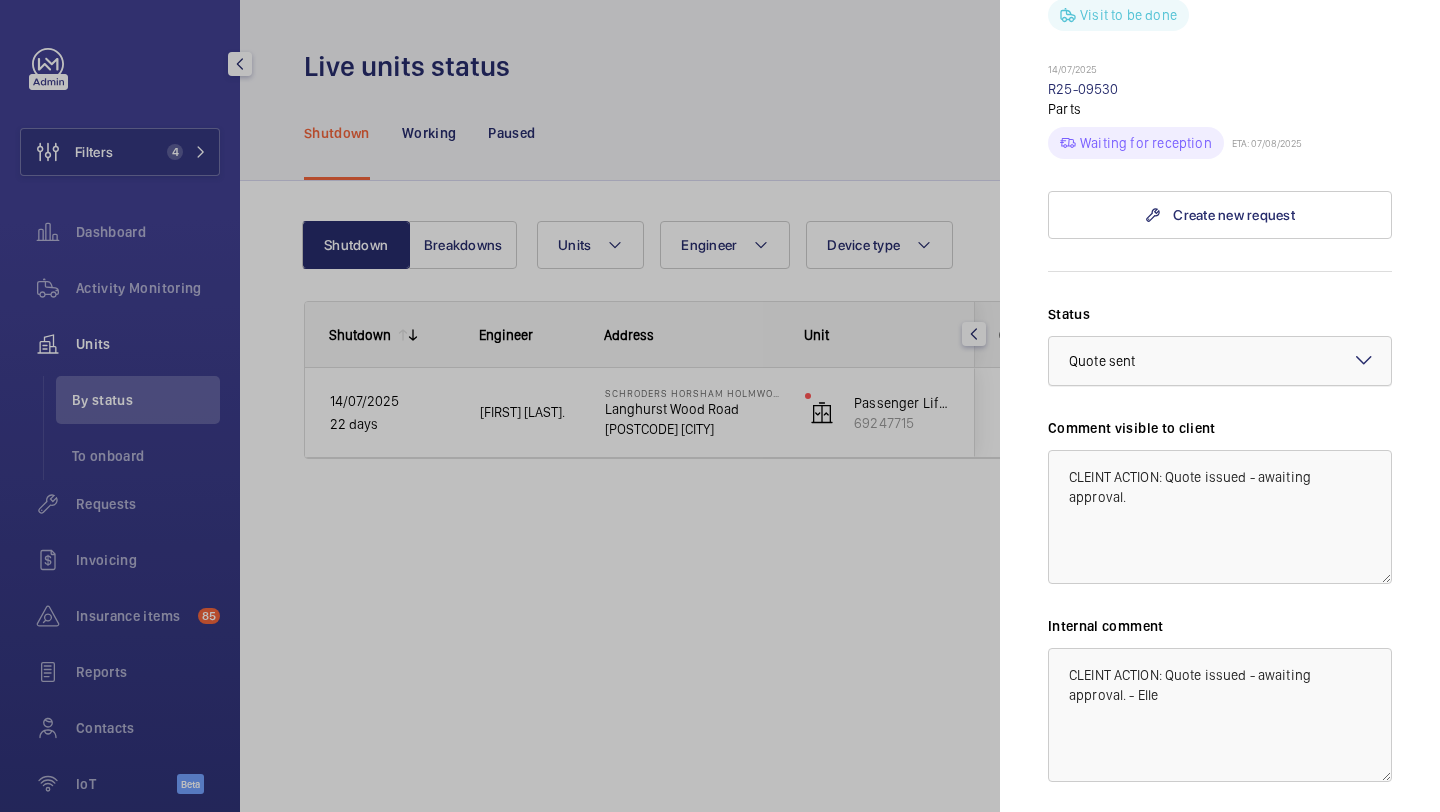 click on "Quote sent" 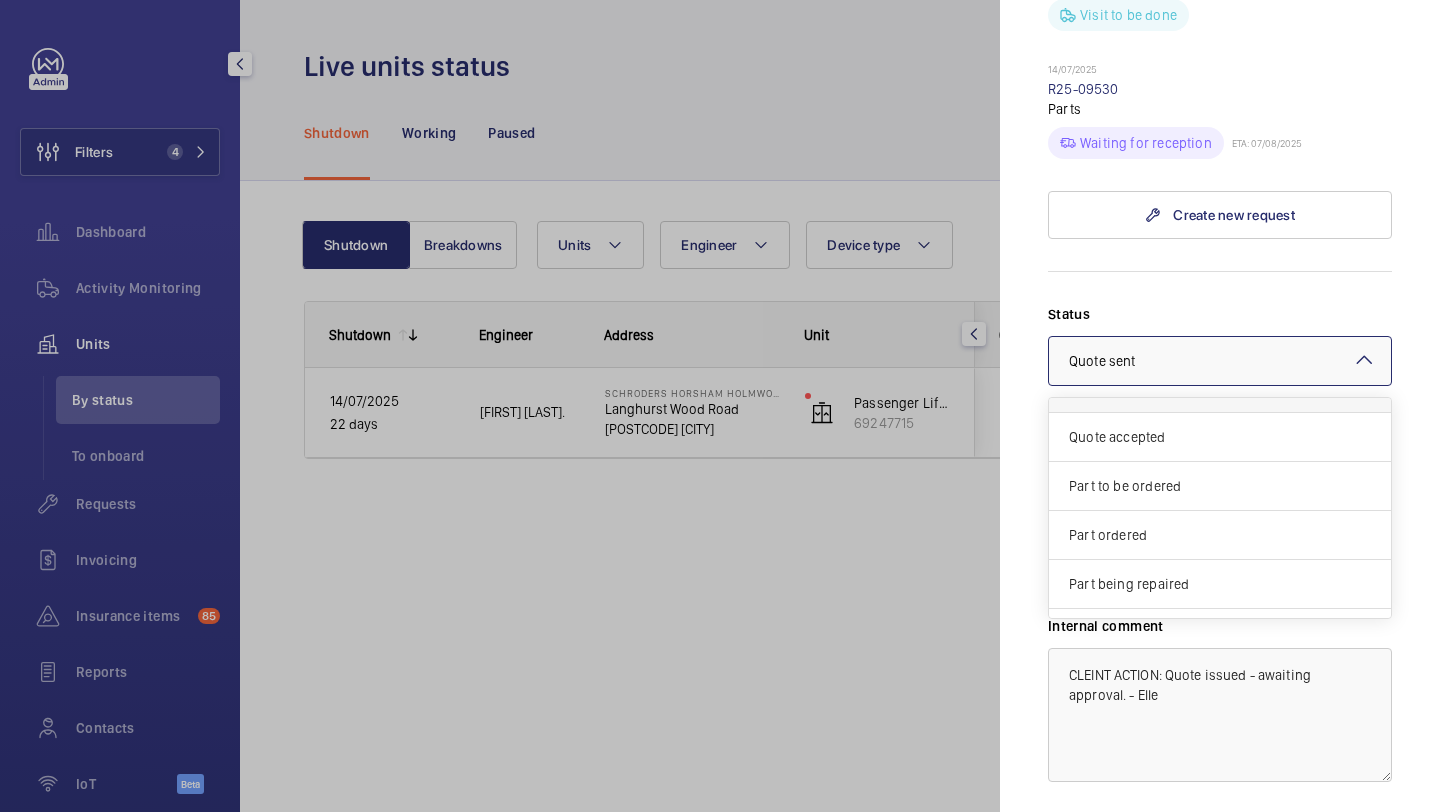 scroll, scrollTop: 171, scrollLeft: 0, axis: vertical 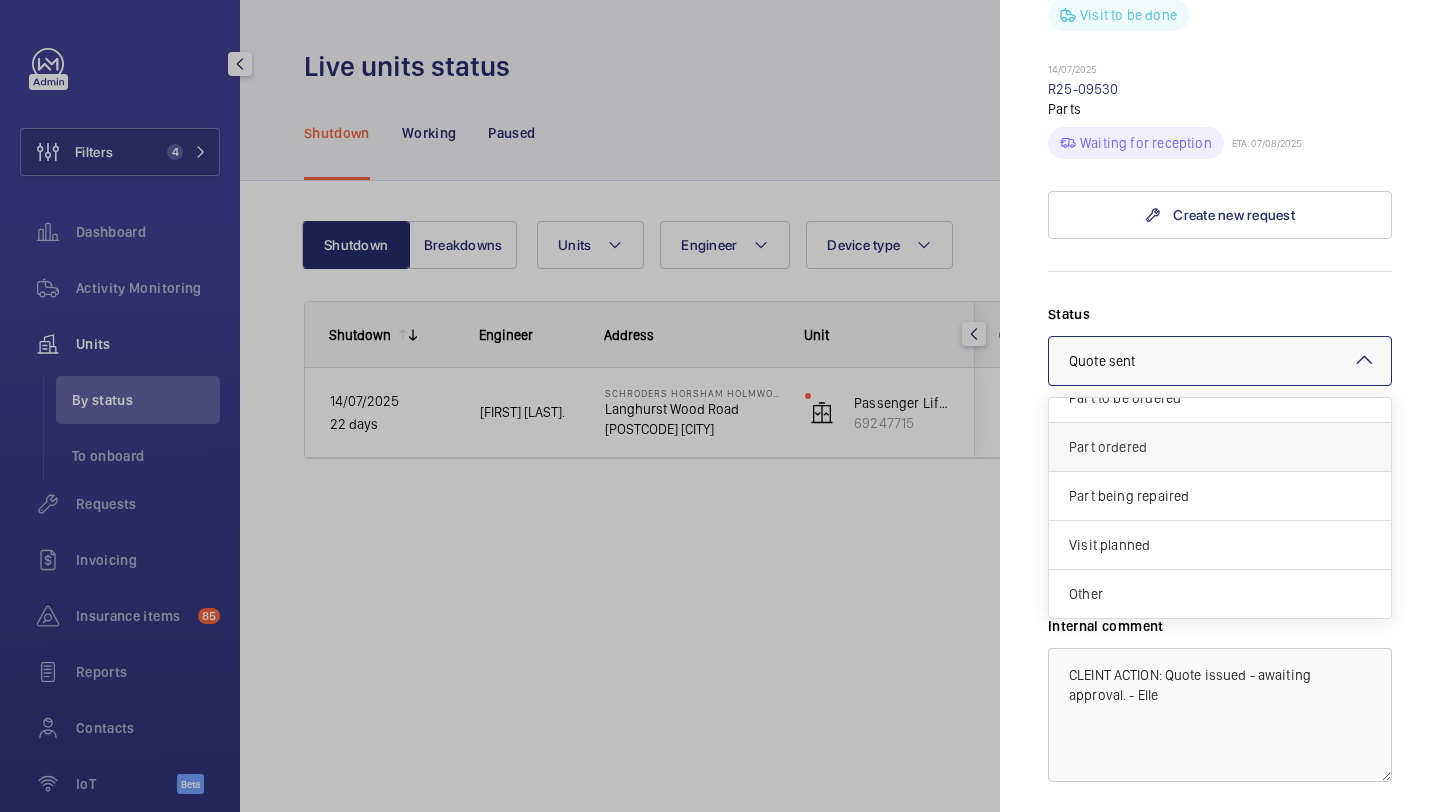 click on "Part ordered" at bounding box center [1220, 447] 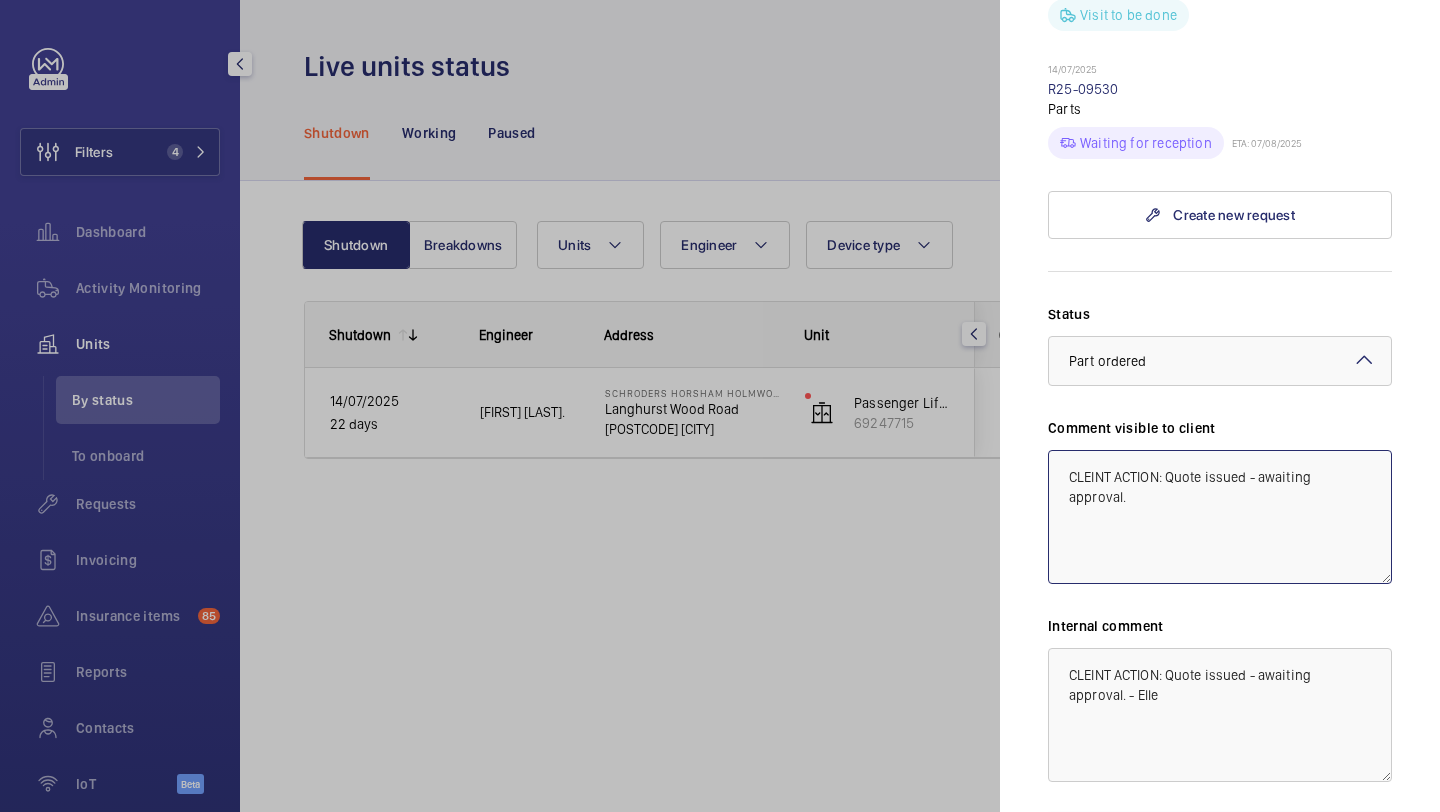 click on "CLEINT ACTION: Quote issued - awaiting approval." 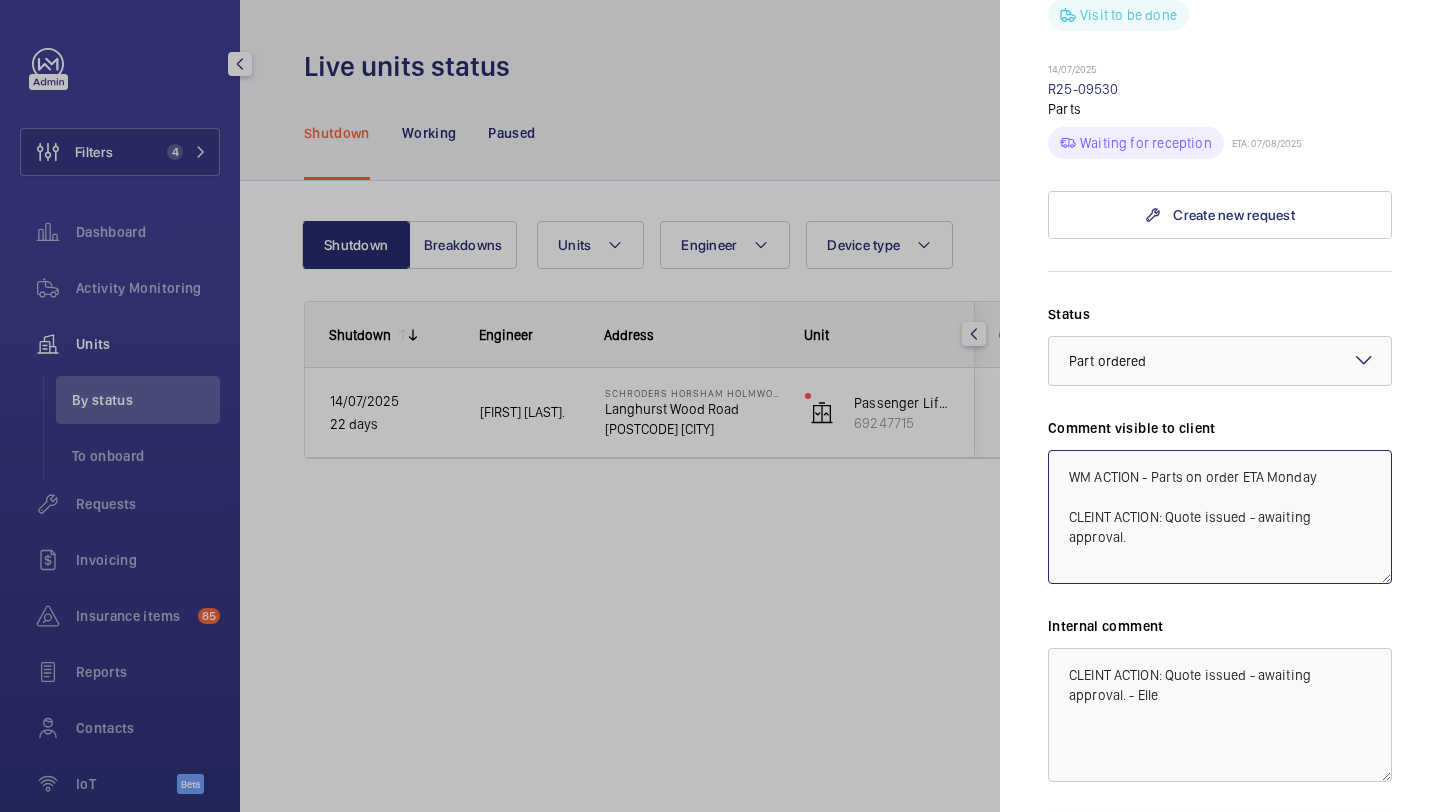 drag, startPoint x: 1336, startPoint y: 479, endPoint x: 1020, endPoint y: 468, distance: 316.1914 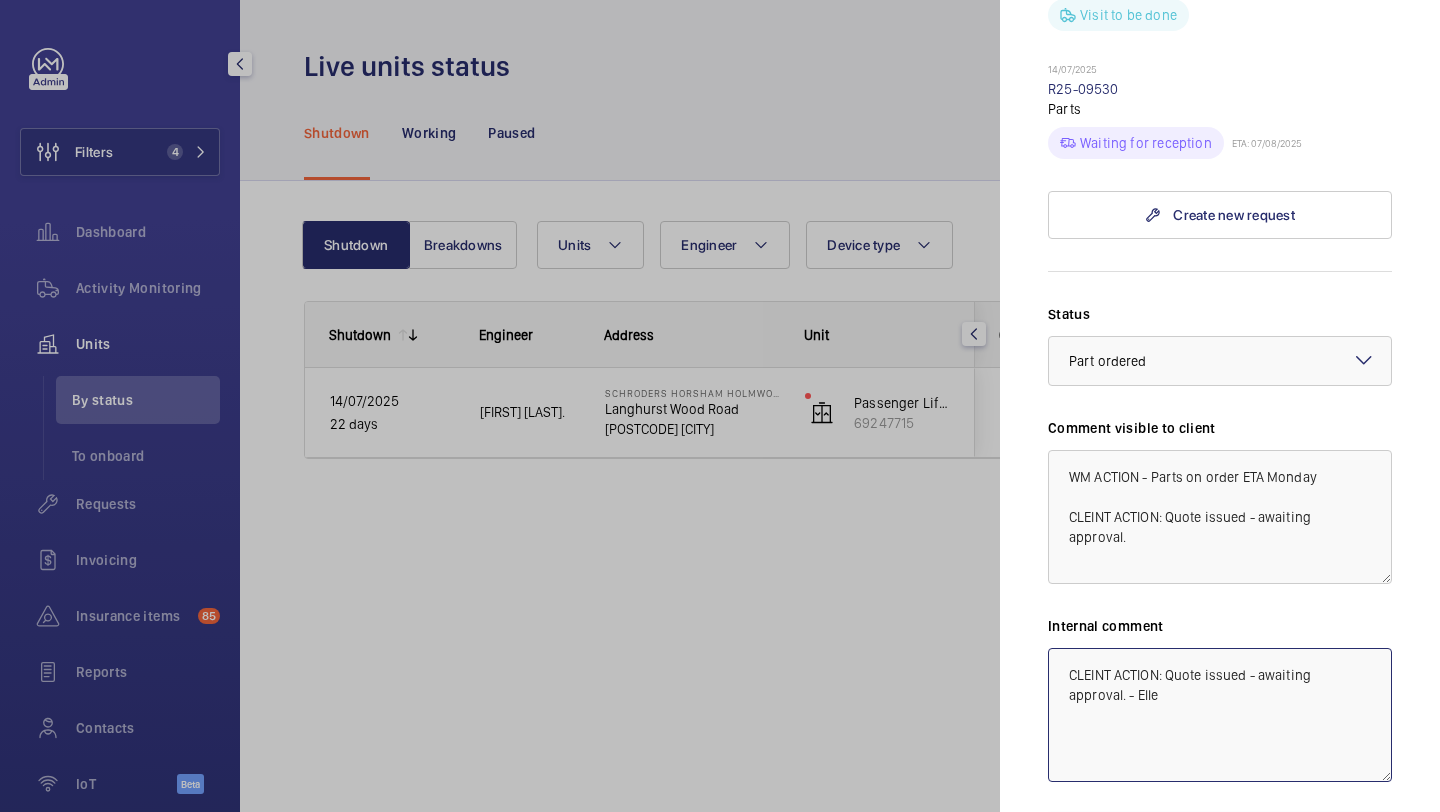 click on "CLEINT ACTION: Quote issued - awaiting approval. - Elle" 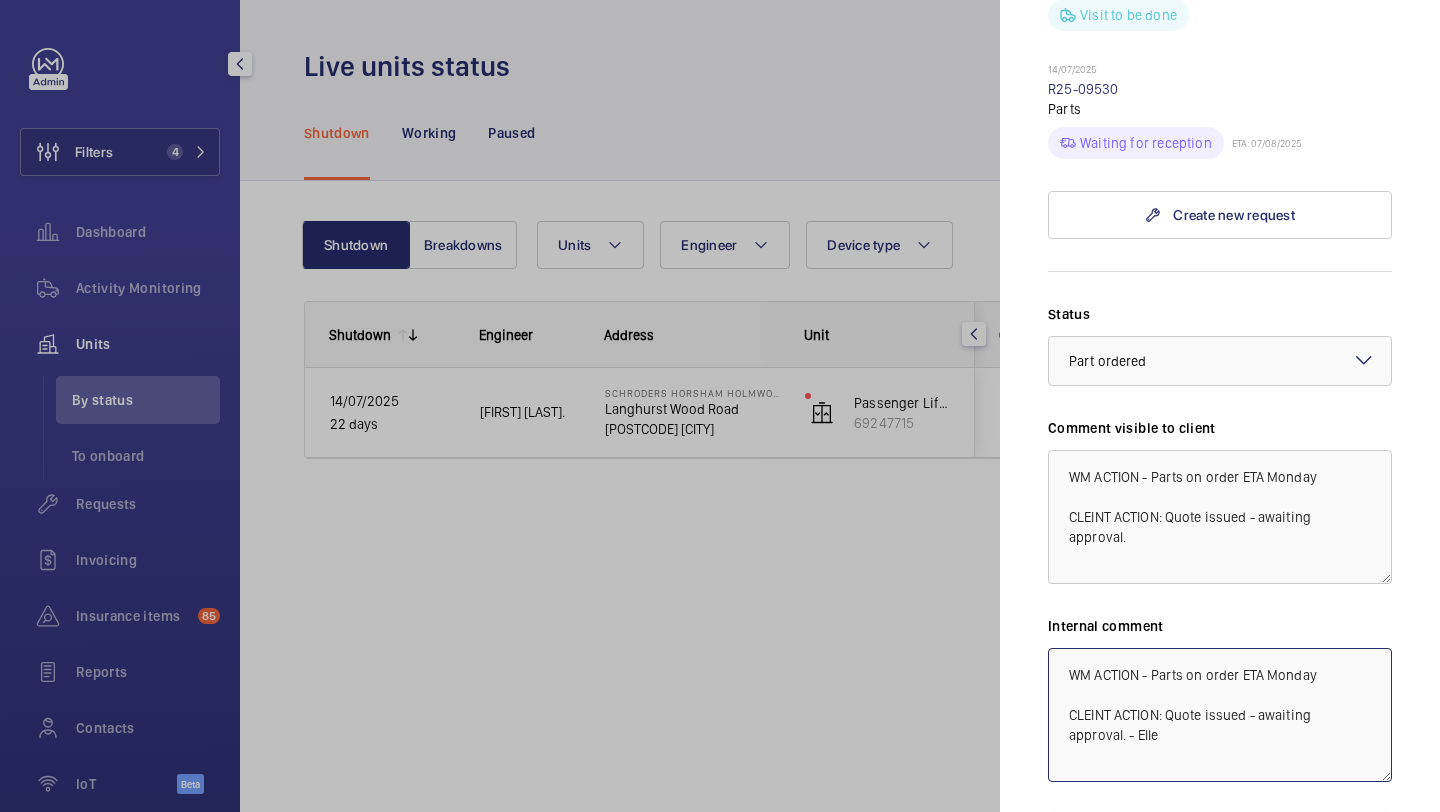 drag, startPoint x: 1319, startPoint y: 680, endPoint x: 1269, endPoint y: 680, distance: 50 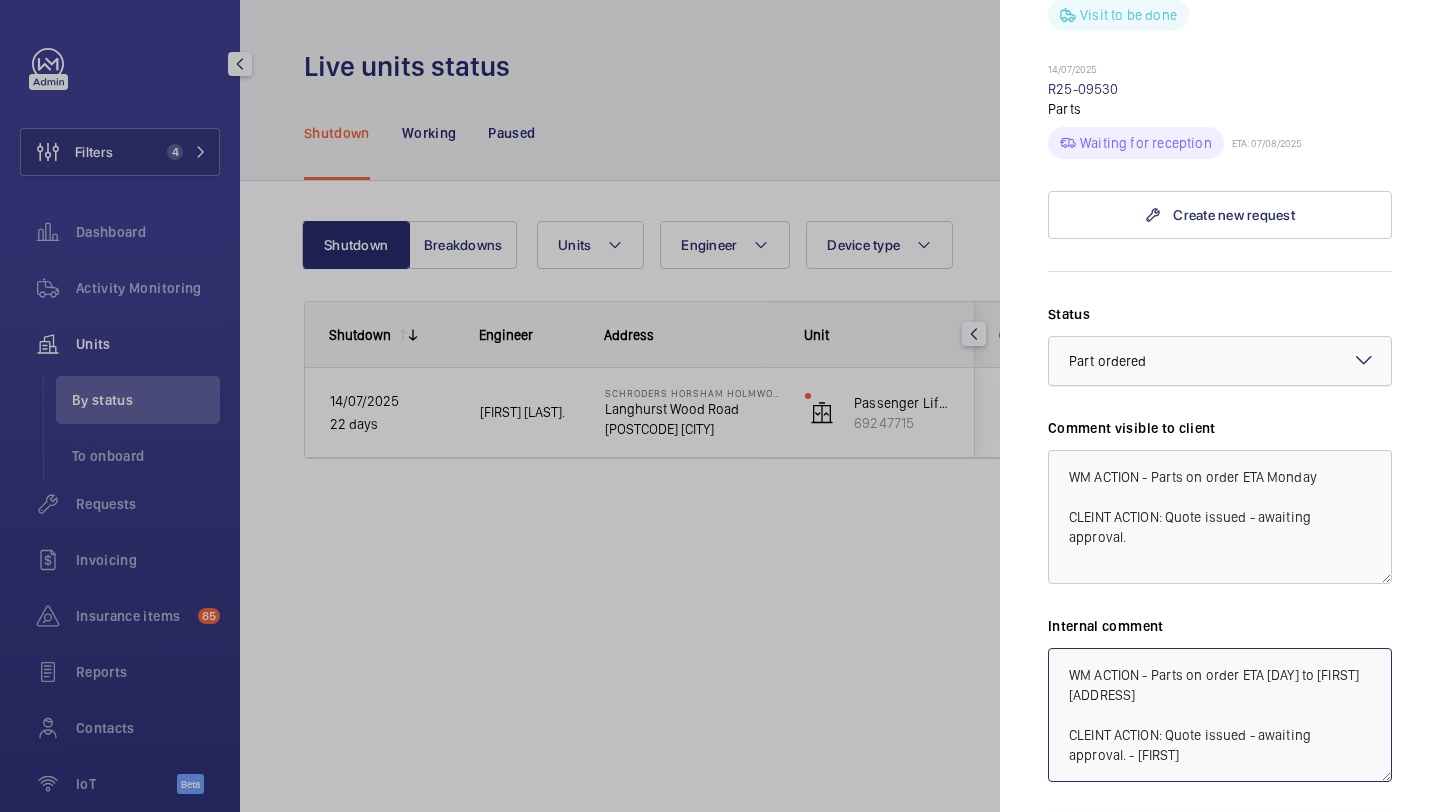 click 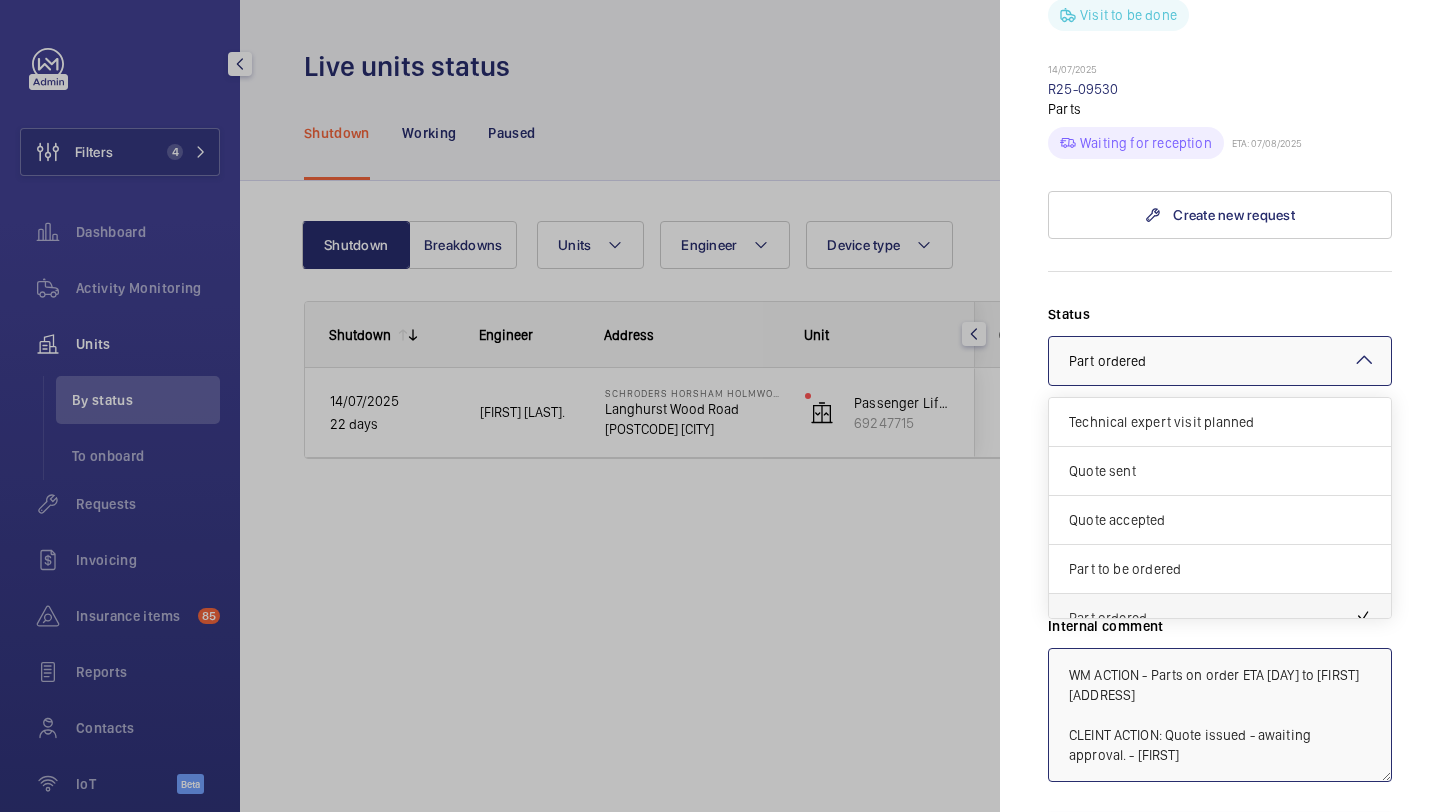 scroll, scrollTop: 171, scrollLeft: 0, axis: vertical 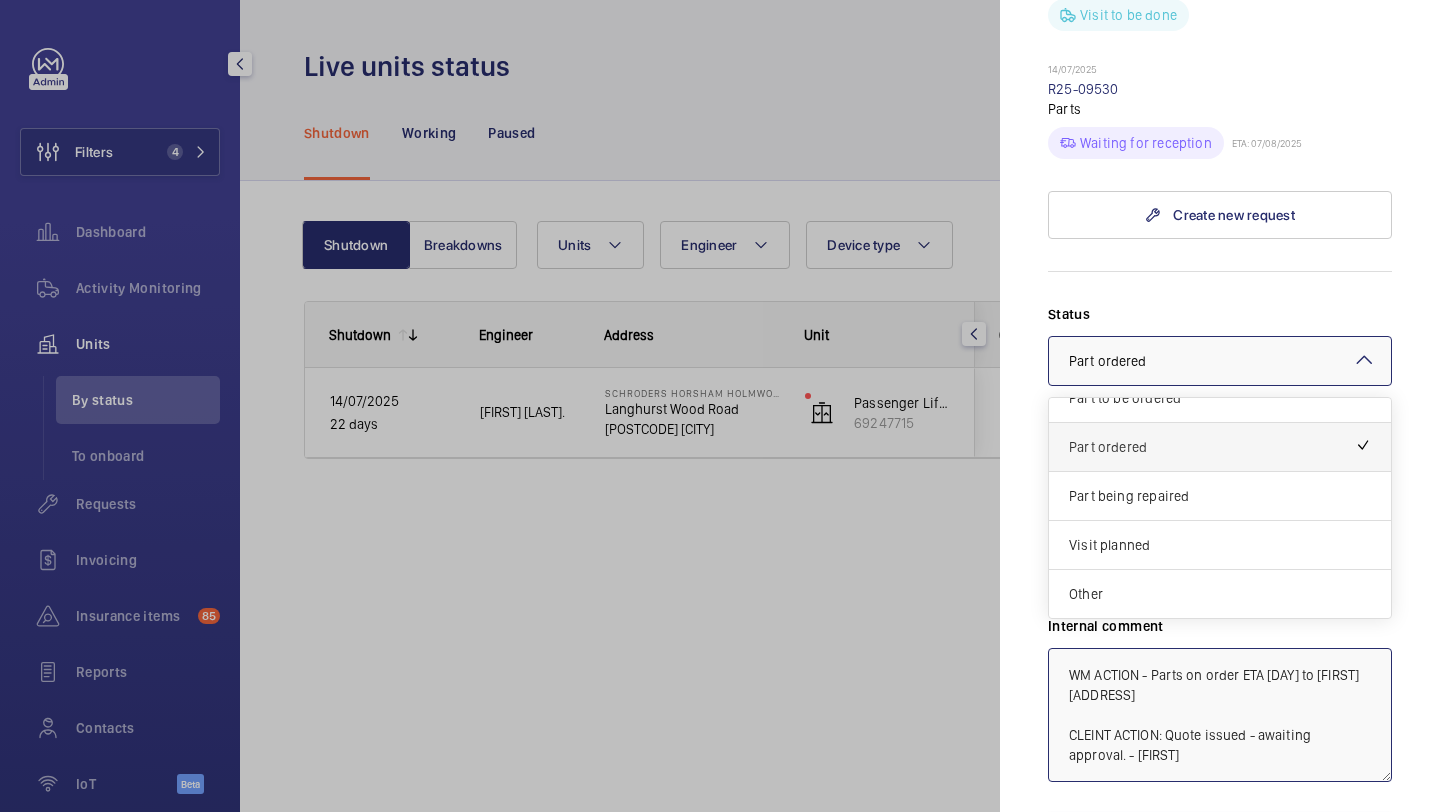 click on "Part ordered" at bounding box center [1212, 447] 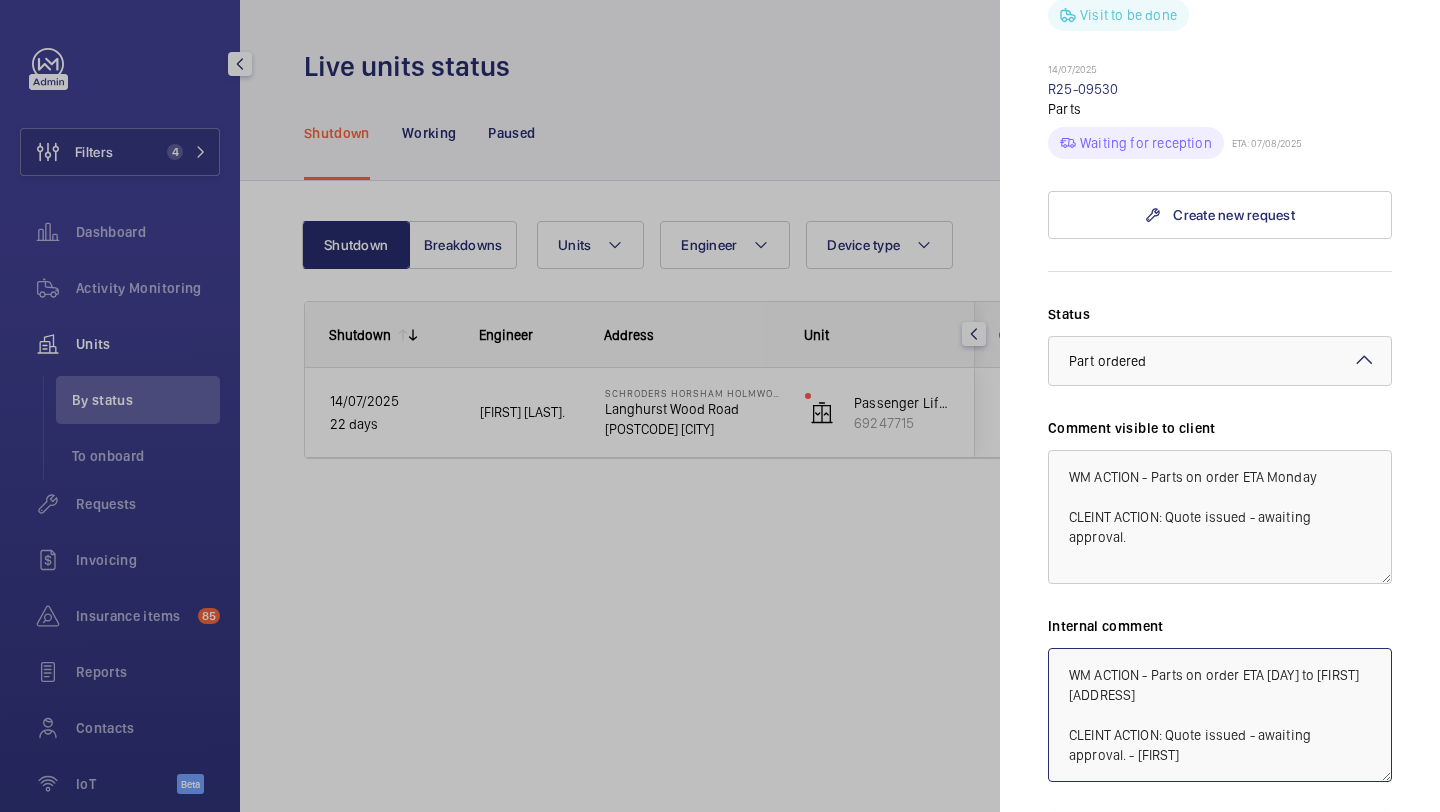 click on "WM ACTION - Parts on order ETA Friday to Lewis H home address
CLEINT ACTION: Quote issued - awaiting approval. - Elle" 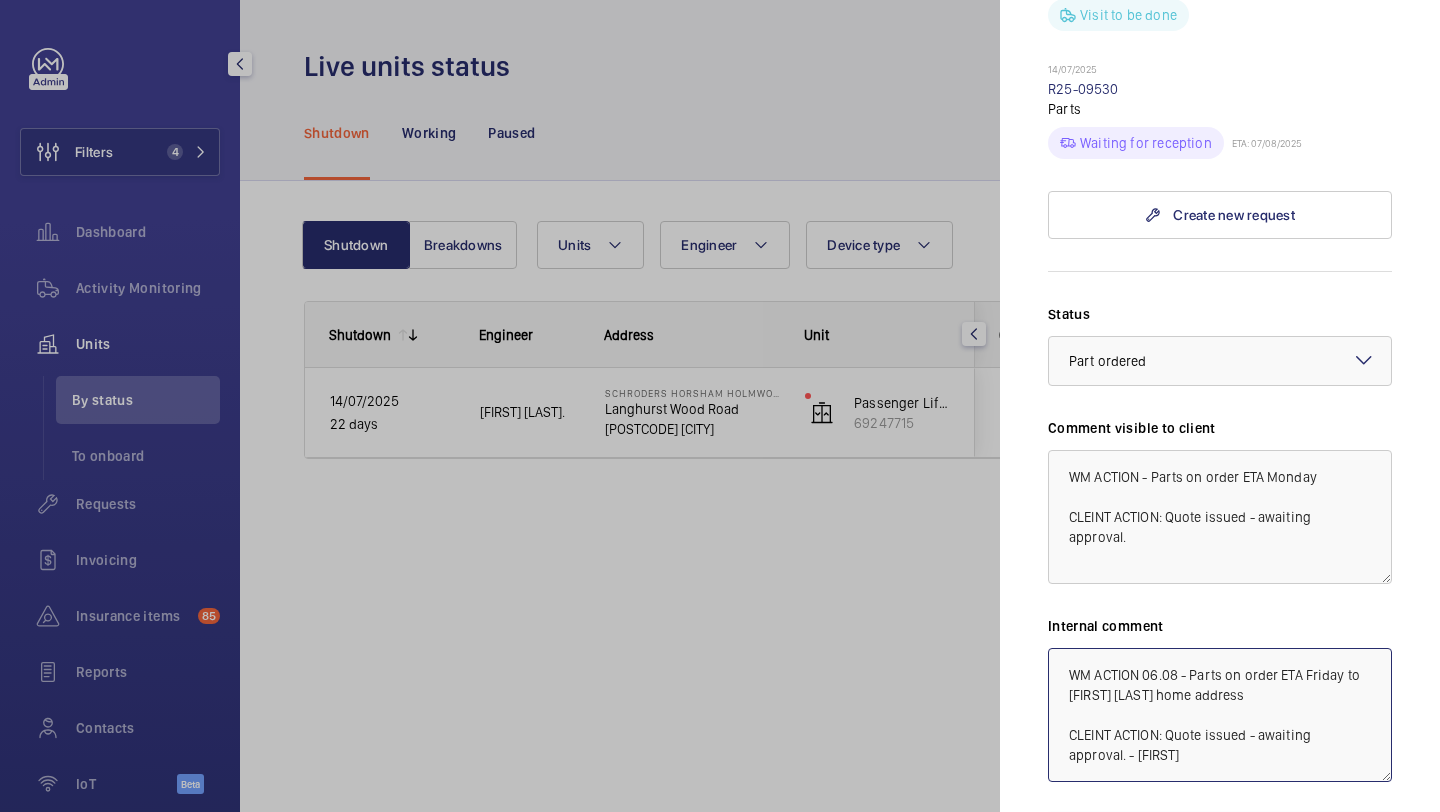 click on "WM ACTION 06.08 - Parts on order ETA Friday to Lewis H home address
CLEINT ACTION: Quote issued - awaiting approval. - Elle" 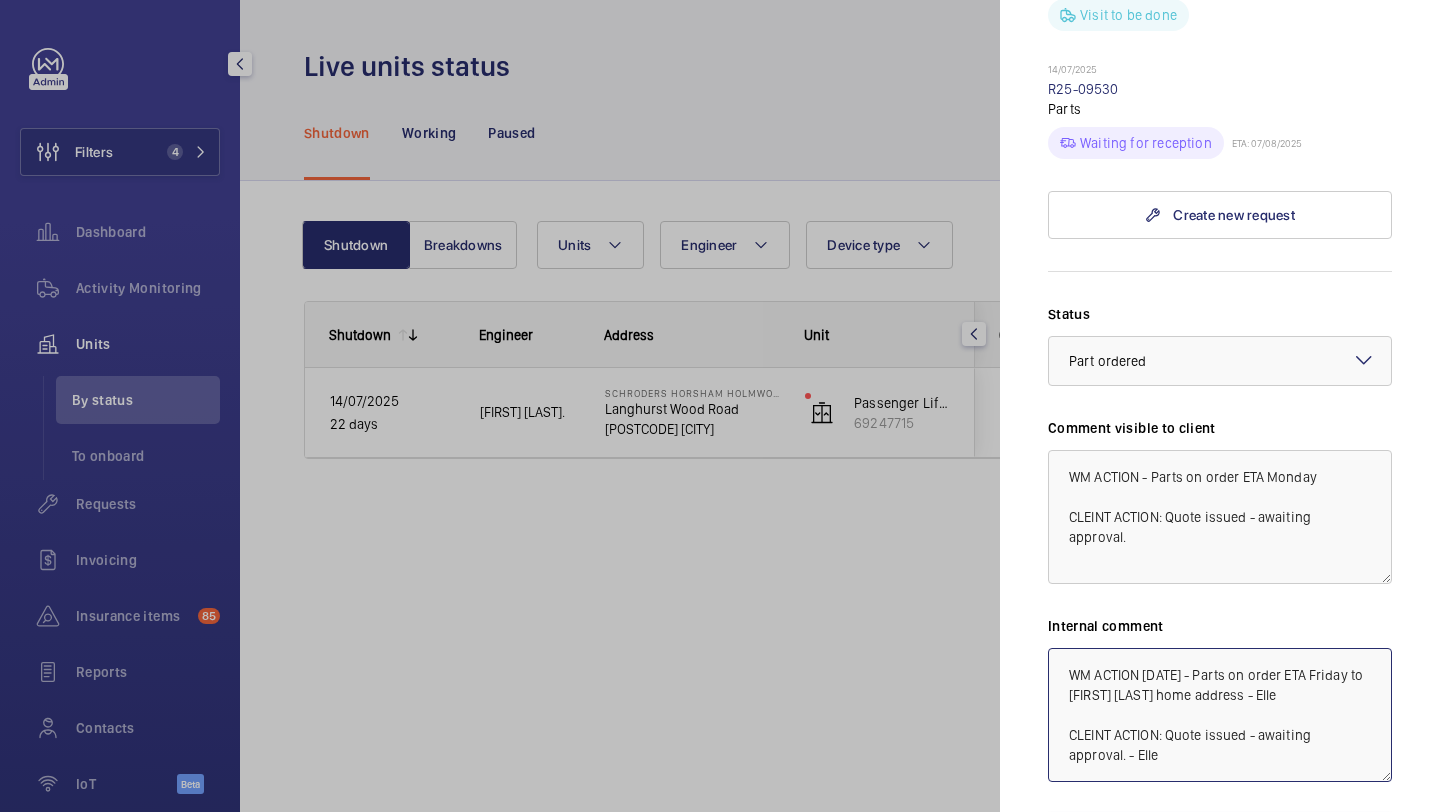 scroll, scrollTop: 963, scrollLeft: 0, axis: vertical 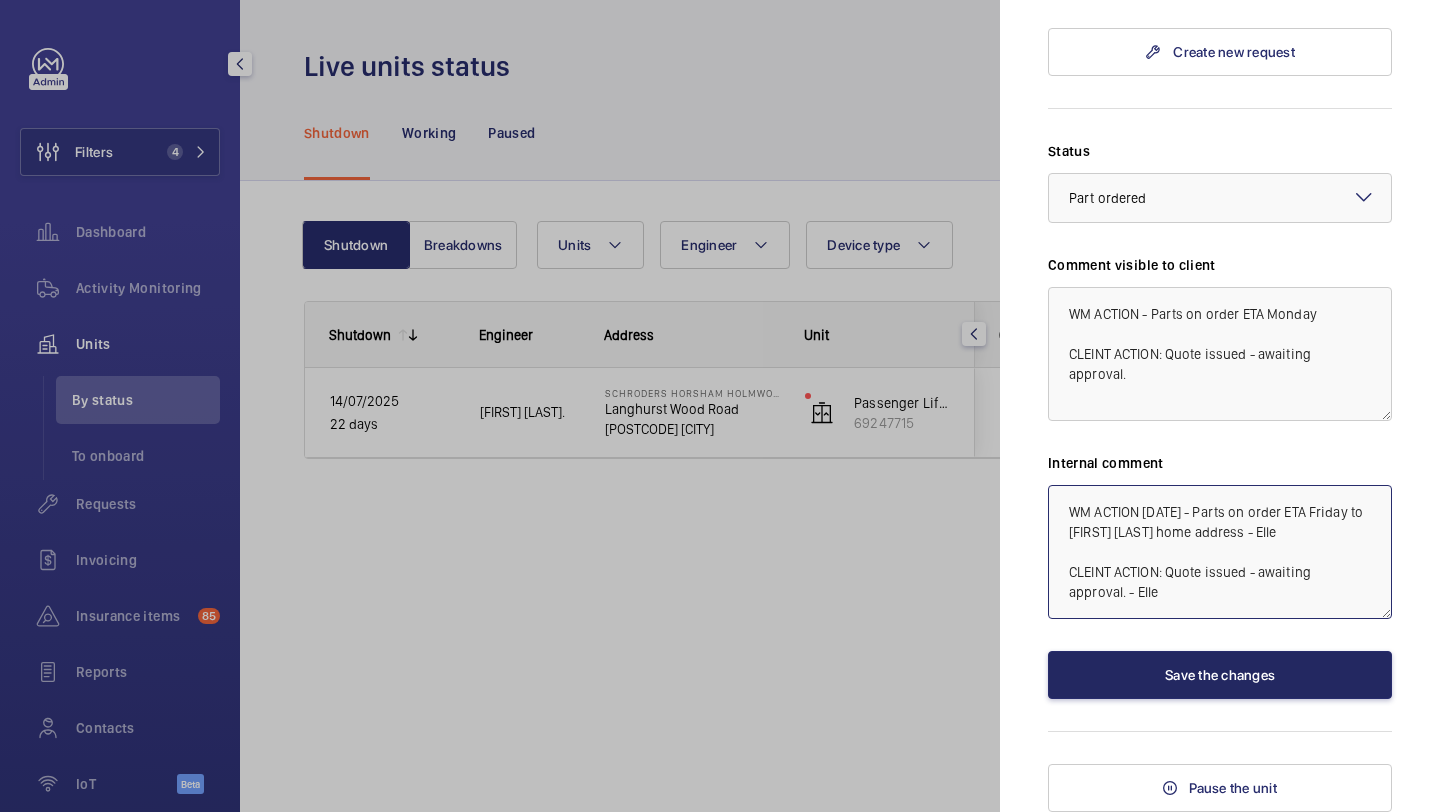 type on "WM ACTION 06.08 - Parts on order ETA Friday to Lewis H home address - Elle
CLEINT ACTION: Quote issued - awaiting approval. - Elle" 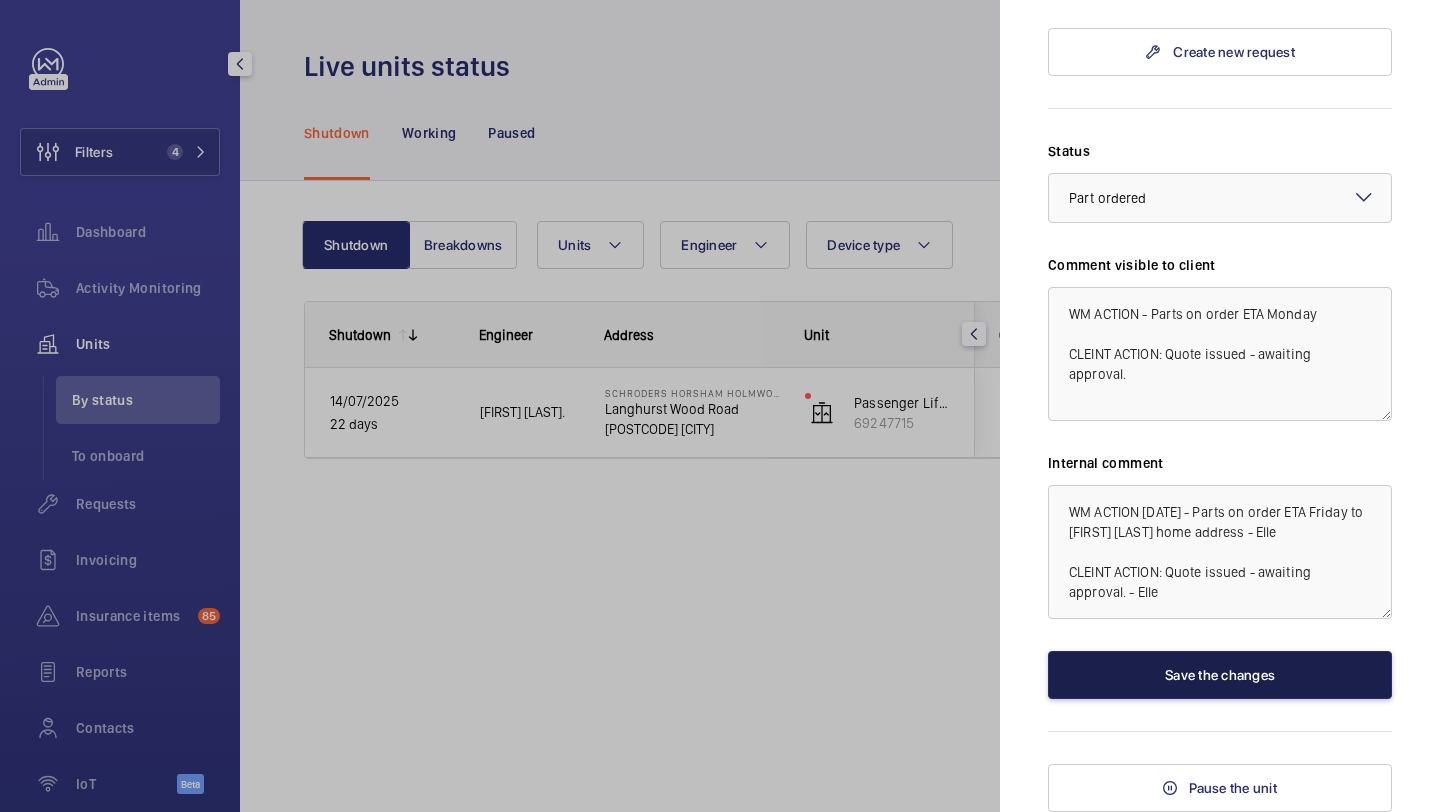 click on "Save the changes" 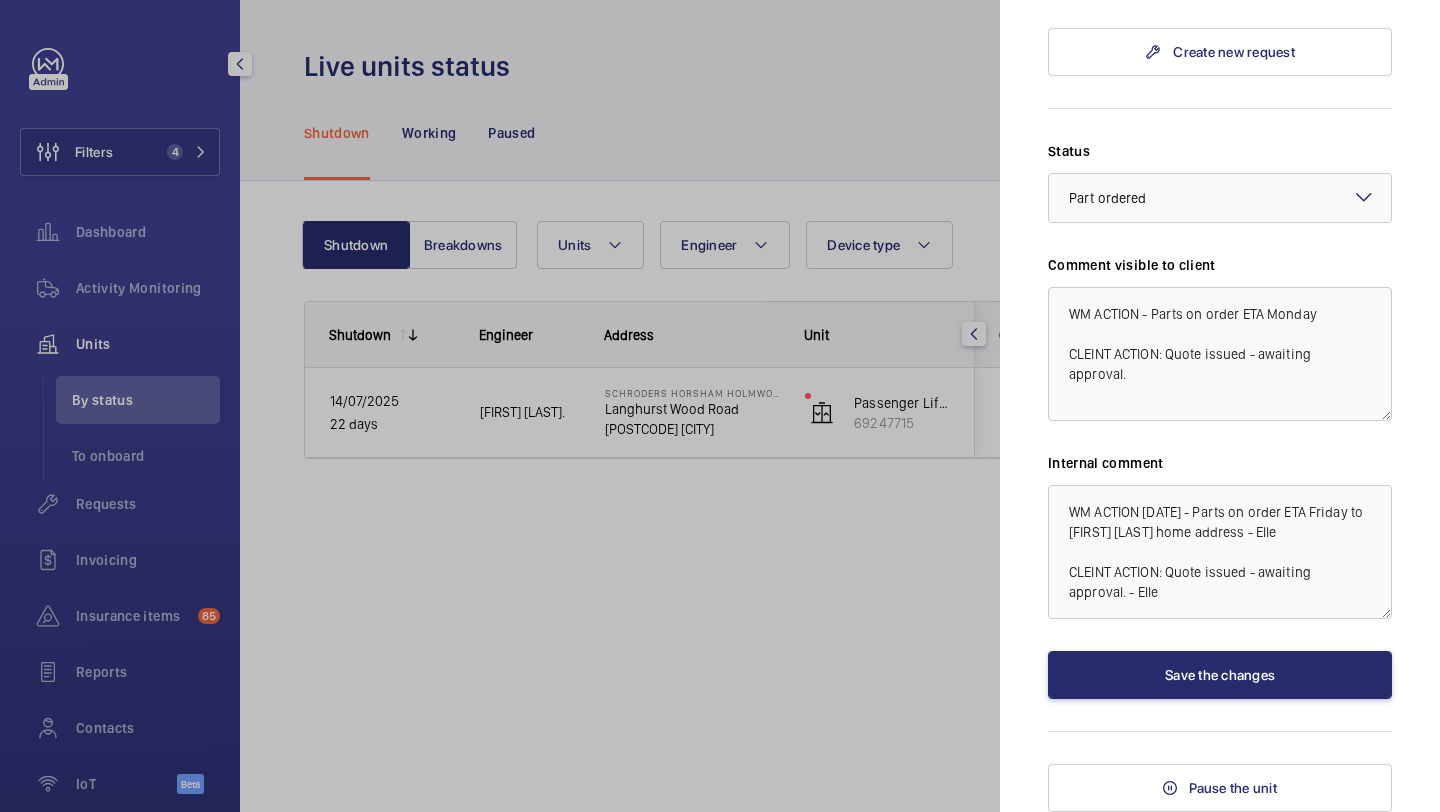 scroll, scrollTop: 0, scrollLeft: 0, axis: both 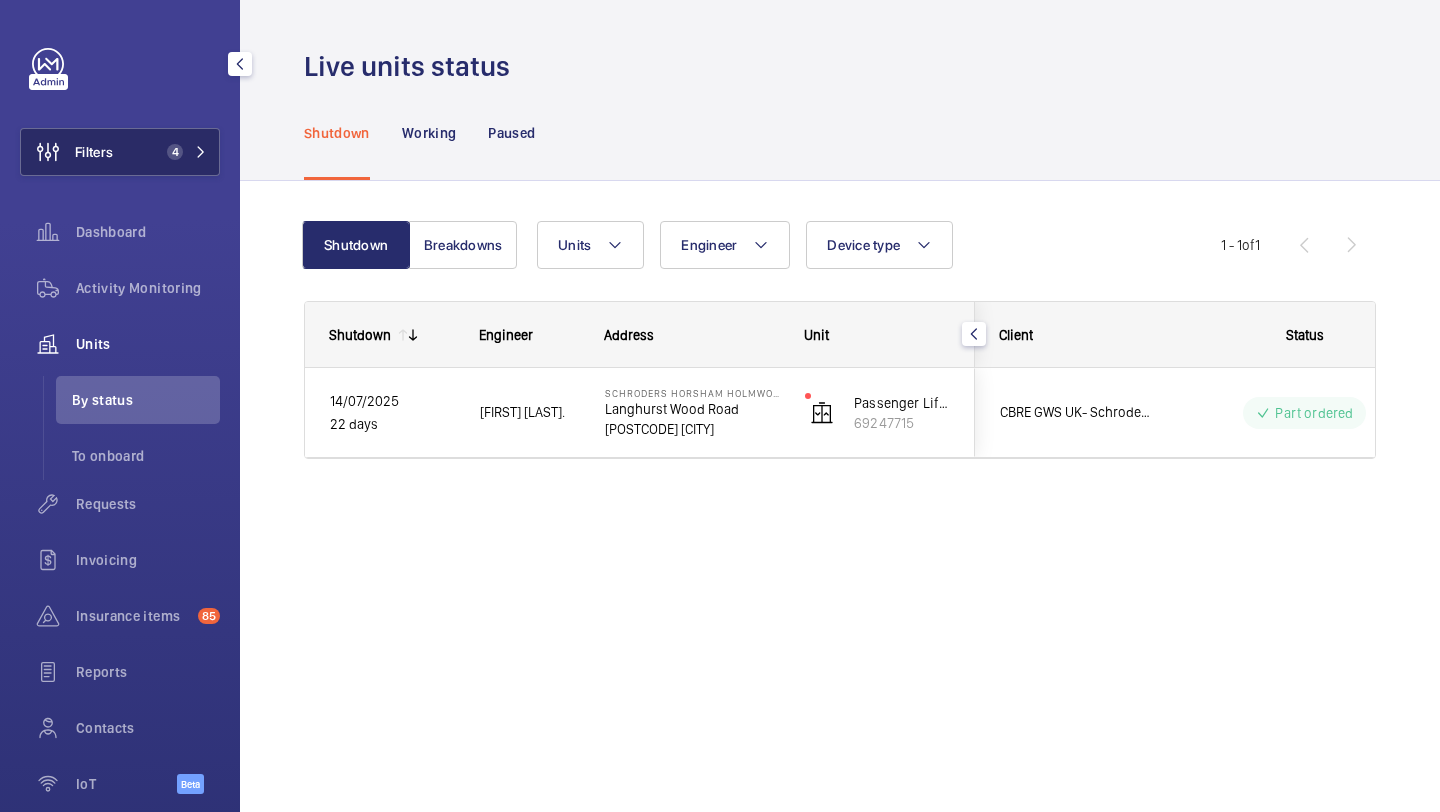 click on "Filters" 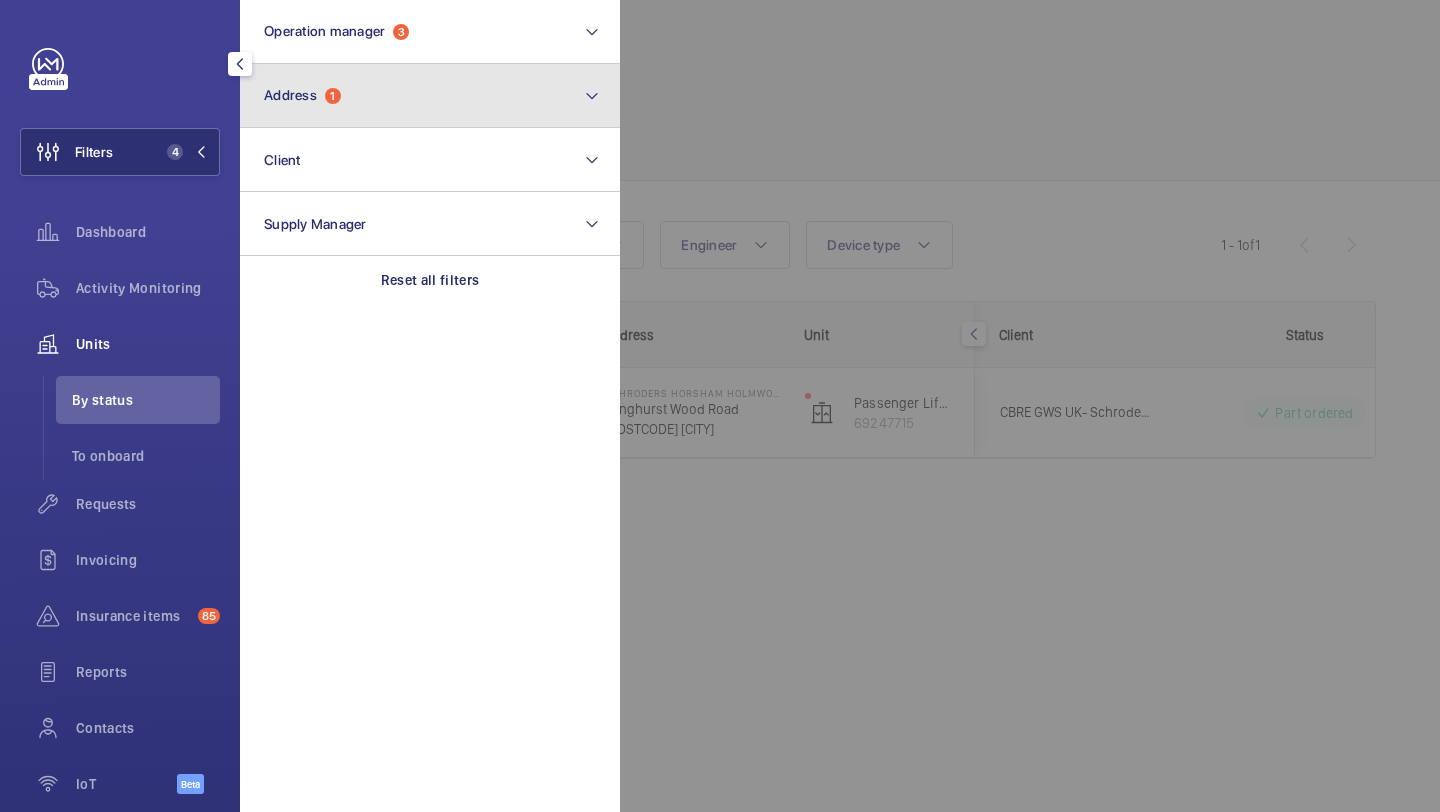 click on "Address  1" 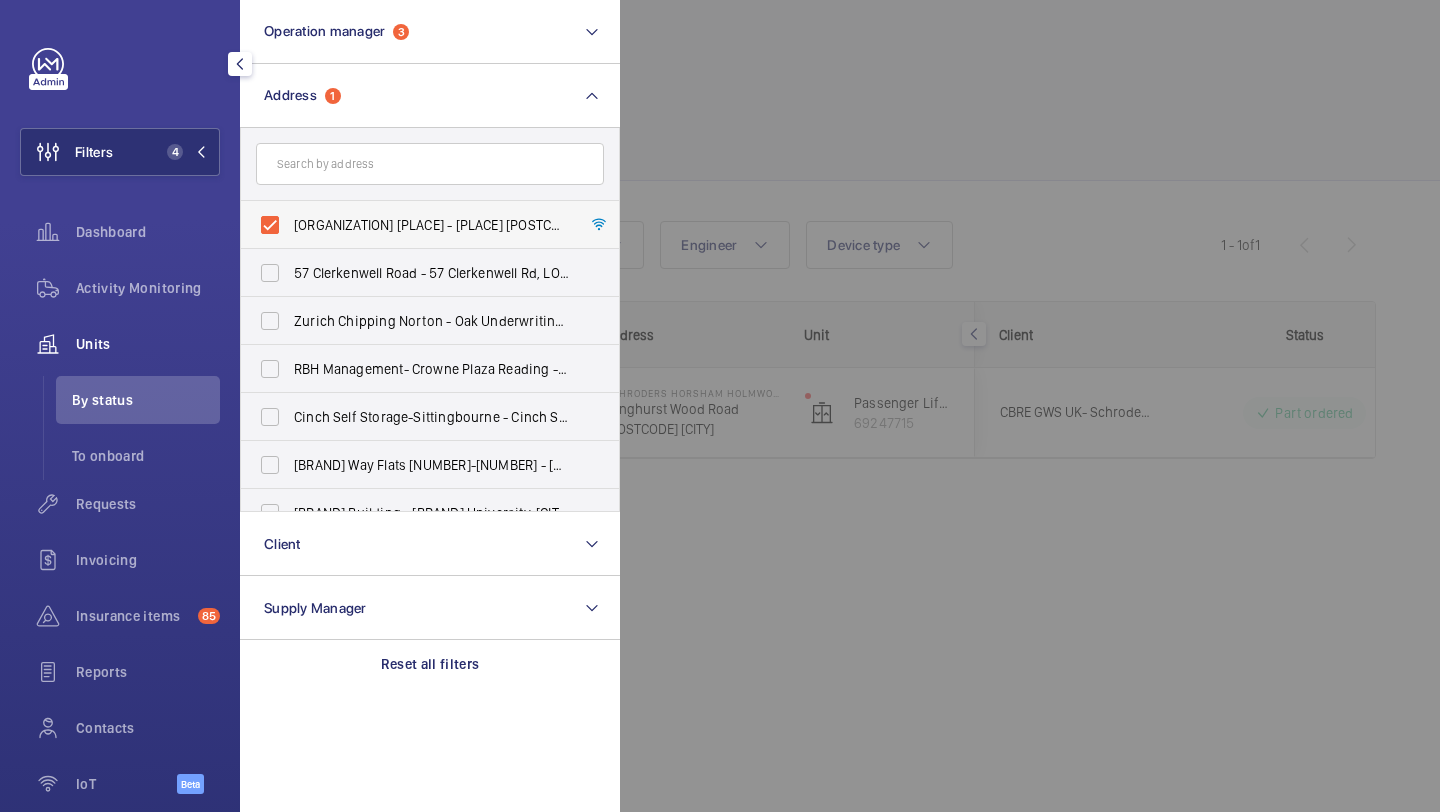 click on "Schroders Horsham Holmwood (Broadlands Business Campus) - Langhurst Wood Road, HORSHAM RH12 4PN" at bounding box center (431, 225) 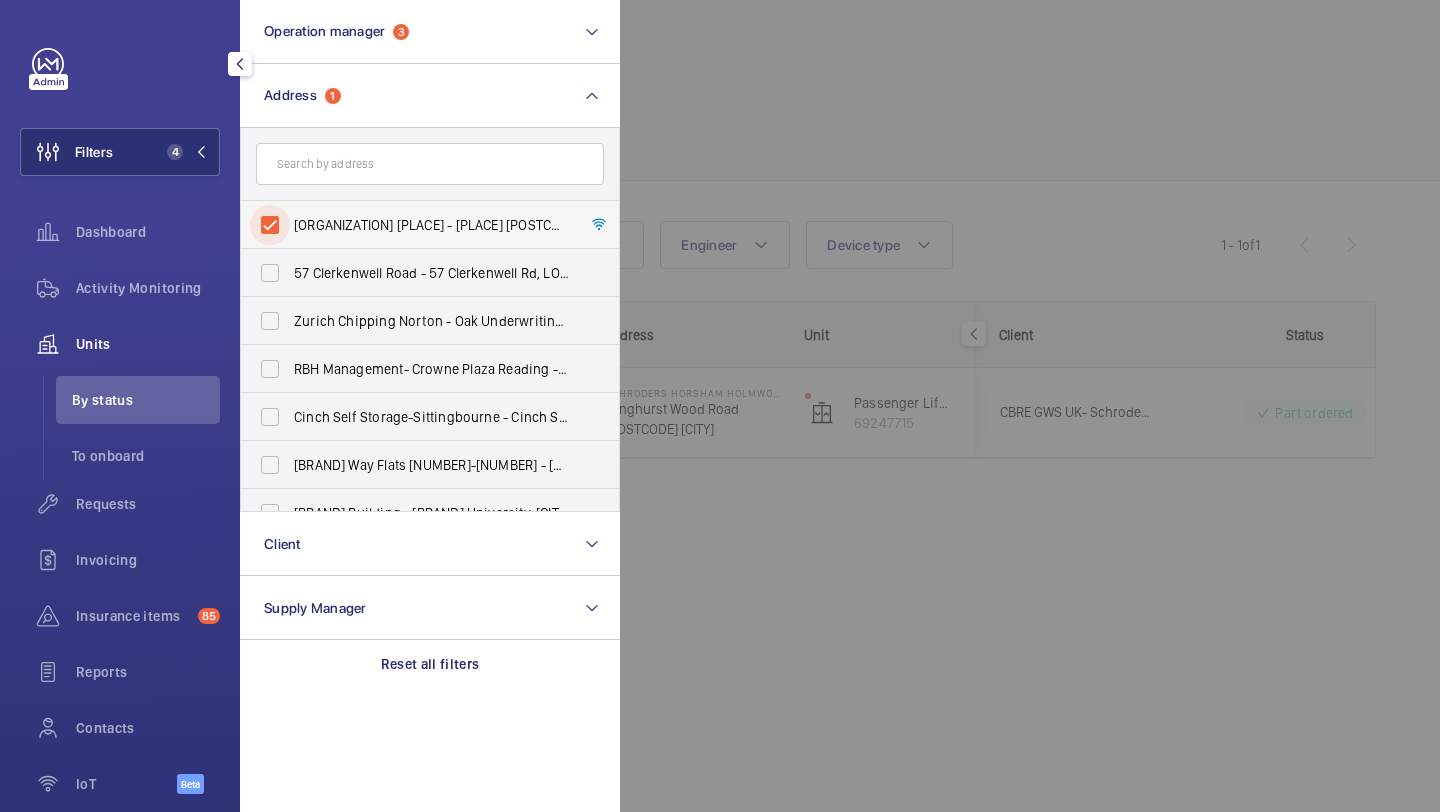 click on "Schroders Horsham Holmwood (Broadlands Business Campus) - Langhurst Wood Road, HORSHAM RH12 4PN" at bounding box center (270, 225) 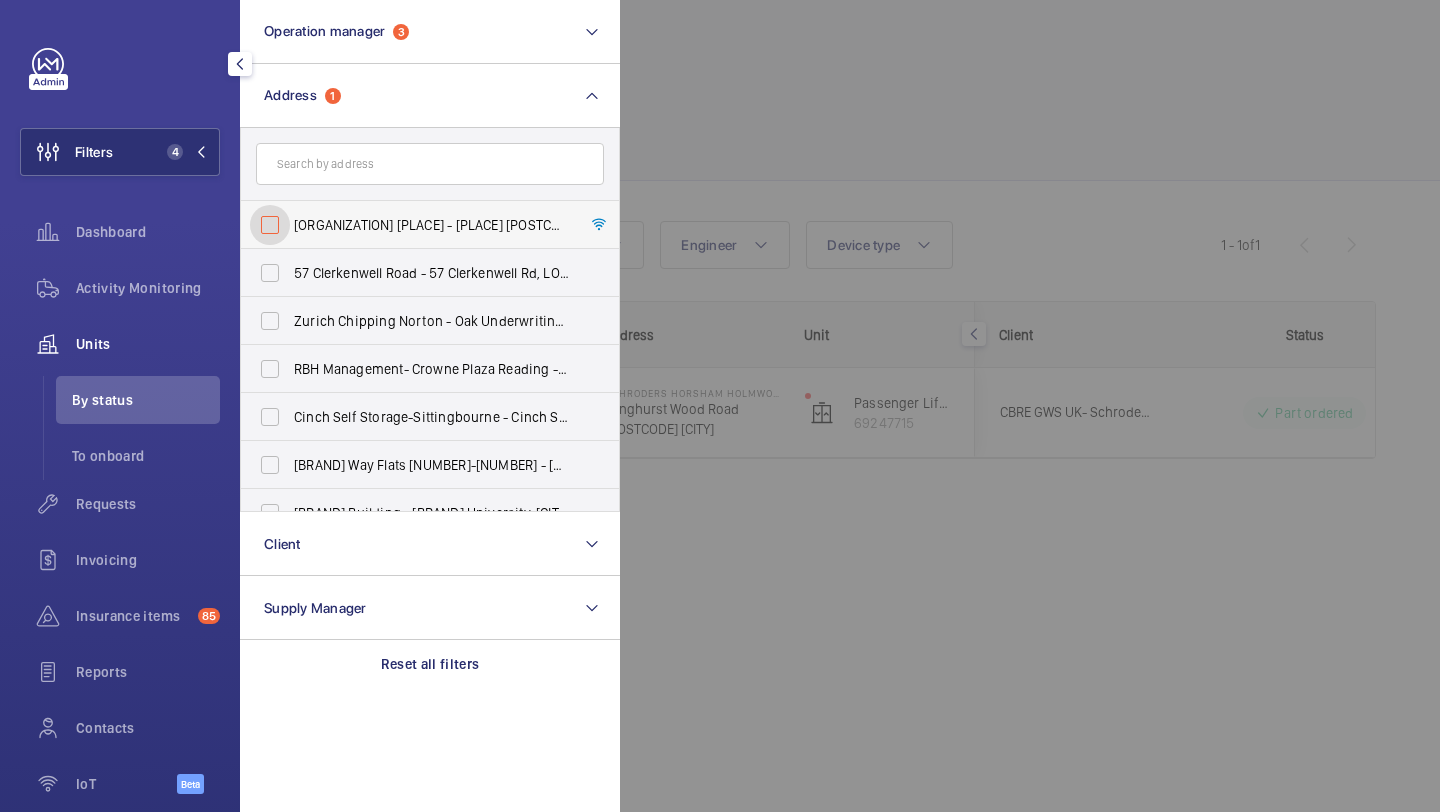 checkbox on "false" 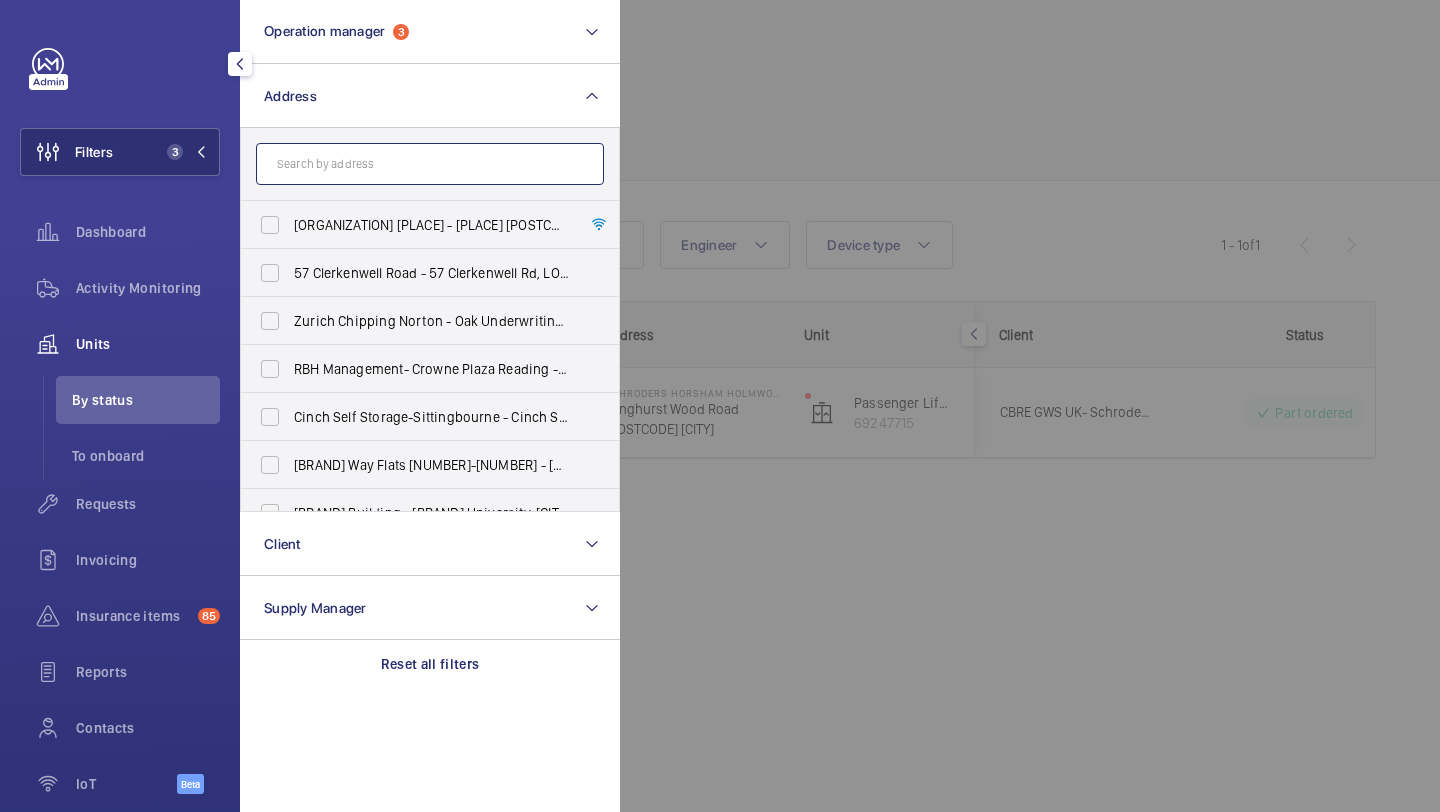 click 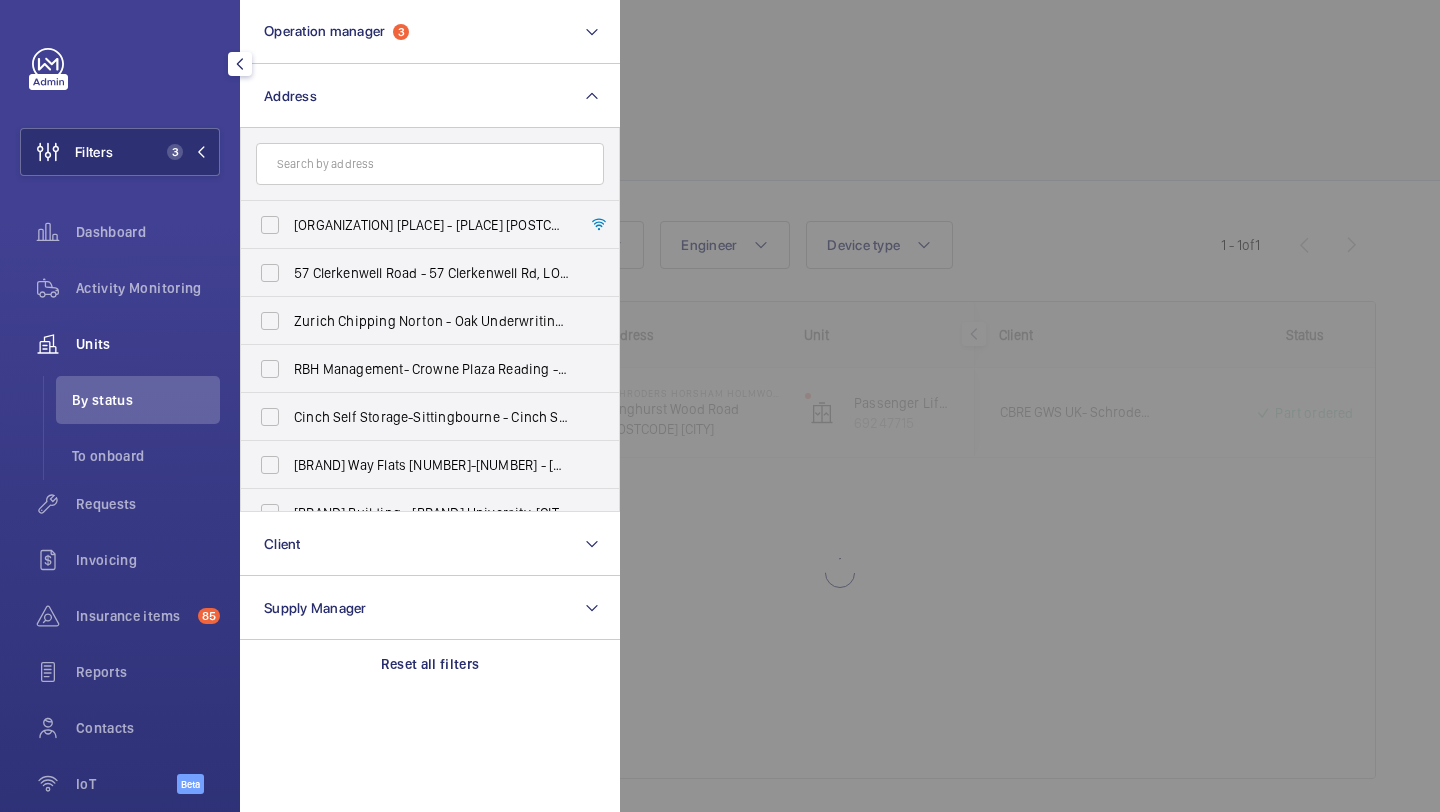 click 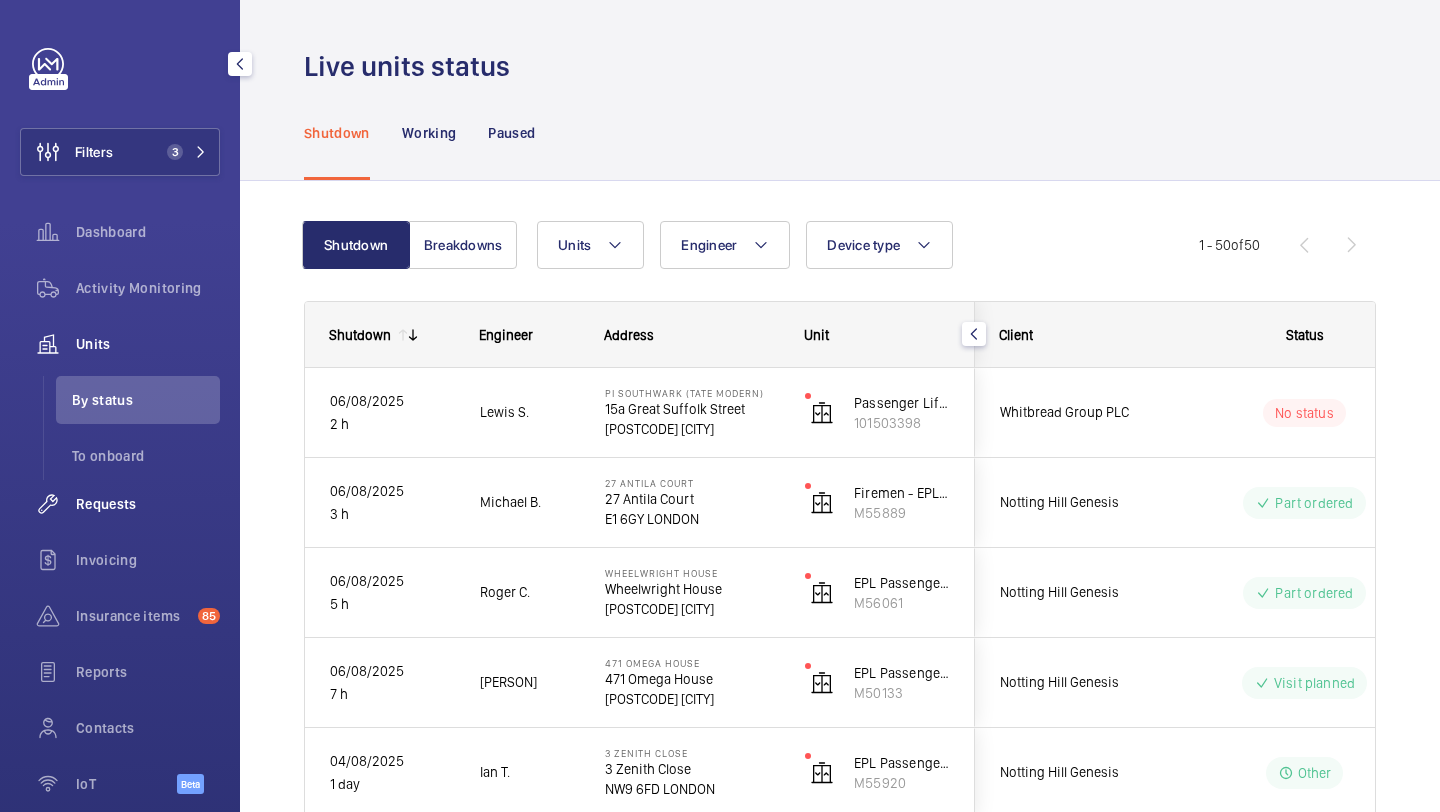 click on "Requests" 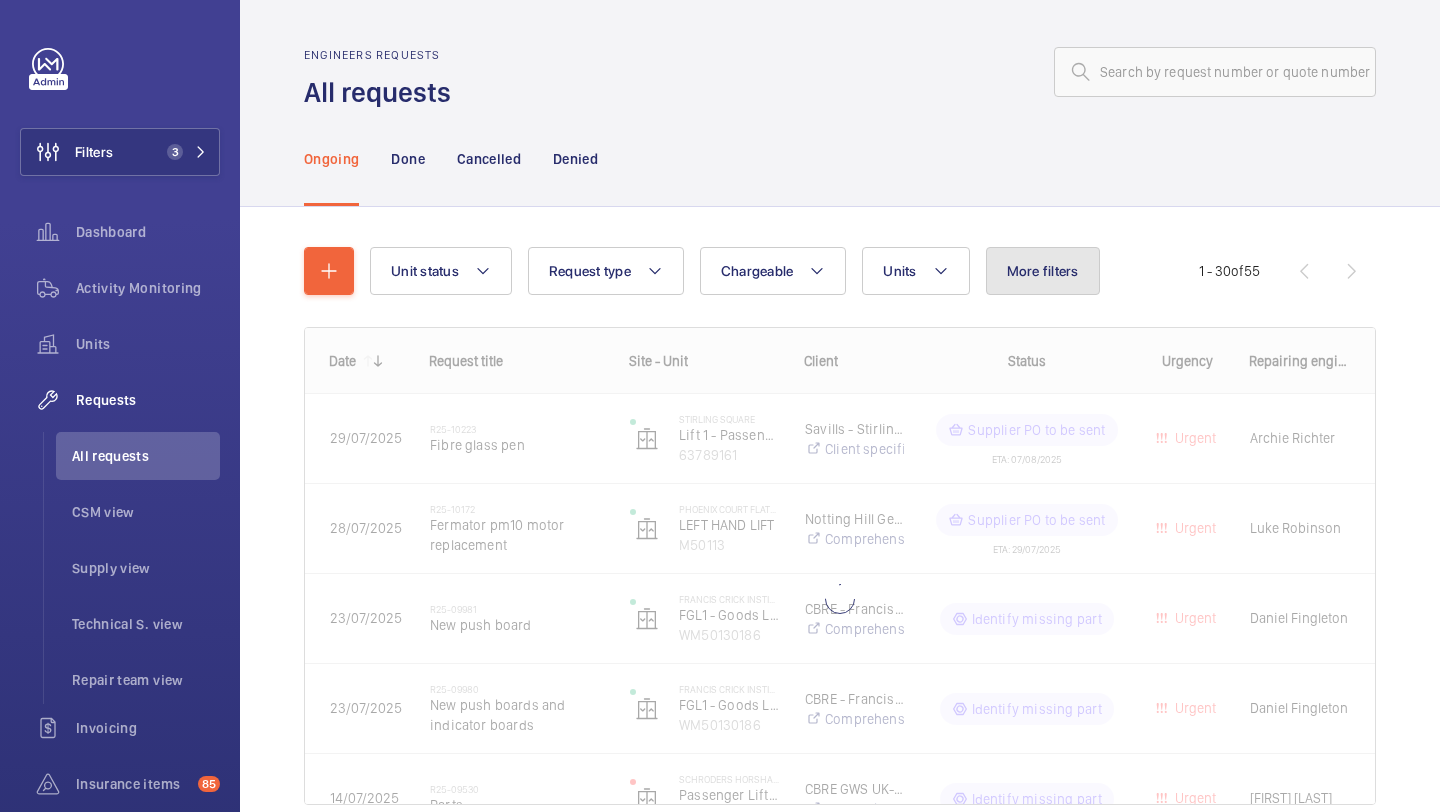 click on "More filters" 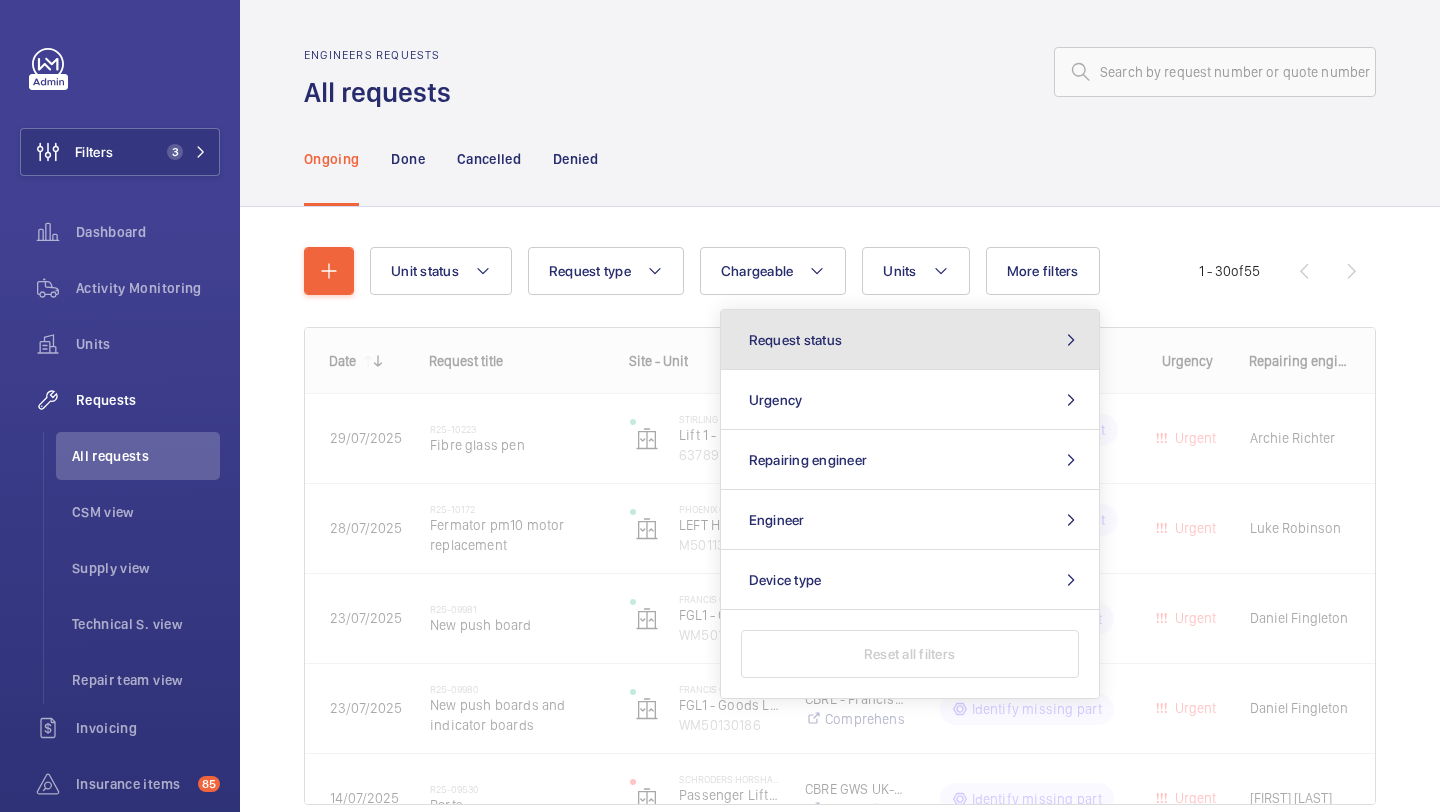 click on "Request status" 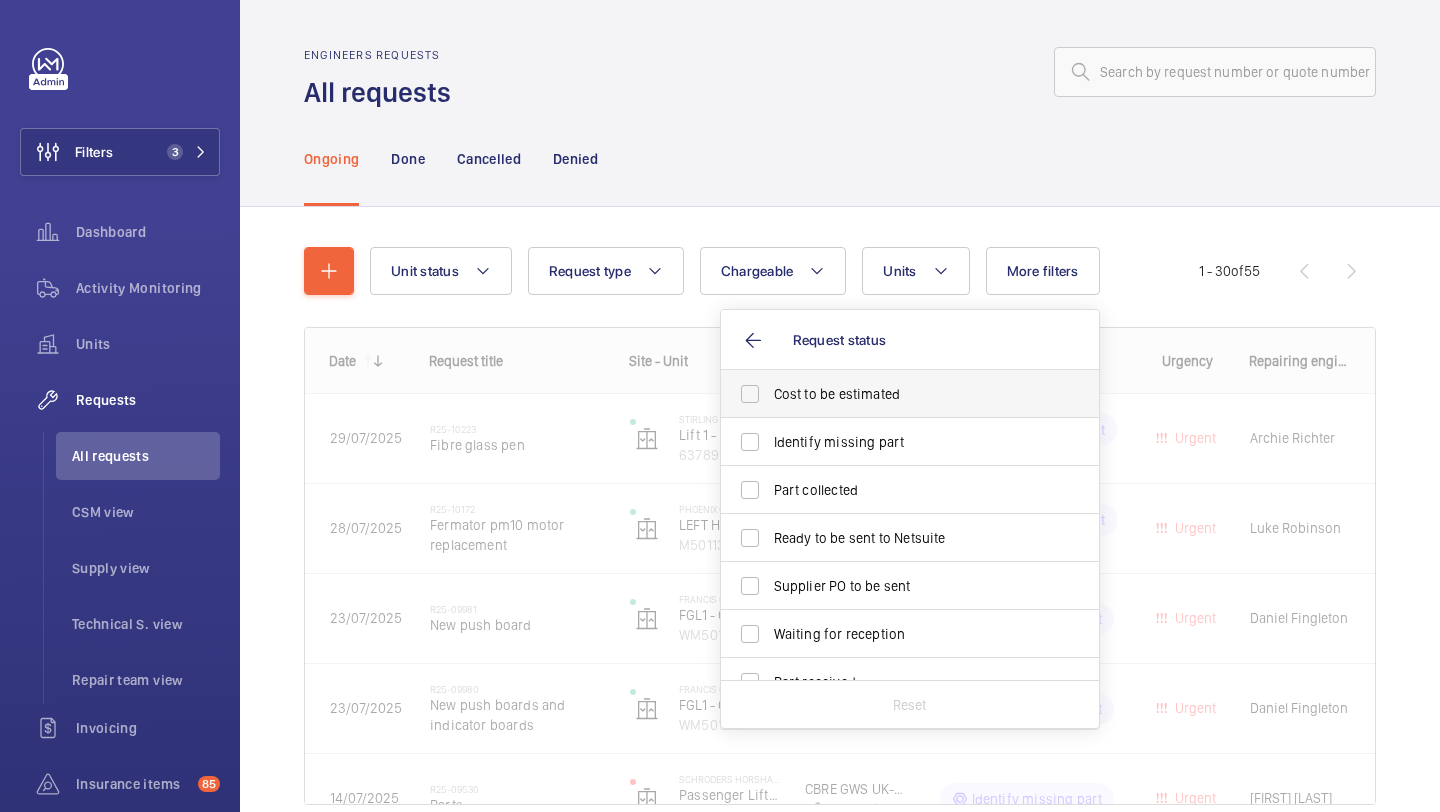 click on "Cost to be estimated" at bounding box center (895, 394) 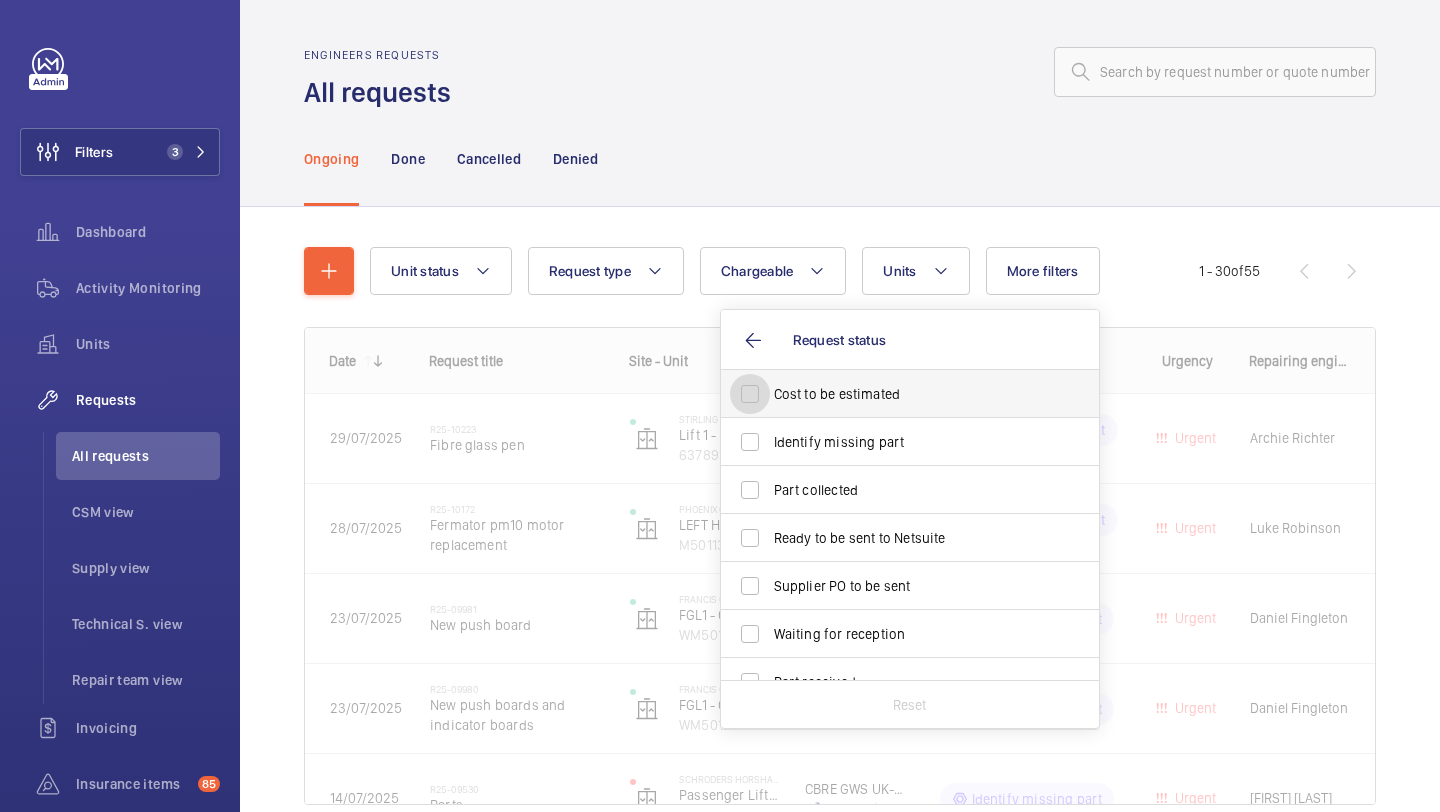 click on "Cost to be estimated" at bounding box center (750, 394) 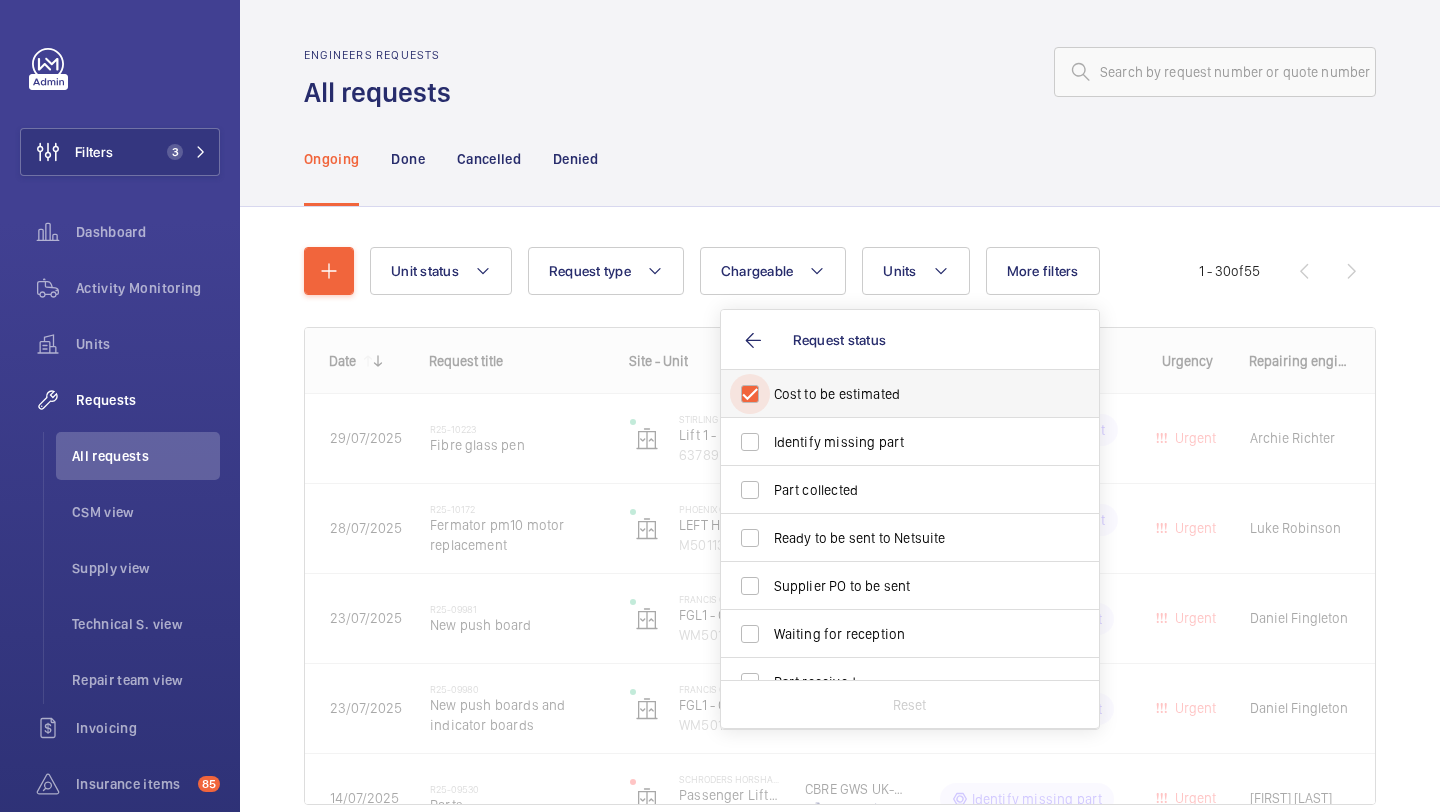 checkbox on "true" 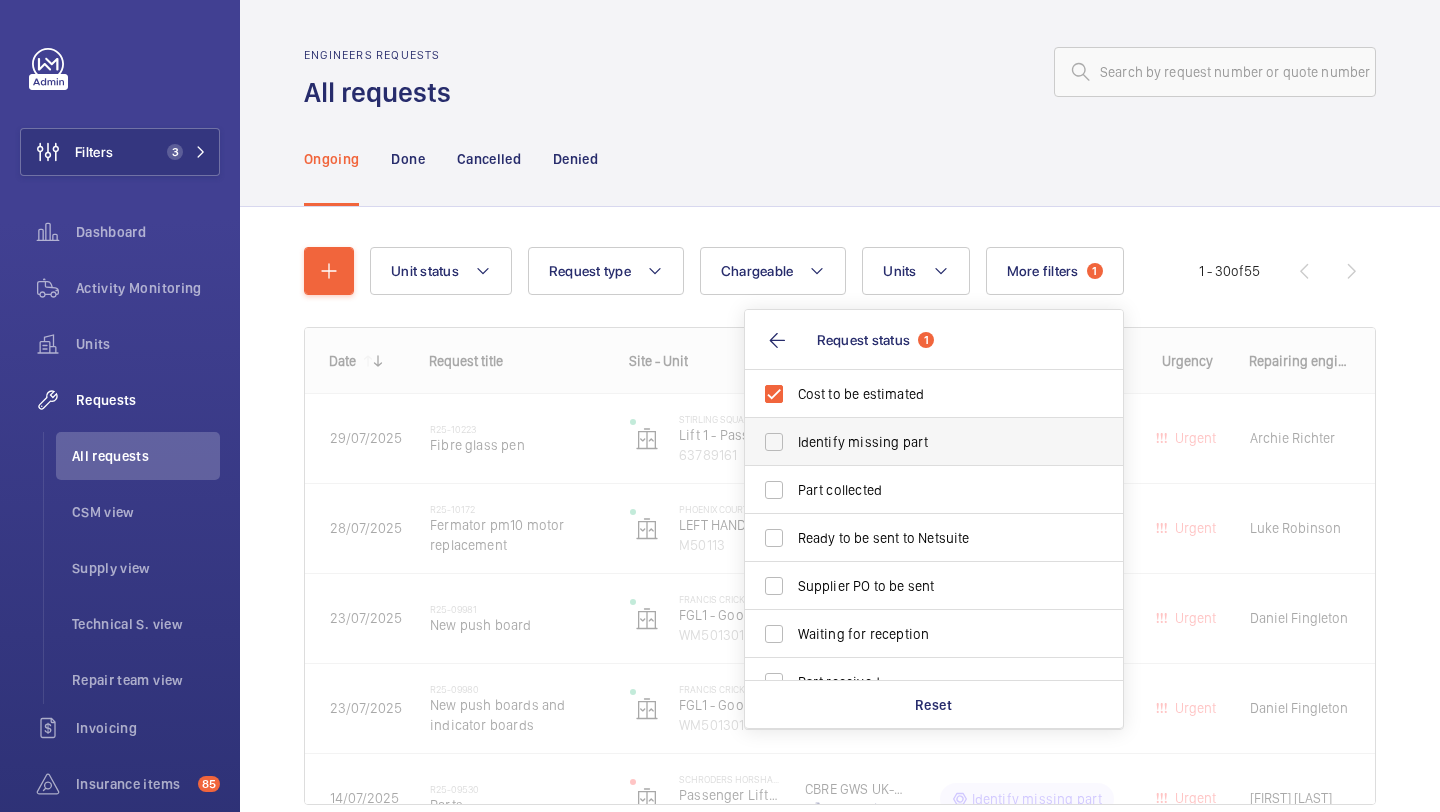 click on "Identify missing part" at bounding box center [919, 442] 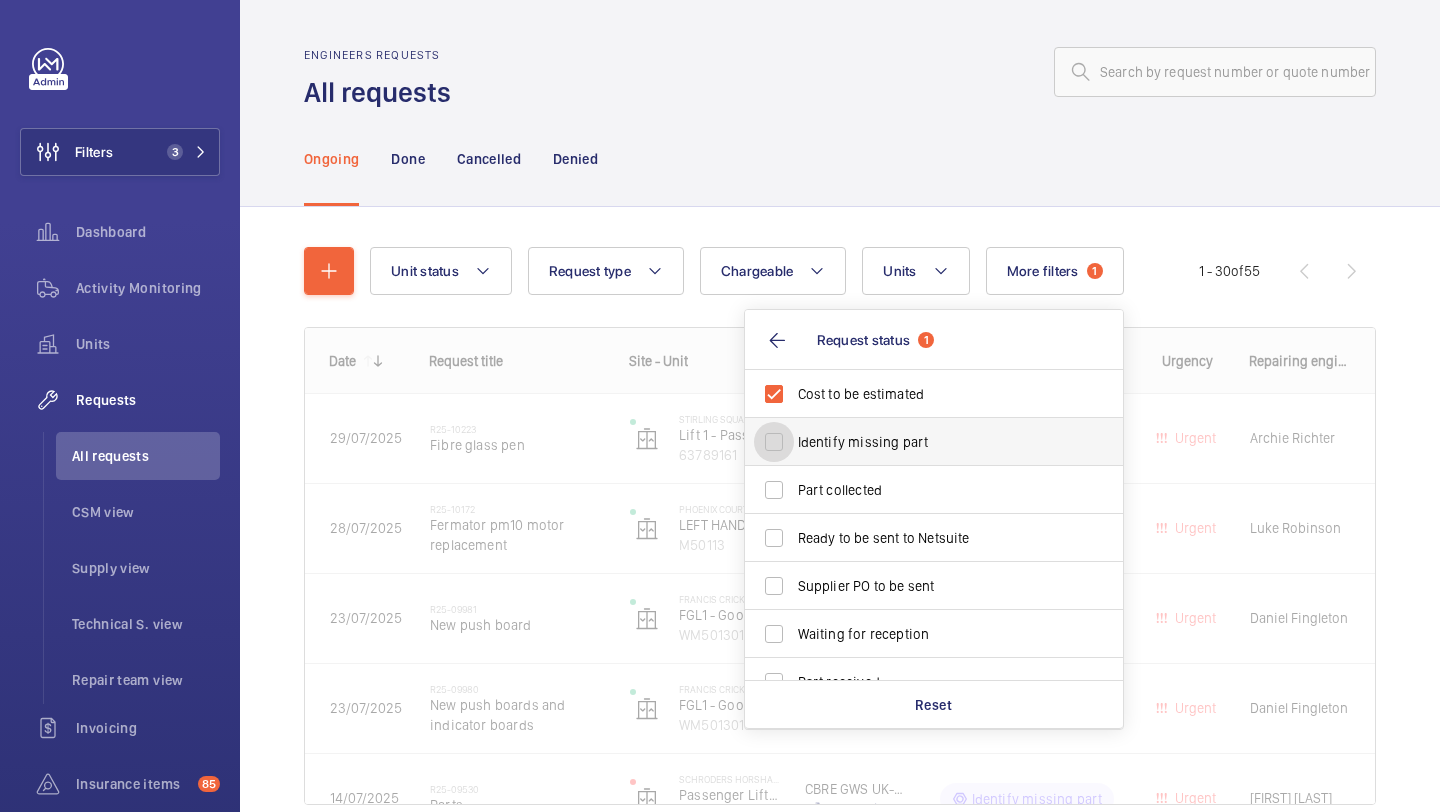 click on "Identify missing part" at bounding box center [774, 442] 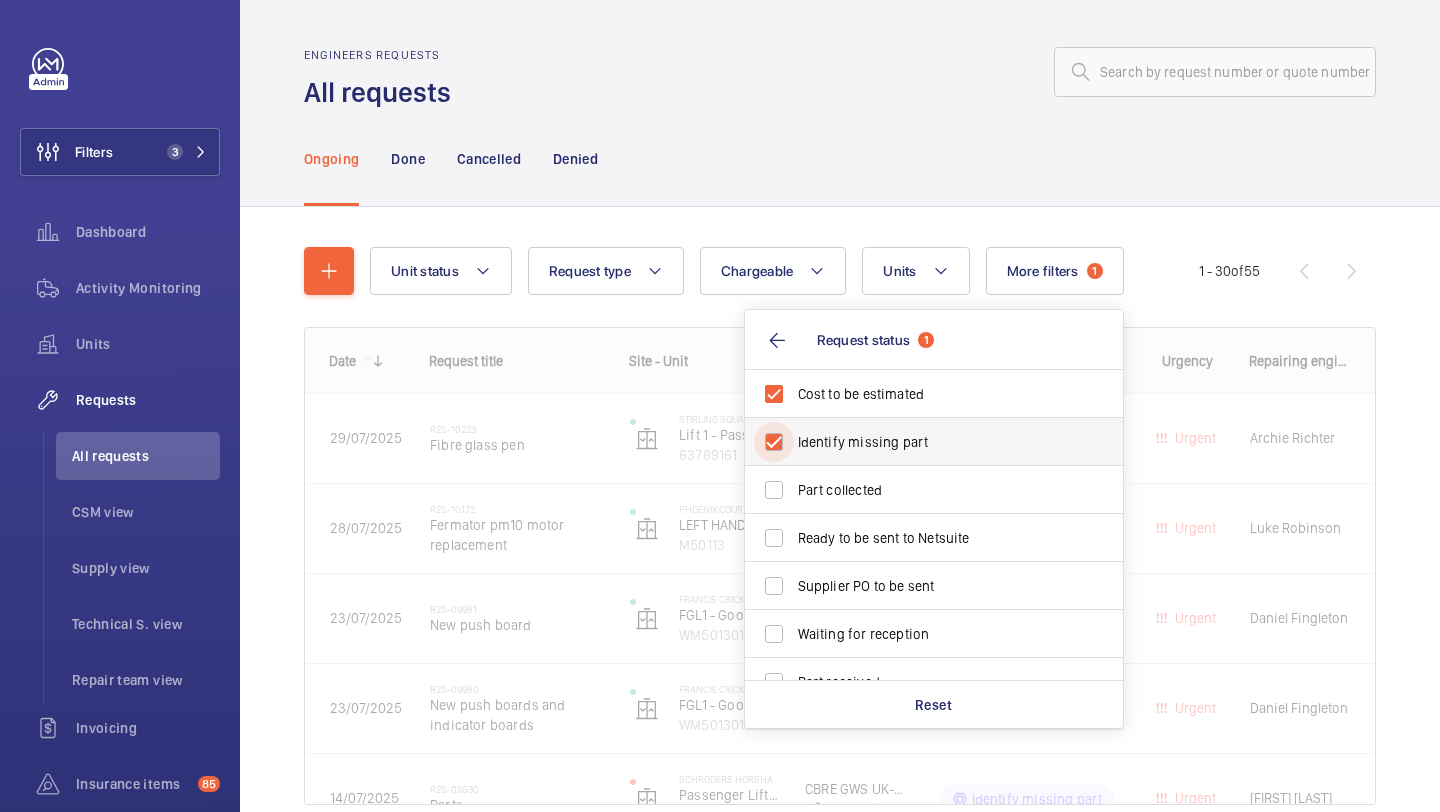 checkbox on "true" 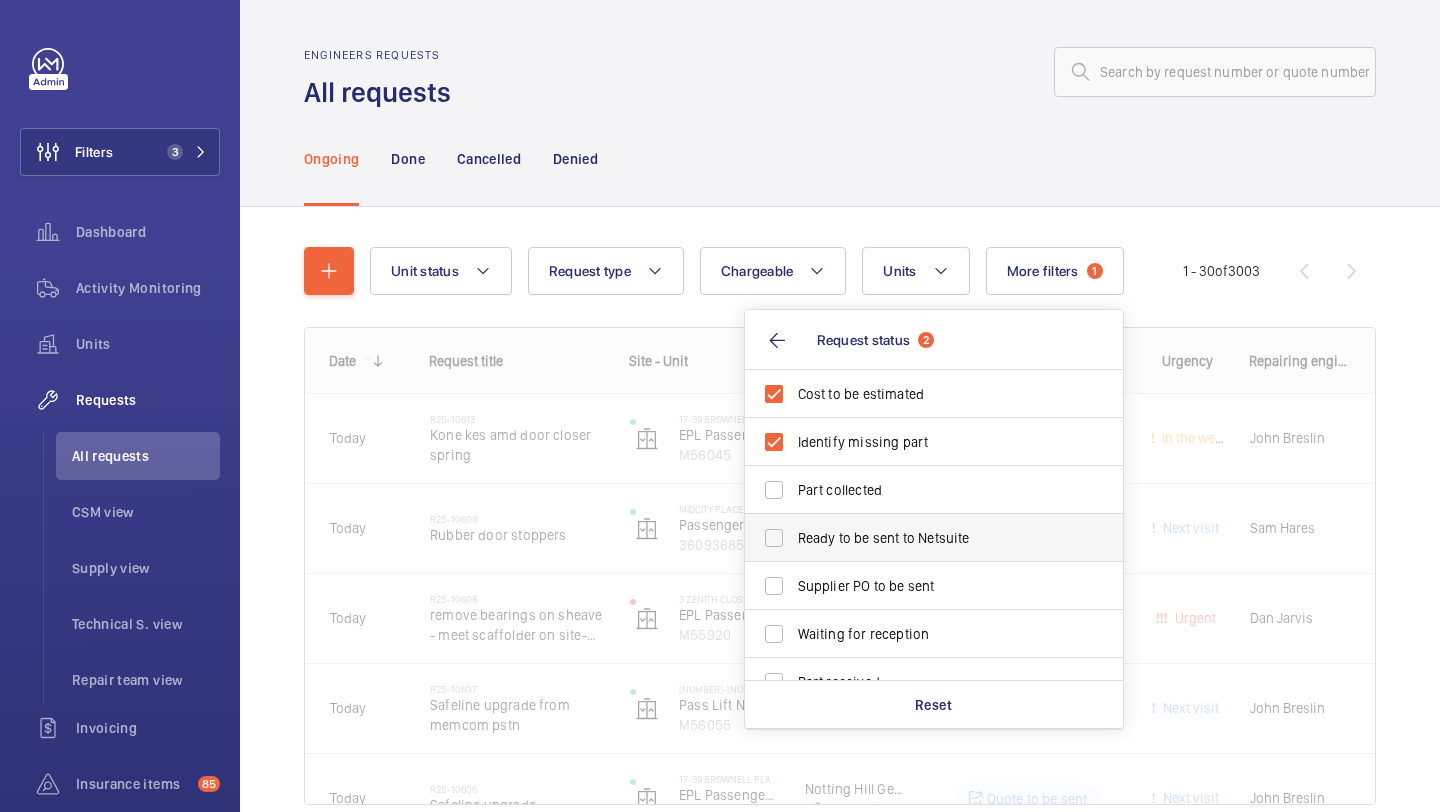 click on "Ready to be sent to Netsuite" at bounding box center (935, 538) 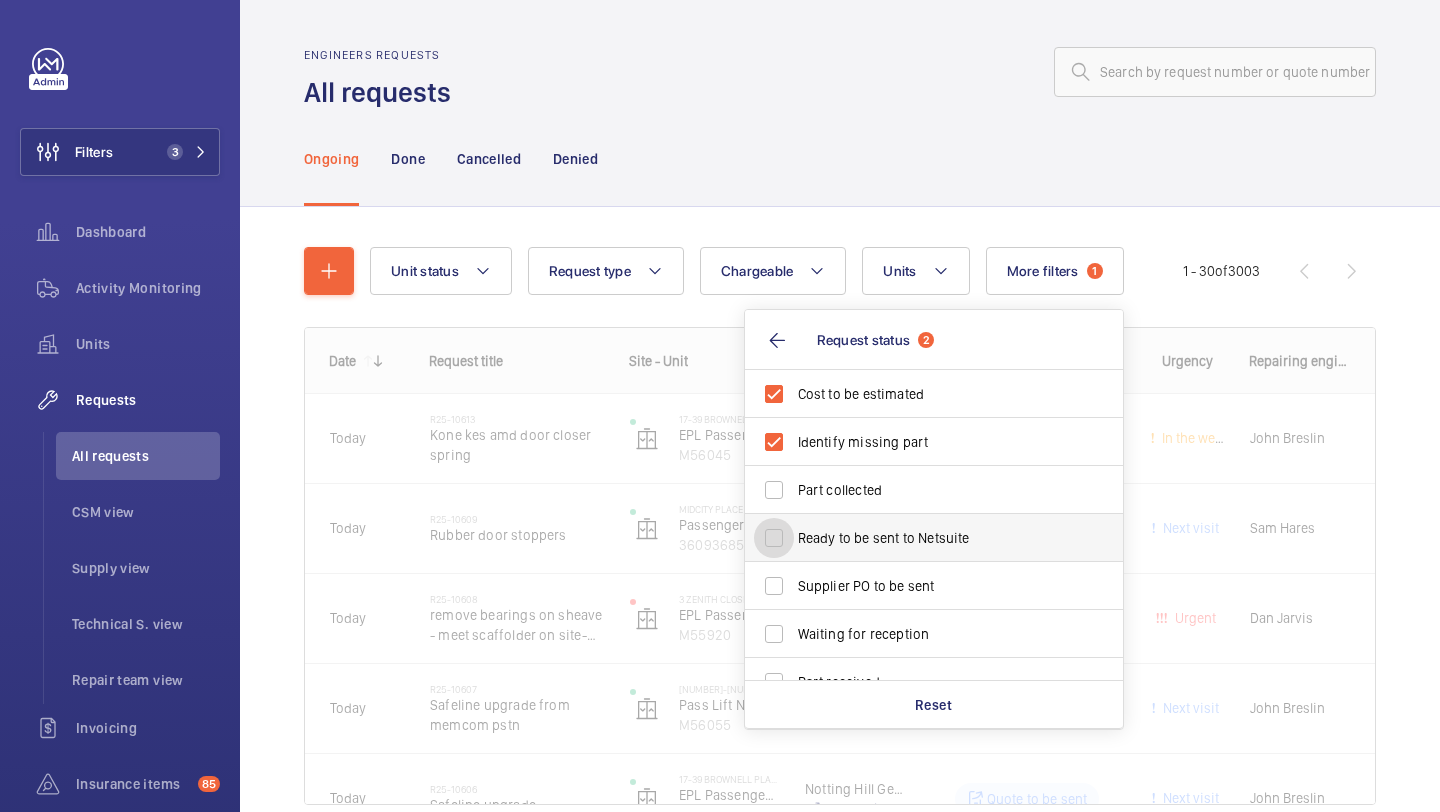 click on "Ready to be sent to Netsuite" at bounding box center (774, 538) 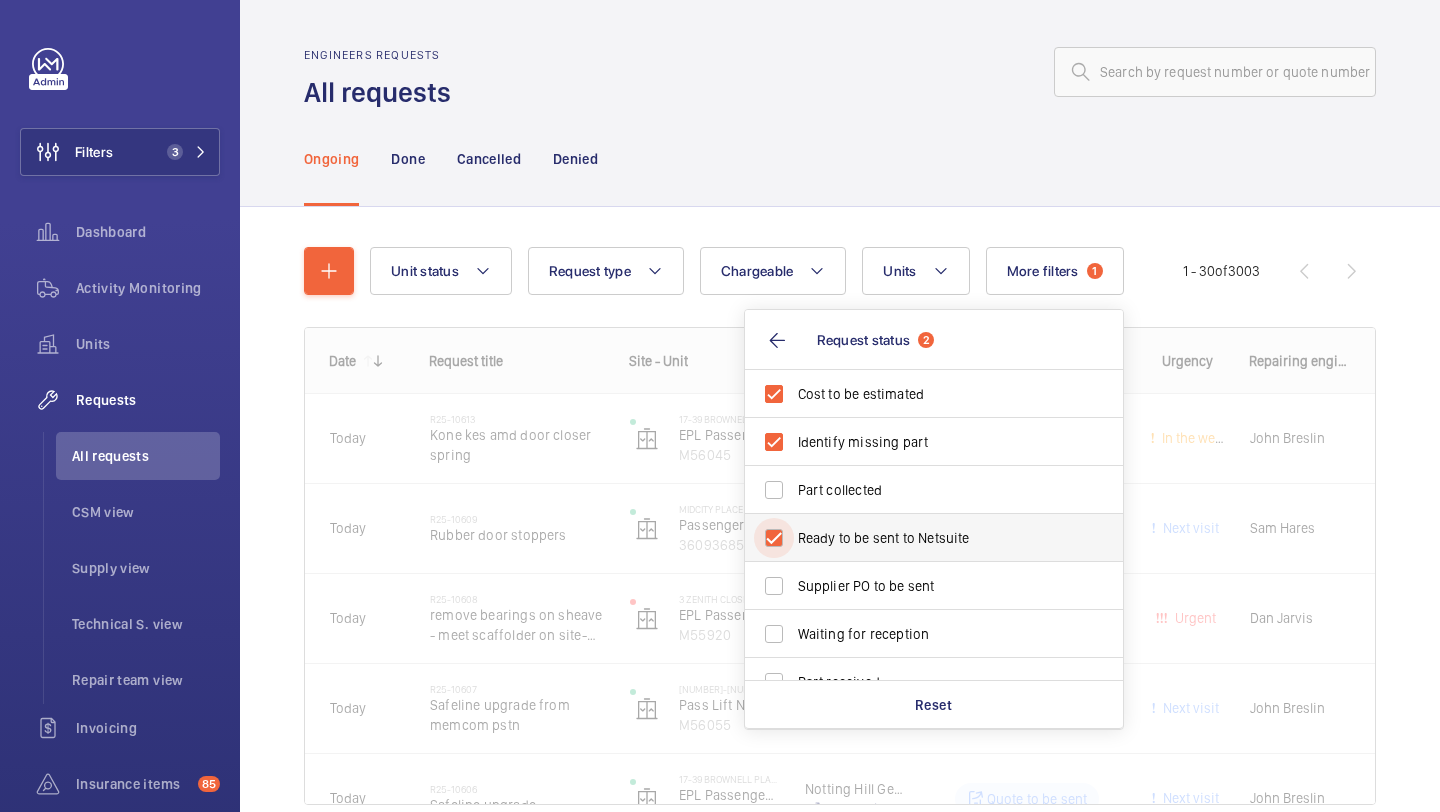 checkbox on "true" 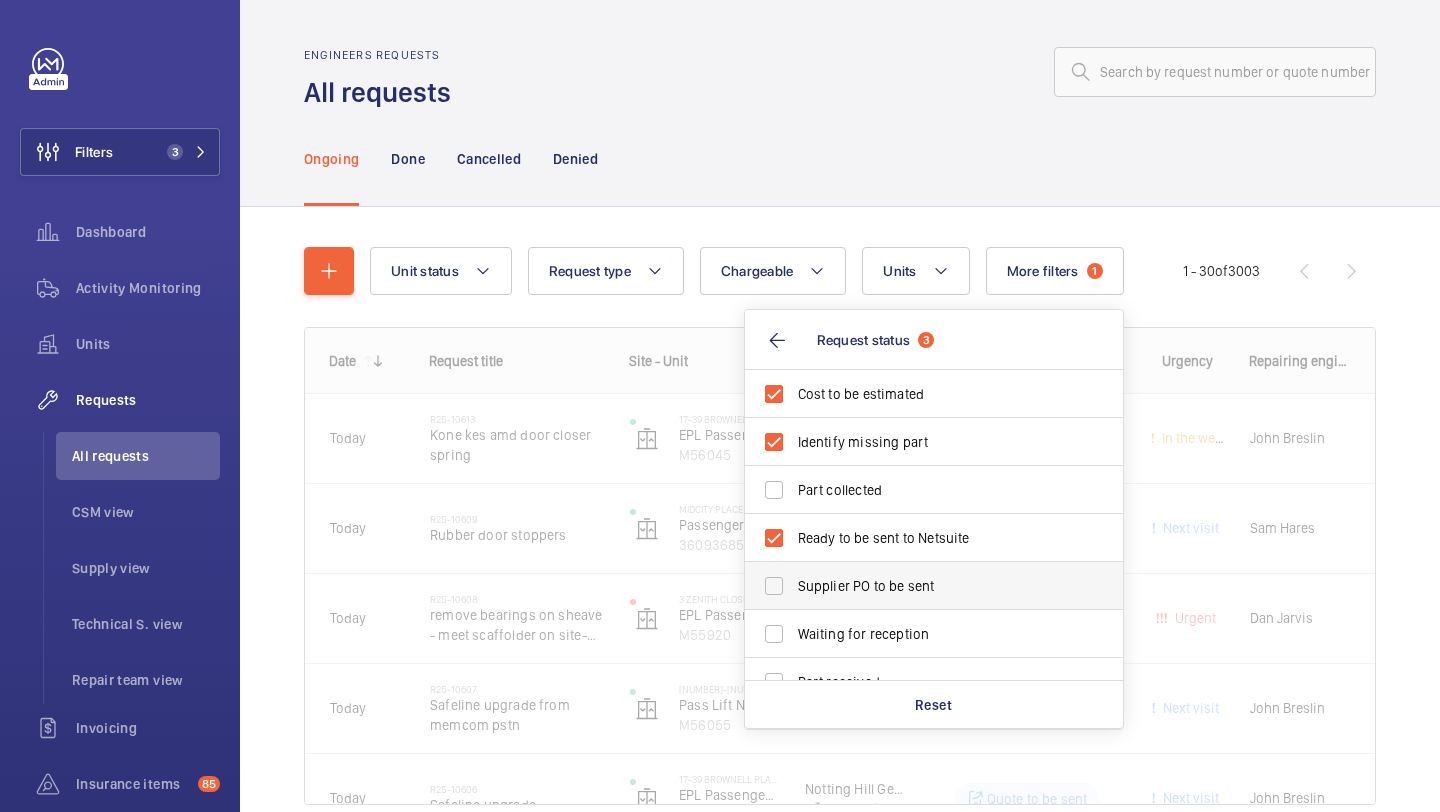 click on "Supplier PO to be sent" at bounding box center [935, 586] 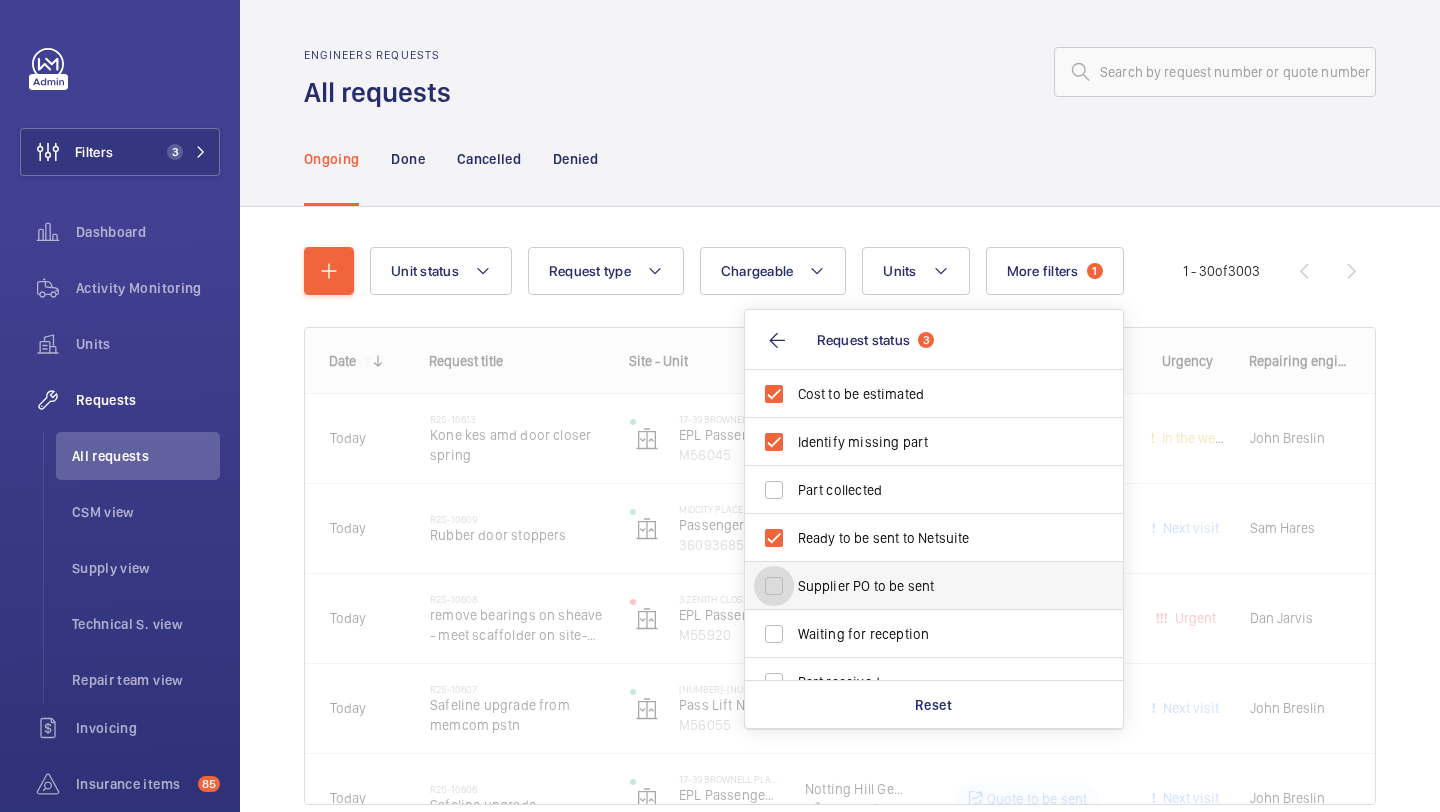 click on "Supplier PO to be sent" at bounding box center [774, 586] 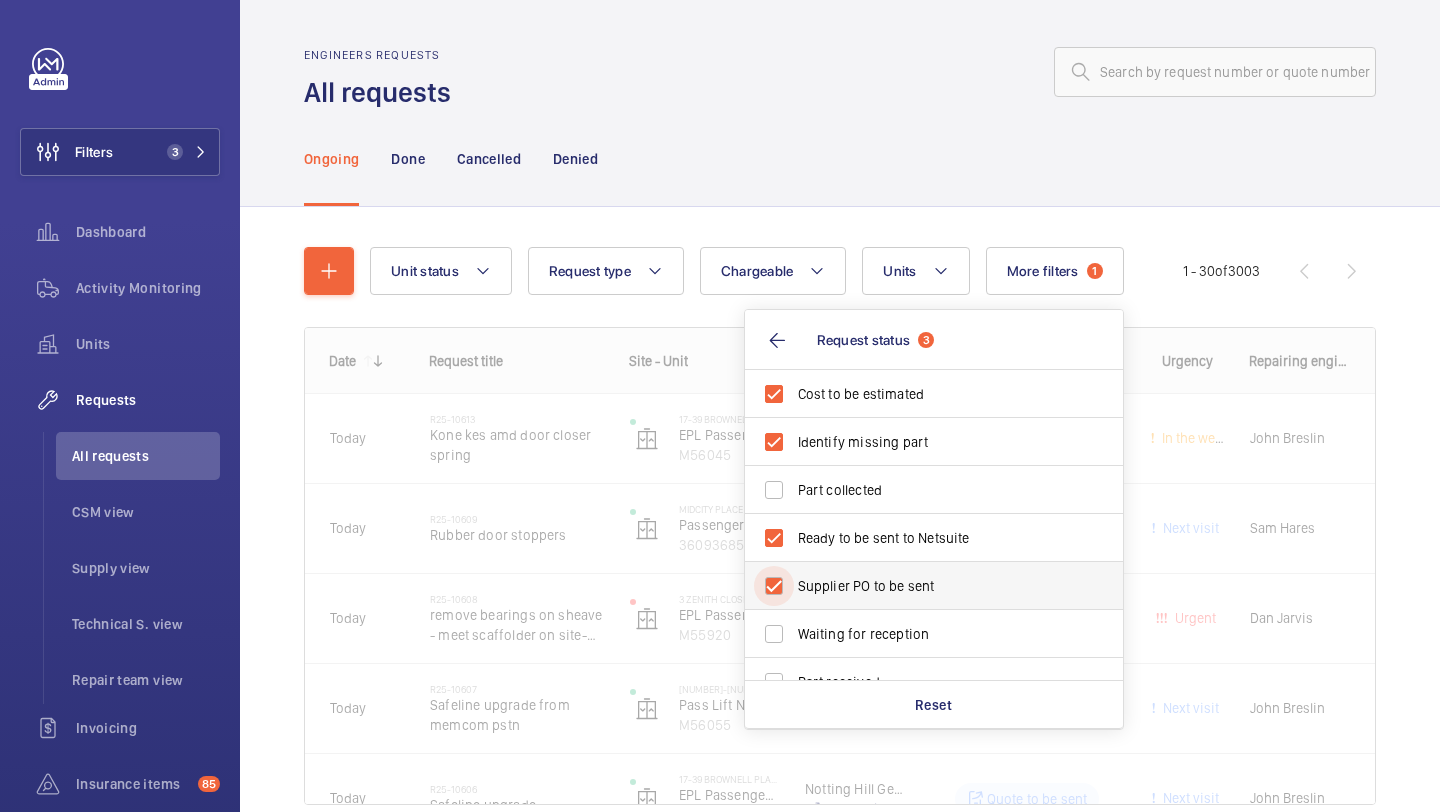 checkbox on "true" 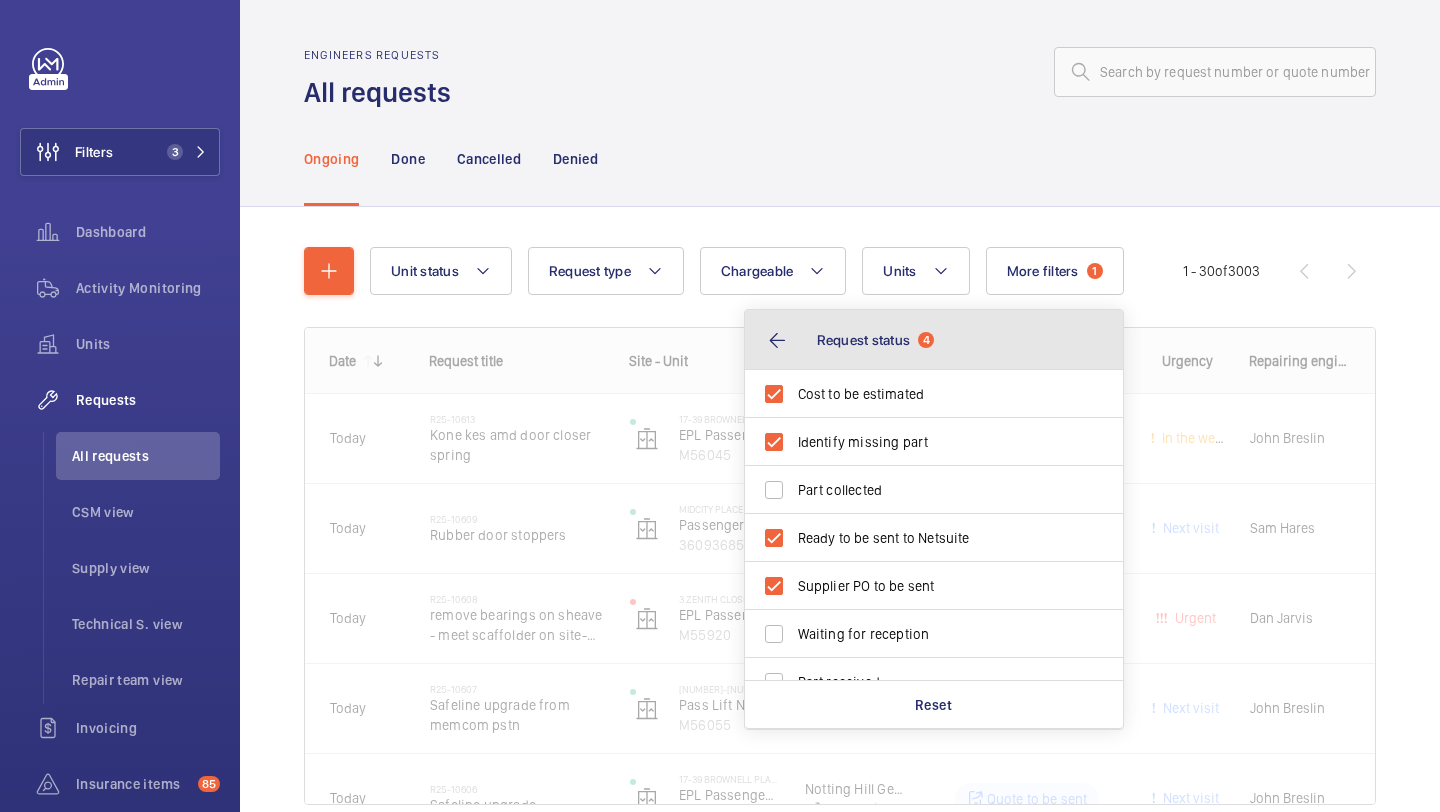 click on "Request status" 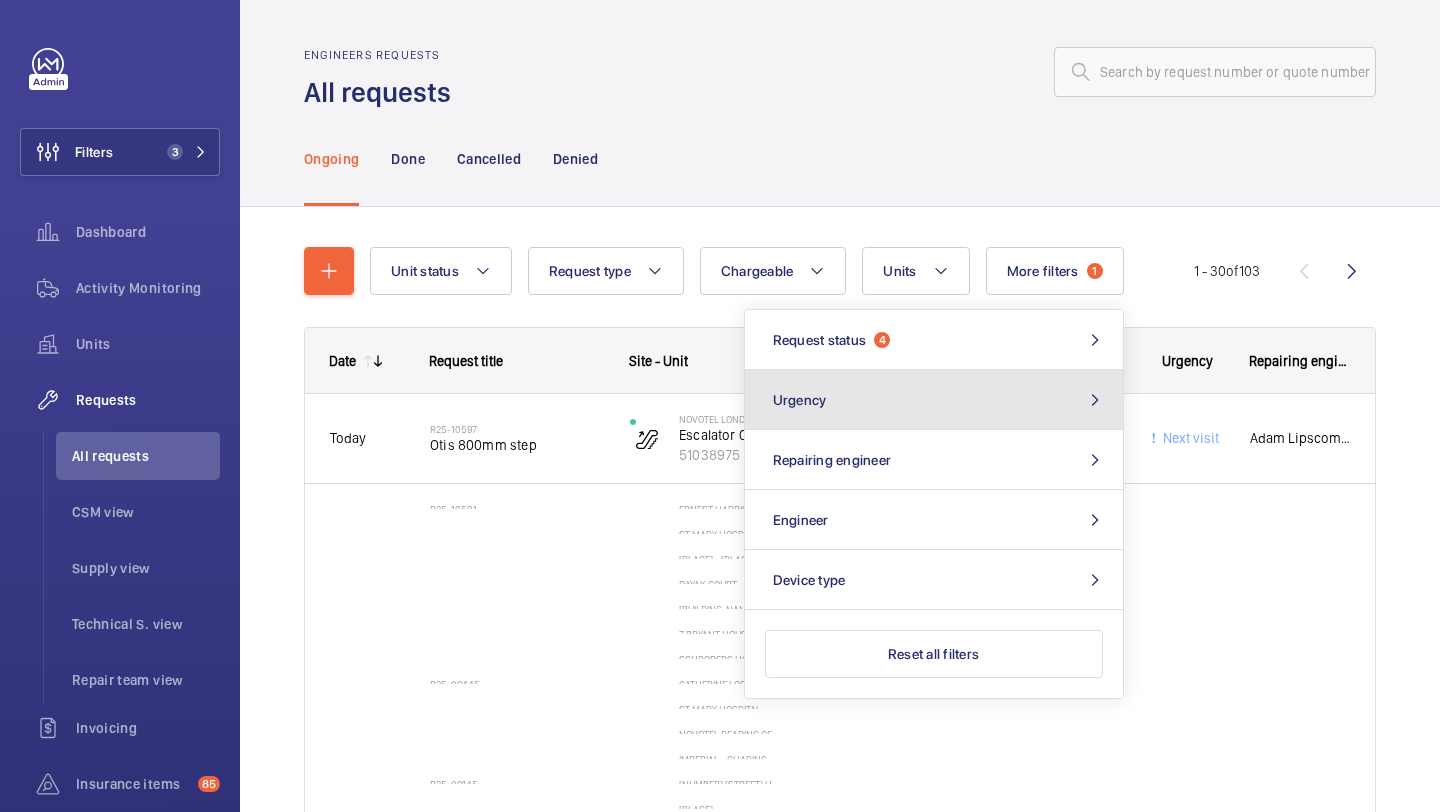 click on "Urgency" 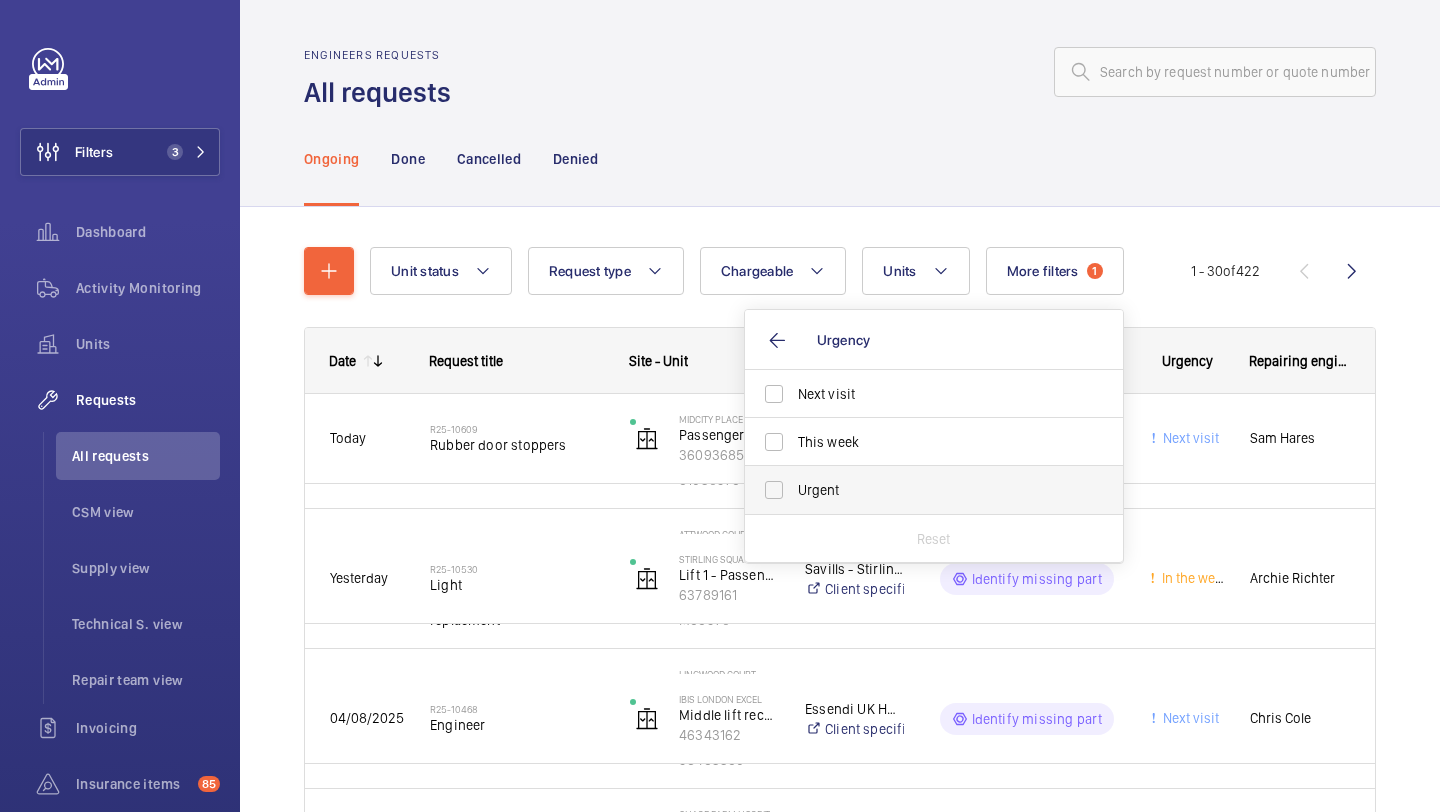 click on "Urgent" at bounding box center [935, 490] 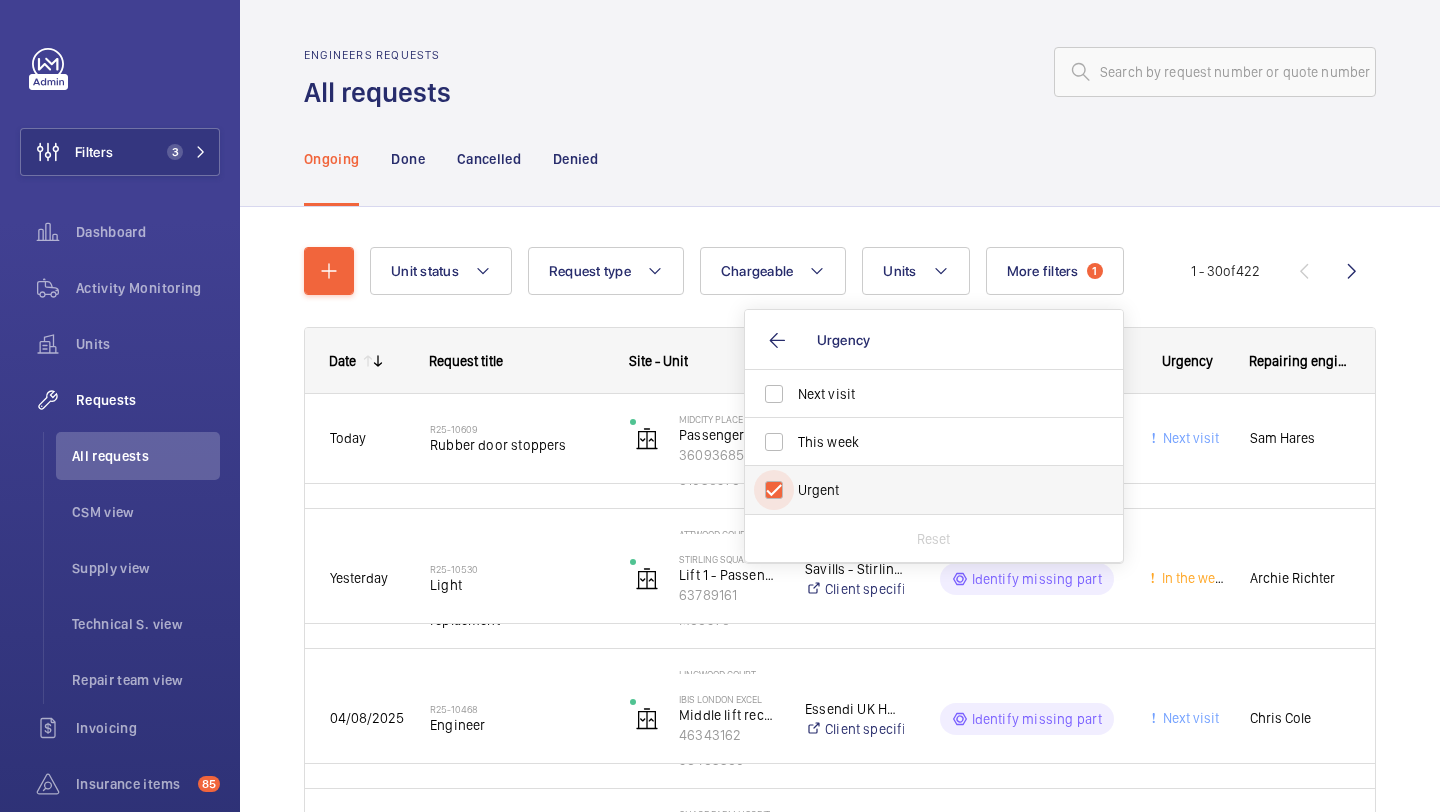 checkbox on "true" 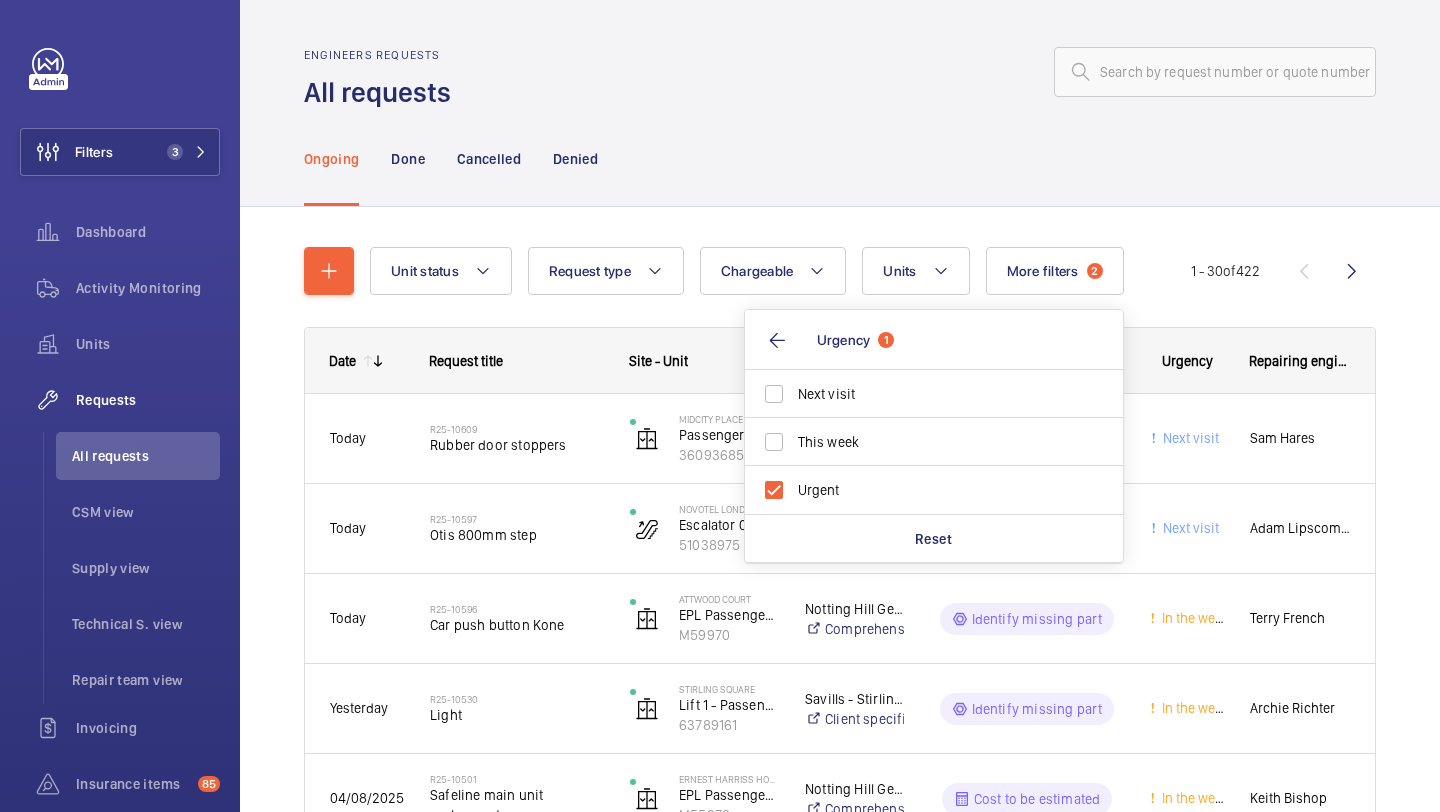 click on "Ongoing Done Cancelled Denied" 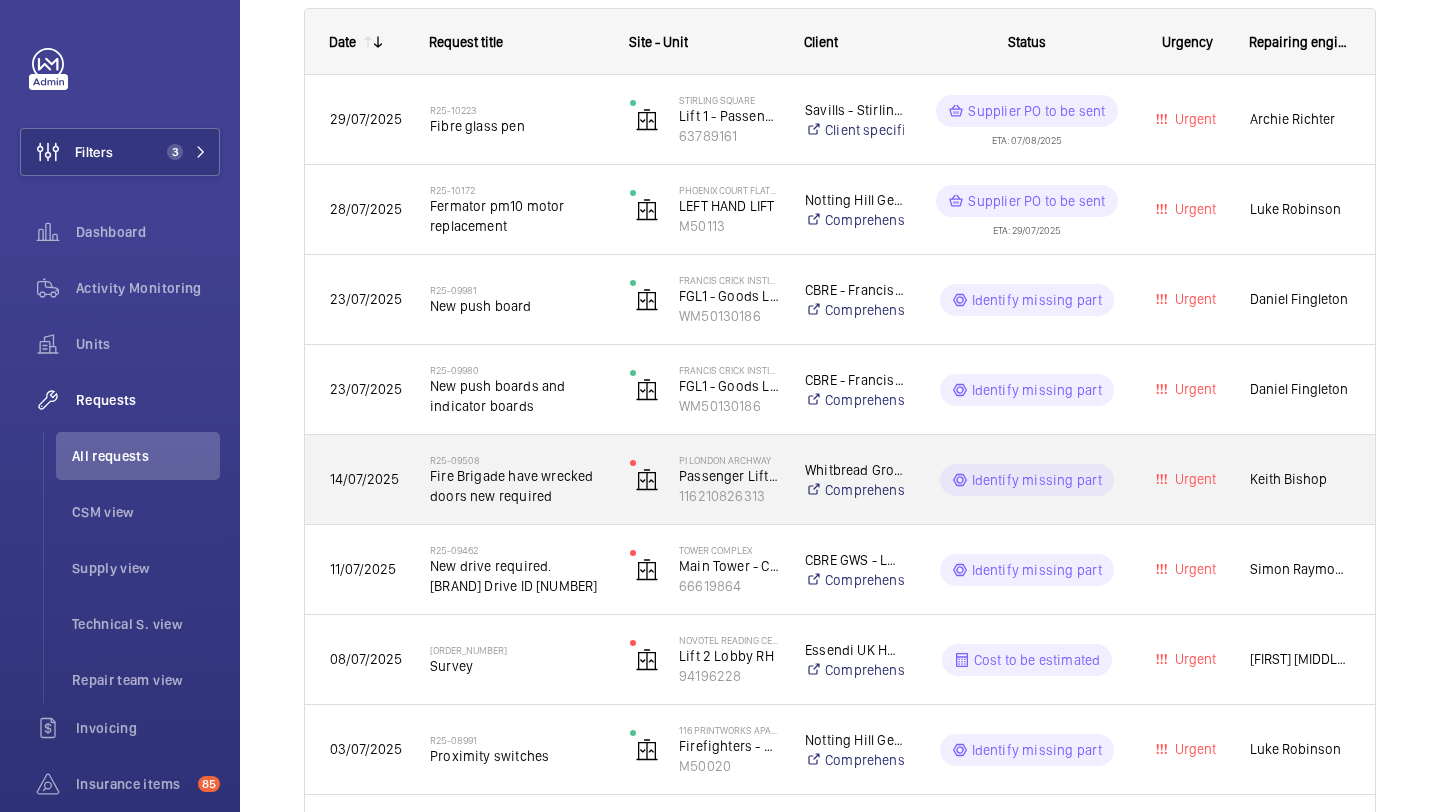 scroll, scrollTop: 335, scrollLeft: 0, axis: vertical 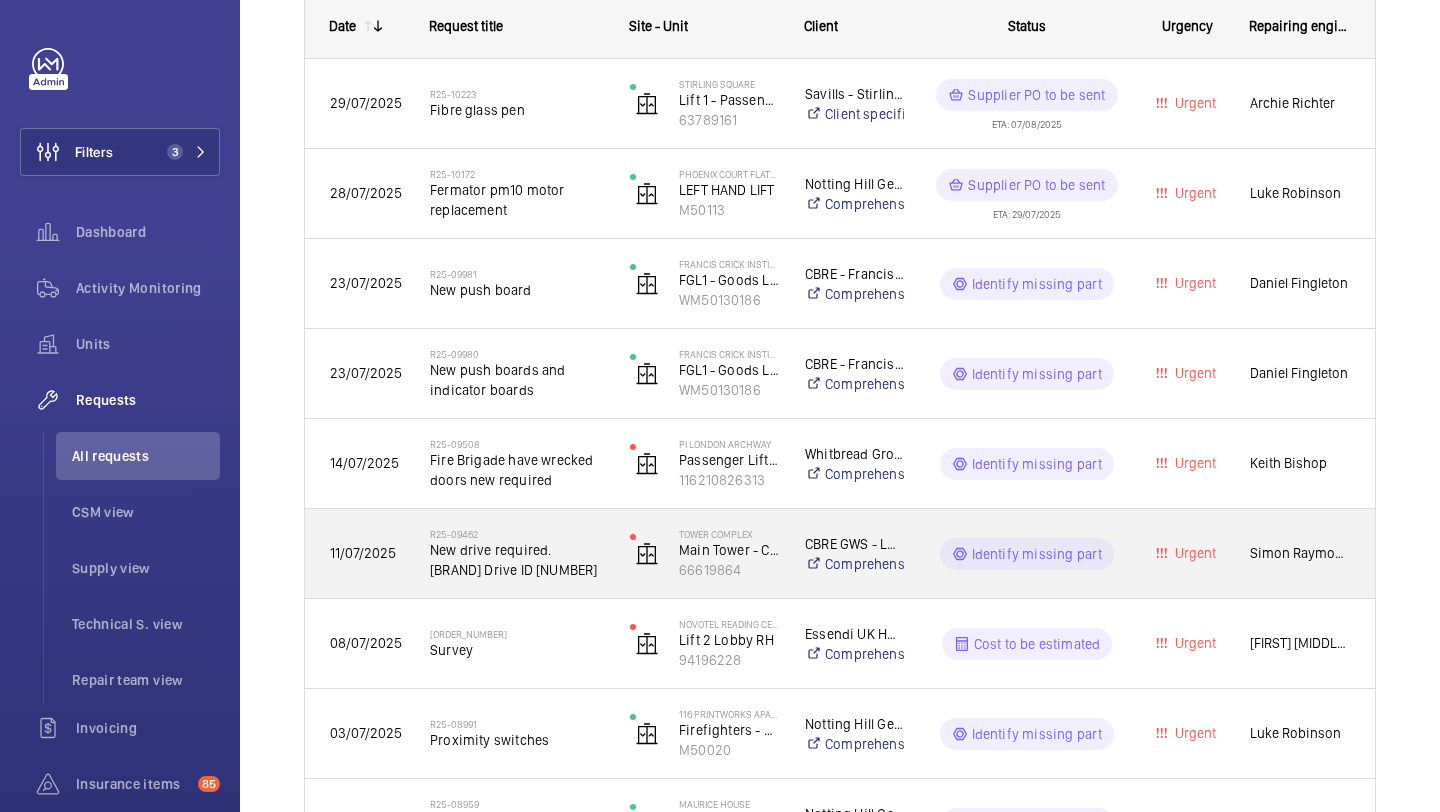 click on "New drive required. Schindler Drive ID 59410966" 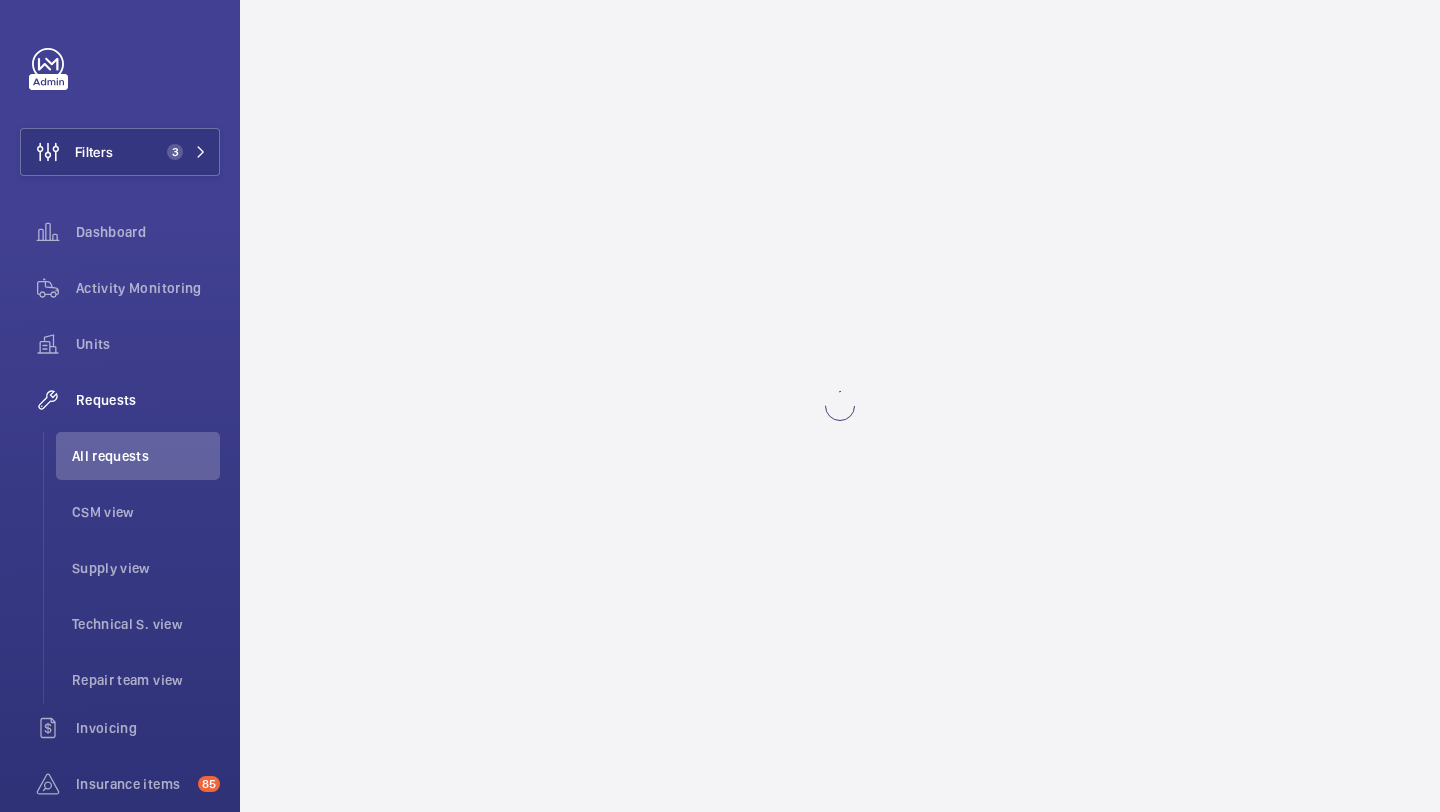 scroll, scrollTop: 0, scrollLeft: 0, axis: both 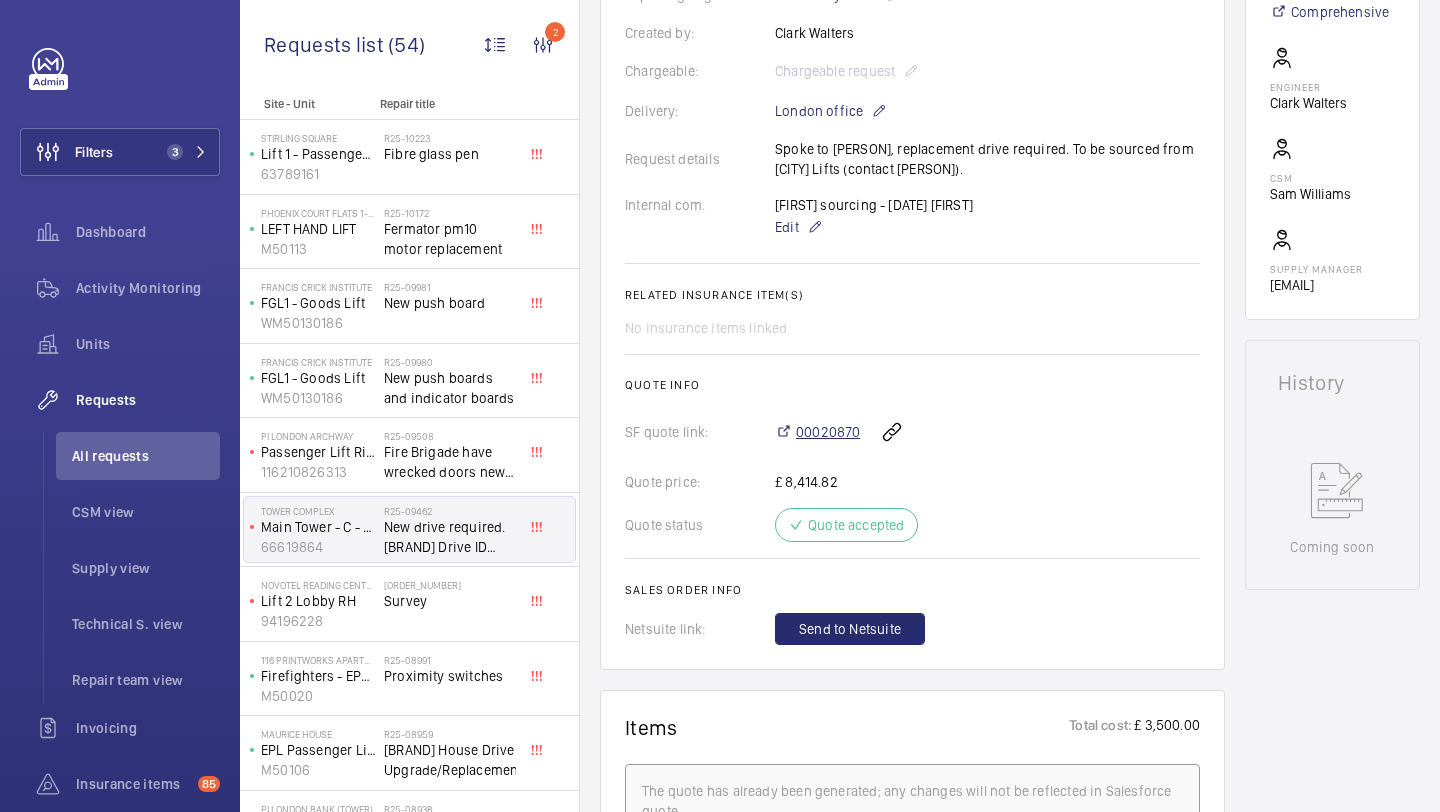 click on "00020870" 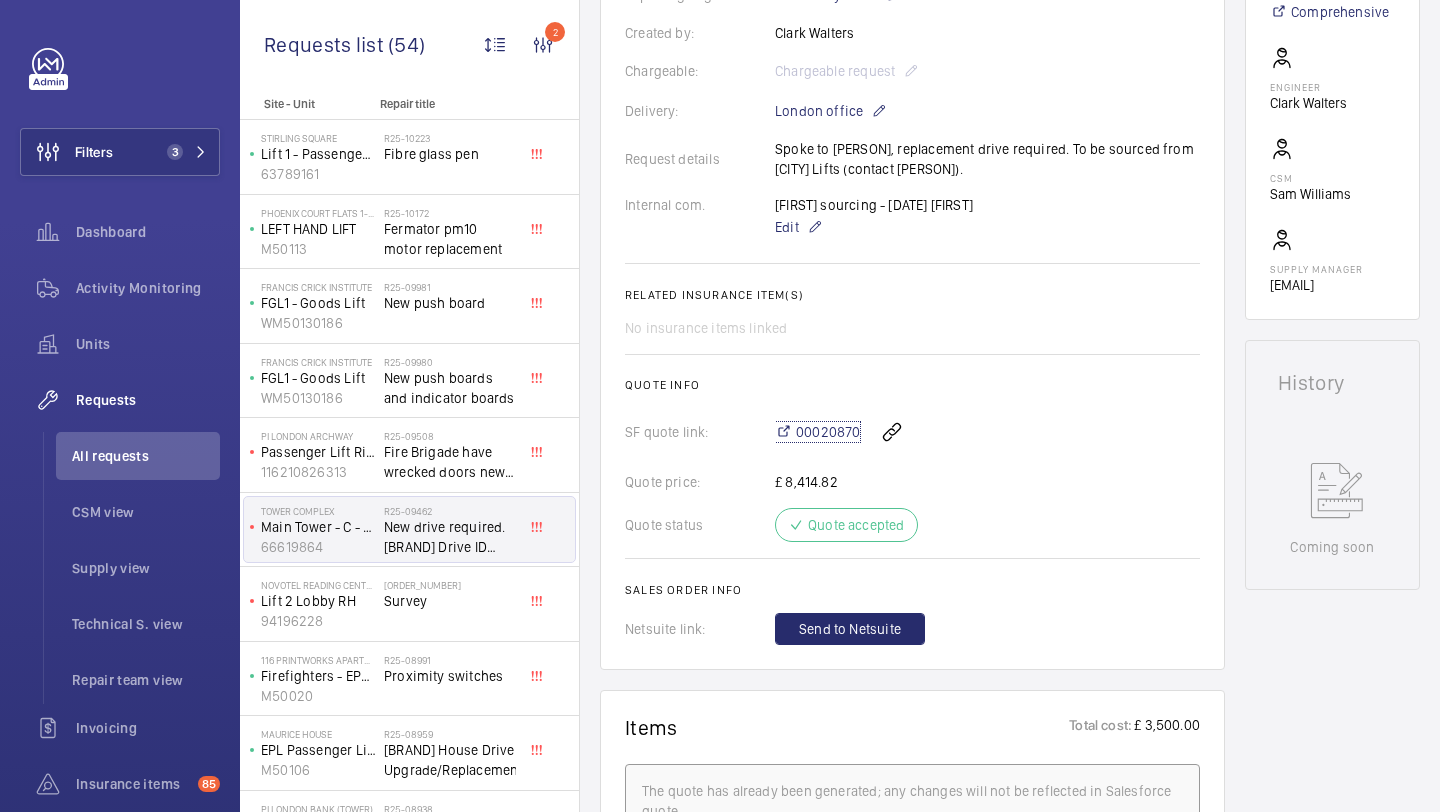 scroll, scrollTop: 1169, scrollLeft: 0, axis: vertical 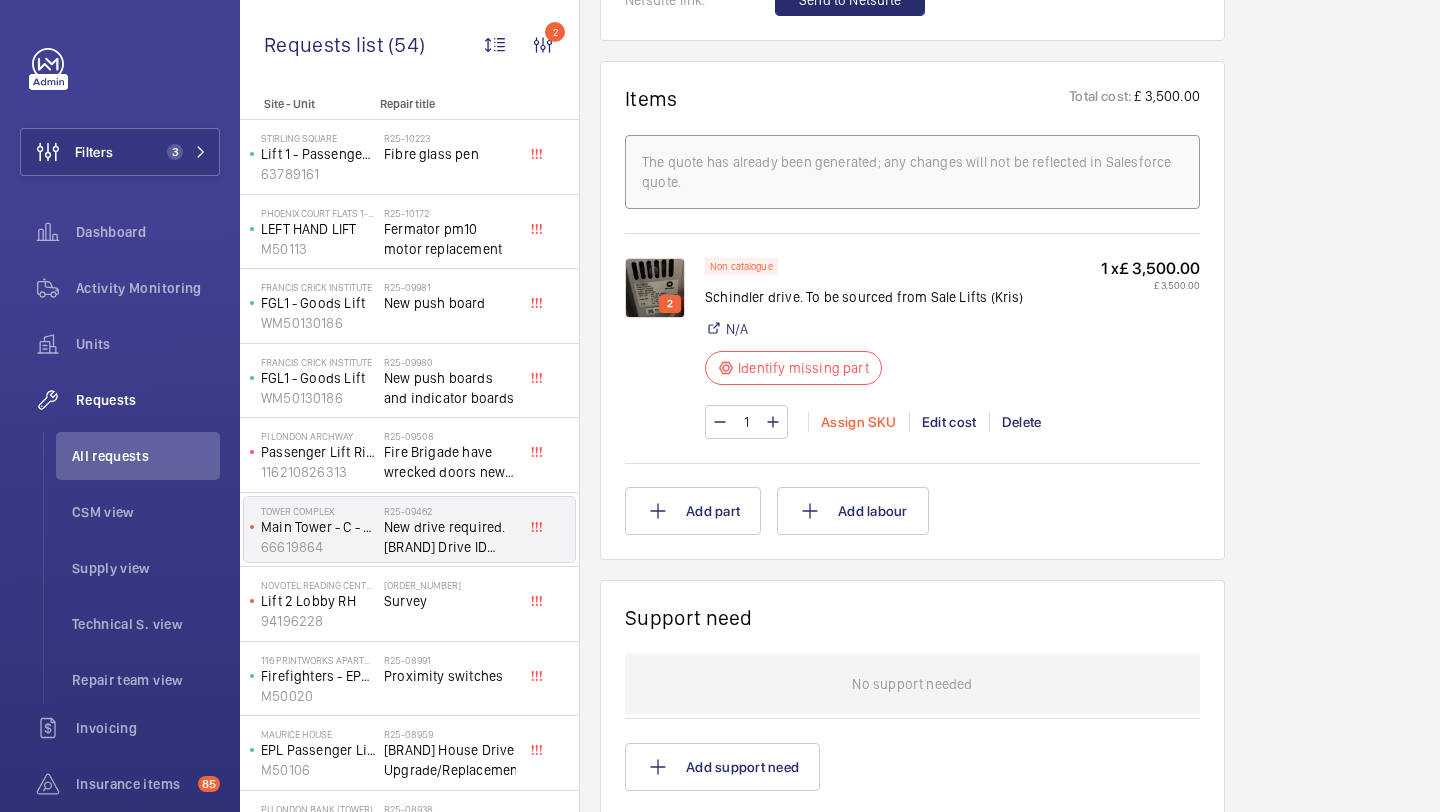 click on "Assign SKU" 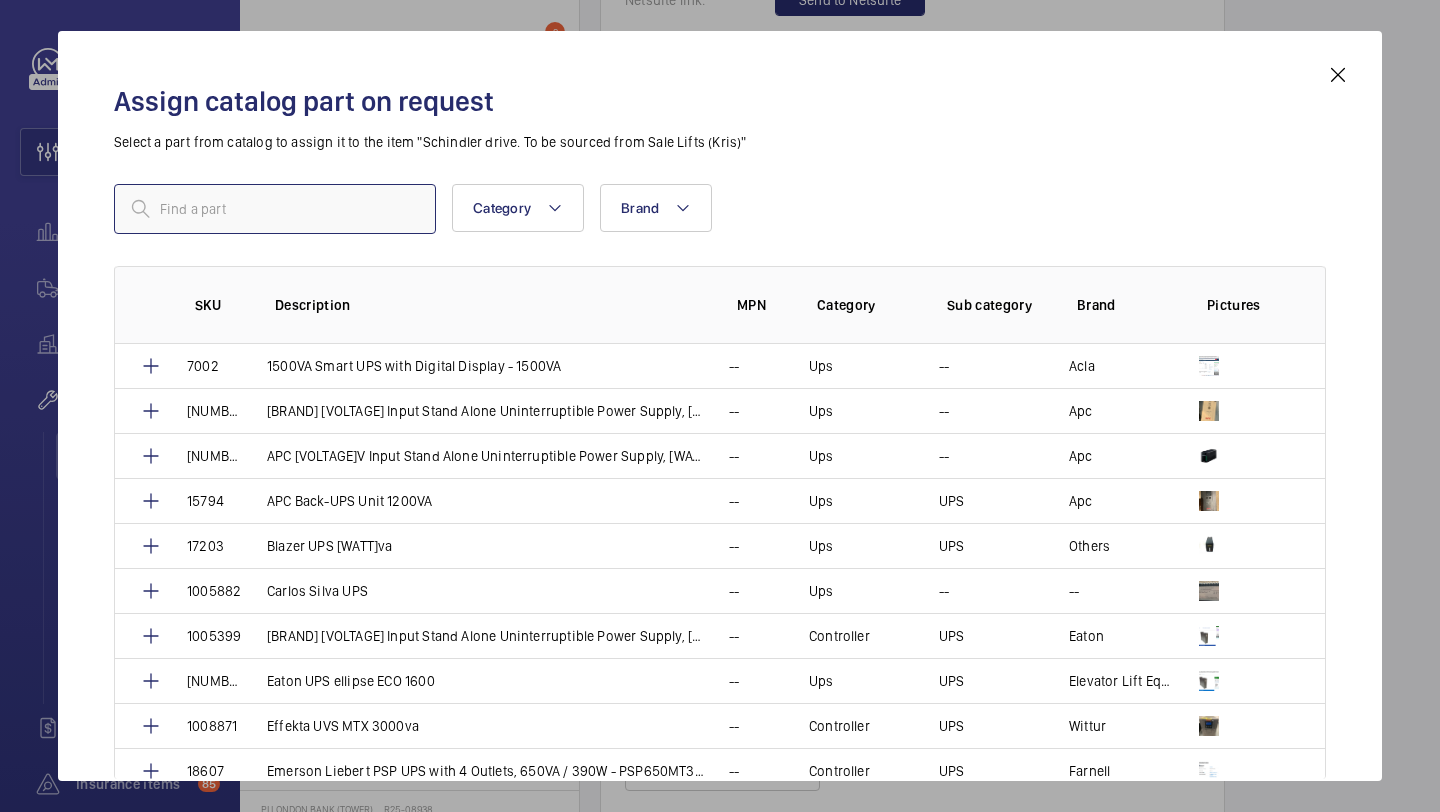 click at bounding box center (275, 209) 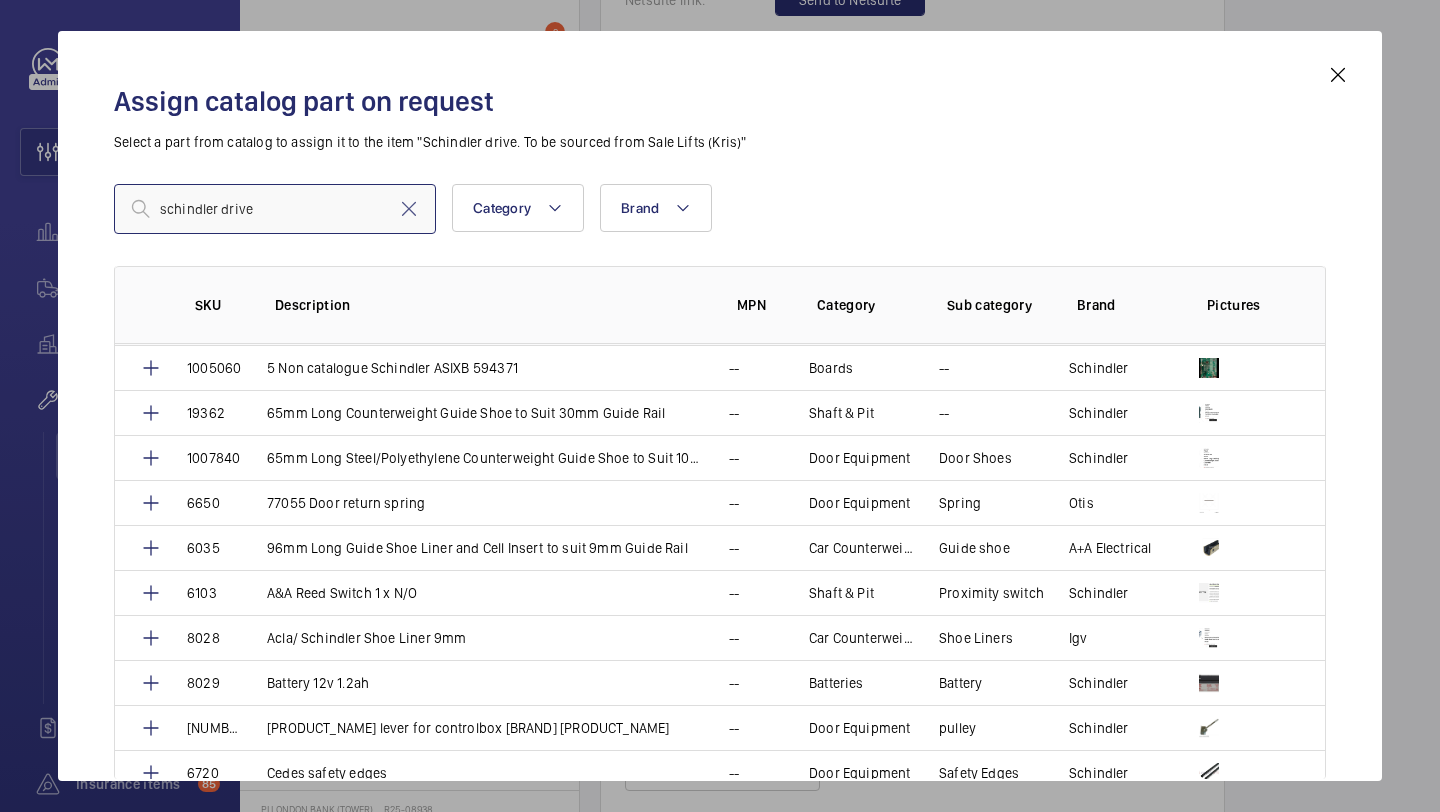 scroll, scrollTop: 0, scrollLeft: 0, axis: both 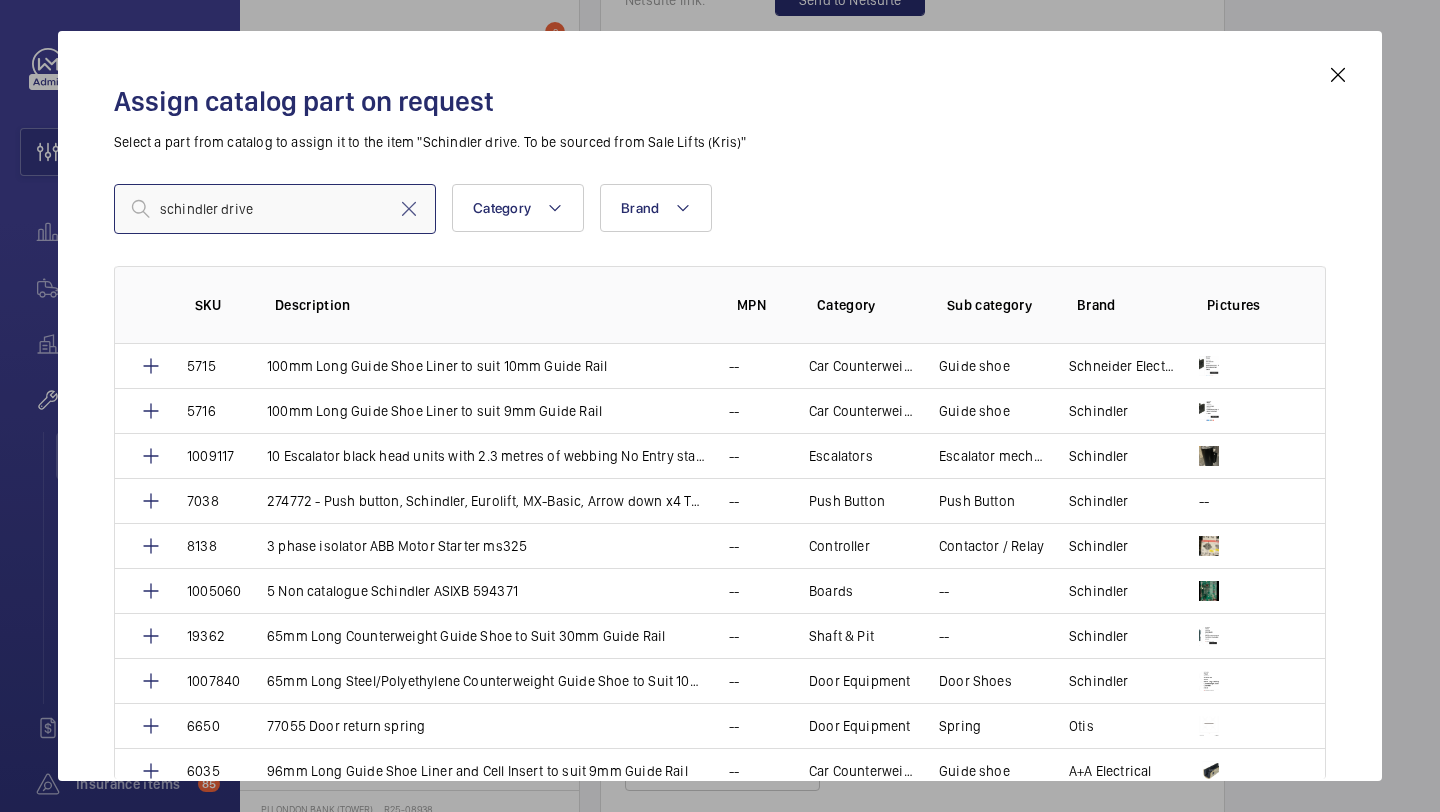 click on "schindler drive" at bounding box center [275, 209] 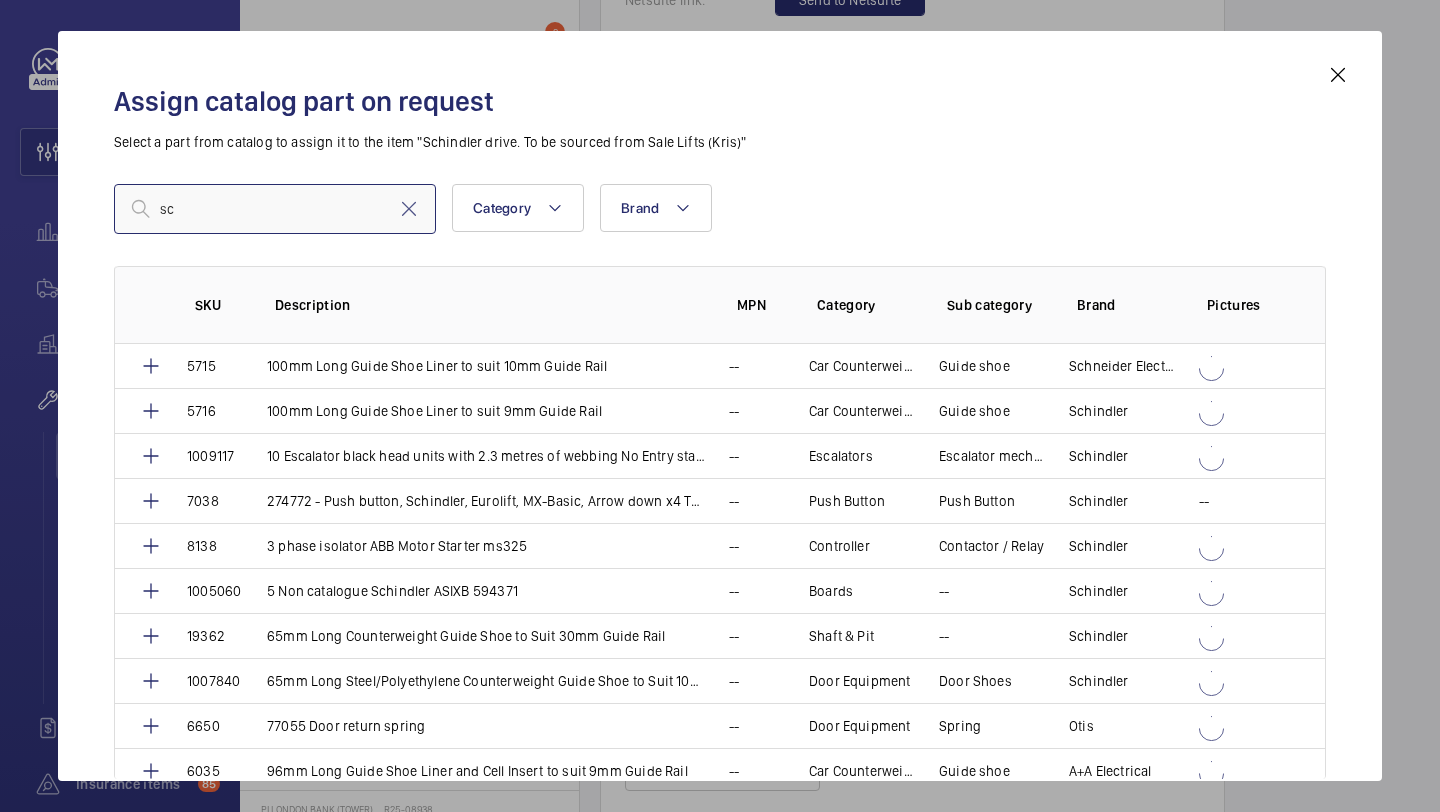 type on "s" 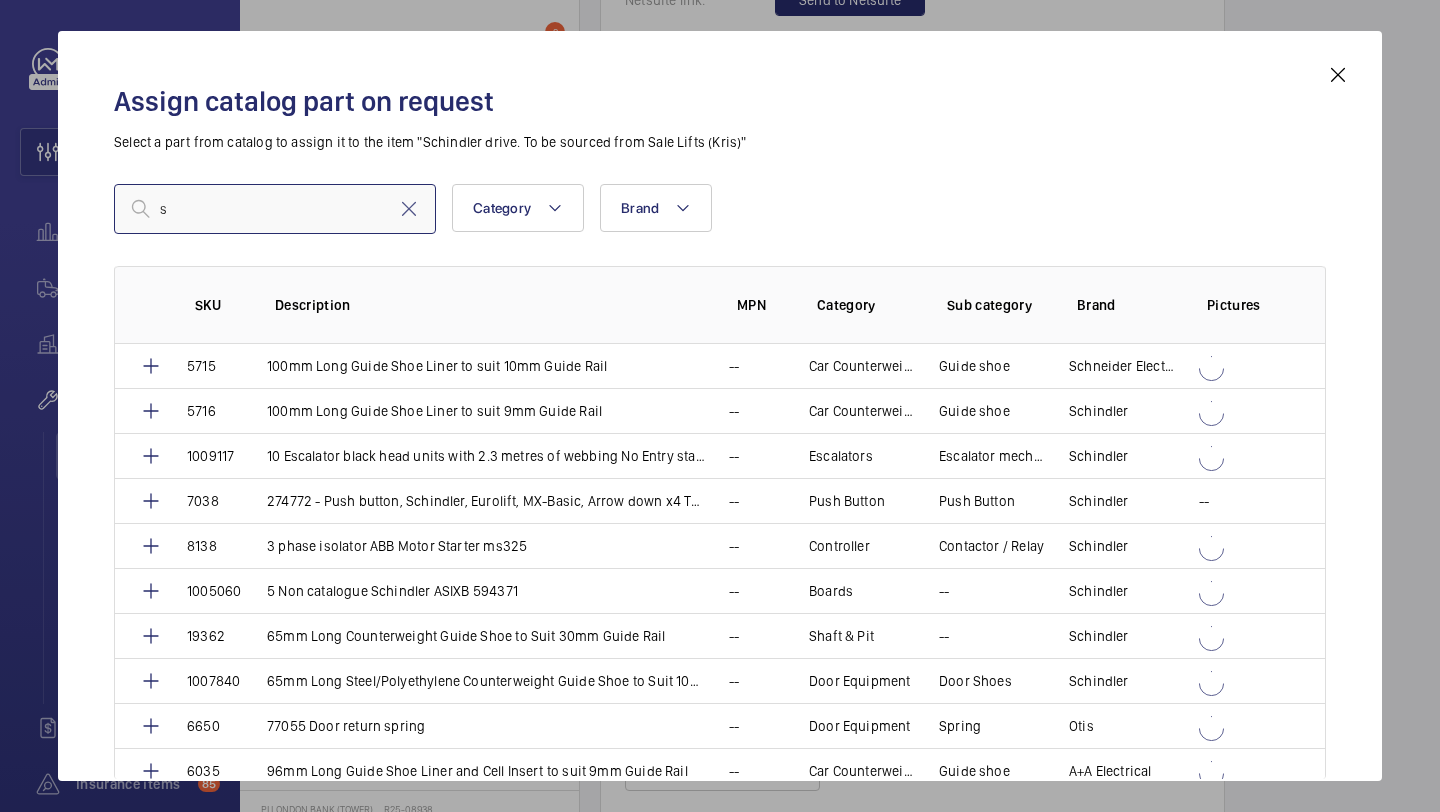 type 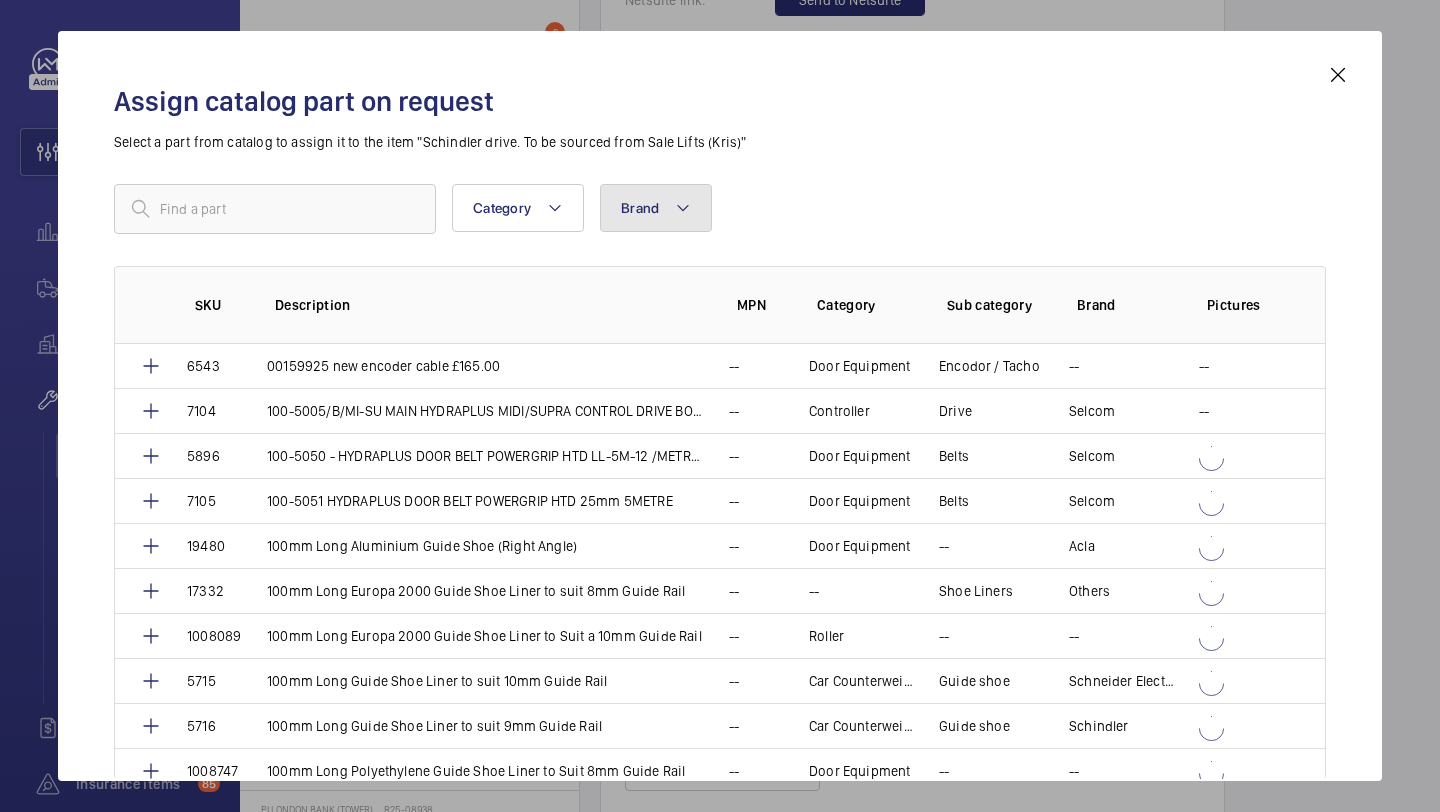 click on "Brand" at bounding box center [640, 208] 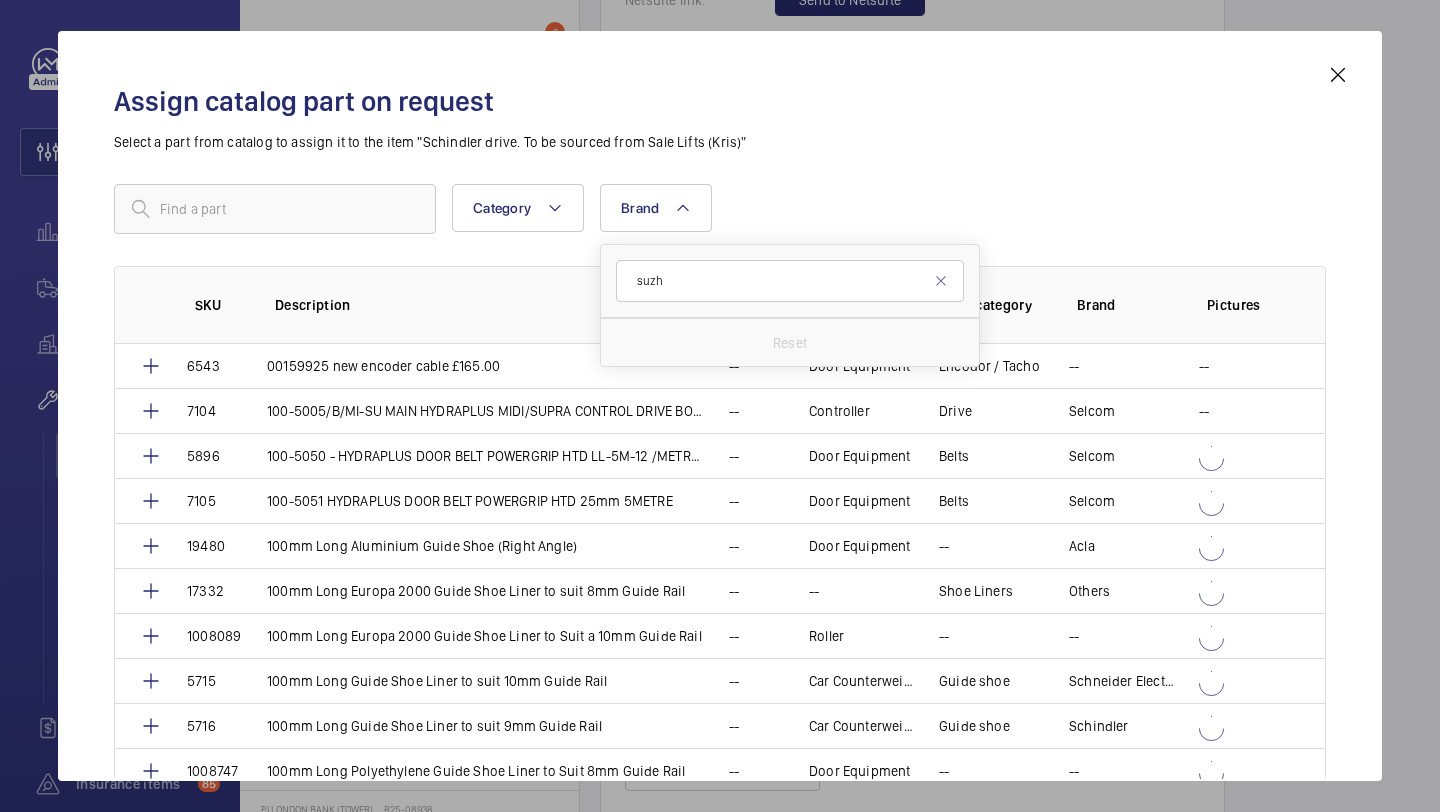type on "suzh" 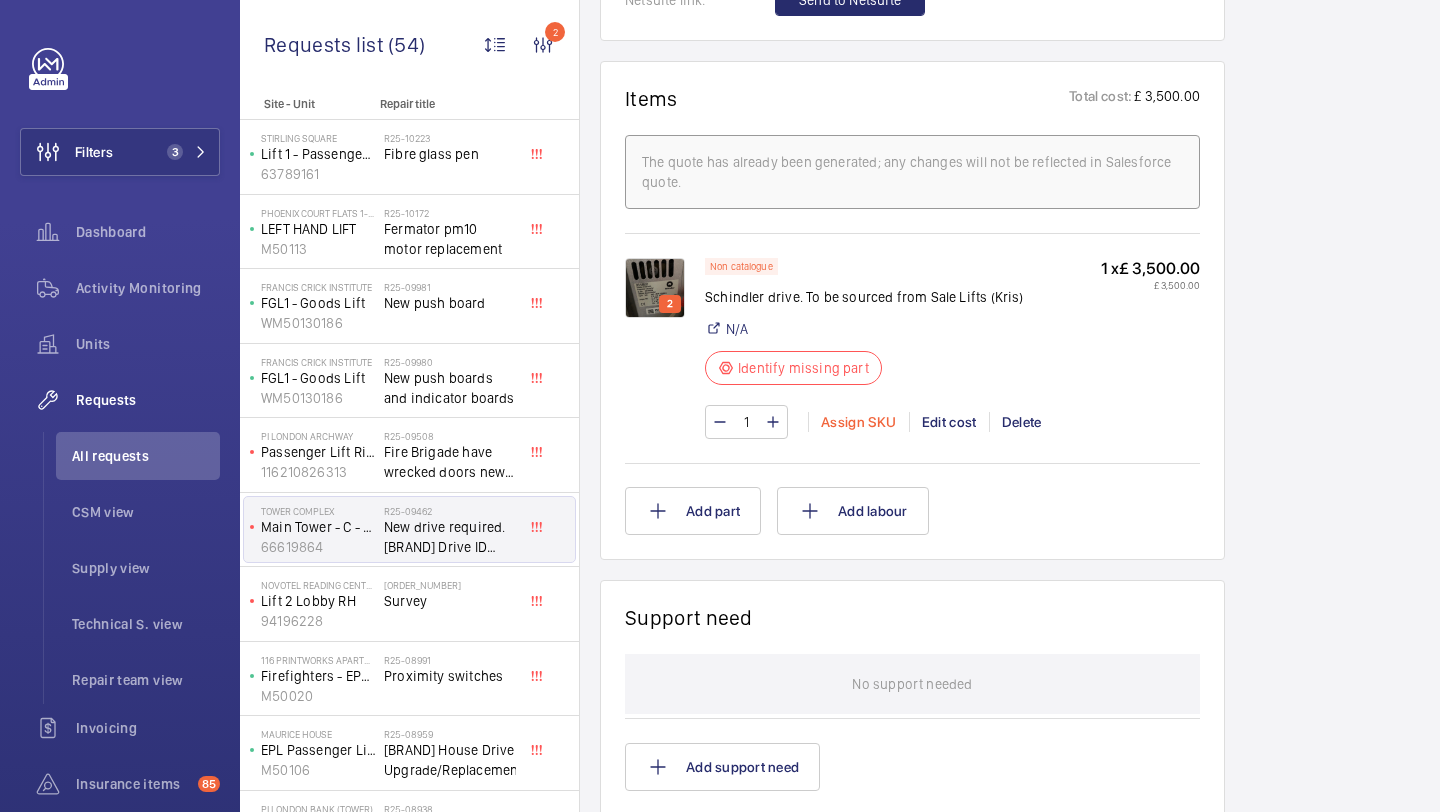 click on "Assign SKU" 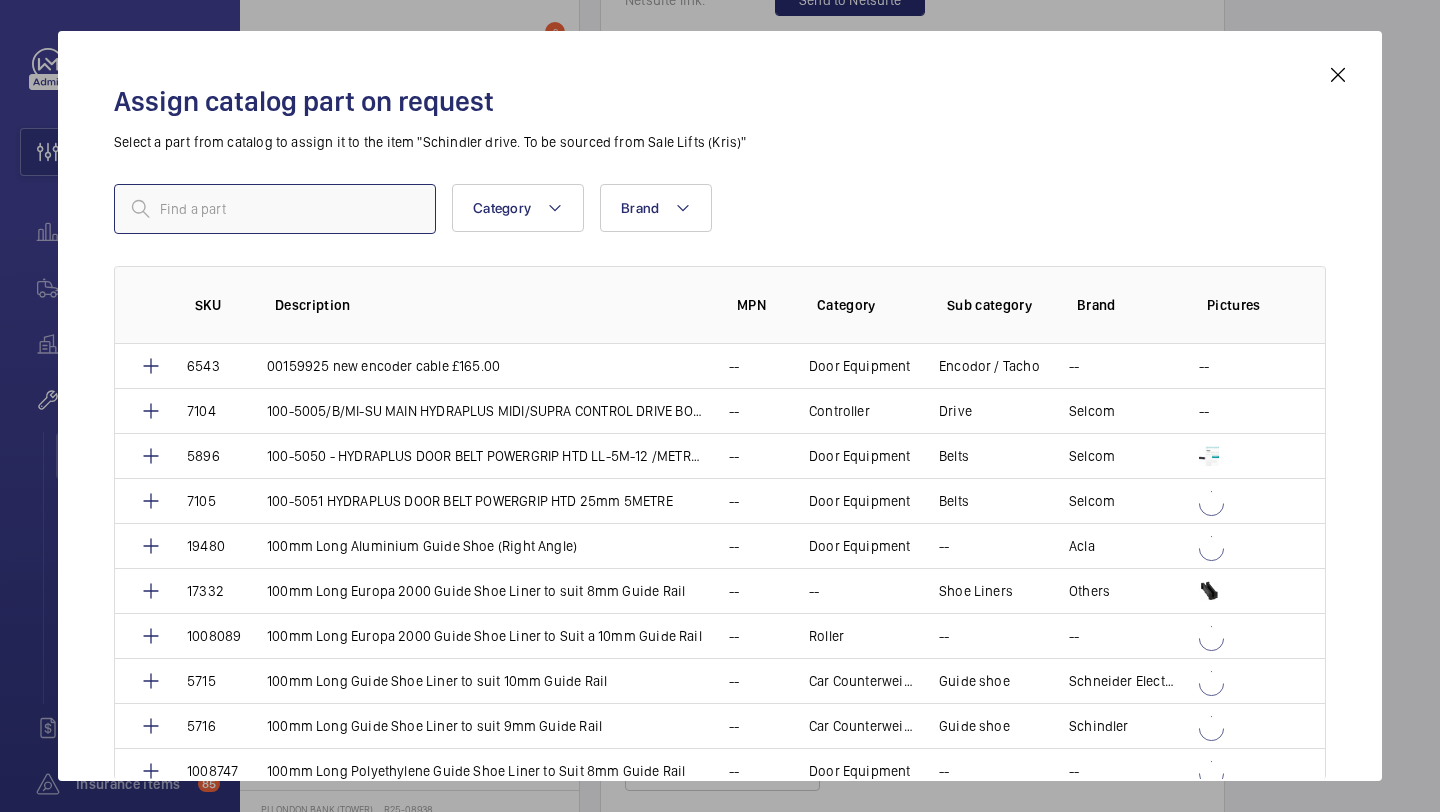 click at bounding box center [275, 209] 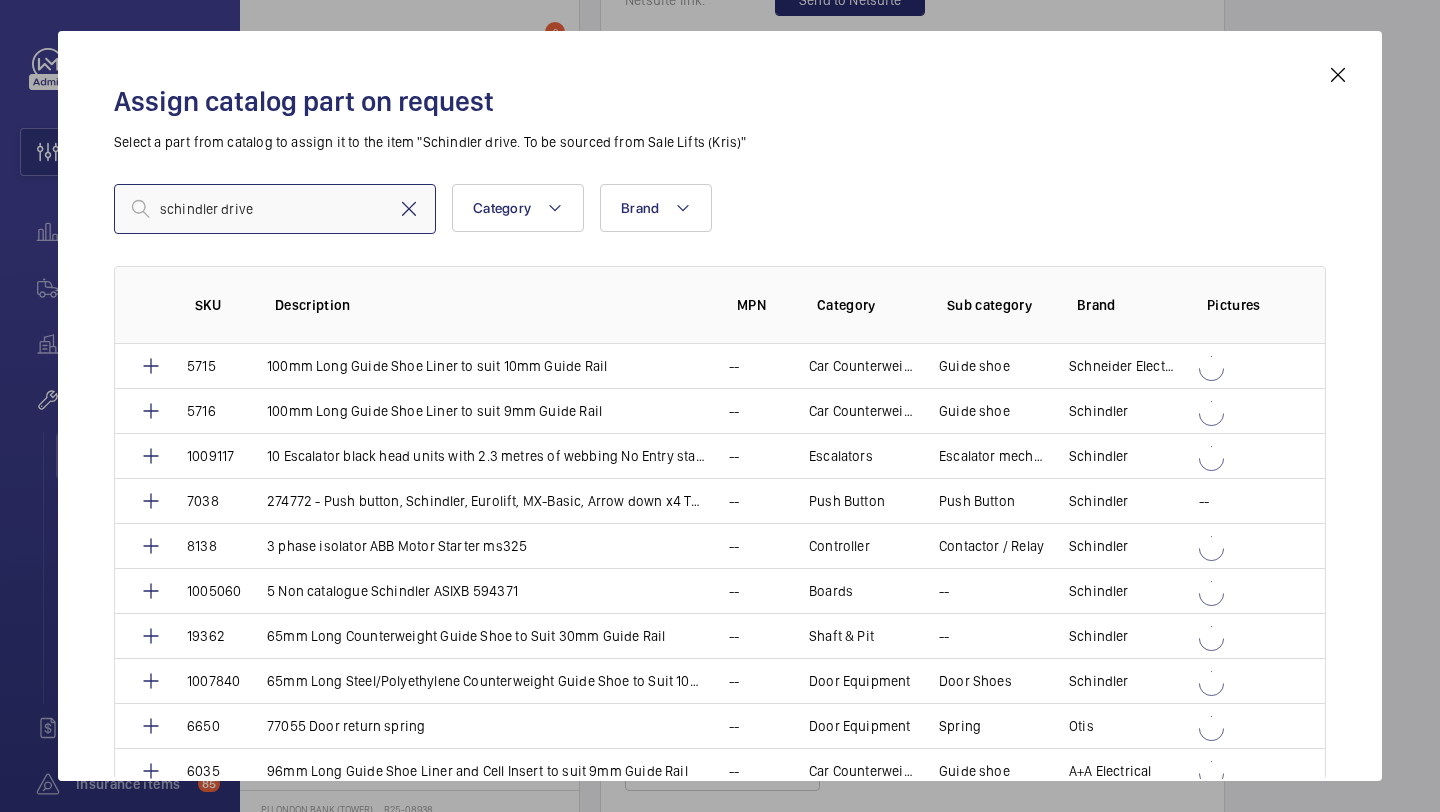 type on "schindler drive" 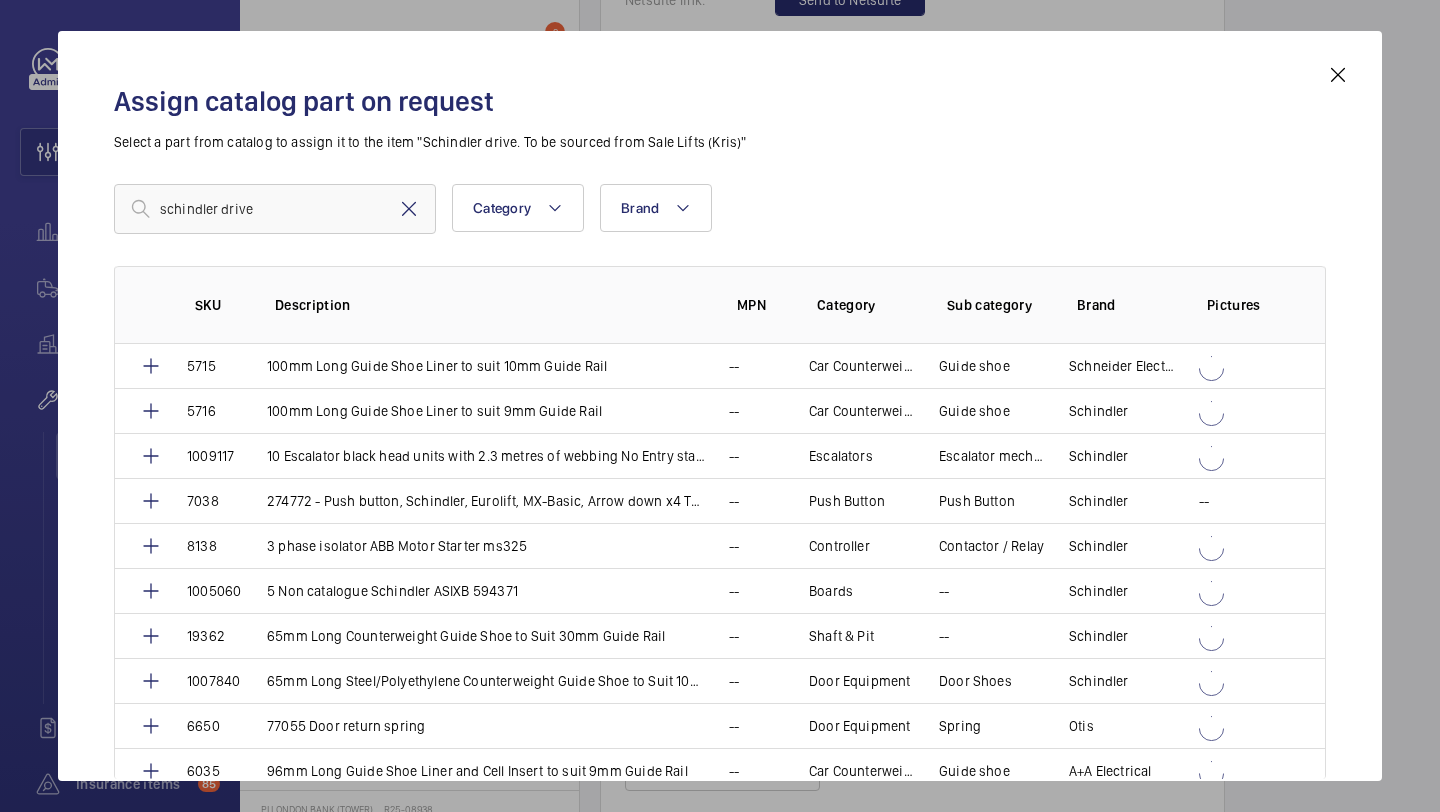 click at bounding box center (409, 209) 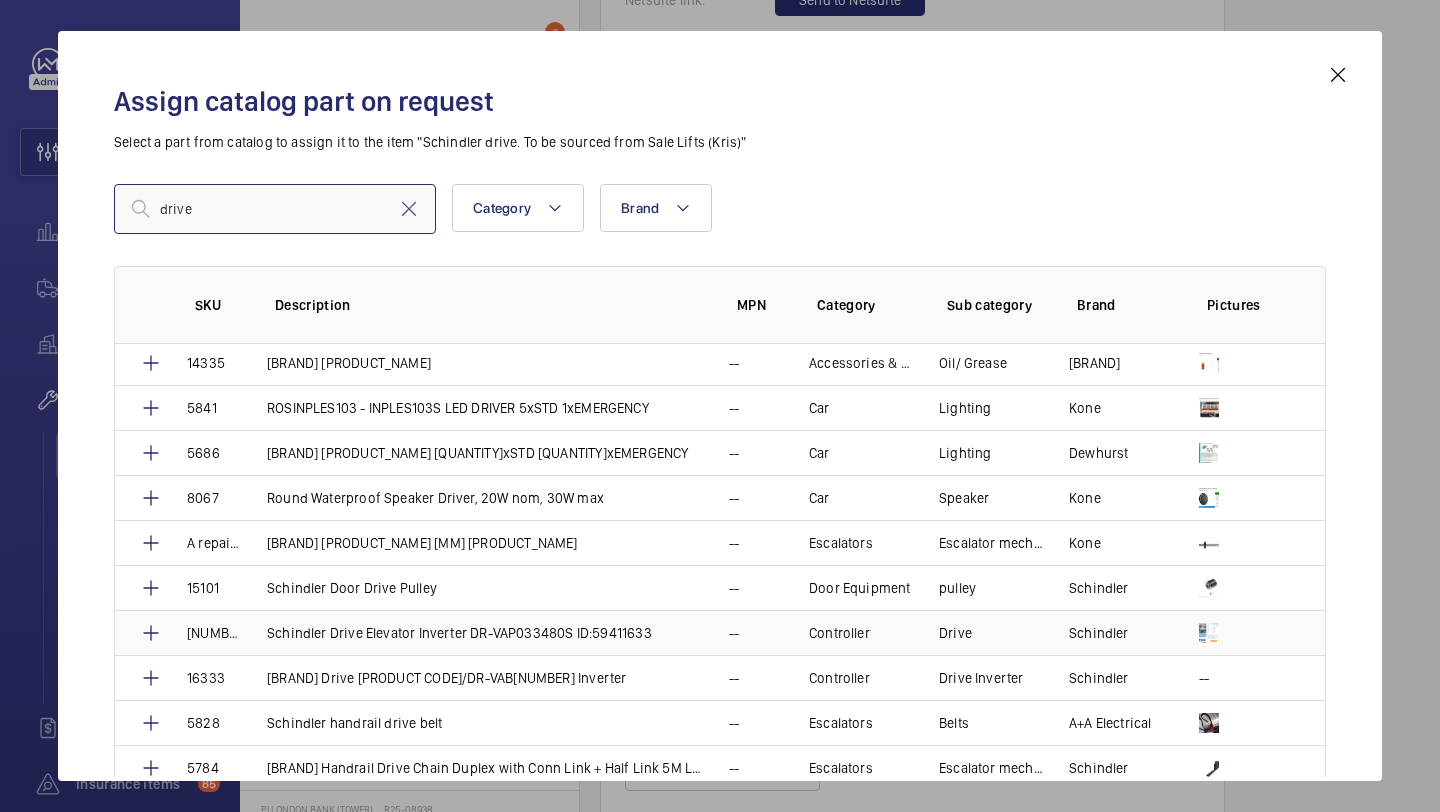 scroll, scrollTop: 3606, scrollLeft: 0, axis: vertical 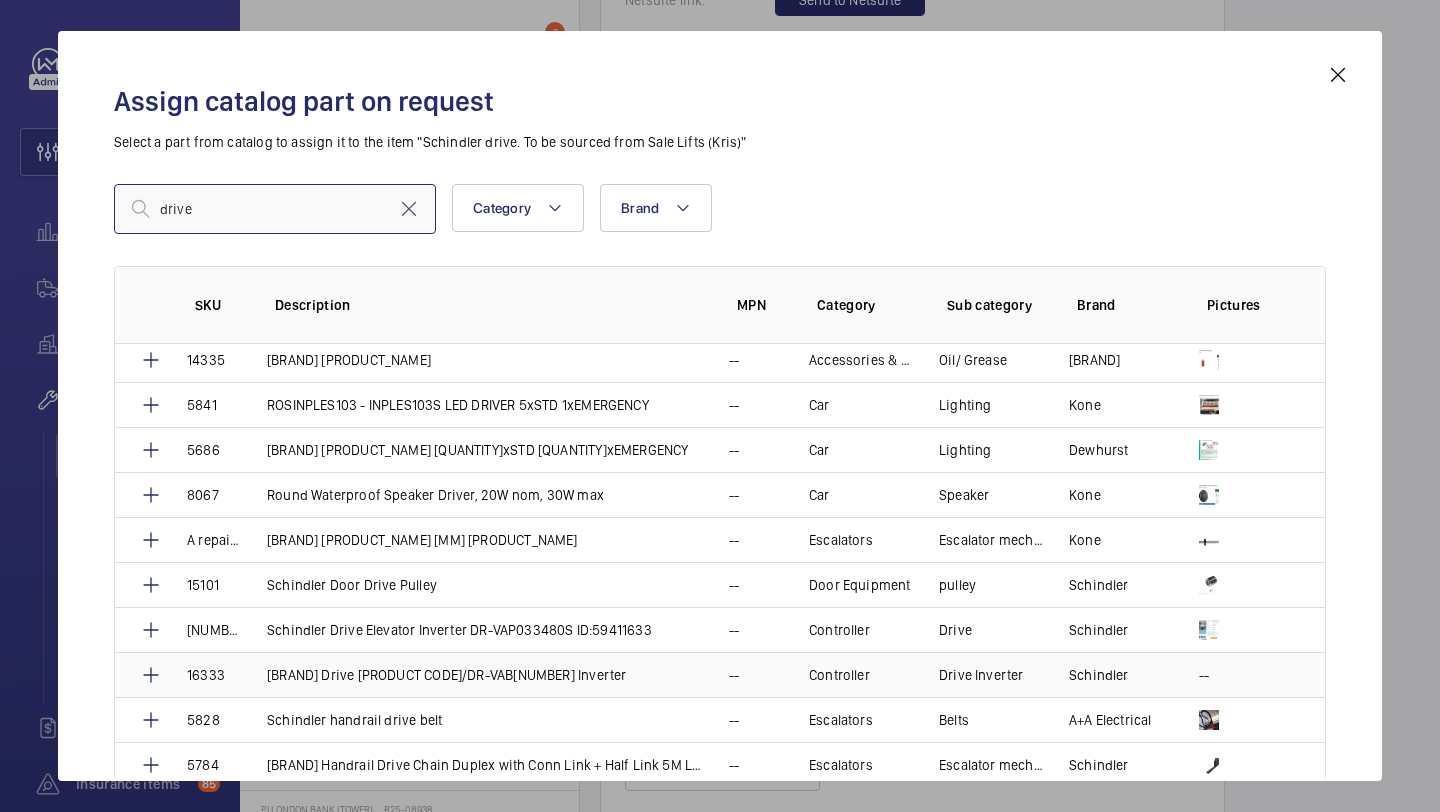 type on "drive" 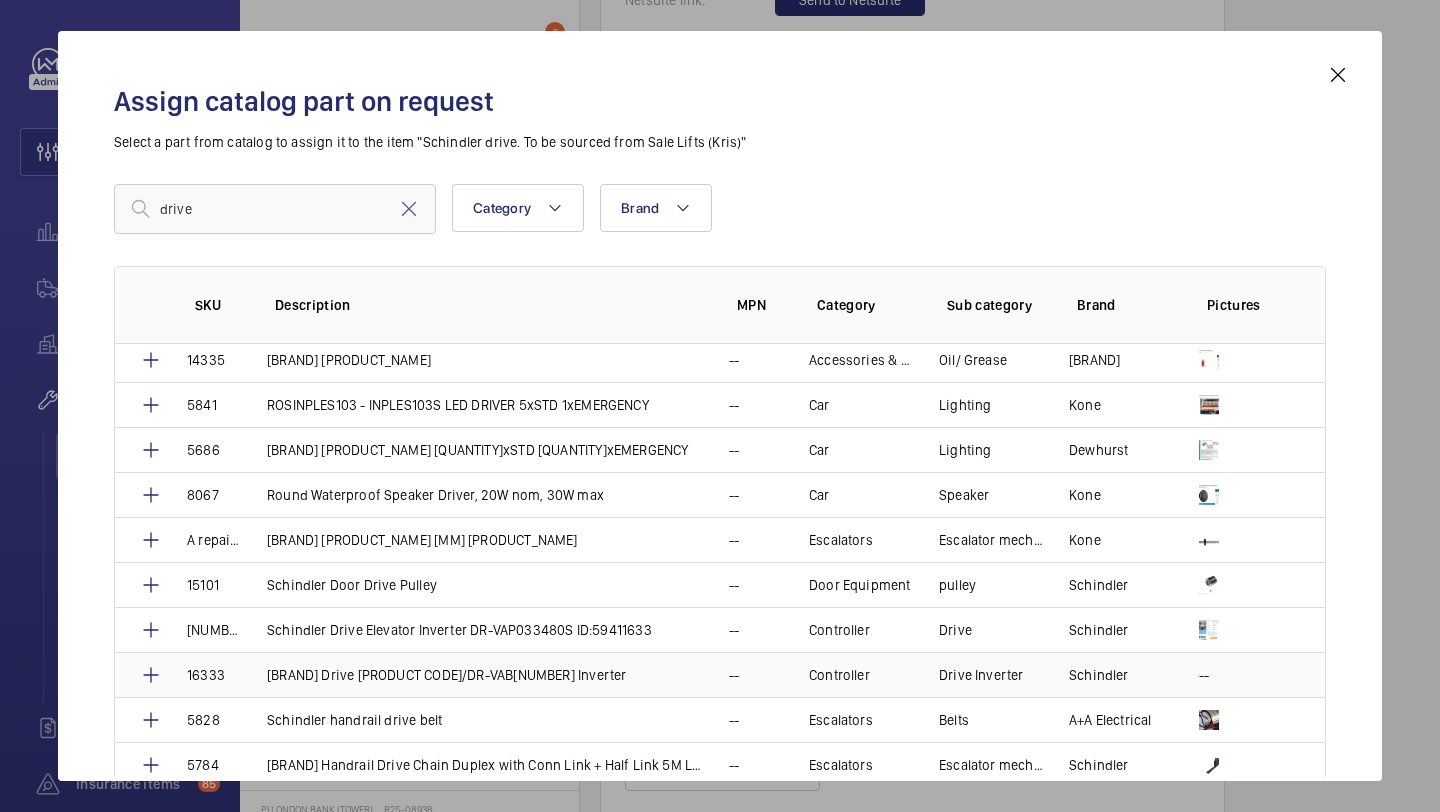 click on "Schindler Drive VF44BR/DR-VAB044 Inverter" at bounding box center [474, 674] 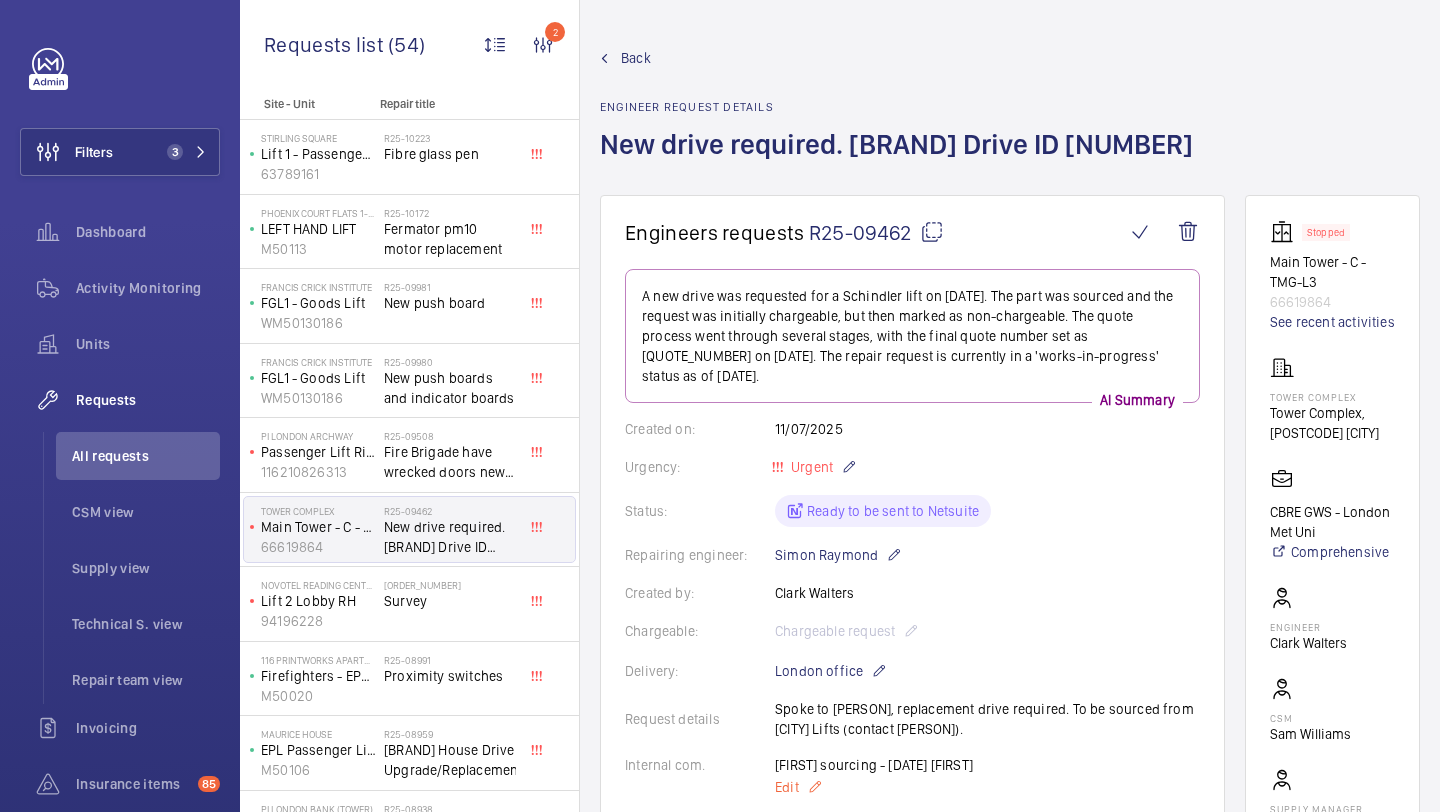 click 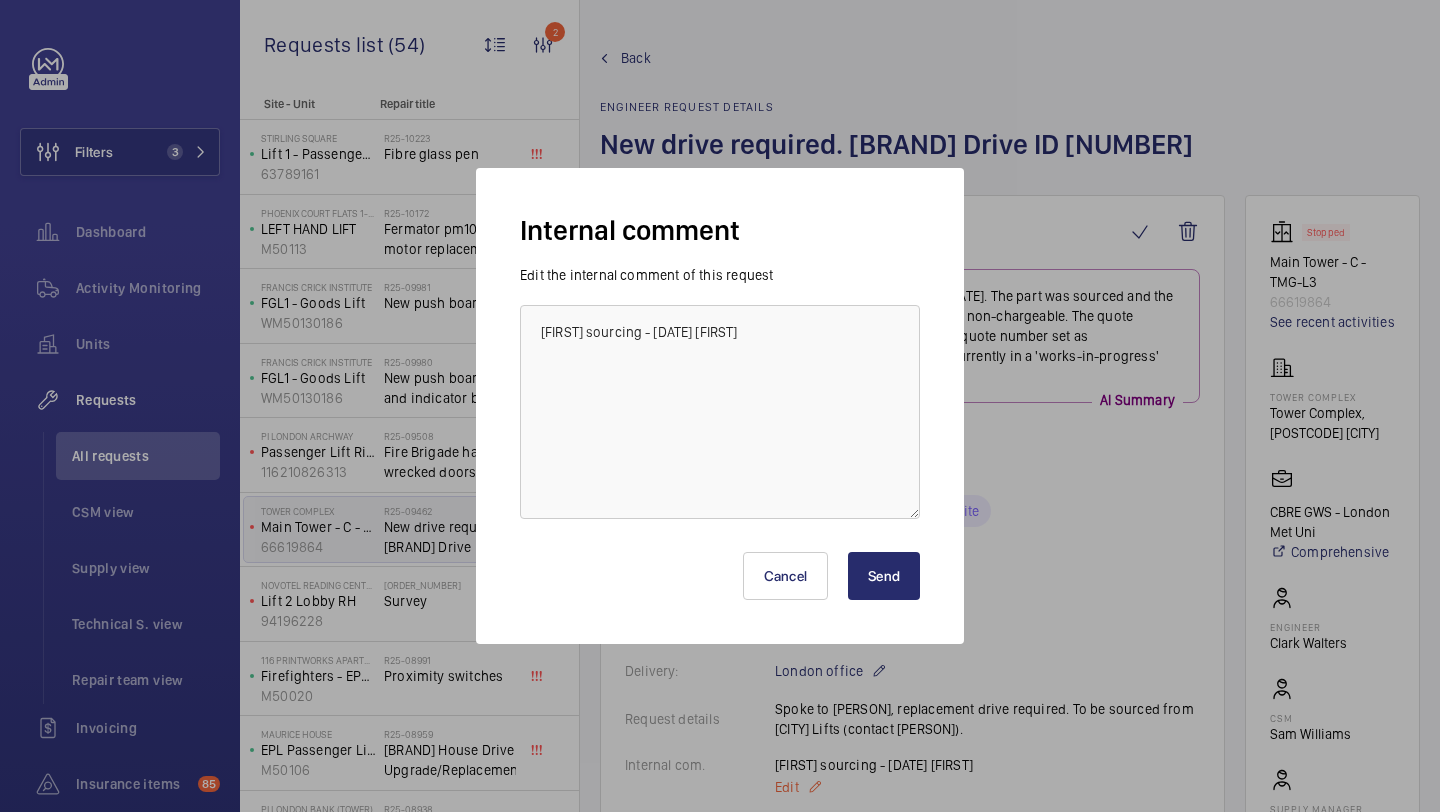 scroll, scrollTop: 434, scrollLeft: 0, axis: vertical 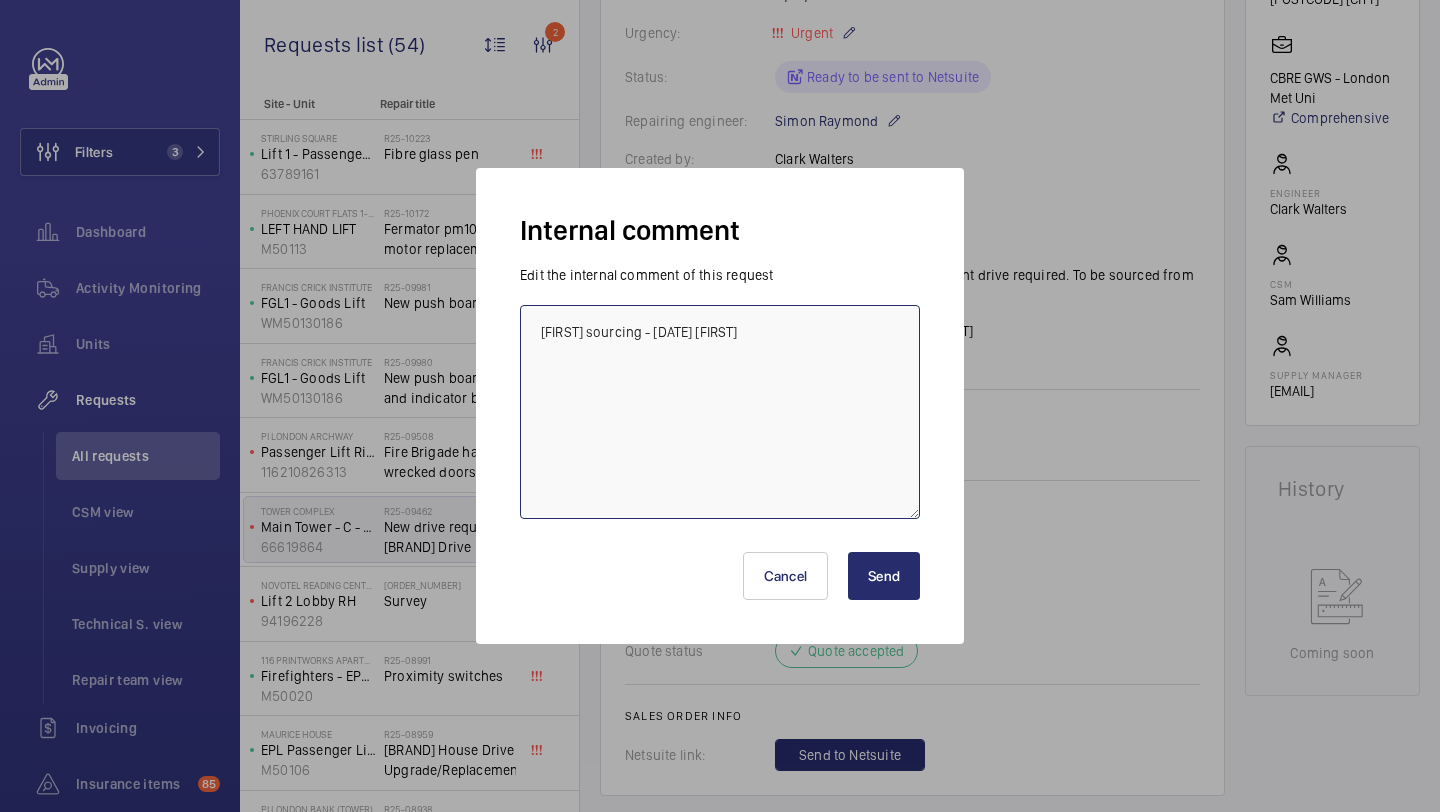 click on "elle sourcing - 14/07 Elle" at bounding box center [720, 412] 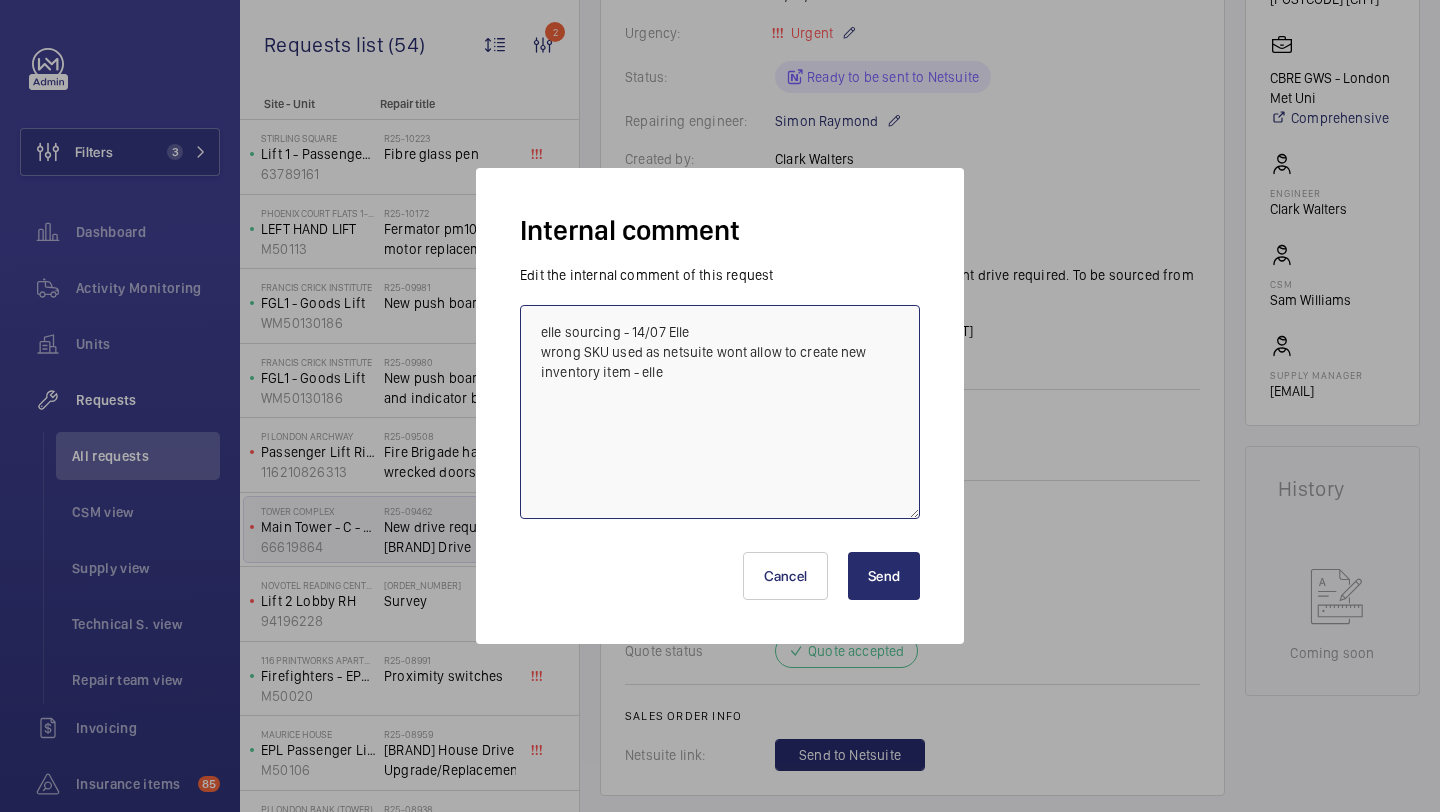 type on "elle sourcing - 14/07 Elle
wrong SKU used as netsuite wont allow to create new inventory item - elle" 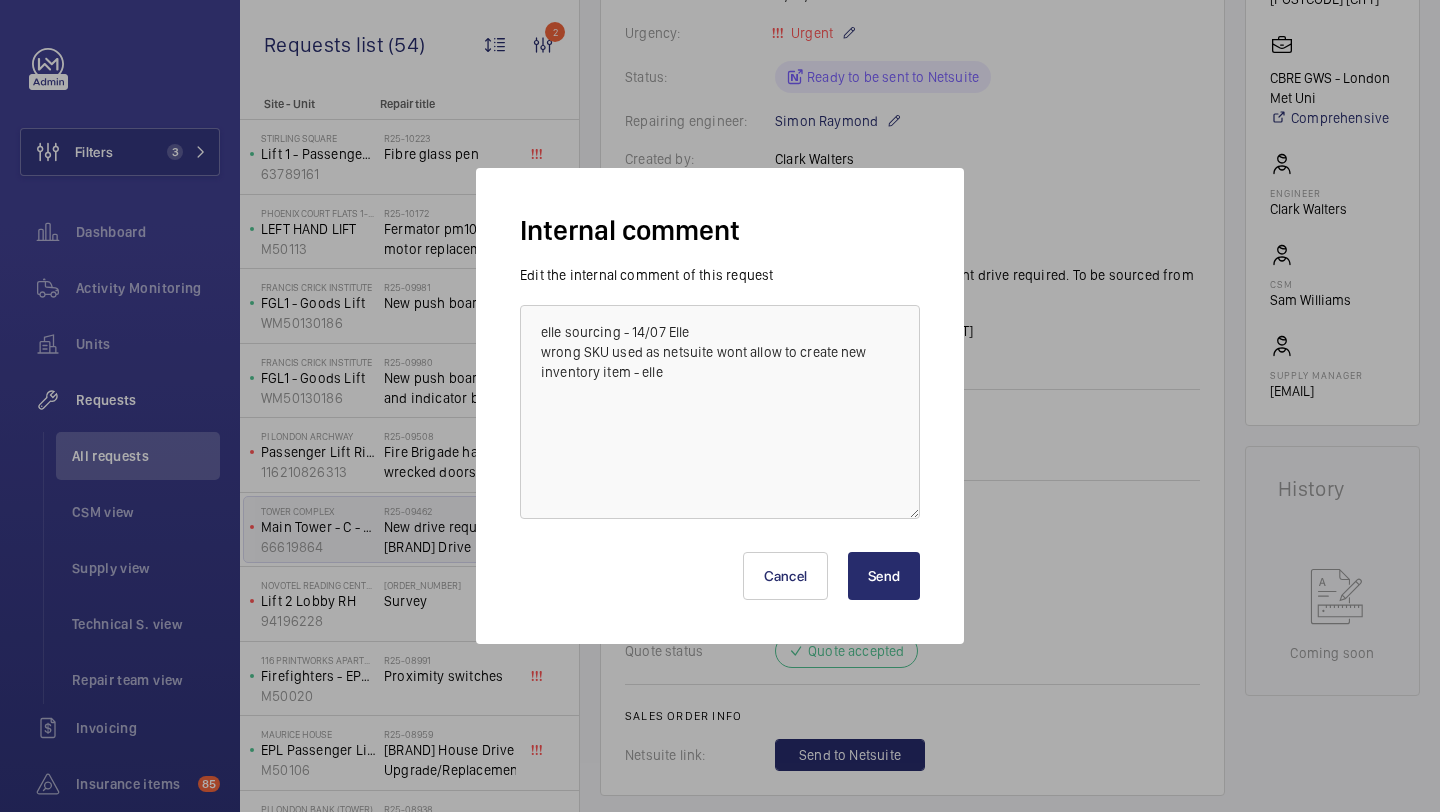 click on "Send" at bounding box center [884, 576] 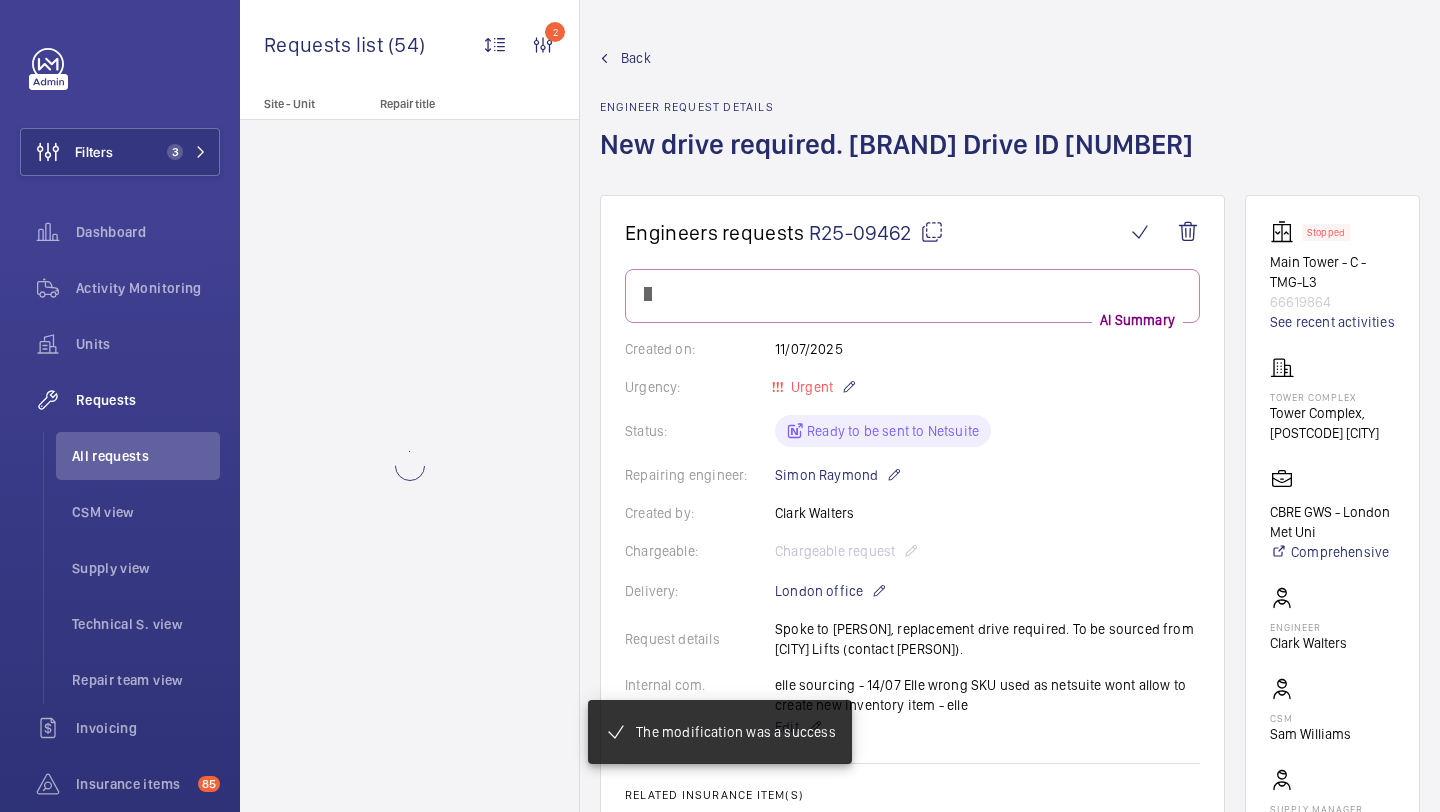 scroll, scrollTop: 785, scrollLeft: 0, axis: vertical 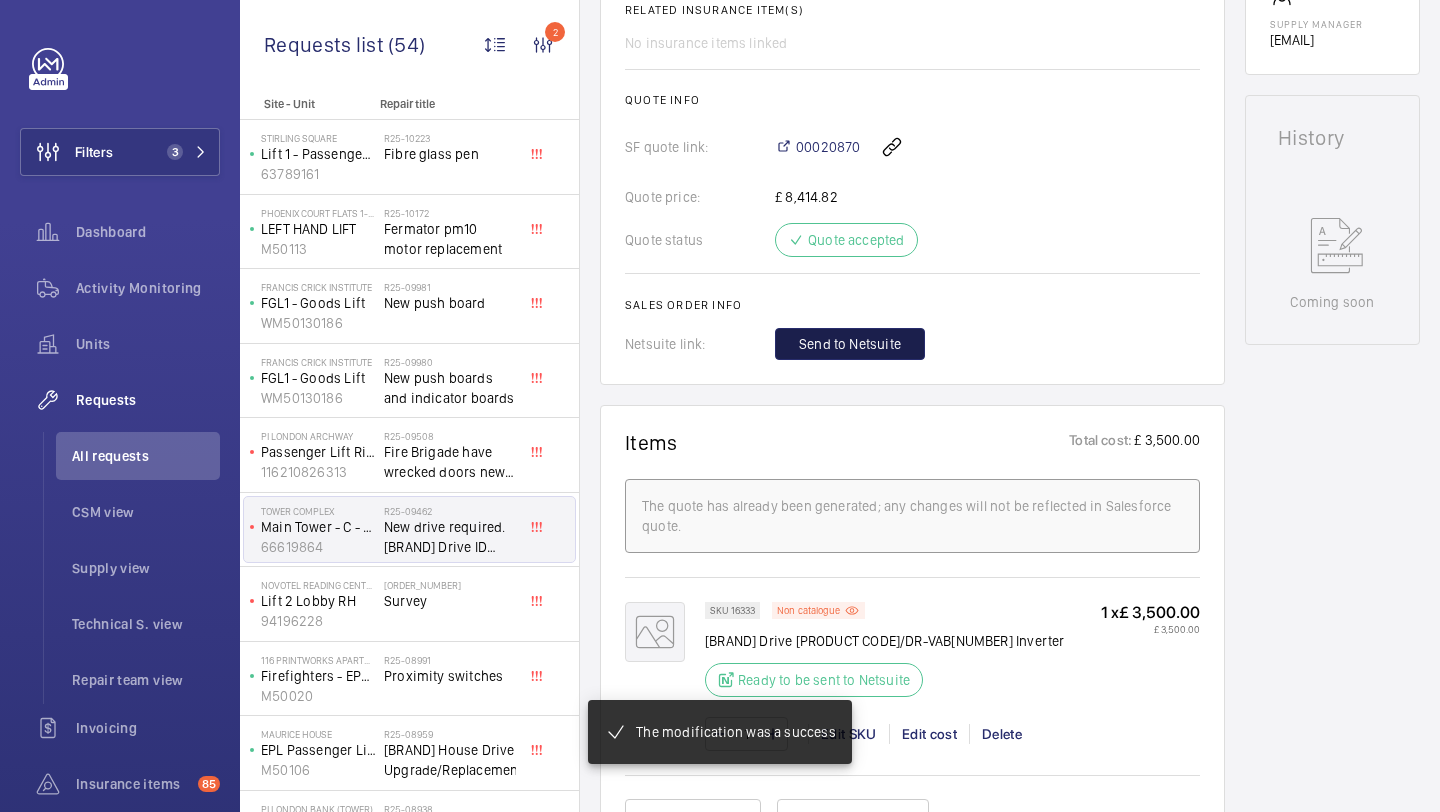 click on "Send to Netsuite" 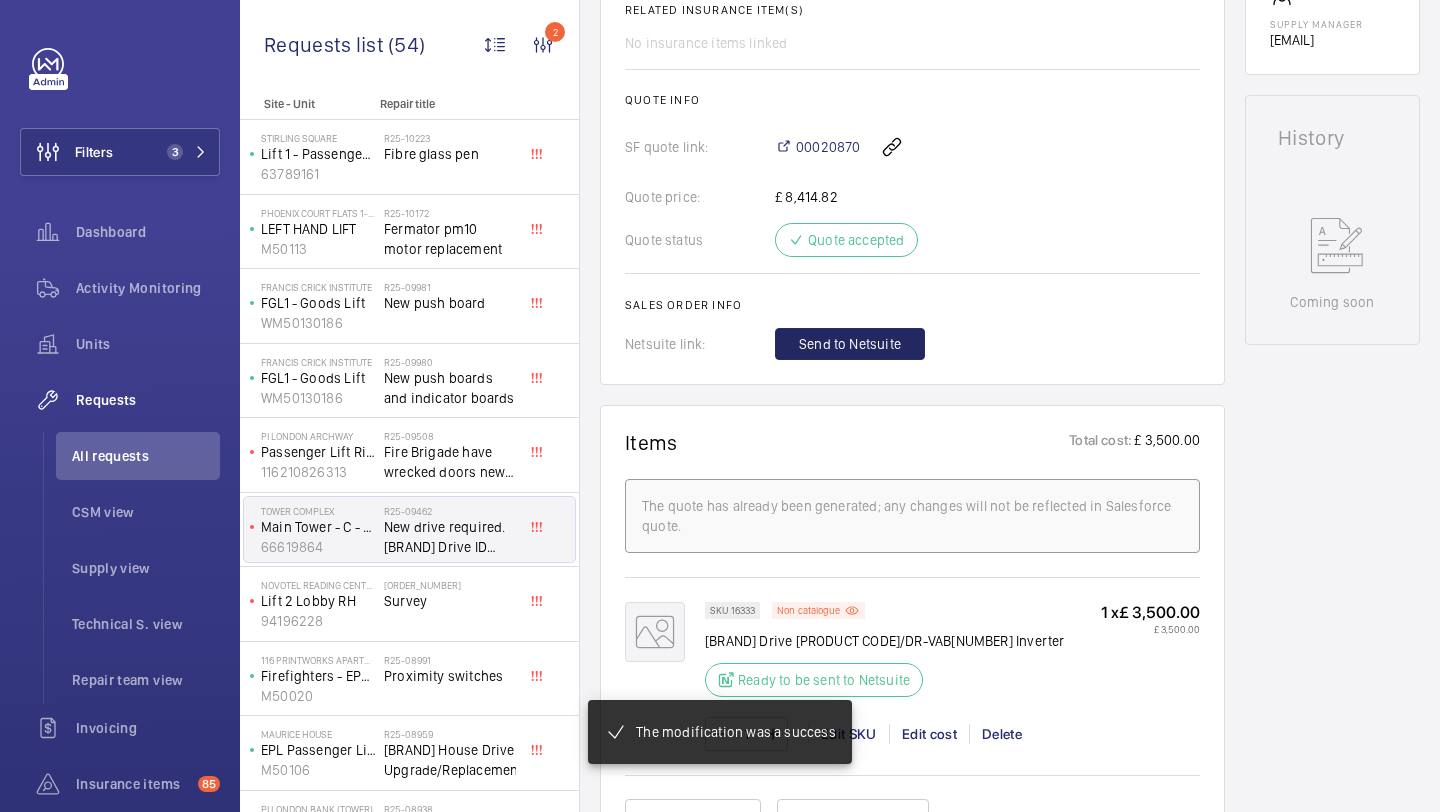 click on "Send to Netsuite" 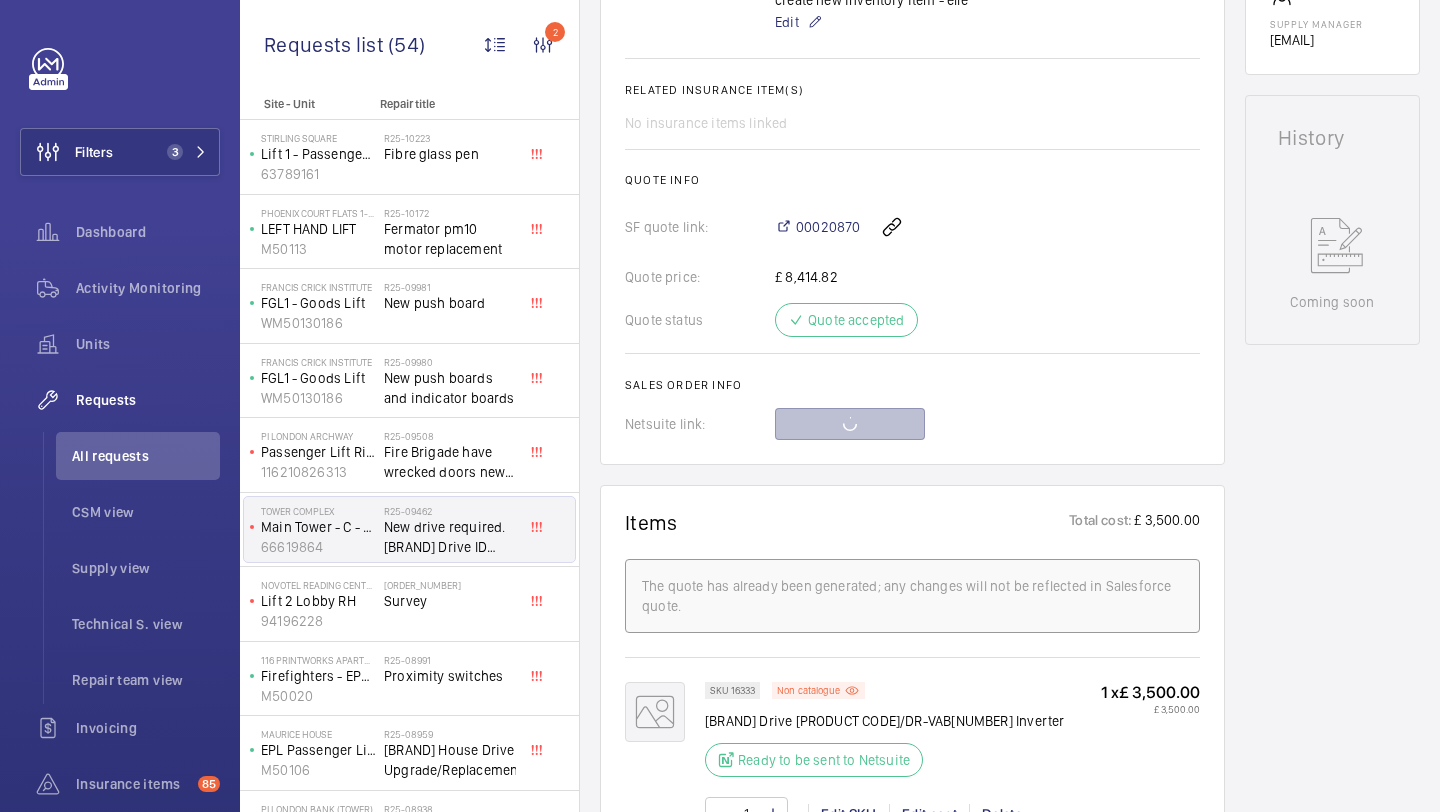 scroll, scrollTop: 865, scrollLeft: 0, axis: vertical 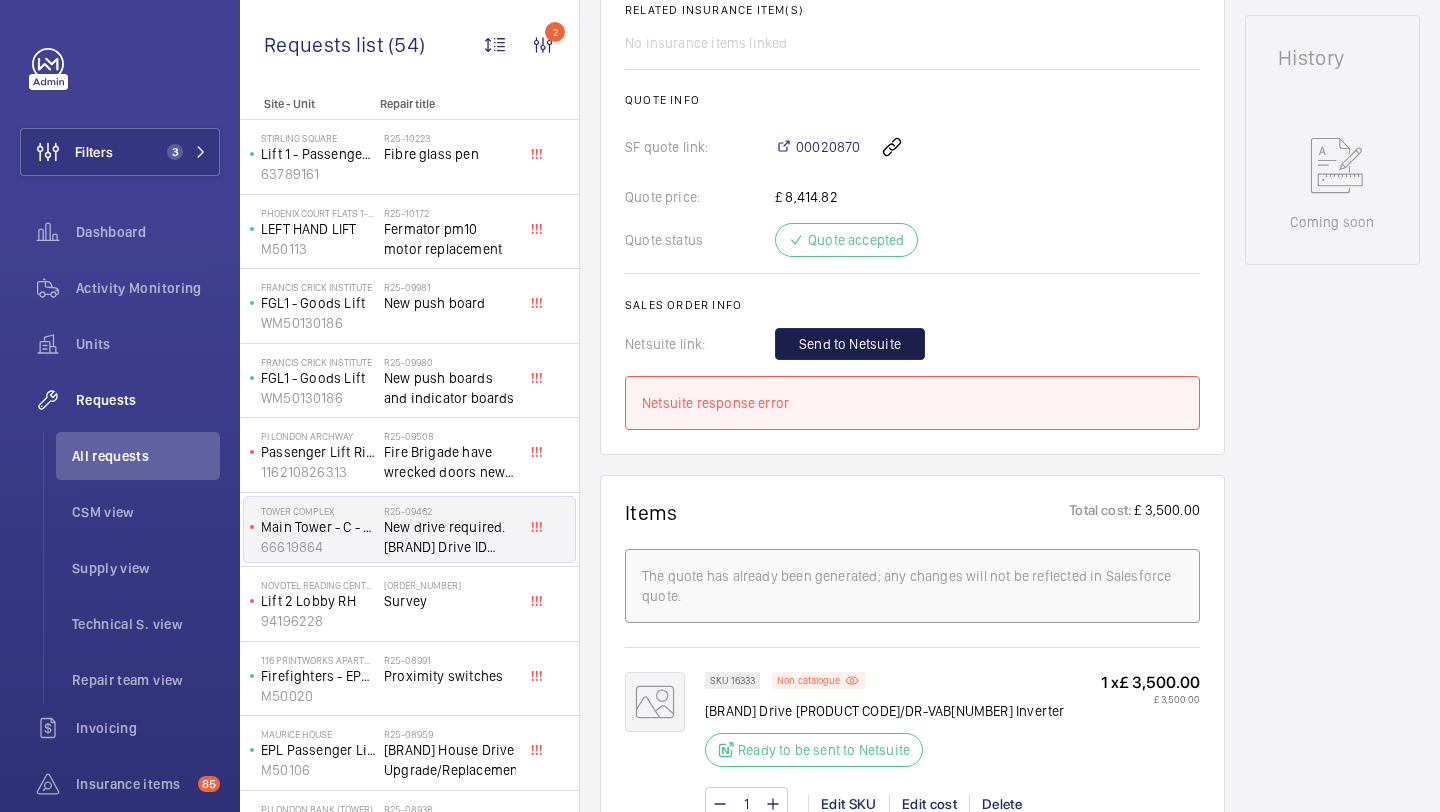 click on "Send to Netsuite" 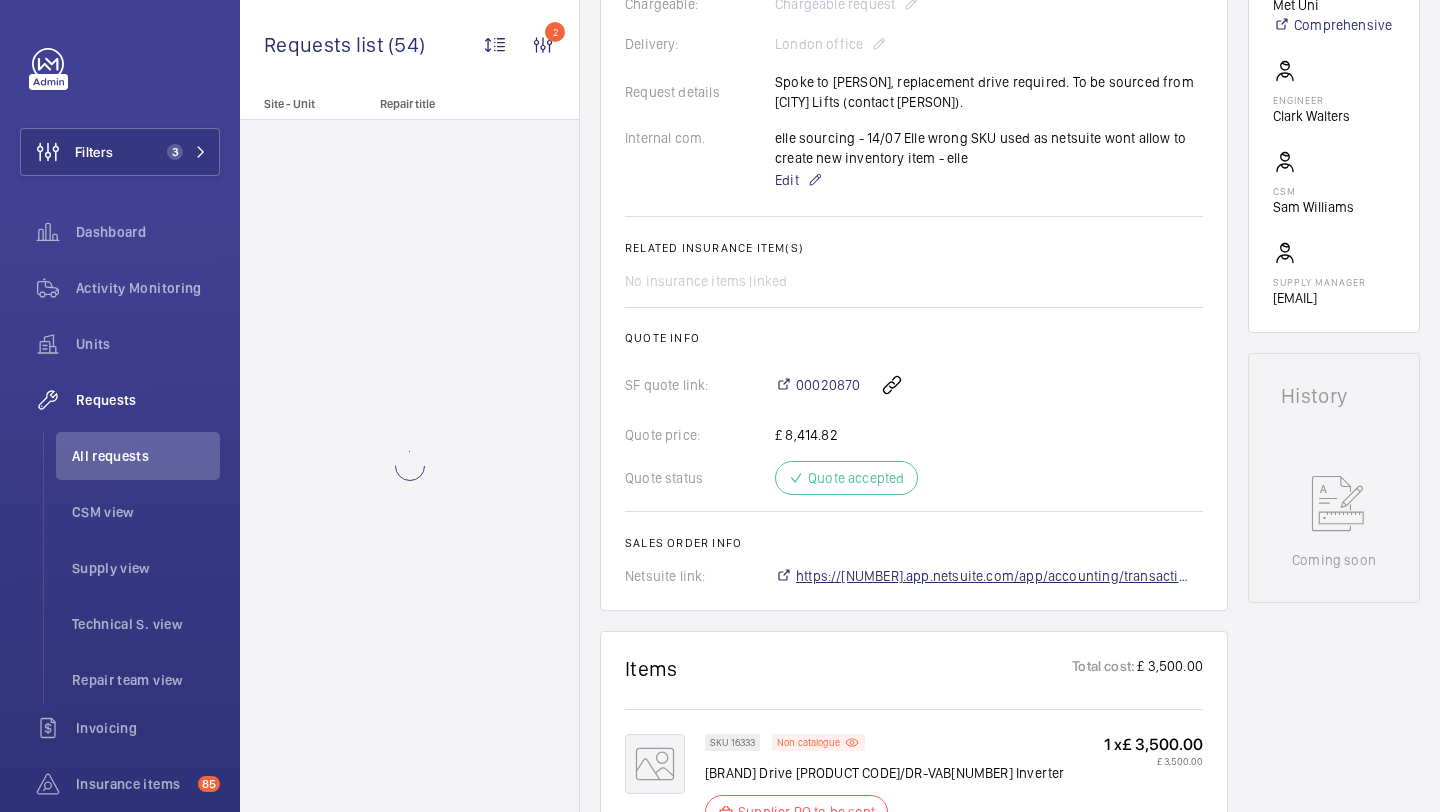 scroll, scrollTop: 567, scrollLeft: 0, axis: vertical 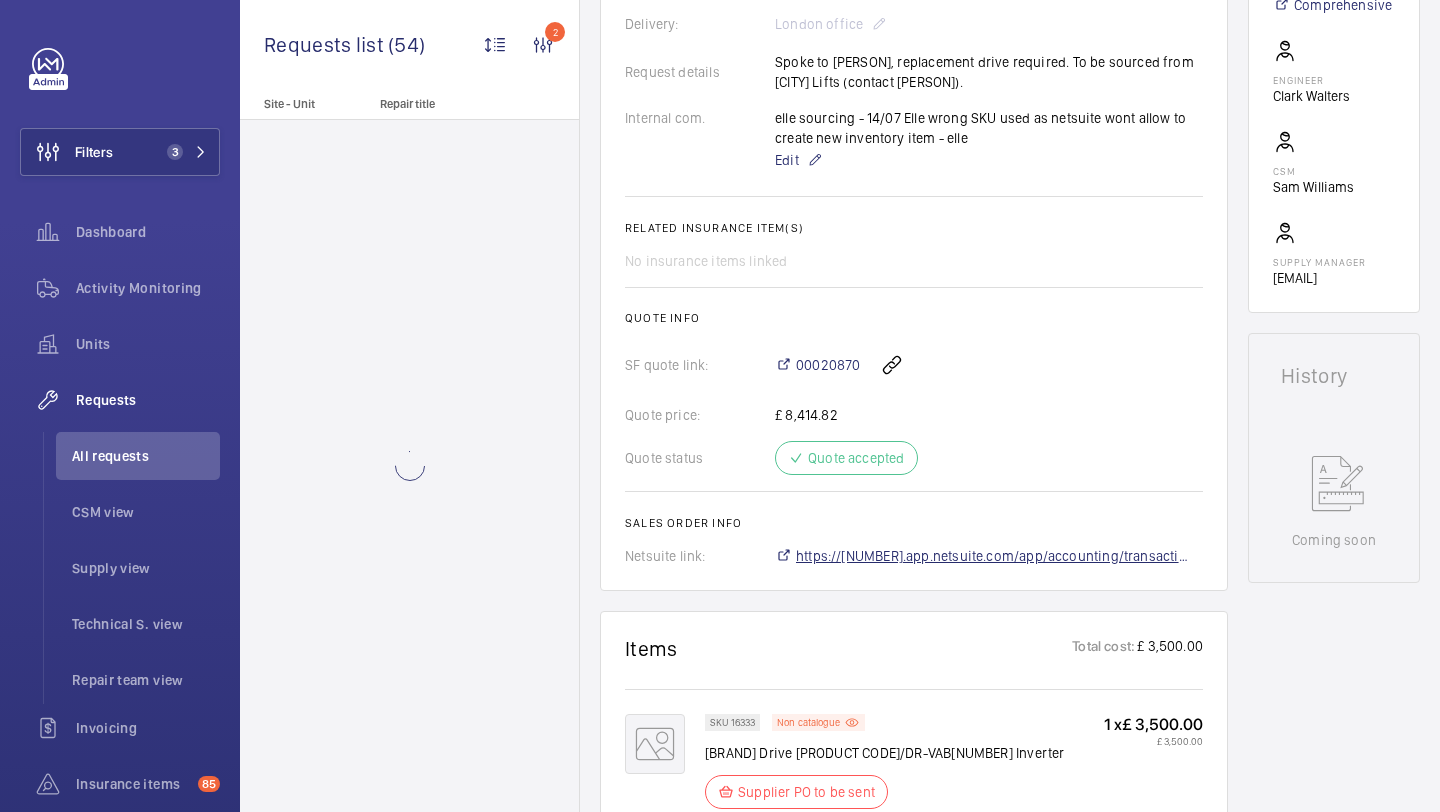 click on "https://6461500.app.netsuite.com/app/accounting/transactions/salesord.nl?id=2882838" 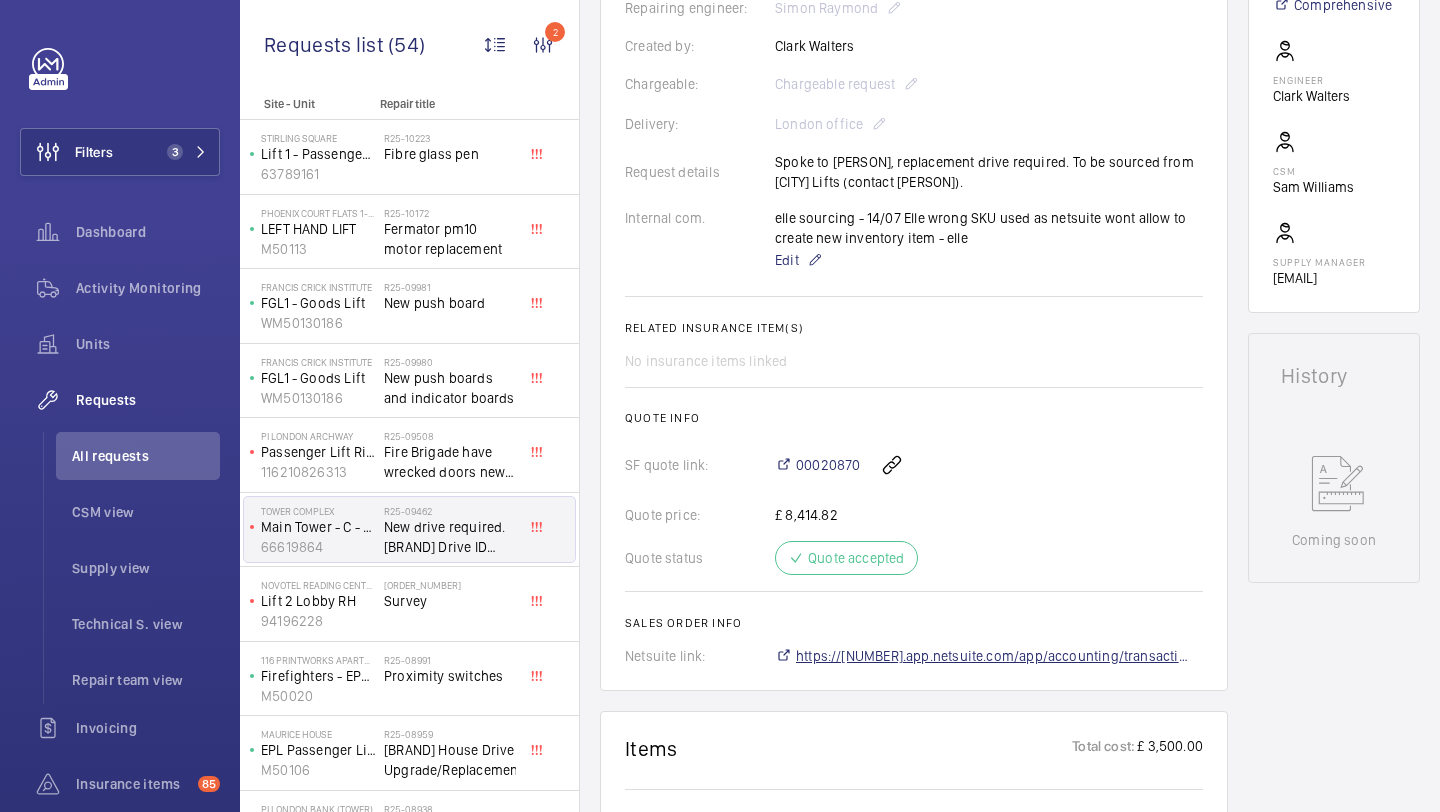 scroll, scrollTop: 627, scrollLeft: 0, axis: vertical 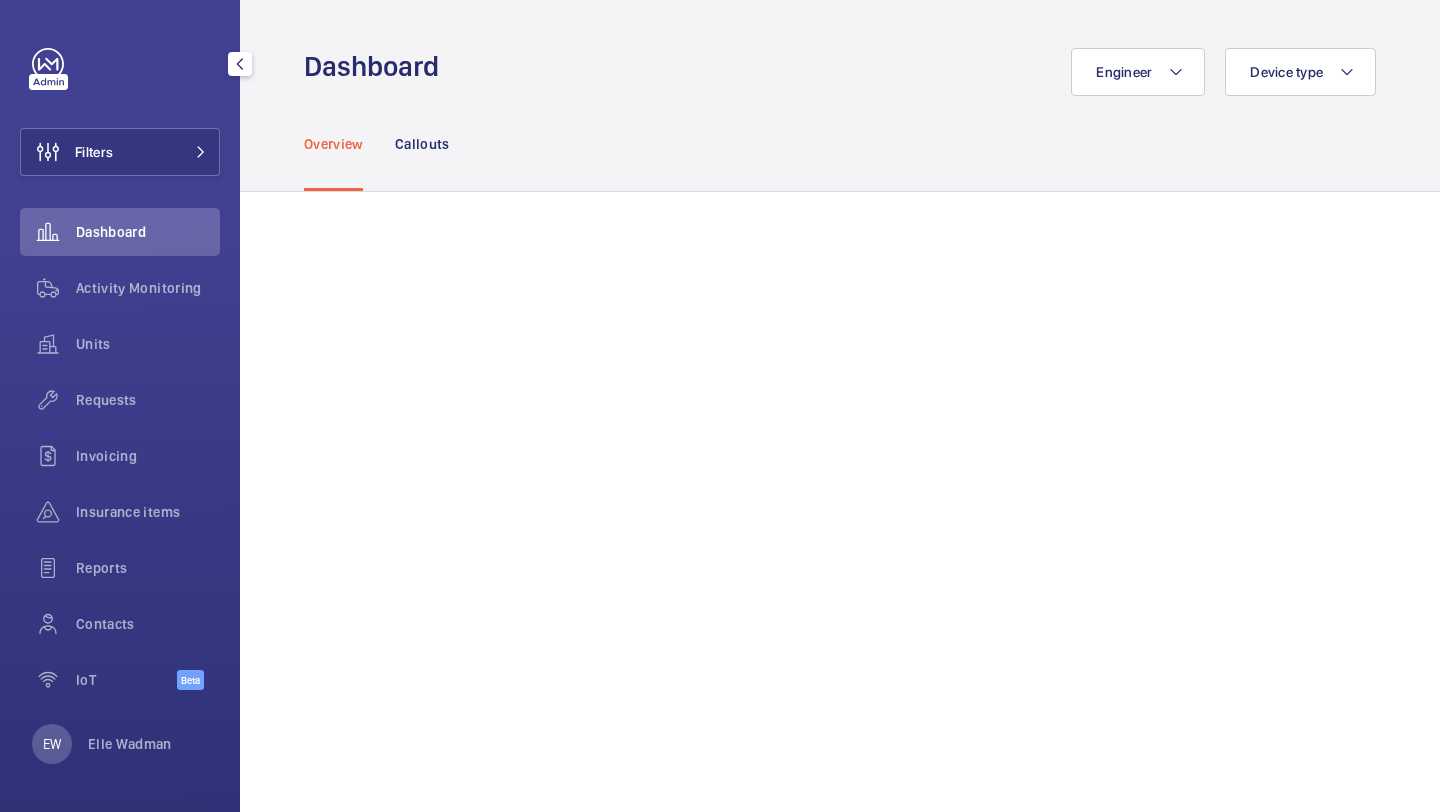 click on "Filters  Dashboard   Activity Monitoring   Units   Requests   Invoicing   Insurance items   Reports   Contacts   IoT  Beta" 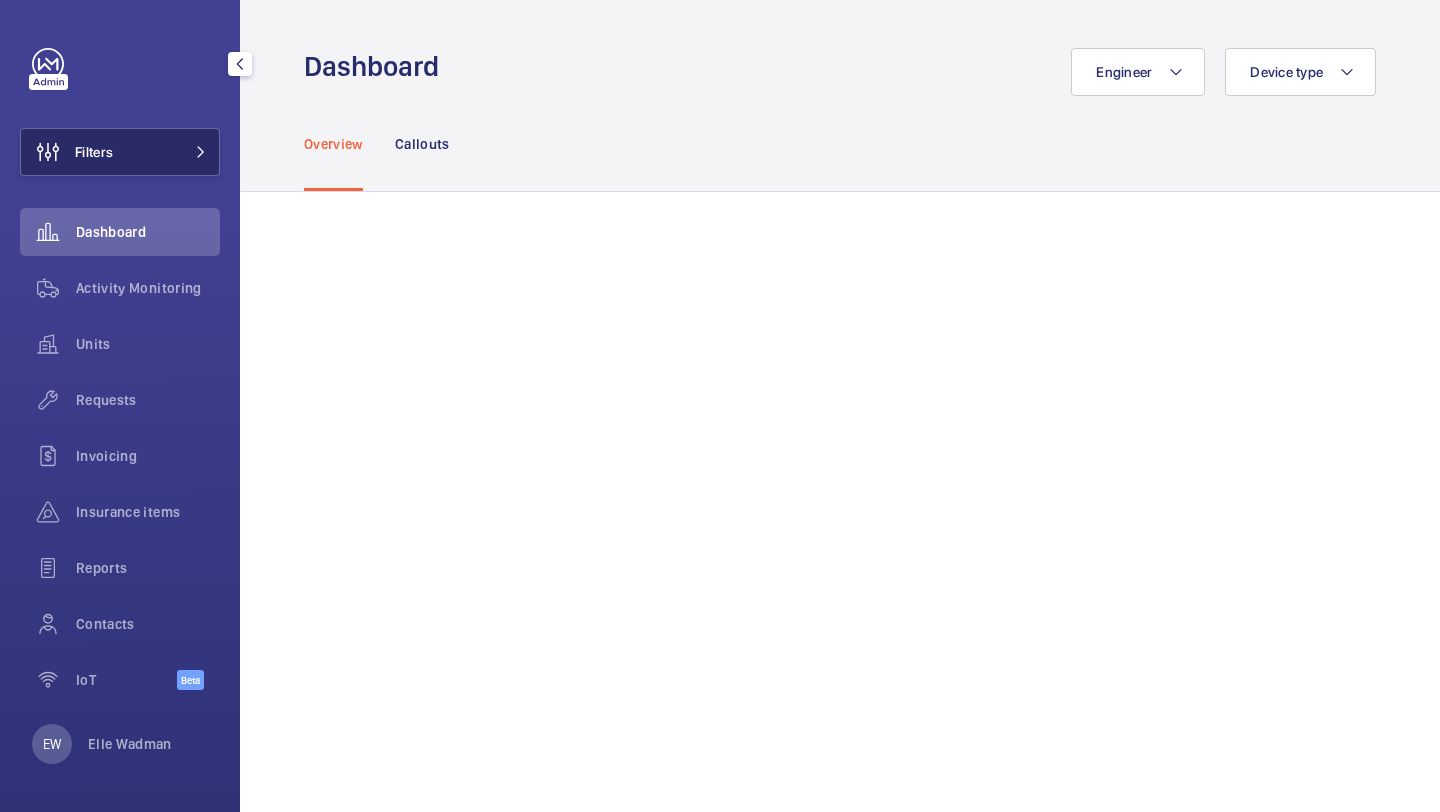 click on "Filters" 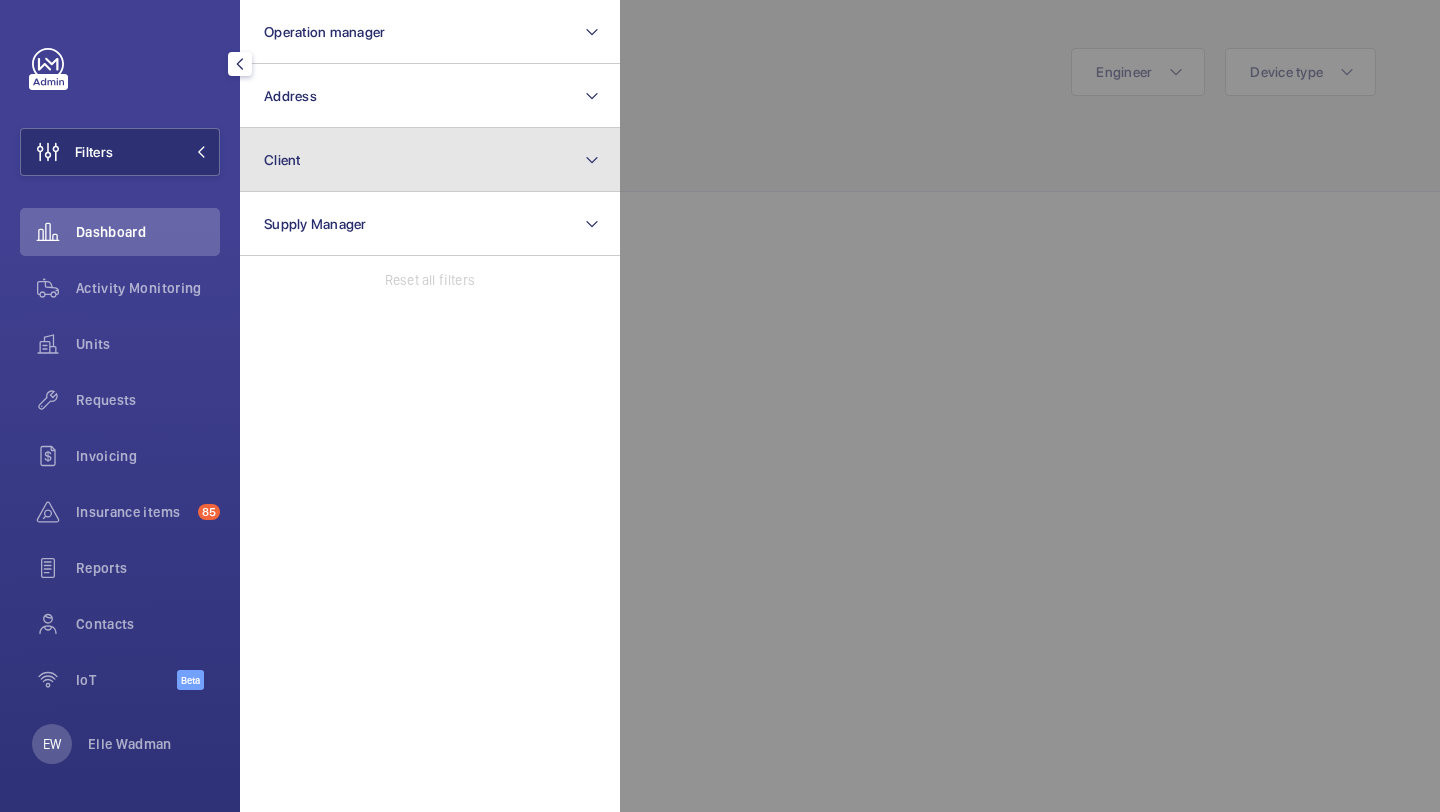 click on "Client" 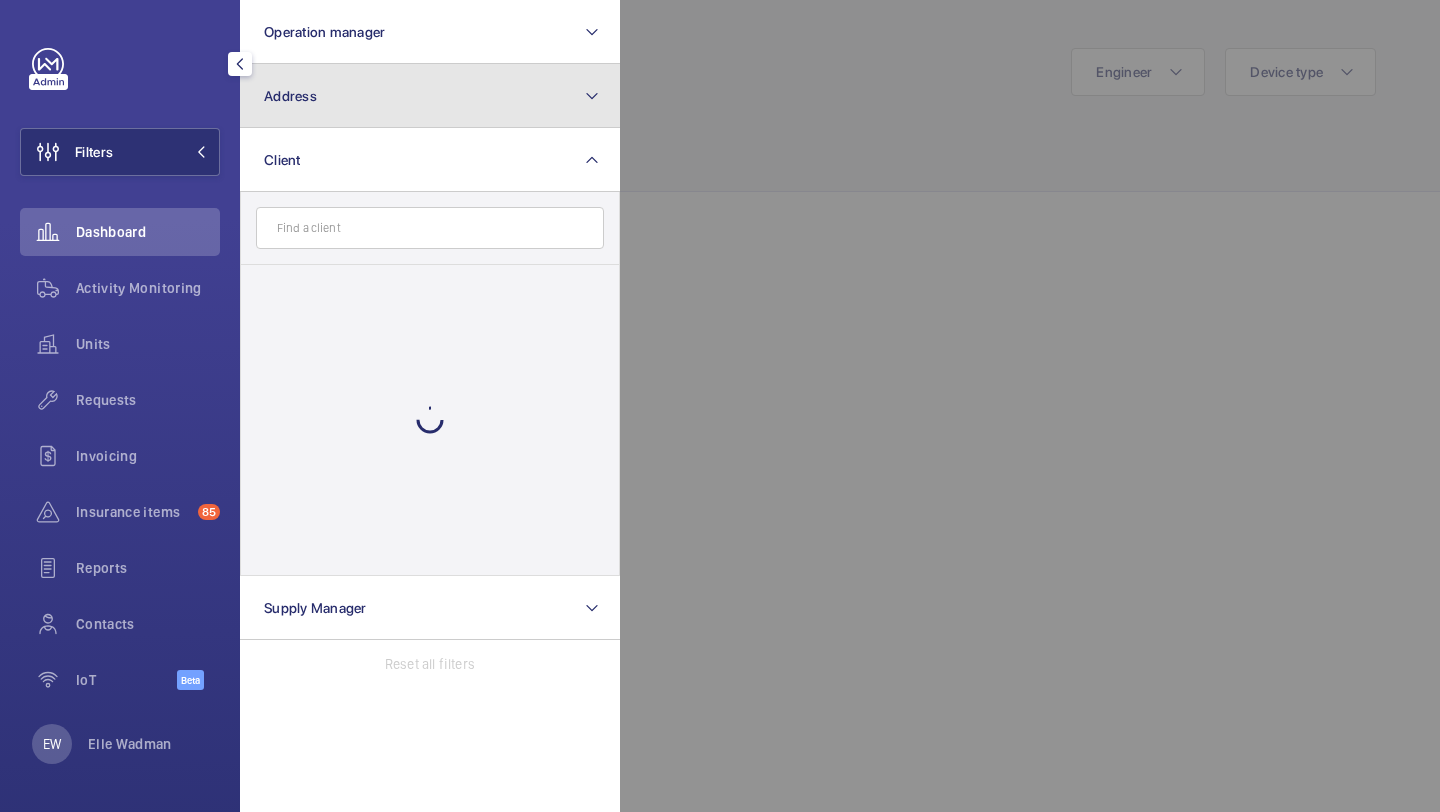 click on "Address" 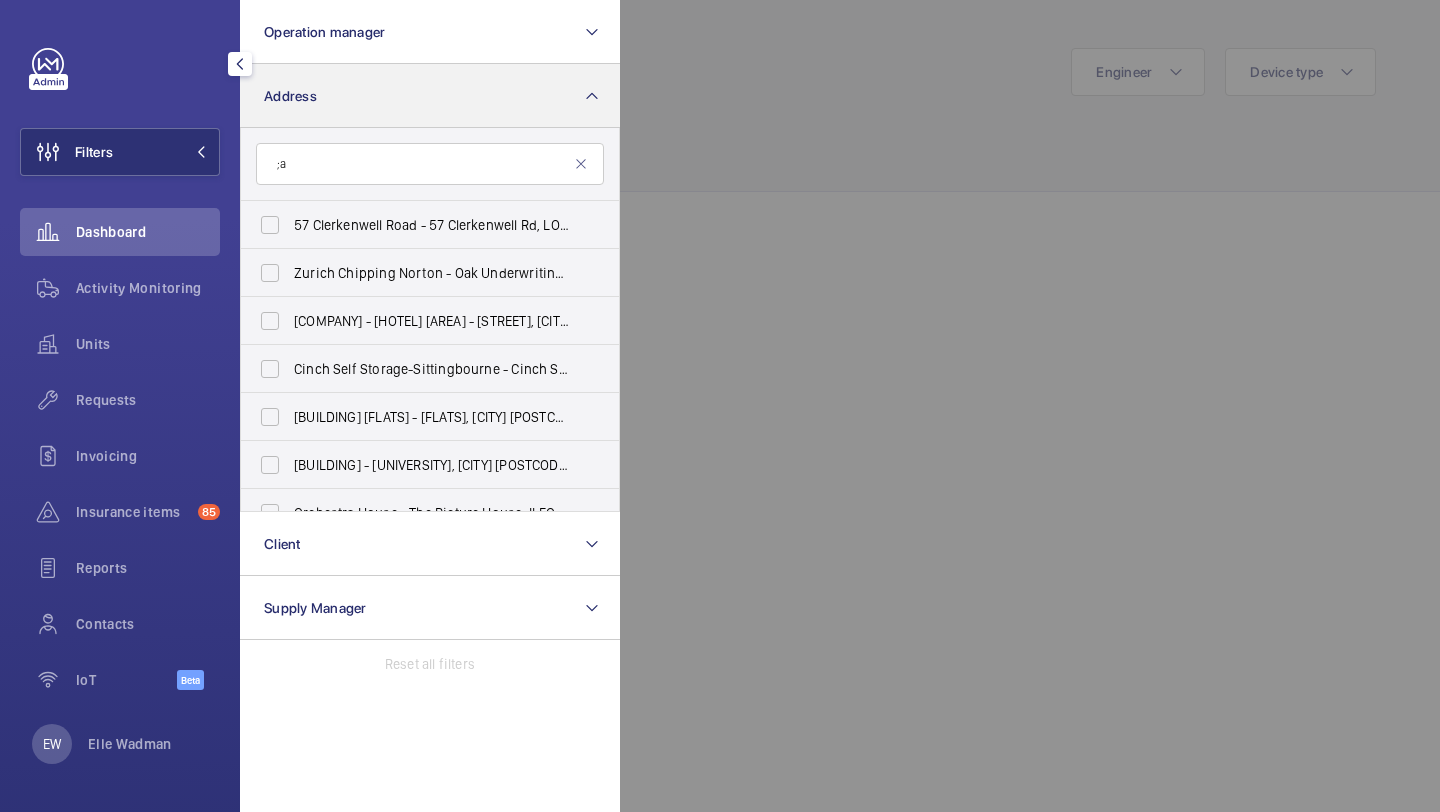 type on ";" 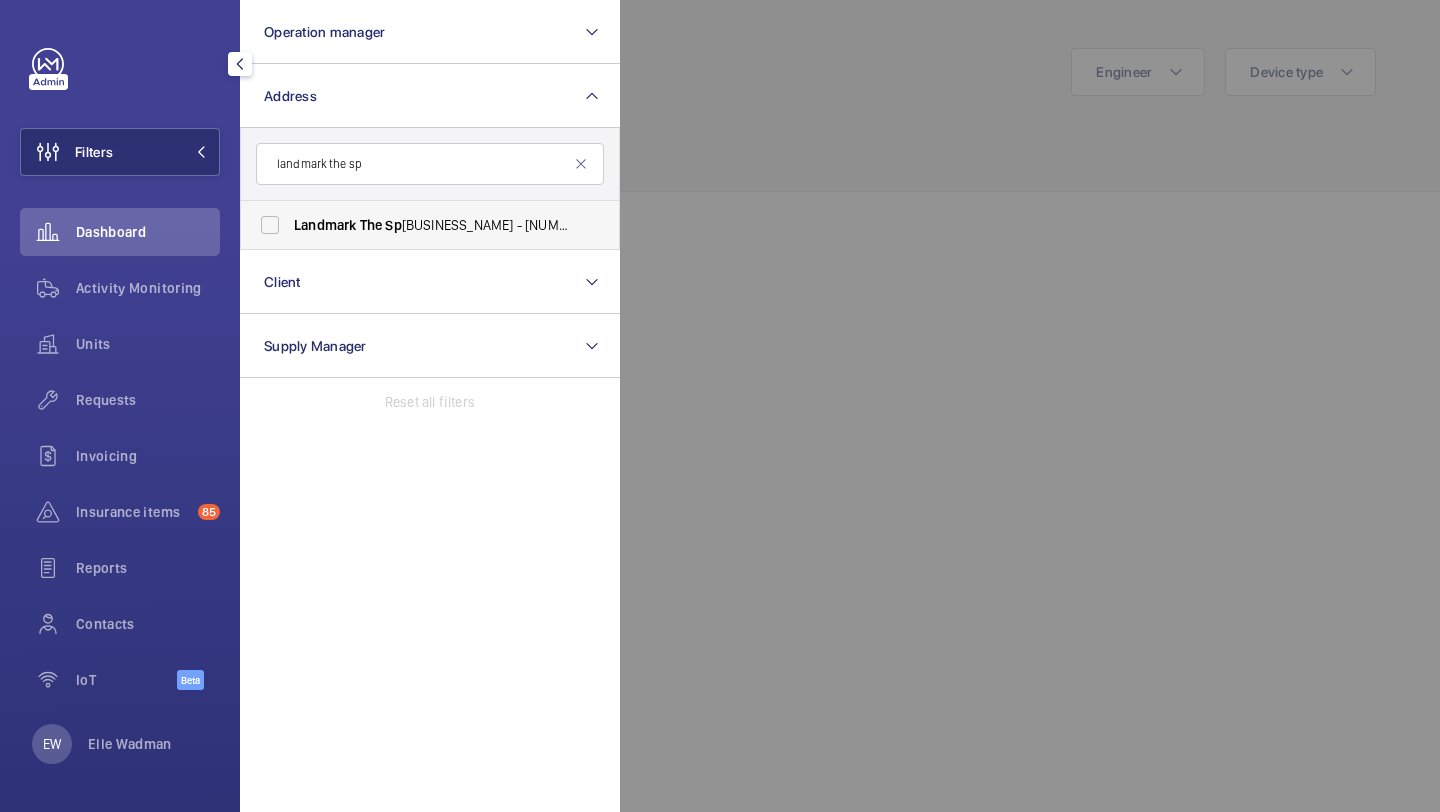 type on "landmark the sp" 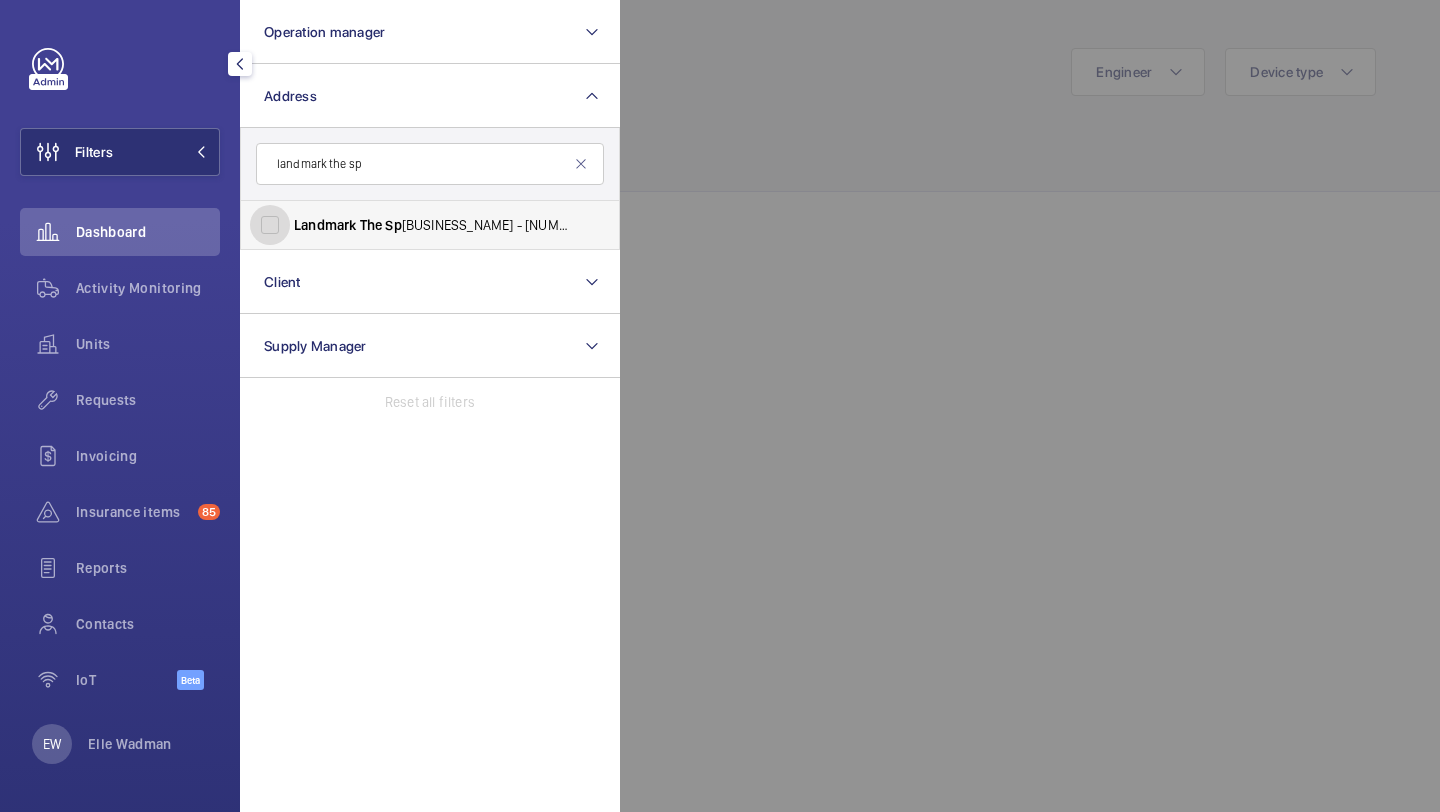 checkbox on "true" 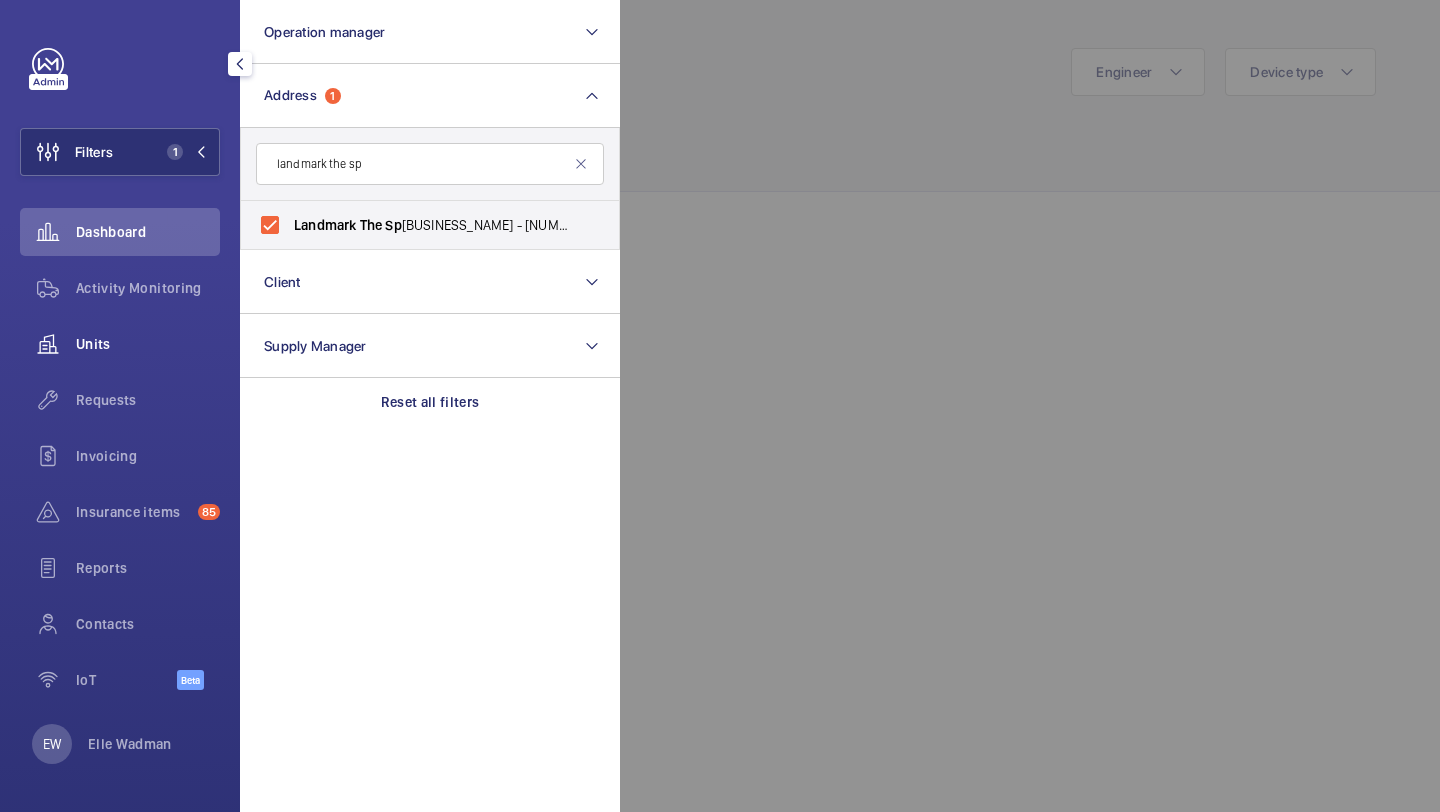 click on "Units" 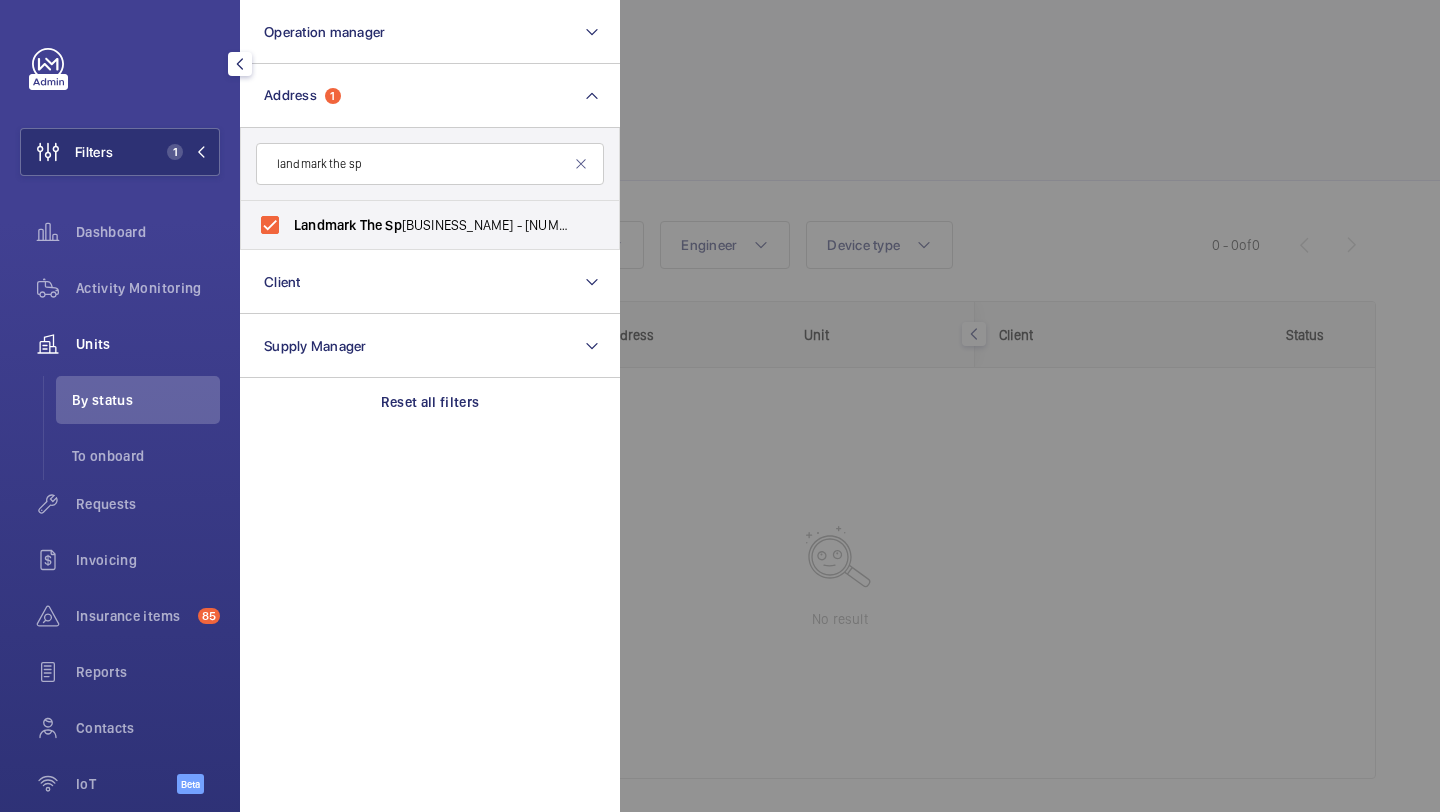 click 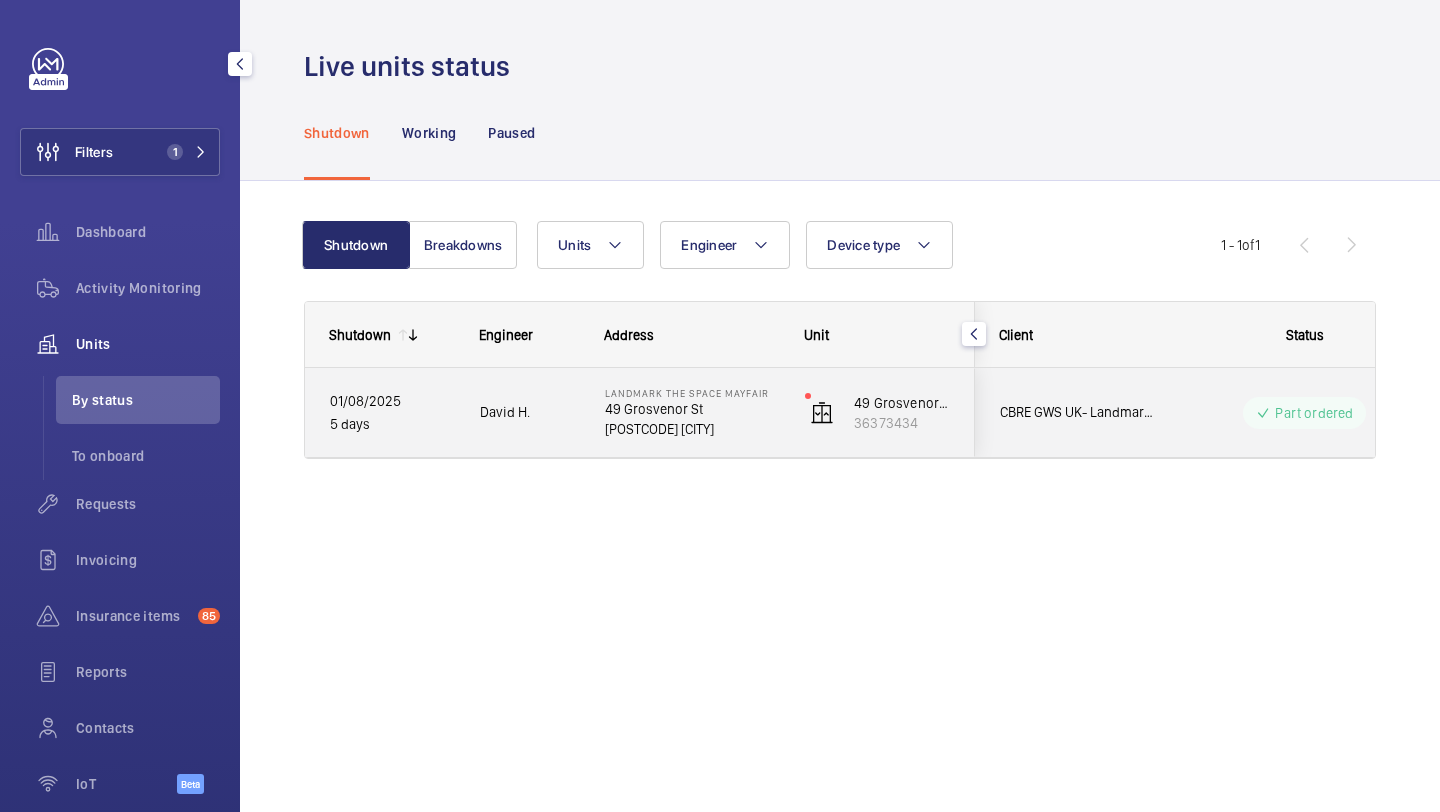 click on "CBRE GWS UK- Landmark The Space Mayfair" 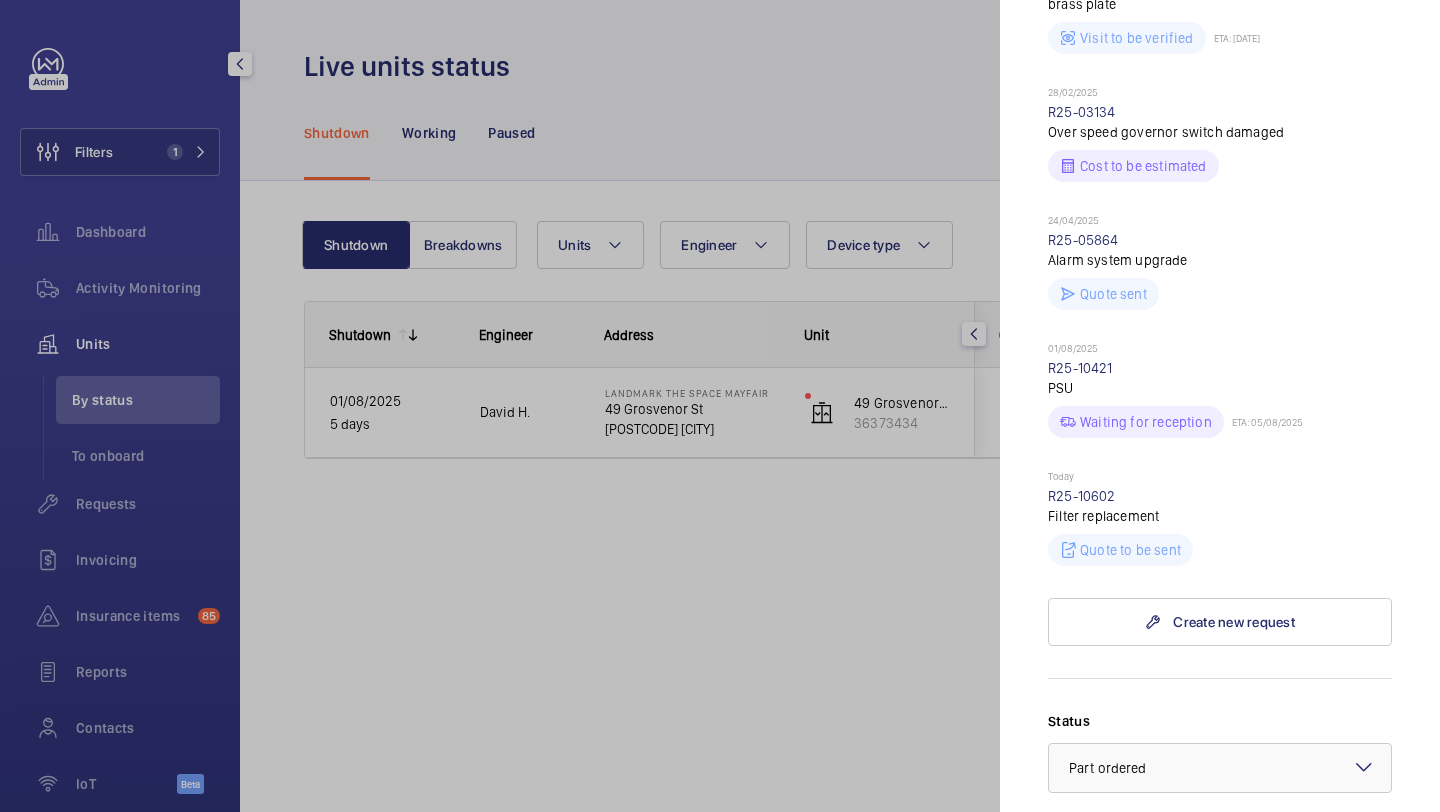 scroll, scrollTop: 475, scrollLeft: 0, axis: vertical 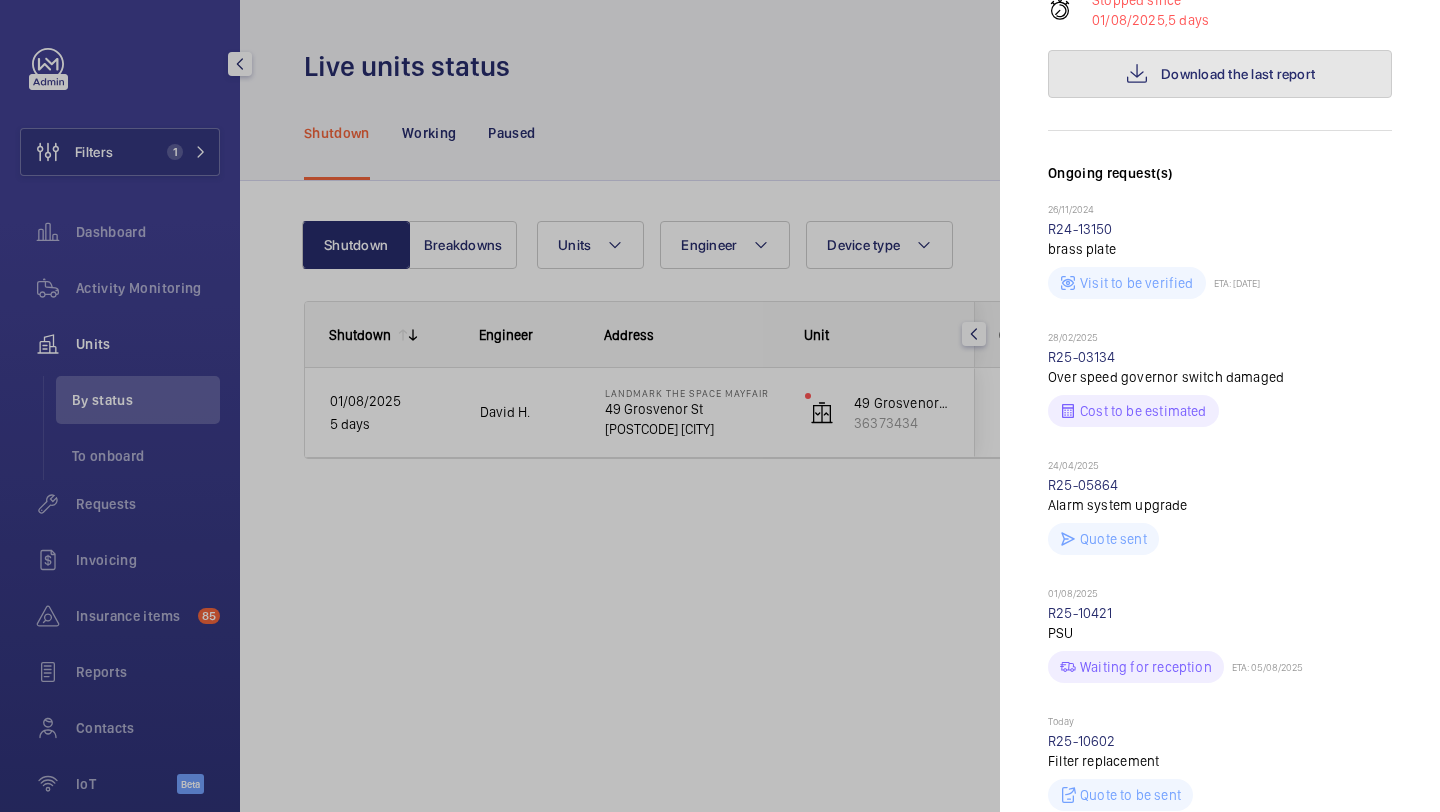 click on "Download the last report" 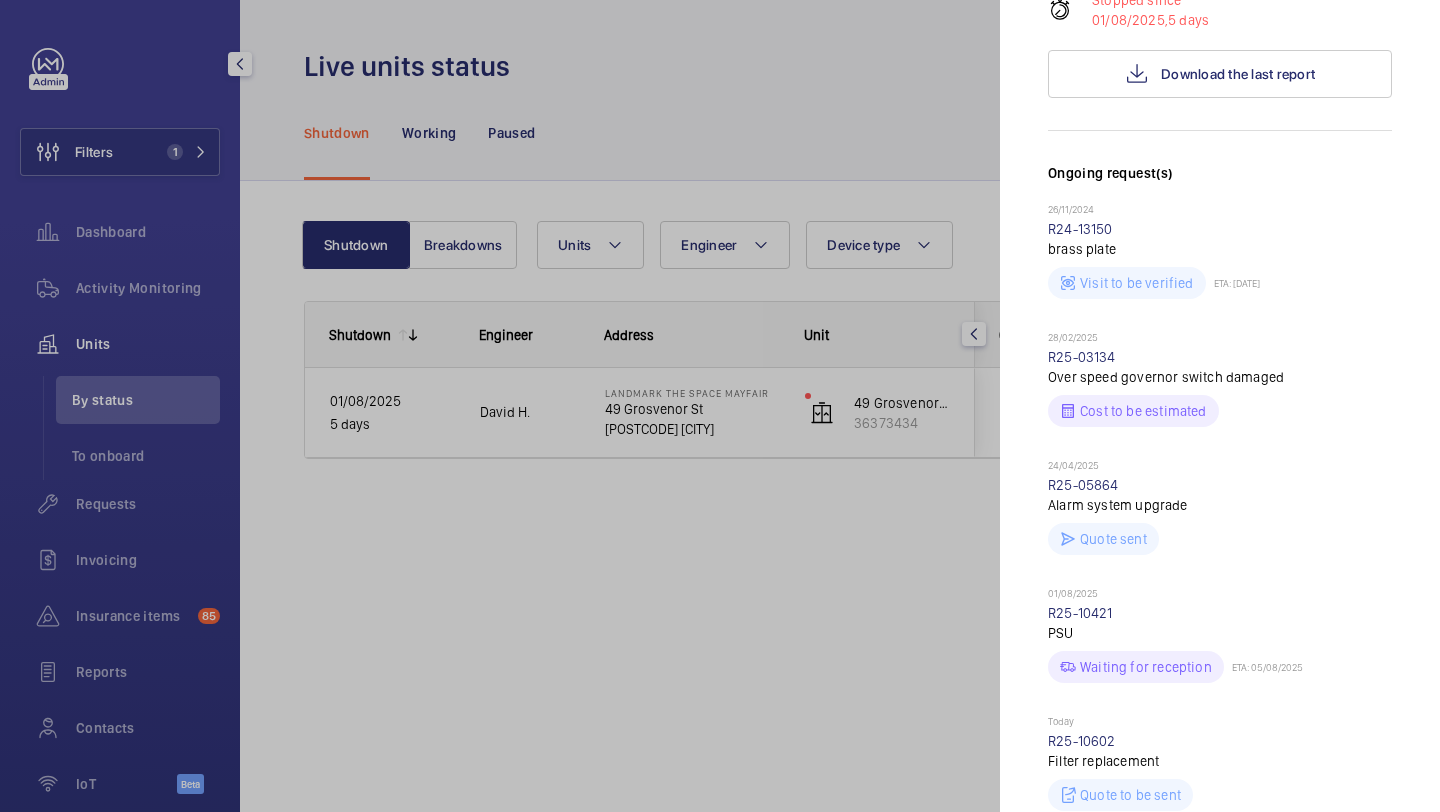 scroll, scrollTop: 1290, scrollLeft: 0, axis: vertical 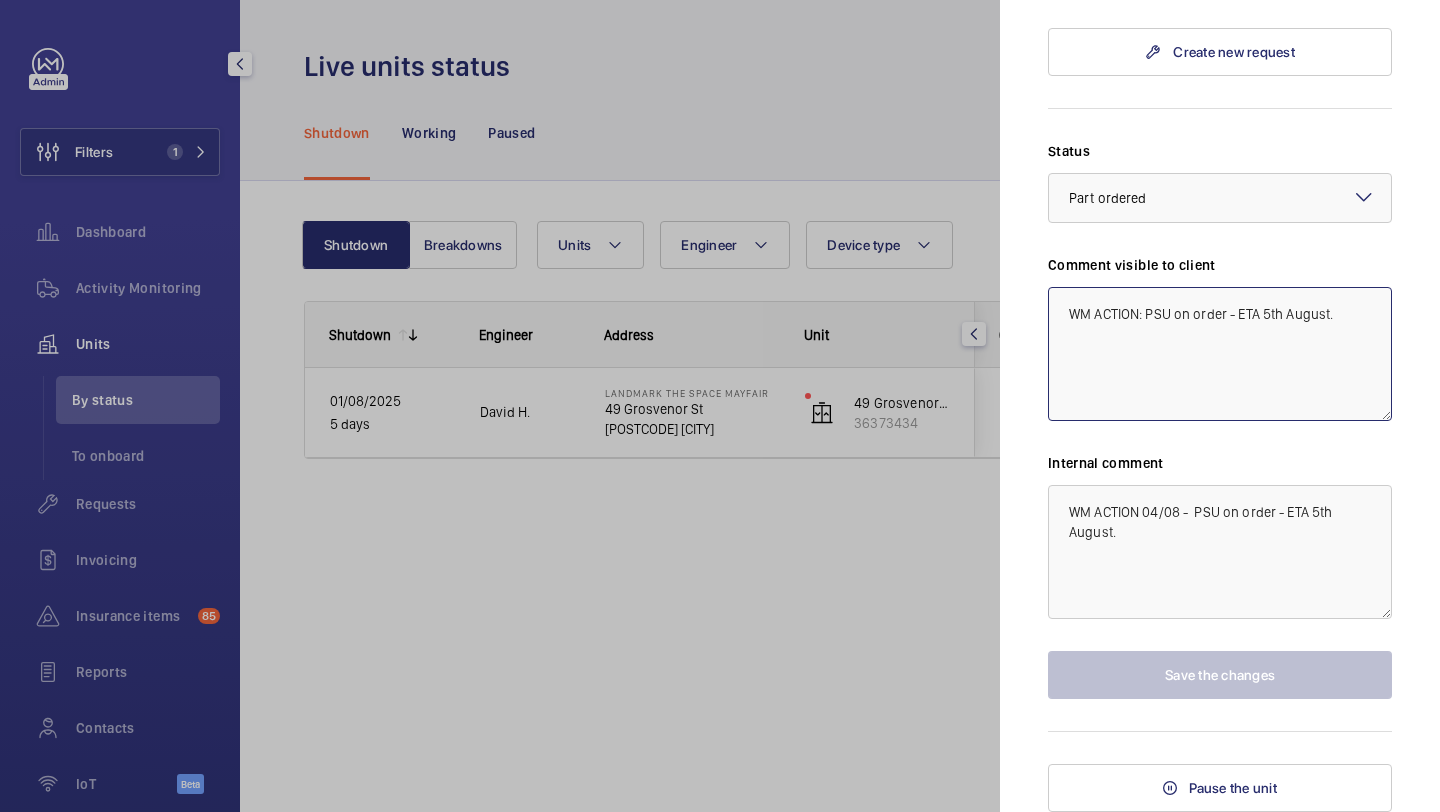 click on "WM ACTION: PSU on order - ETA 5th August." 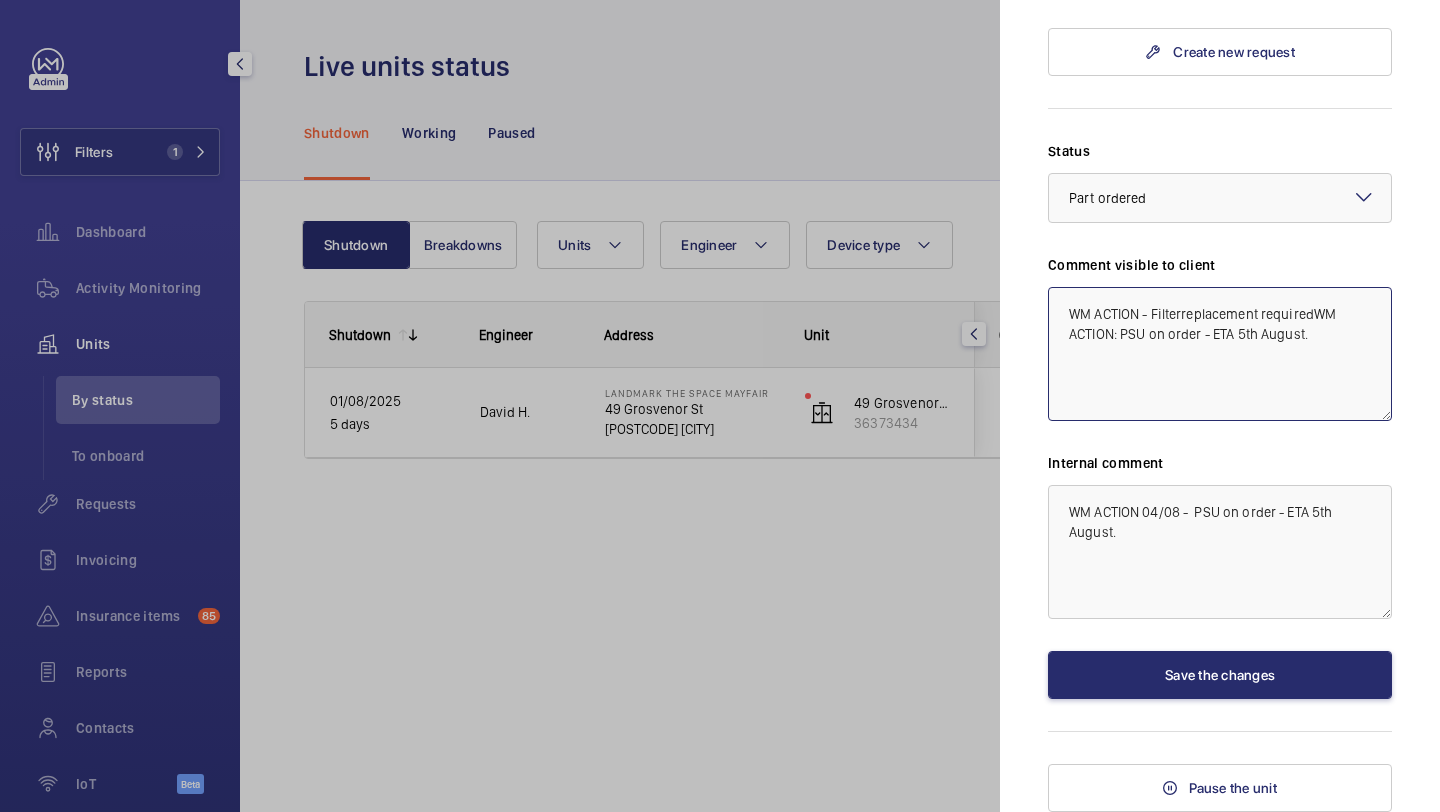 click on "WM ACTION - Filterreplacement requiredWM ACTION: PSU on order - ETA 5th August." 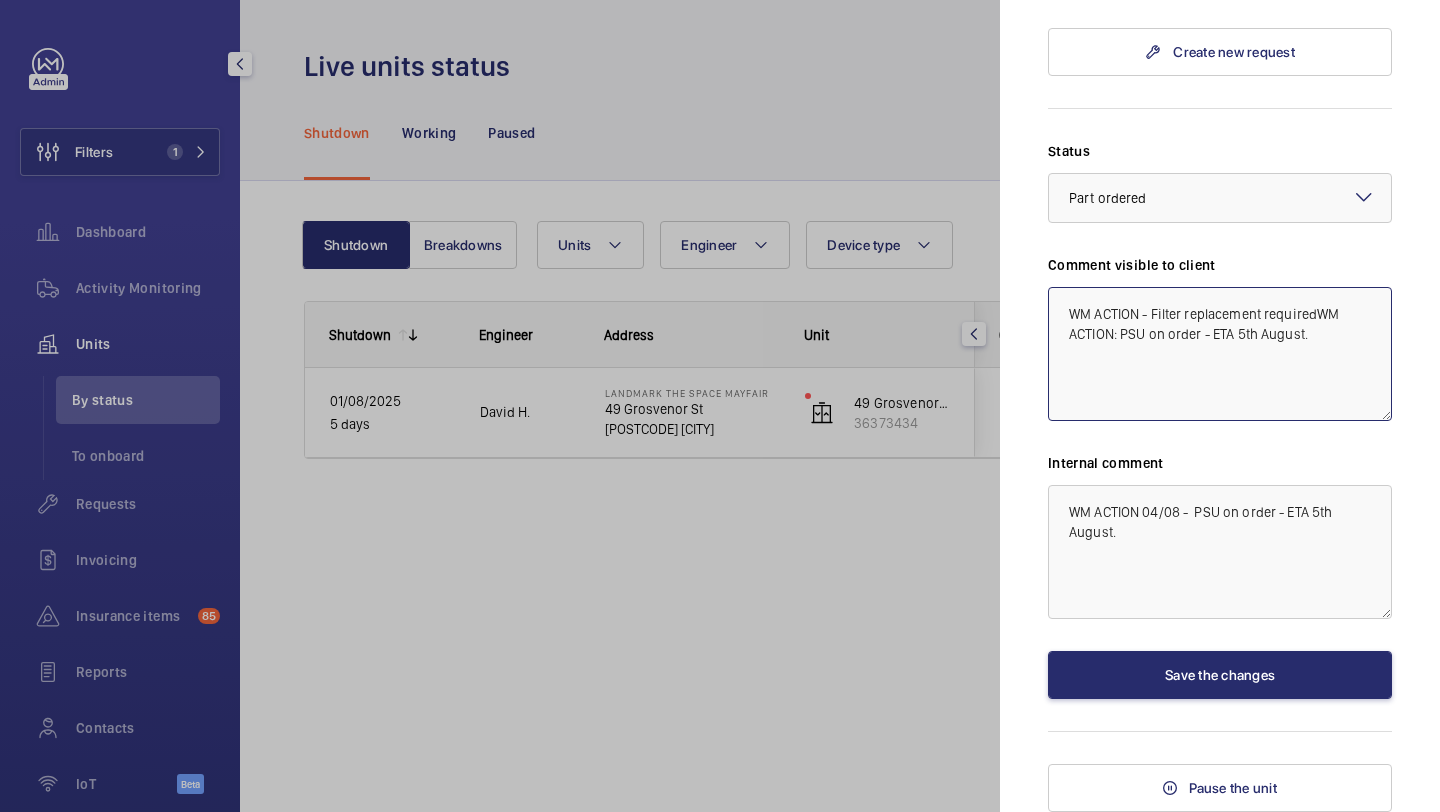 click on "WM ACTION - Filter replacement requiredWM ACTION: PSU on order - ETA 5th August." 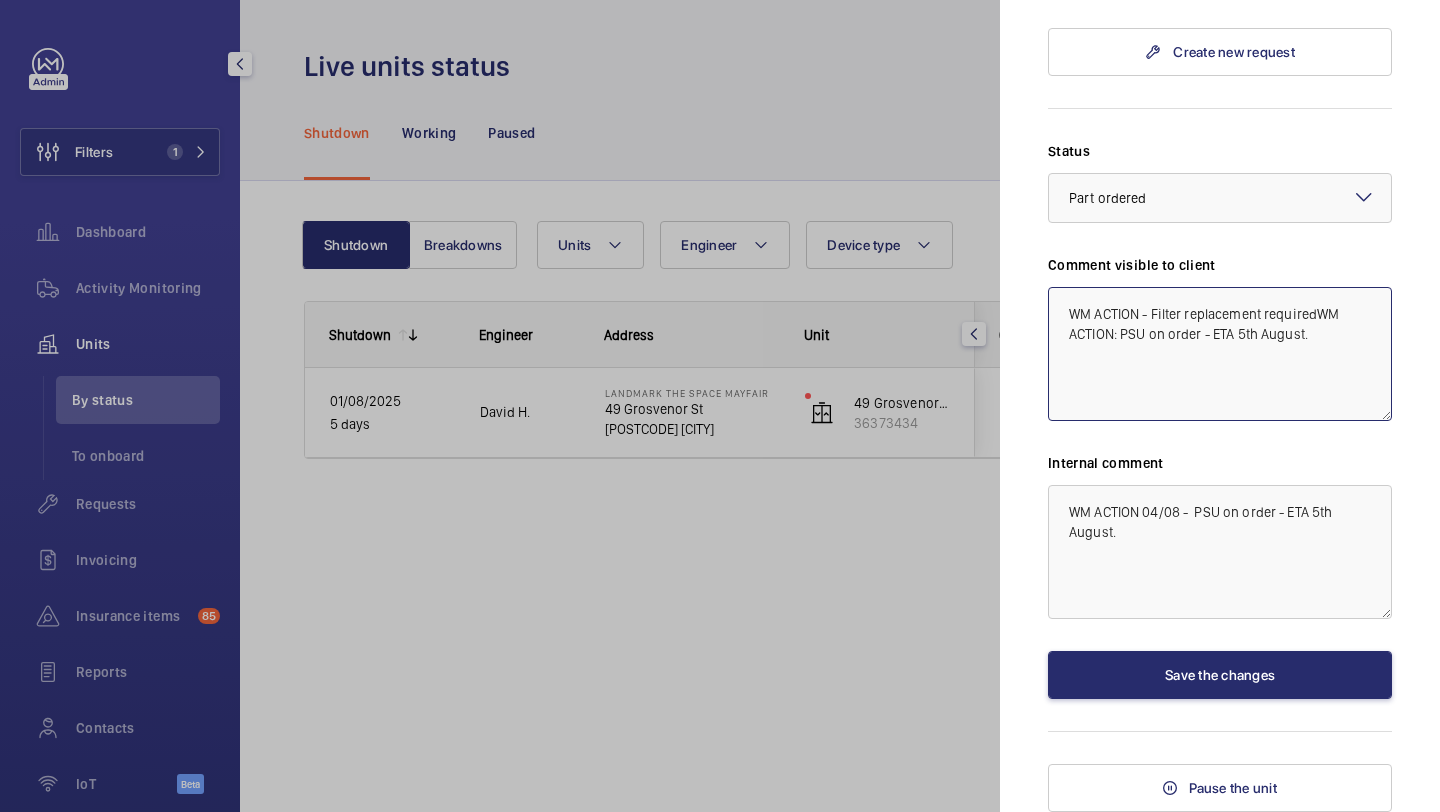click on "WM ACTION - Filter replacement requiredWM ACTION: PSU on order - ETA 5th August." 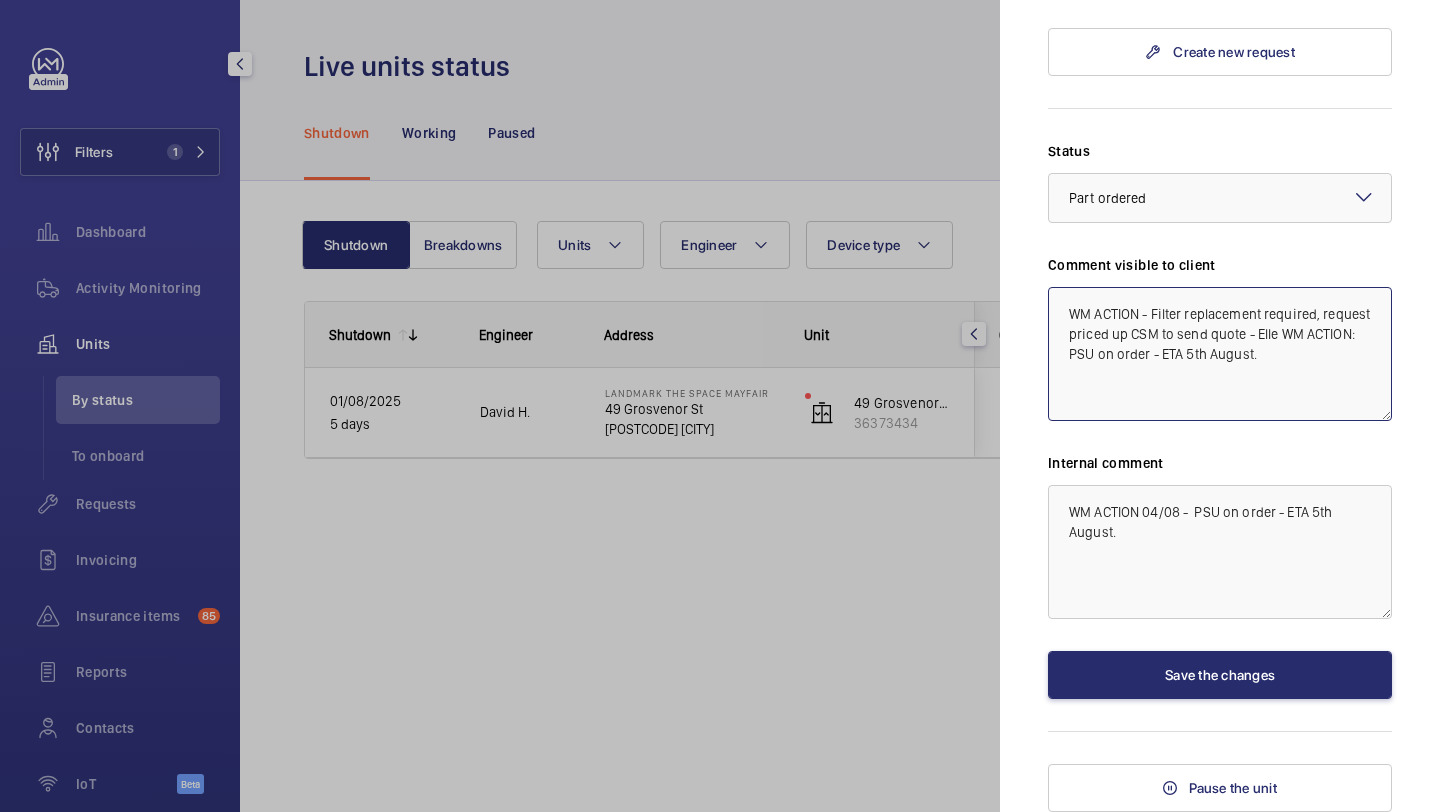 drag, startPoint x: 1278, startPoint y: 337, endPoint x: 1039, endPoint y: 317, distance: 239.83536 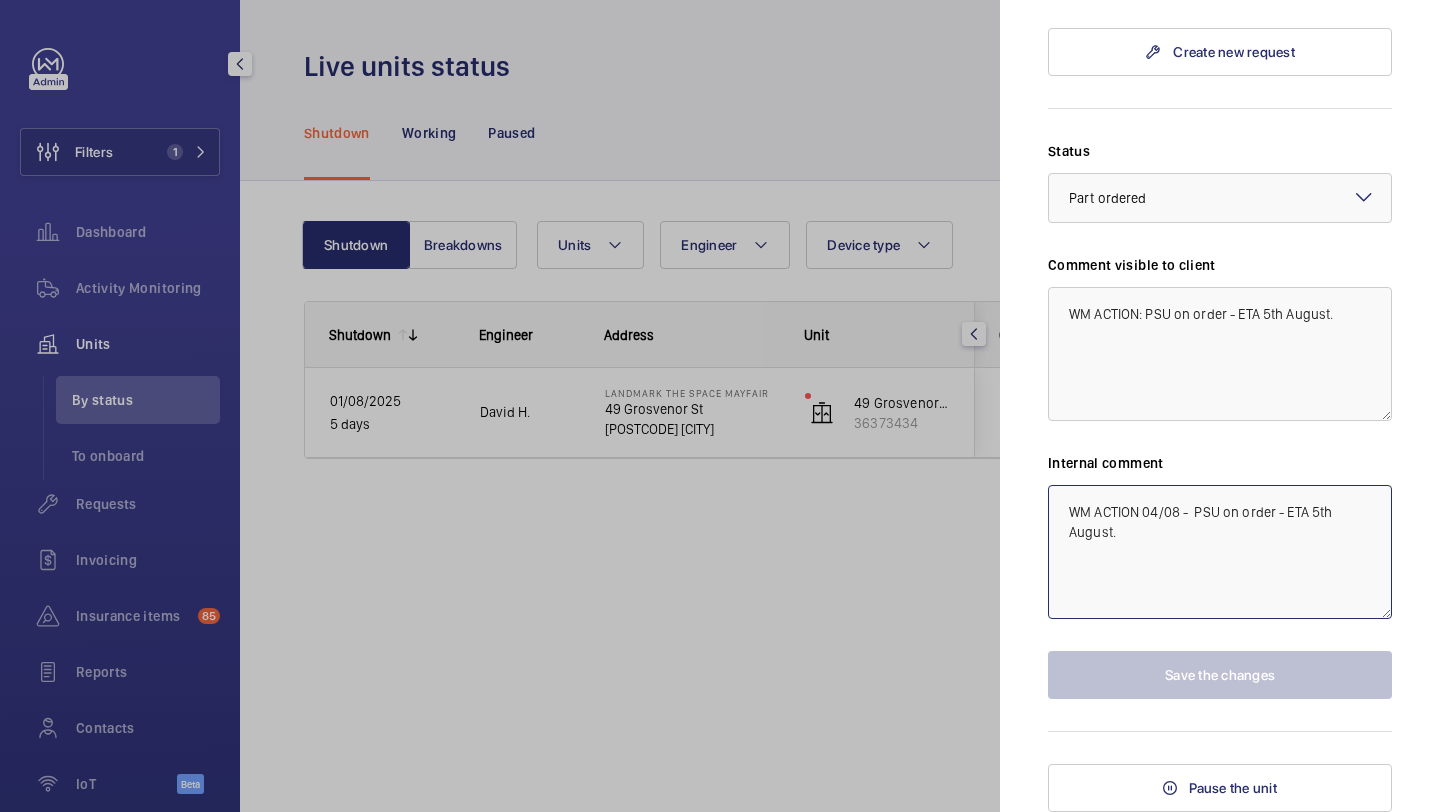 click on "WM ACTION 04/08 -  PSU on order - ETA 5th August." 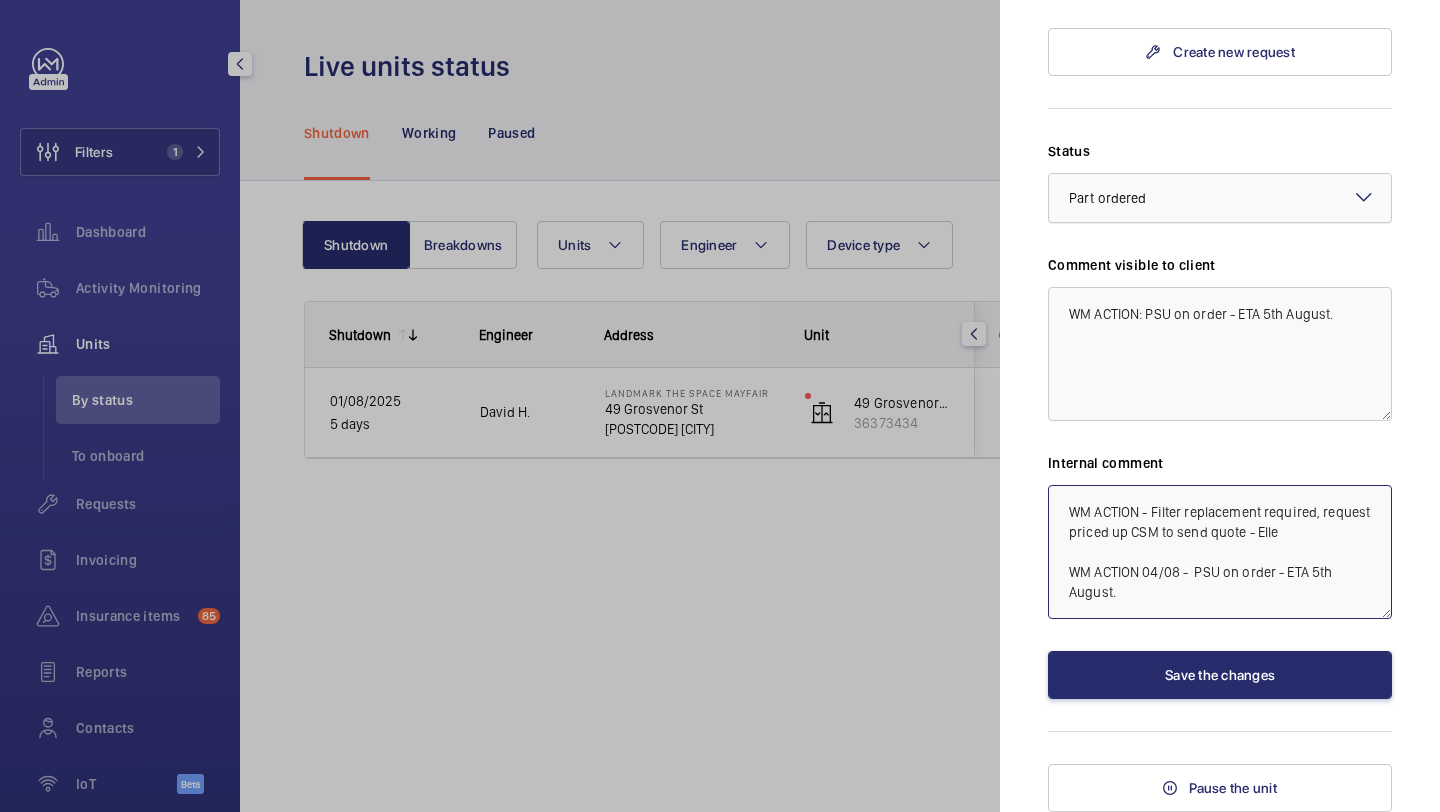 click 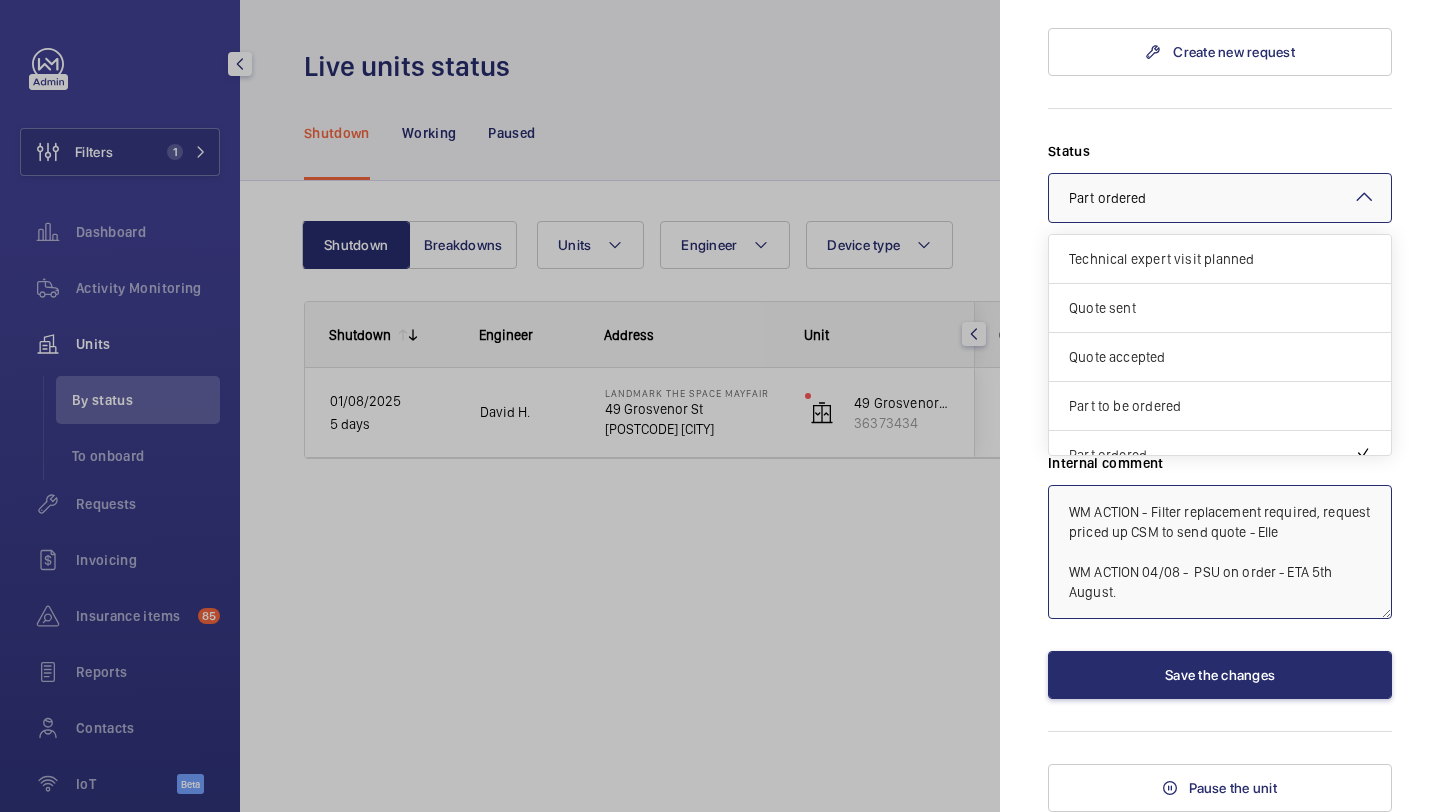 scroll, scrollTop: 171, scrollLeft: 0, axis: vertical 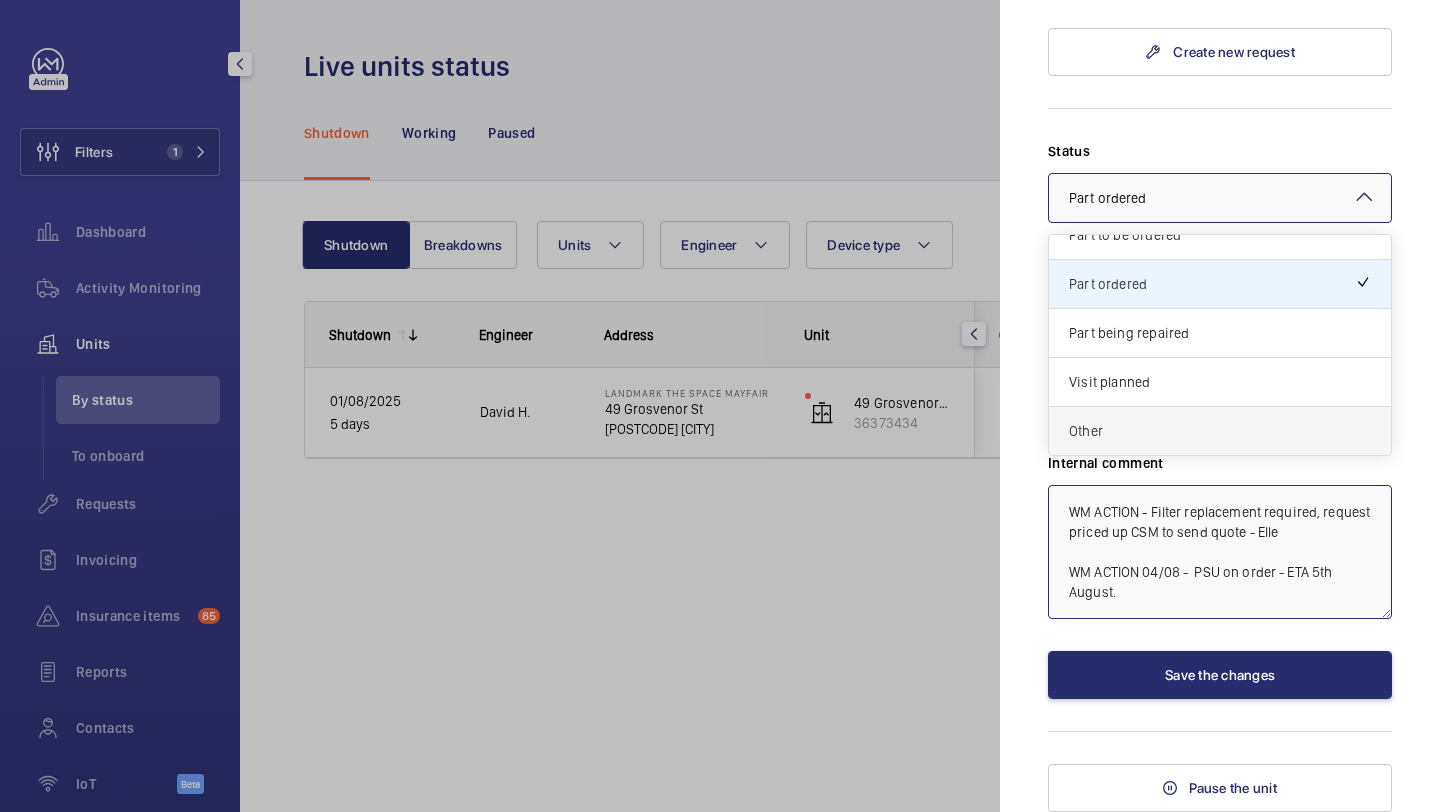 click on "Other" at bounding box center (1220, 431) 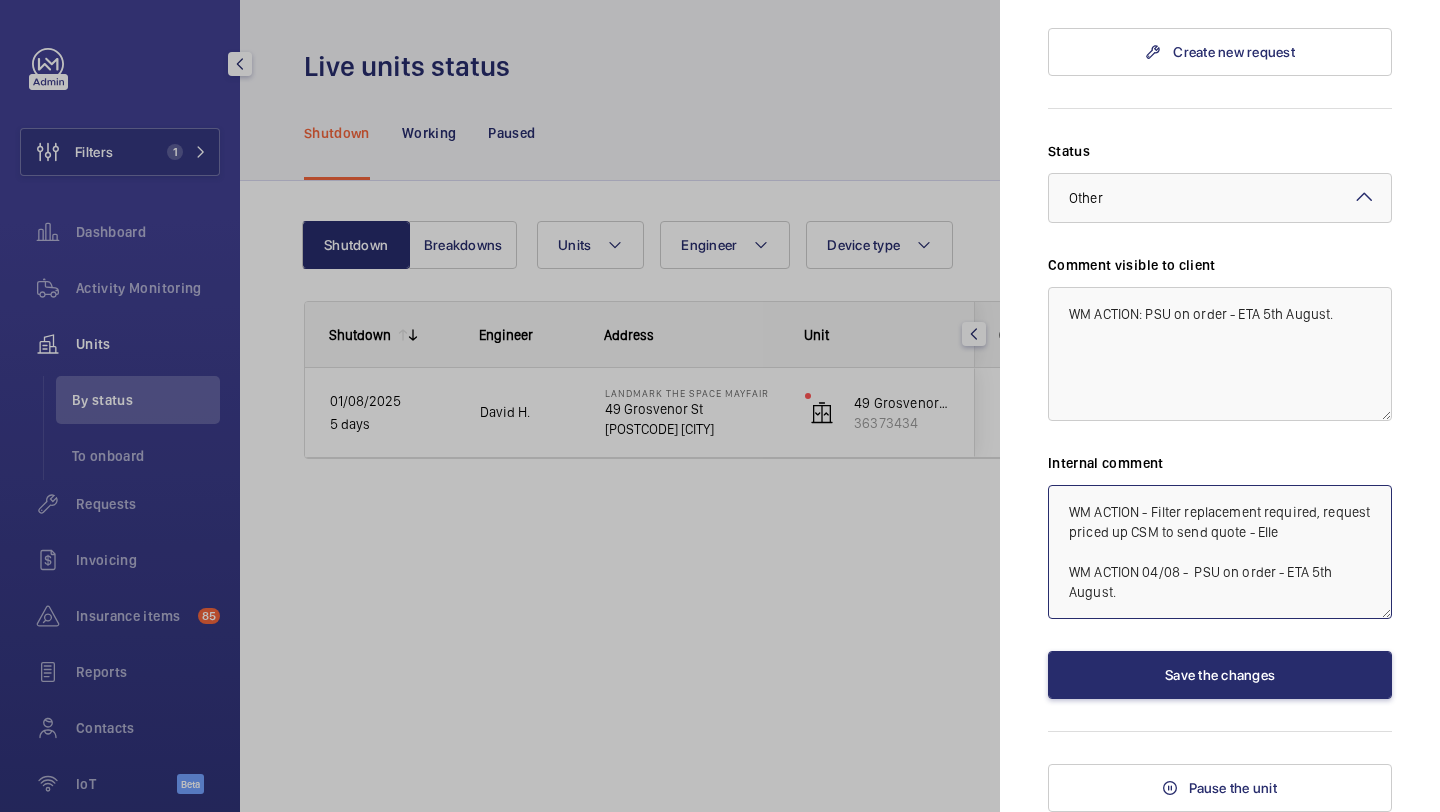 type on "WM ACTION - Filter replacement required, request priced up CSM to send quote - Elle
WM ACTION 04/08 -  PSU on order - ETA 5th August." 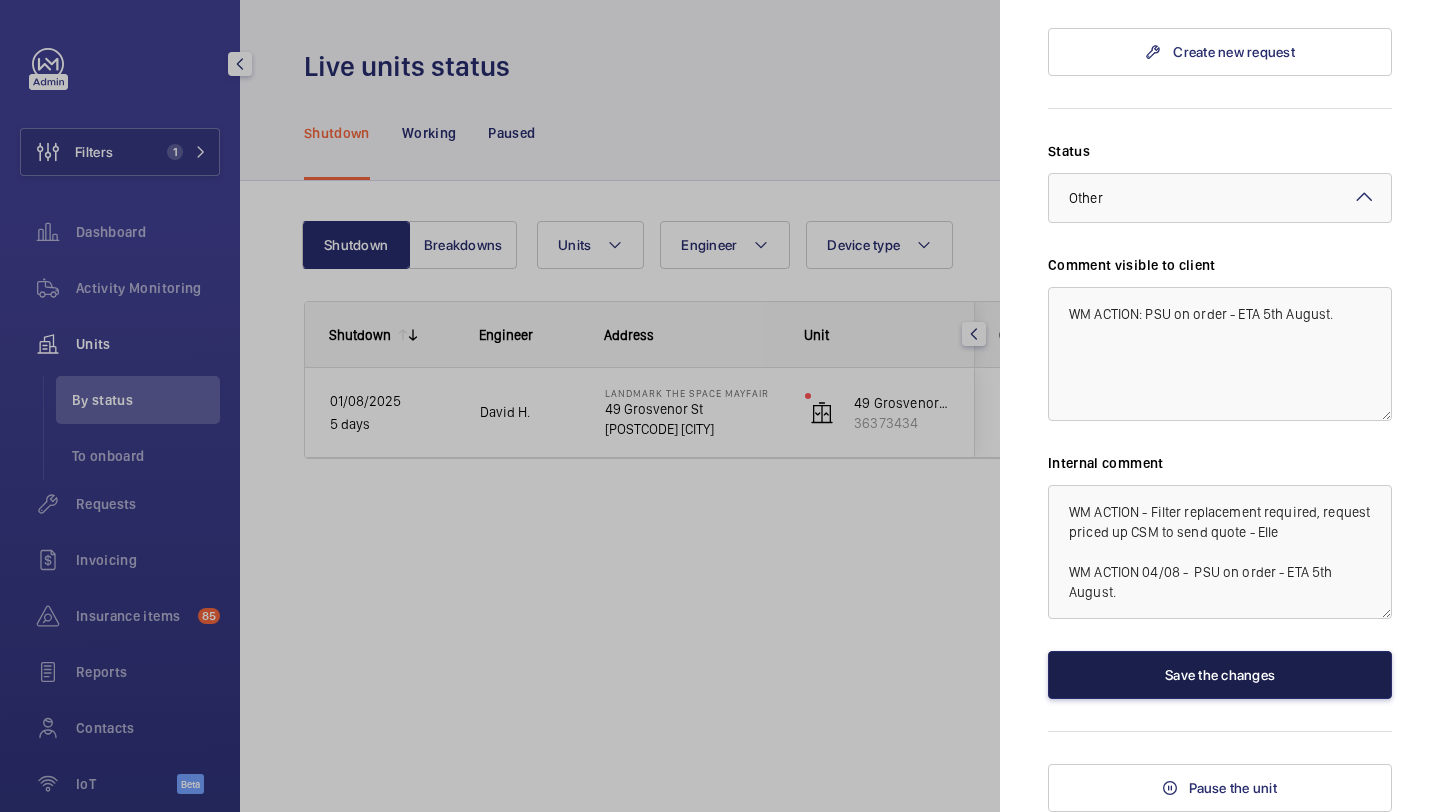 click on "Save the changes" 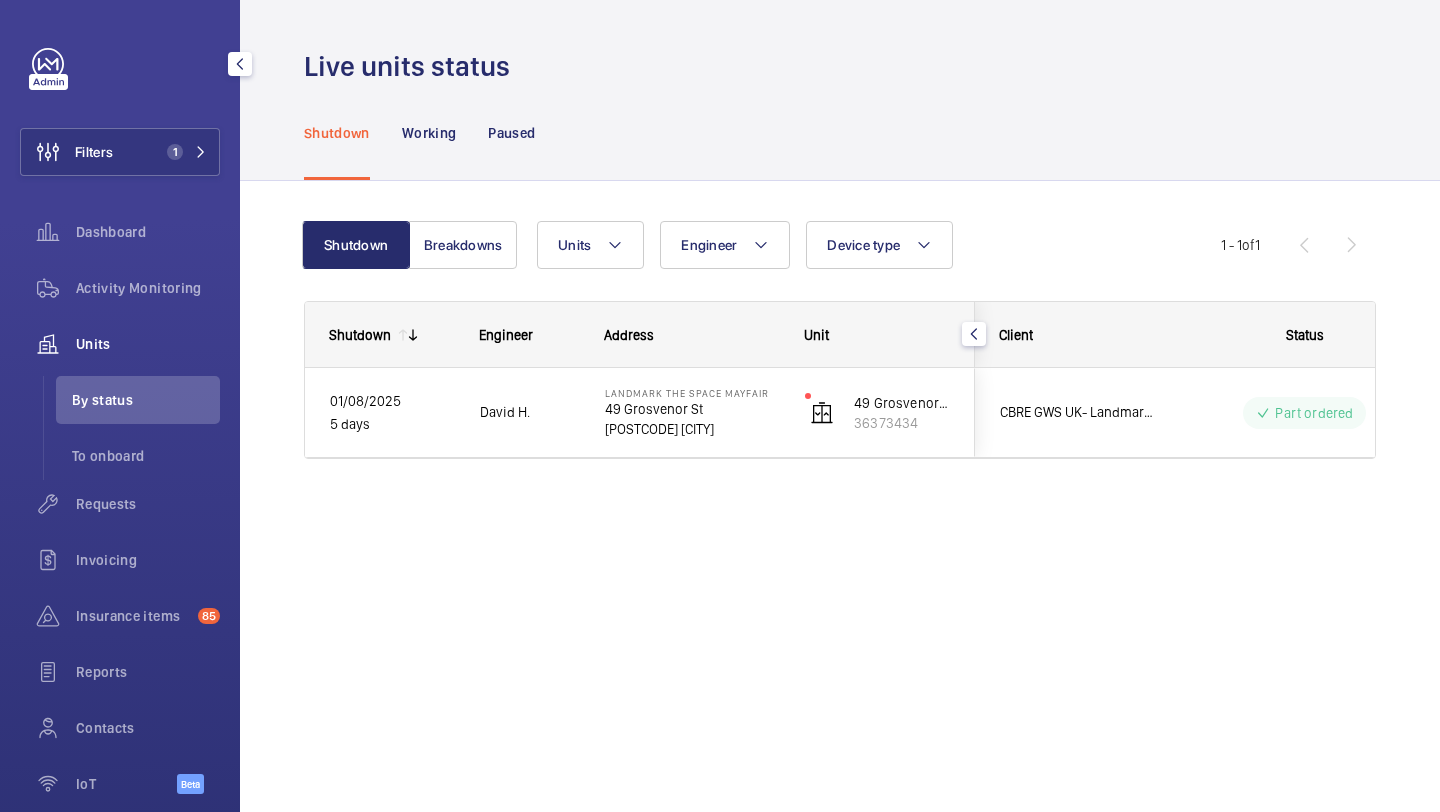 scroll, scrollTop: 0, scrollLeft: 0, axis: both 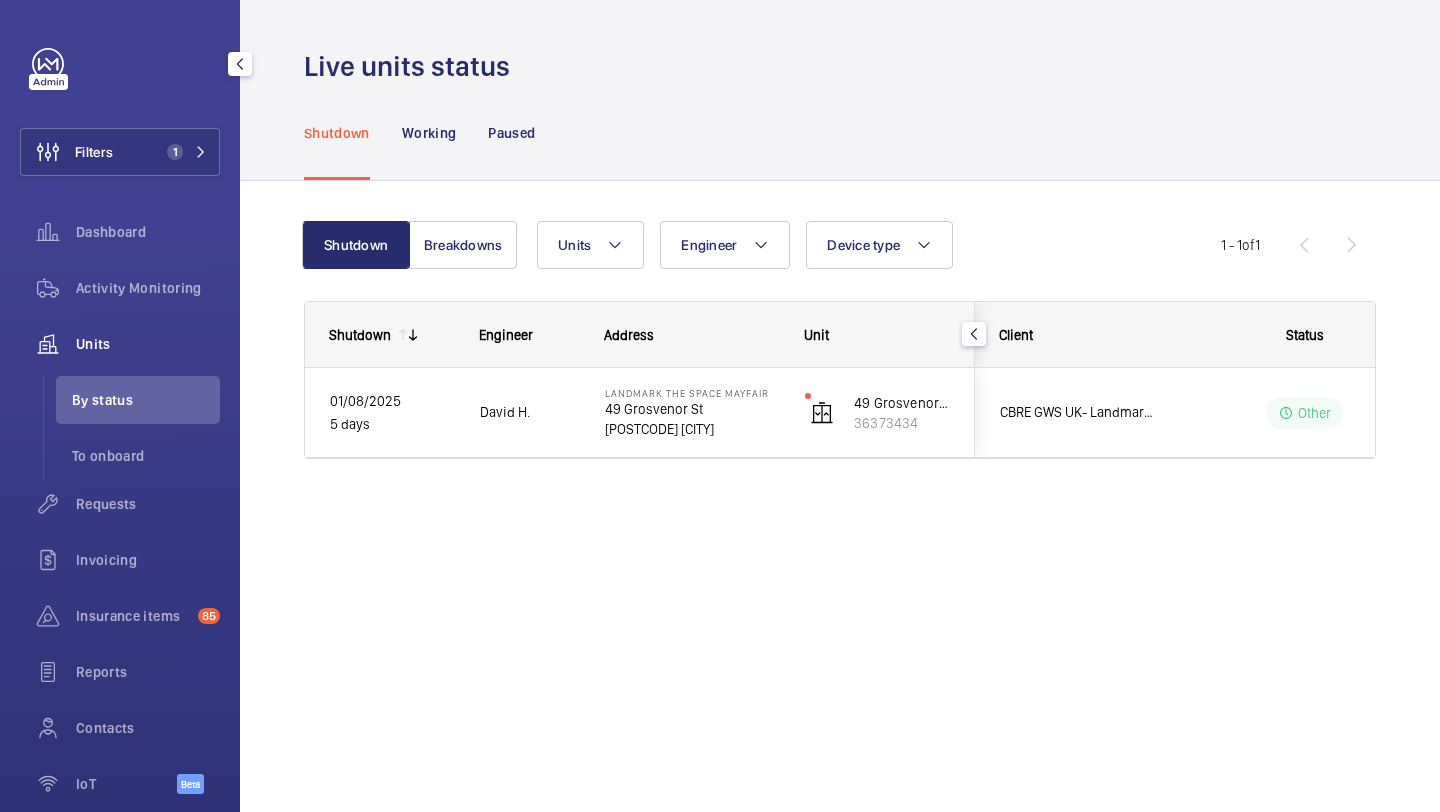 click on "Shutdown
Engineer
Address
Unit
Client" 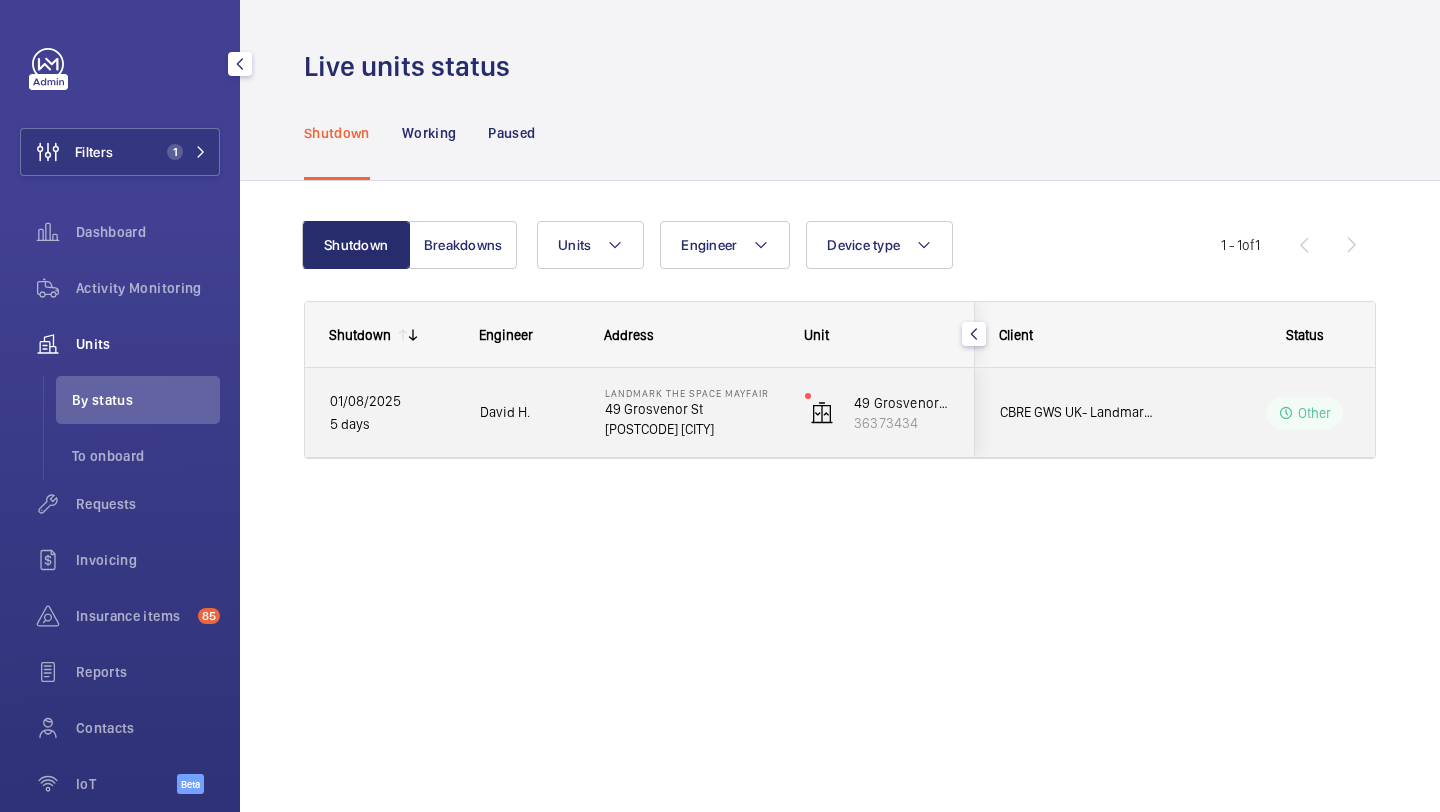 click on "Other" 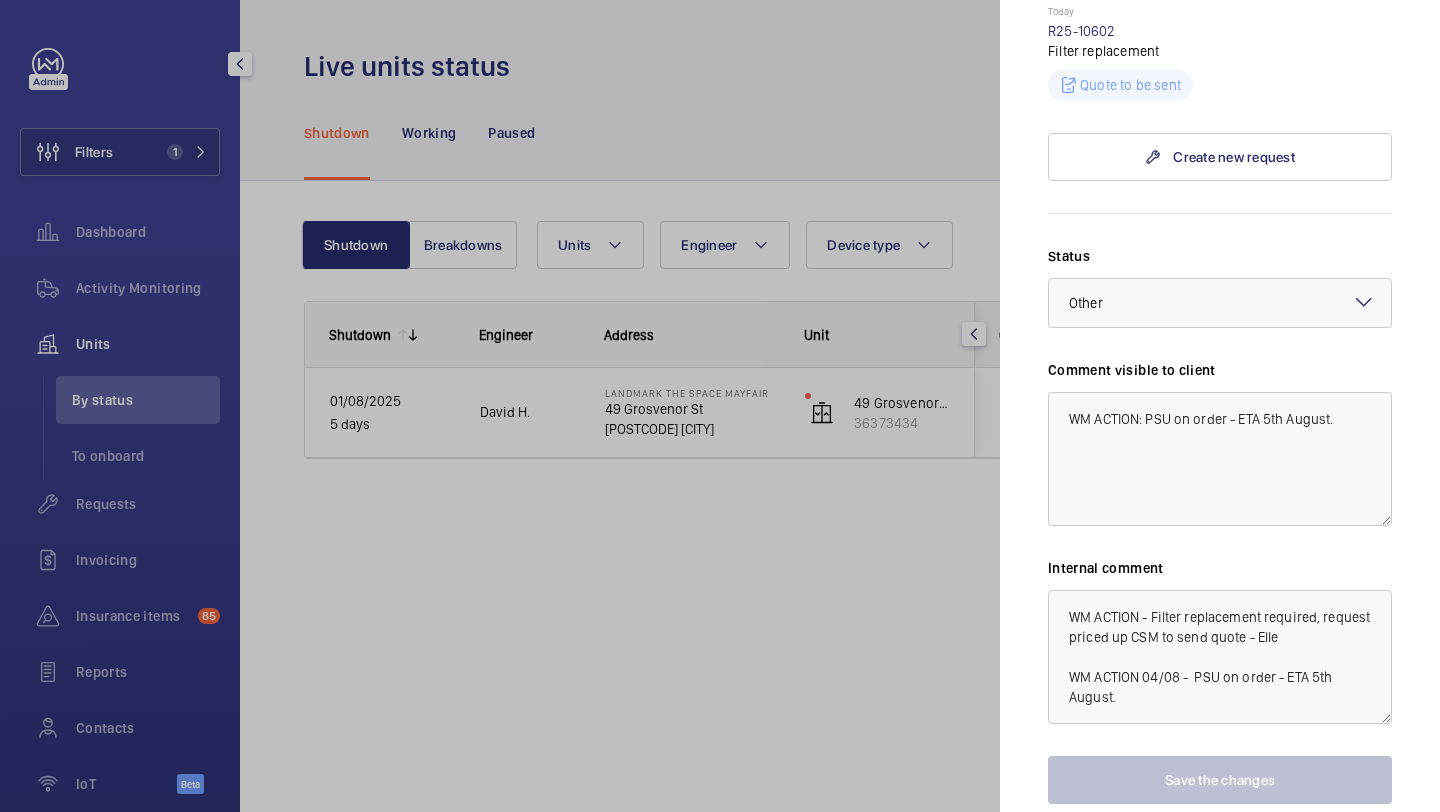scroll, scrollTop: 1186, scrollLeft: 0, axis: vertical 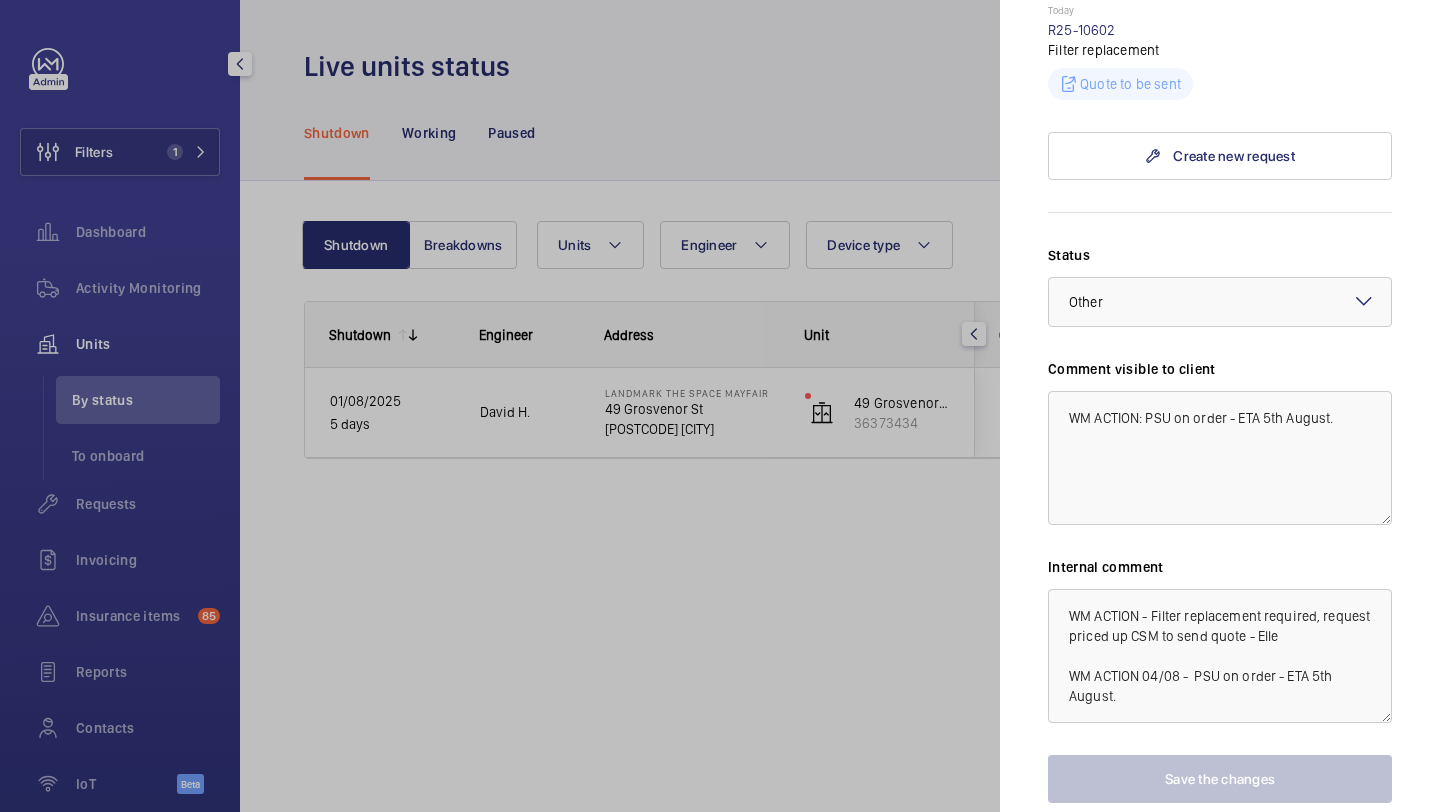 click 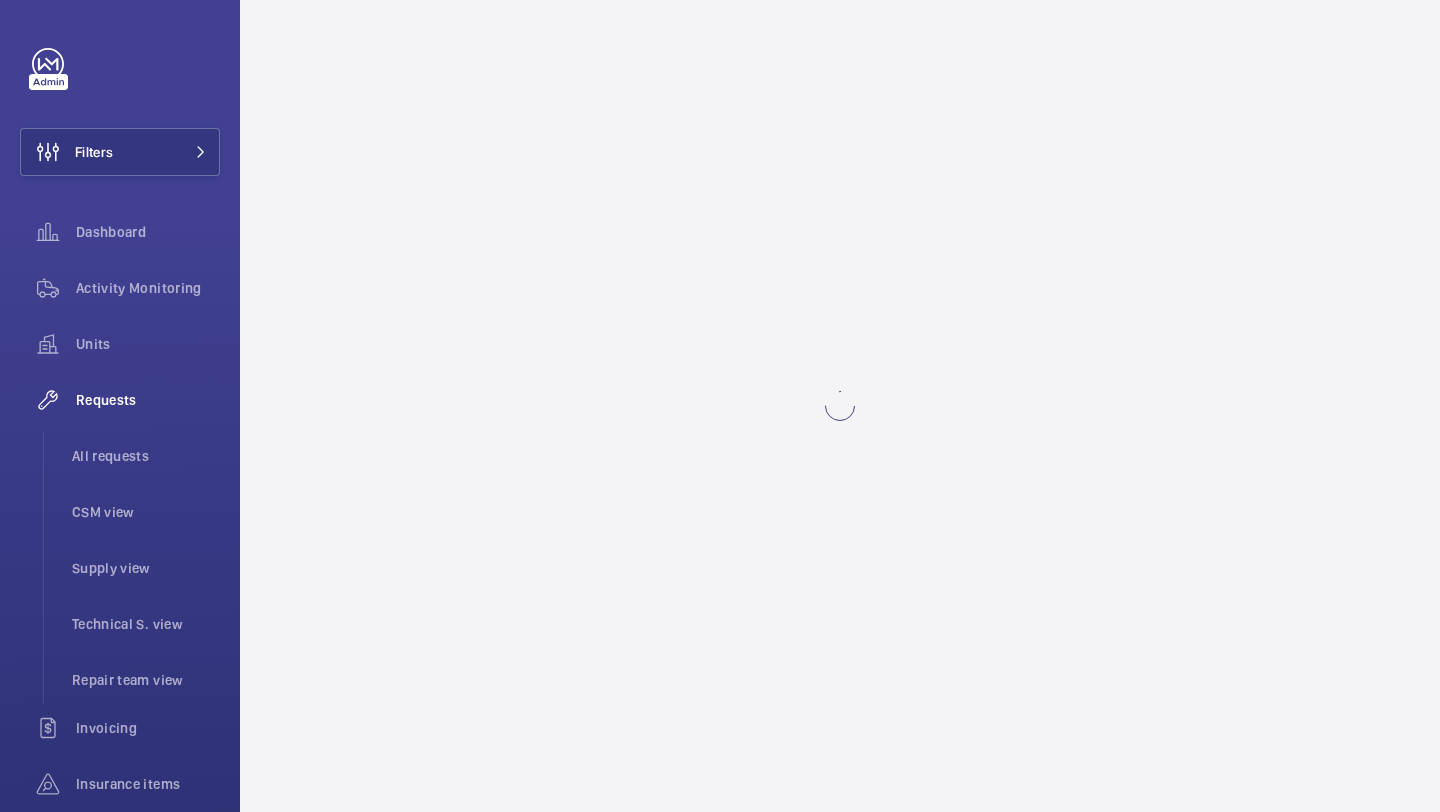 scroll, scrollTop: 0, scrollLeft: 0, axis: both 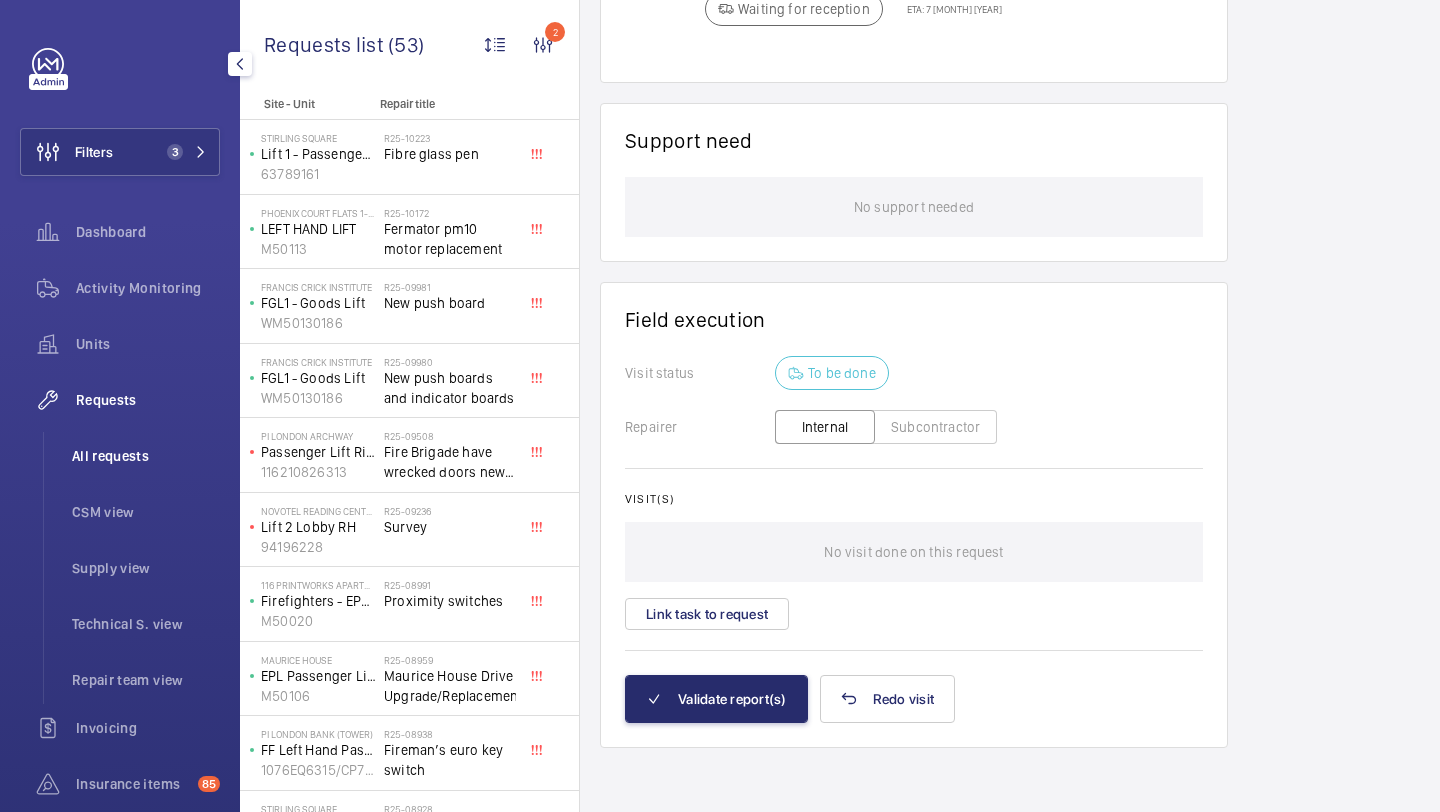 click on "All requests" 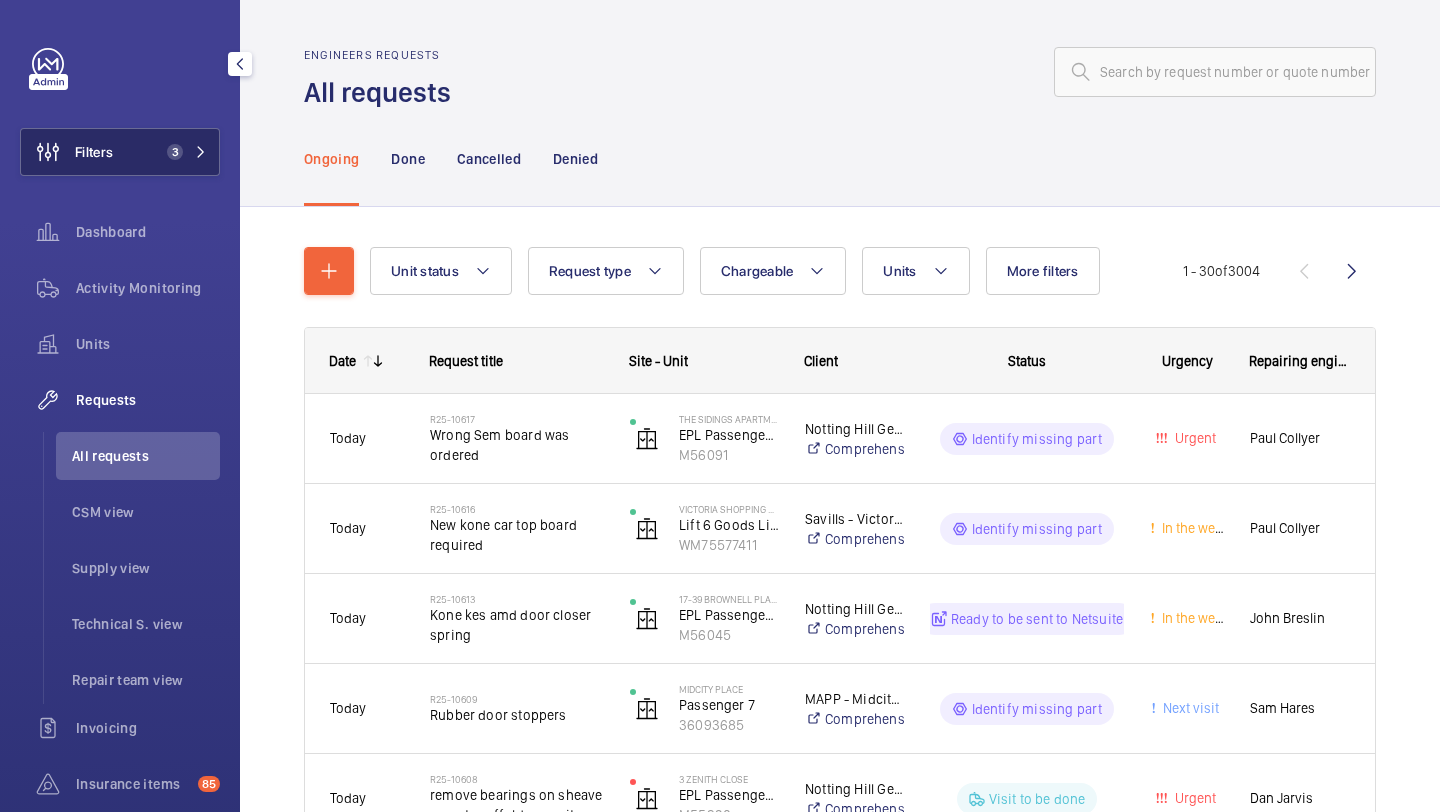 click on "Filters 3" 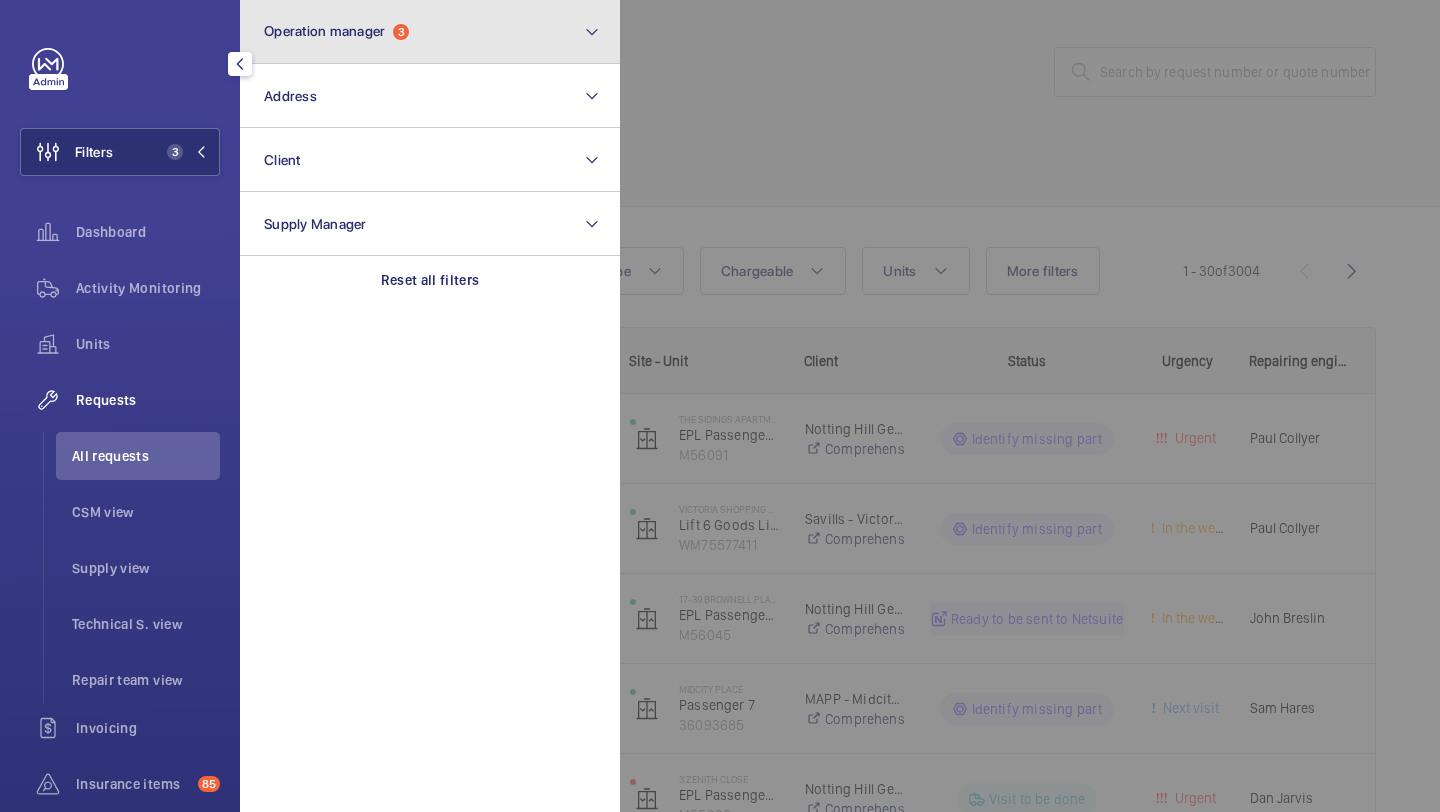 click on "Operation manager  3" 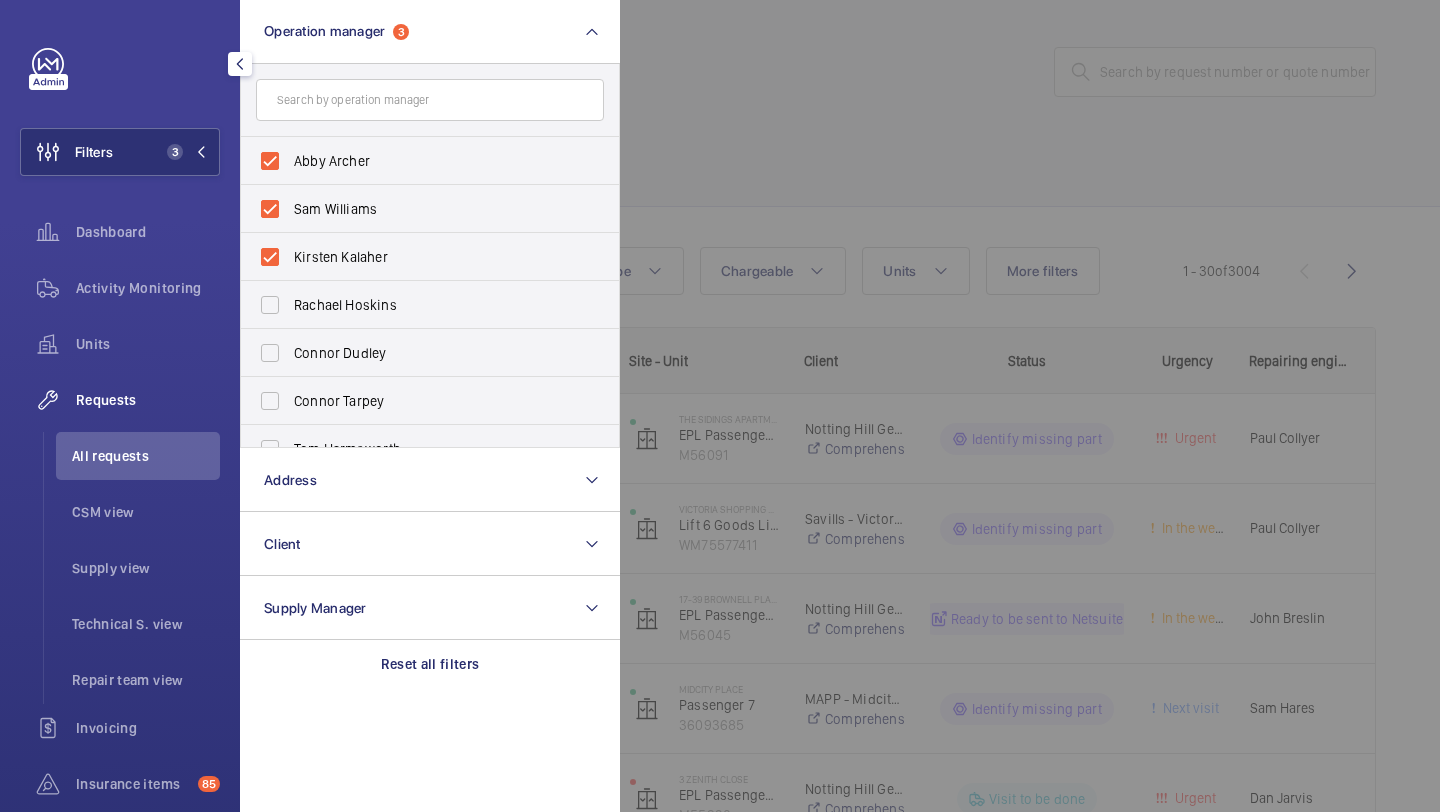 click 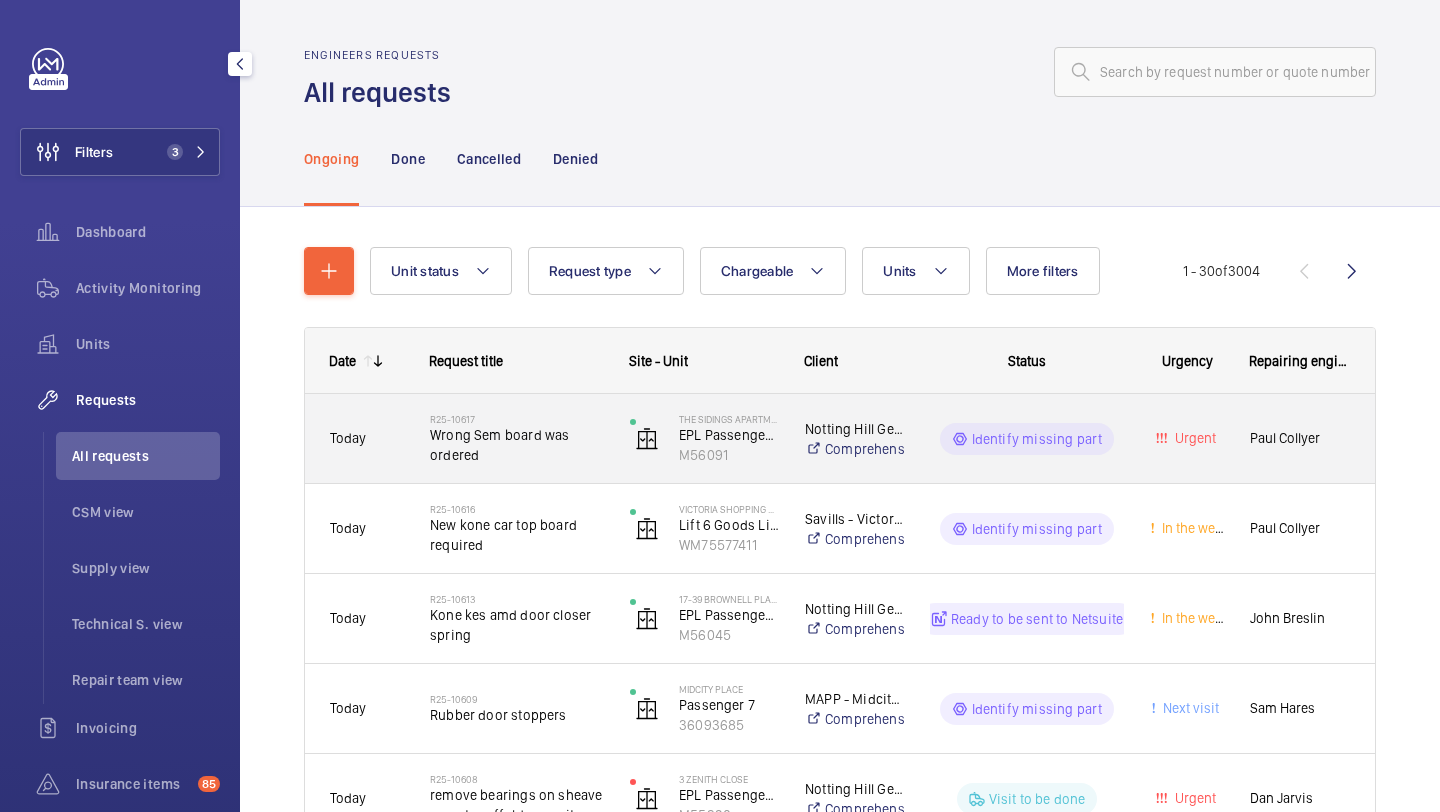 click on "Wrong Sem board was ordered" 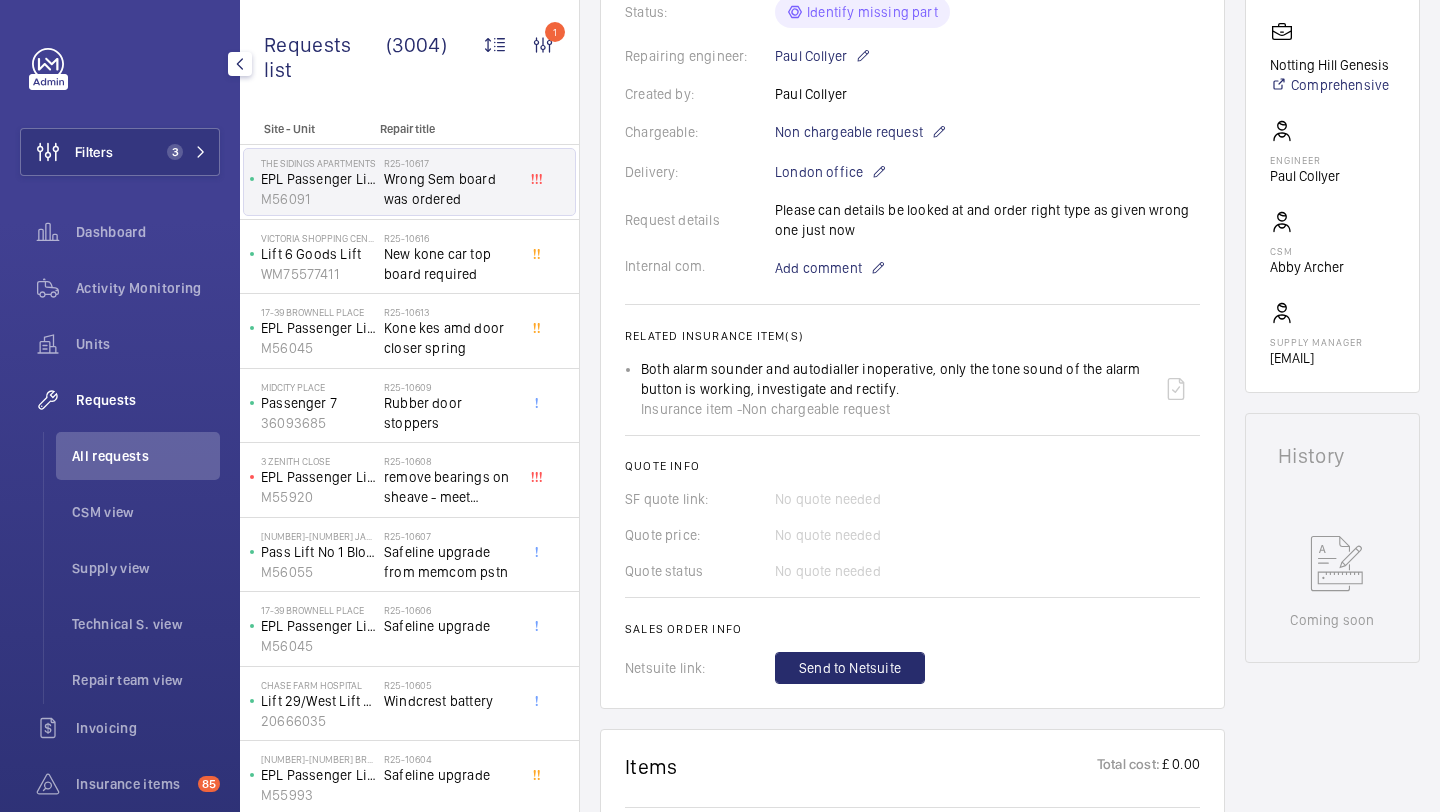 scroll, scrollTop: 723, scrollLeft: 0, axis: vertical 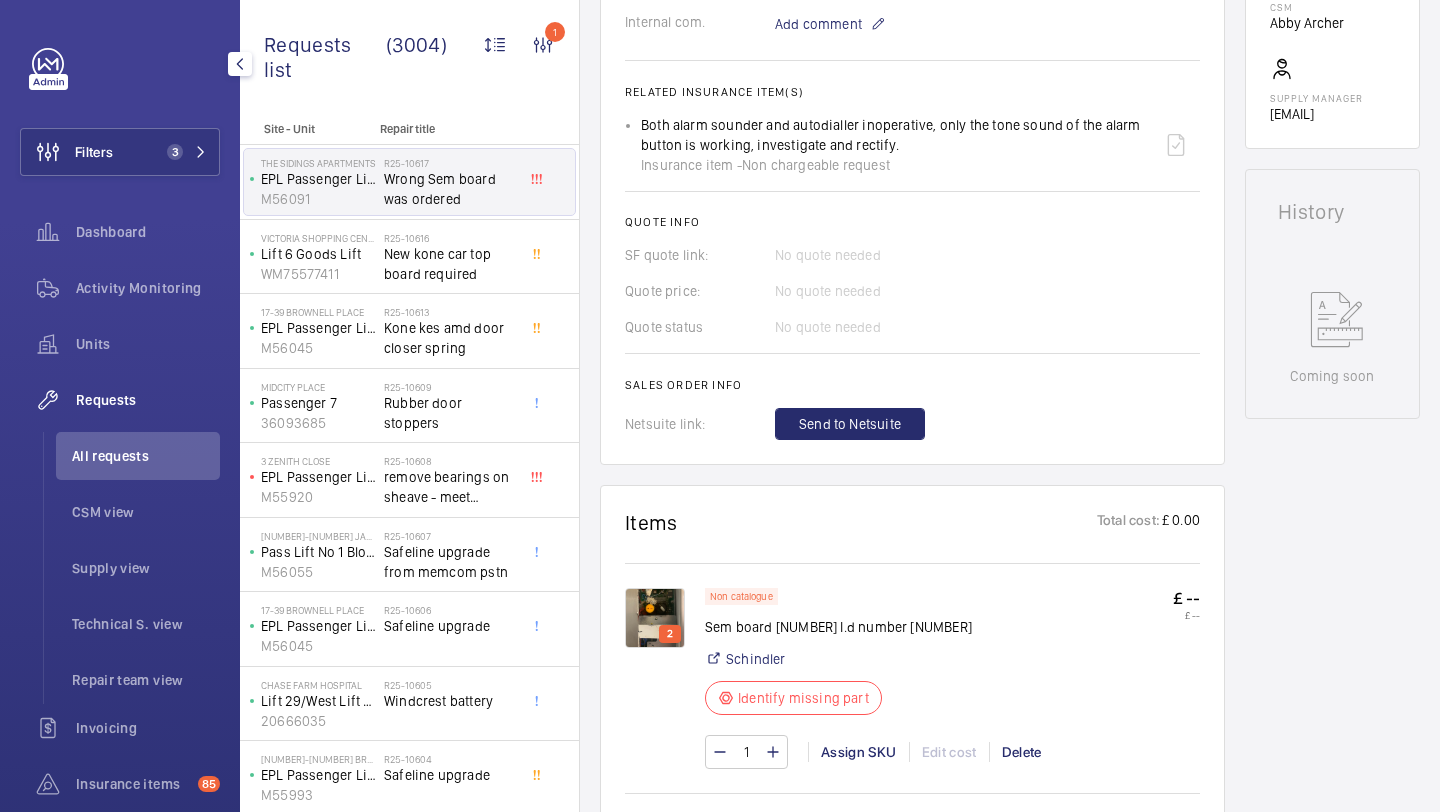 click 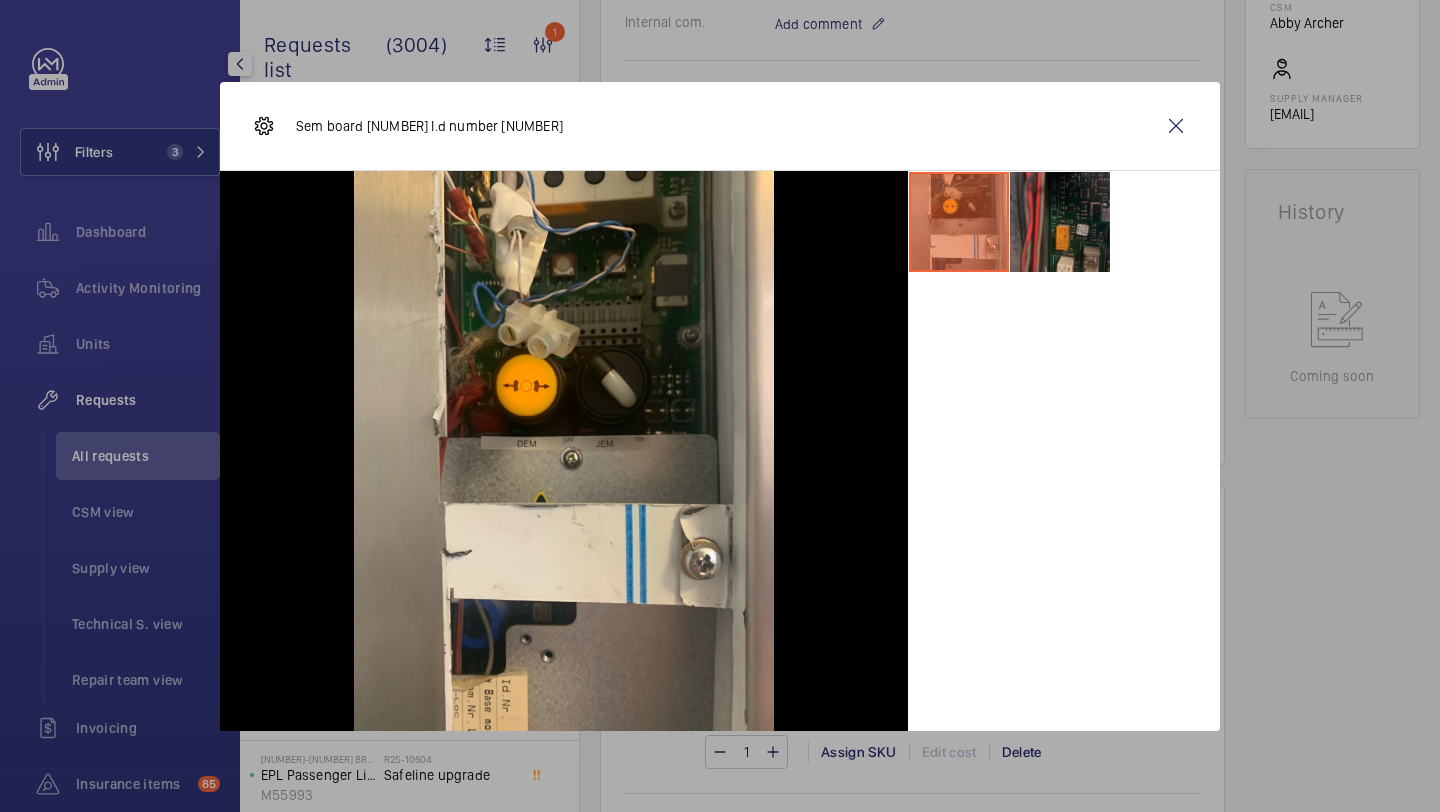click at bounding box center [1060, 222] 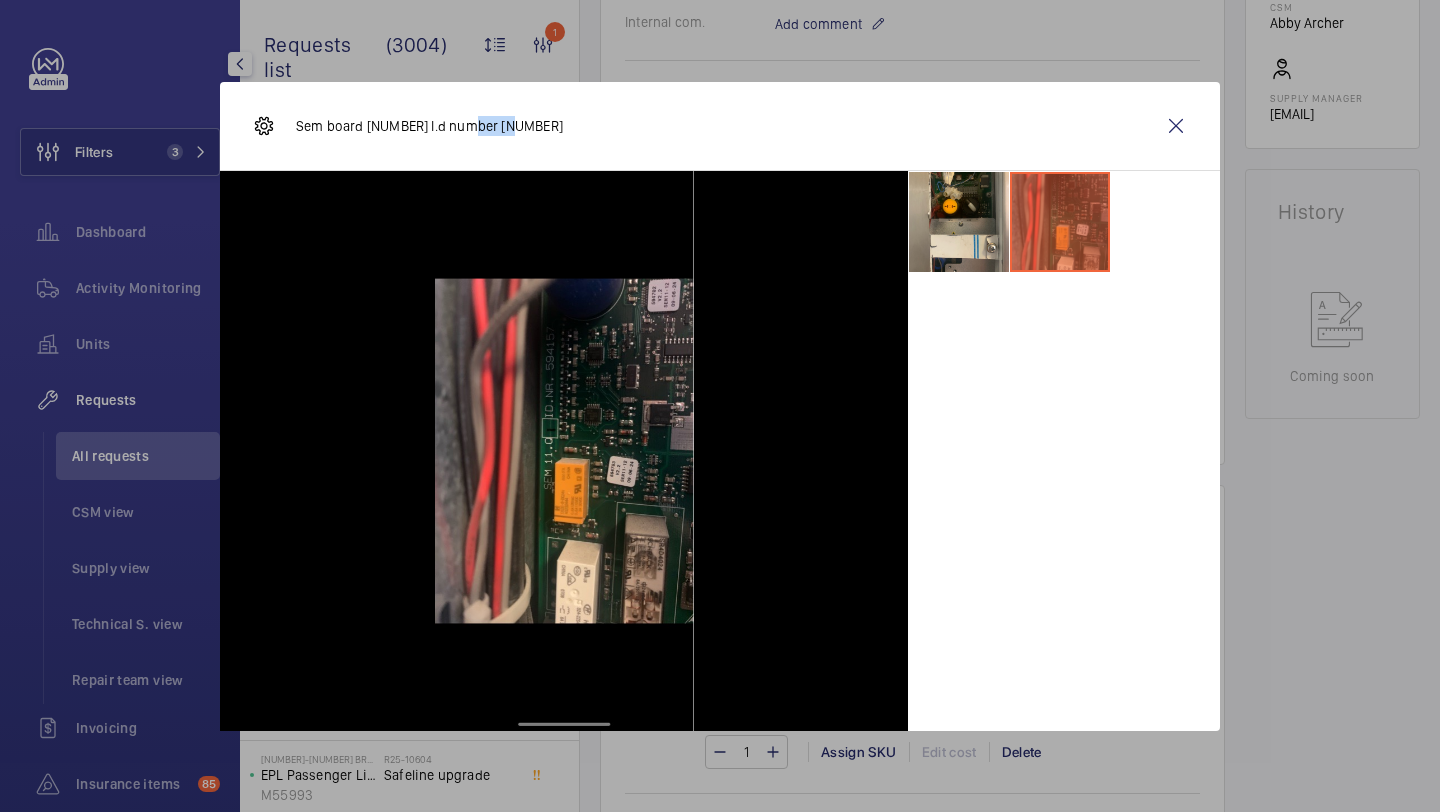 drag, startPoint x: 513, startPoint y: 129, endPoint x: 461, endPoint y: 130, distance: 52.009613 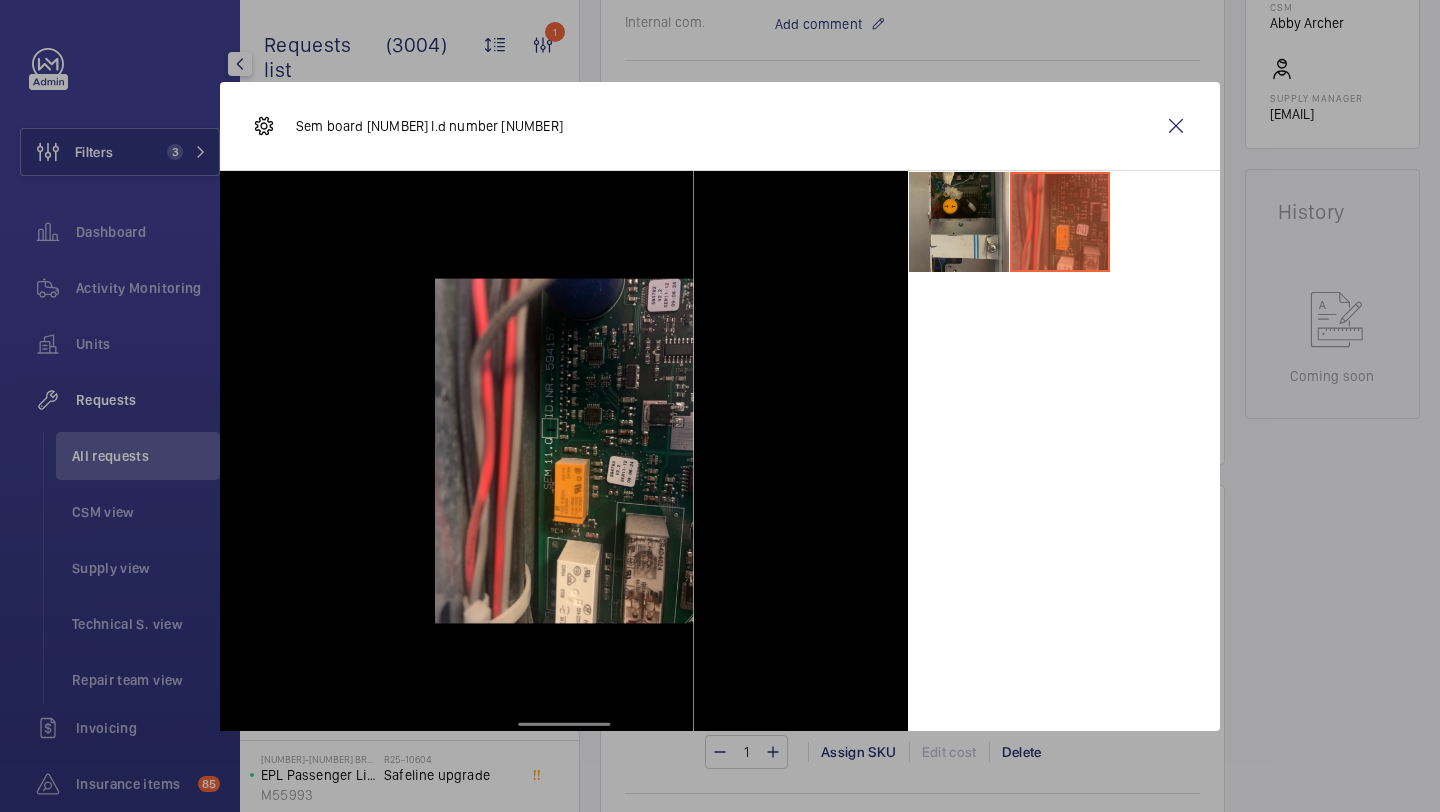click at bounding box center [959, 222] 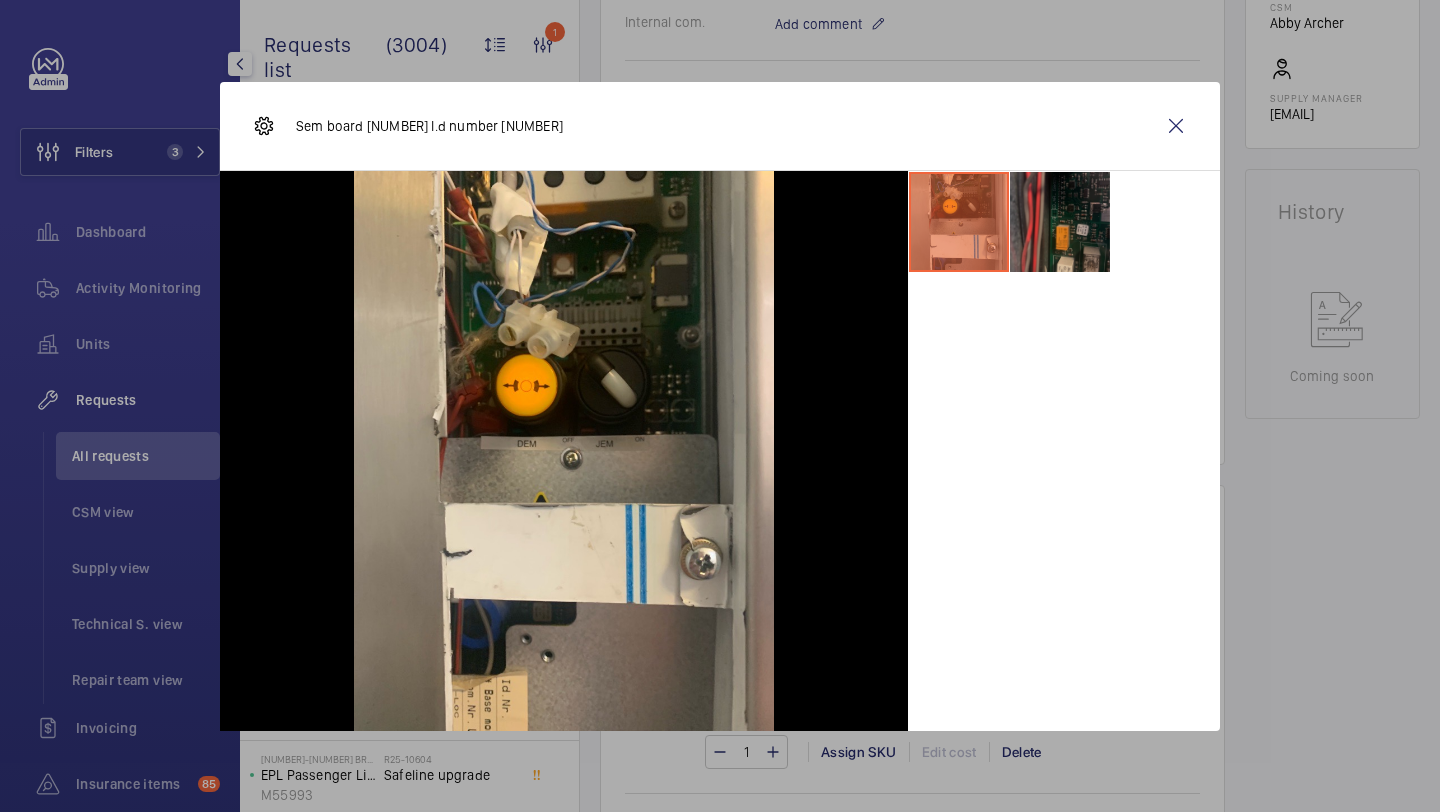 click at bounding box center (1060, 222) 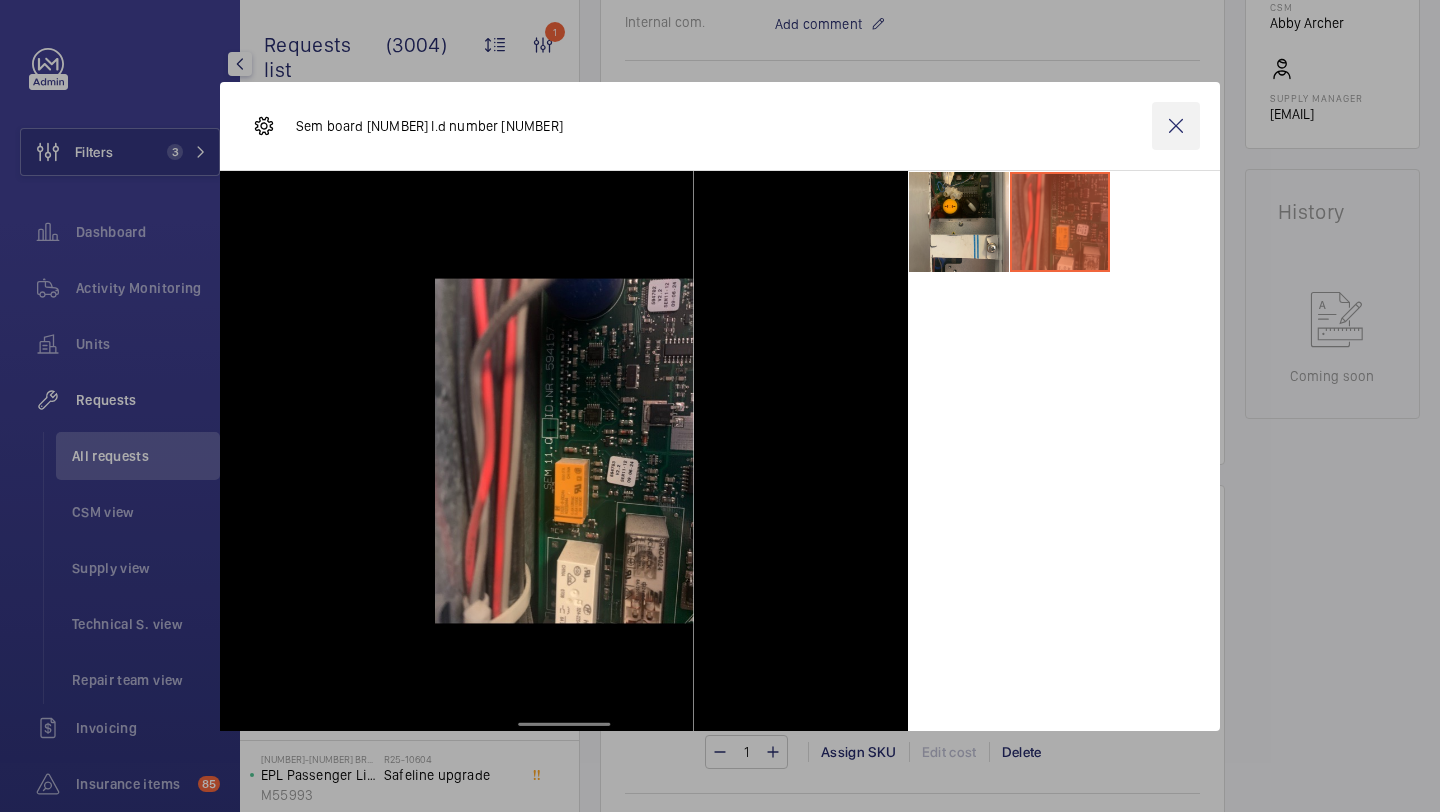 click at bounding box center (1176, 126) 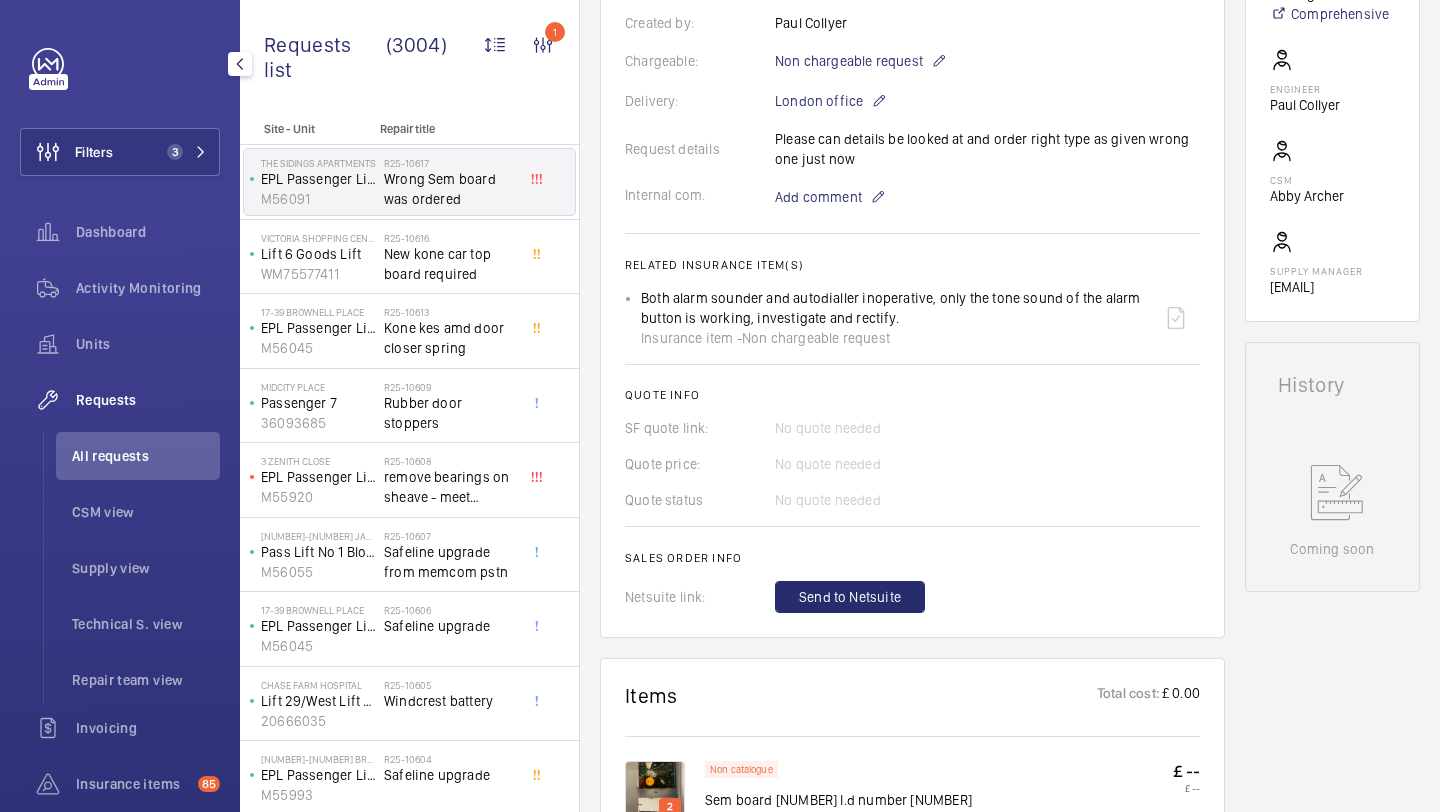 scroll, scrollTop: 310, scrollLeft: 0, axis: vertical 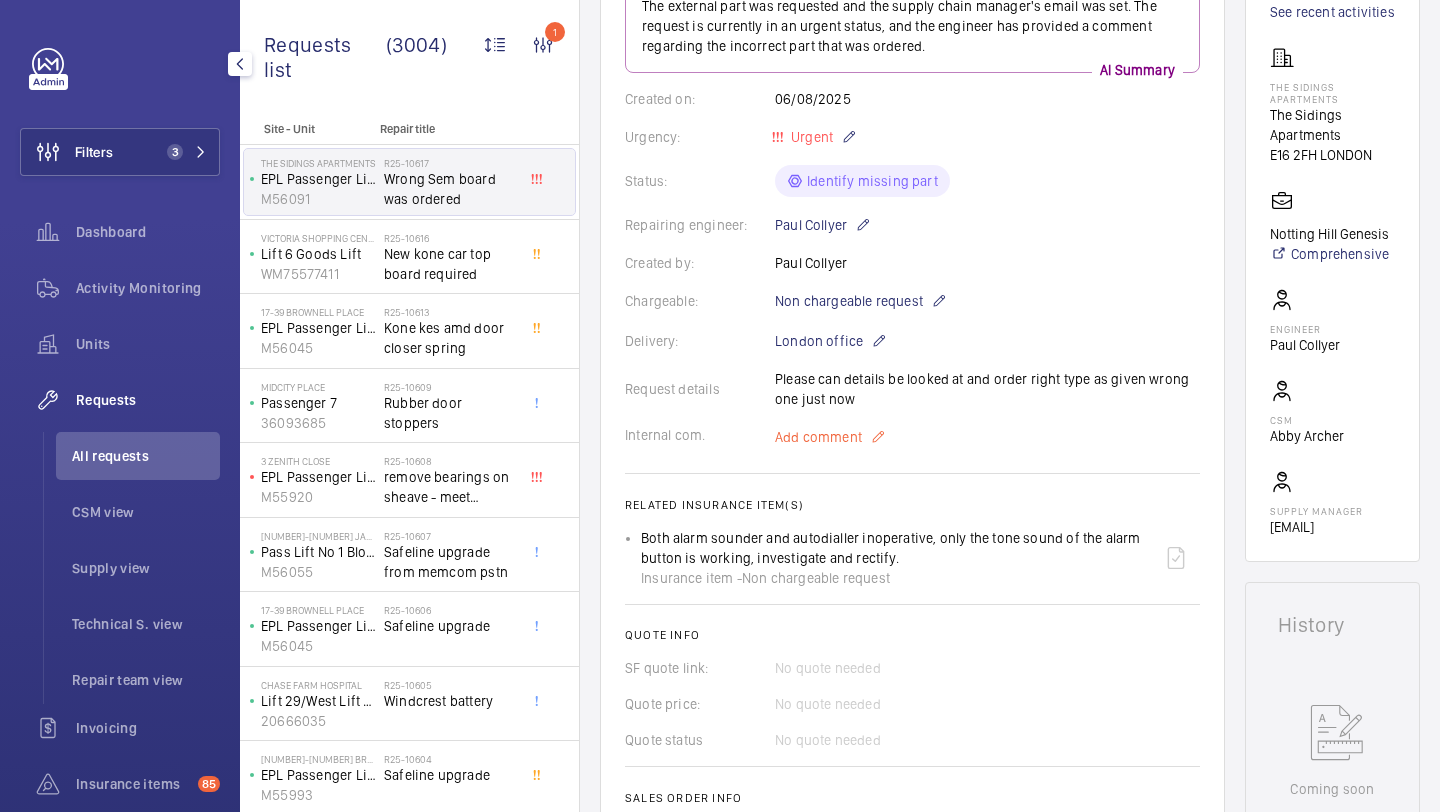 click on "Add comment" 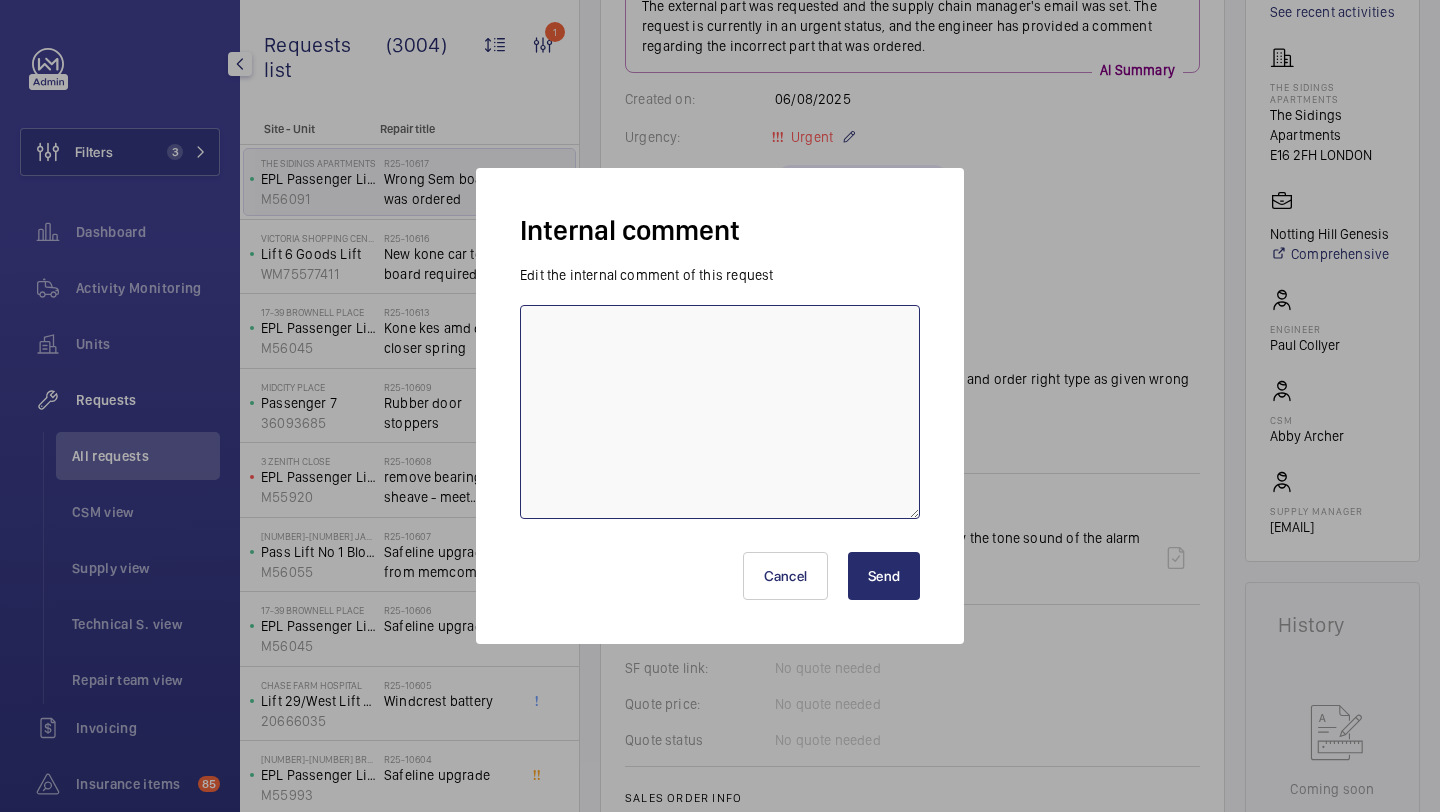 click at bounding box center [720, 412] 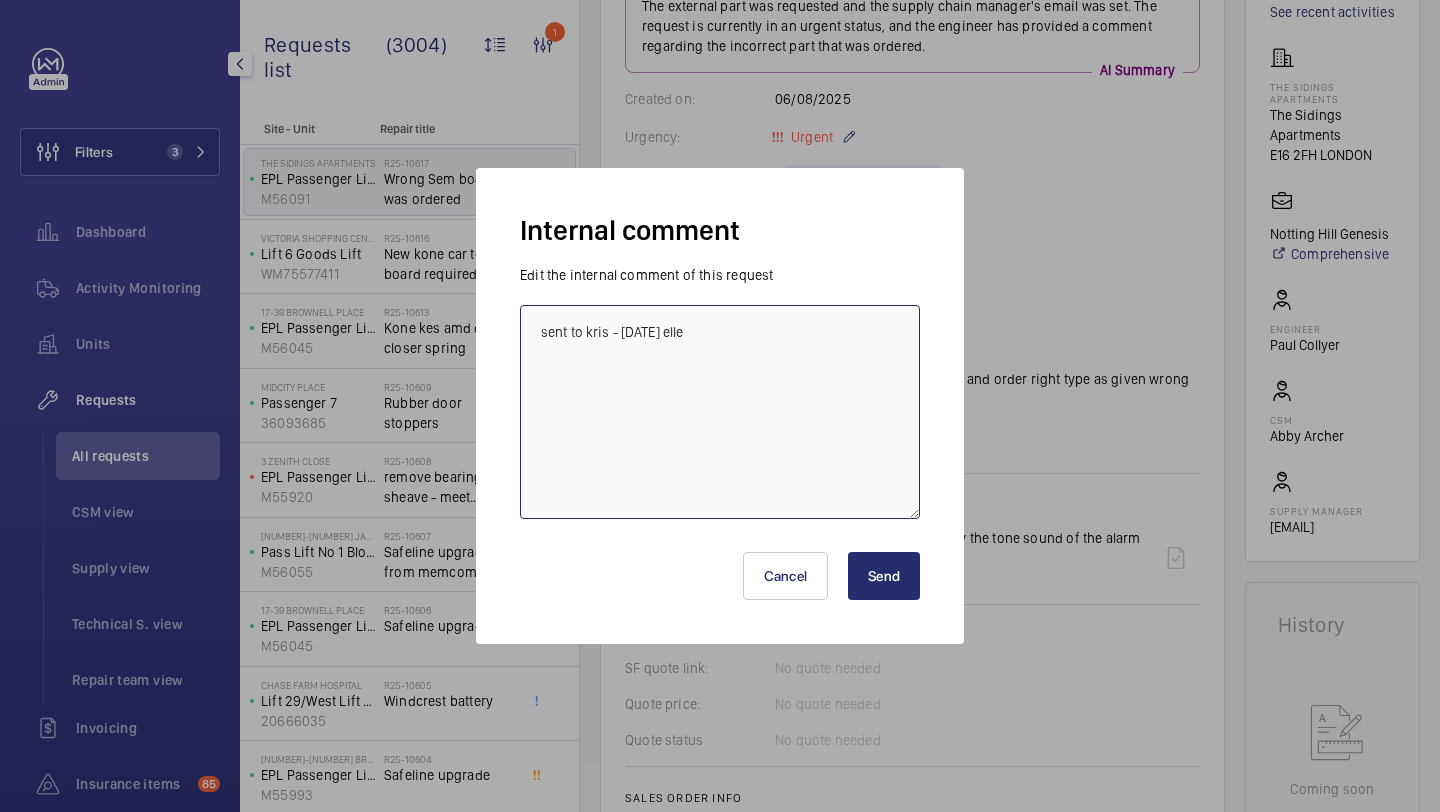 type on "sent to kris - 06.08 elle" 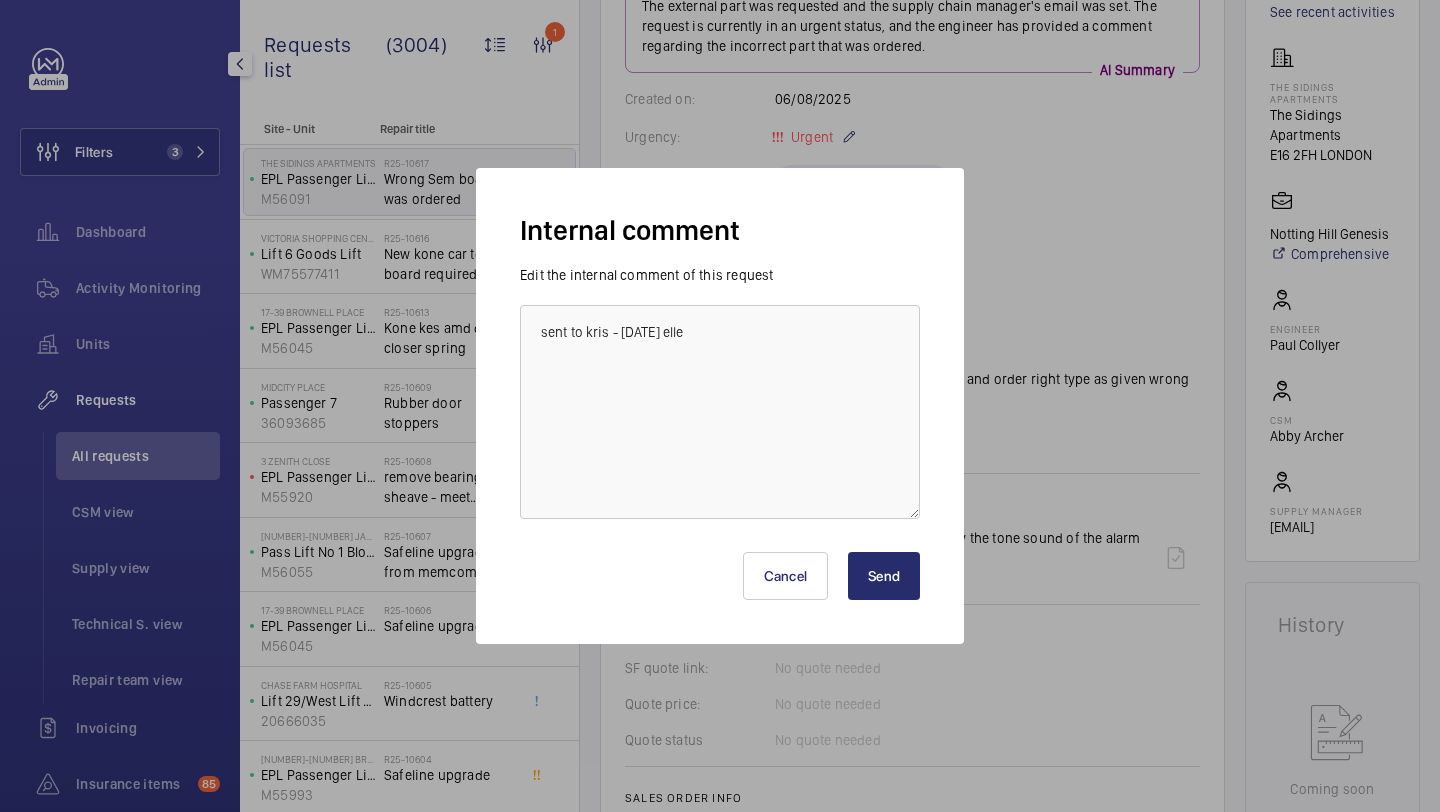 click on "Send" at bounding box center (884, 576) 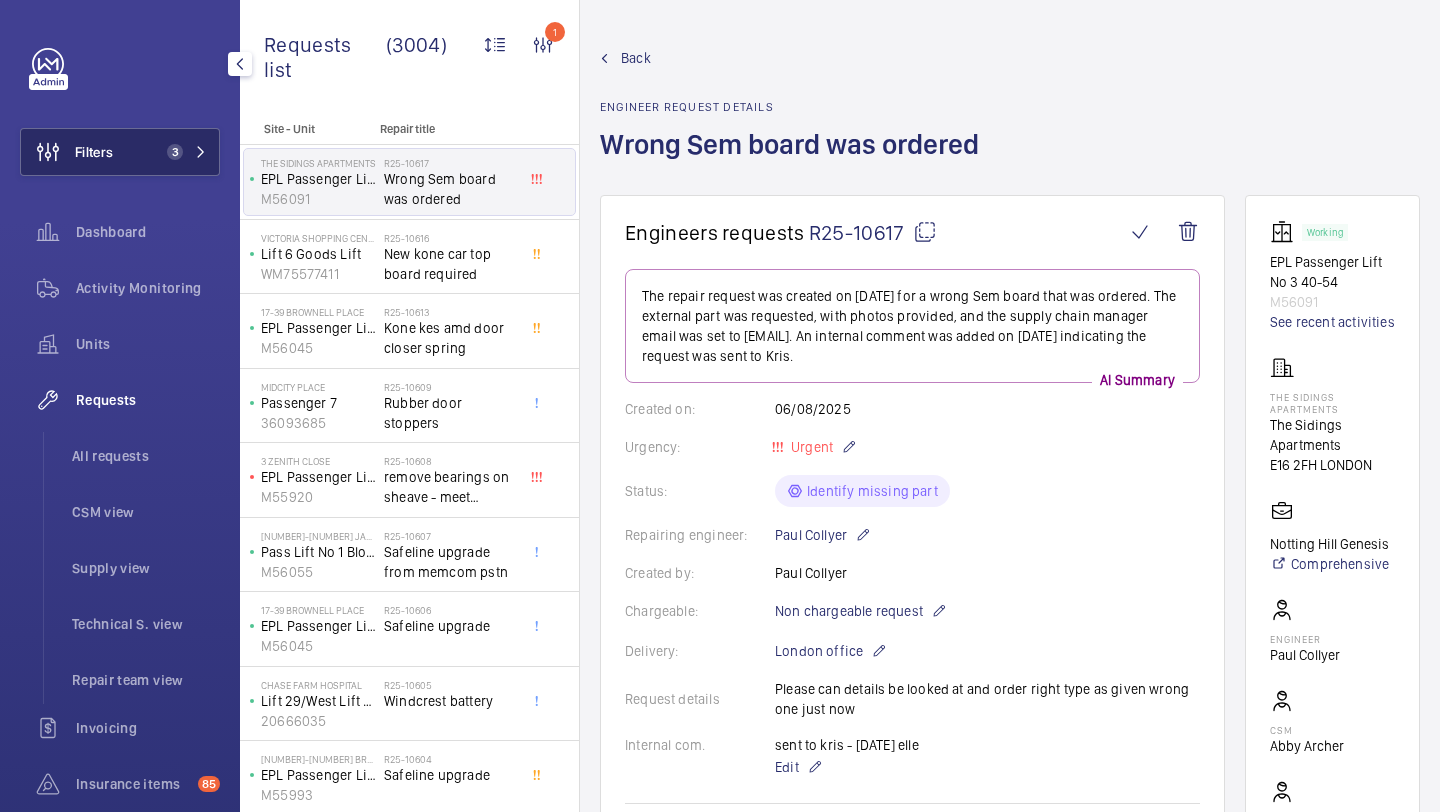 click on "3" 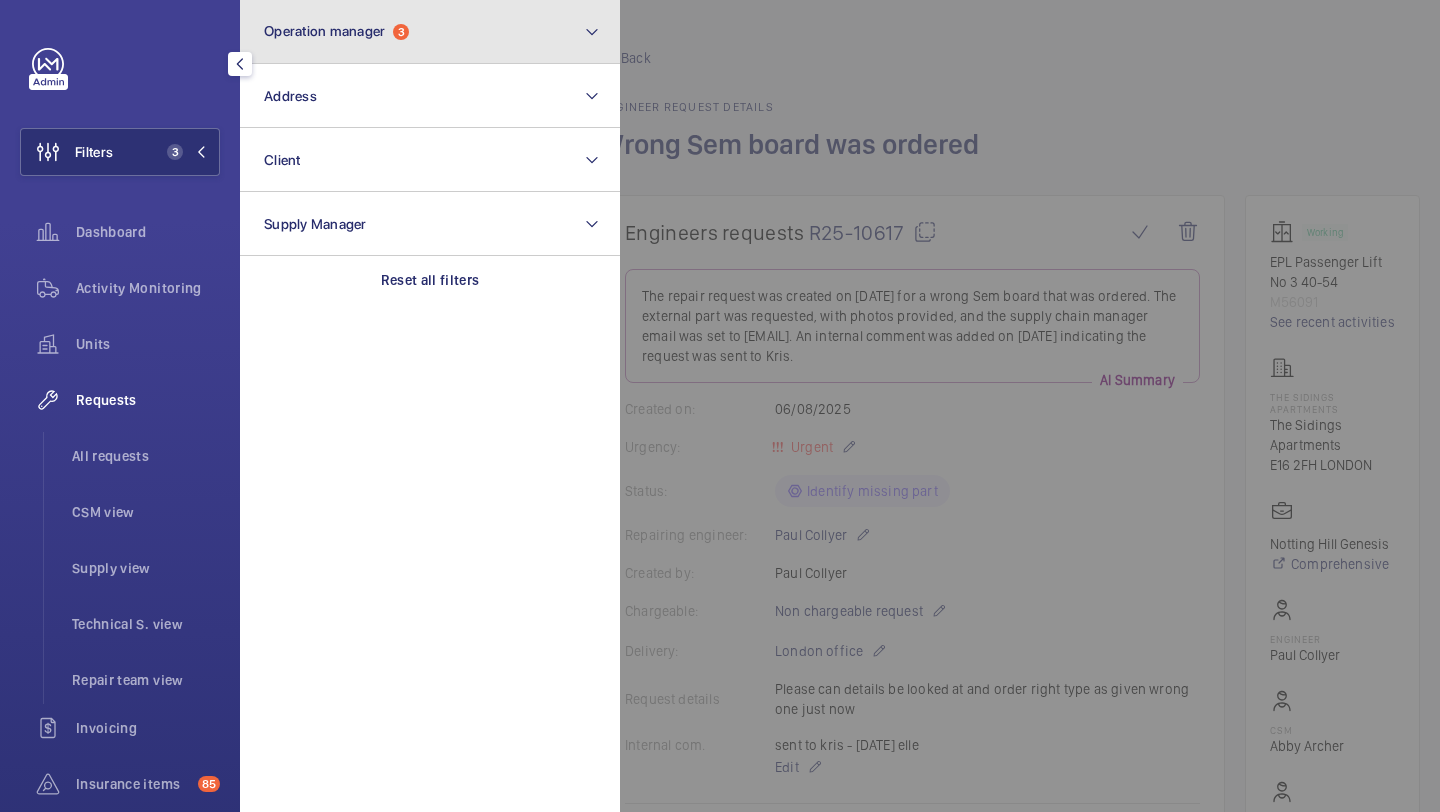 click on "Operation manager  3" 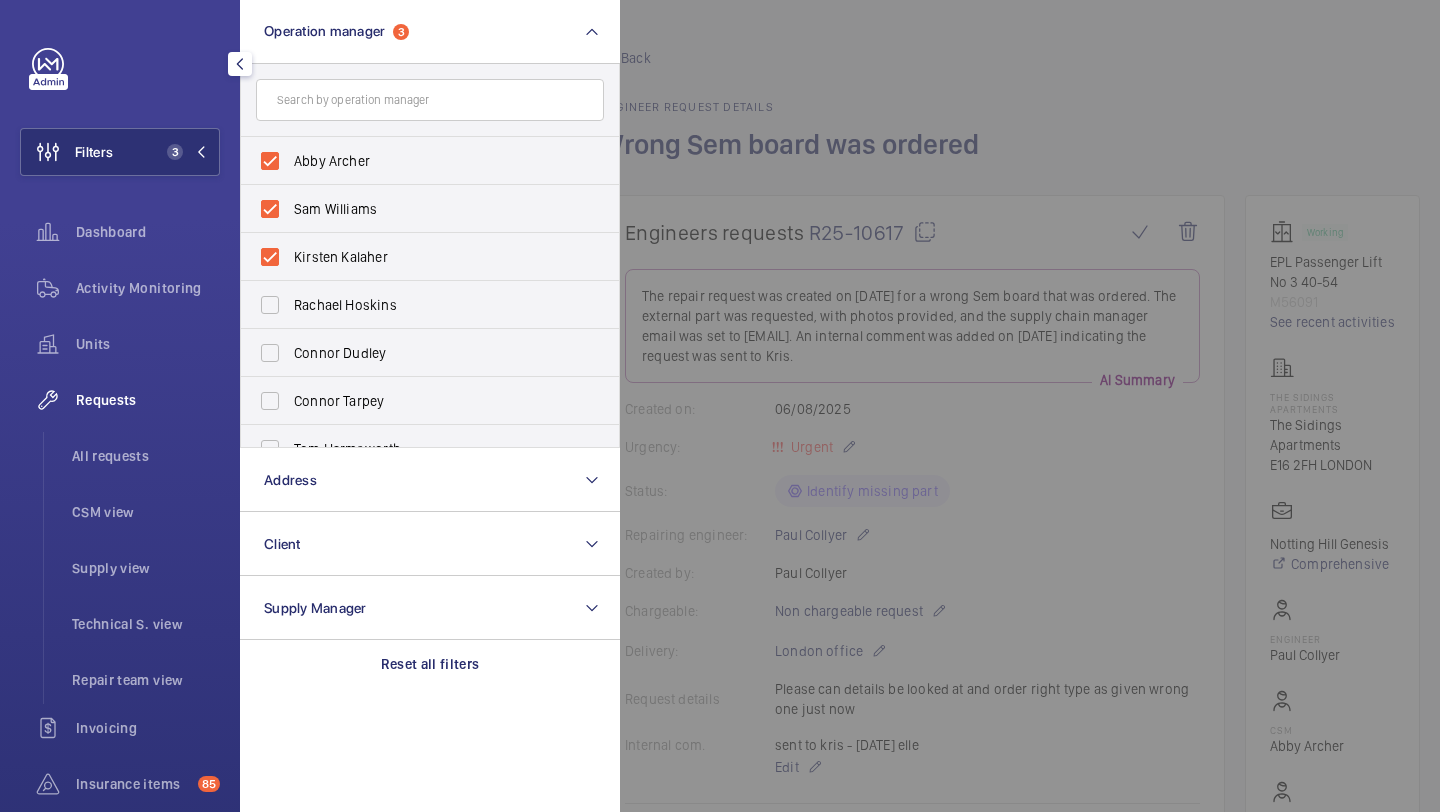 click 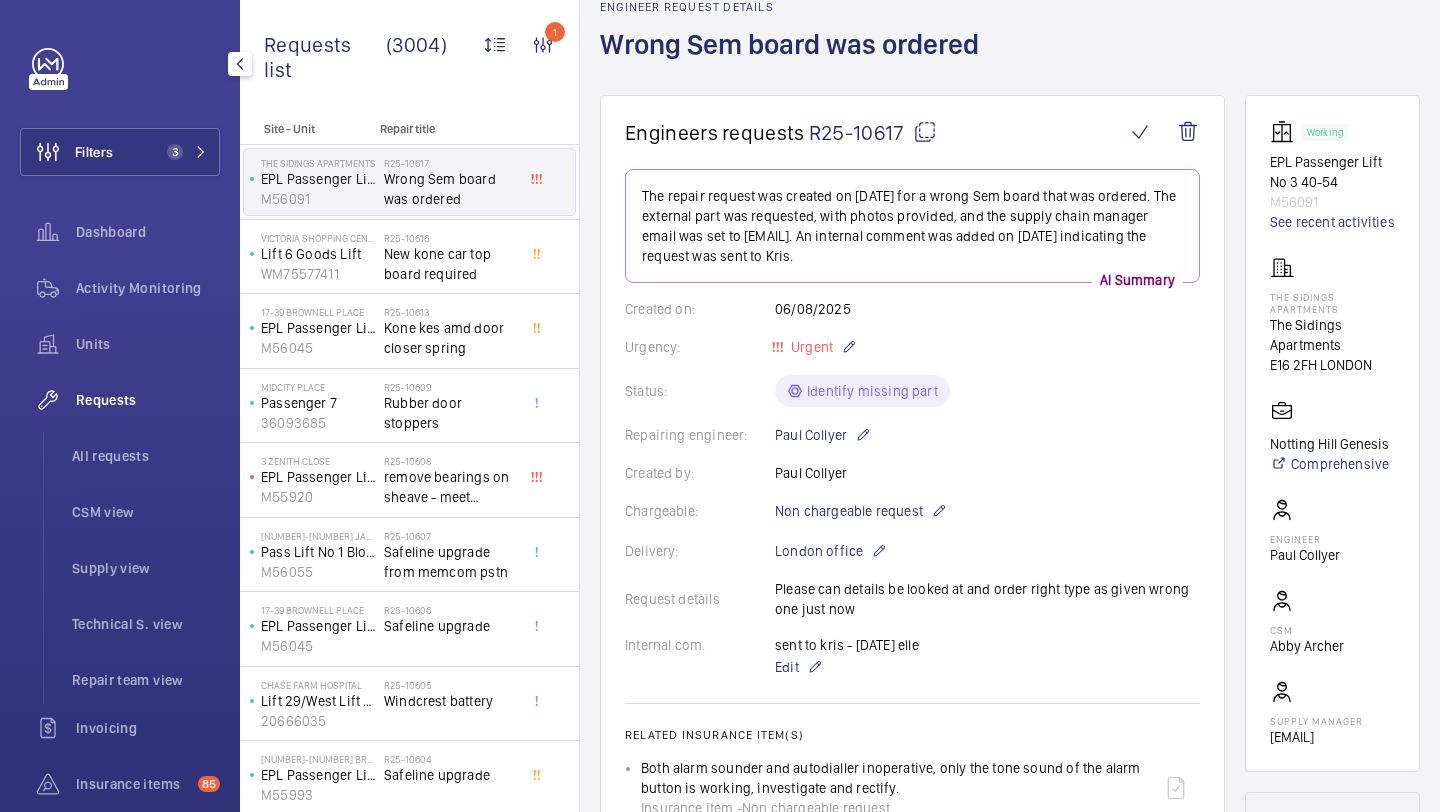 scroll, scrollTop: 99, scrollLeft: 0, axis: vertical 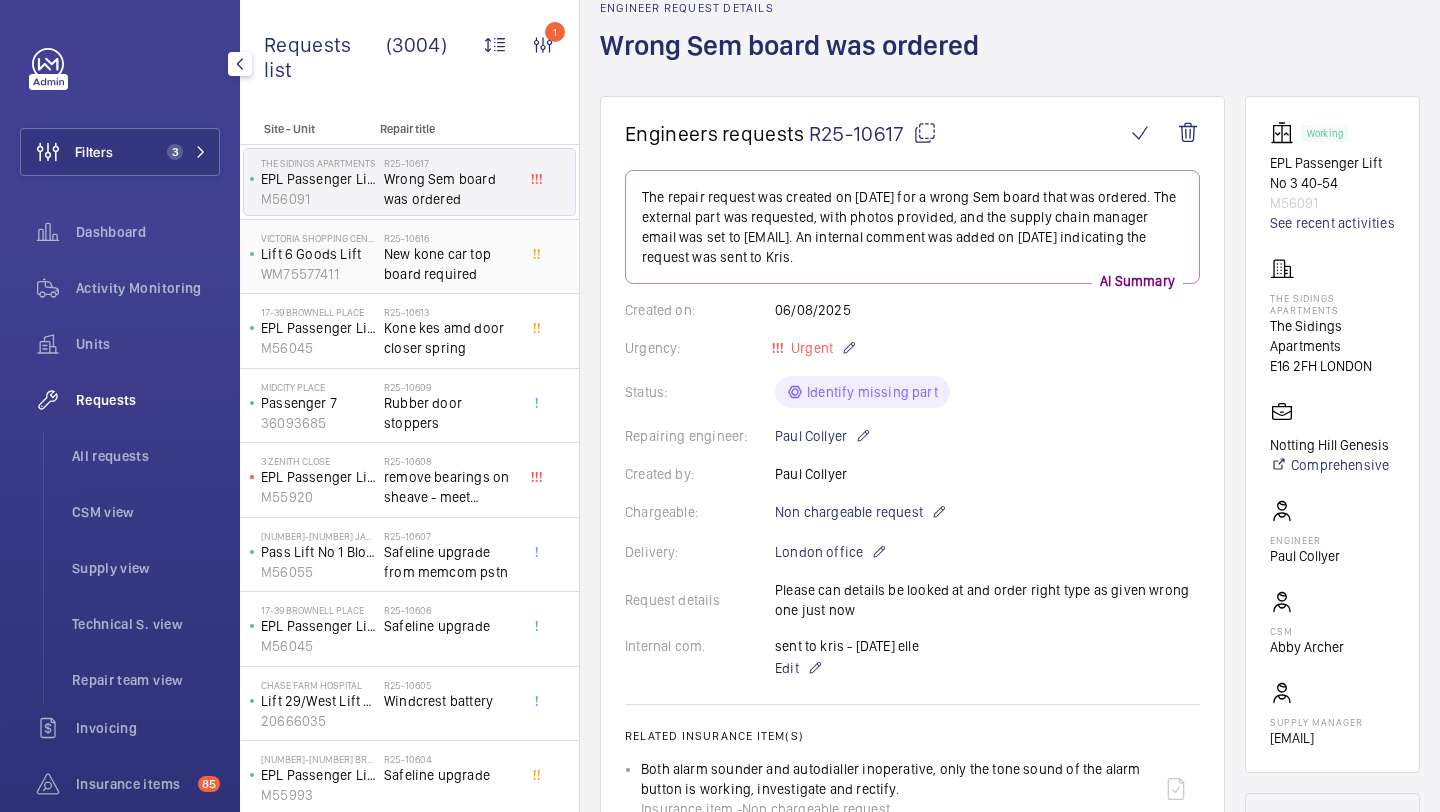 click on "Victoria Shopping Centre   Lift 6 Goods Lift   WM75577411   R25-10616   New kone car top board required" 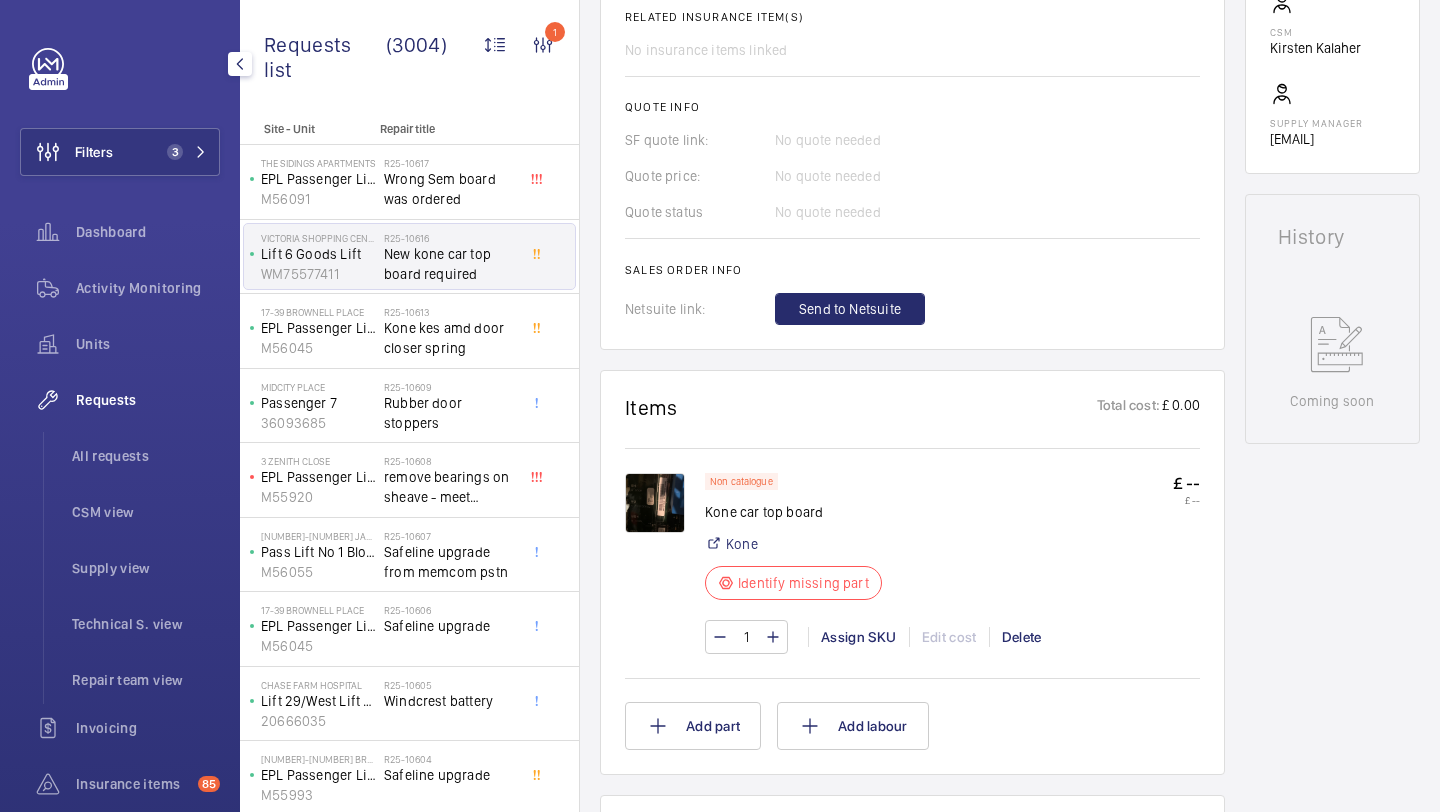 scroll, scrollTop: 758, scrollLeft: 0, axis: vertical 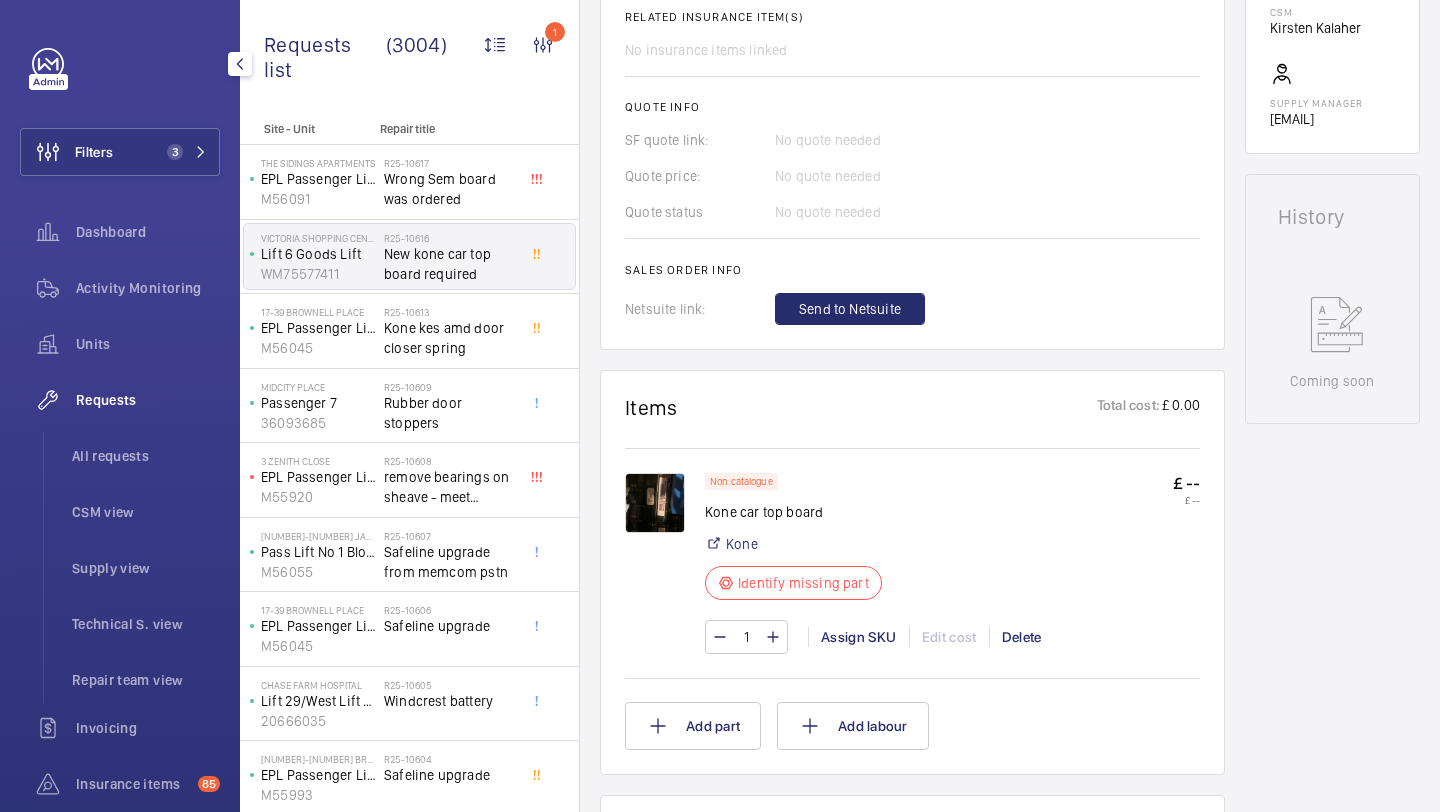 click 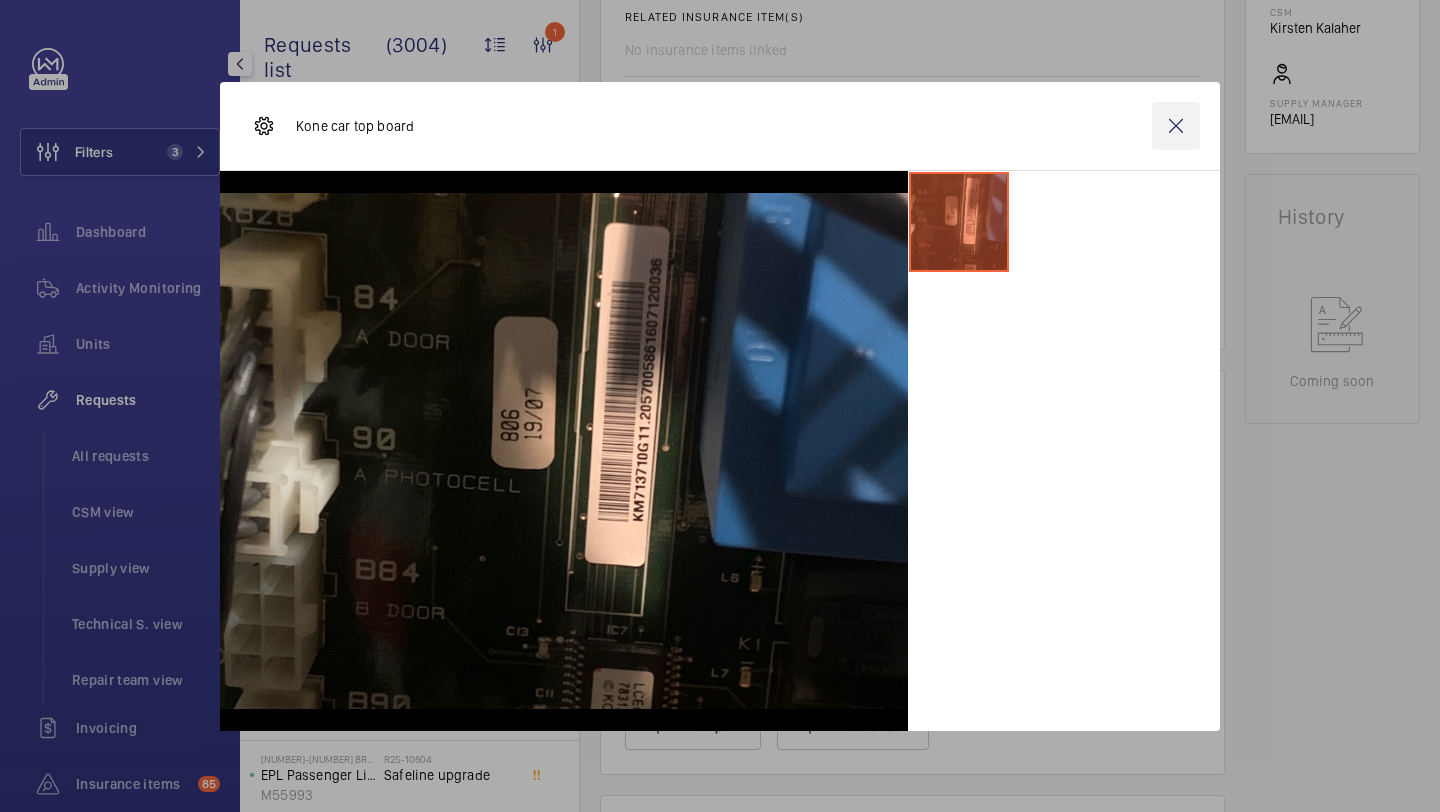 click at bounding box center (1176, 126) 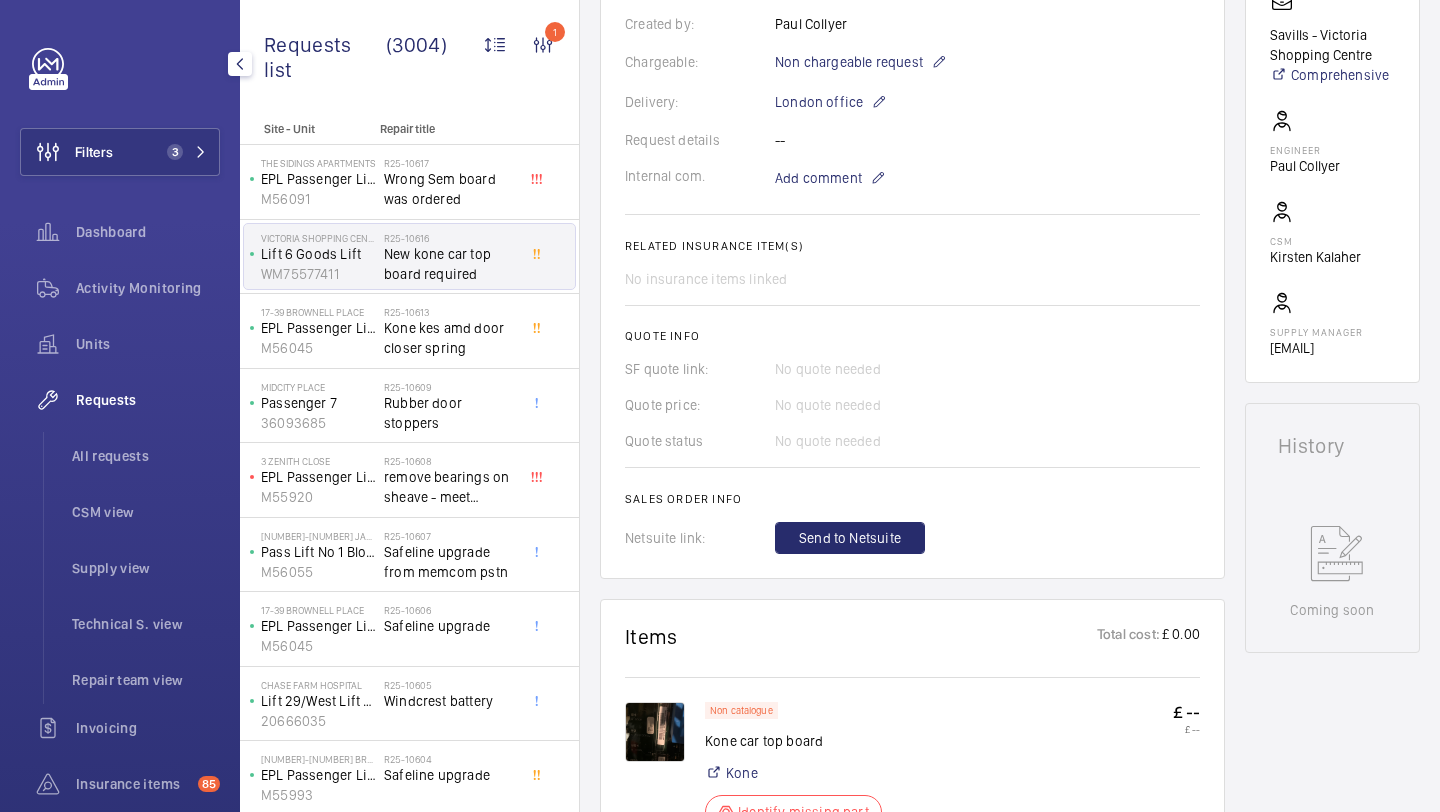 scroll, scrollTop: 200, scrollLeft: 0, axis: vertical 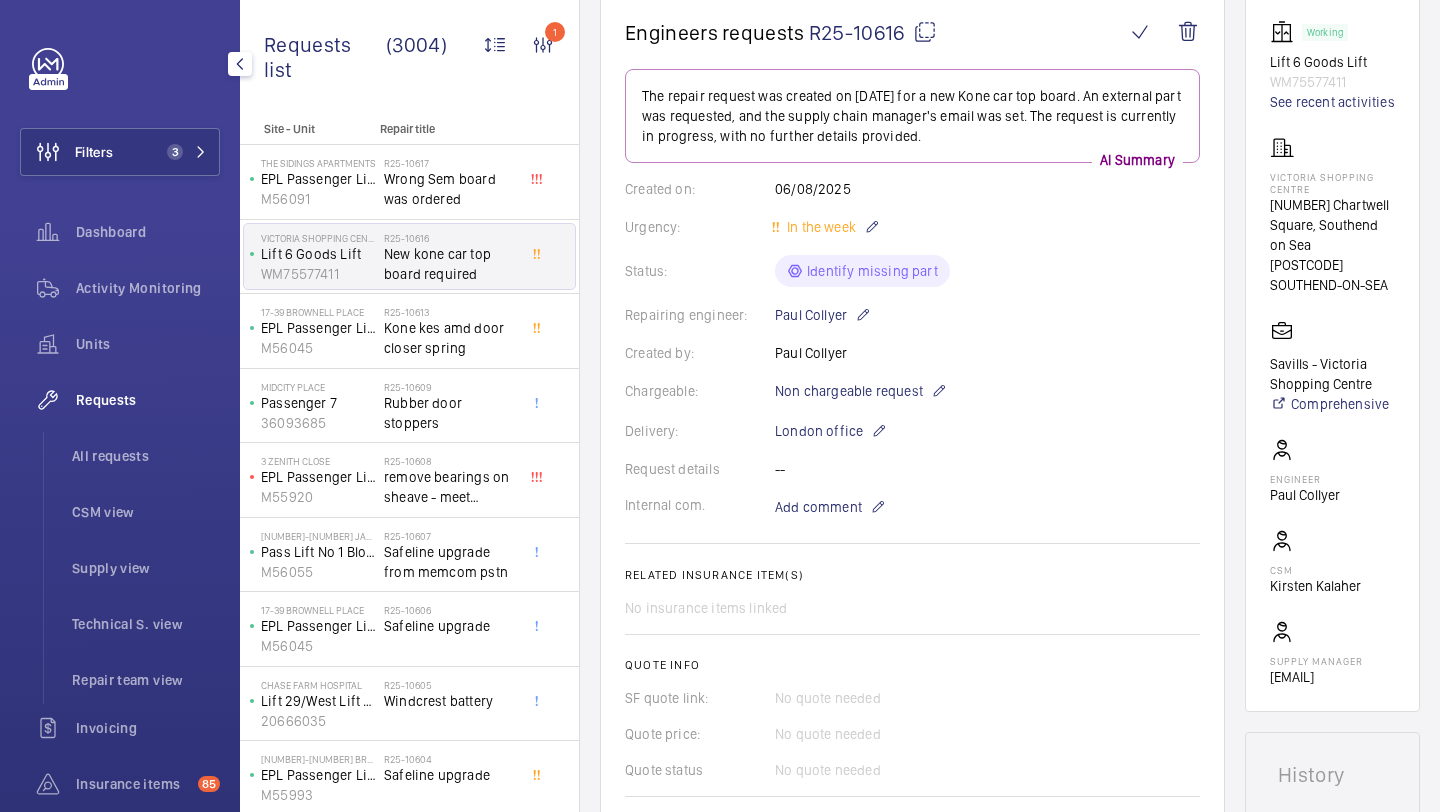 click on "The repair request was created on 2025-08-06 for a new Kone car top board. An external part was requested, and the supply chain manager's email was set. The request is currently in progress, with no further details provided.  AI Summary Created on:  06/08/2025  Urgency: In the week Status: Identify missing part Repairing engineer:  Paul Collyer  Created by:  Paul Collyer  Chargeable: Non chargeable request Delivery:  London office  Request details -- Internal com. Add comment Related insurance item(s)  No insurance items linked  Quote info SF quote link: No quote needed Quote price: No quote needed Quote status No quote needed Sales order info Netsuite link: Send to Netsuite" 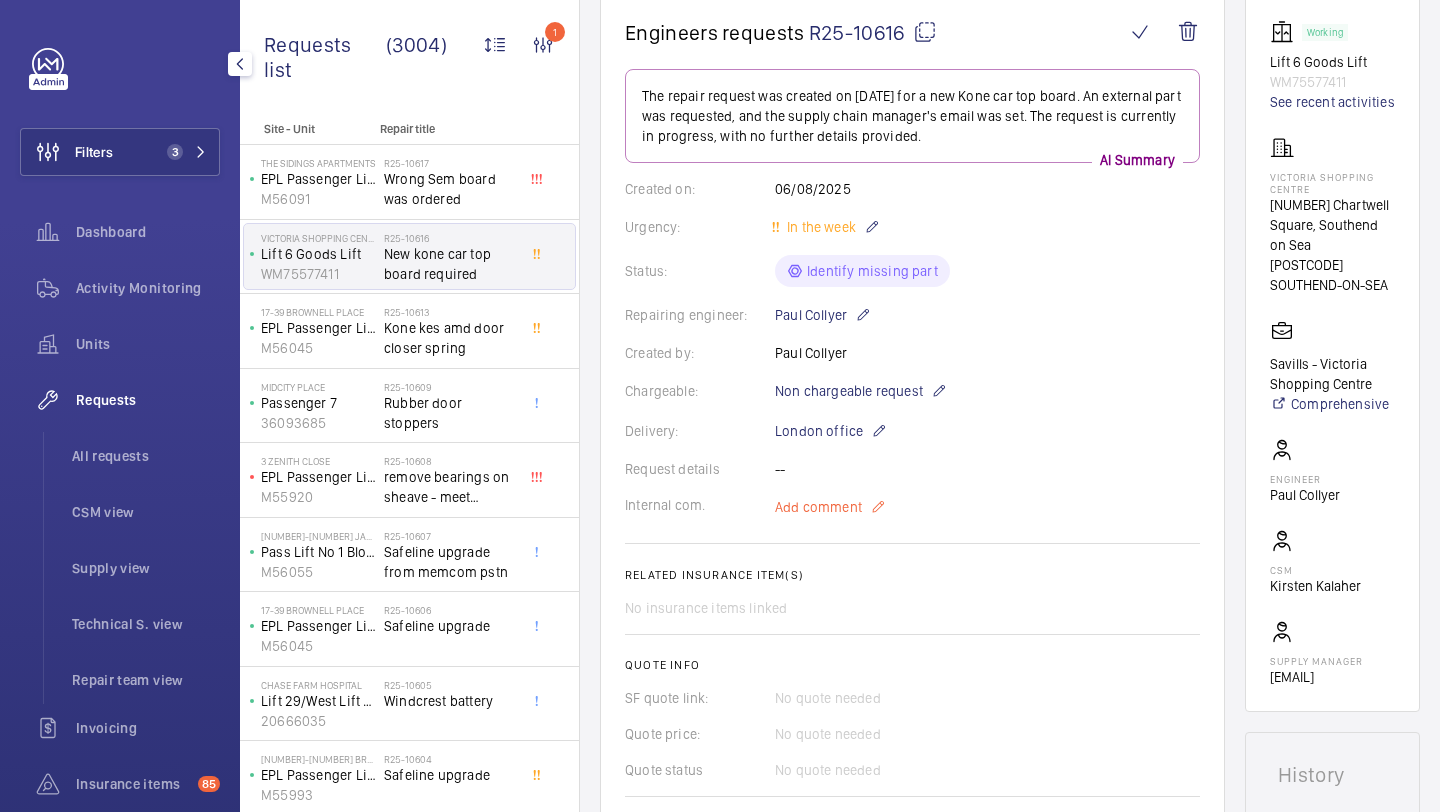 click on "Add comment" 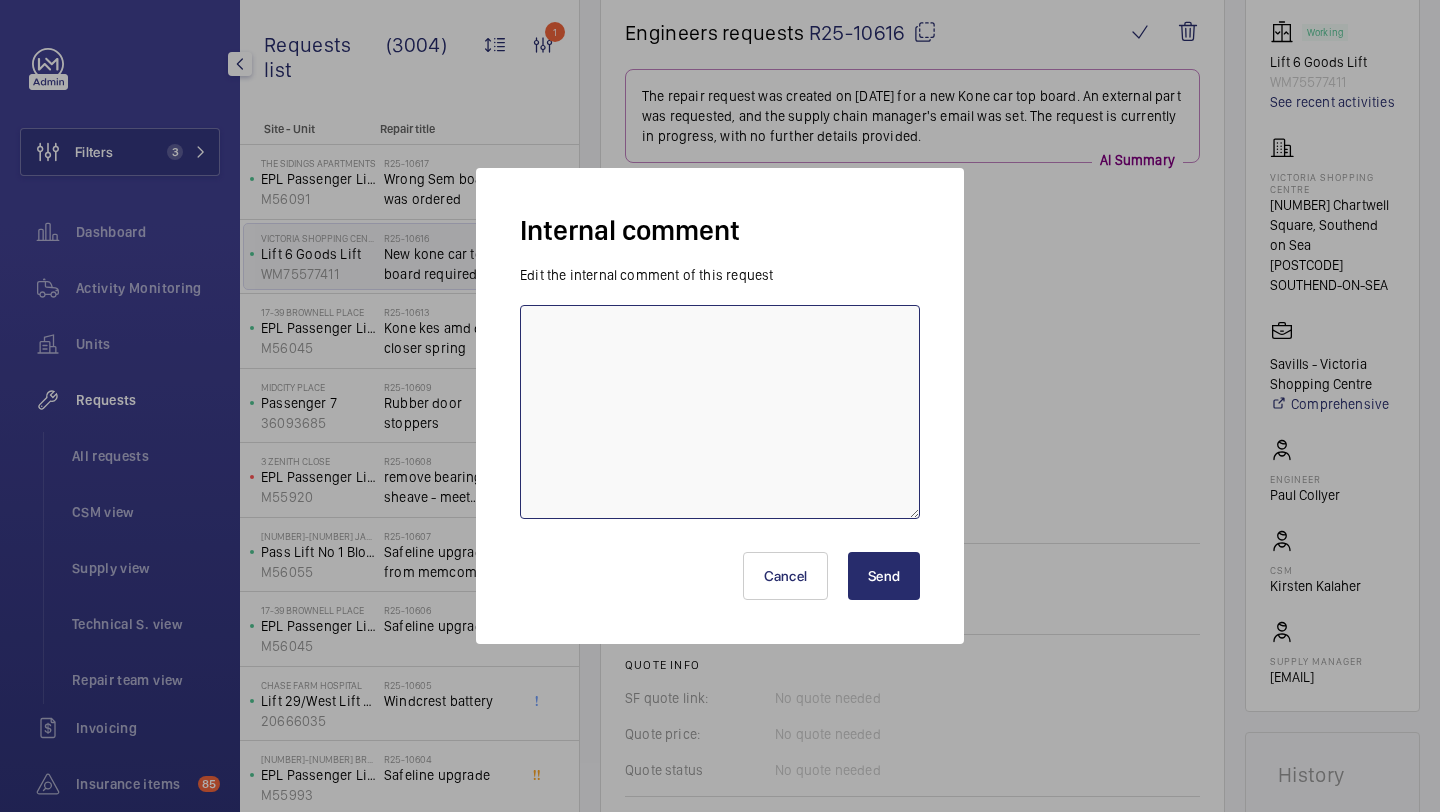 click at bounding box center [720, 412] 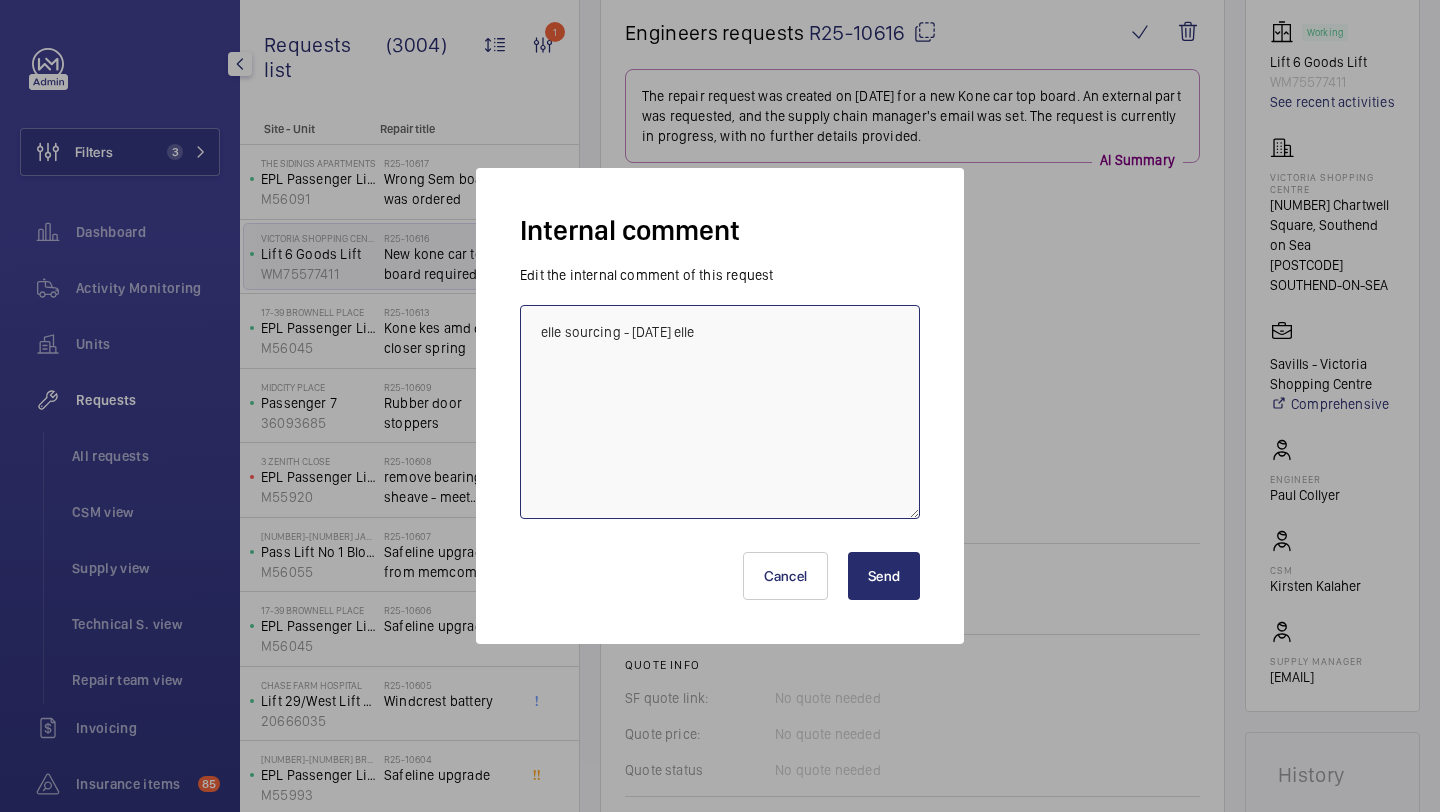 type on "elle sourcing - 06.08 elle" 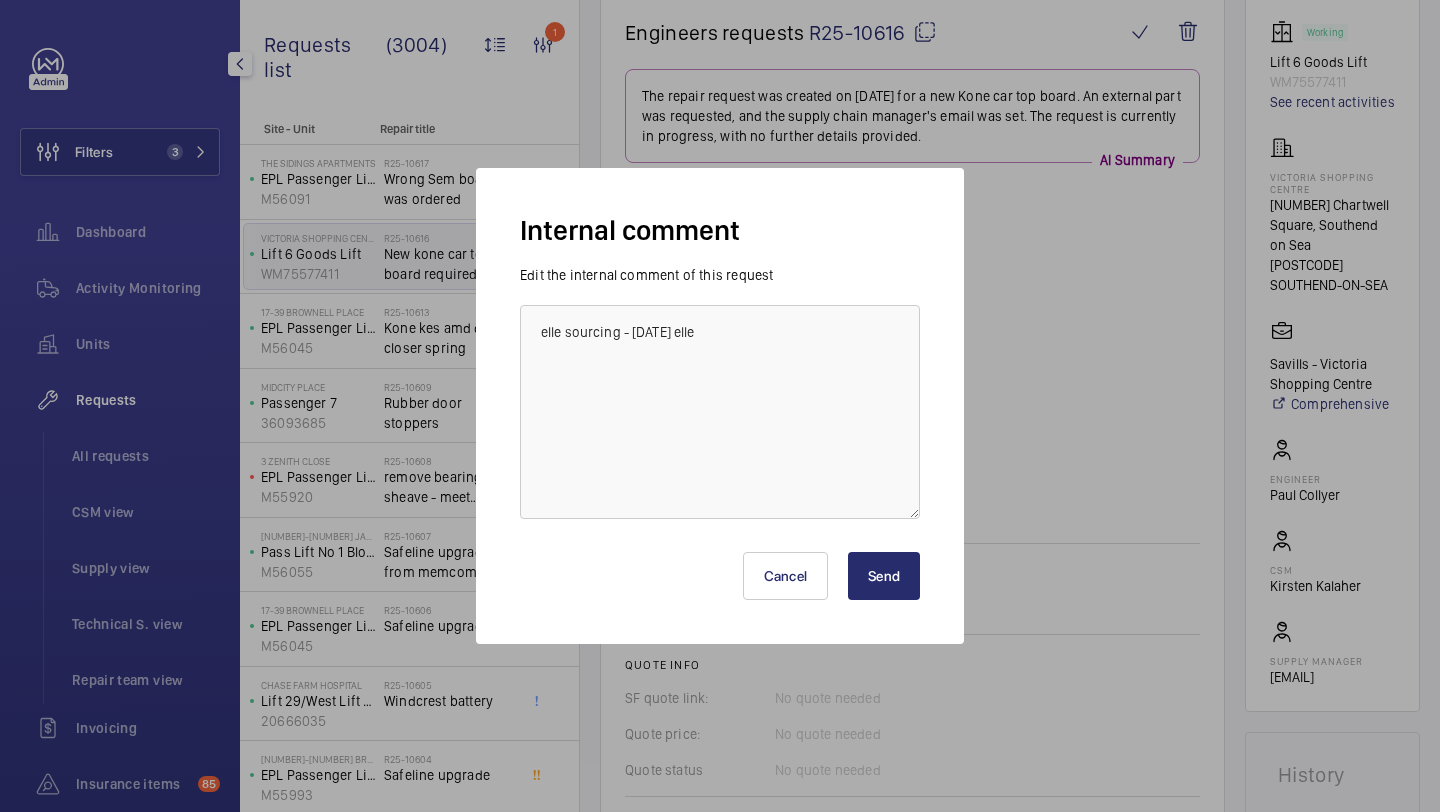 click on "Send" at bounding box center [884, 576] 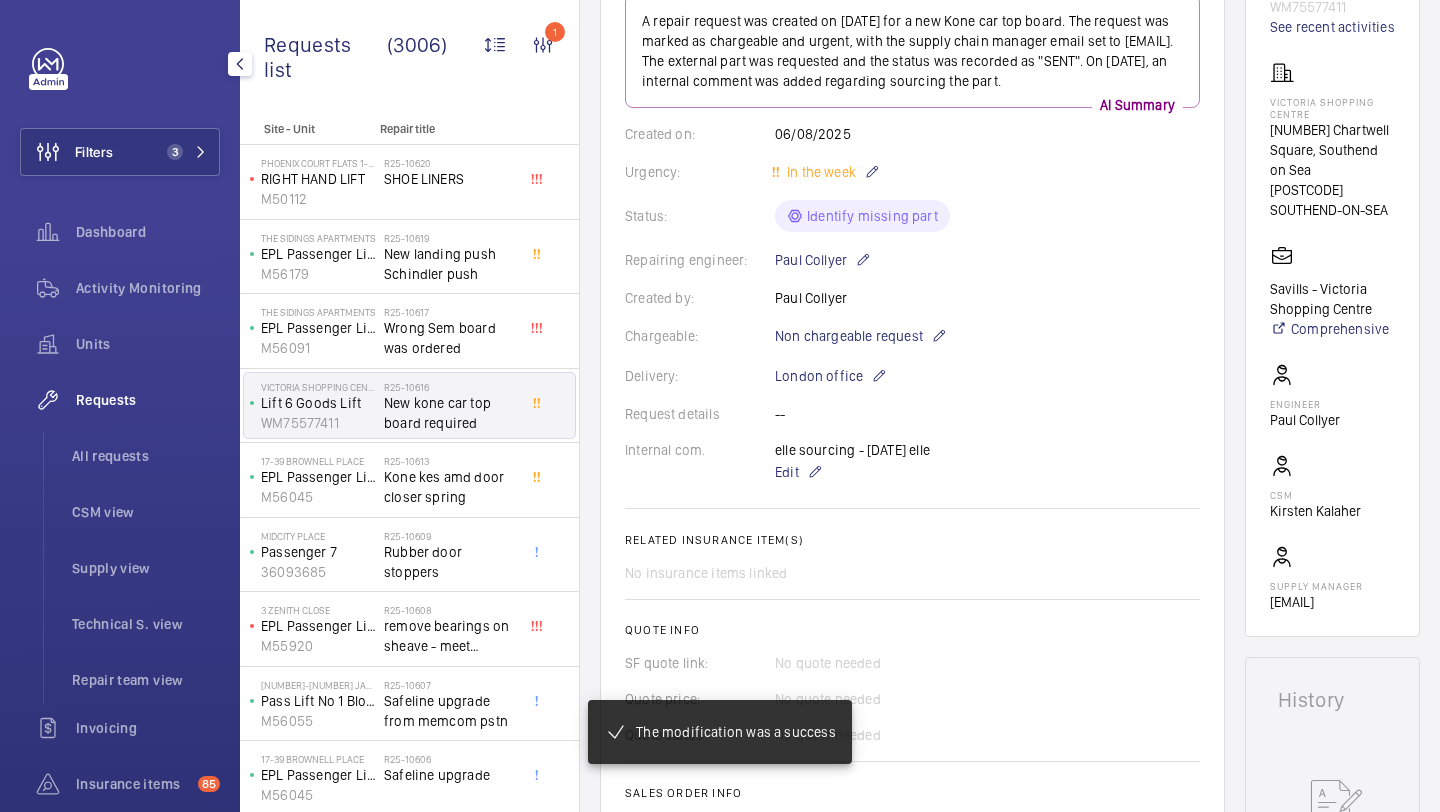 scroll, scrollTop: 300, scrollLeft: 0, axis: vertical 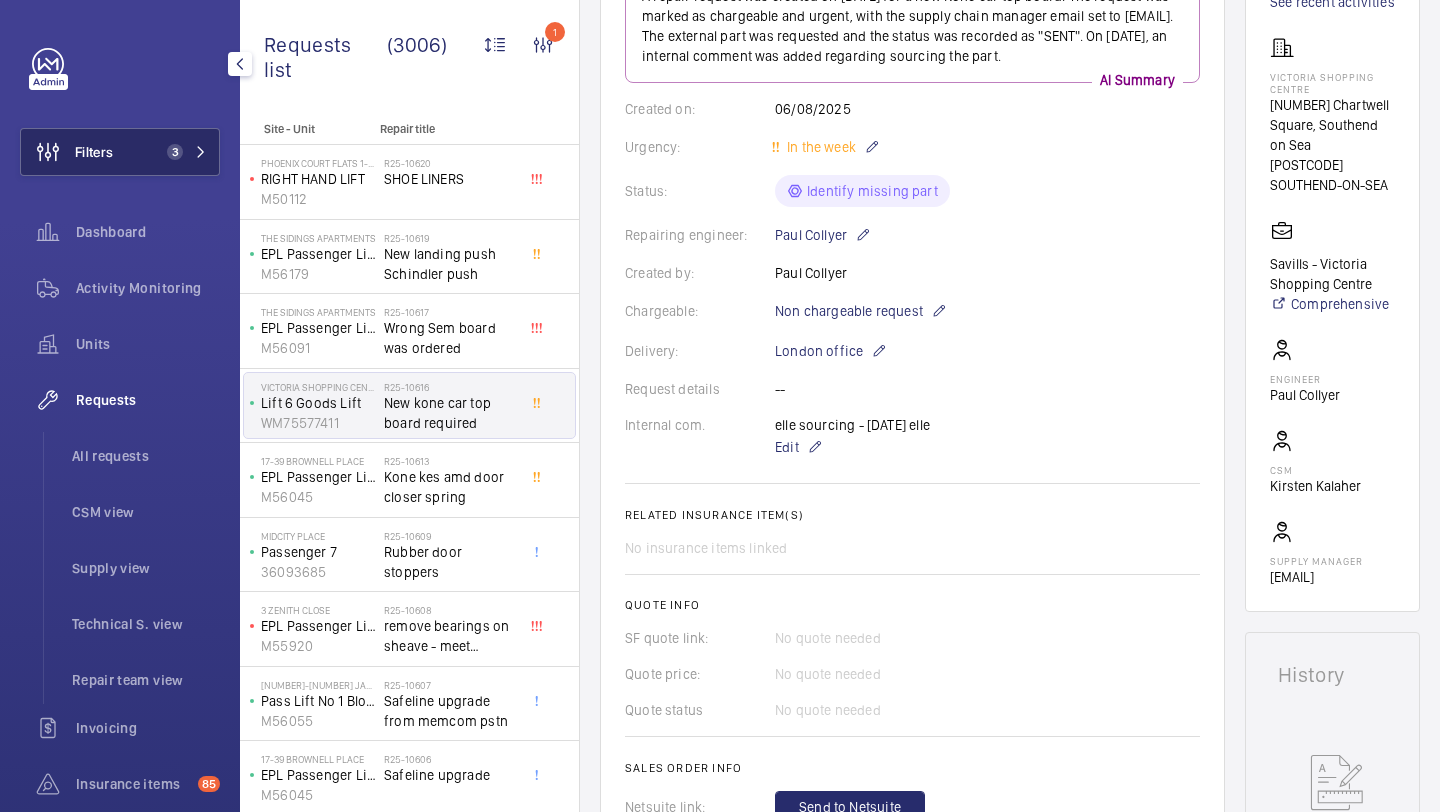 click on "Filters 3" 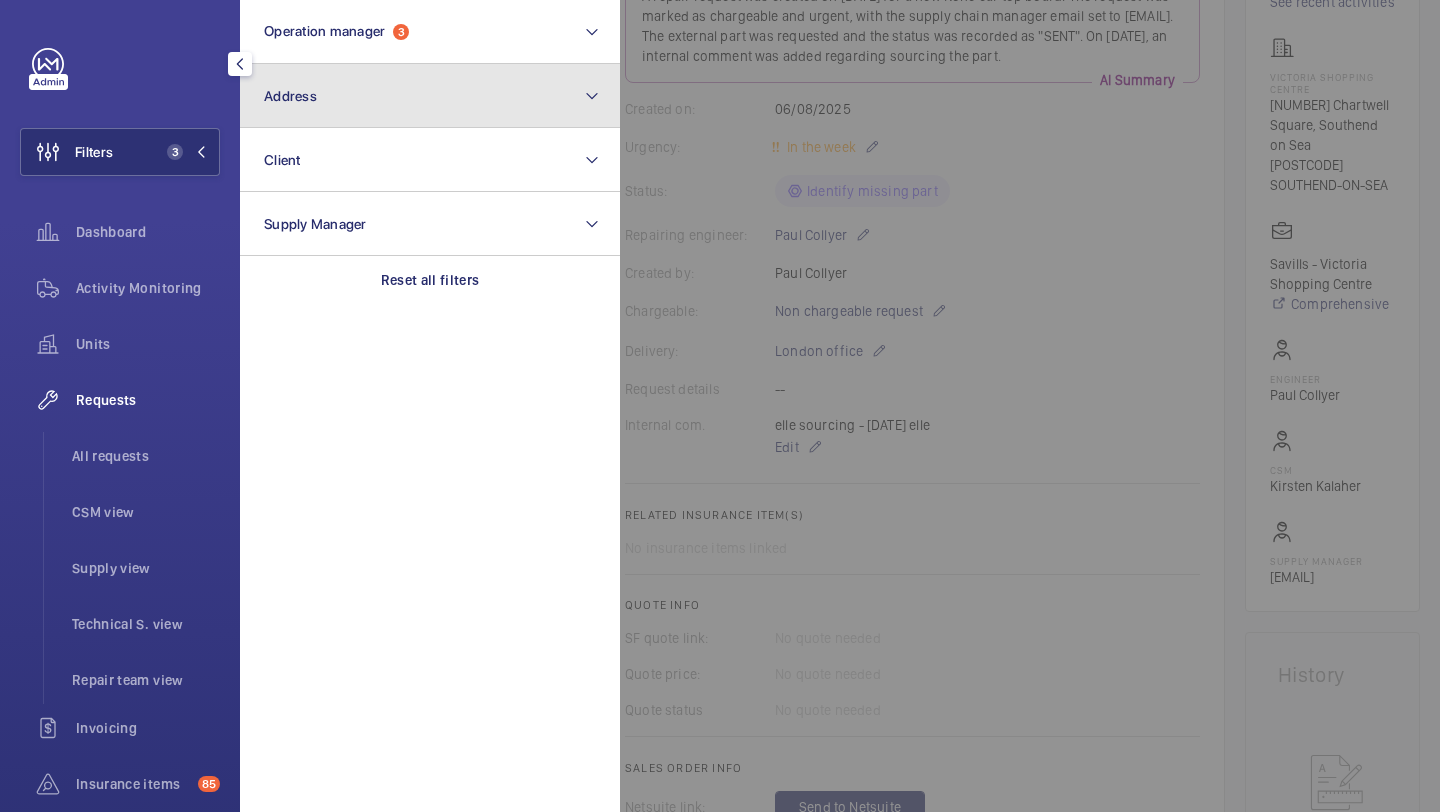 click on "Address" 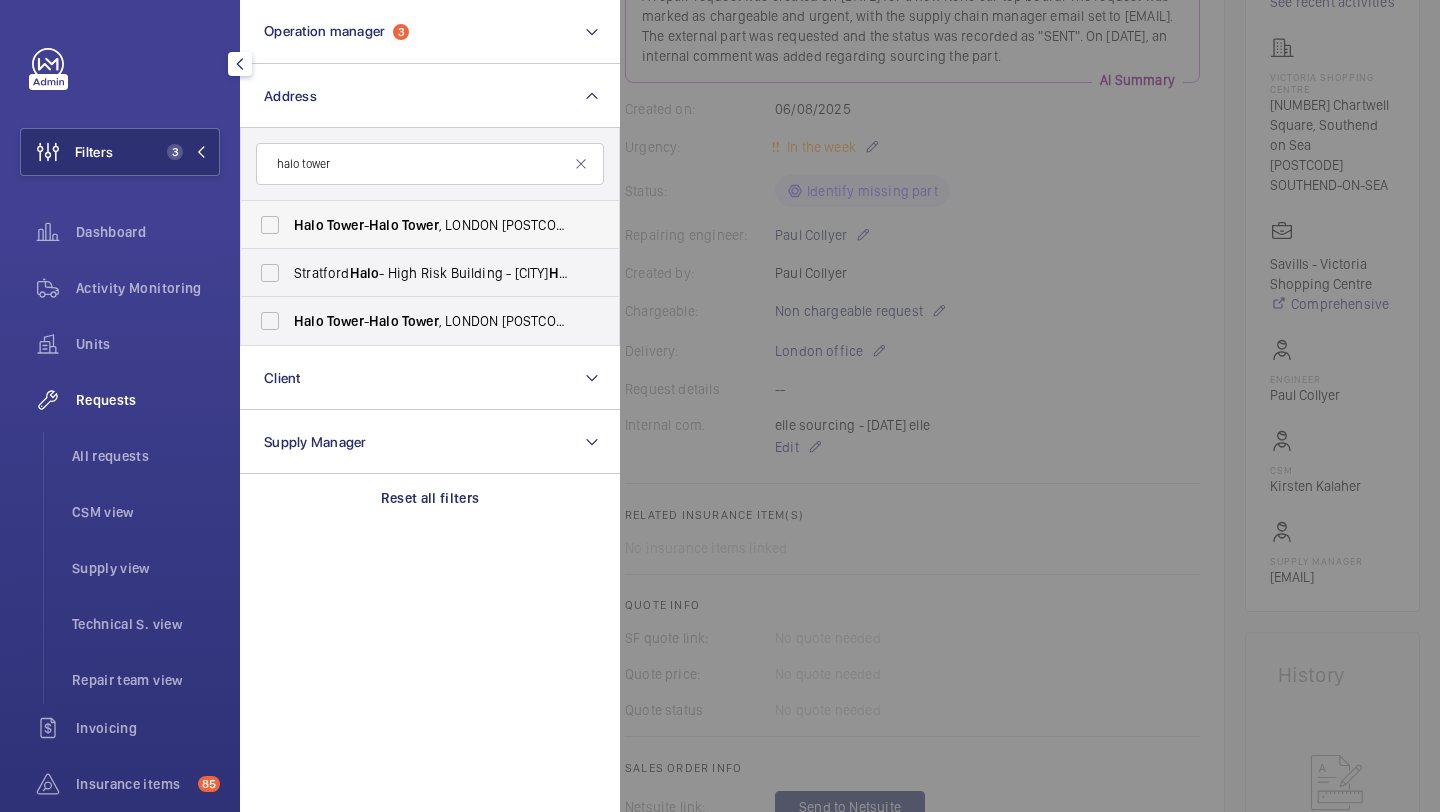 type on "halo tower" 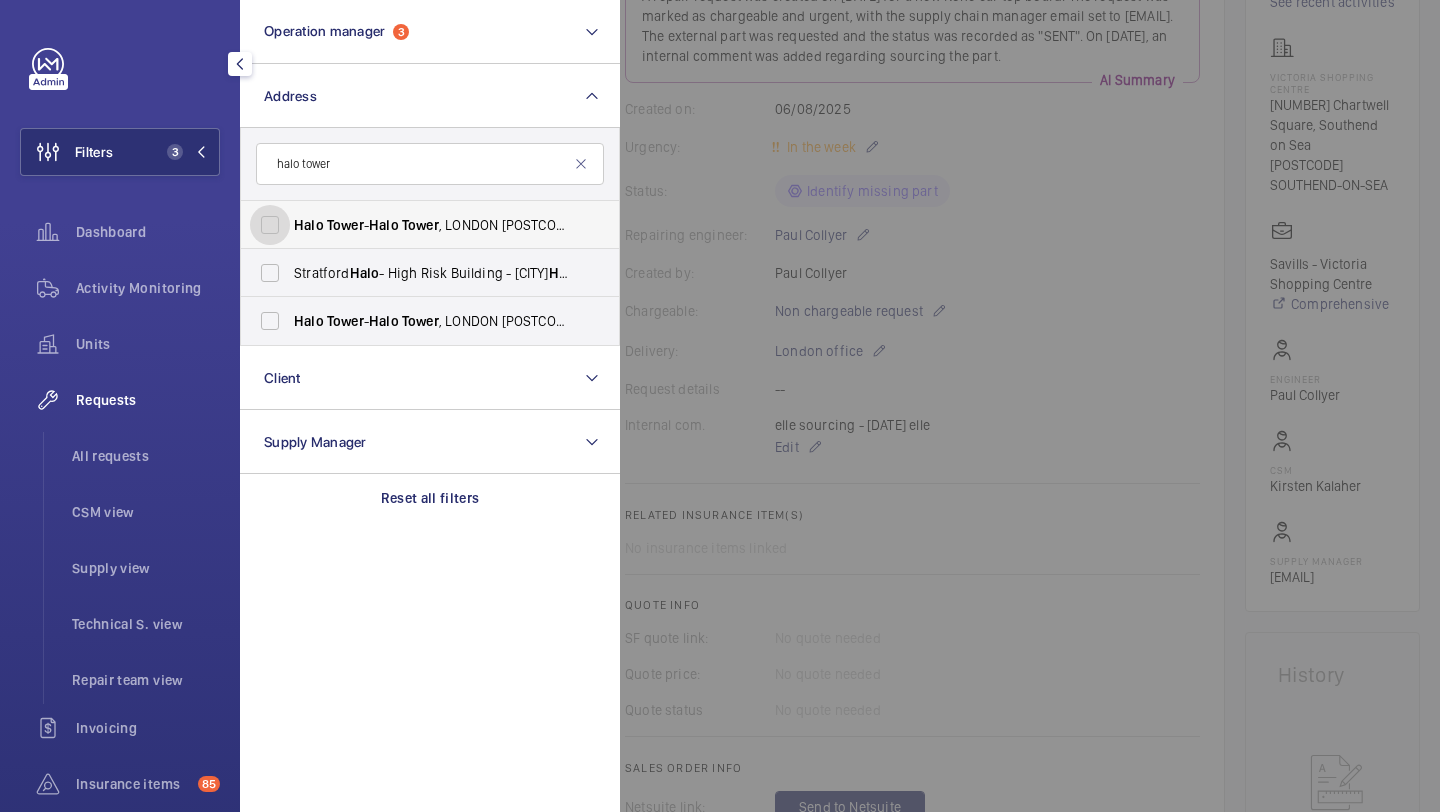 click on "Halo   Tower  -  Halo   Tower , LONDON E15 2FW" at bounding box center [270, 225] 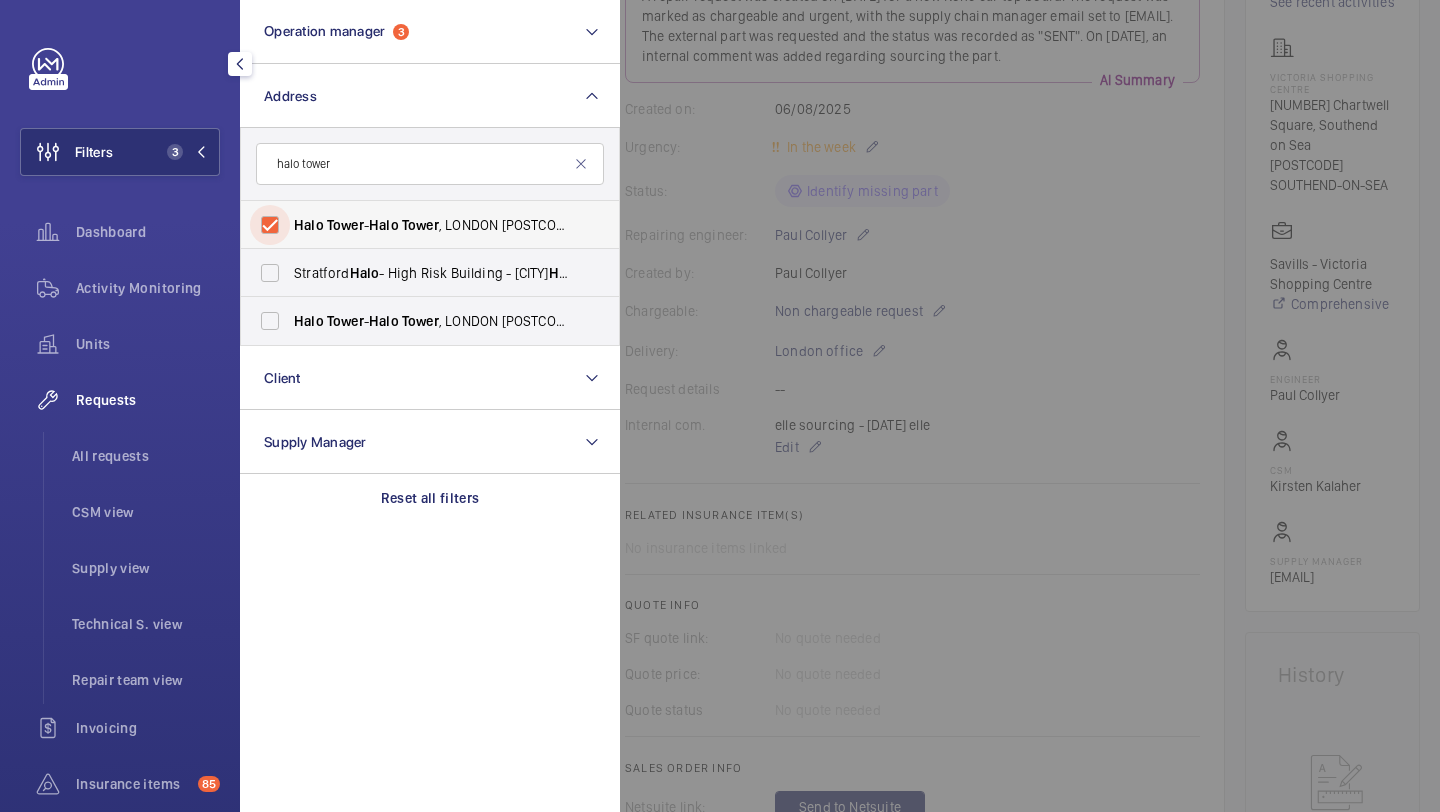 checkbox on "true" 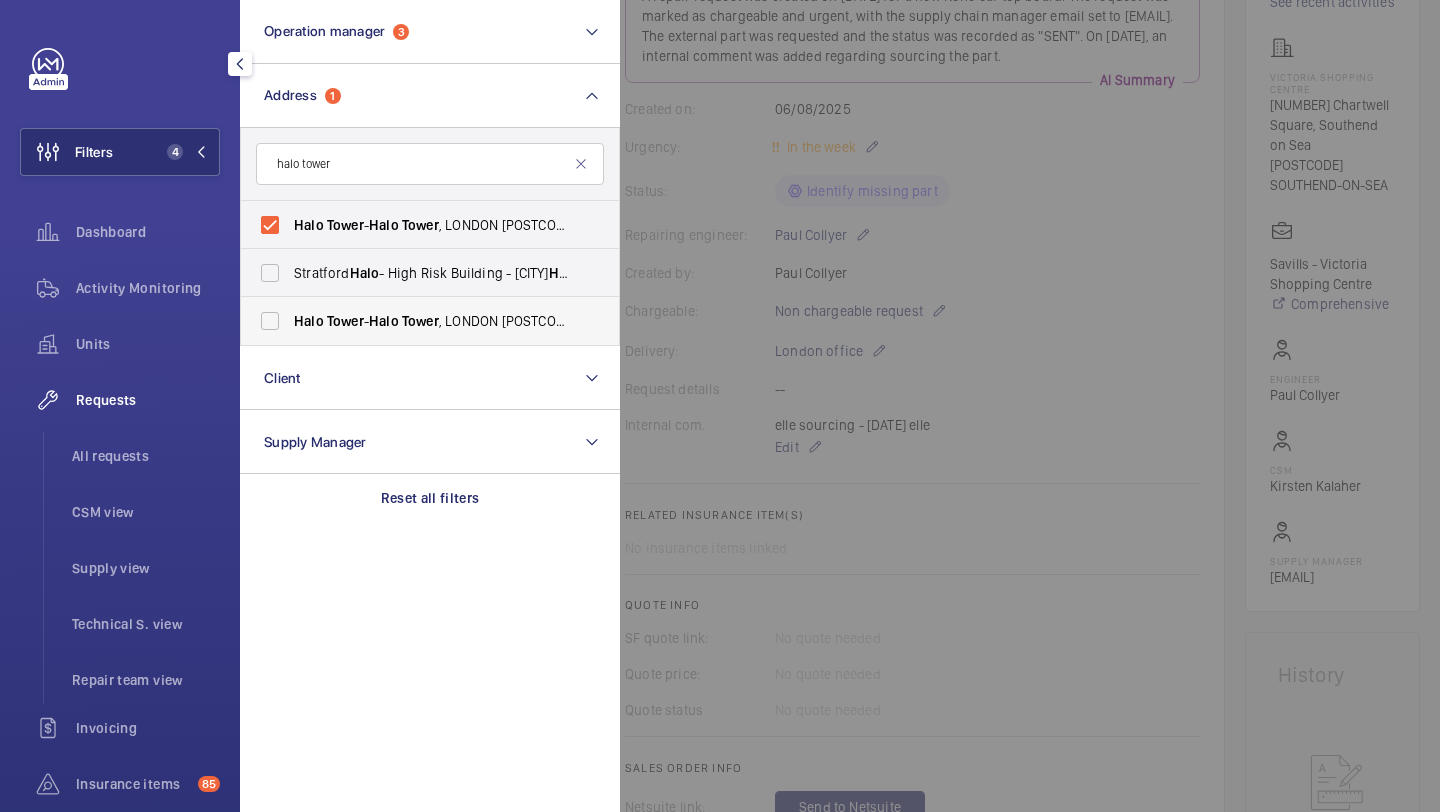 click on "Halo   Tower  -  Halo   Tower , LONDON E15 2NE" at bounding box center [415, 321] 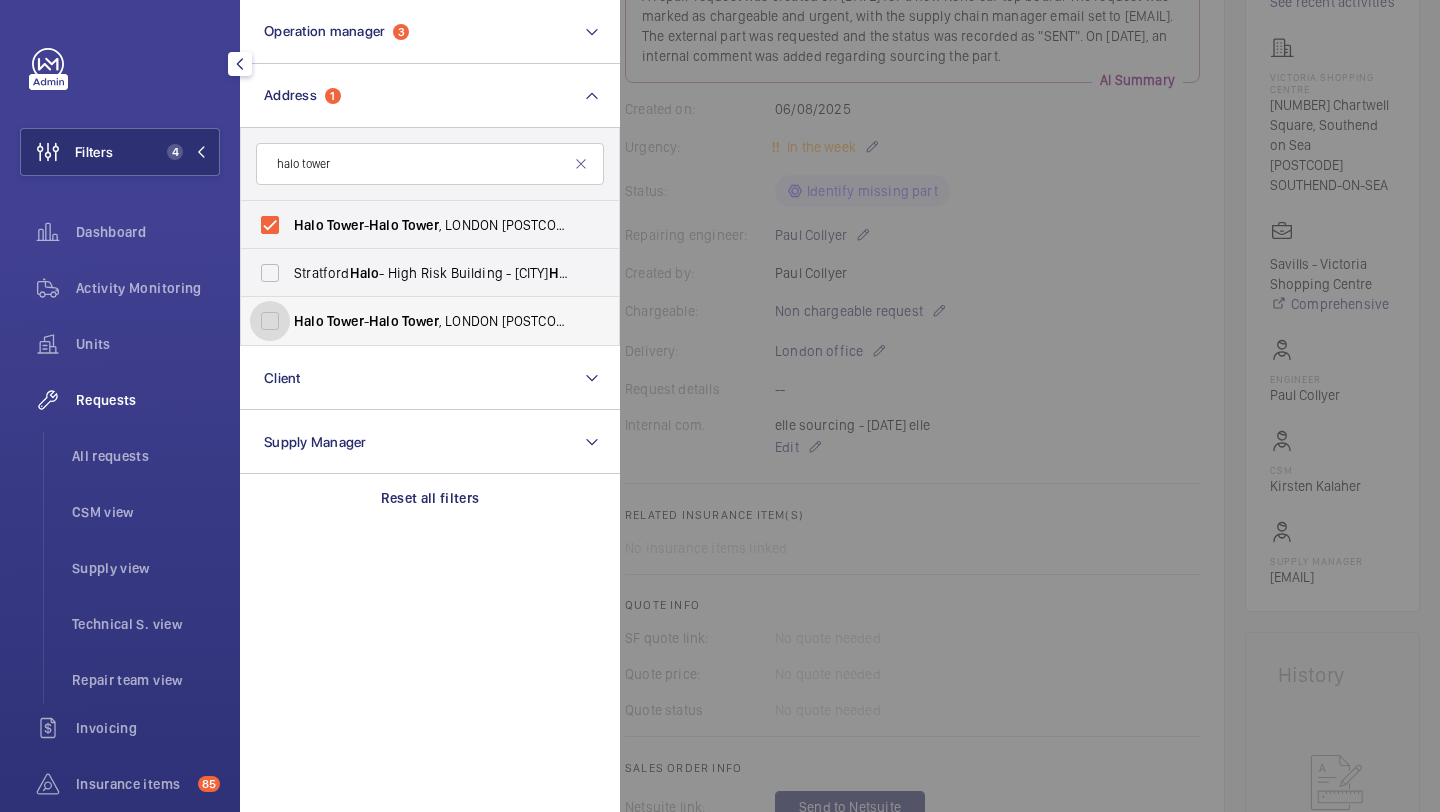 click on "Halo   Tower  -  Halo   Tower , LONDON E15 2NE" at bounding box center (270, 321) 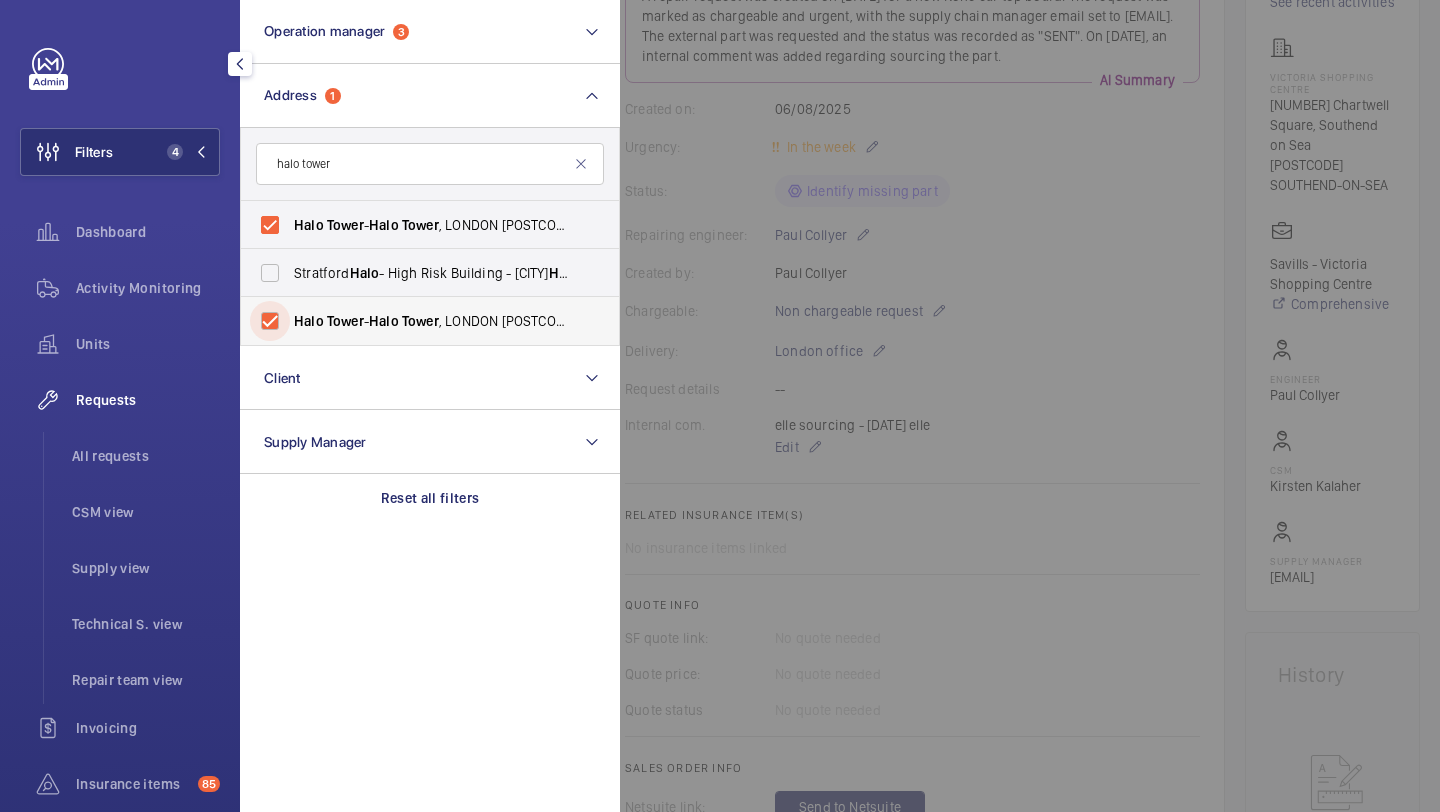 checkbox on "true" 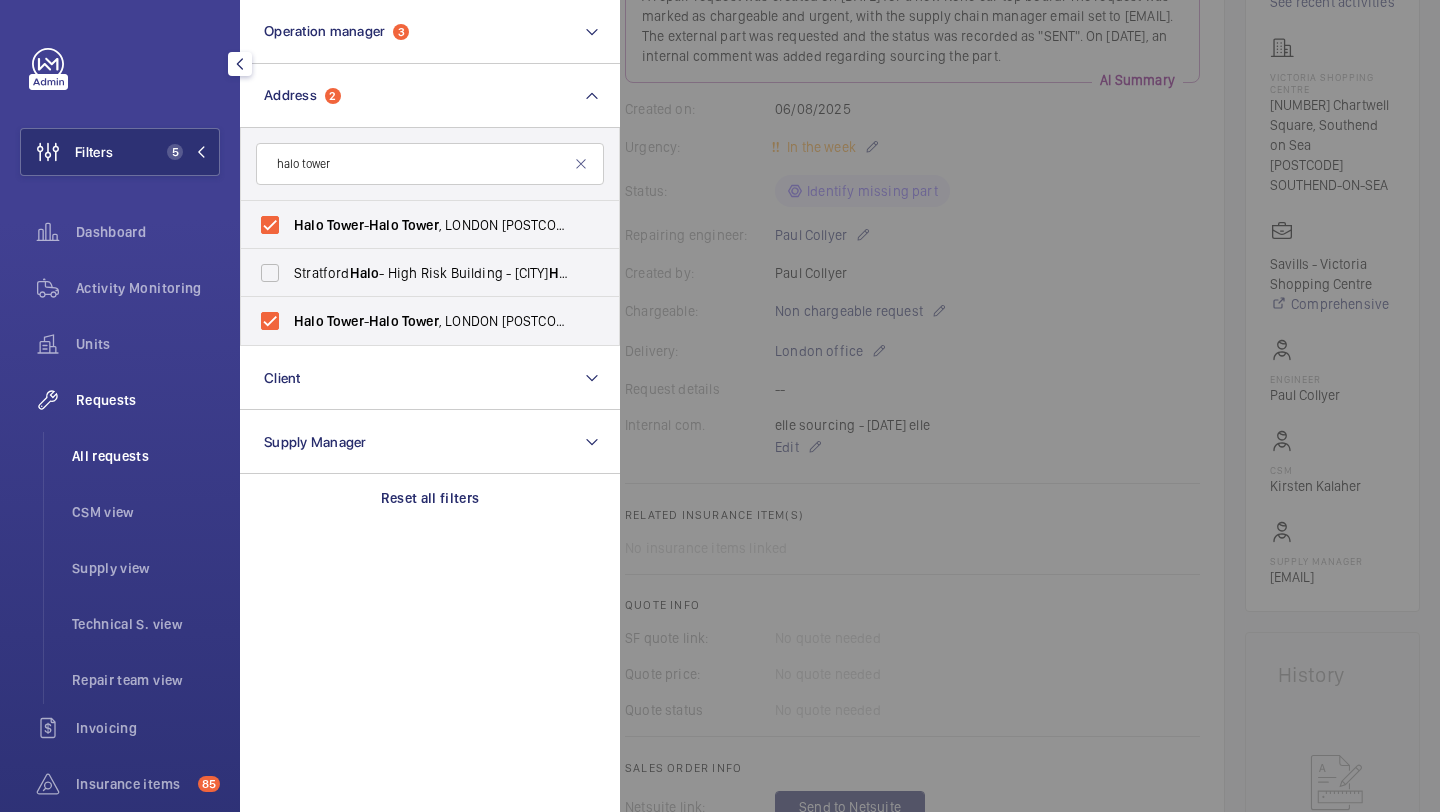 click on "All requests" 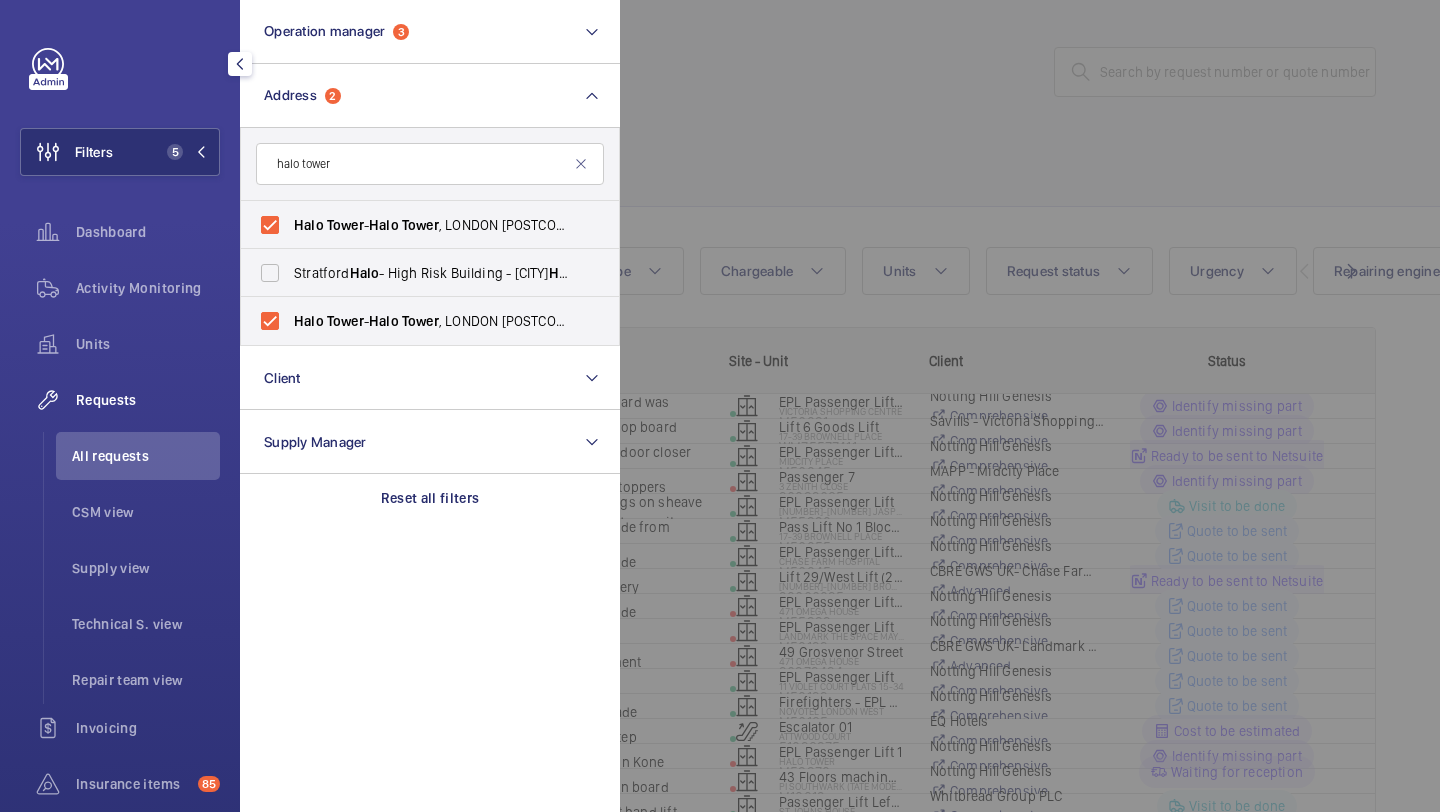 drag, startPoint x: 838, startPoint y: 140, endPoint x: 856, endPoint y: 139, distance: 18.027756 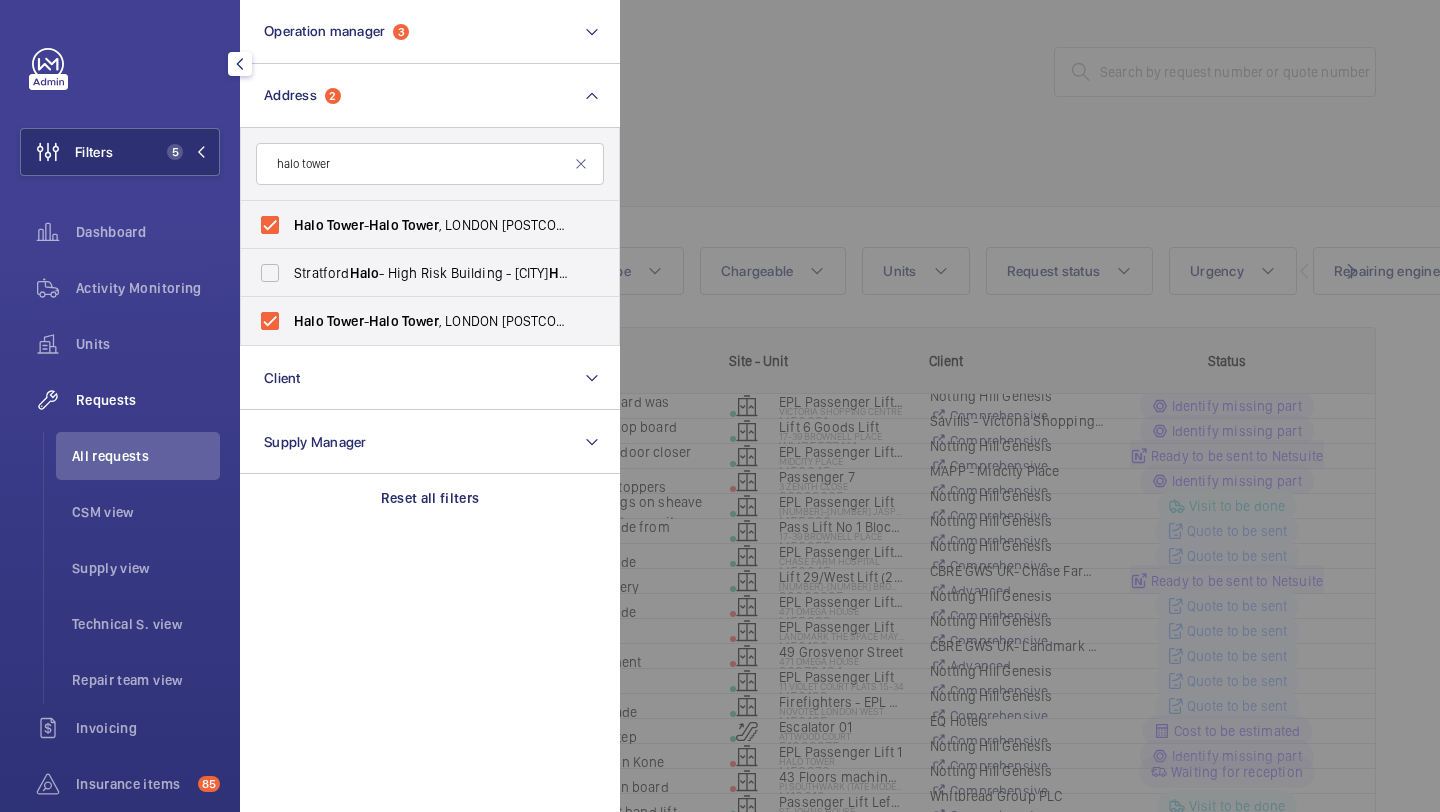 click 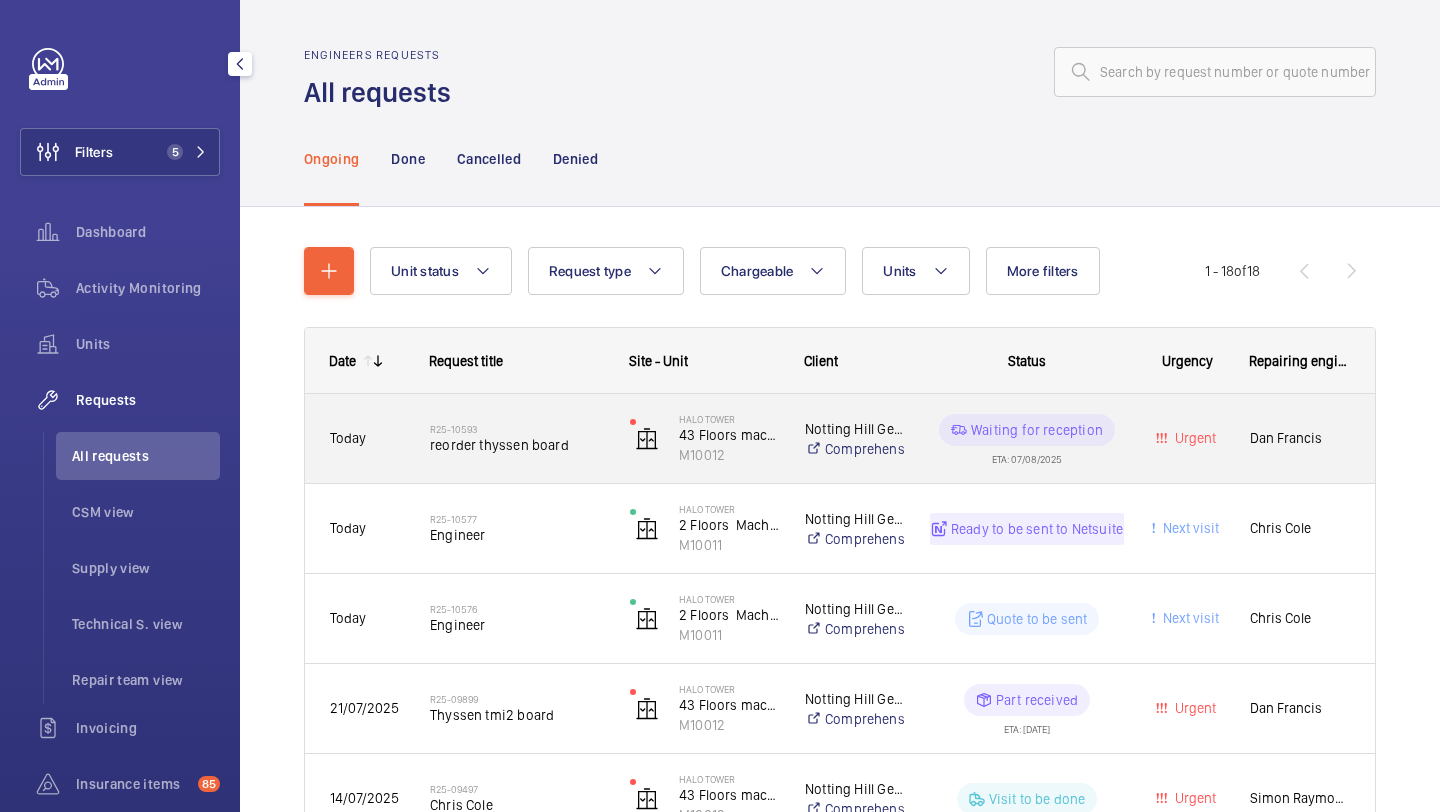 click on "R25-10593   reorder thyssen board" 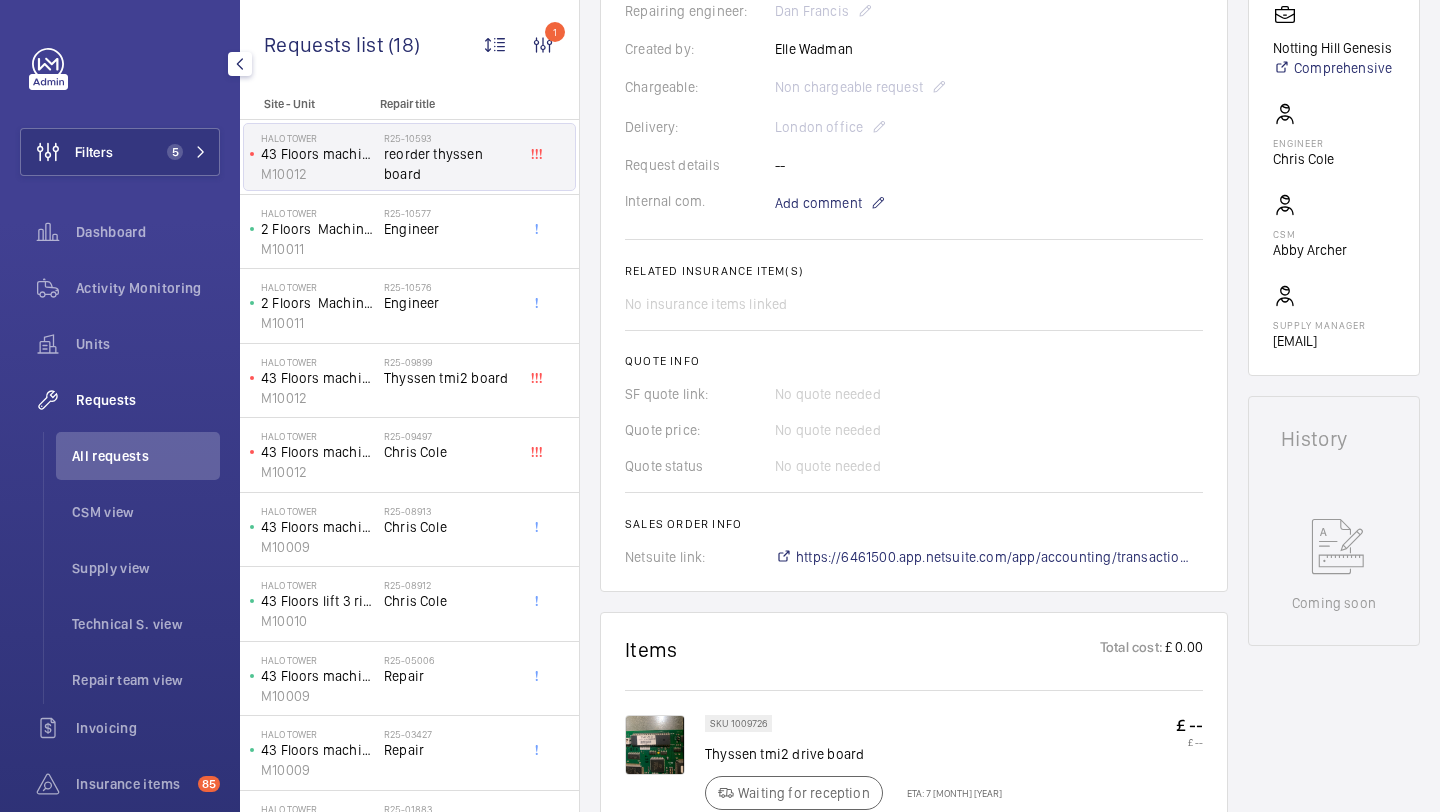 scroll, scrollTop: 524, scrollLeft: 0, axis: vertical 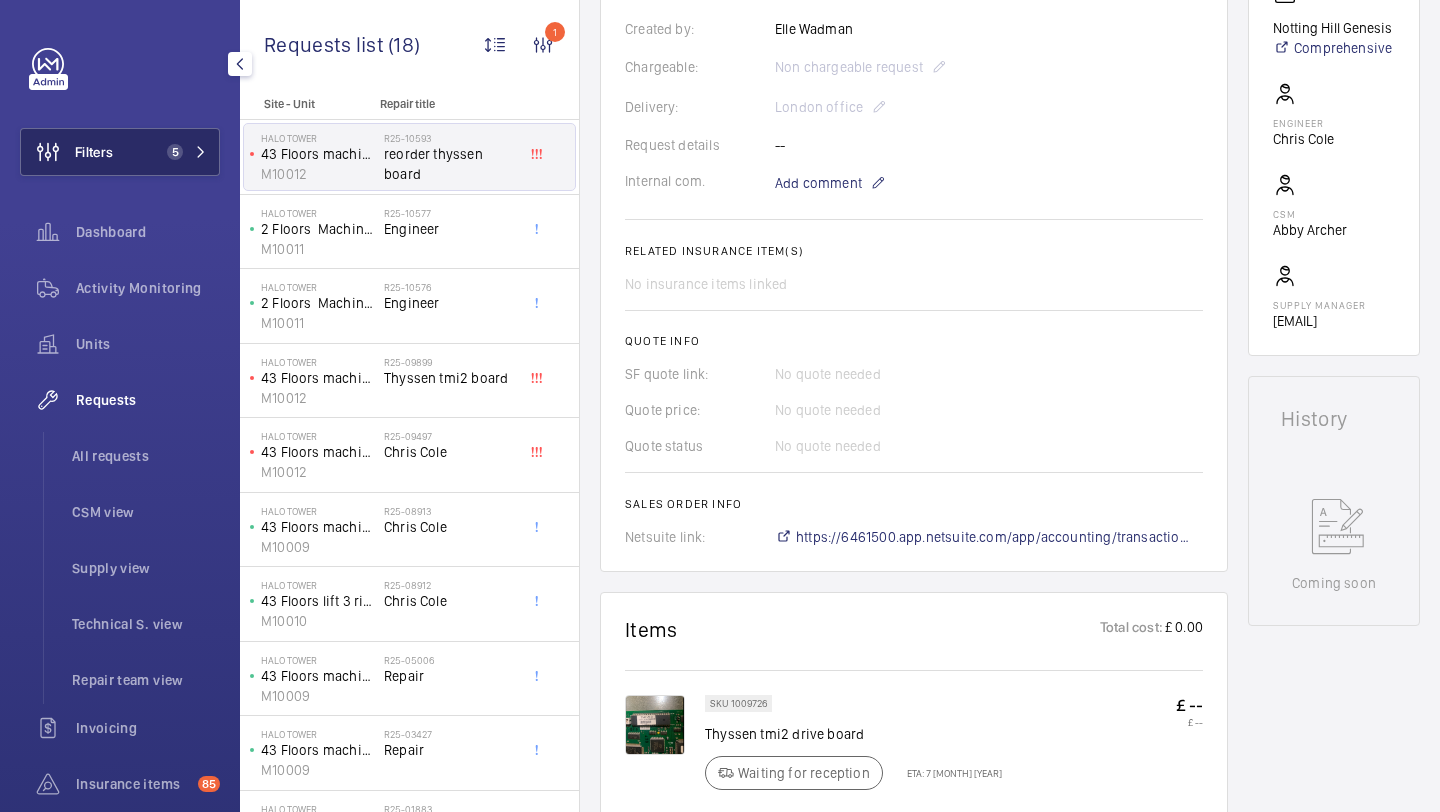 click on "Filters 5" 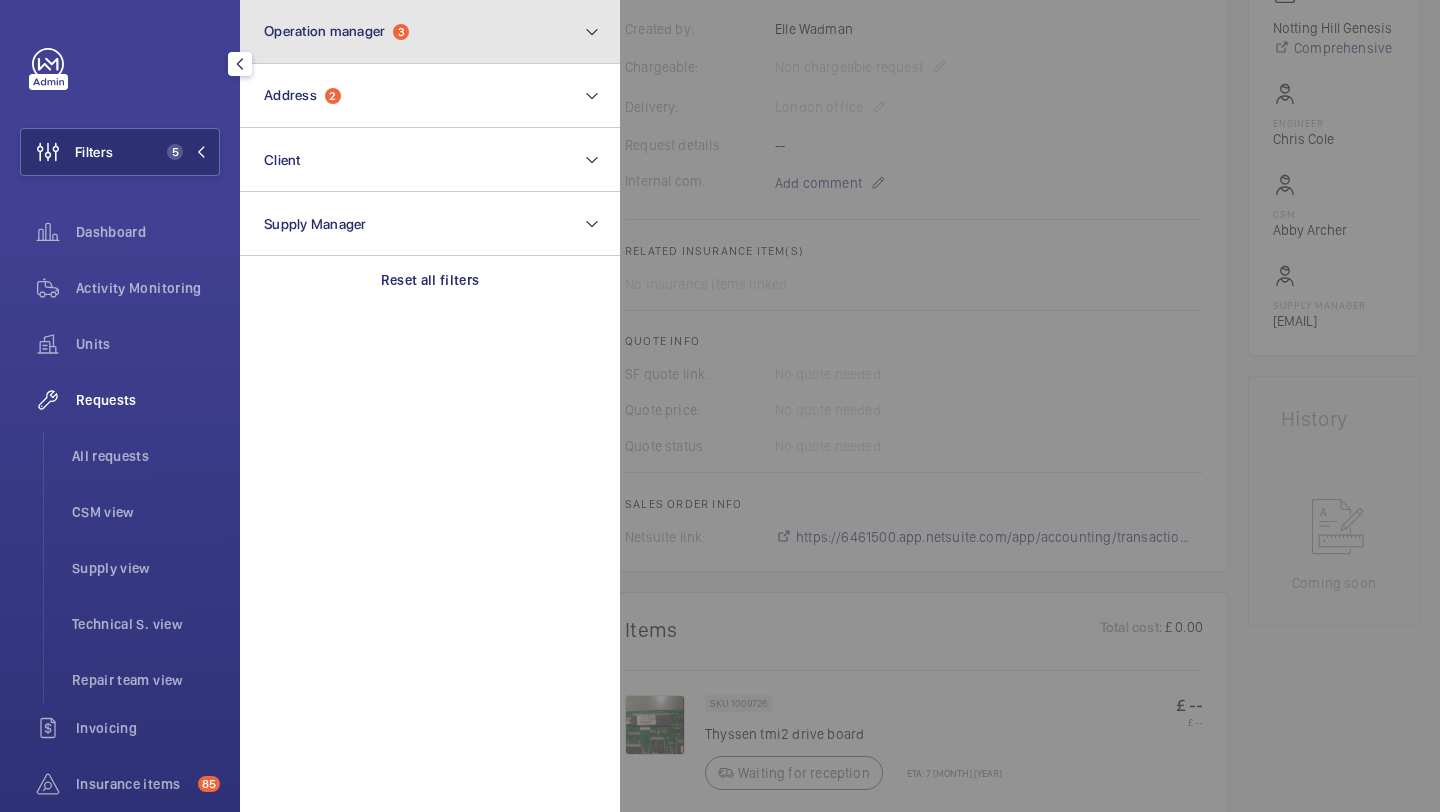 click on "Operation manager  3" 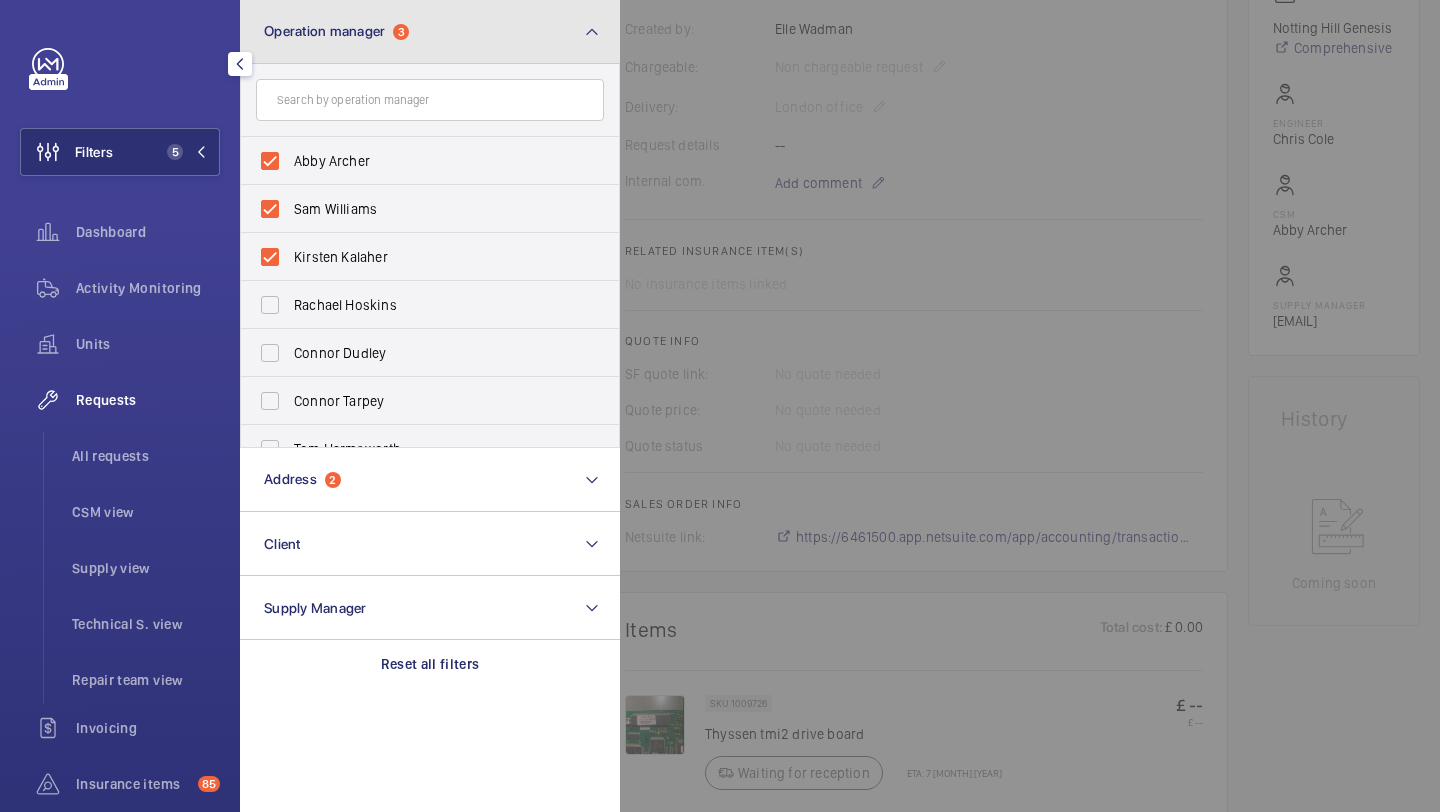 click on "Operation manager  3" 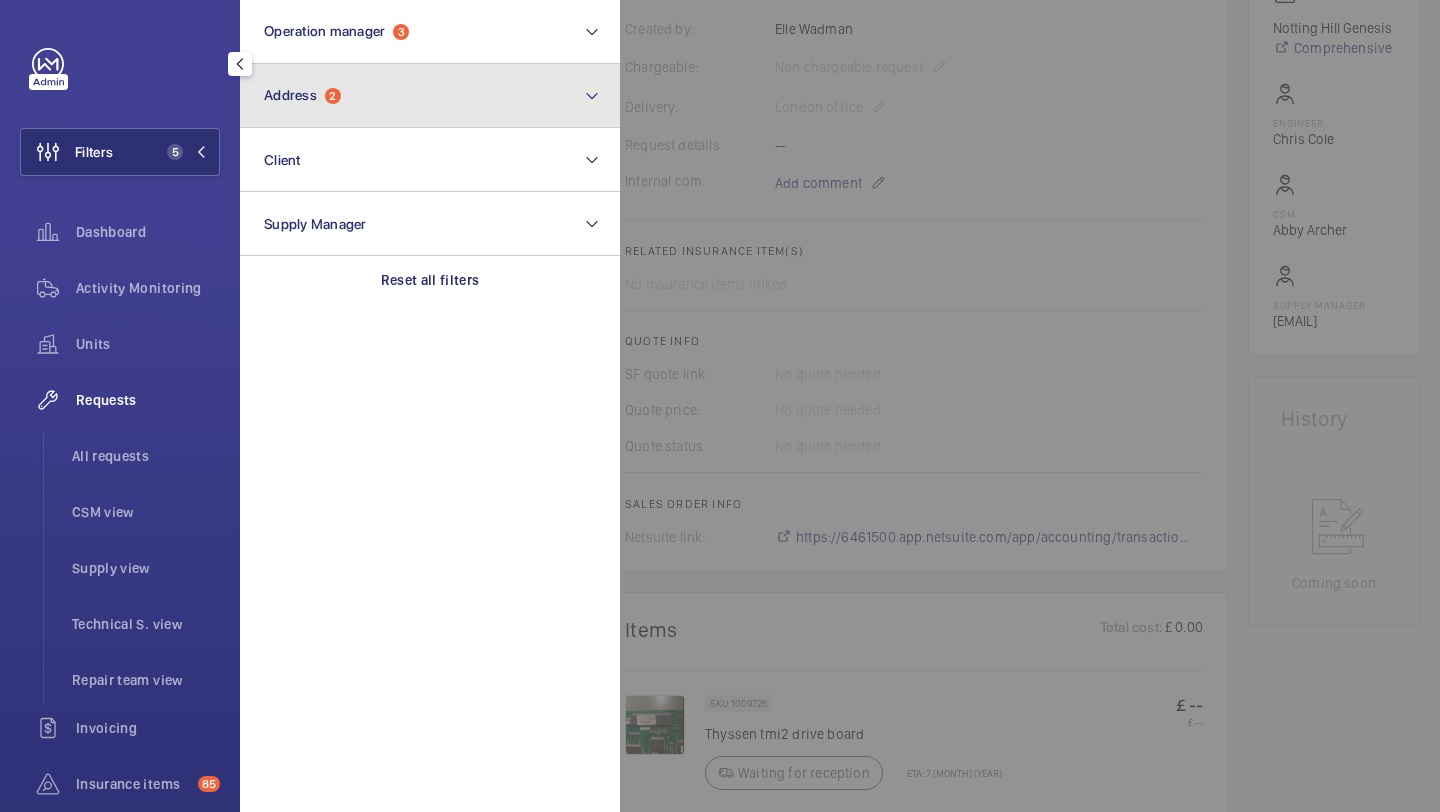 click on "Address" 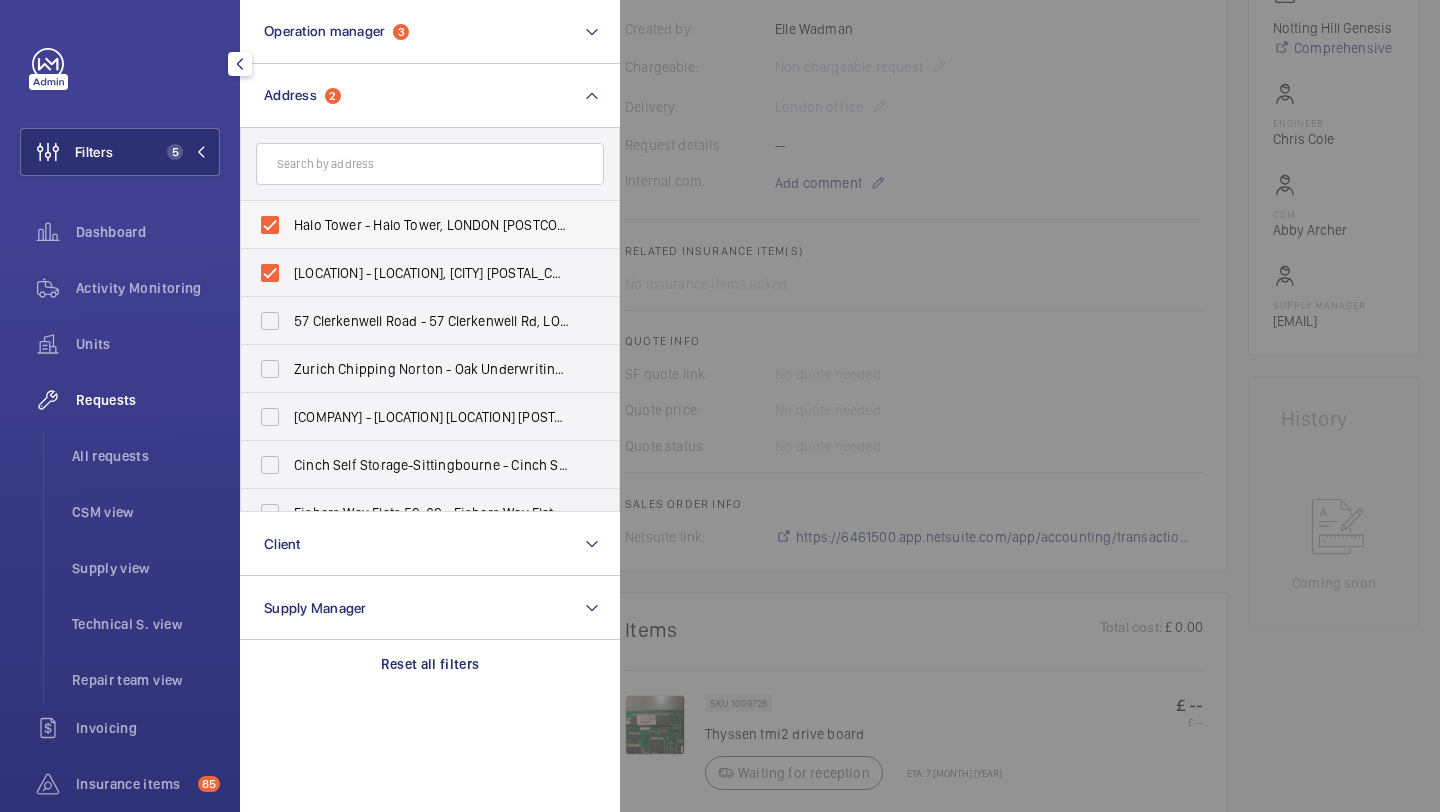 click on "Halo Tower - Halo Tower, LONDON E15 2FW" at bounding box center (431, 225) 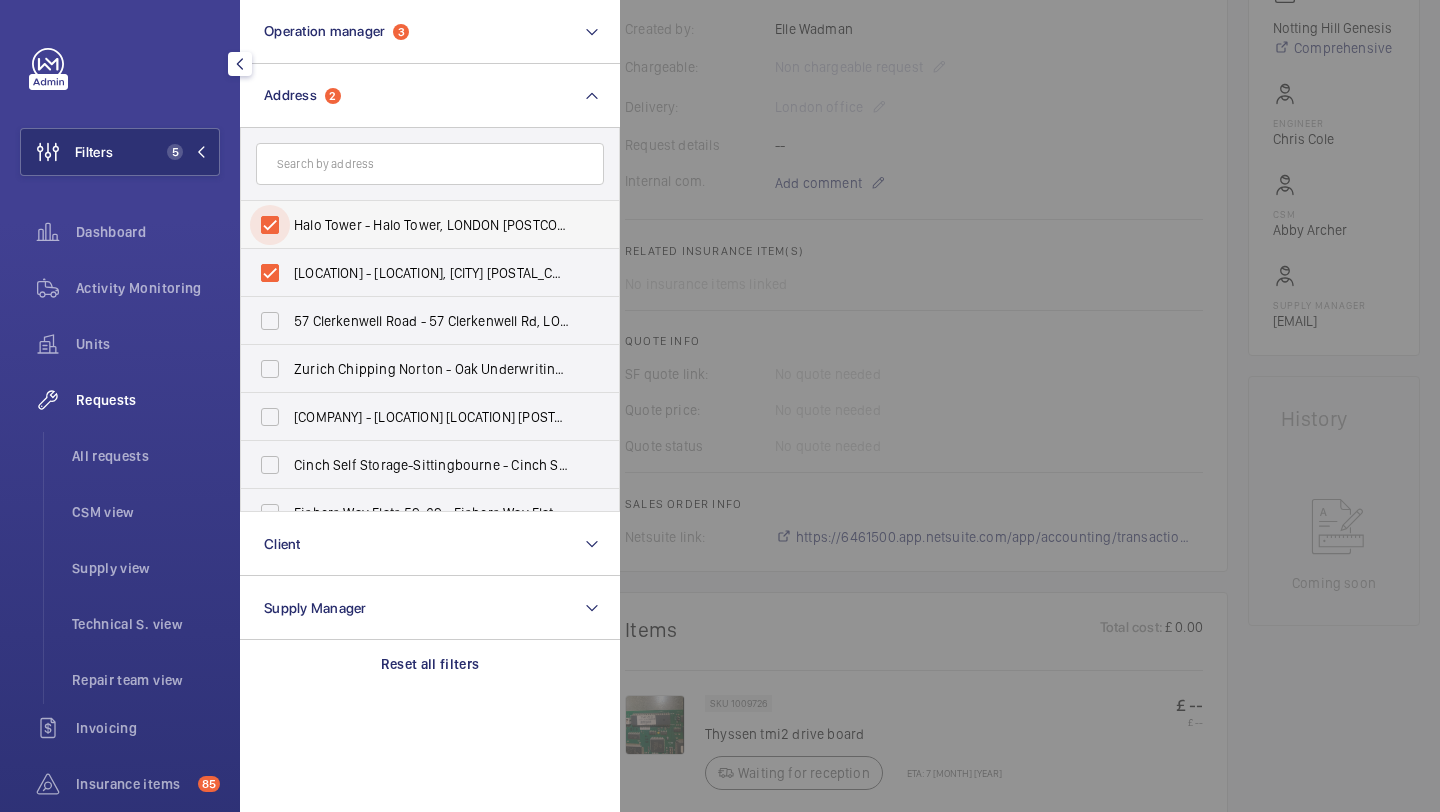 click on "Halo Tower - Halo Tower, LONDON E15 2FW" at bounding box center (270, 225) 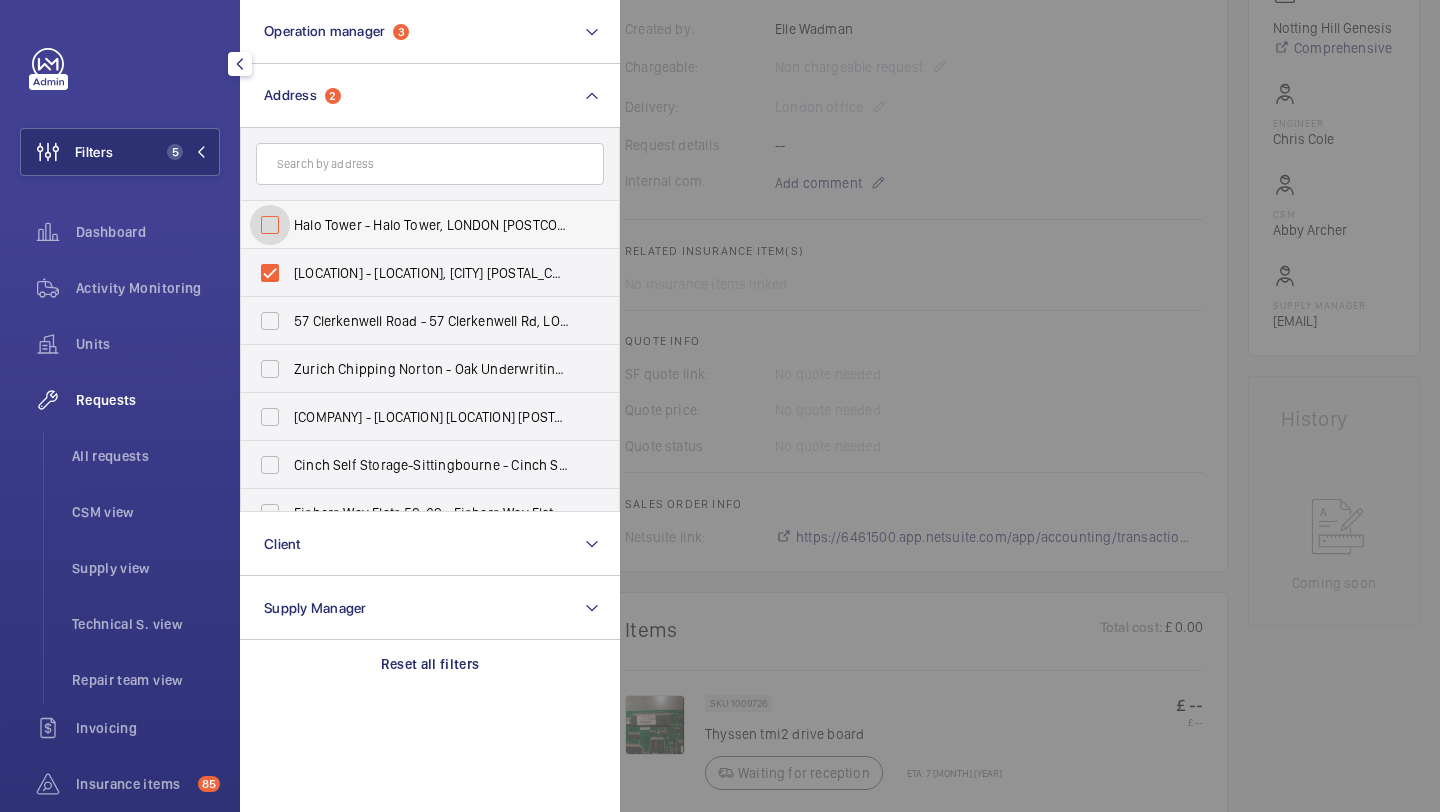 checkbox on "false" 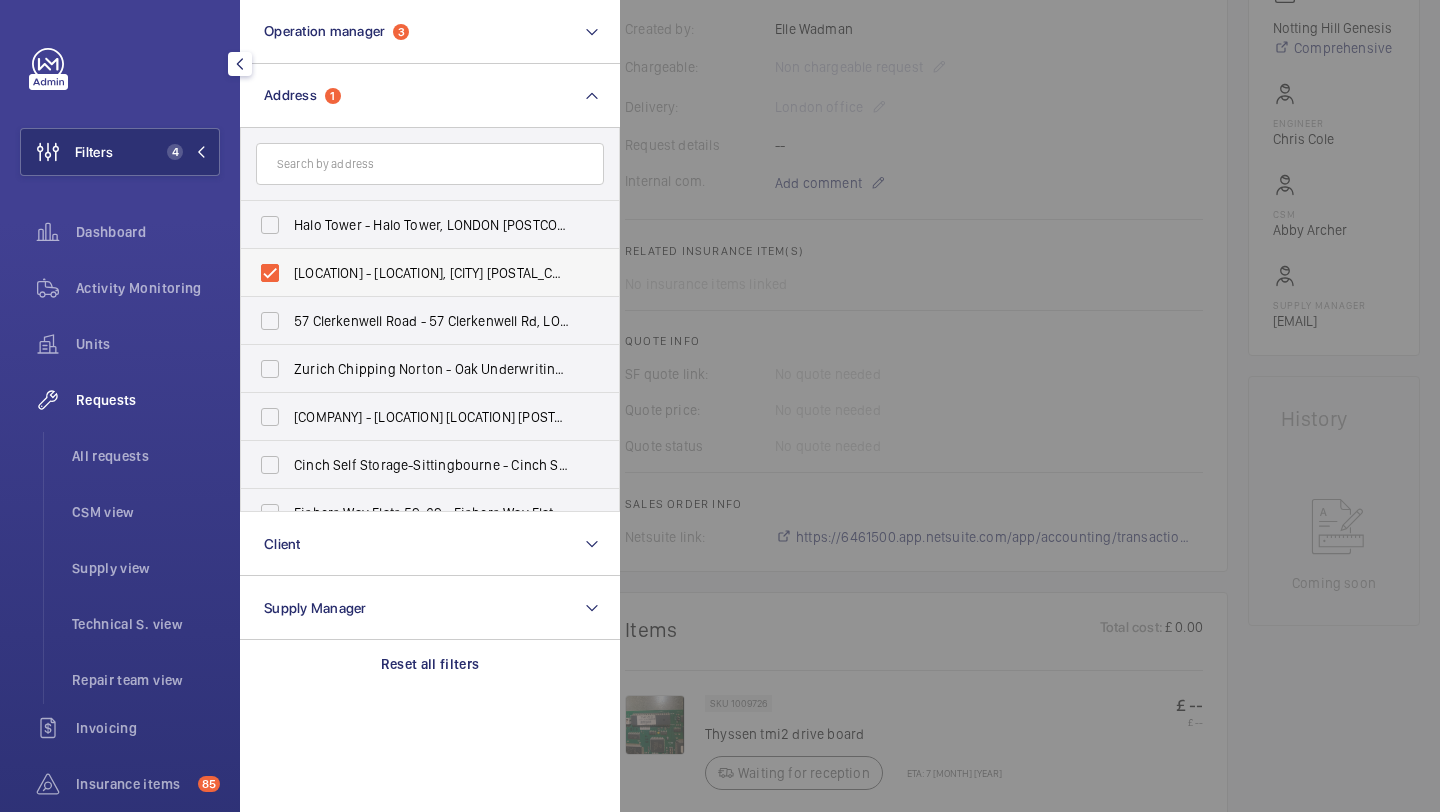 click on "Halo Tower - Halo Tower, LONDON E15 2NE" at bounding box center [415, 273] 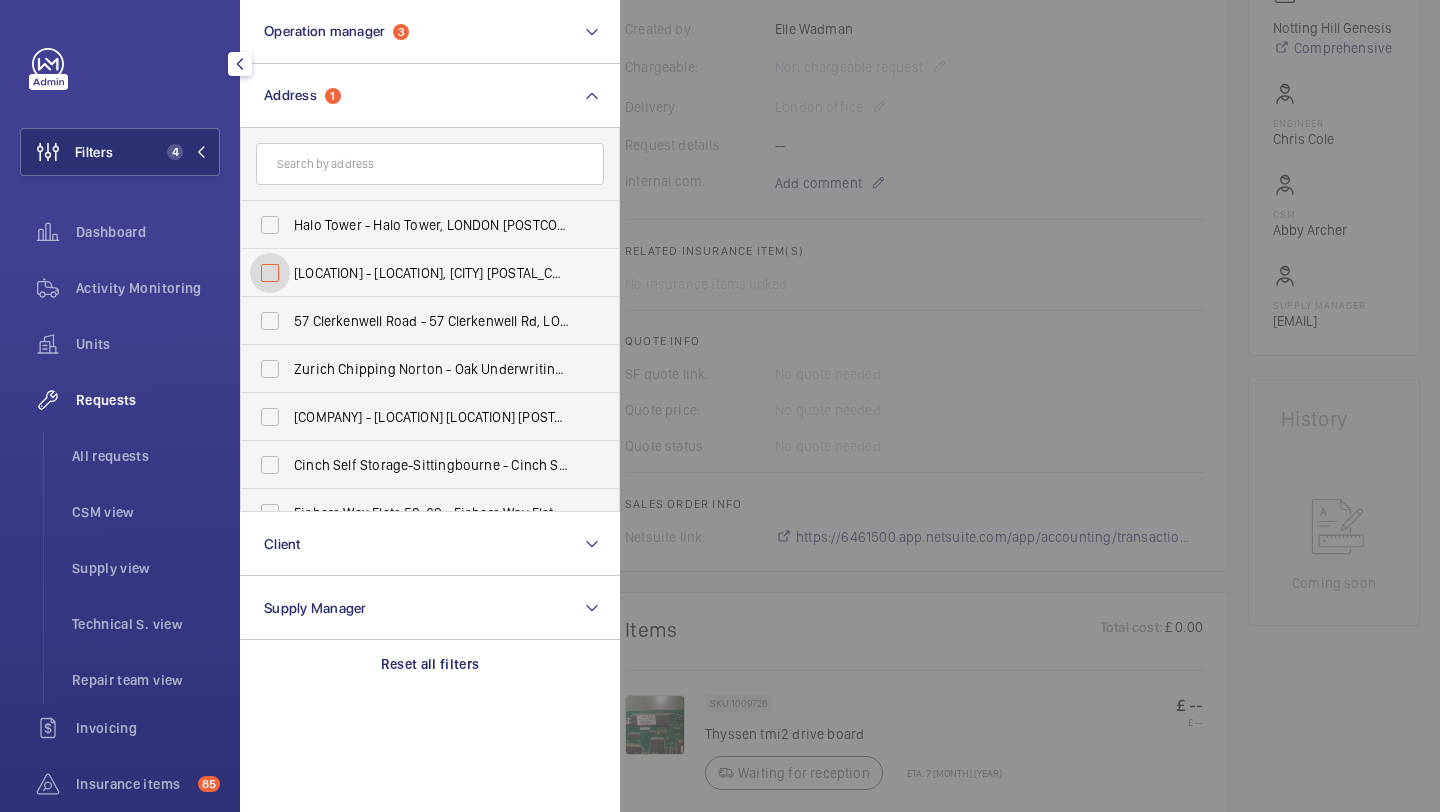 checkbox on "false" 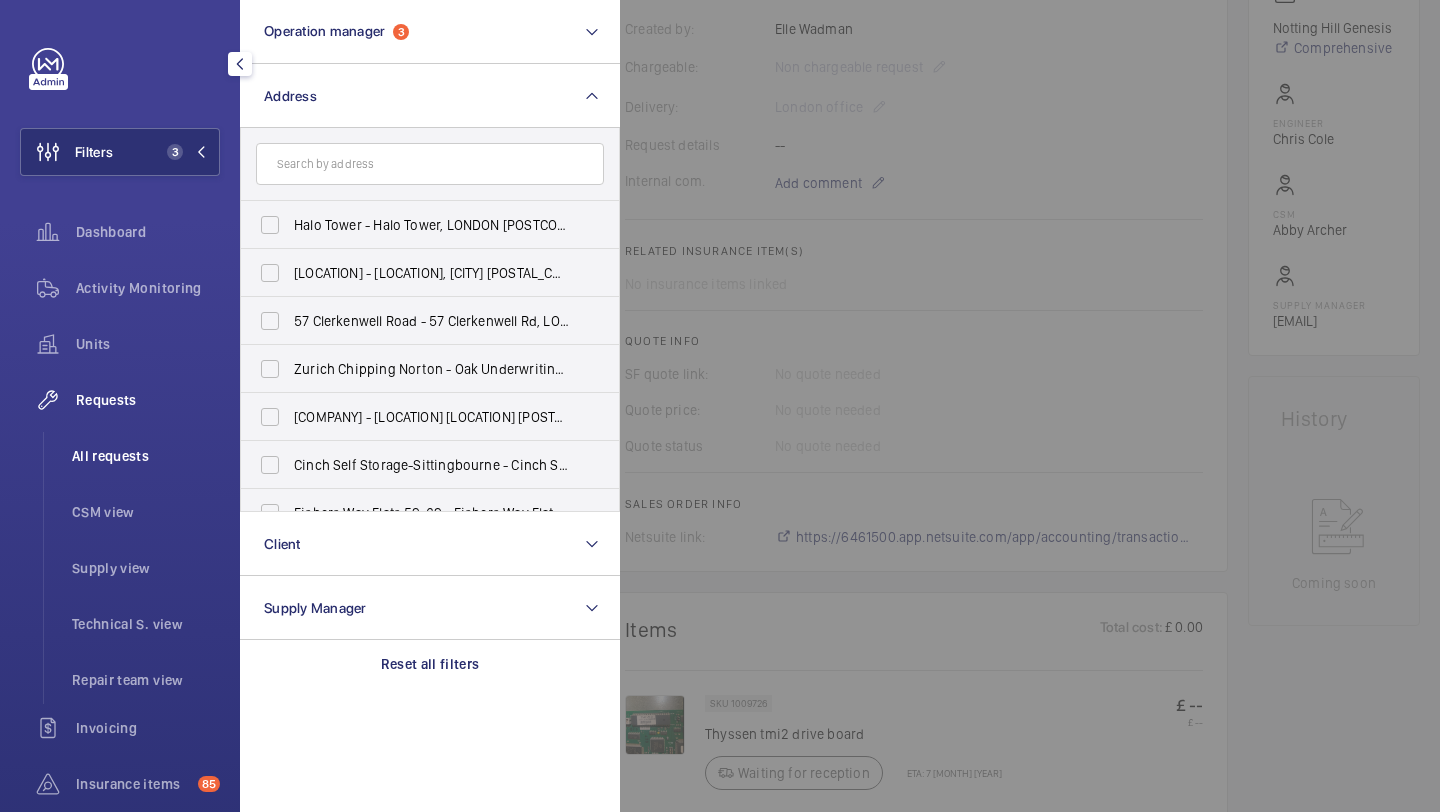 click on "All requests" 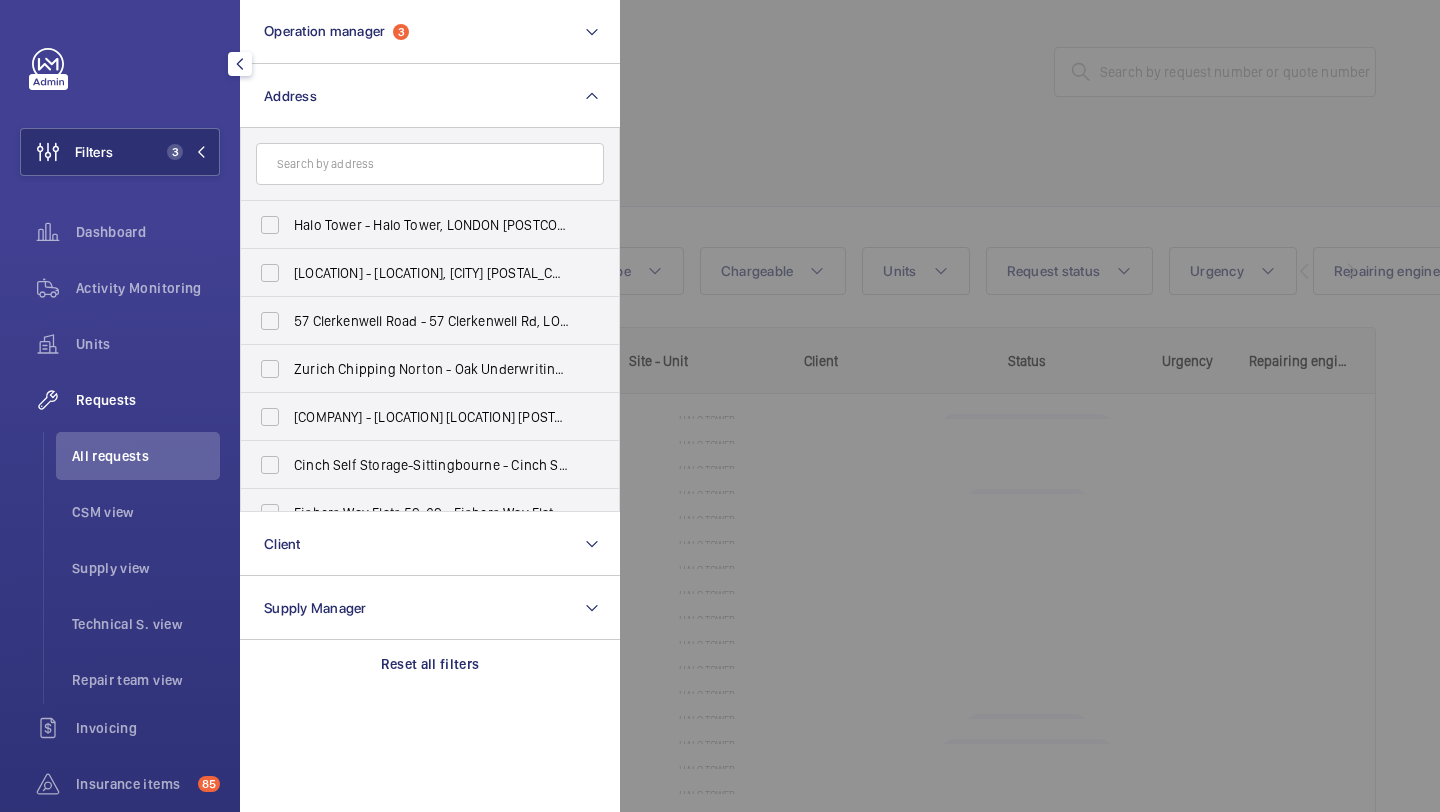 click 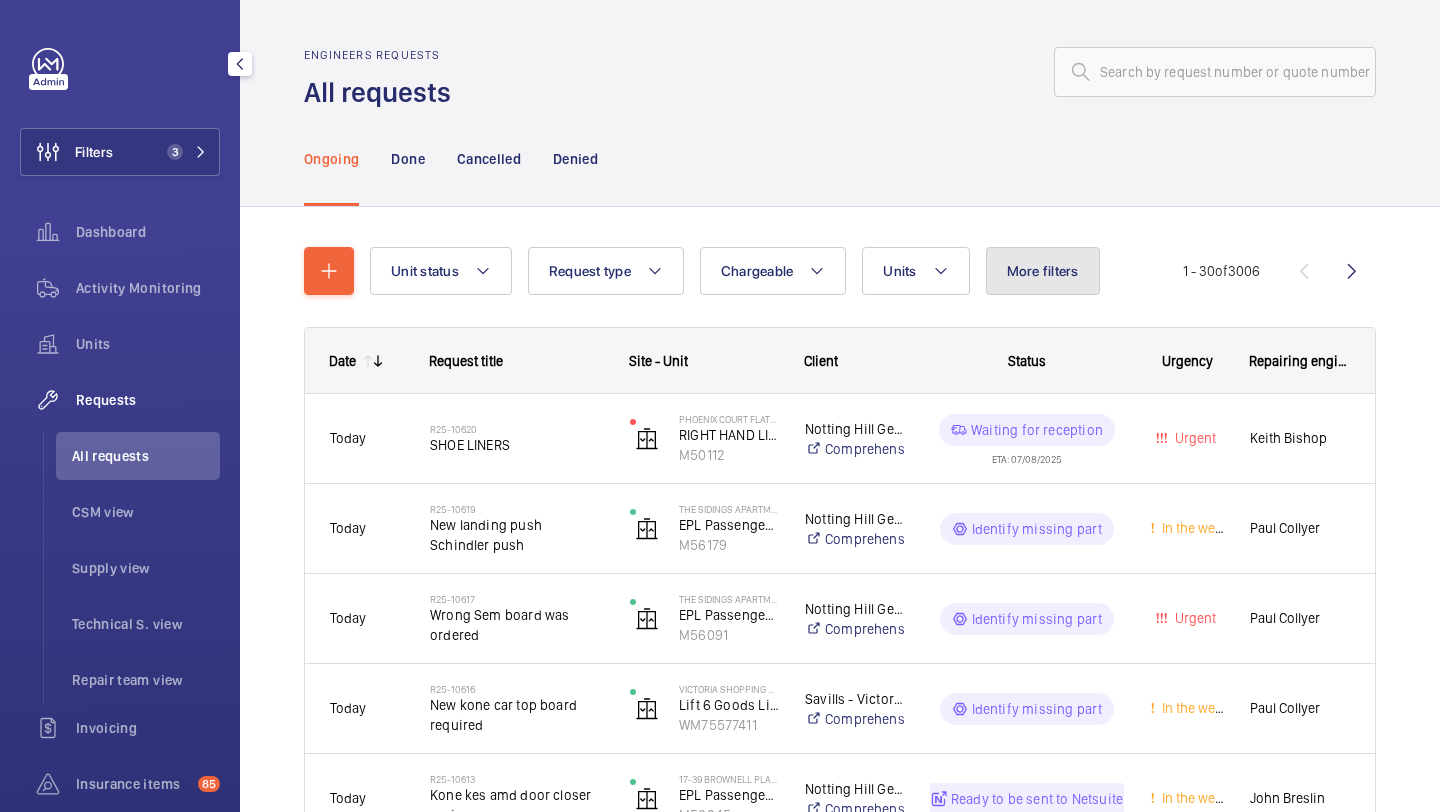 click on "More filters" 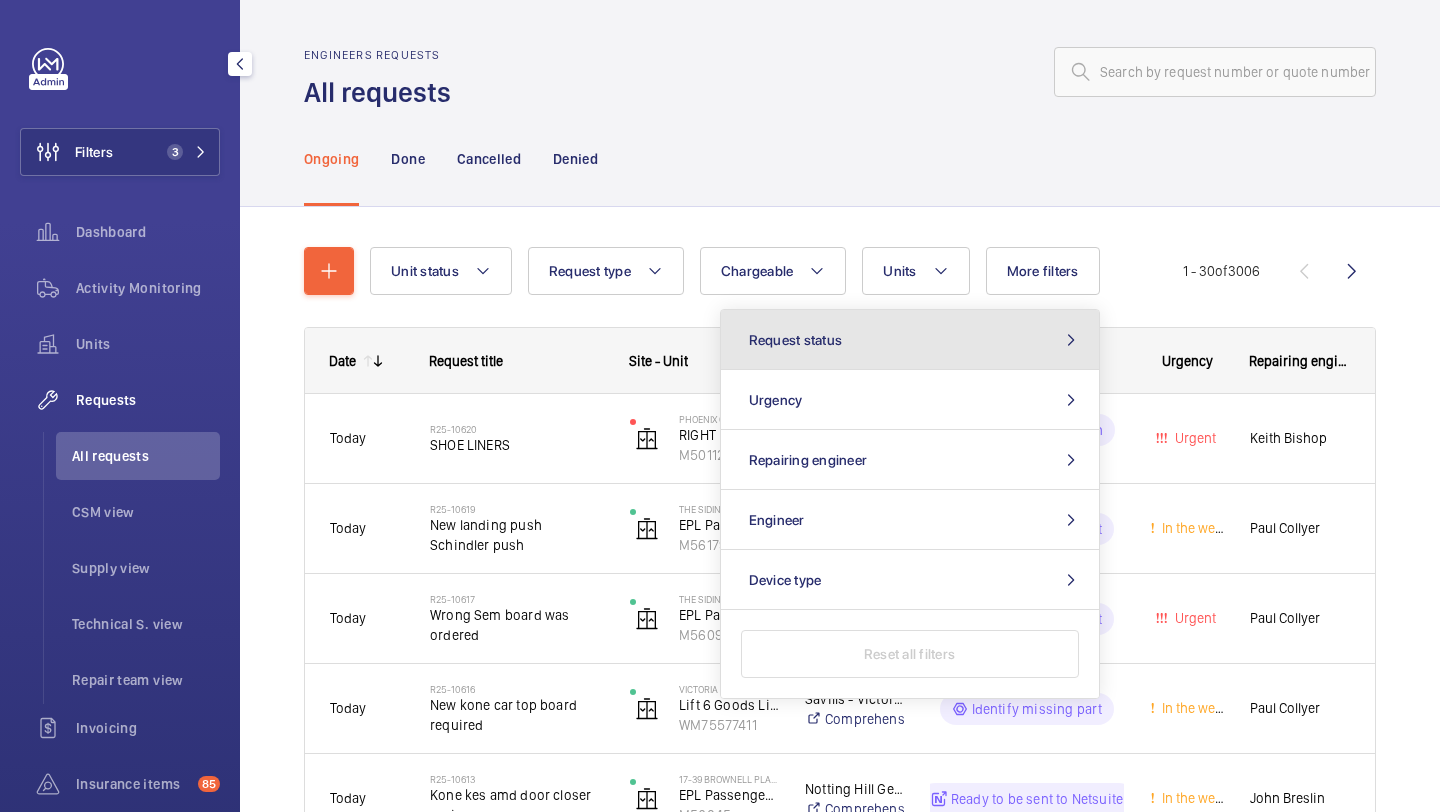 click on "Request status" 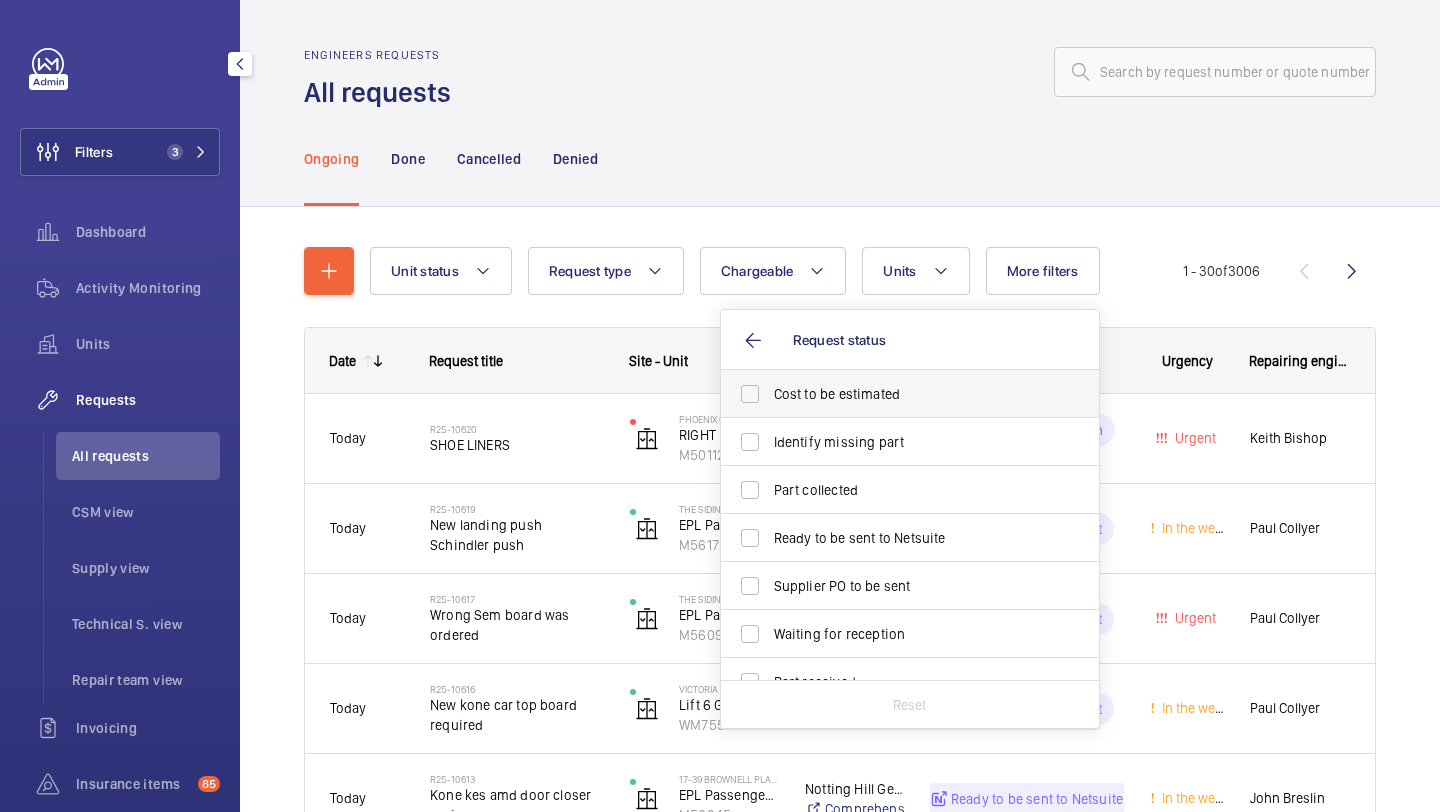click on "Cost to be estimated" at bounding box center (895, 394) 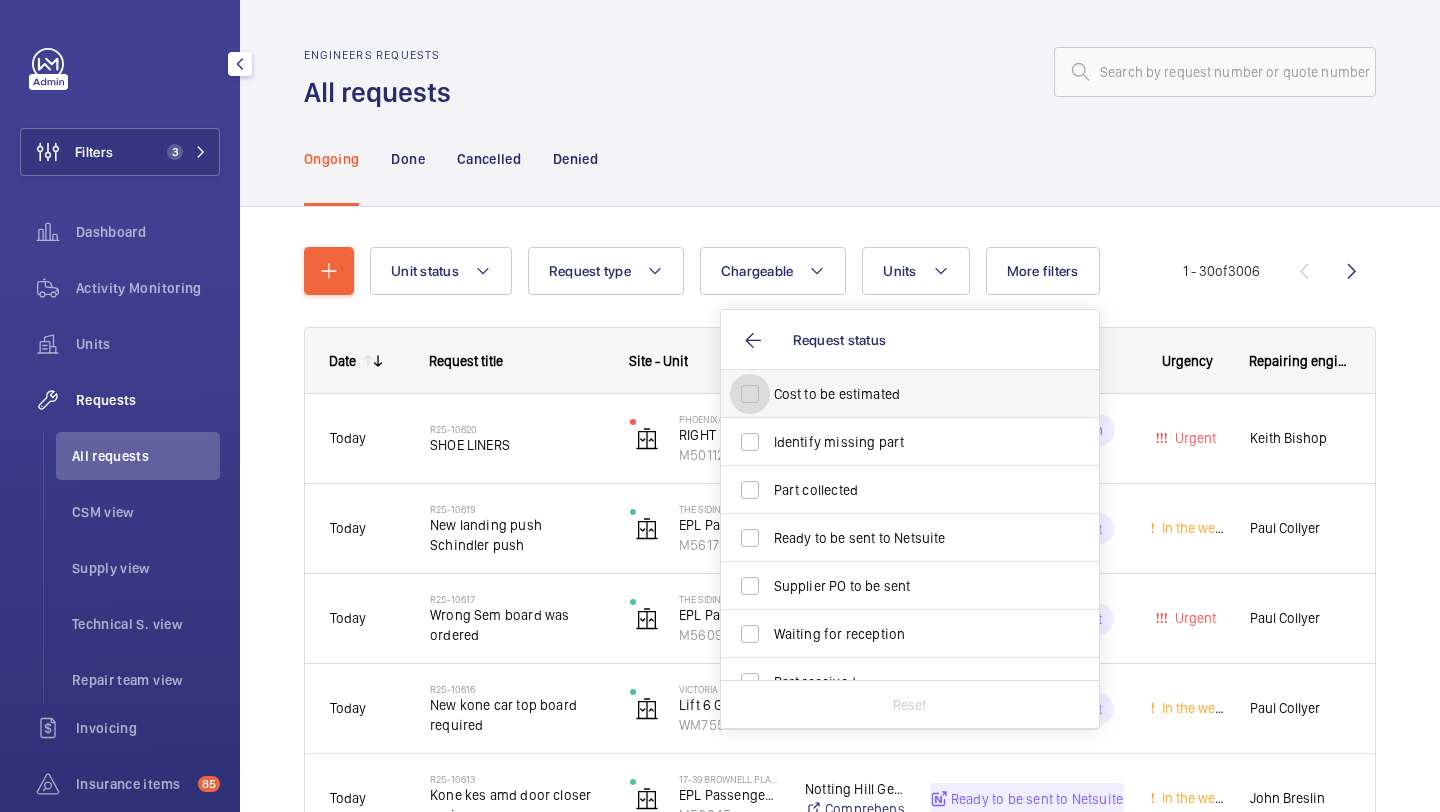 click on "Cost to be estimated" at bounding box center [750, 394] 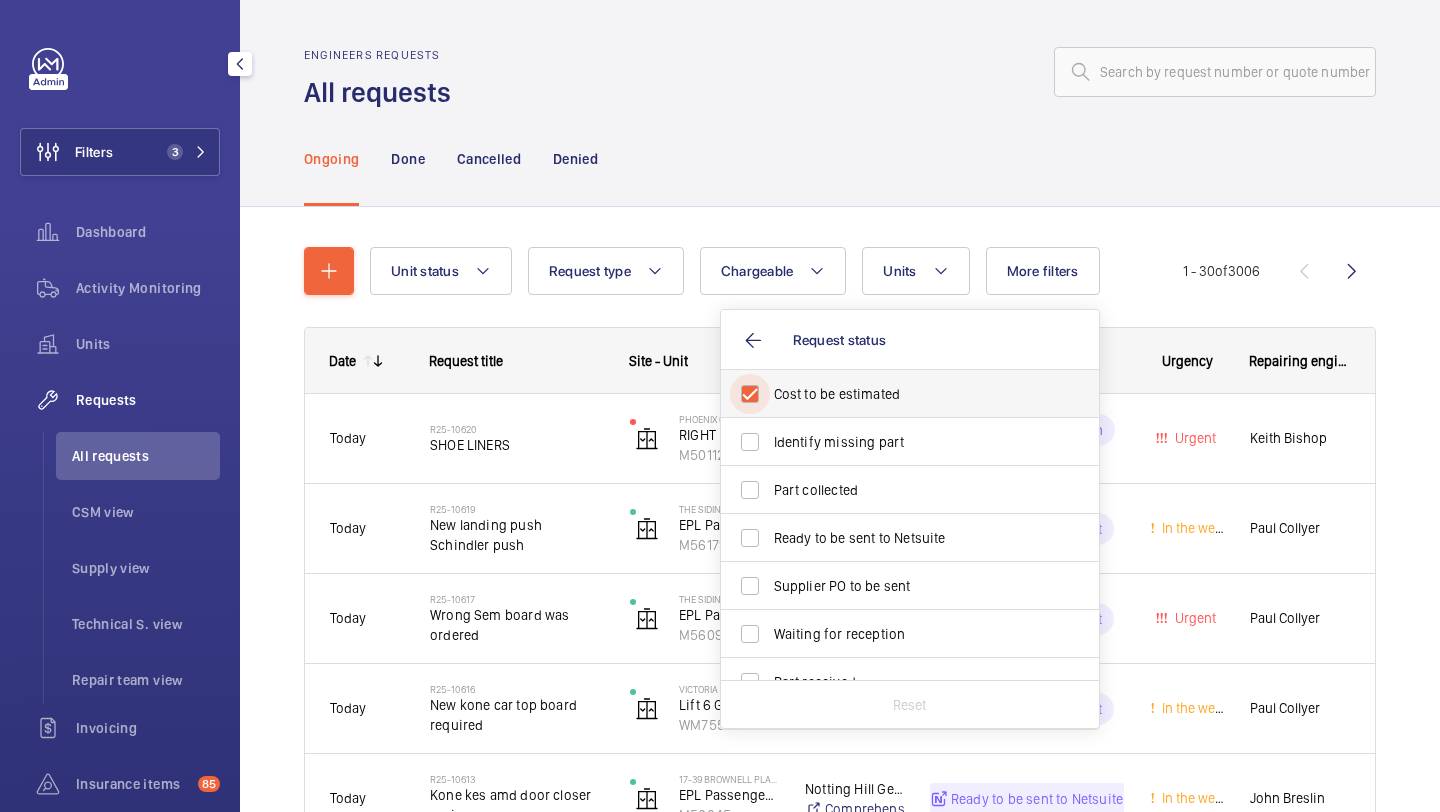 checkbox on "true" 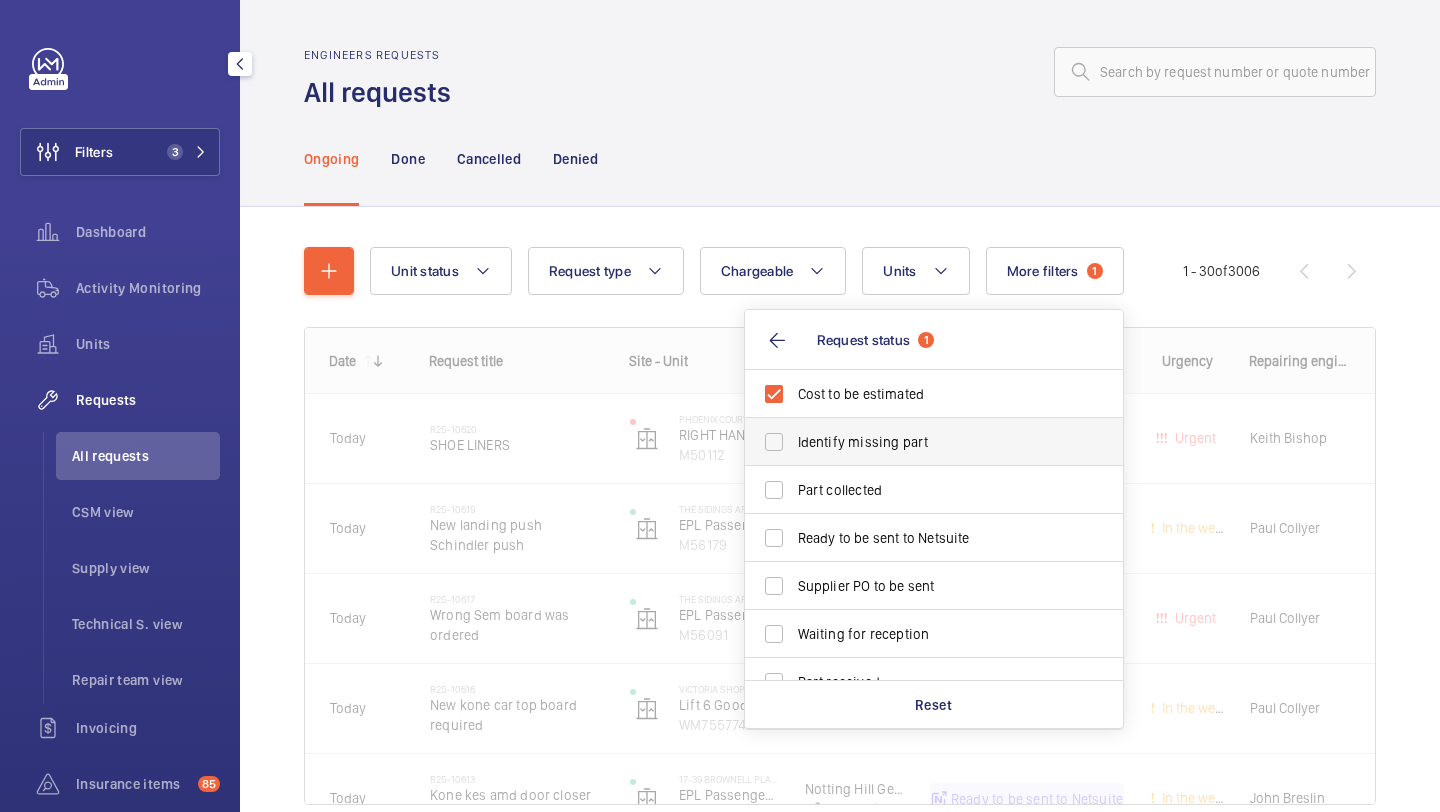 click on "Identify missing part" at bounding box center (919, 442) 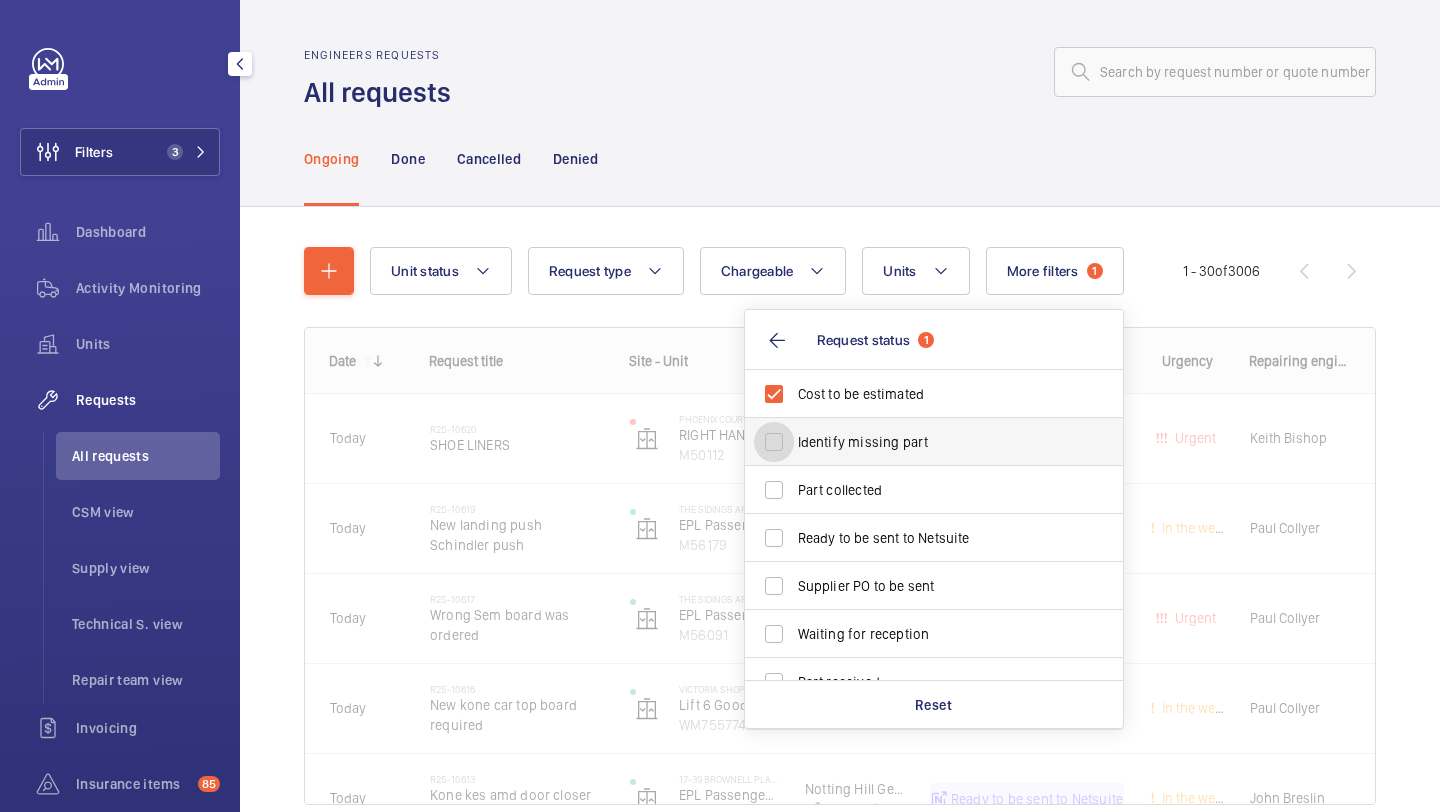 click on "Identify missing part" at bounding box center (774, 442) 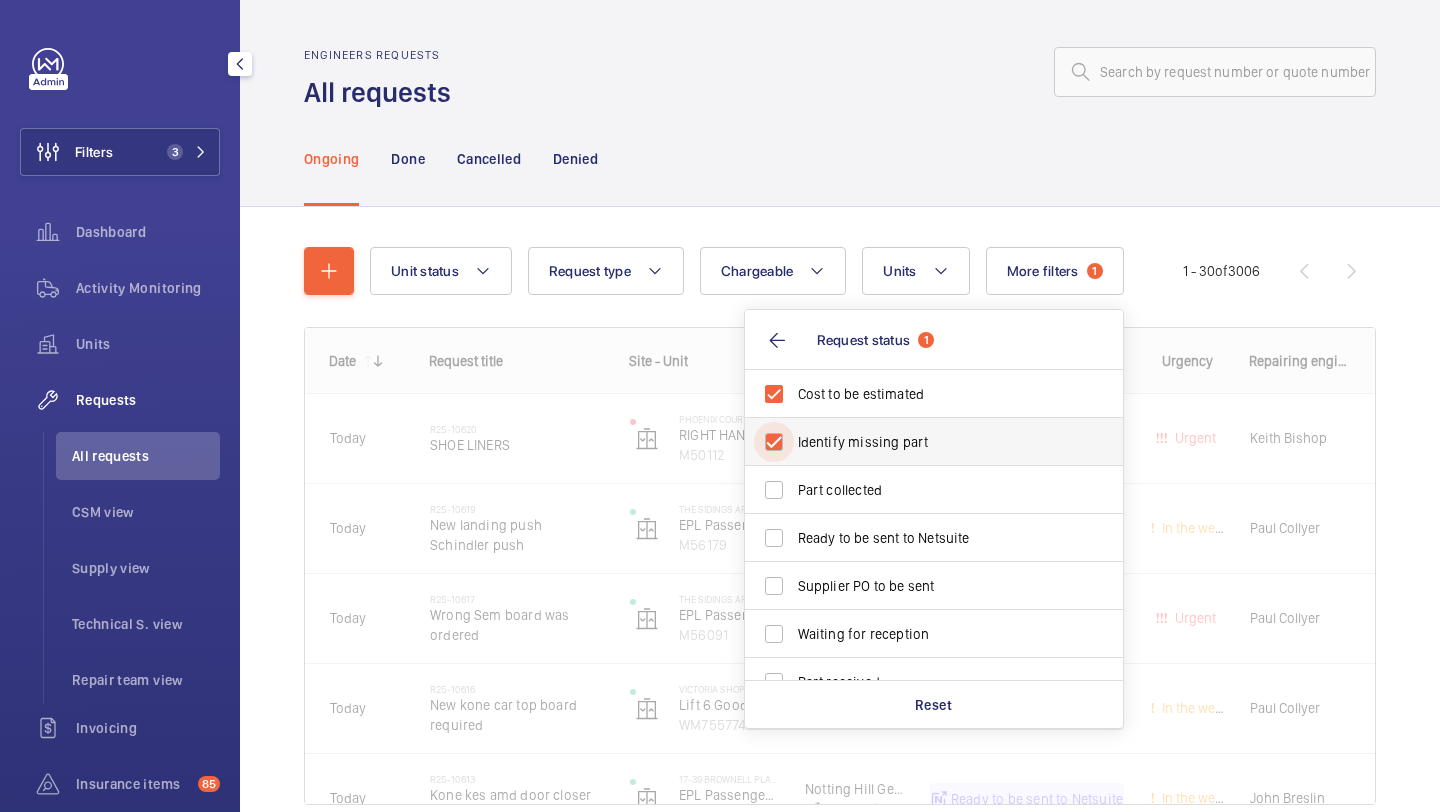 checkbox on "true" 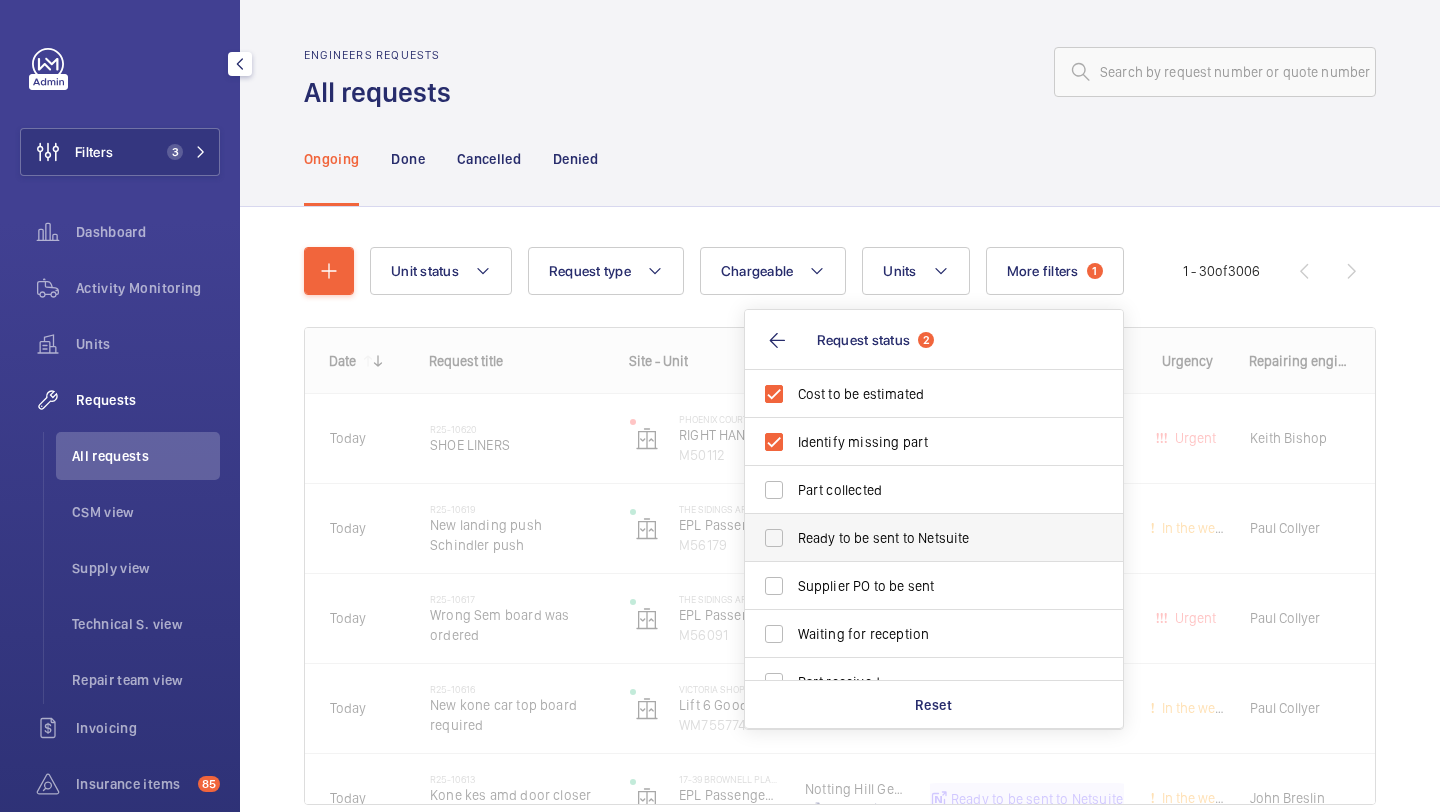 click on "Ready to be sent to Netsuite" at bounding box center (919, 538) 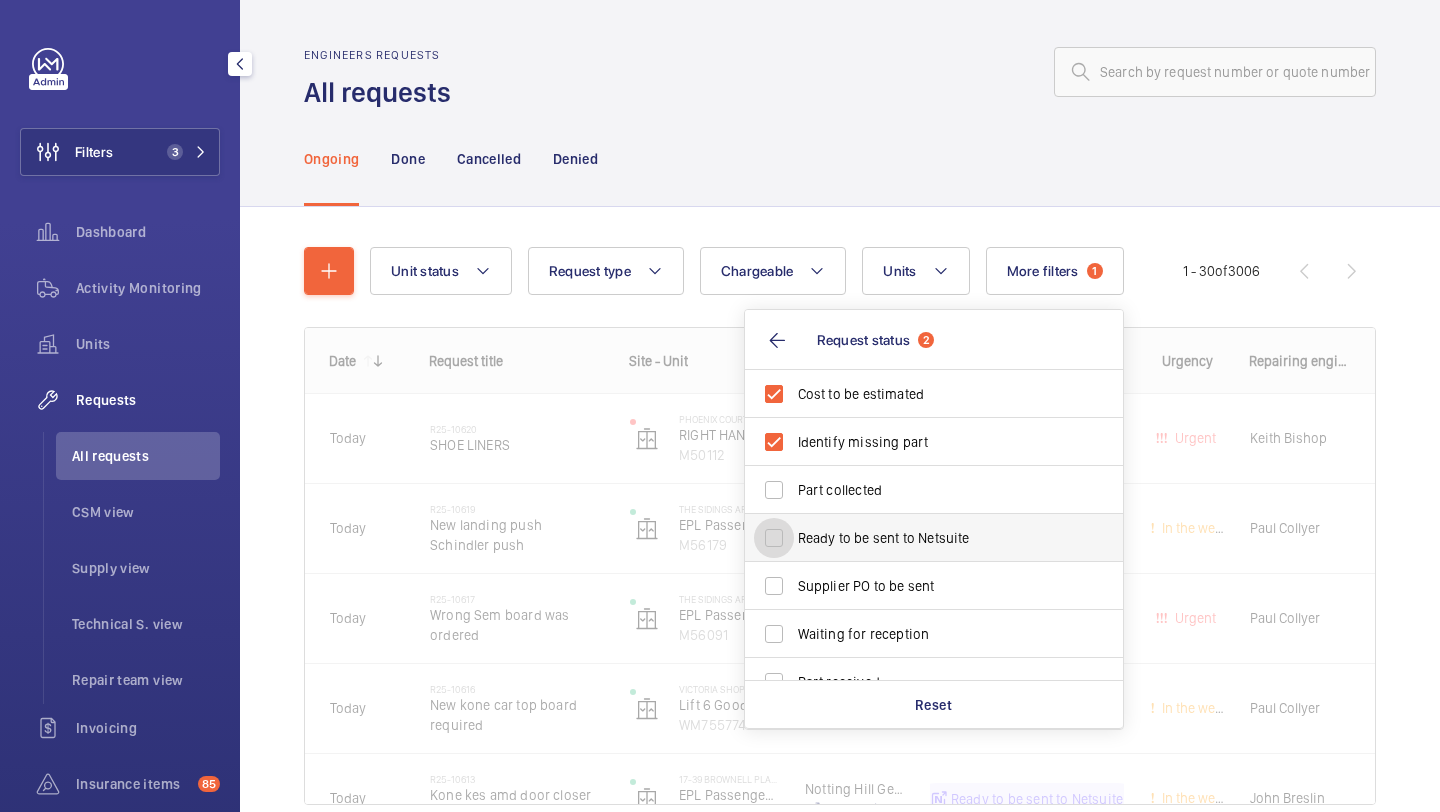 click on "Ready to be sent to Netsuite" at bounding box center (774, 538) 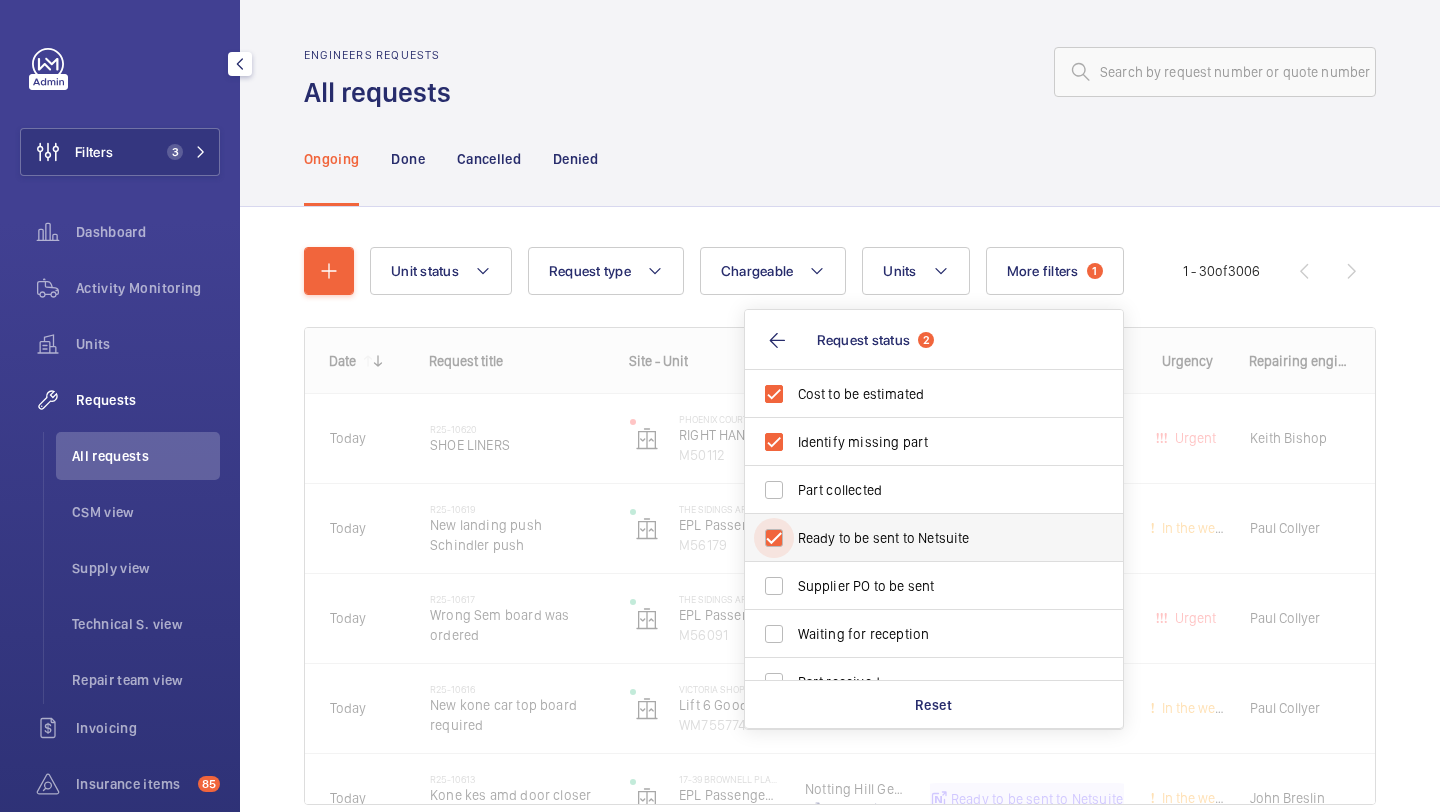 checkbox on "true" 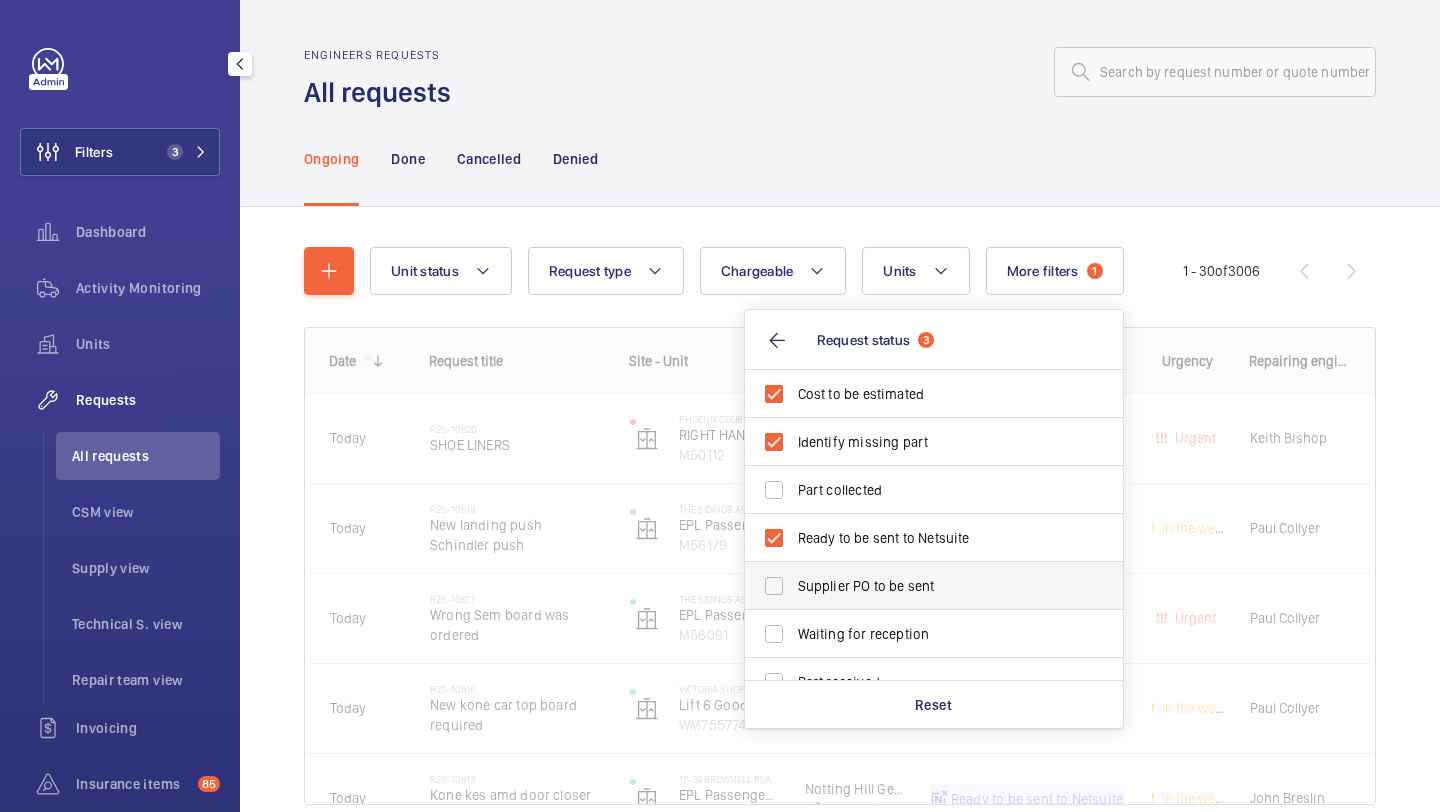 click on "Supplier PO to be sent" at bounding box center [919, 586] 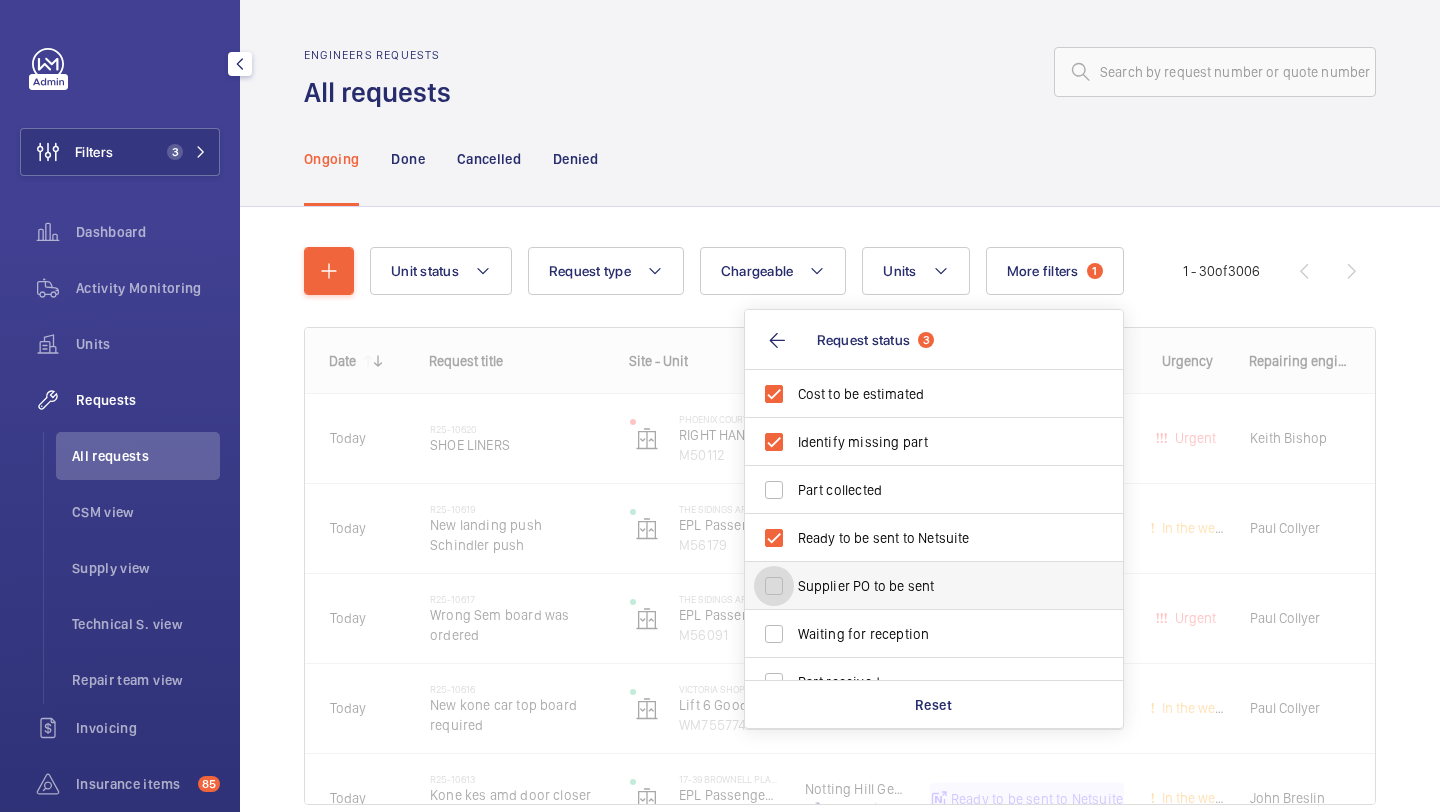 click on "Supplier PO to be sent" at bounding box center [774, 586] 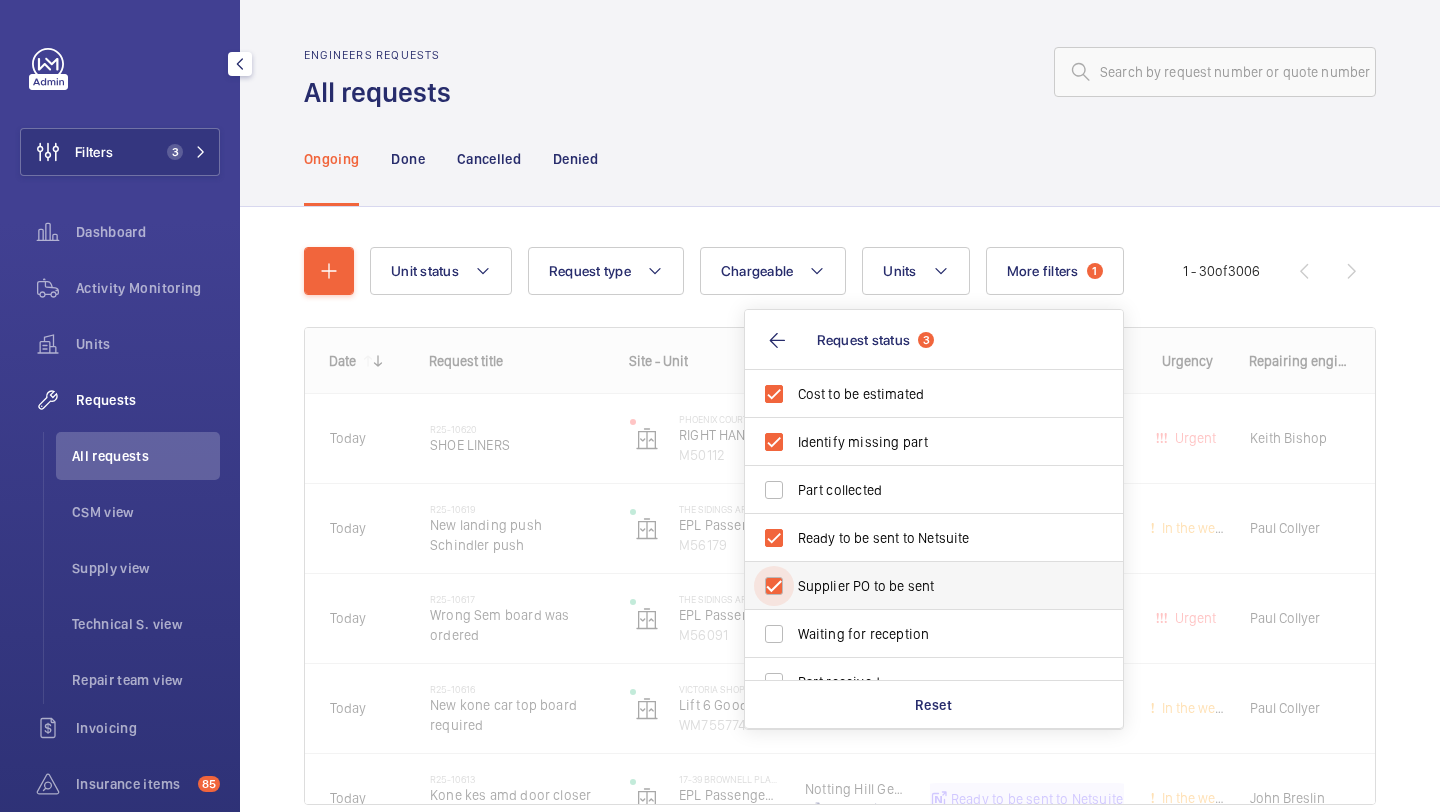 checkbox on "true" 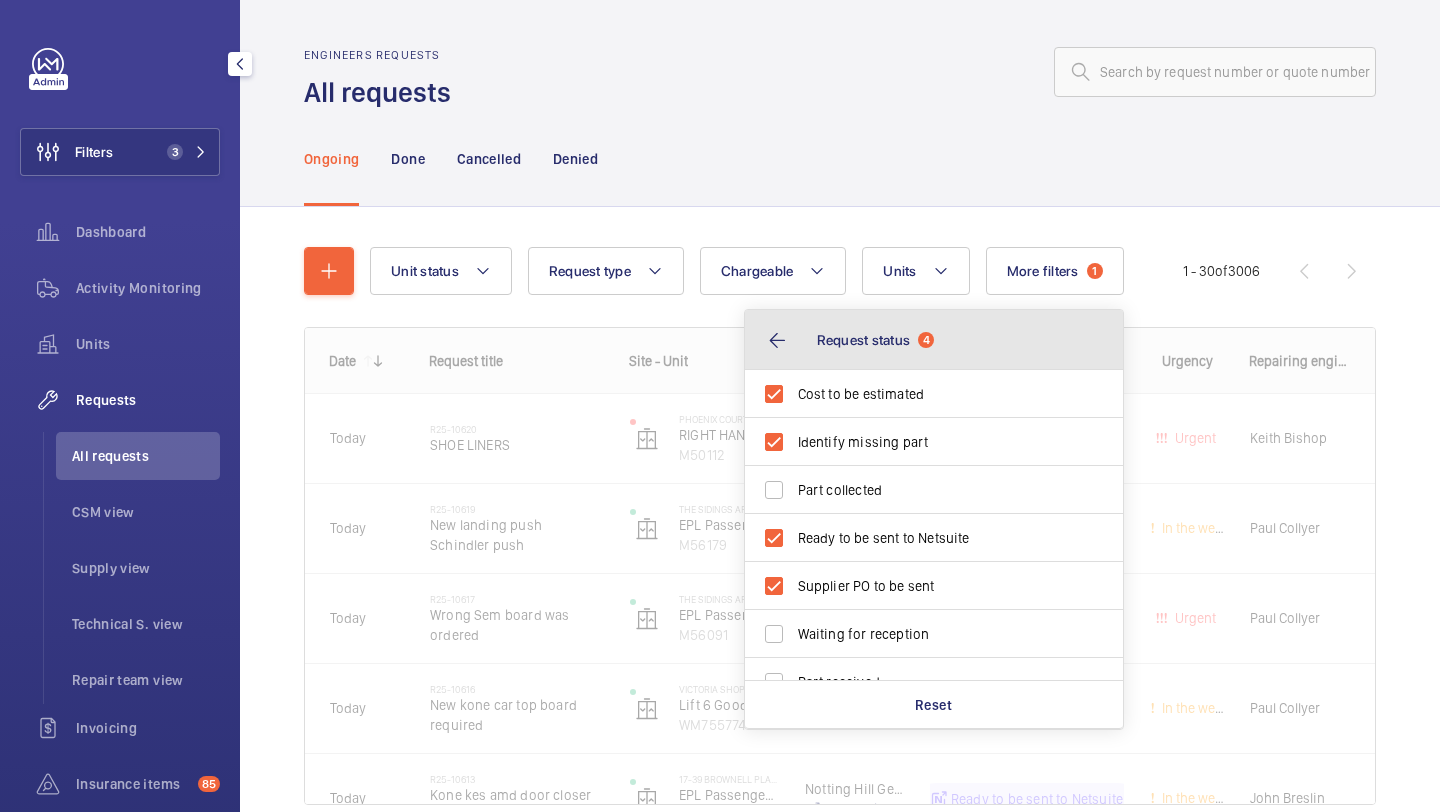 click on "Request status  4" 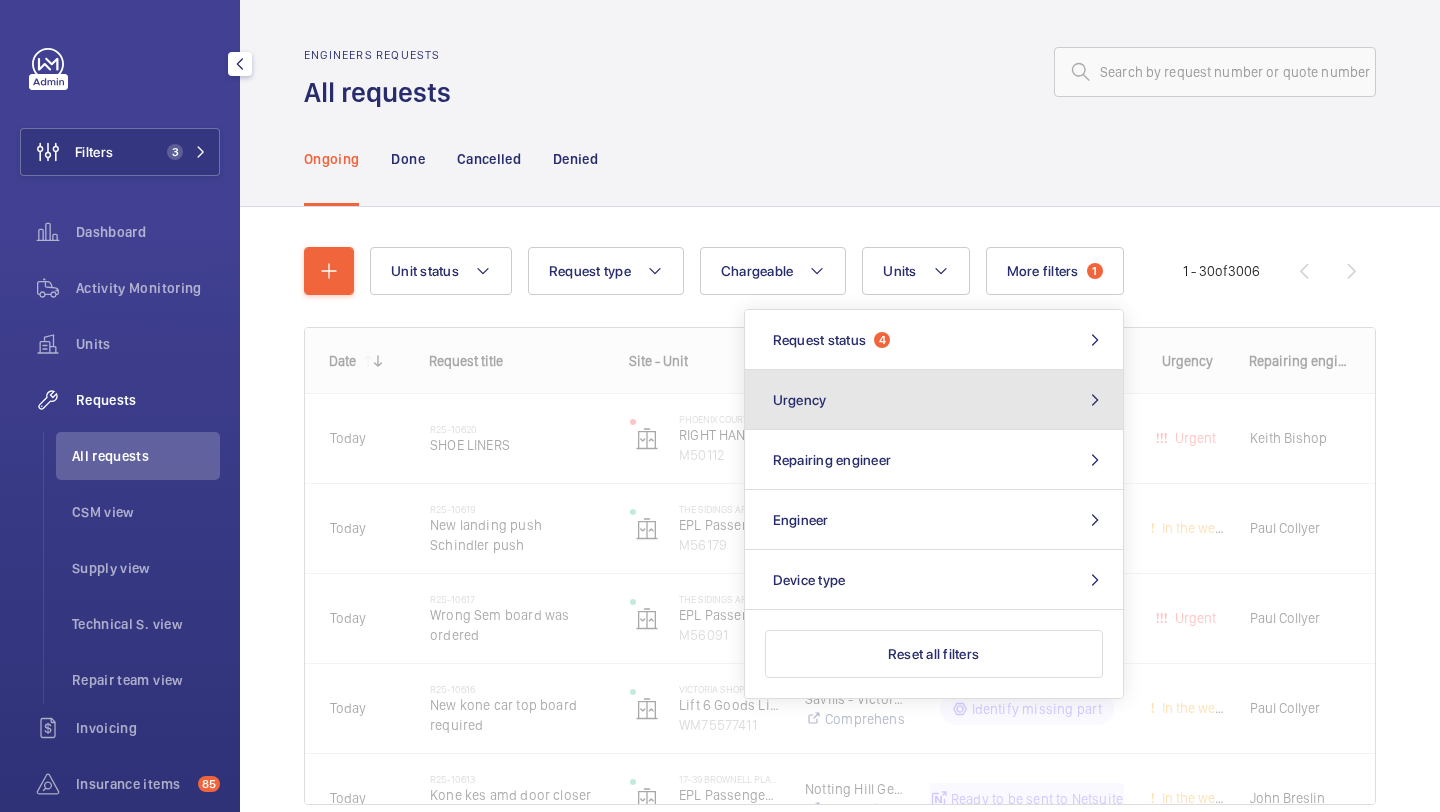 click on "Urgency" 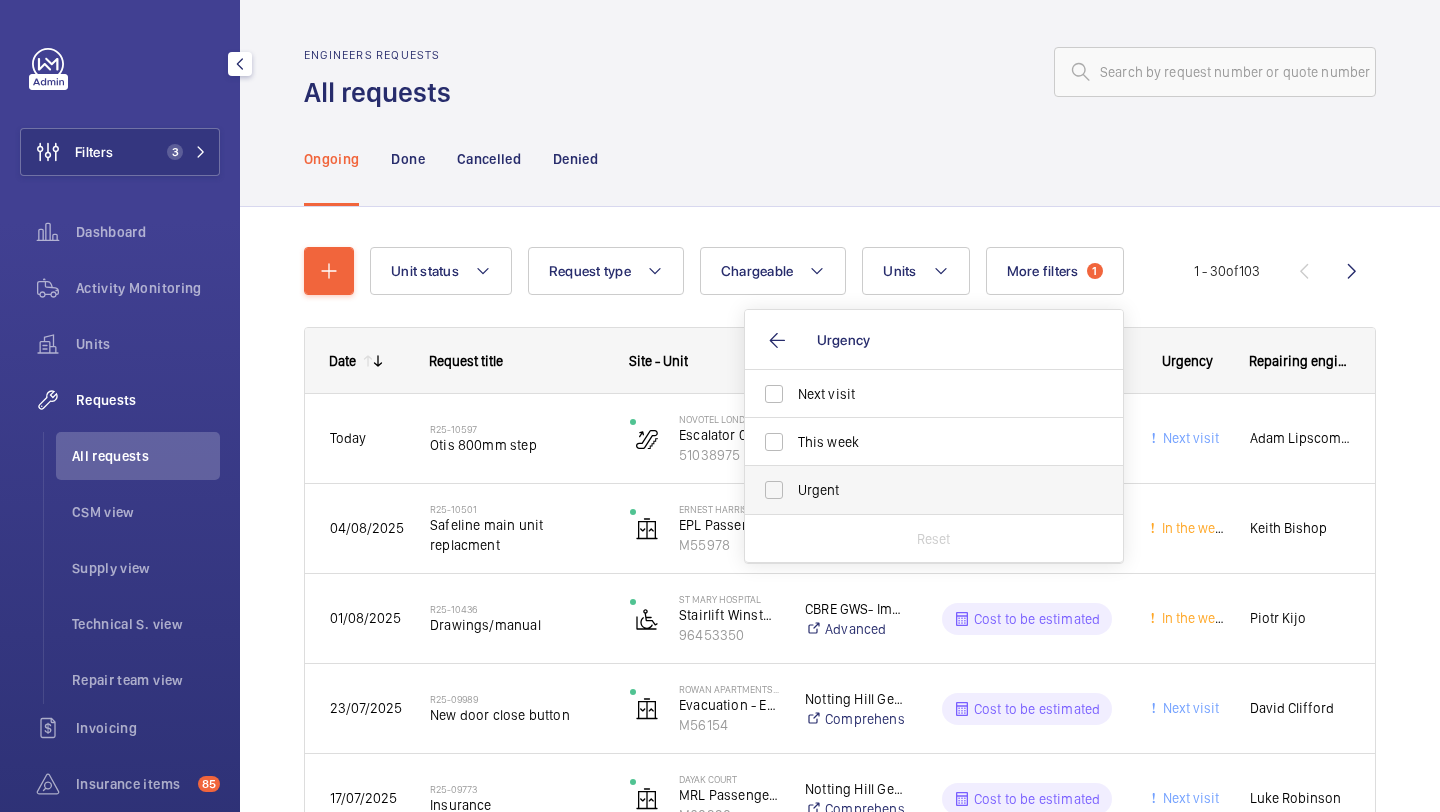 click on "Urgent" at bounding box center [935, 490] 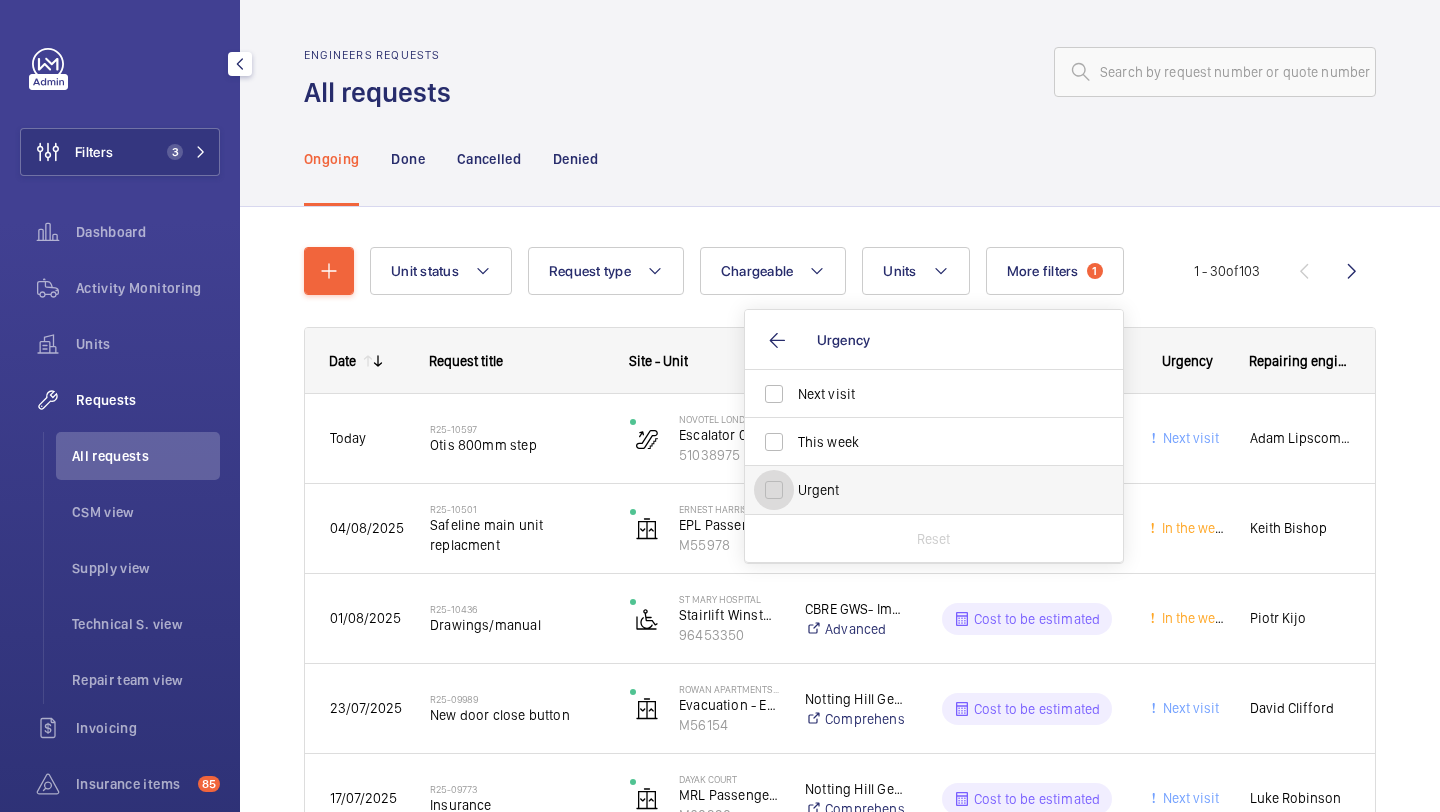 click on "Urgent" at bounding box center [774, 490] 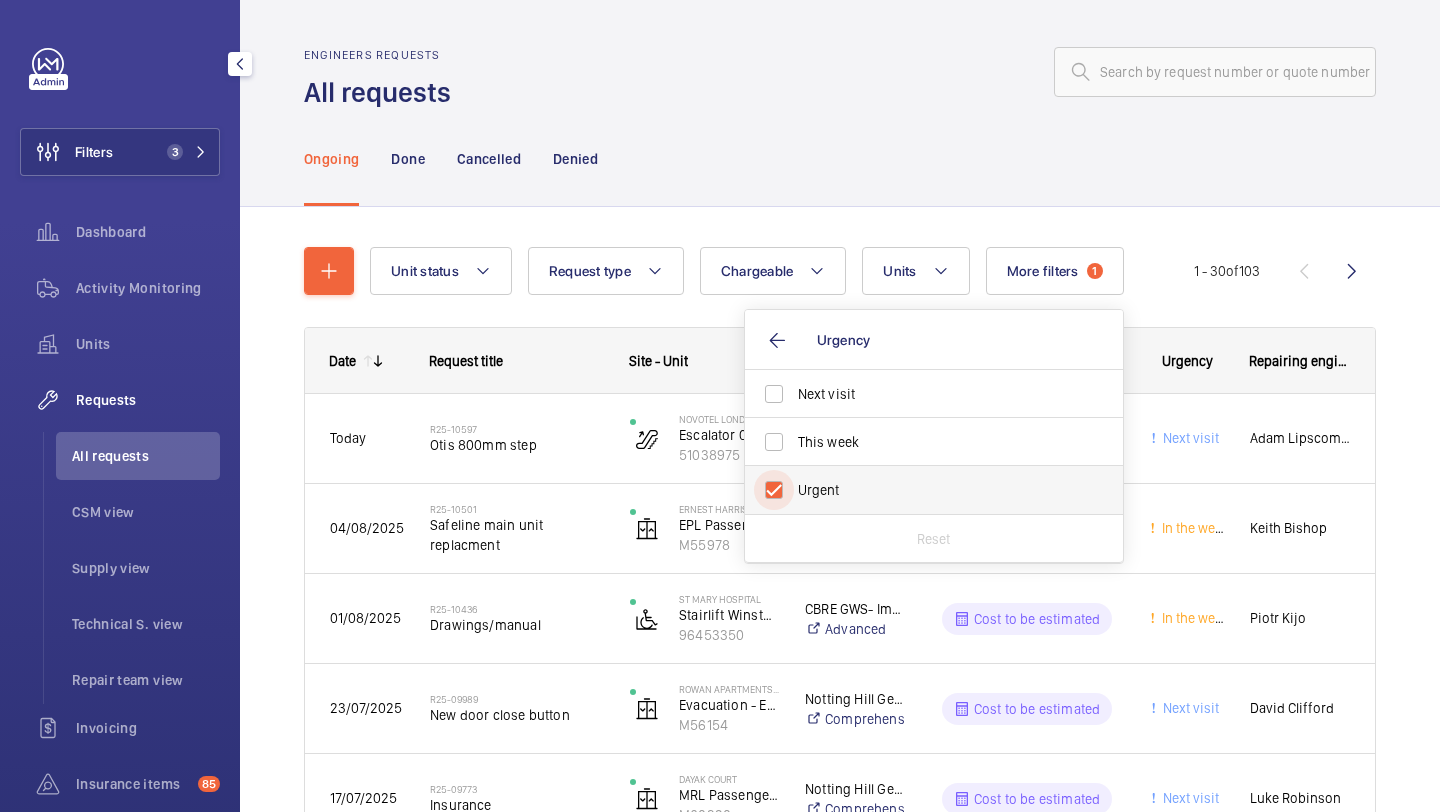 checkbox on "true" 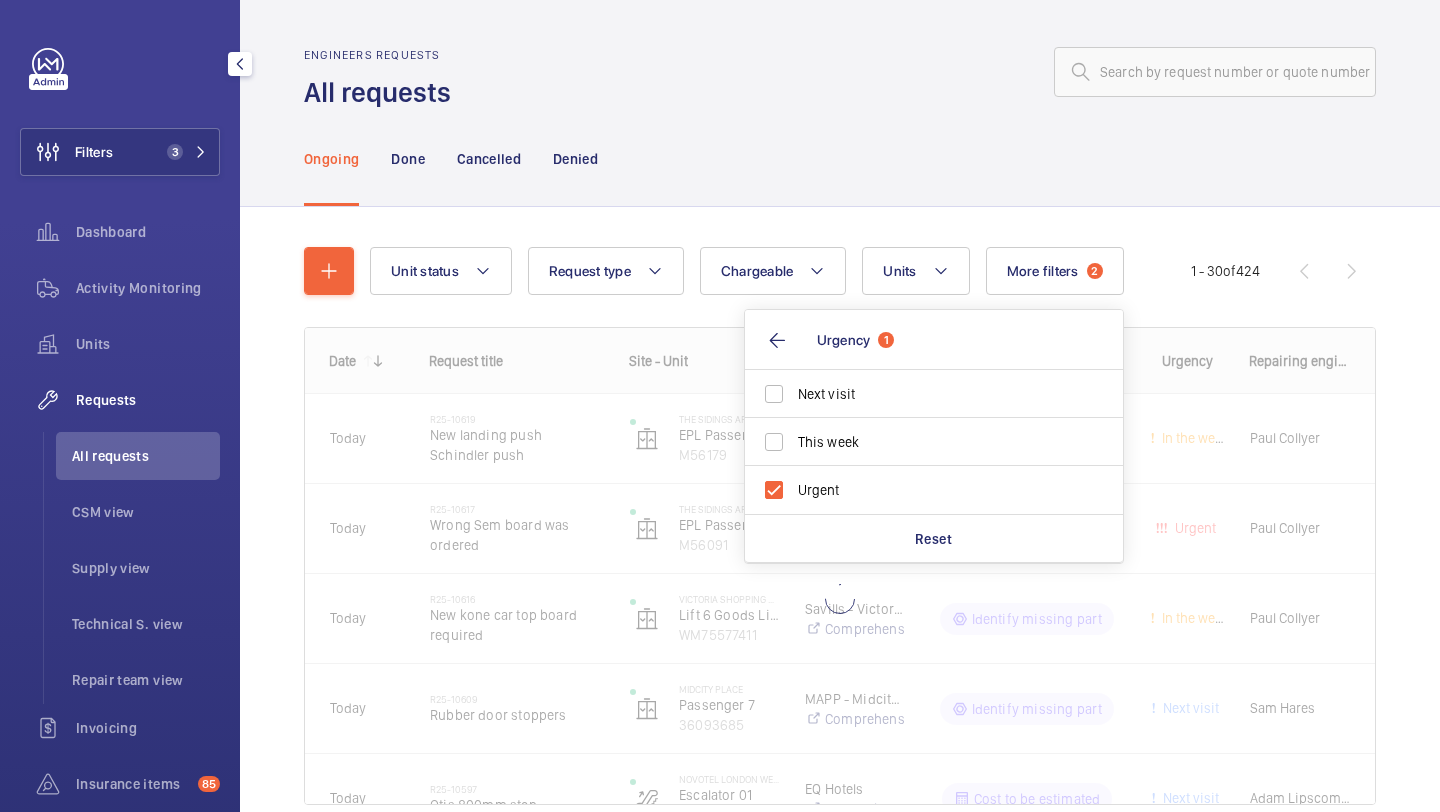 click 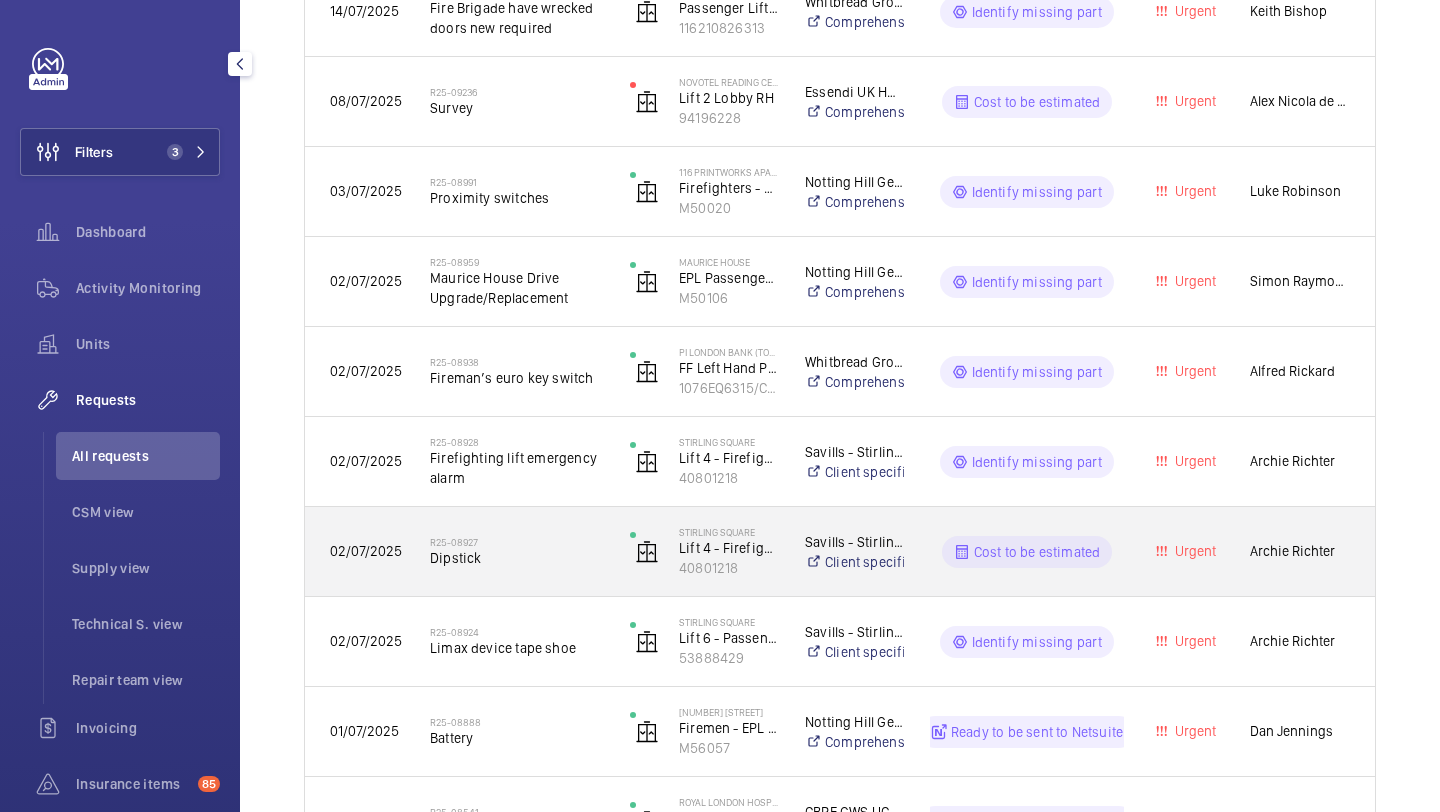 scroll, scrollTop: 891, scrollLeft: 0, axis: vertical 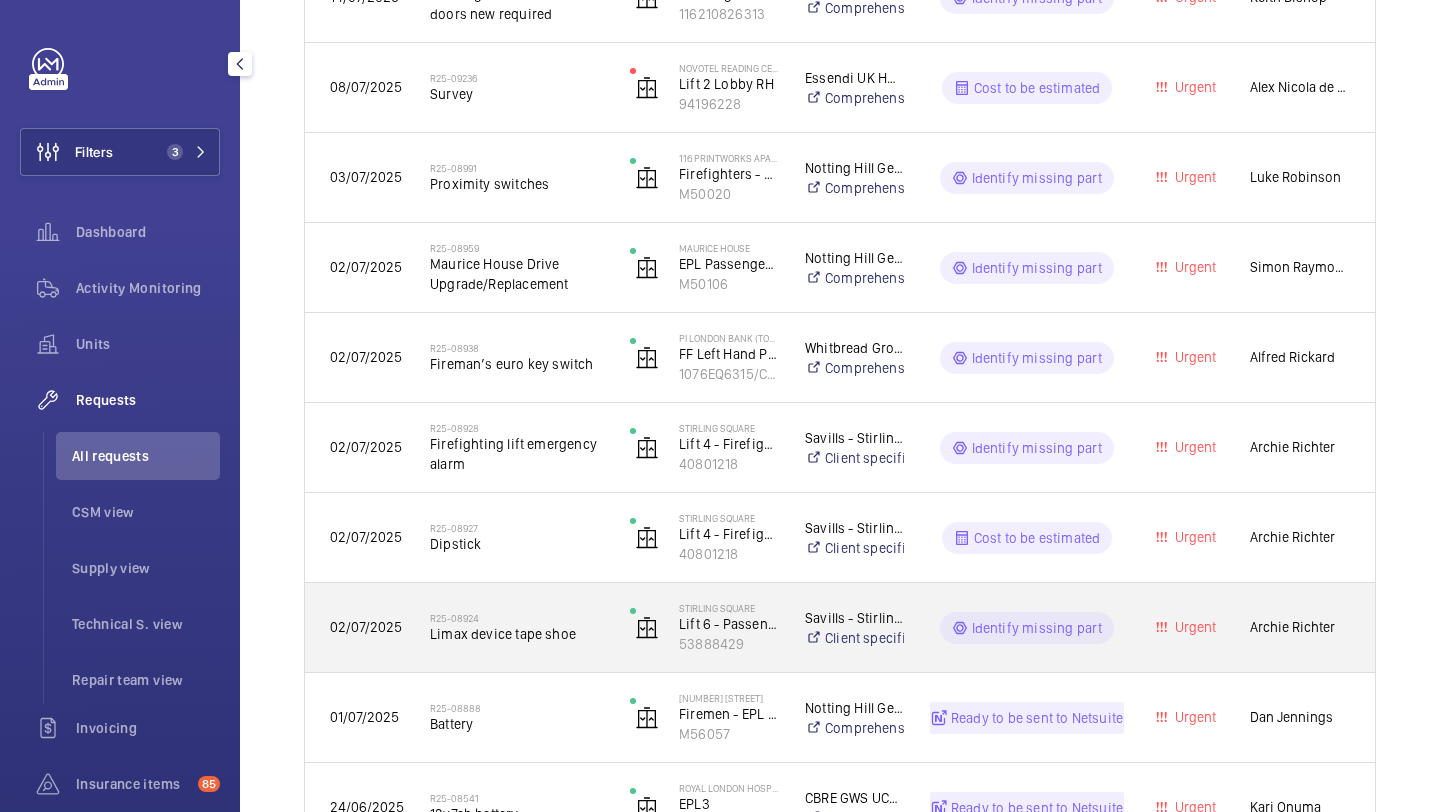 click on "R25-08924   Limax device tape shoe" 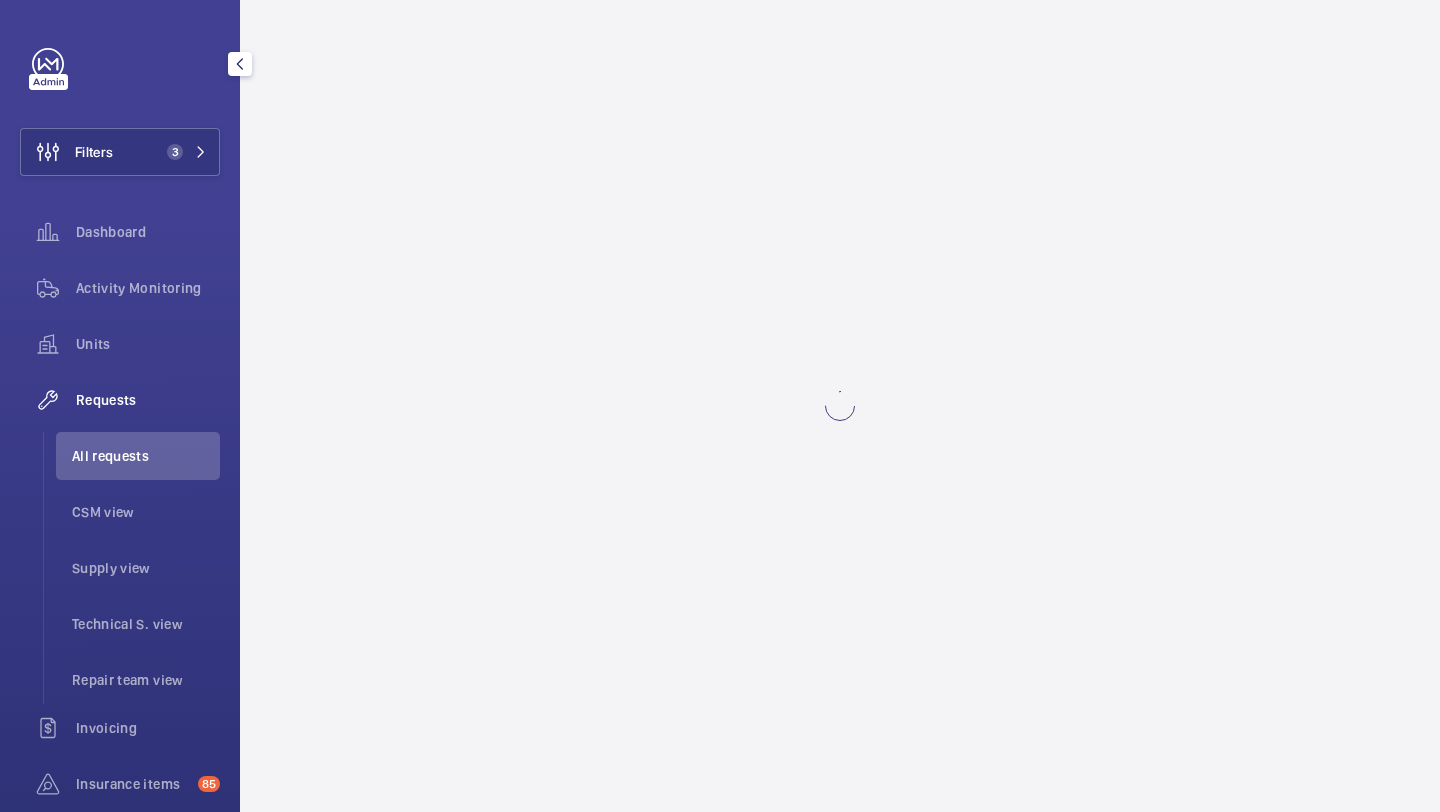 scroll, scrollTop: 0, scrollLeft: 0, axis: both 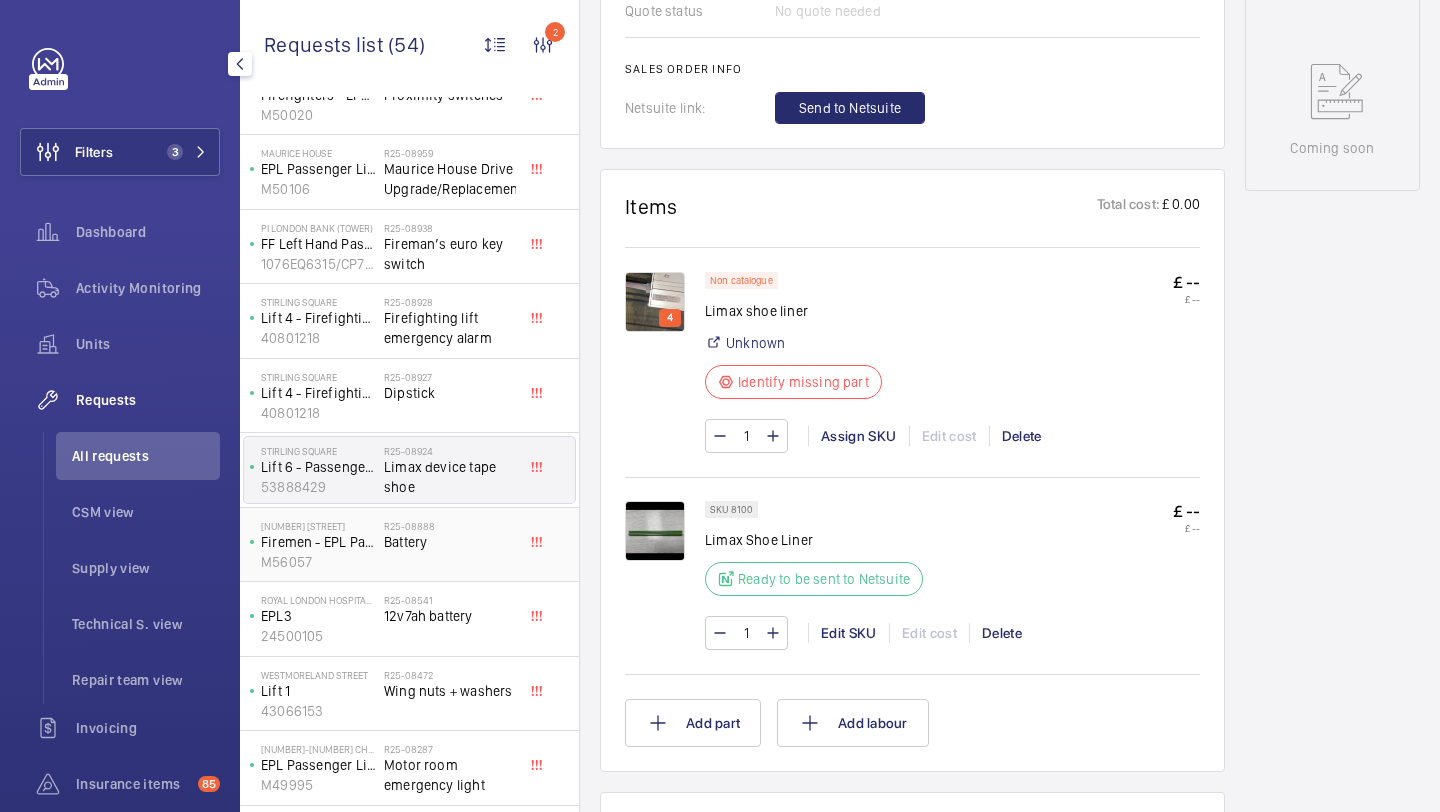 click on "Battery" 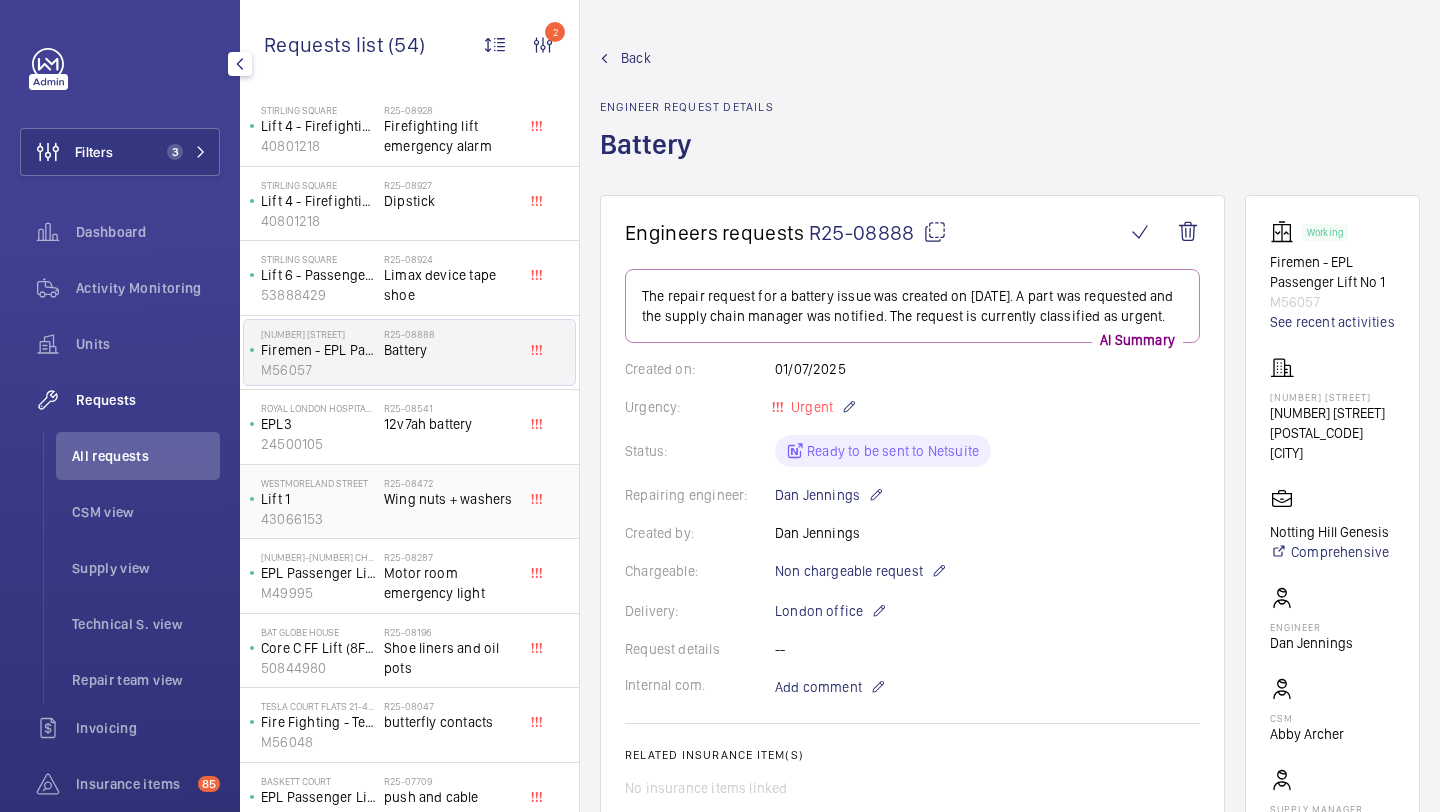 scroll, scrollTop: 774, scrollLeft: 0, axis: vertical 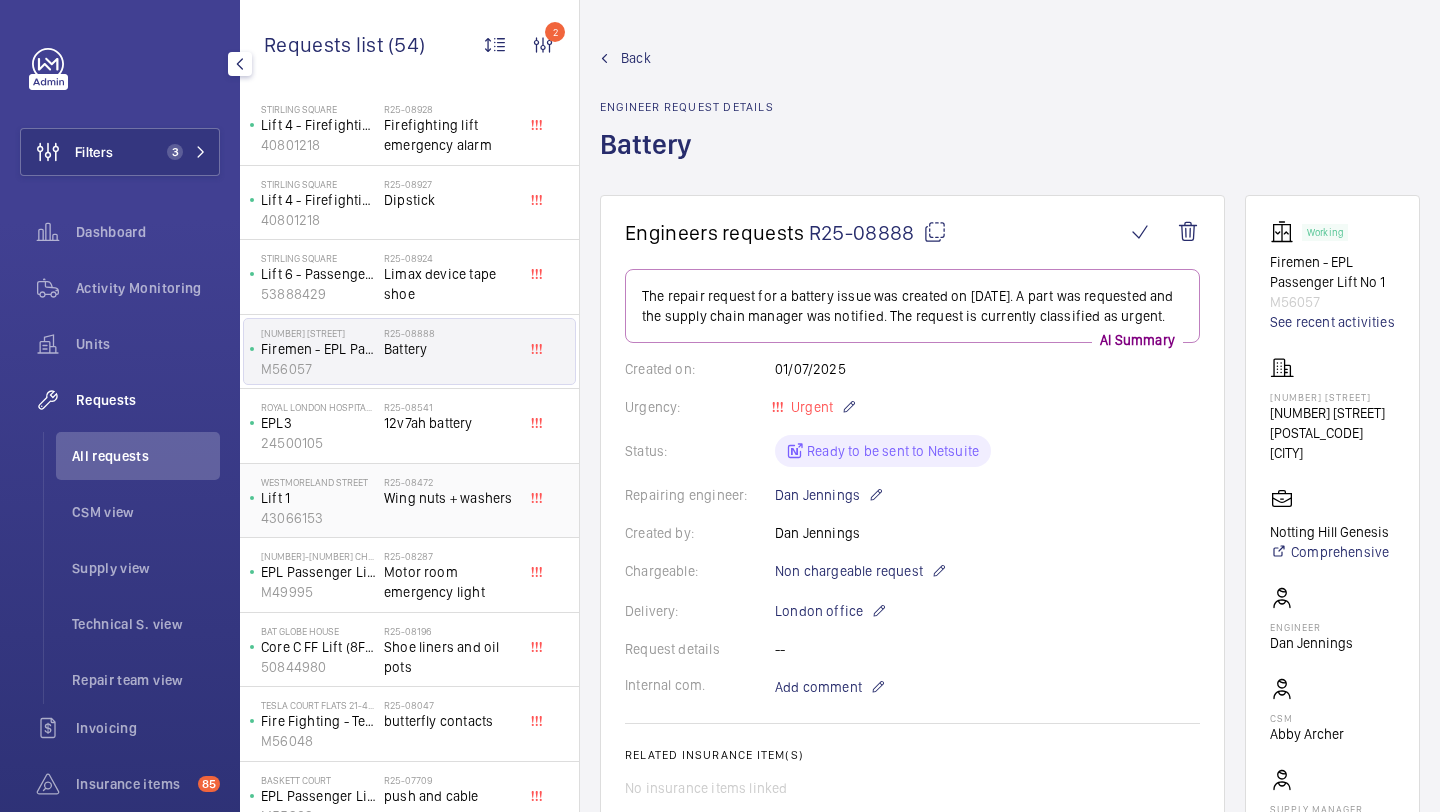 click on "Shoe liners and oil pots" 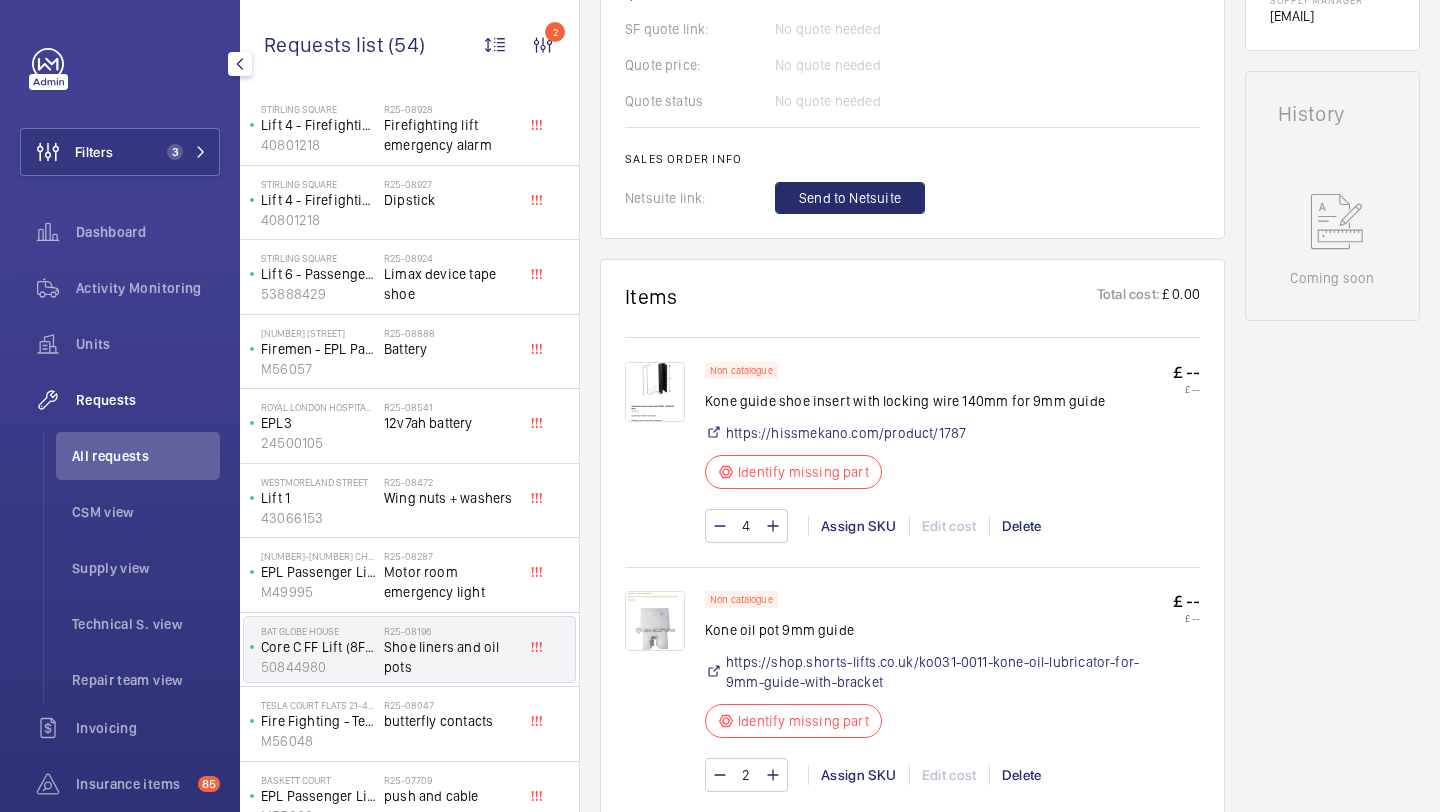 scroll, scrollTop: 1047, scrollLeft: 0, axis: vertical 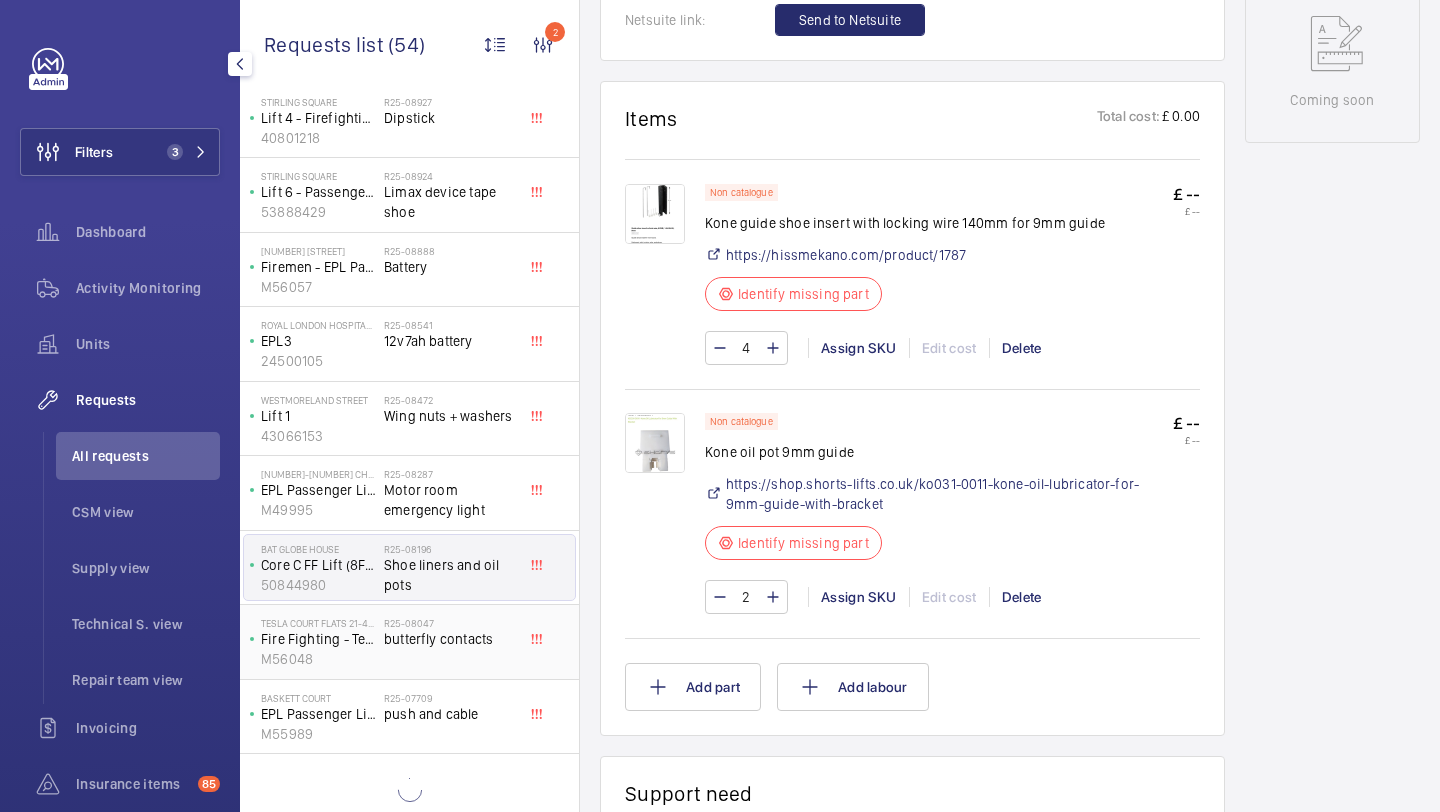 click on "butterfly contacts" 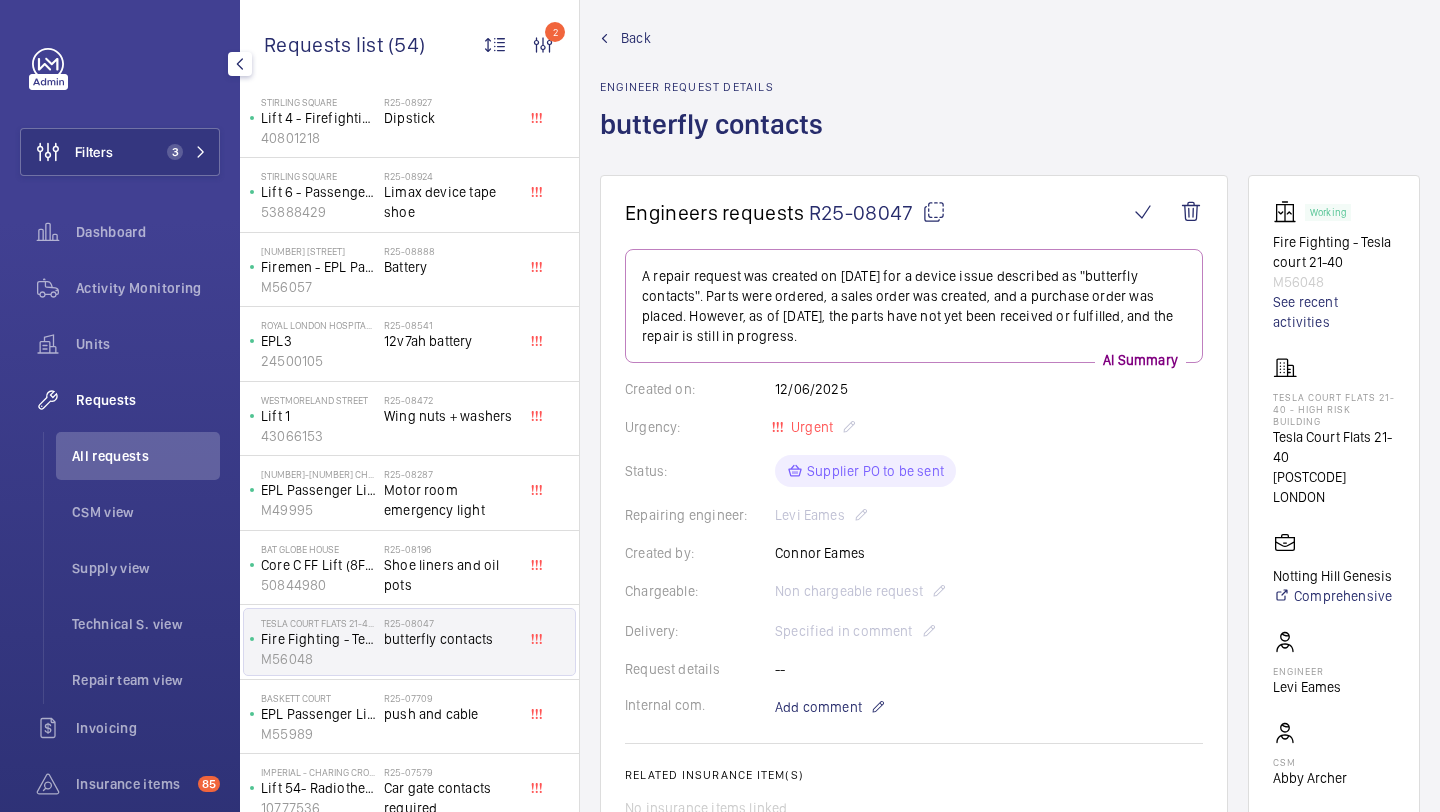 scroll, scrollTop: 369, scrollLeft: 0, axis: vertical 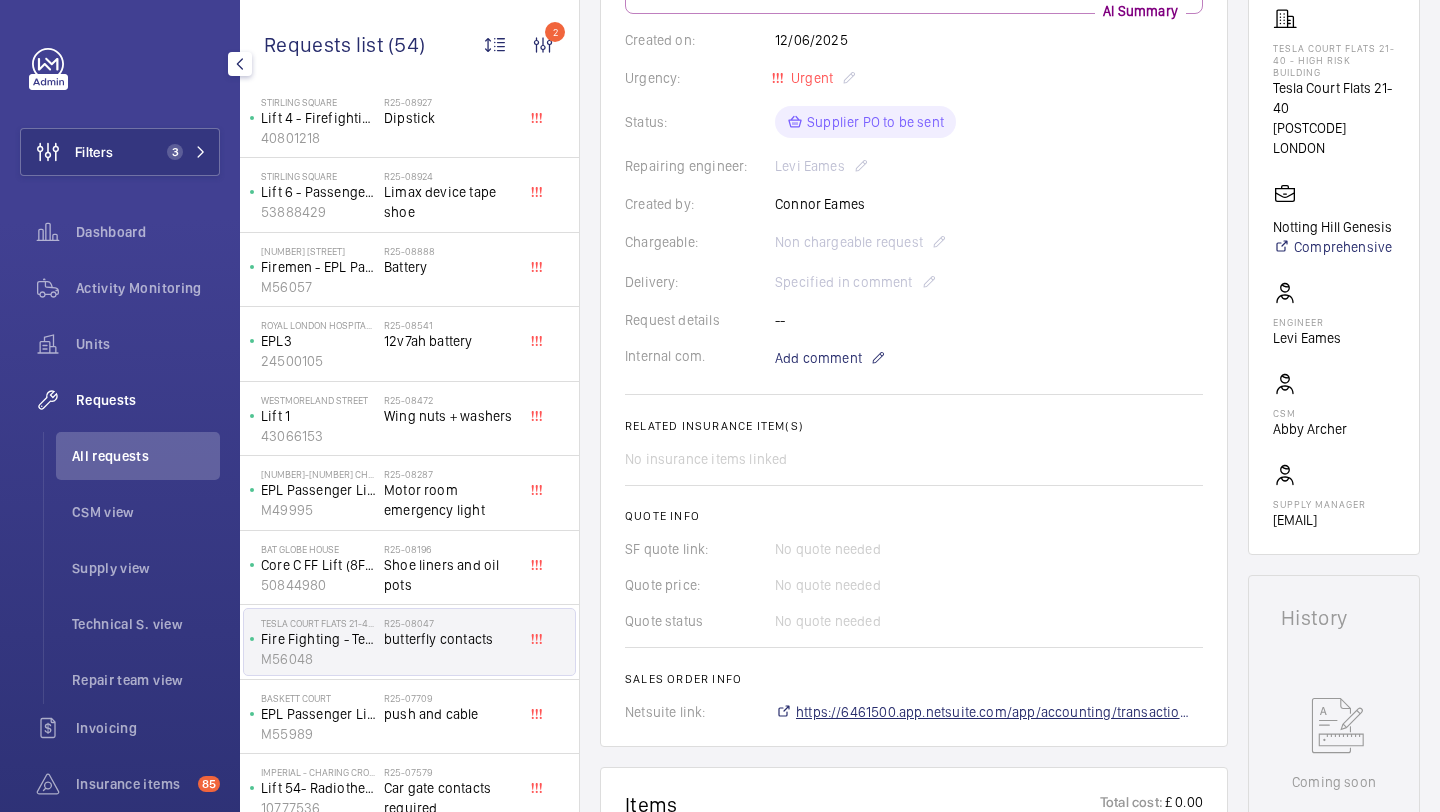click on "https://6461500.app.netsuite.com/app/accounting/transactions/salesord.nl?id=2703923" 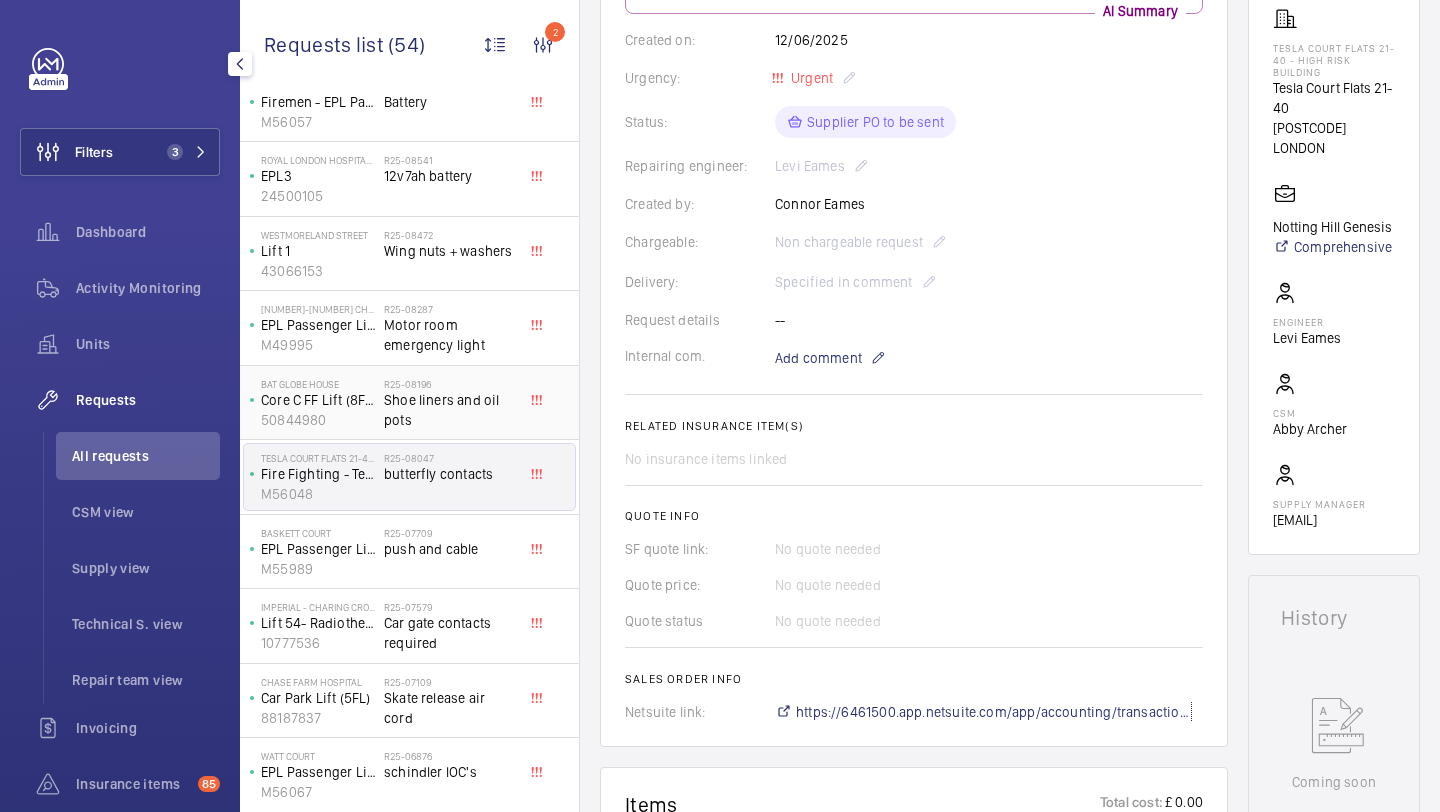scroll, scrollTop: 1043, scrollLeft: 0, axis: vertical 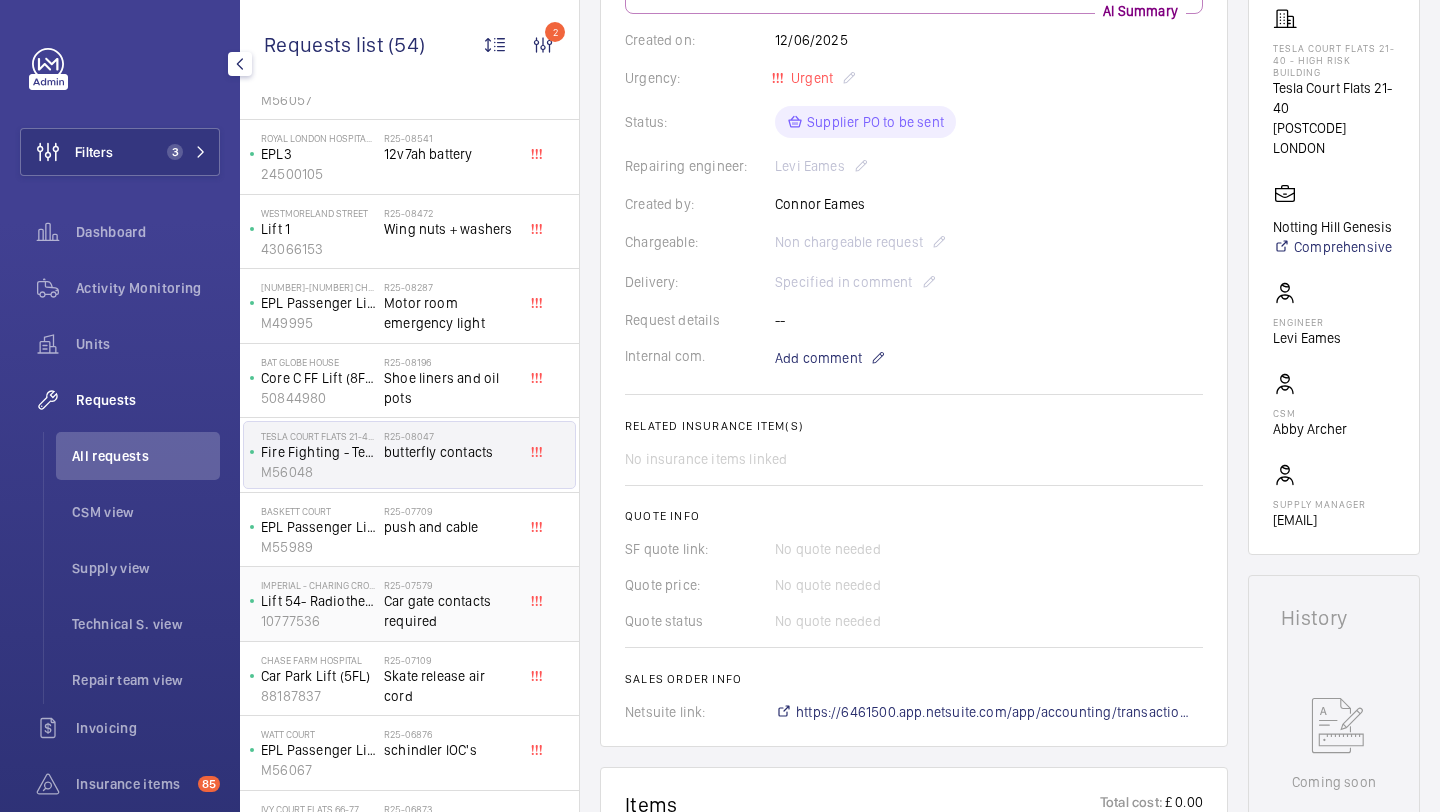 click on "Car gate contacts required" 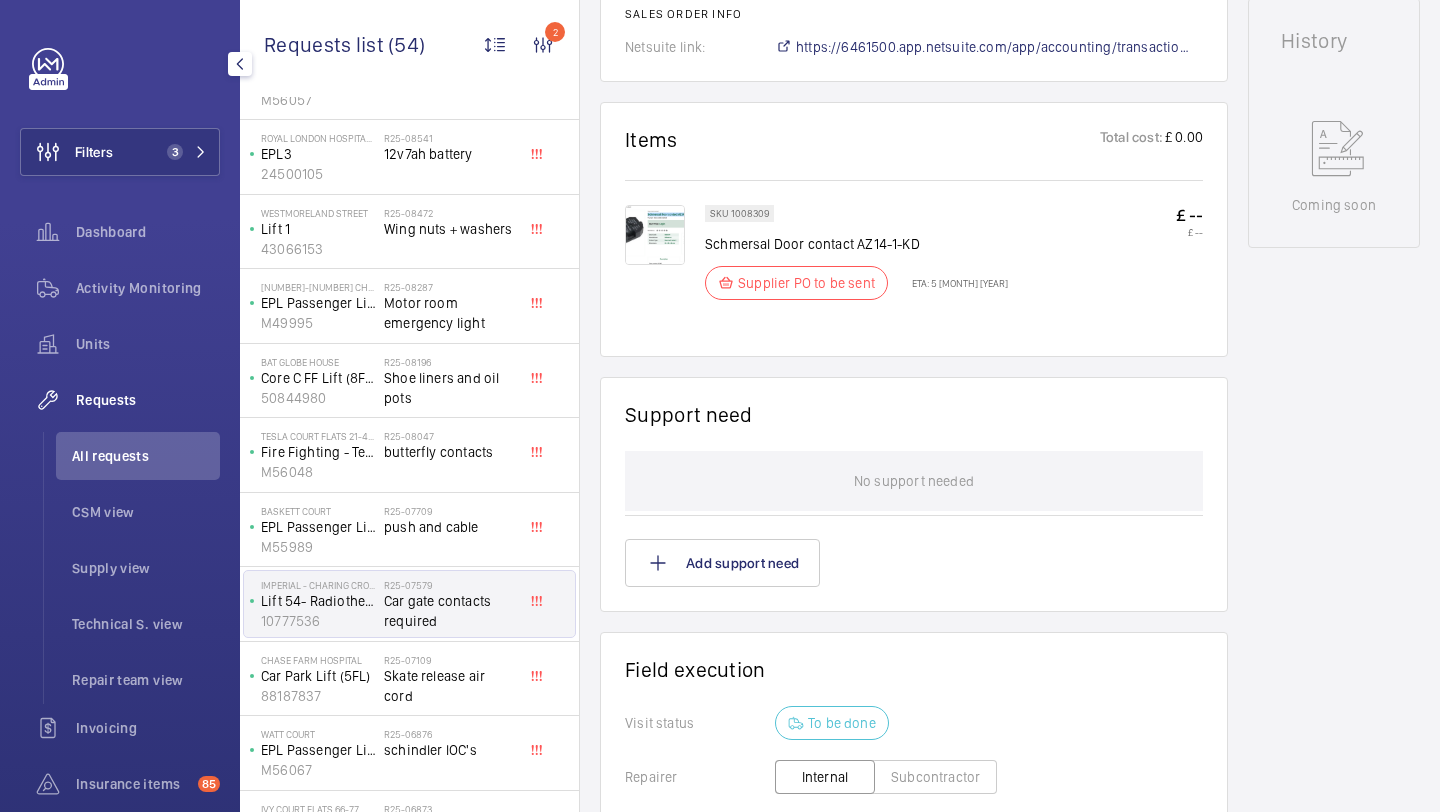 scroll, scrollTop: 458, scrollLeft: 0, axis: vertical 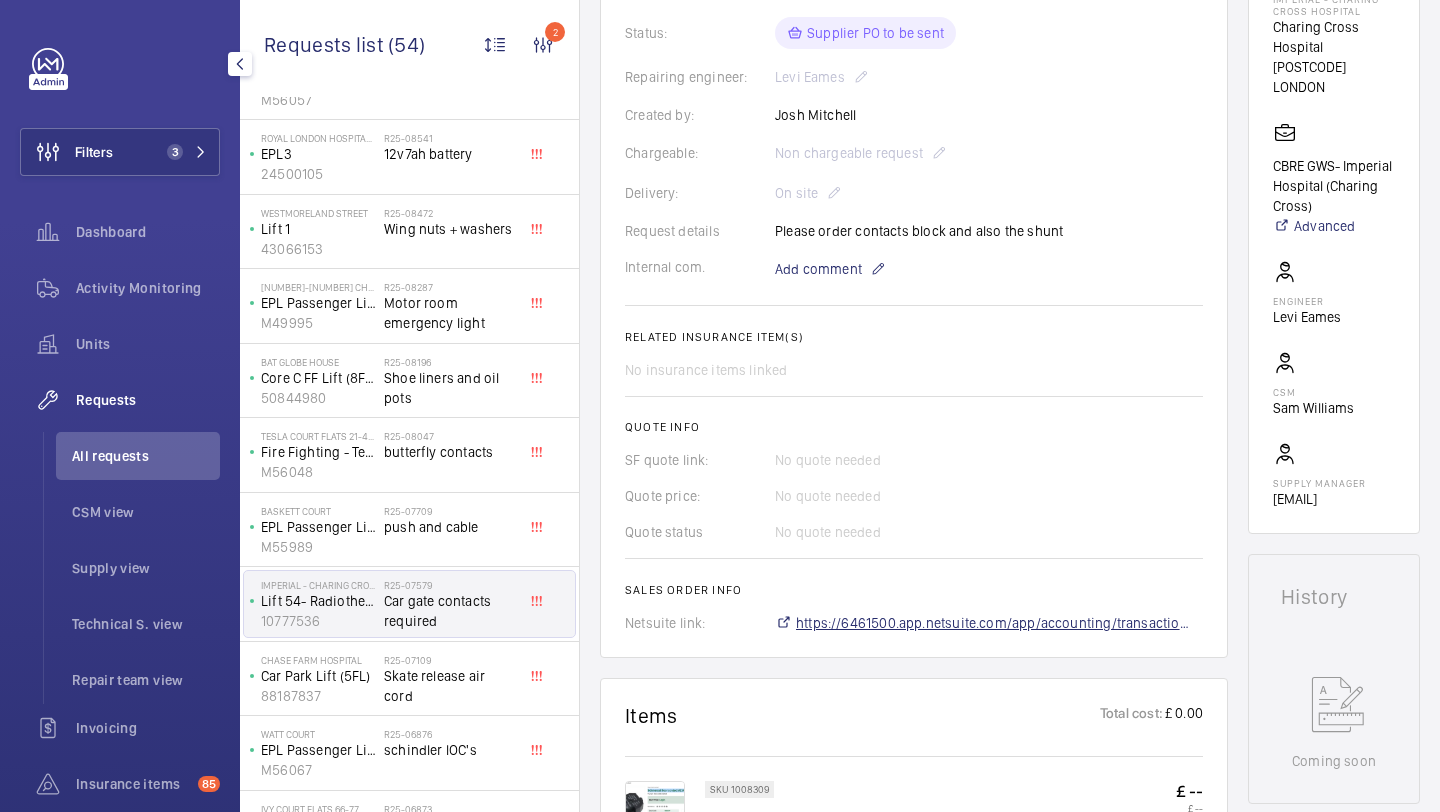 click on "https://6461500.app.netsuite.com/app/accounting/transactions/salesord.nl?id=2681151" 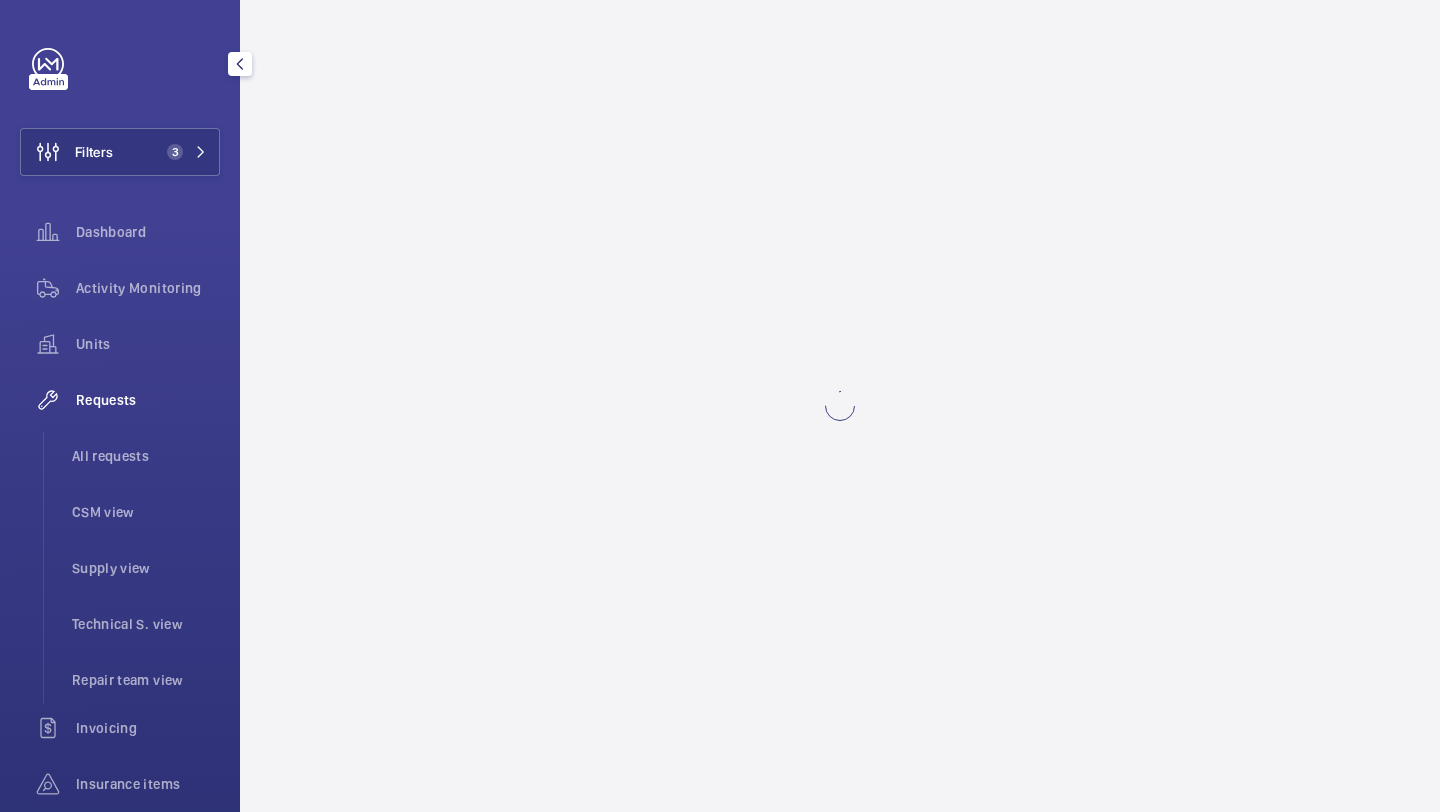 scroll, scrollTop: 0, scrollLeft: 0, axis: both 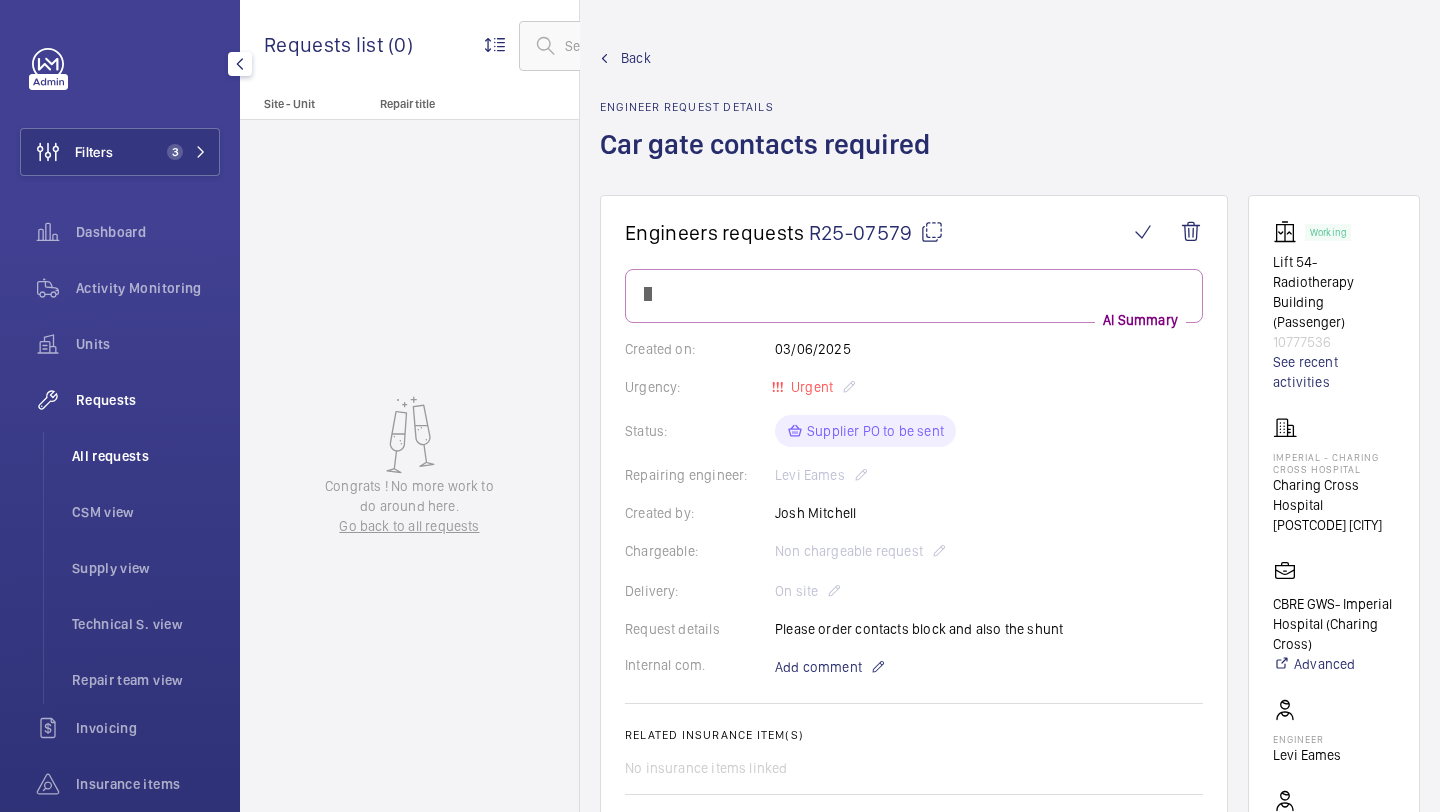 click on "All requests" 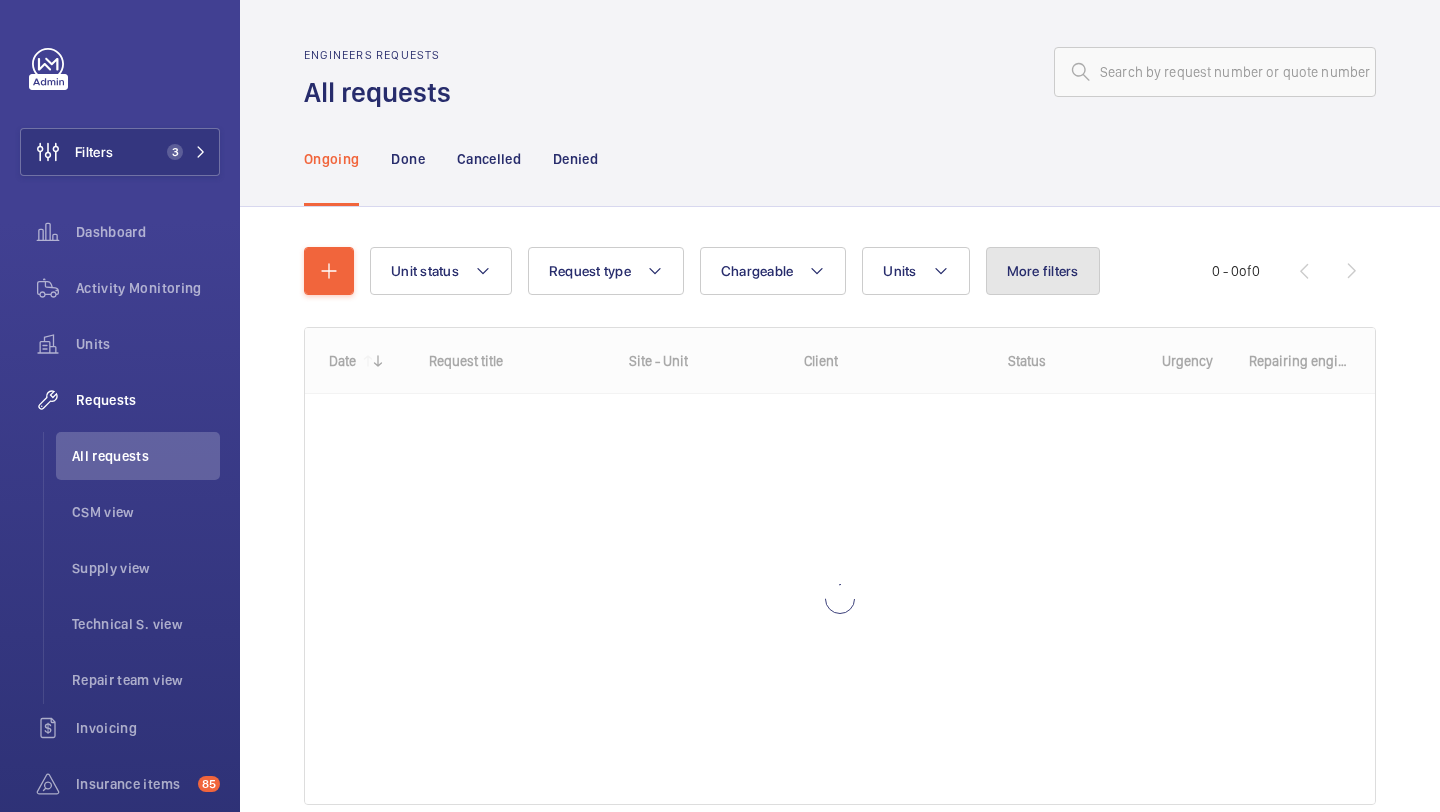 click on "More filters" 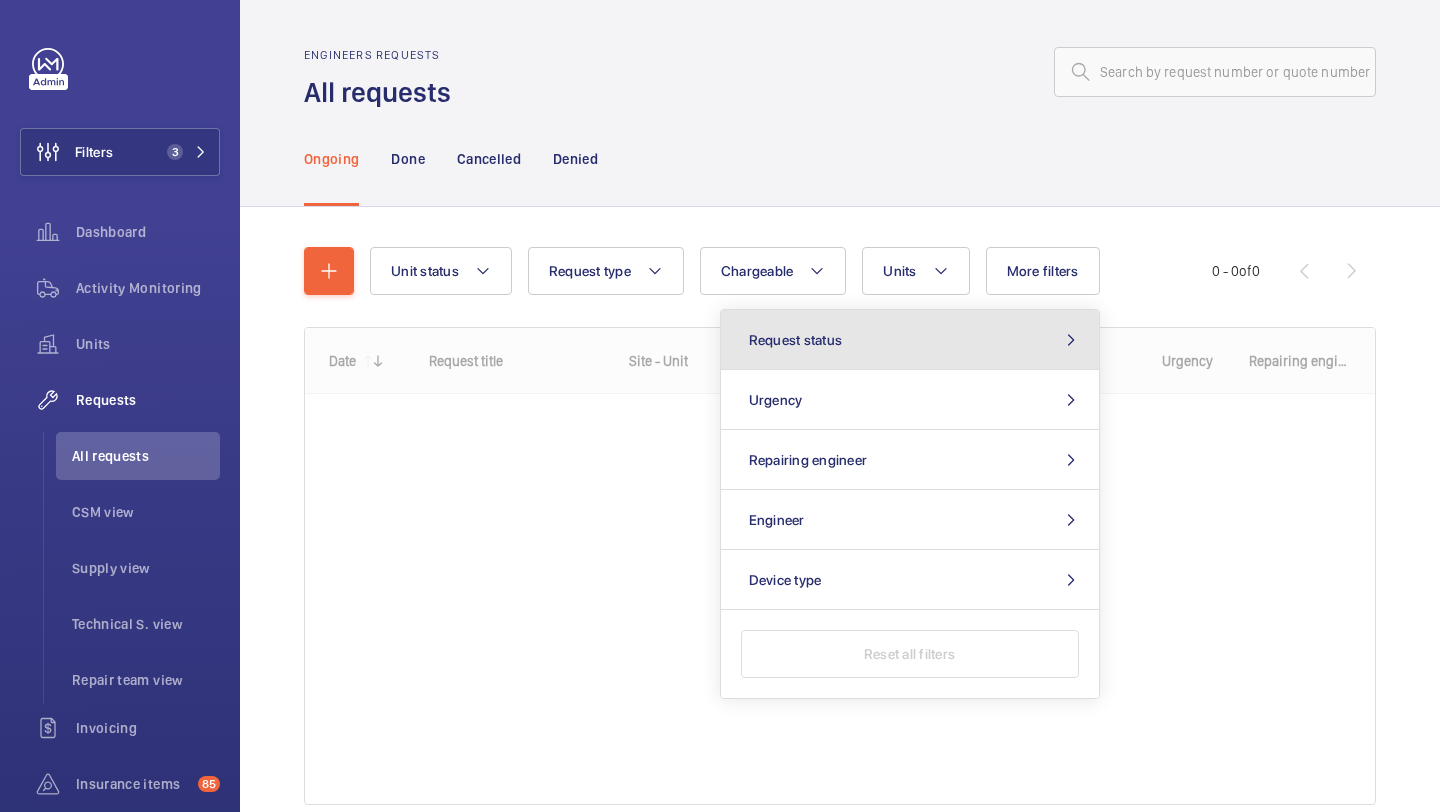 click on "Request status" 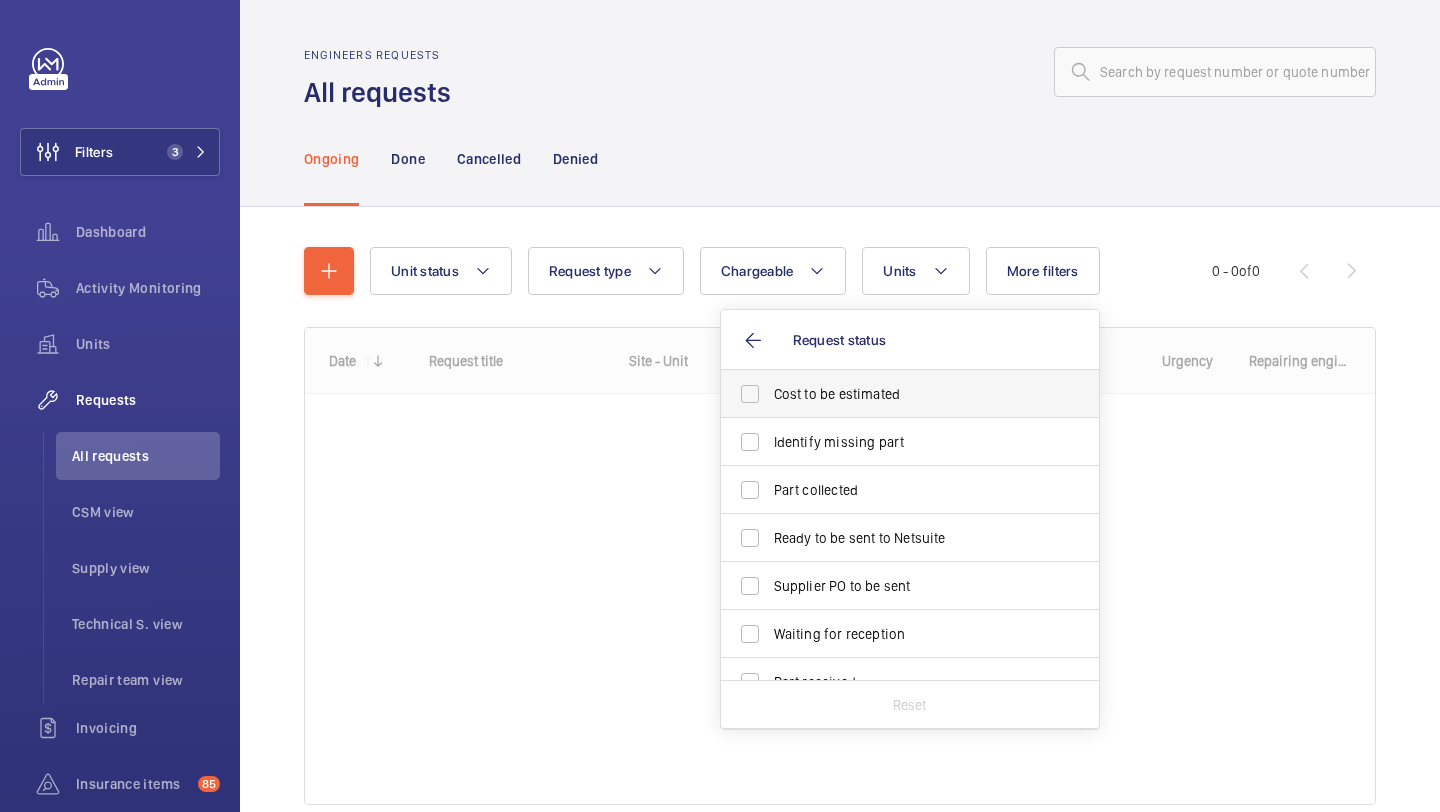 click on "Cost to be estimated" at bounding box center (895, 394) 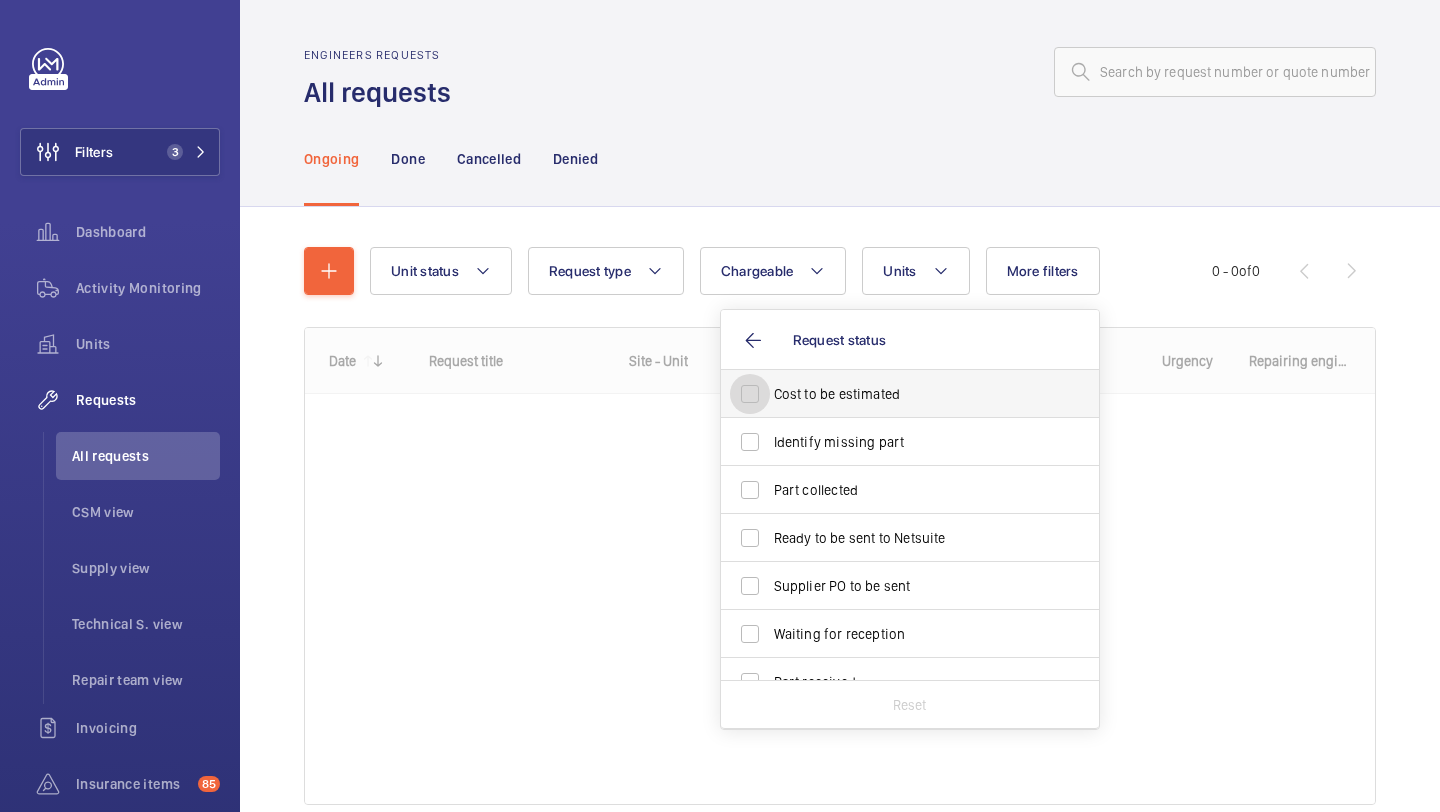click on "Cost to be estimated" at bounding box center [750, 394] 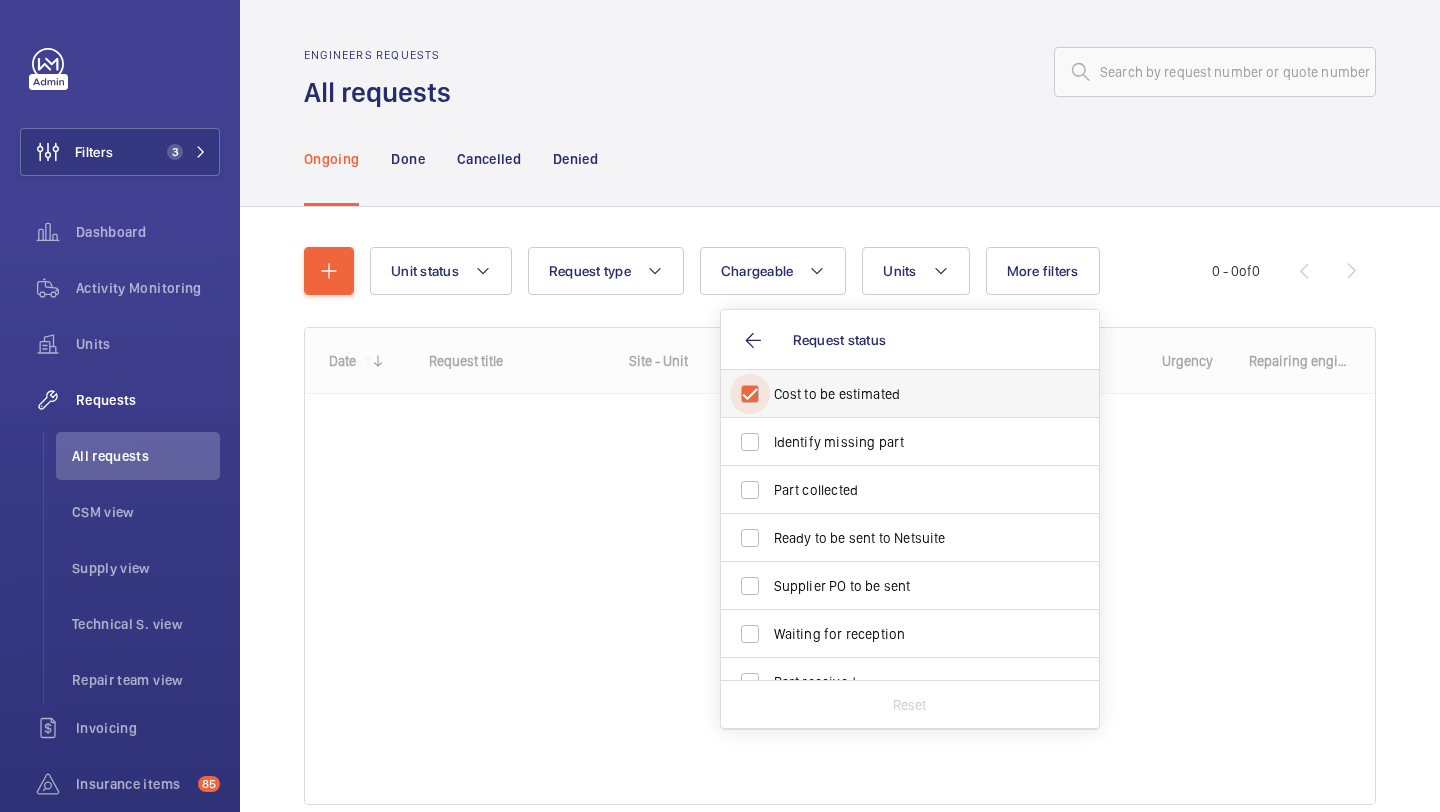 checkbox on "true" 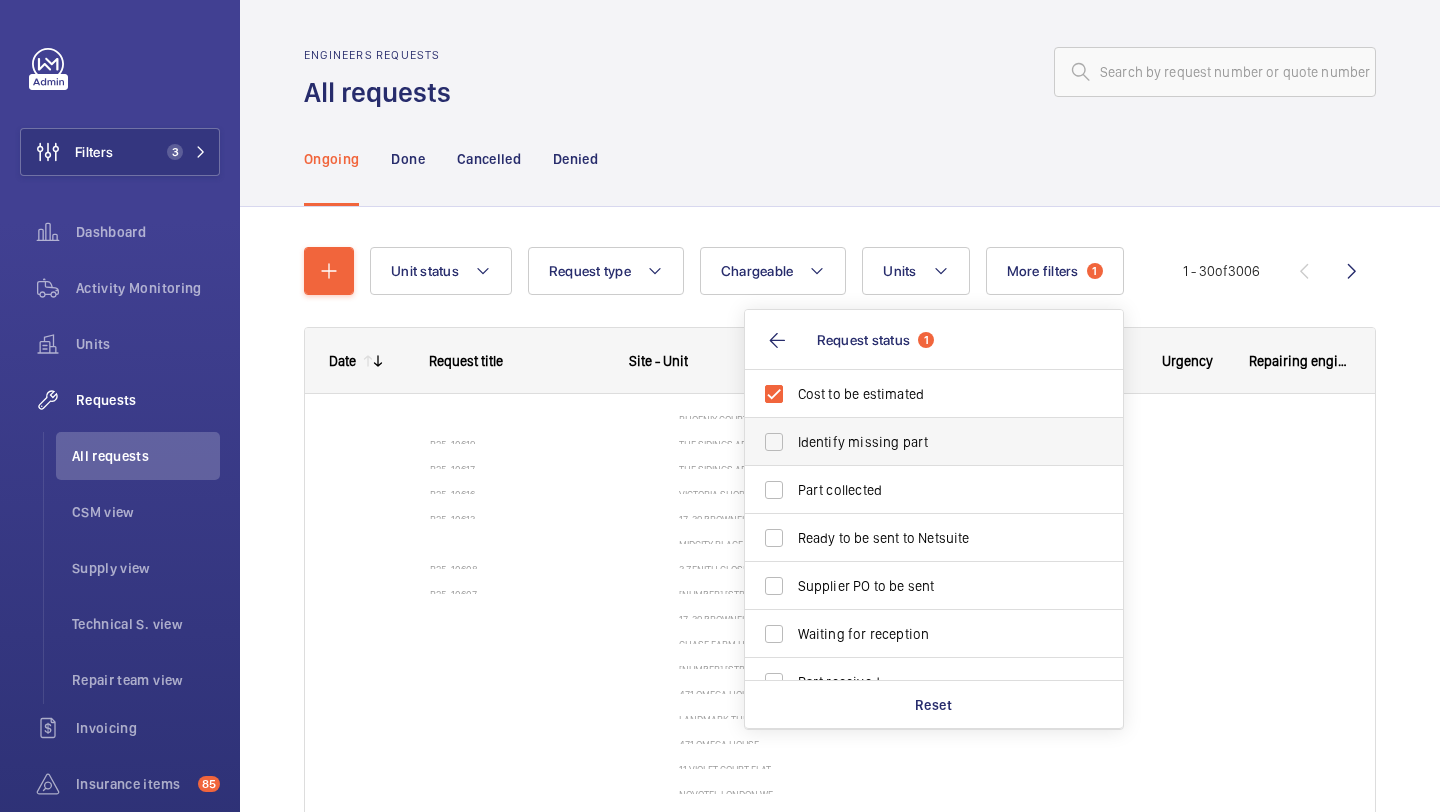 click on "Identify missing part" at bounding box center (919, 442) 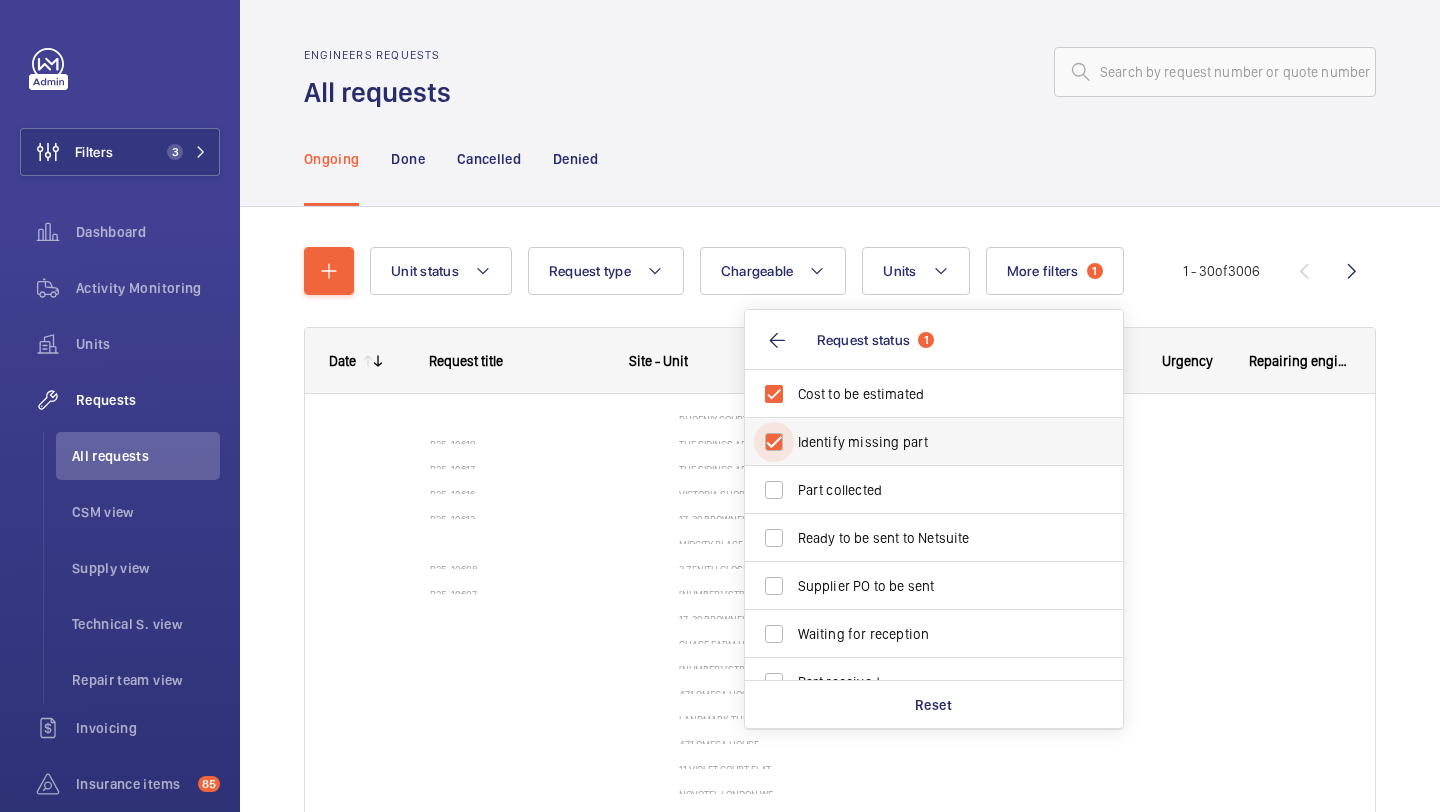 checkbox on "true" 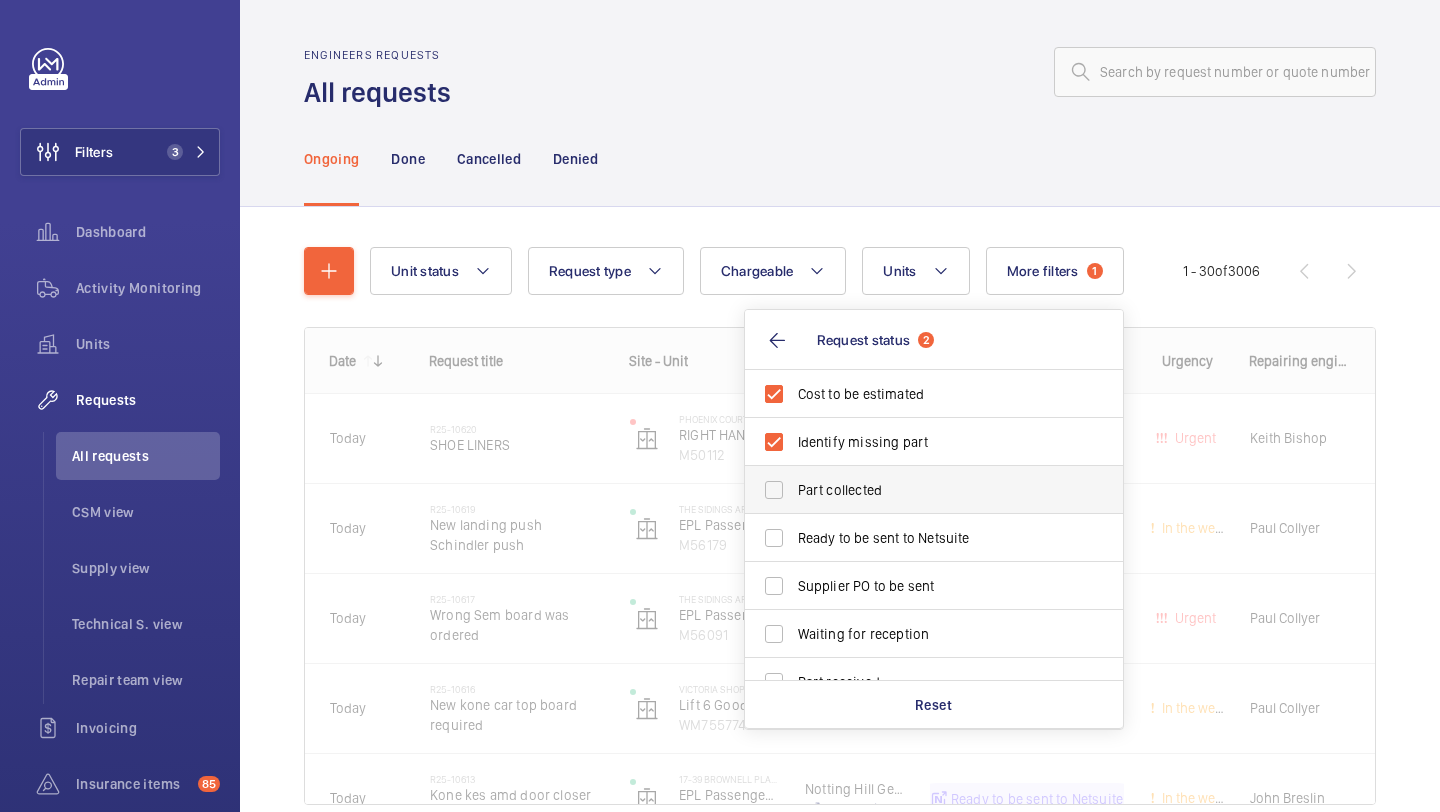 click on "Part collected" at bounding box center (919, 490) 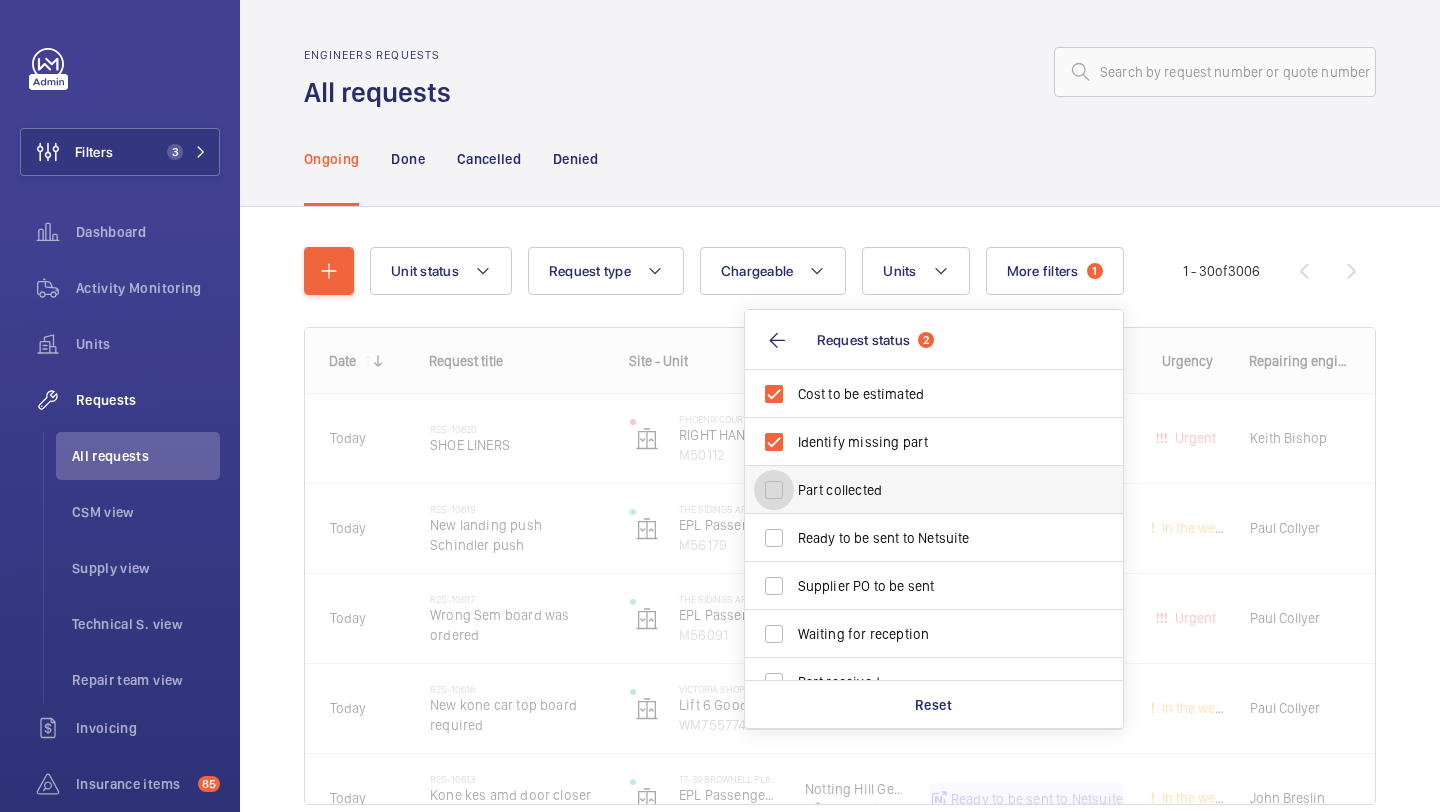 click on "Part collected" at bounding box center [774, 490] 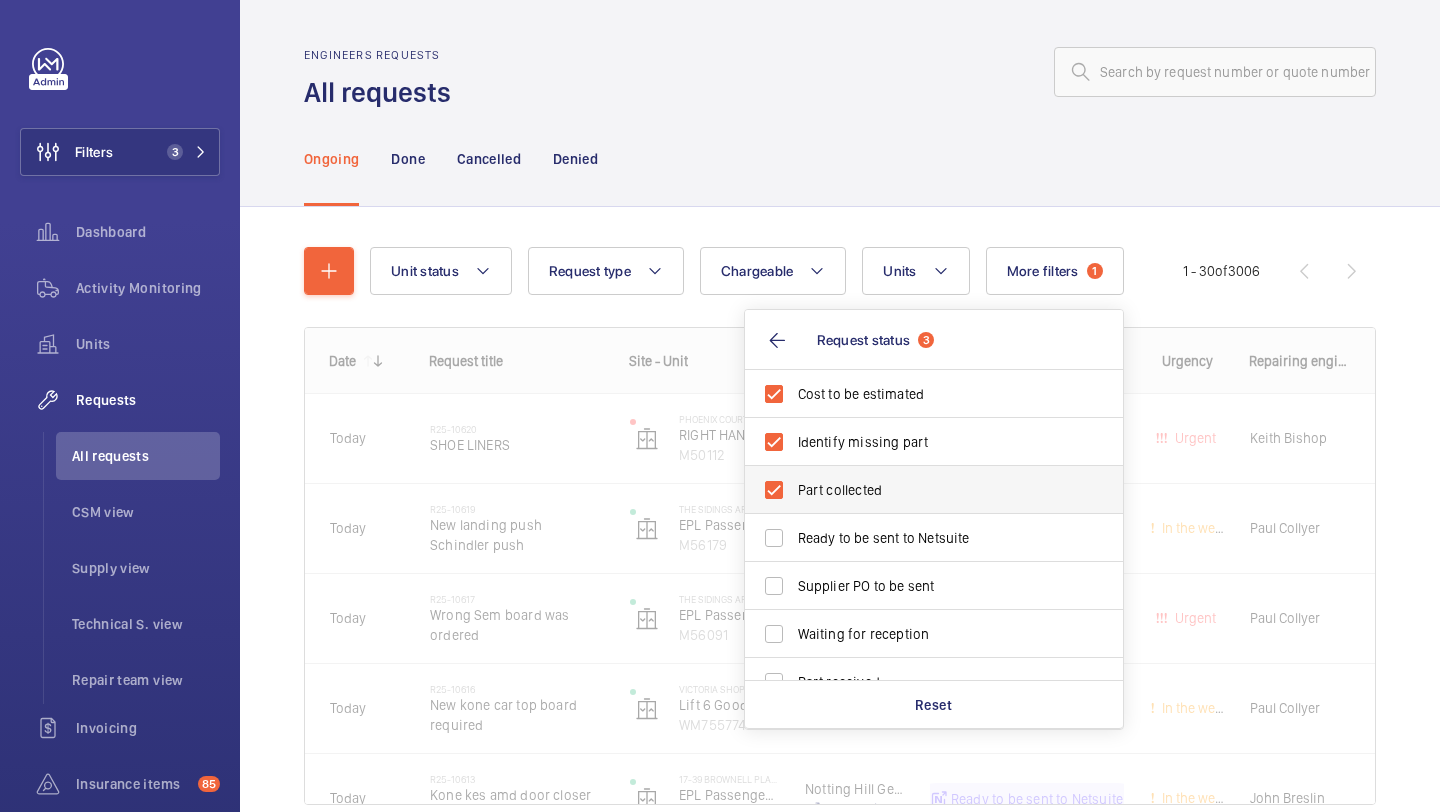 click on "Part collected" at bounding box center [919, 490] 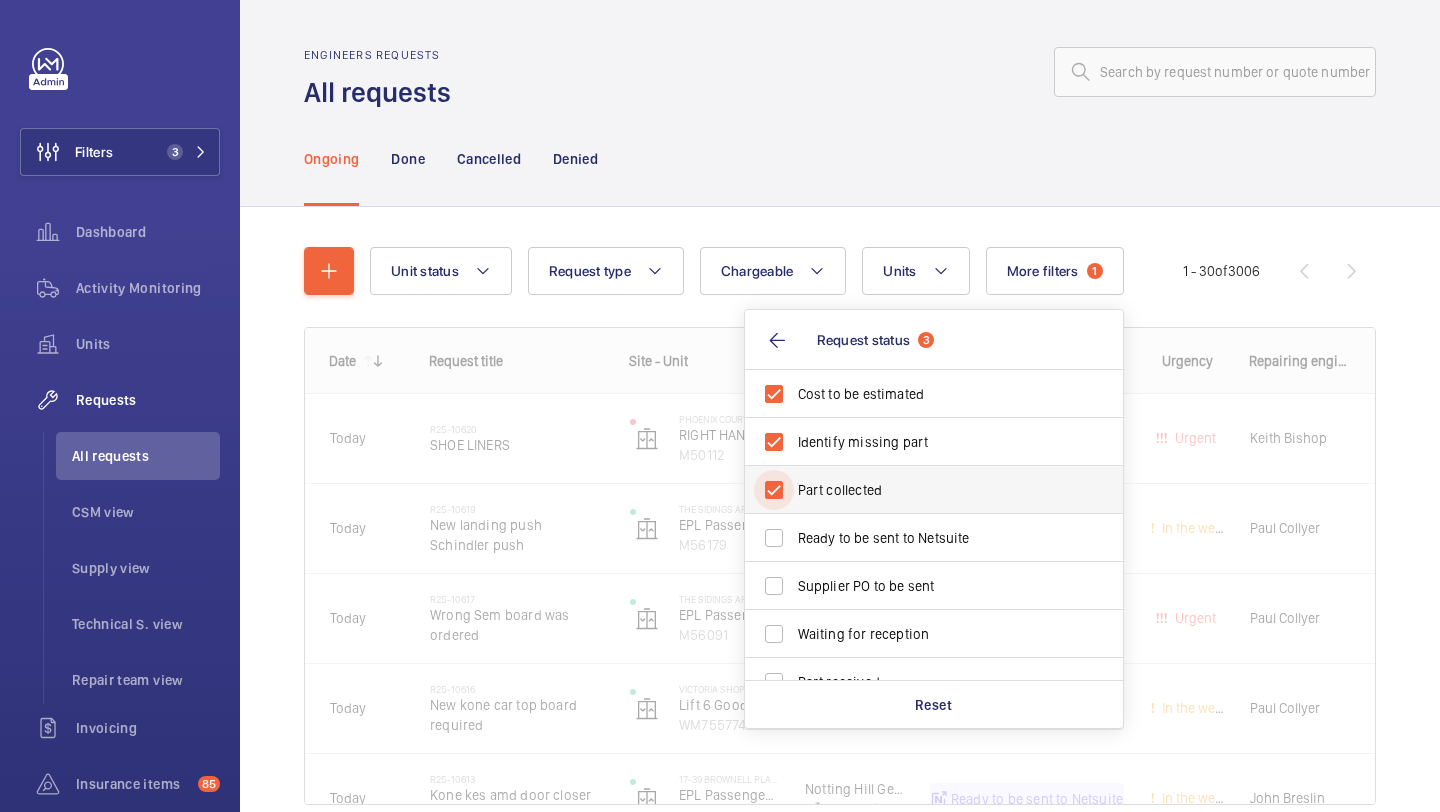 click on "Part collected" at bounding box center [774, 490] 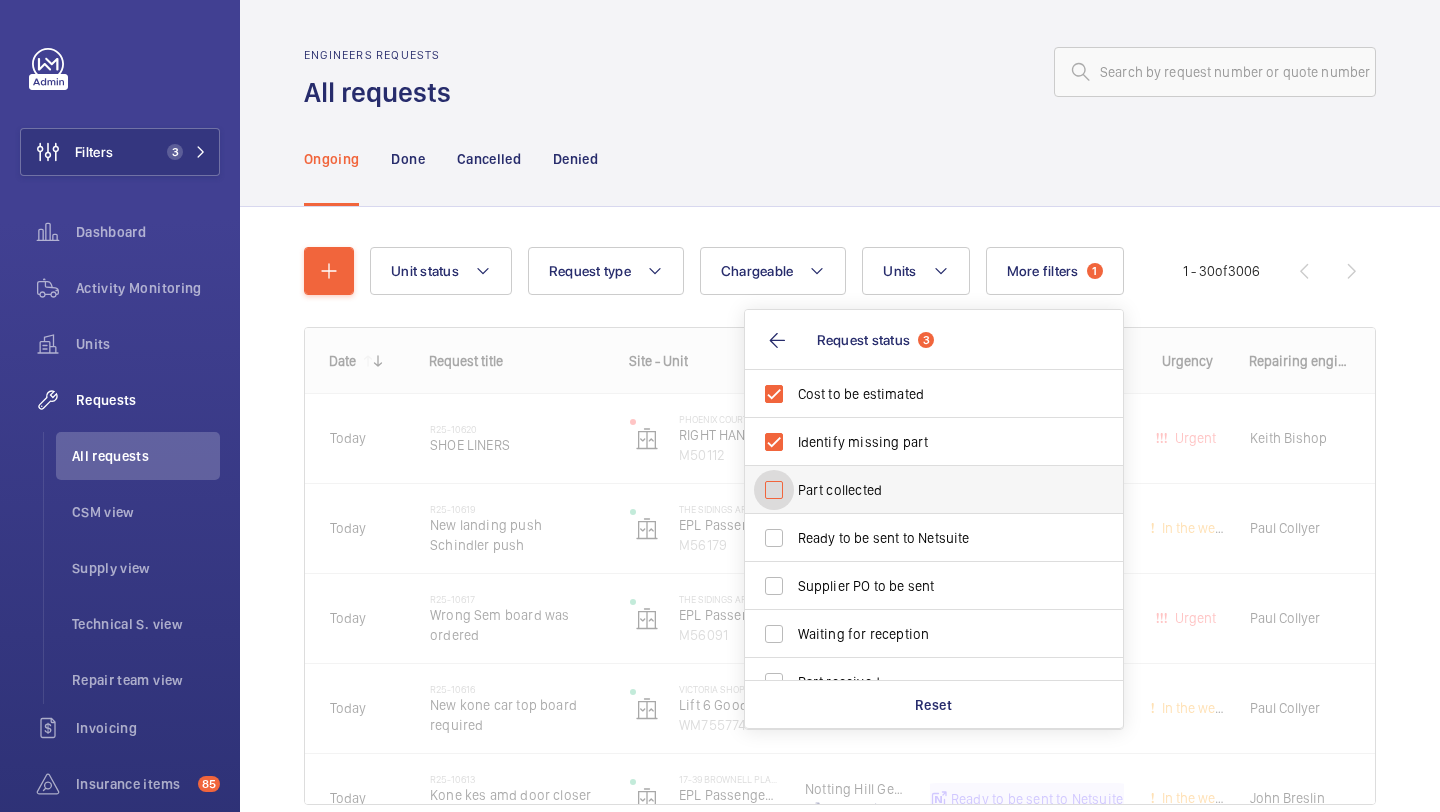 checkbox on "false" 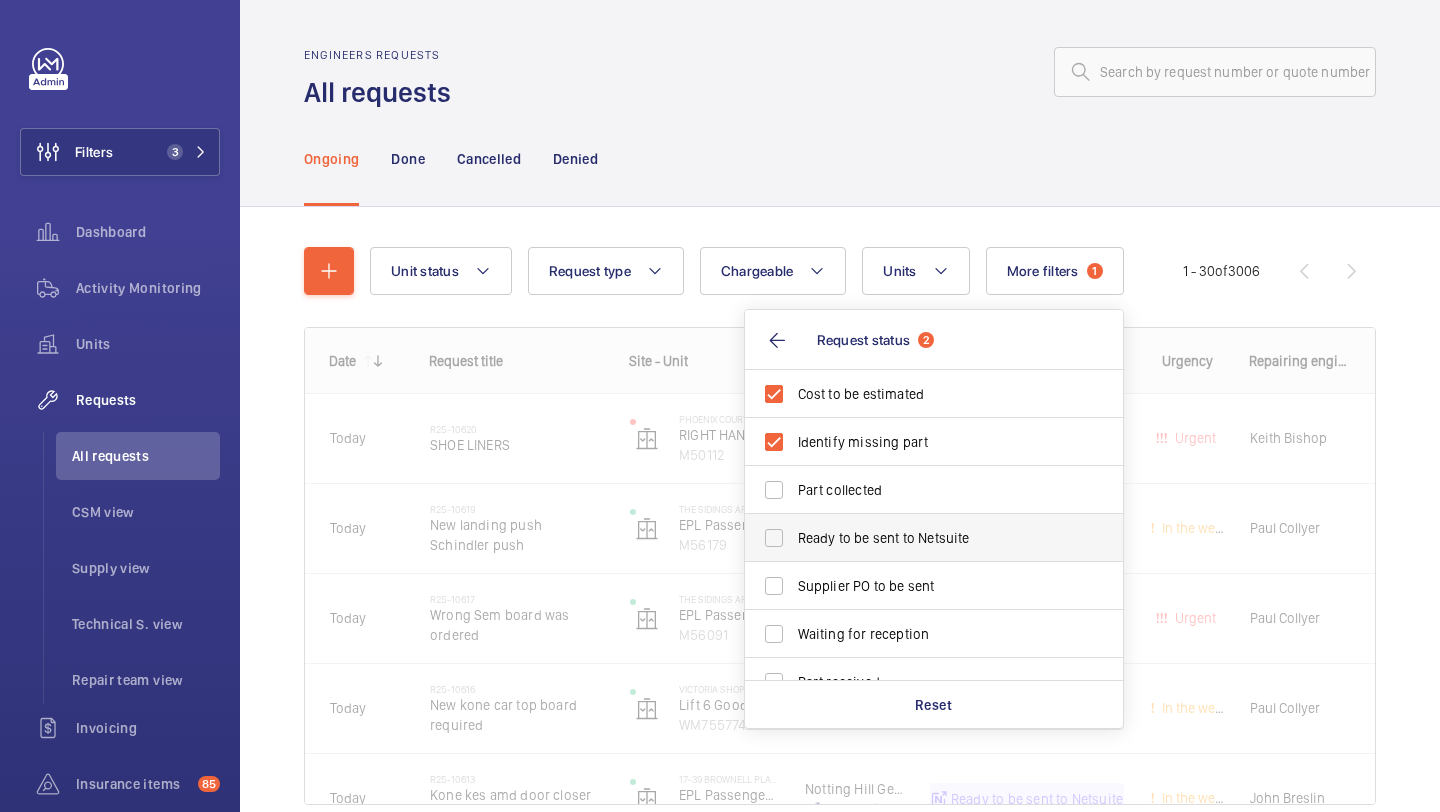 click on "Ready to be sent to Netsuite" at bounding box center [919, 538] 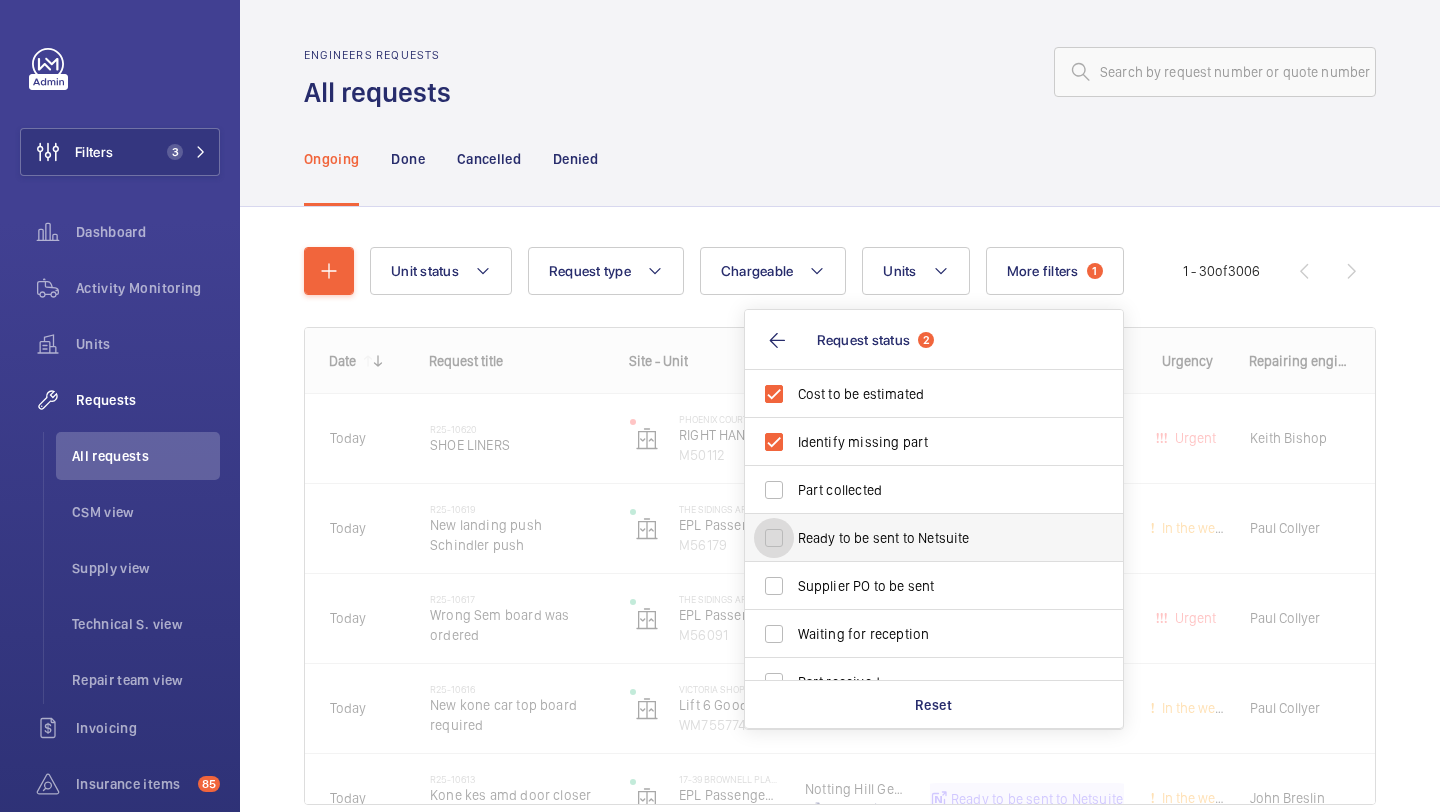click on "Ready to be sent to Netsuite" at bounding box center [774, 538] 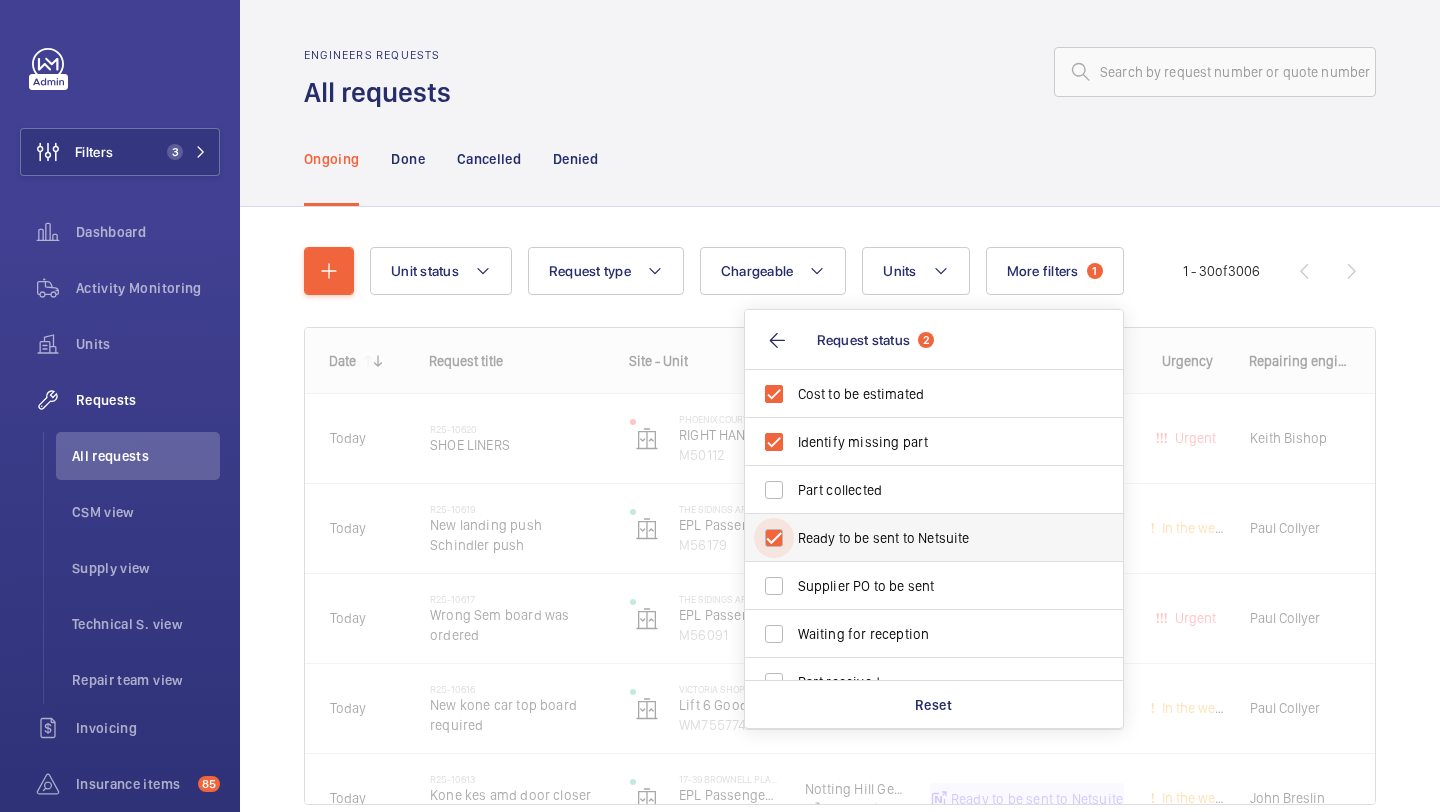 checkbox on "true" 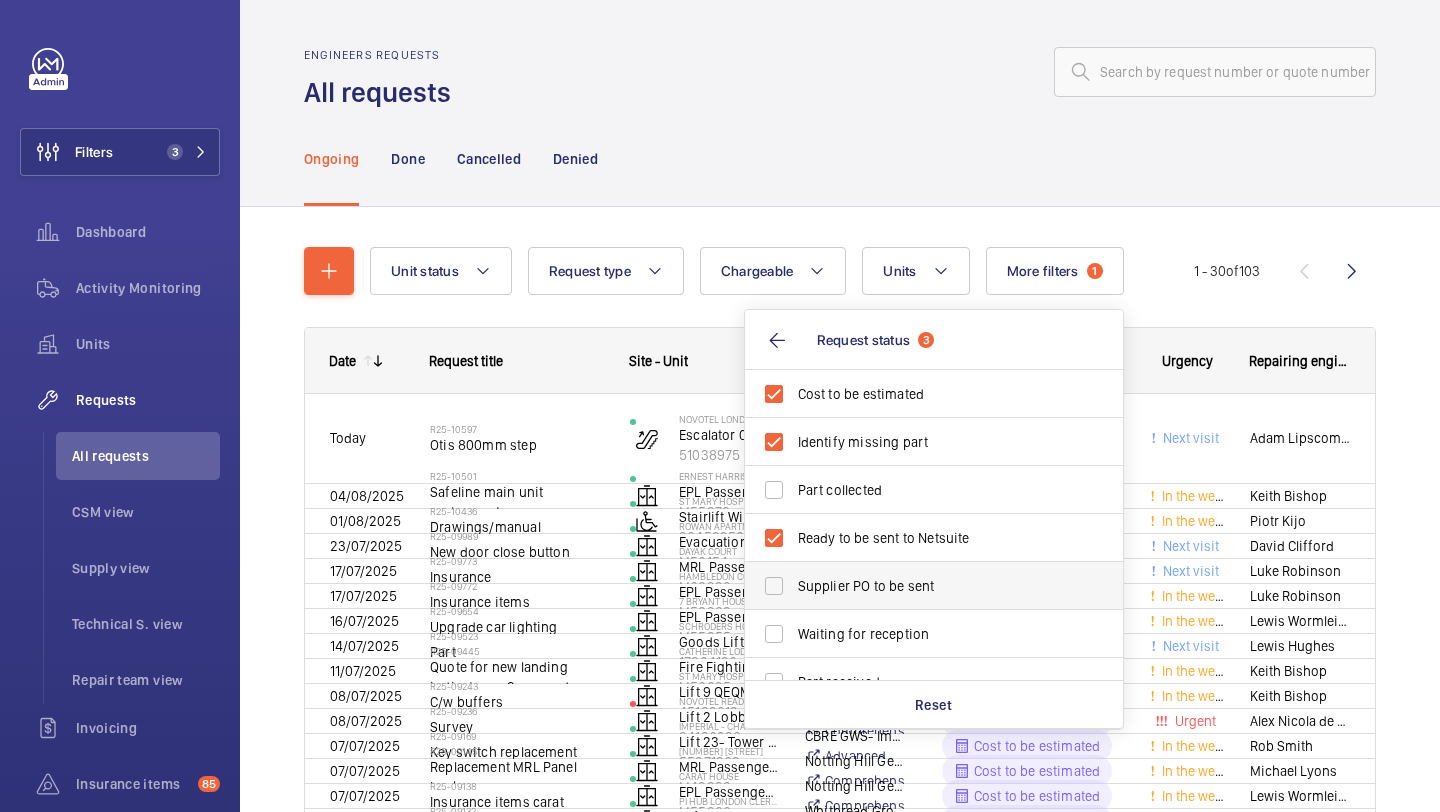 click on "Supplier PO to be sent" at bounding box center (919, 586) 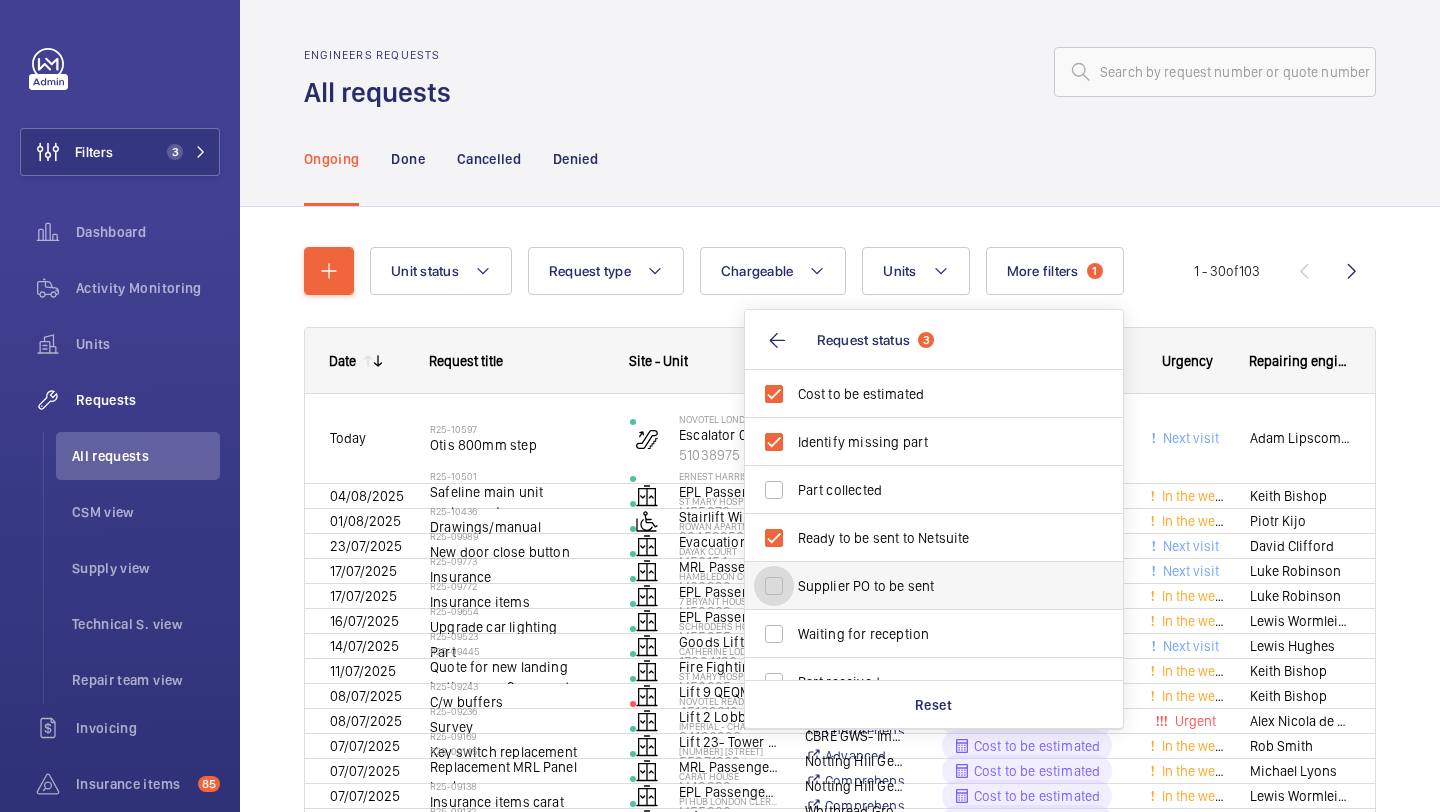 click on "Supplier PO to be sent" at bounding box center [774, 586] 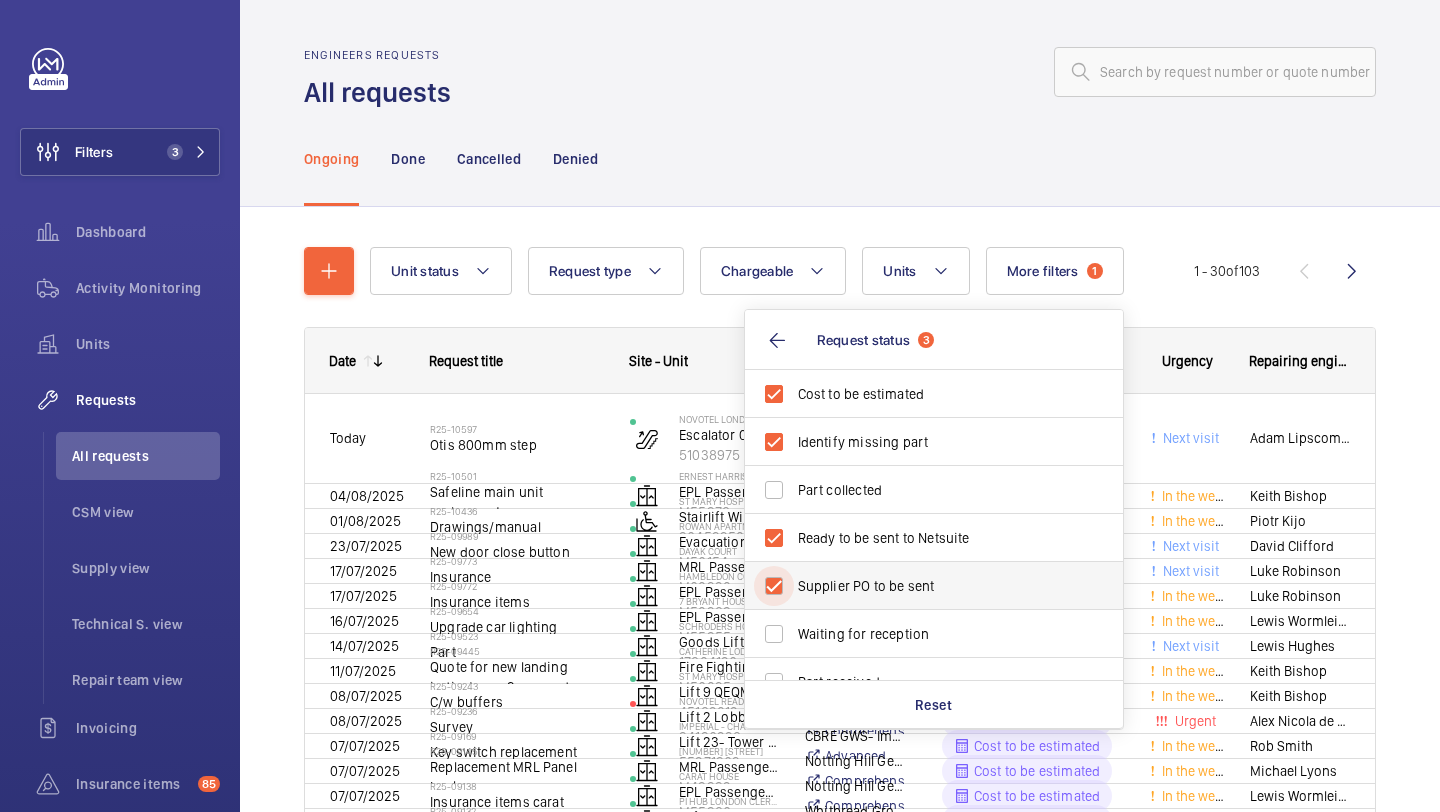 checkbox on "true" 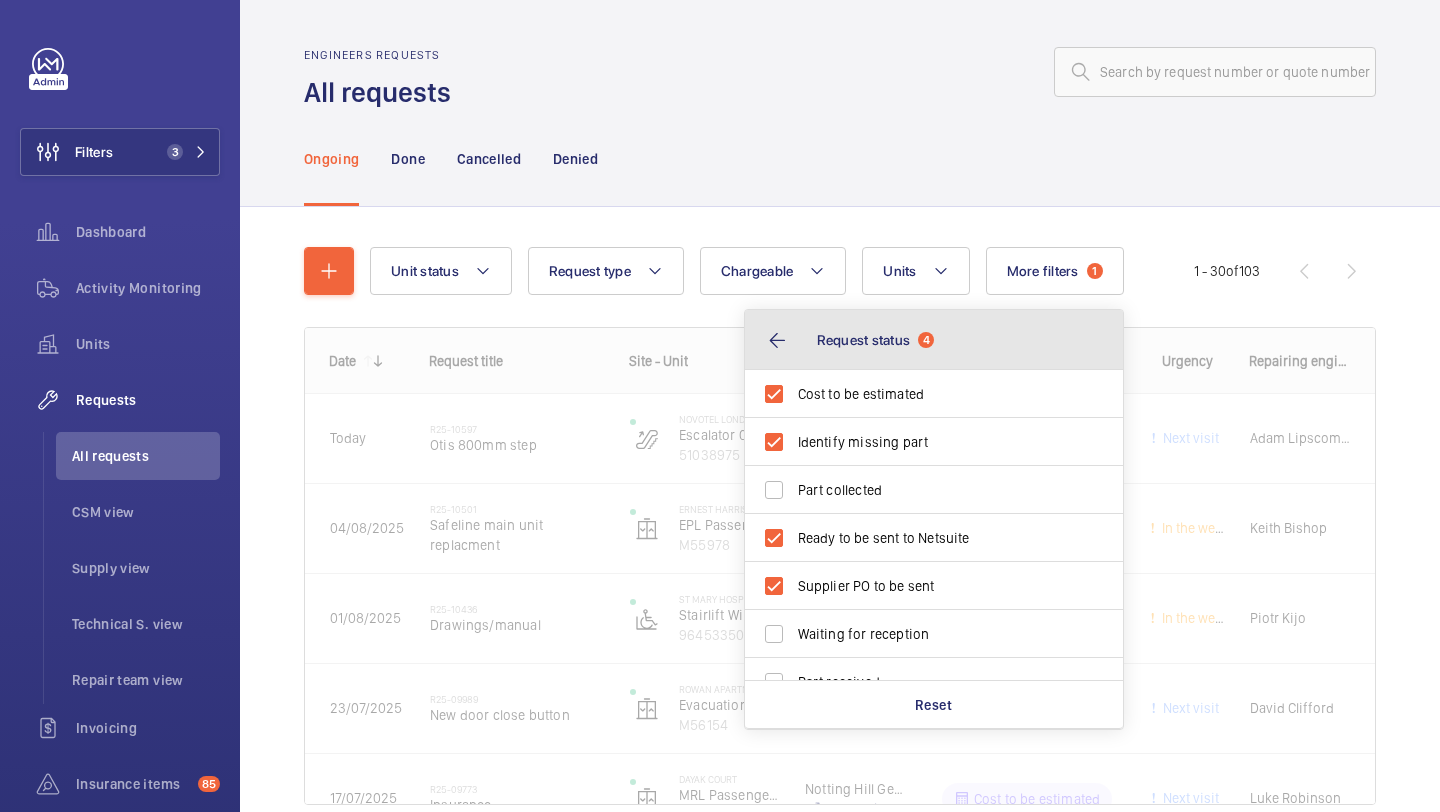 click on "Request status  4" 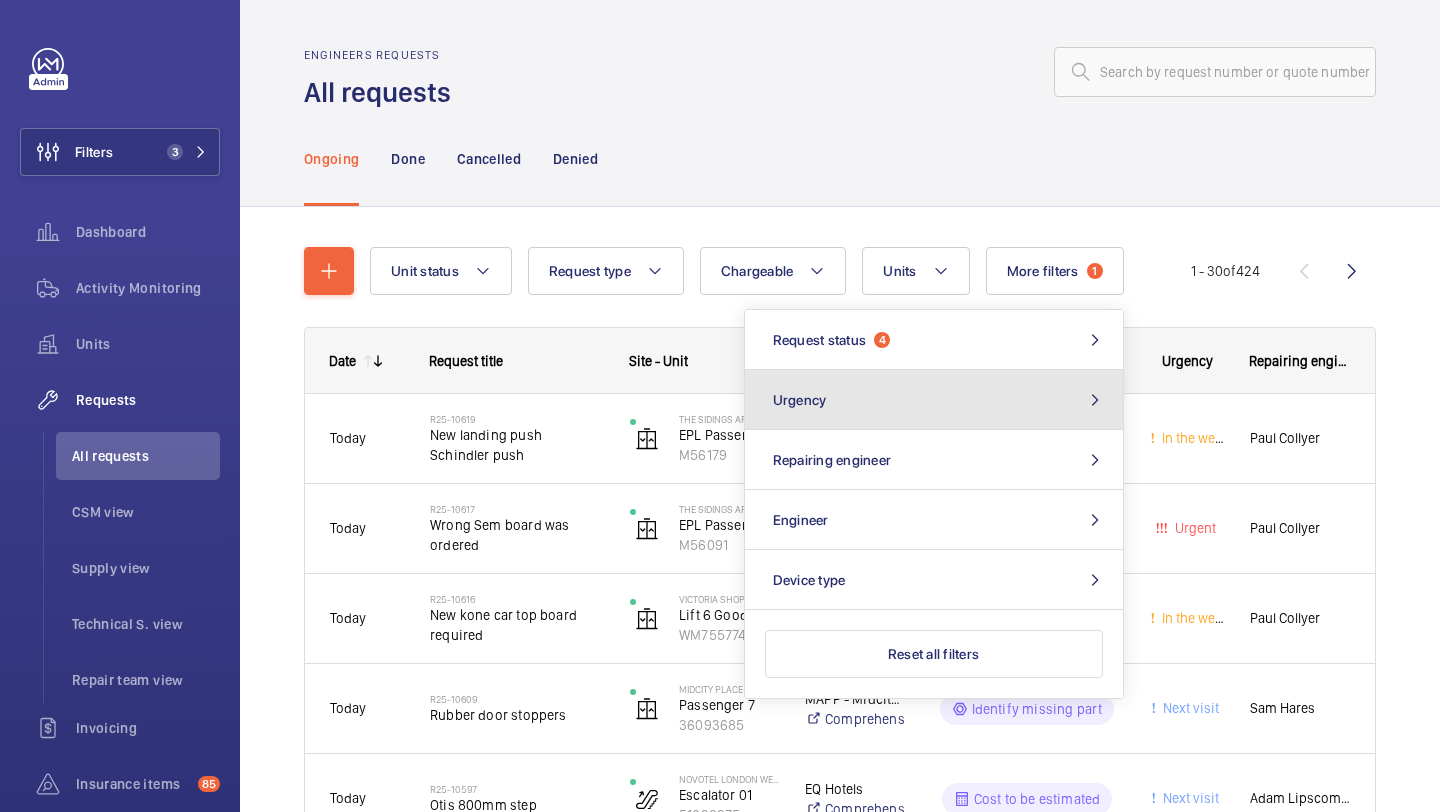click on "Urgency" 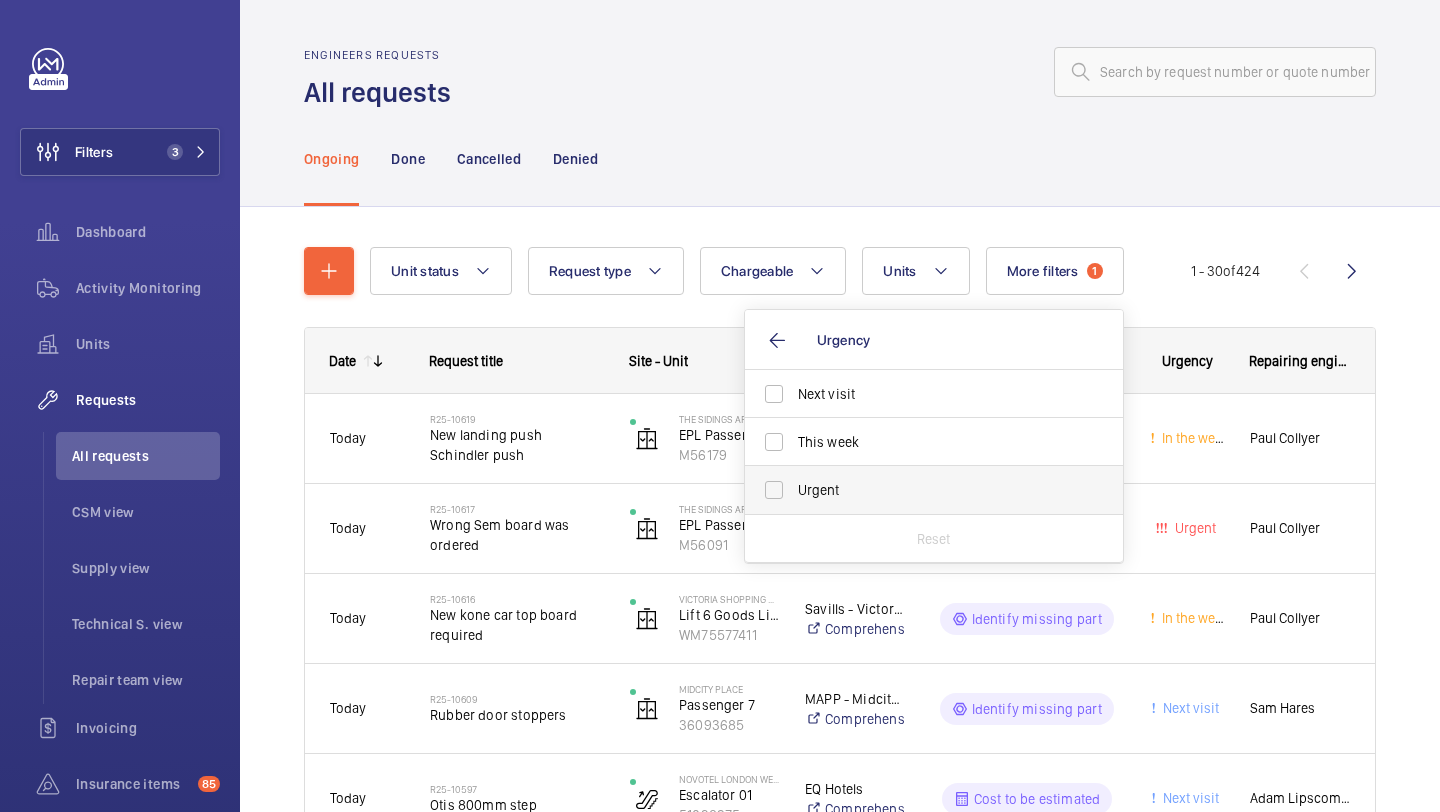 click on "Urgent" at bounding box center (935, 490) 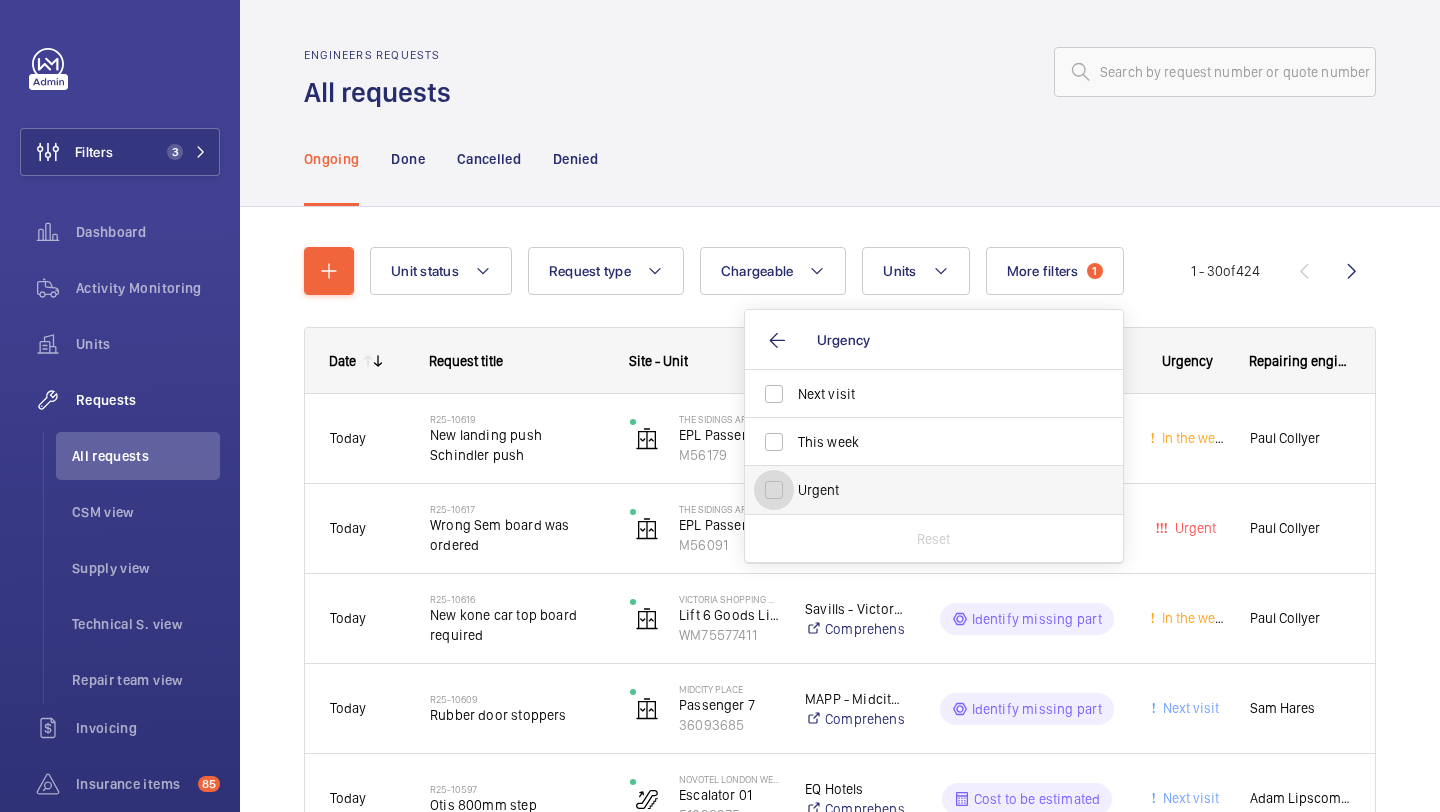 click on "Urgent" at bounding box center (774, 490) 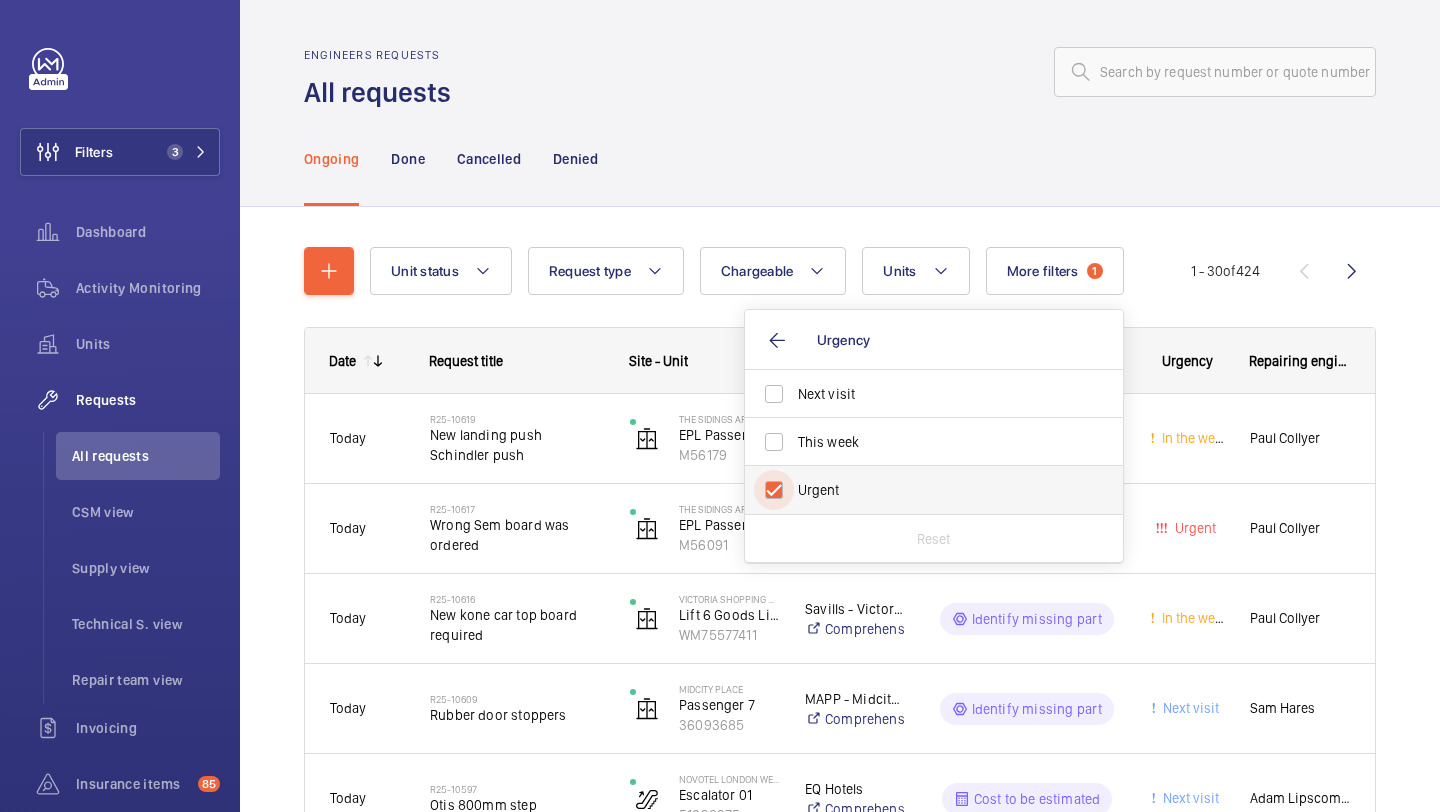 checkbox on "true" 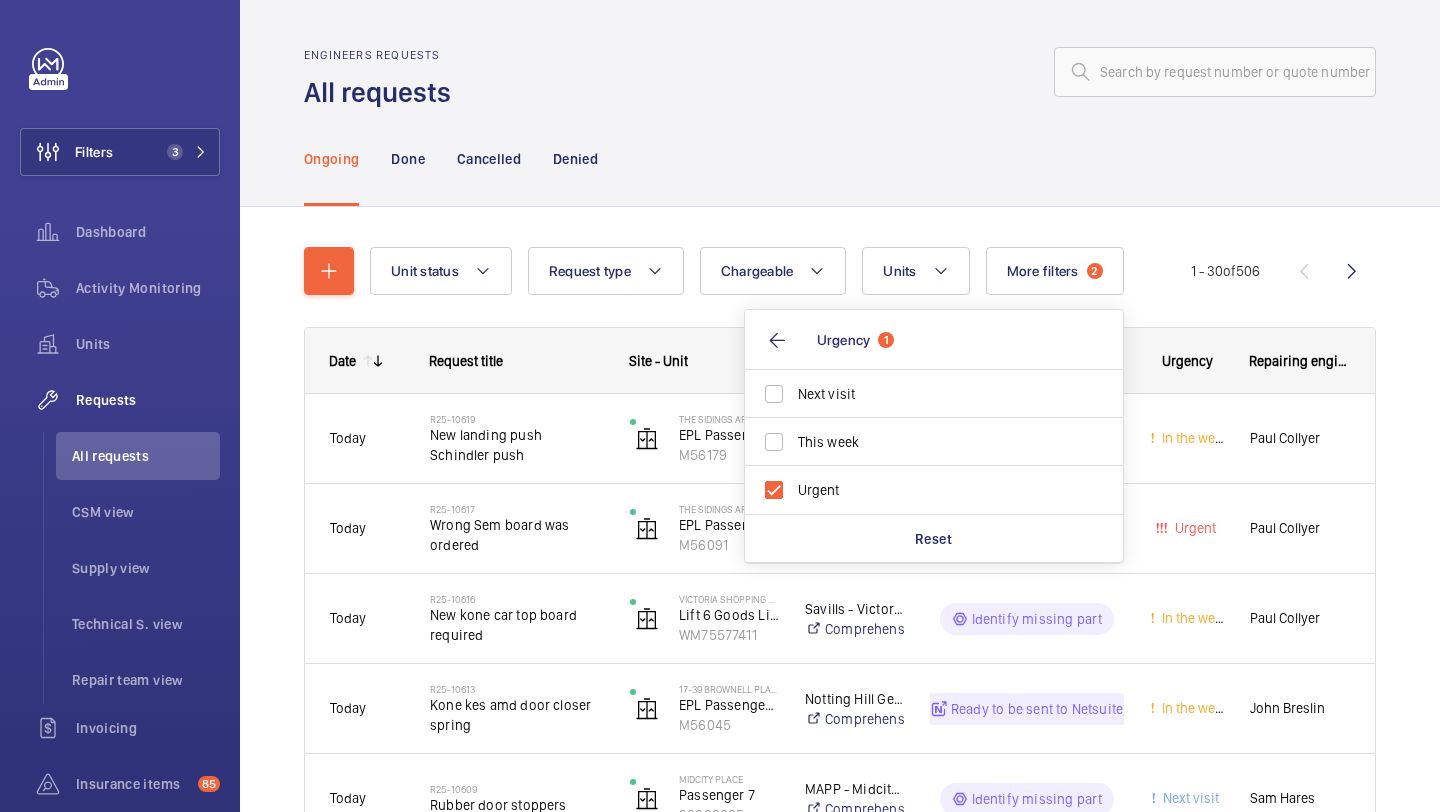 click on "Ongoing Done Cancelled Denied" 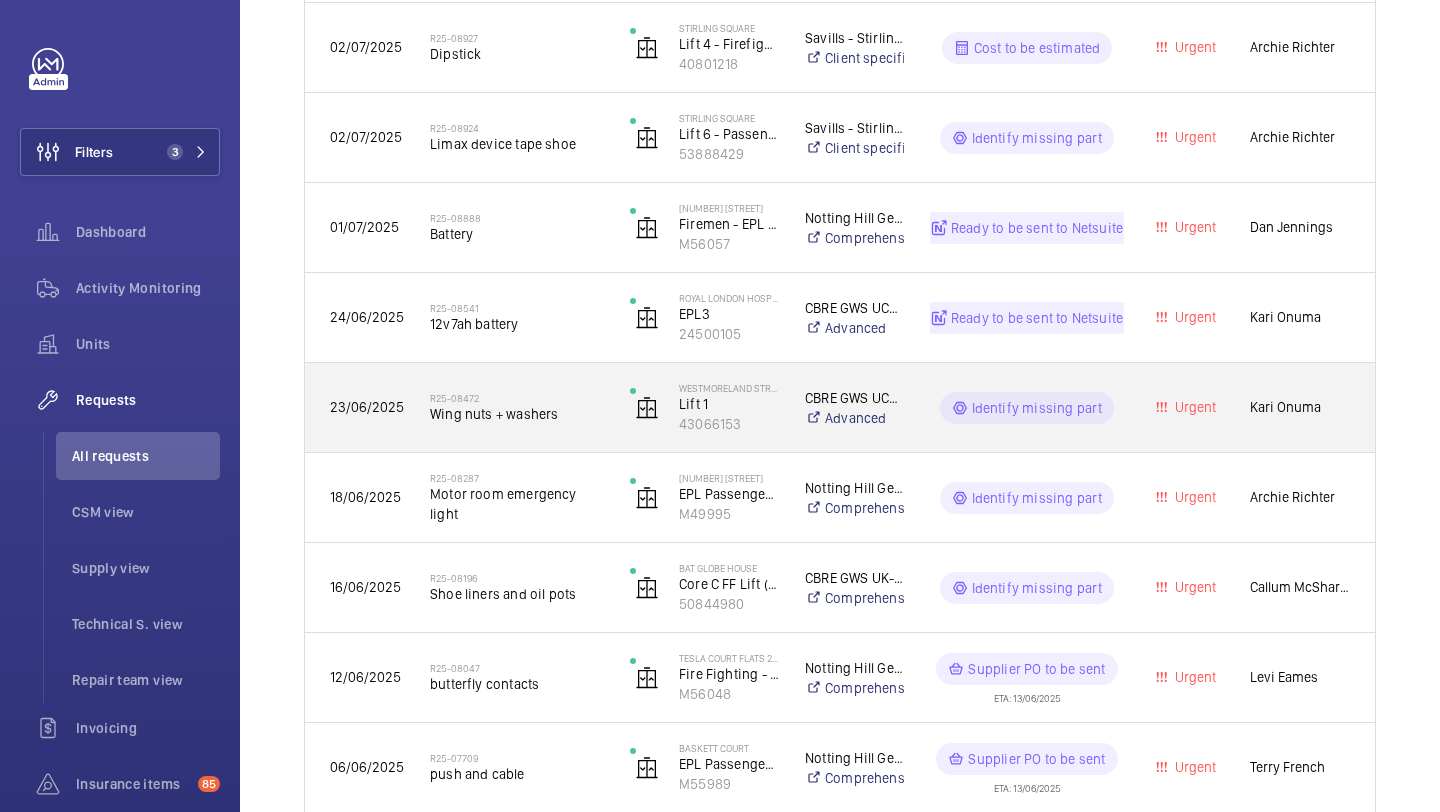 scroll, scrollTop: 1414, scrollLeft: 0, axis: vertical 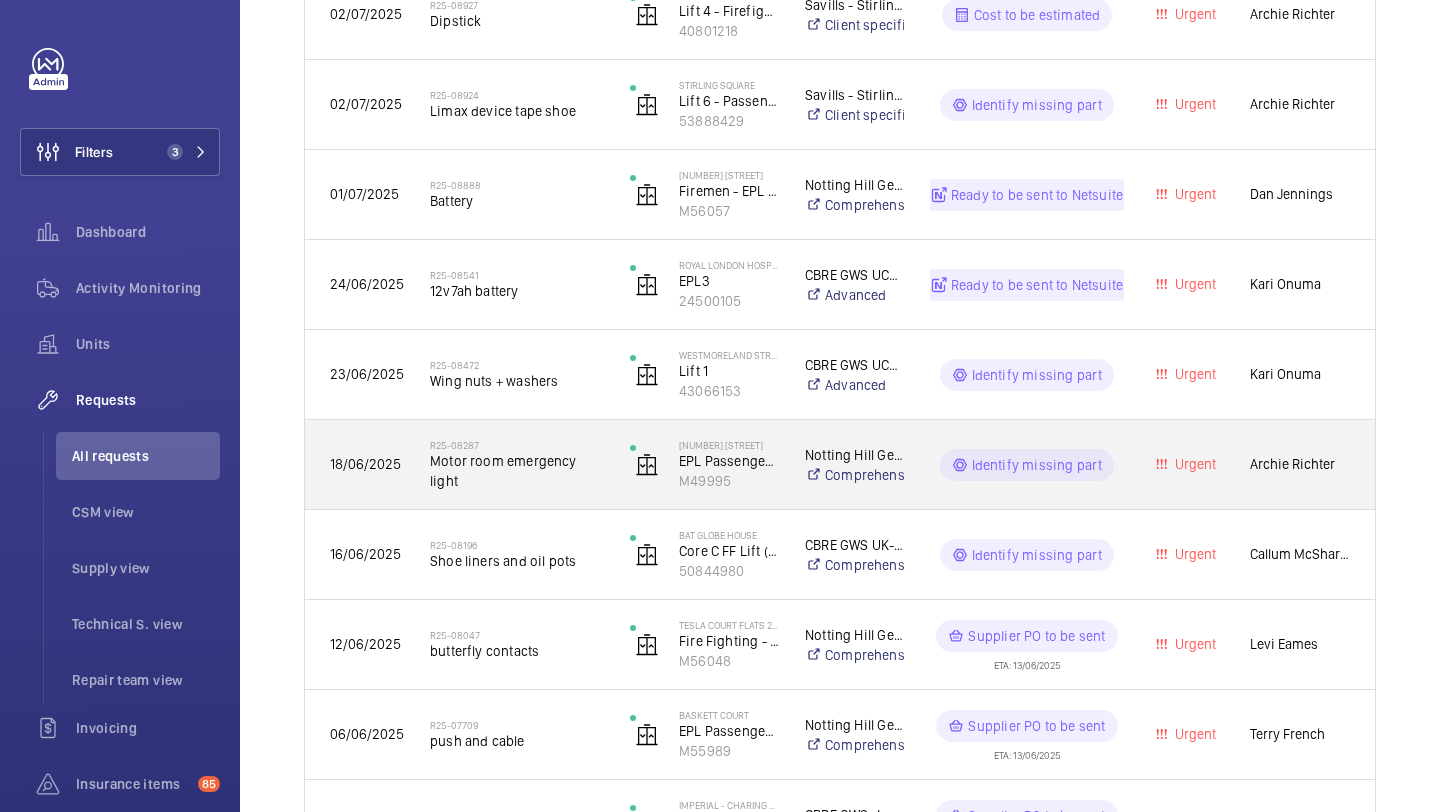 click on "R25-08287   Motor room emergency light" 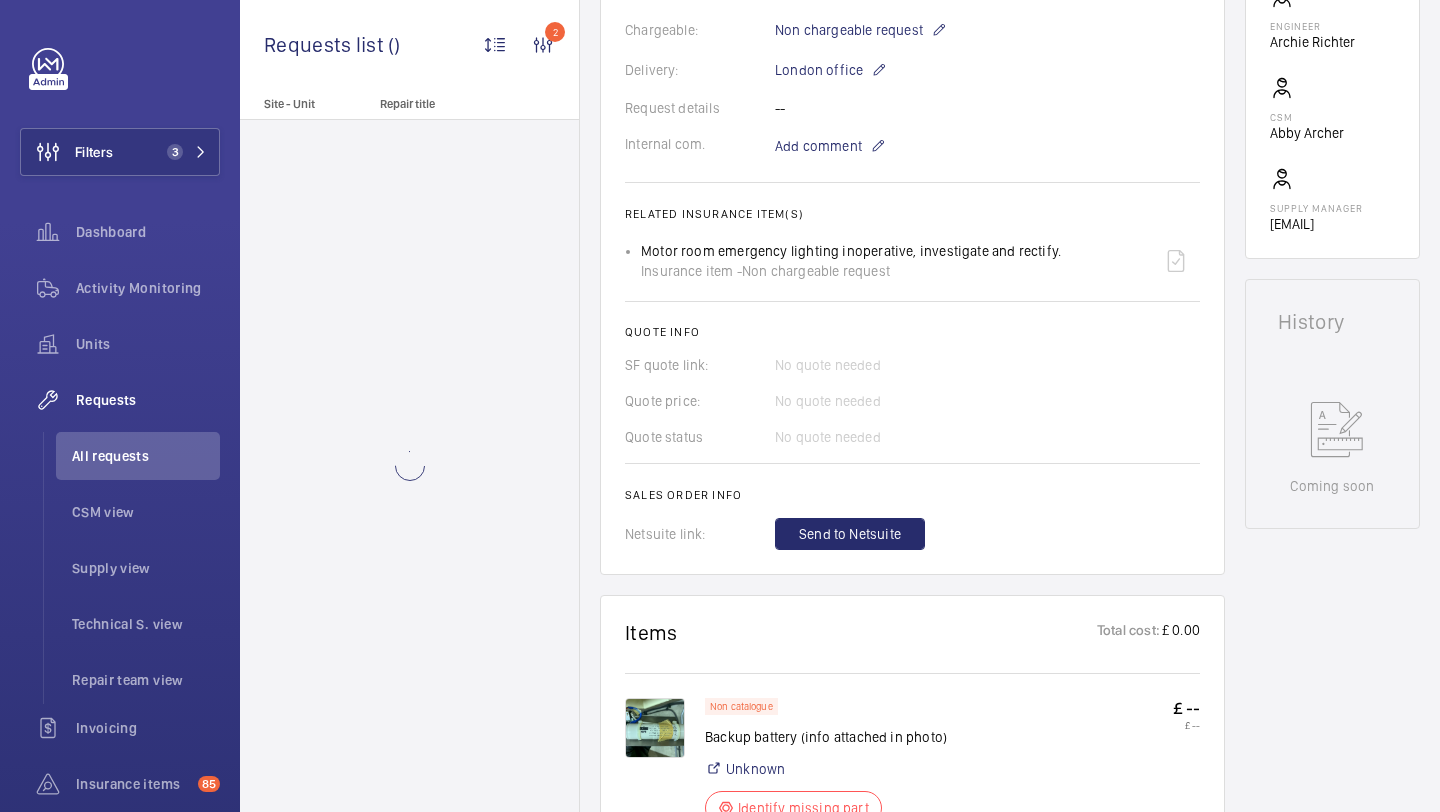 scroll, scrollTop: 981, scrollLeft: 0, axis: vertical 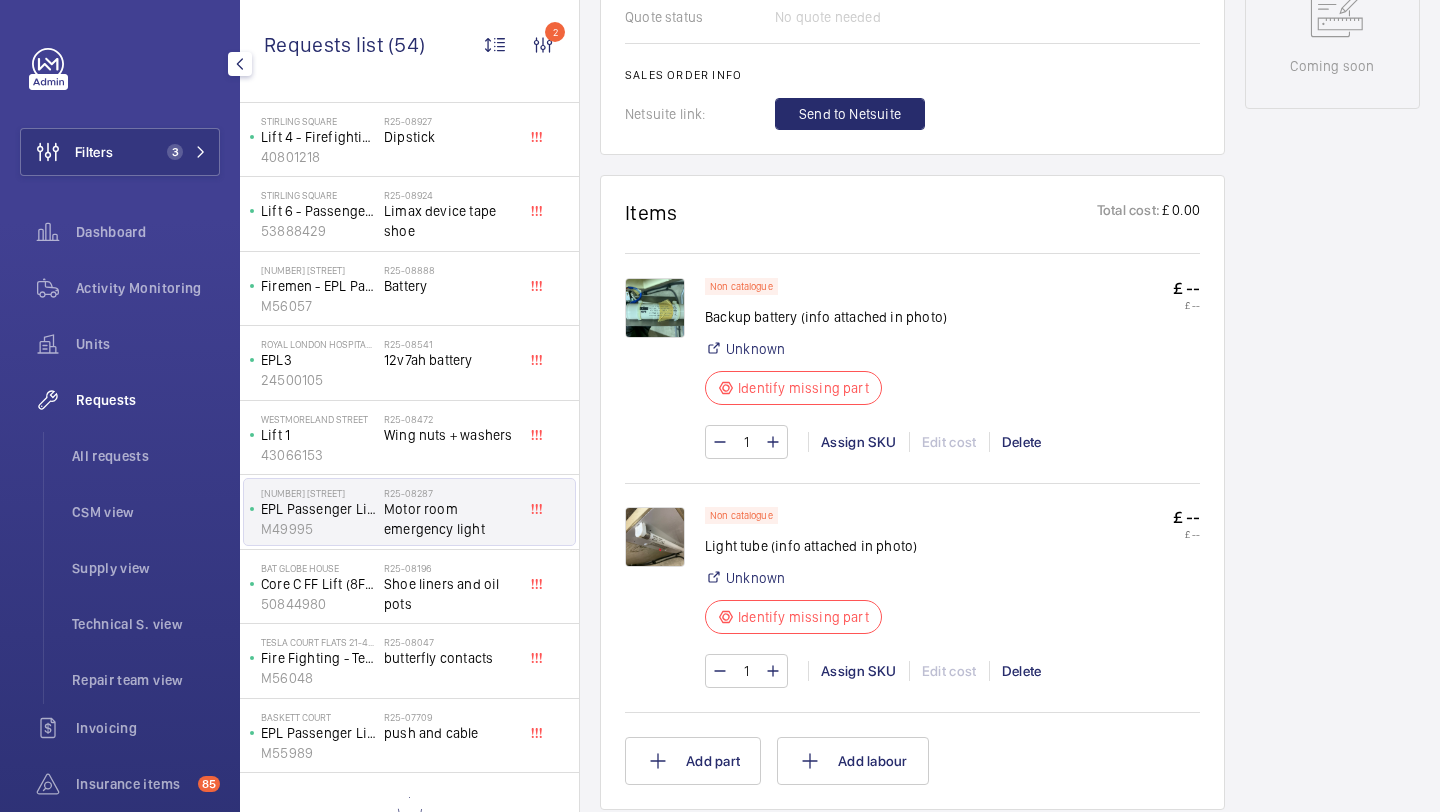 click on "All requests" 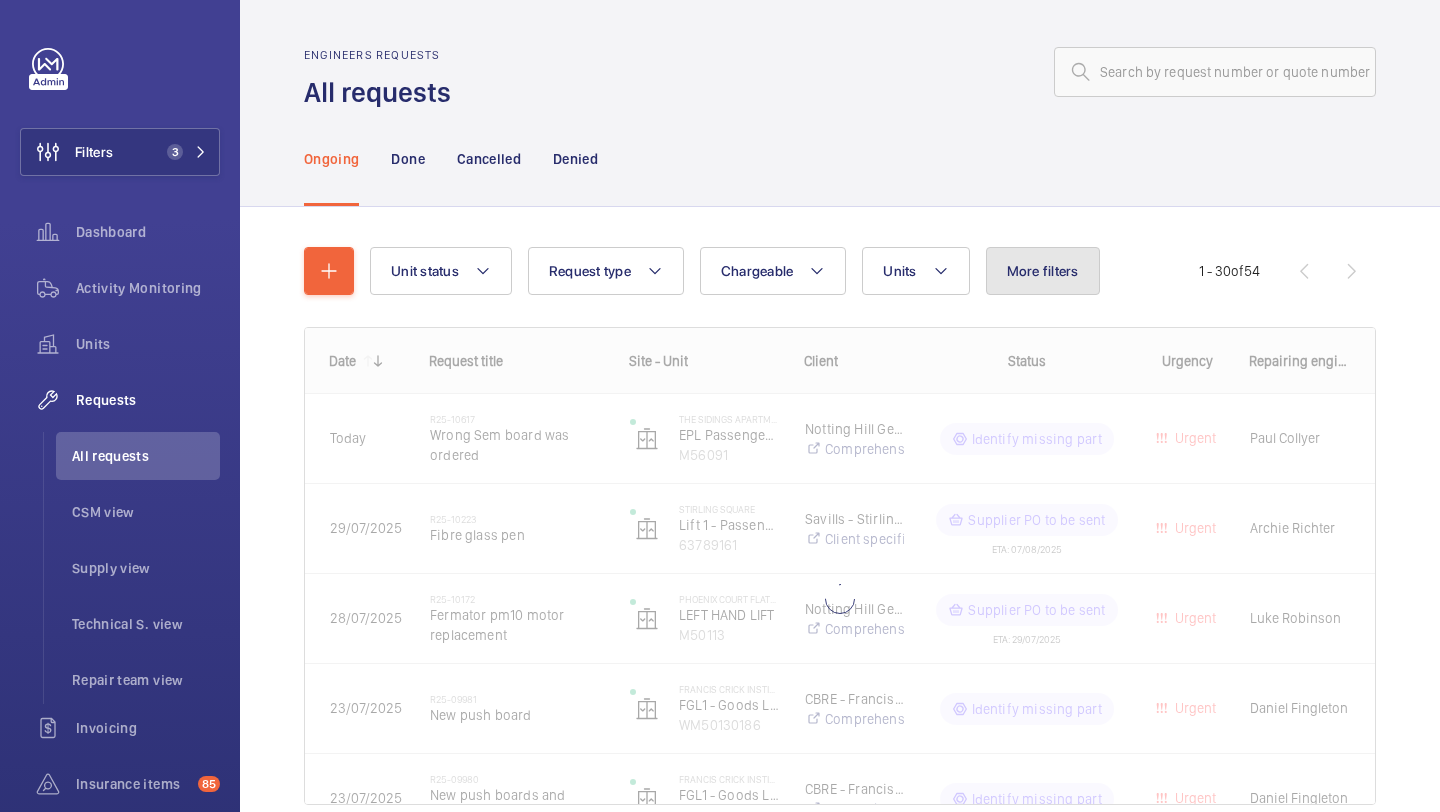 click on "More filters" 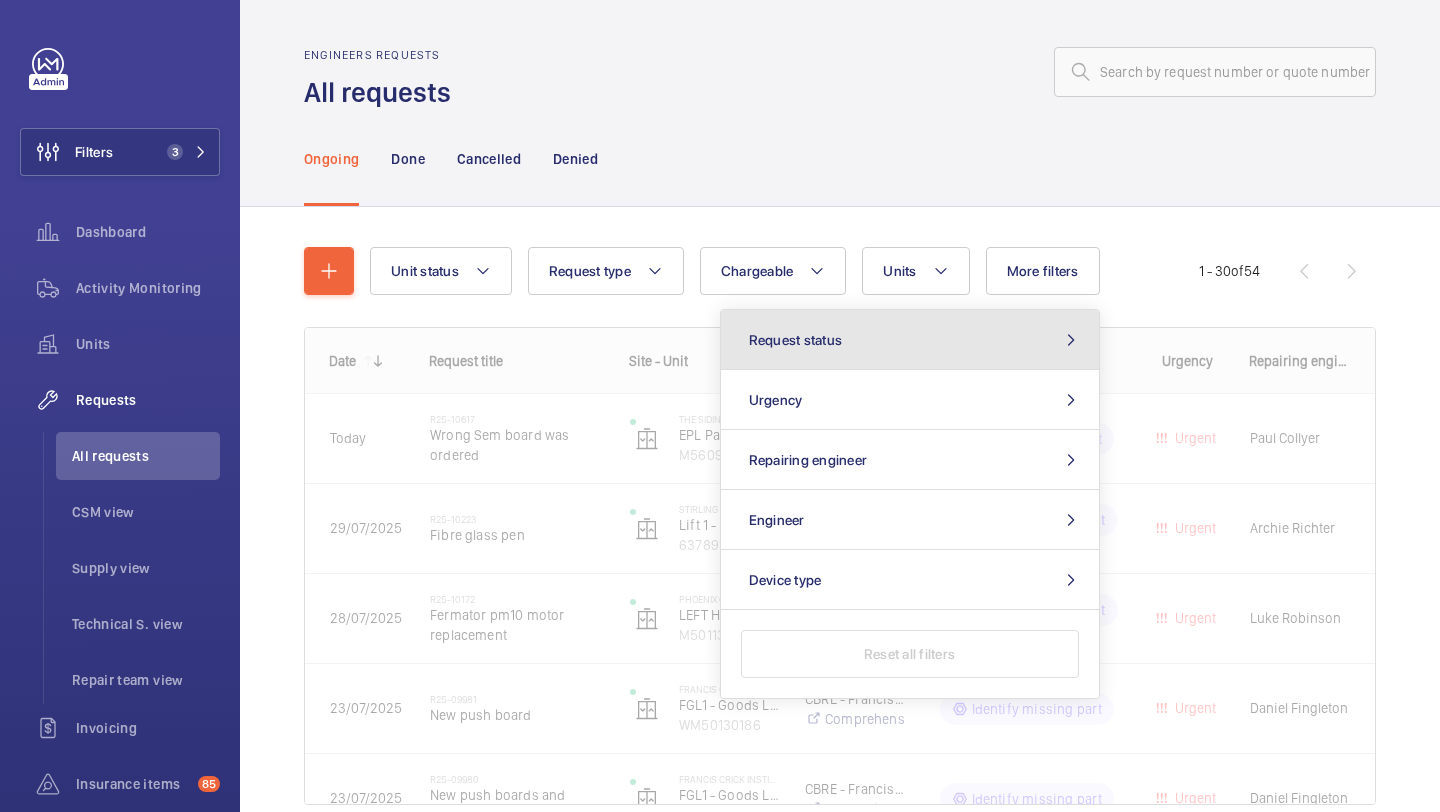 click on "Request status" 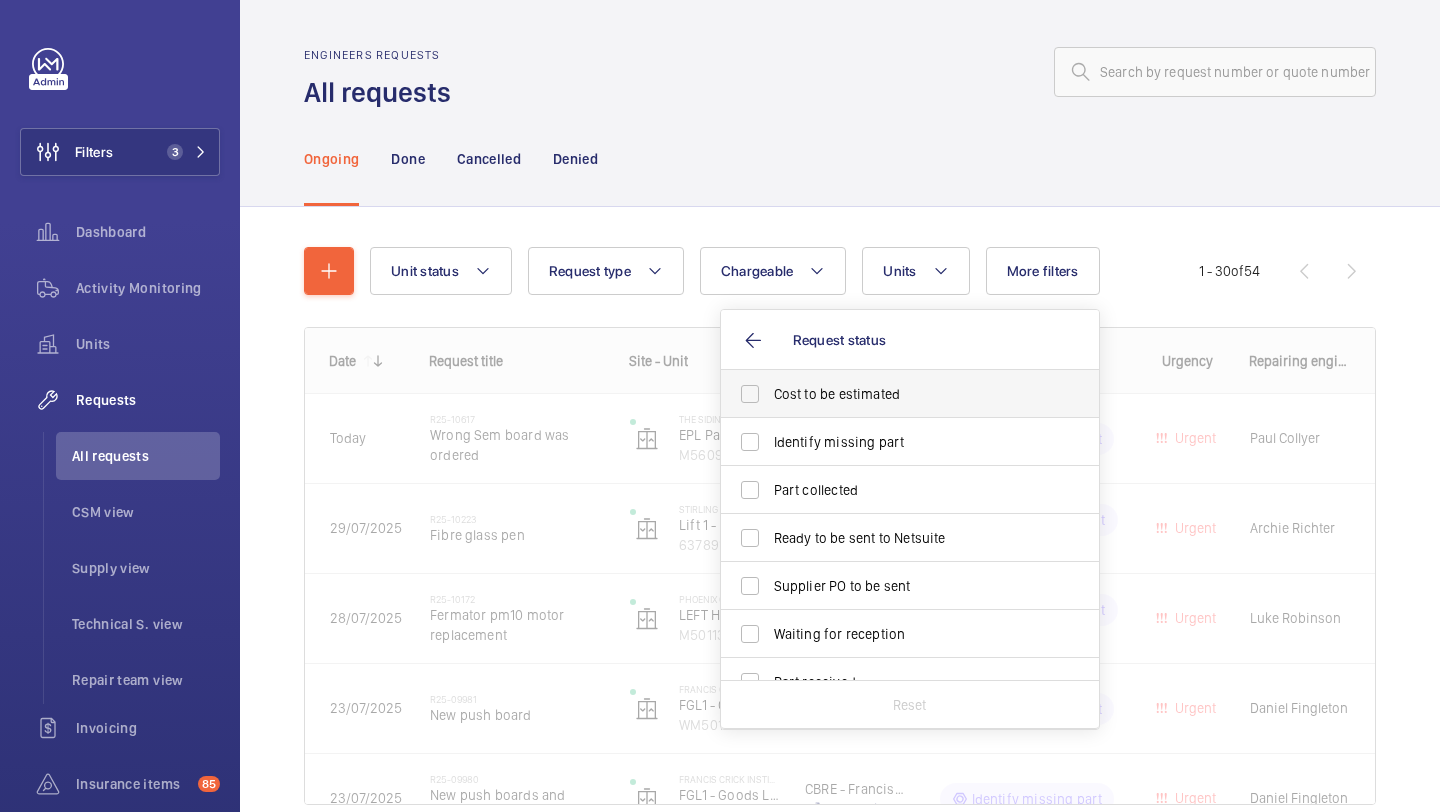click on "Cost to be estimated" at bounding box center [911, 394] 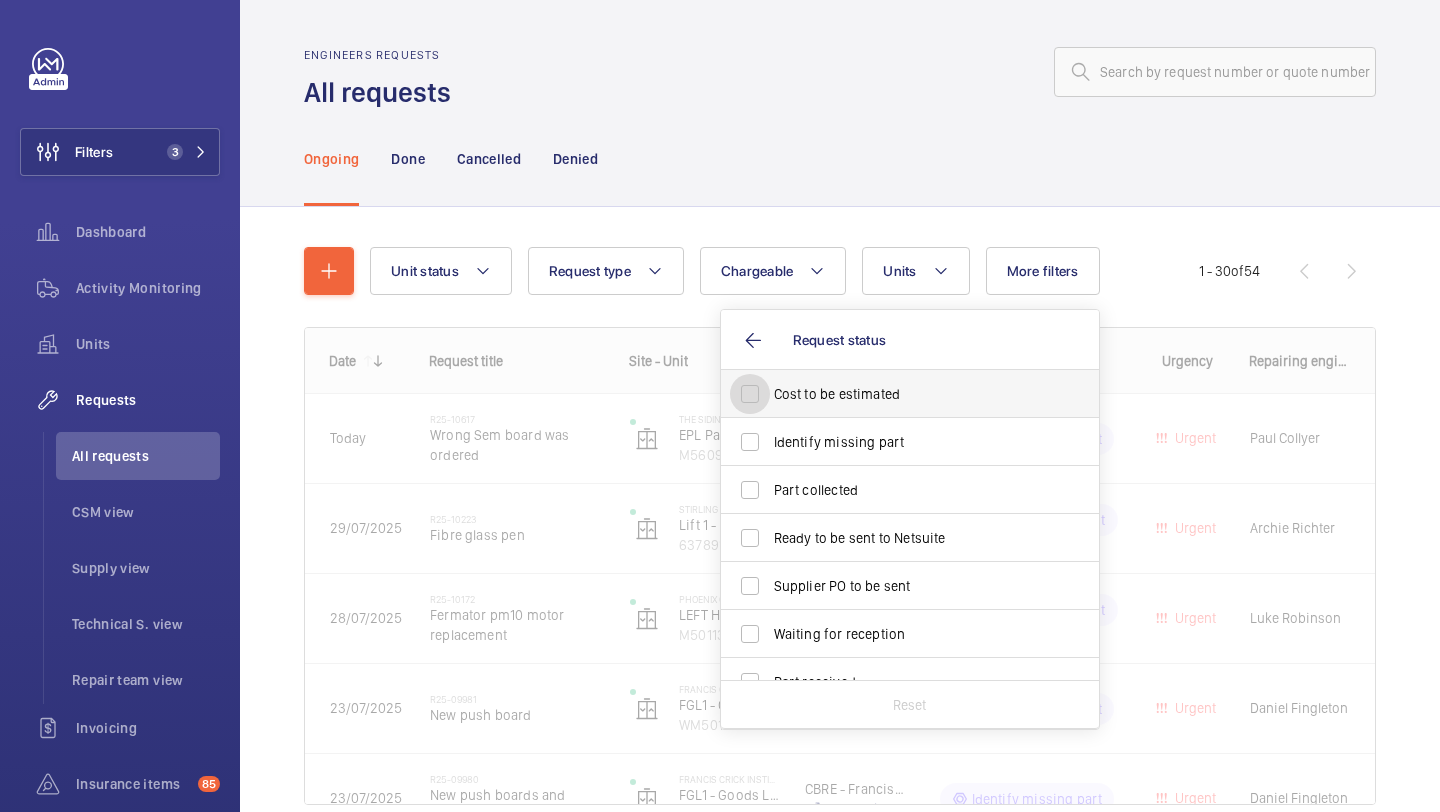 click on "Cost to be estimated" at bounding box center (750, 394) 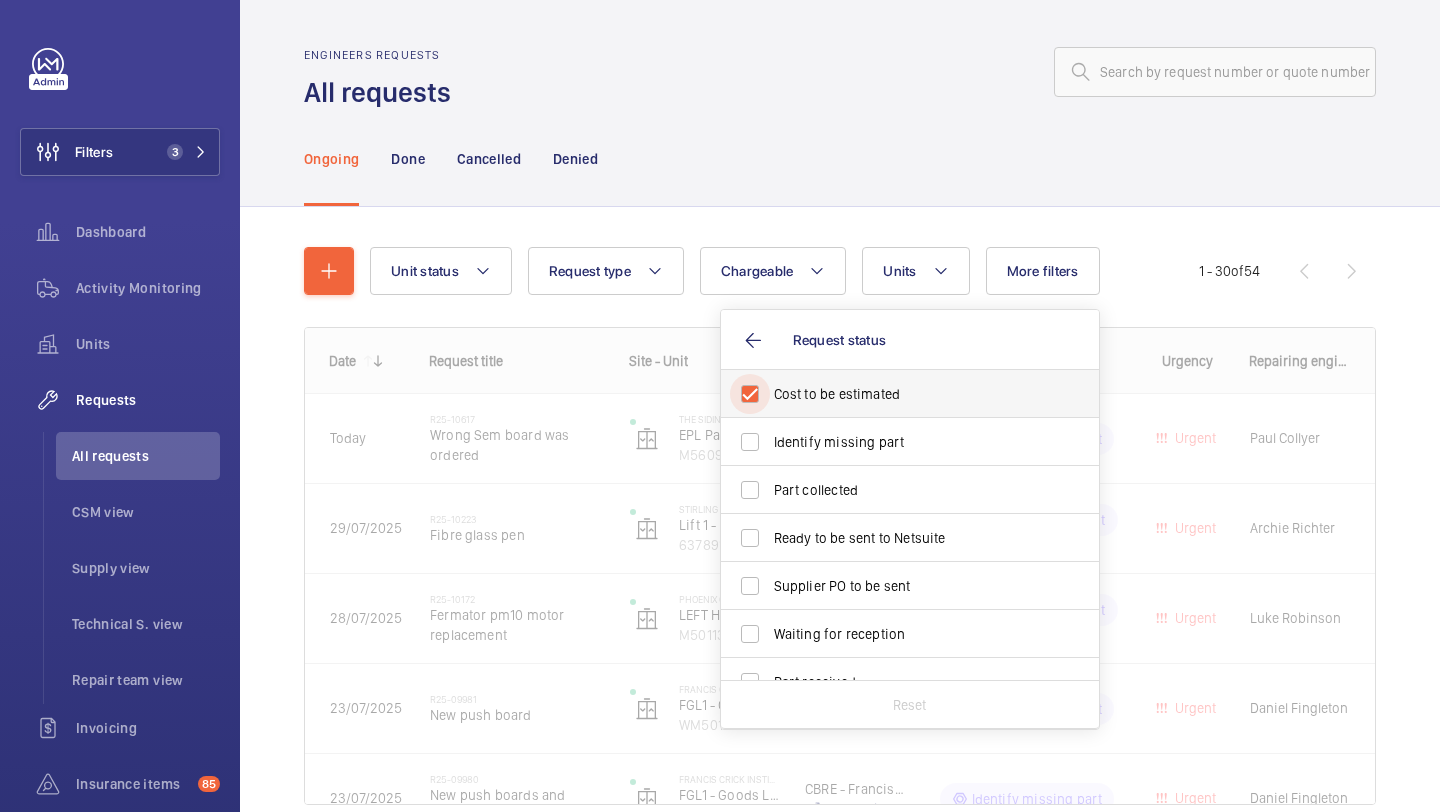 checkbox on "true" 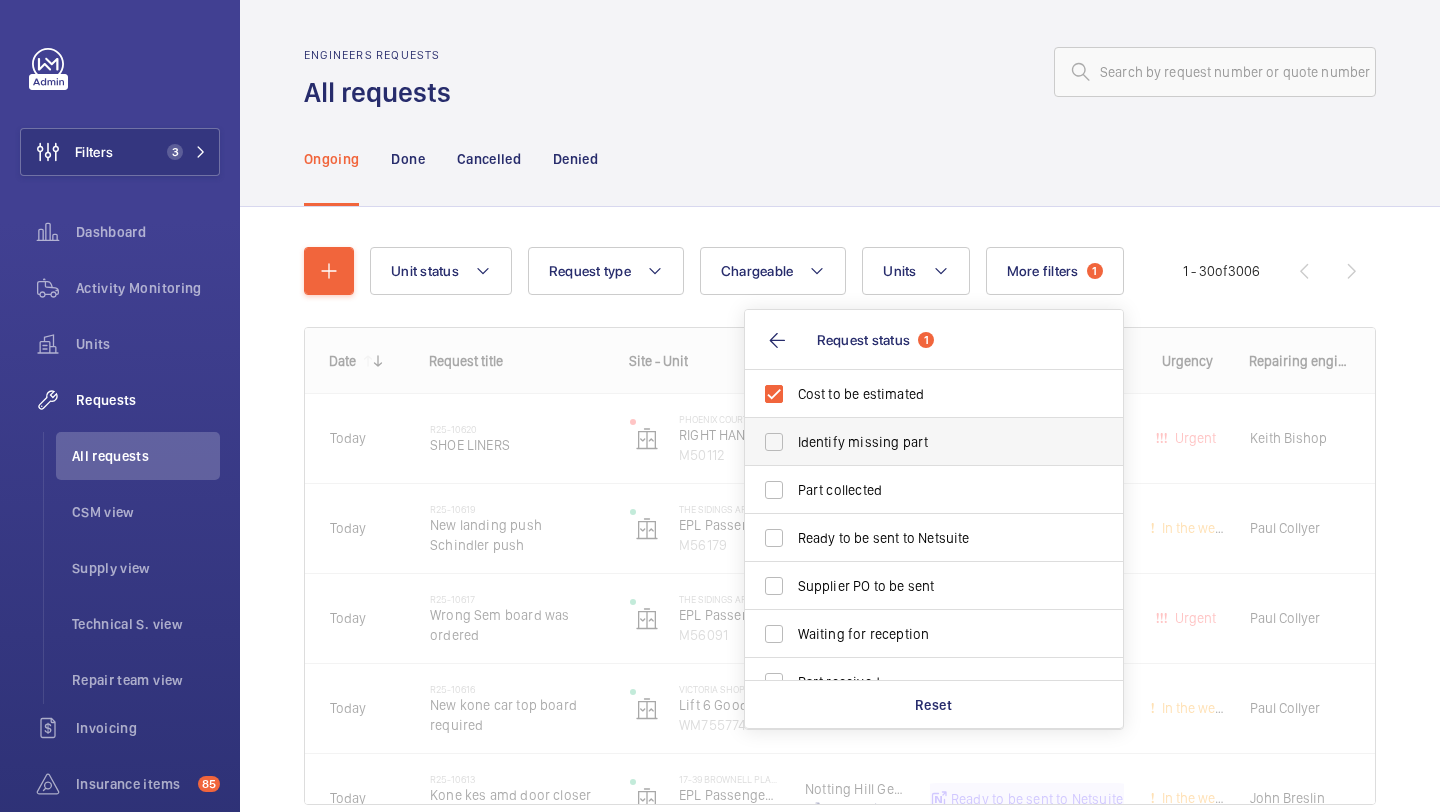 click on "Identify missing part" at bounding box center (935, 442) 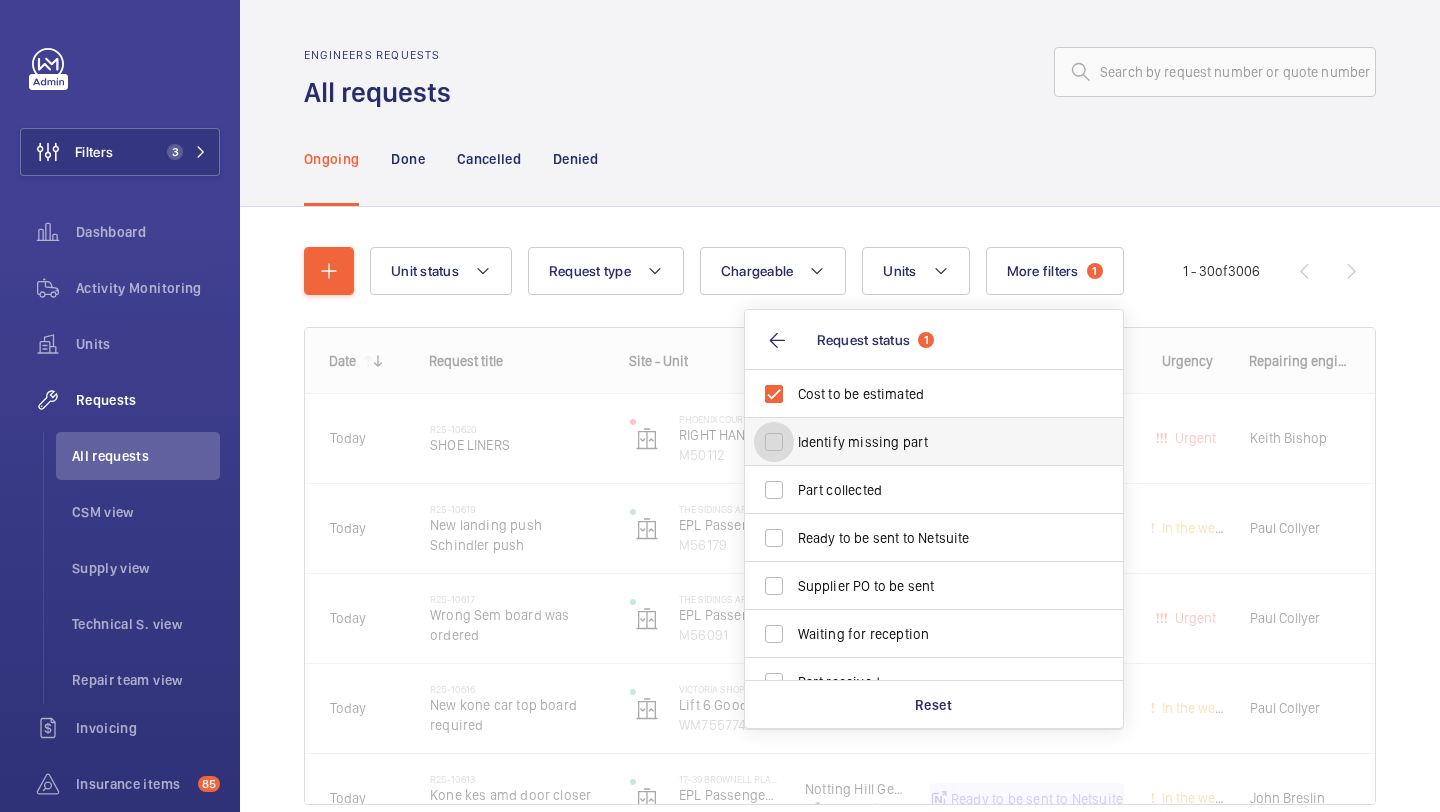 click on "Identify missing part" at bounding box center (774, 442) 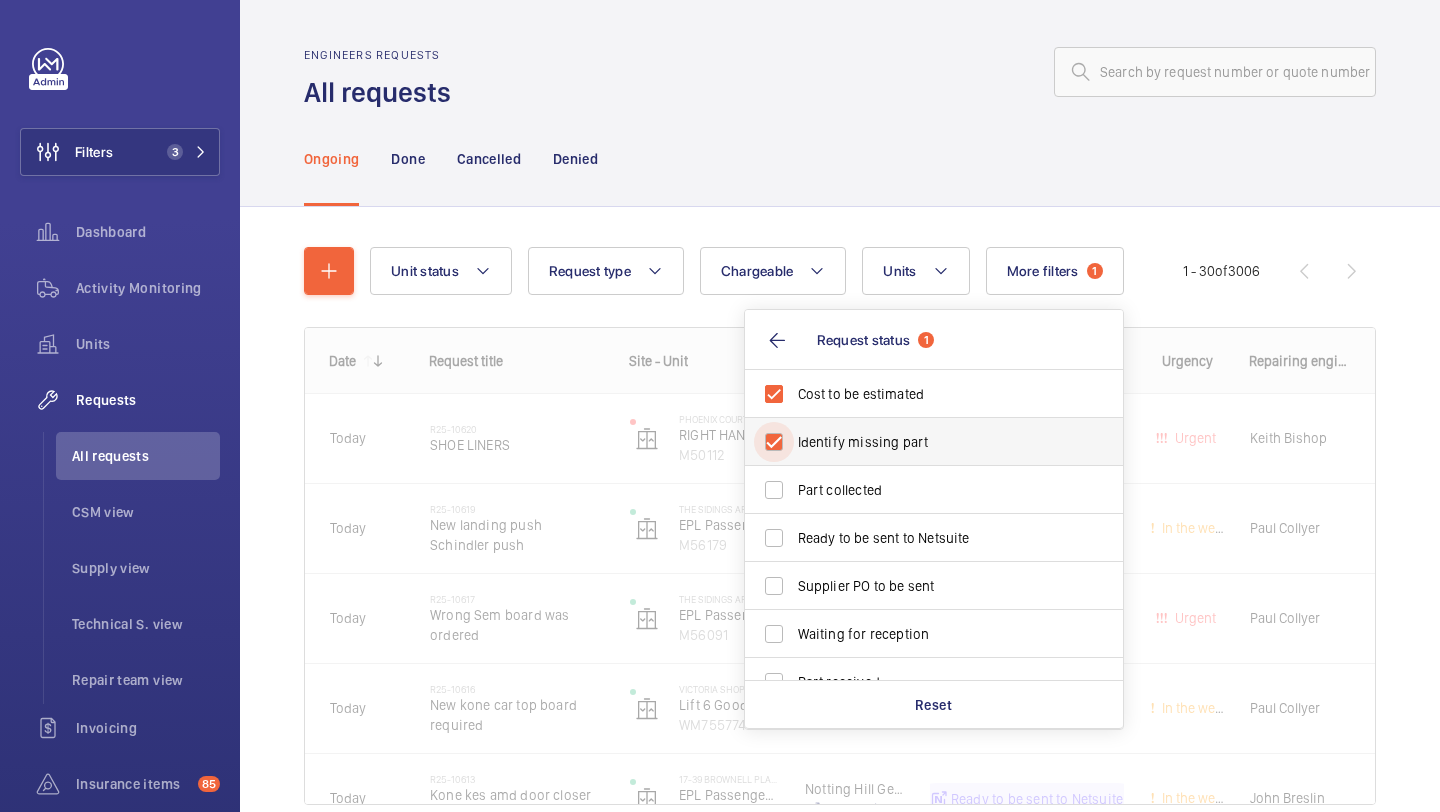 checkbox on "true" 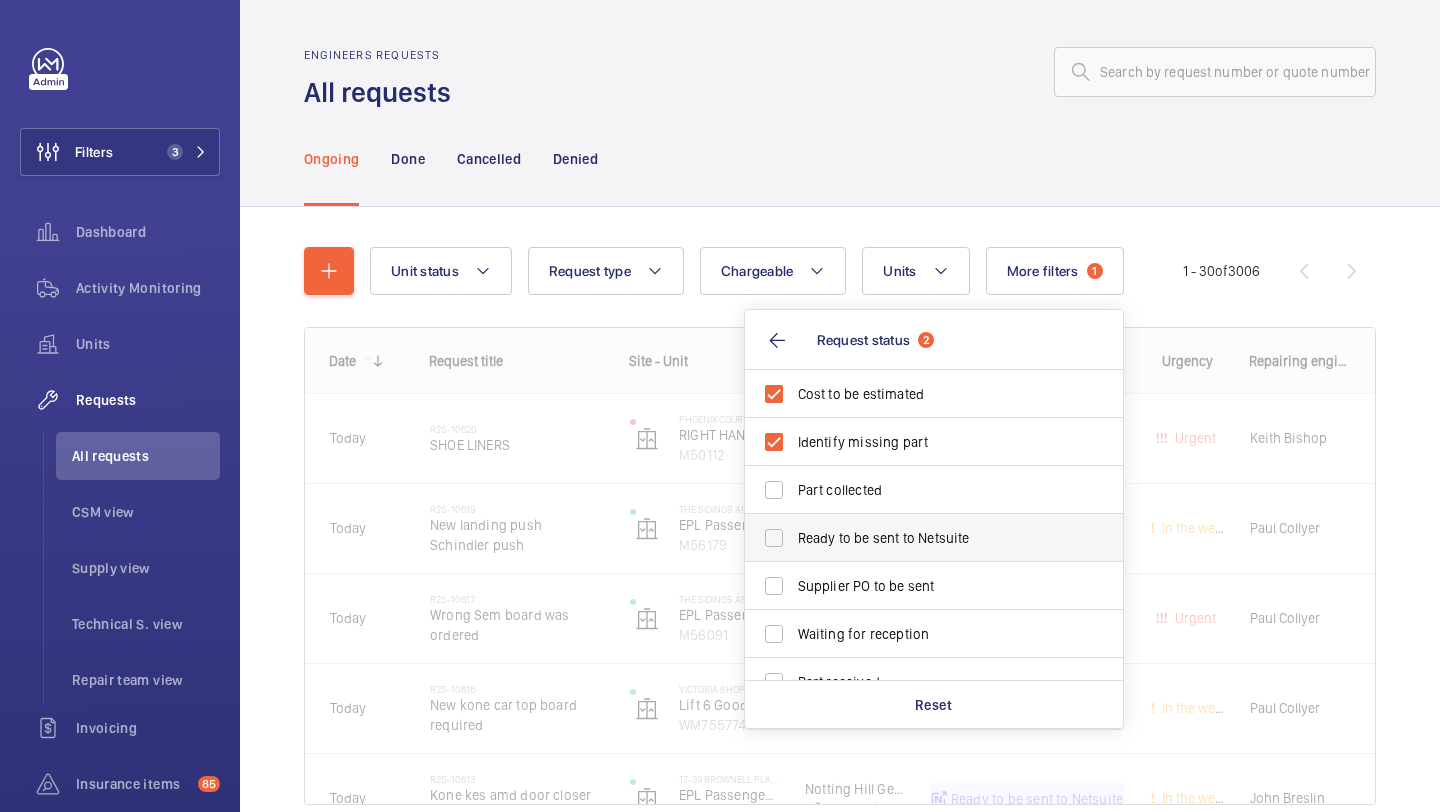 click on "Ready to be sent to Netsuite" at bounding box center (935, 538) 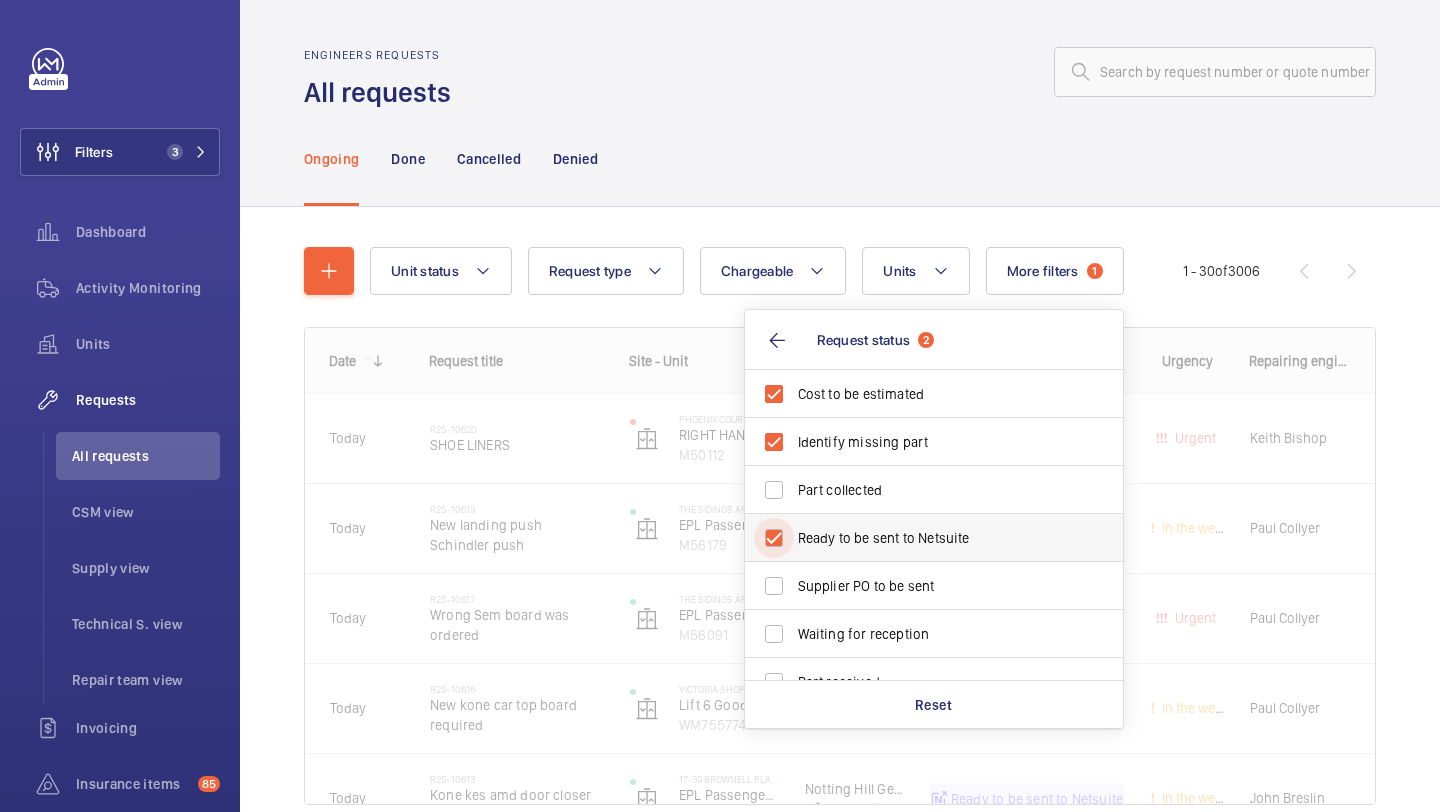 checkbox on "true" 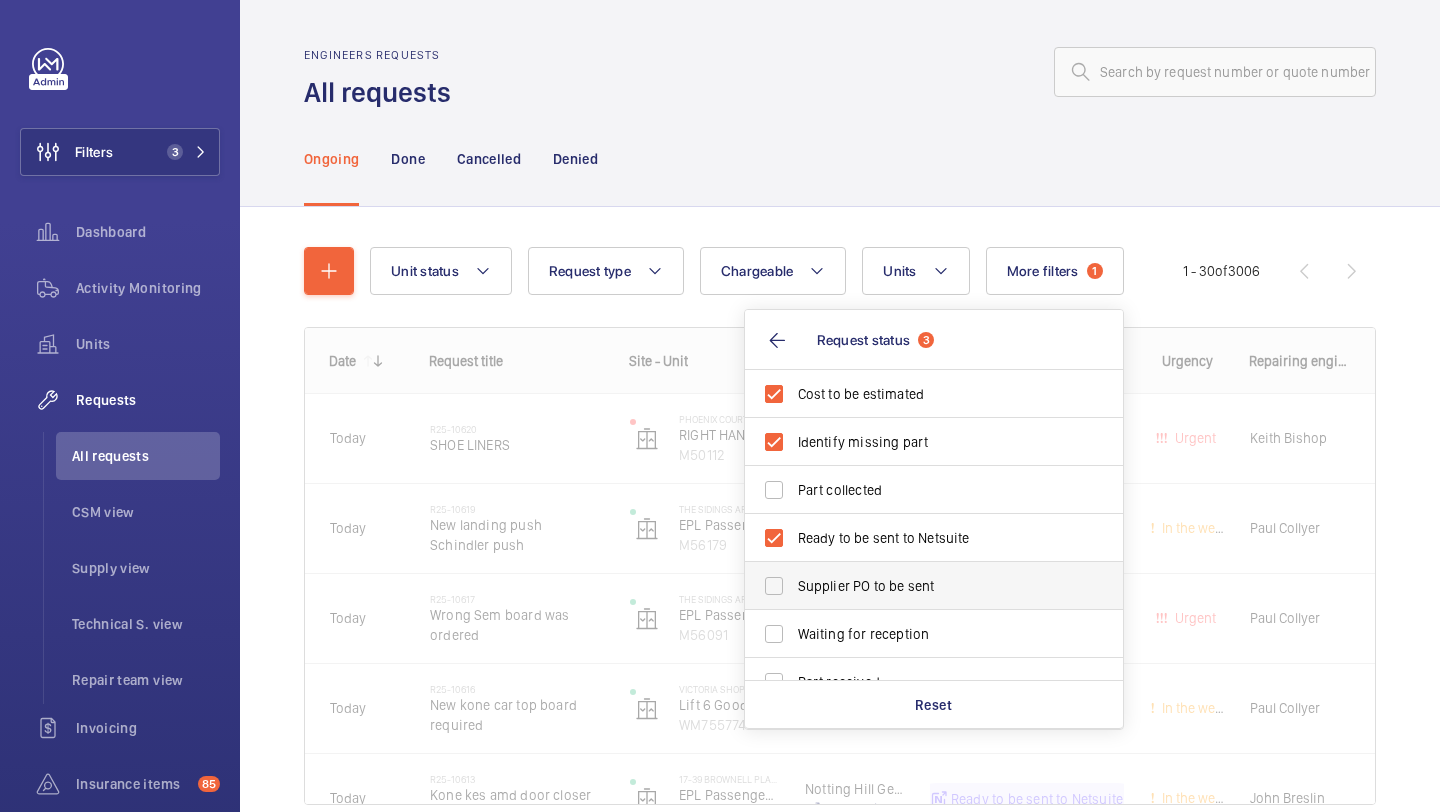 click on "Supplier PO to be sent" at bounding box center (919, 586) 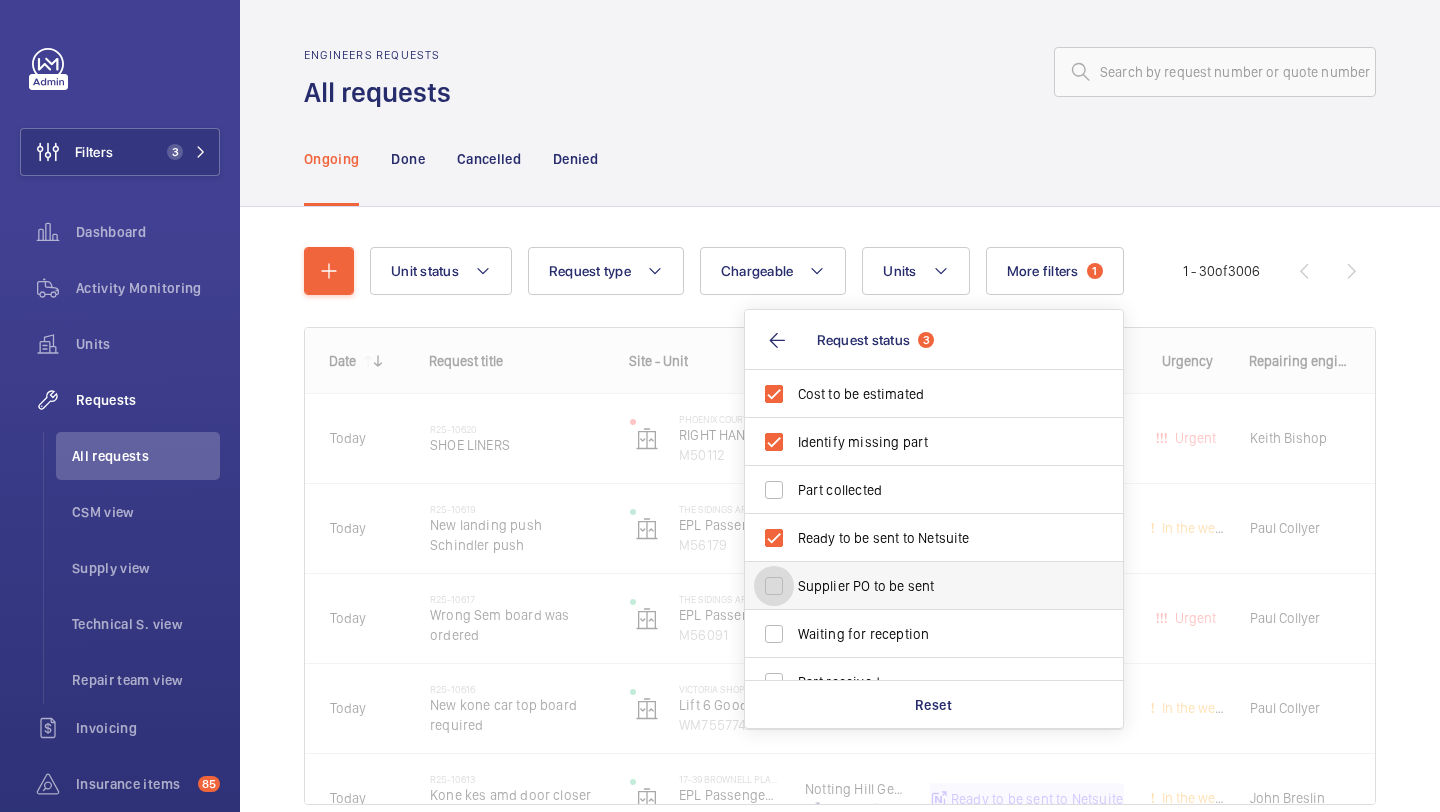 click on "Supplier PO to be sent" at bounding box center (774, 586) 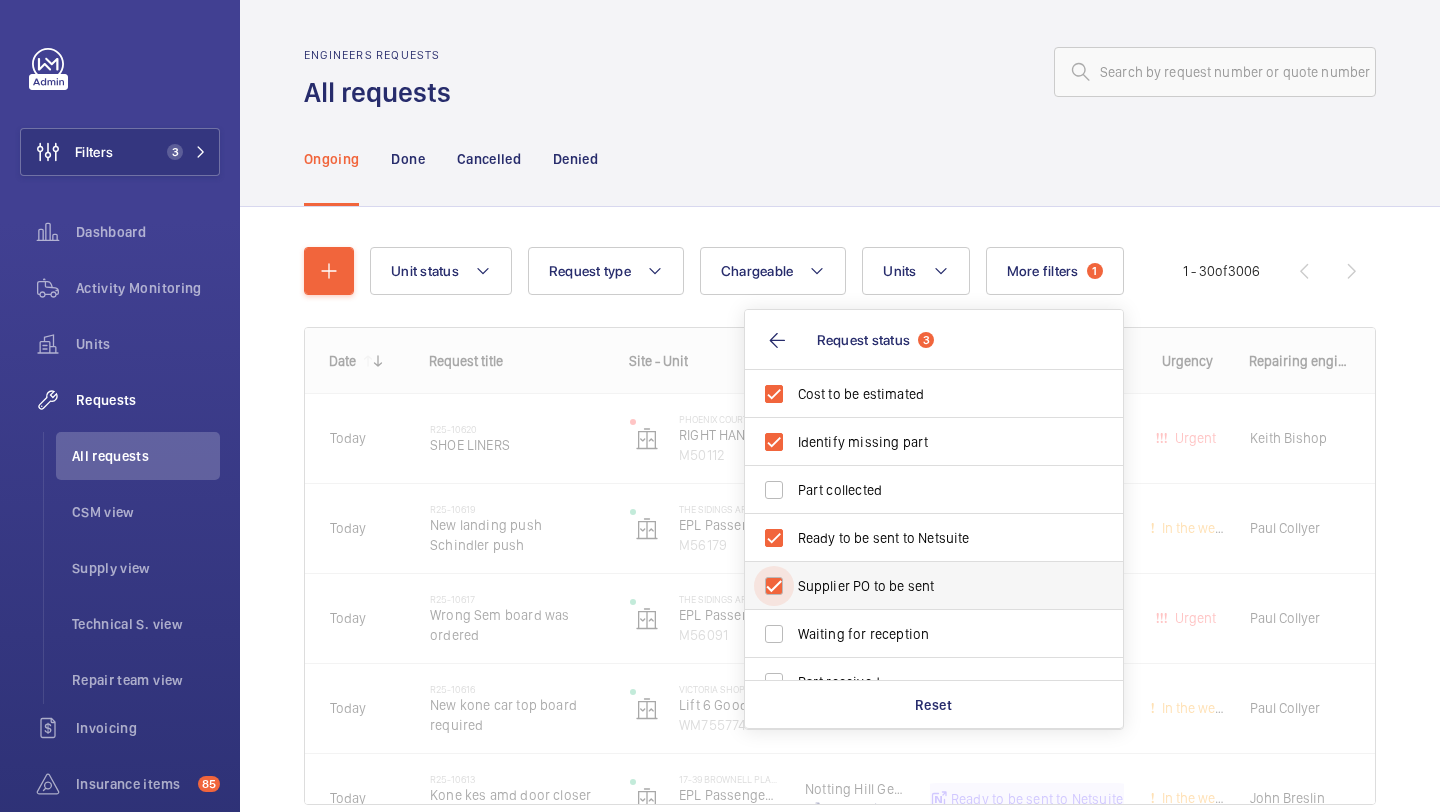 checkbox on "true" 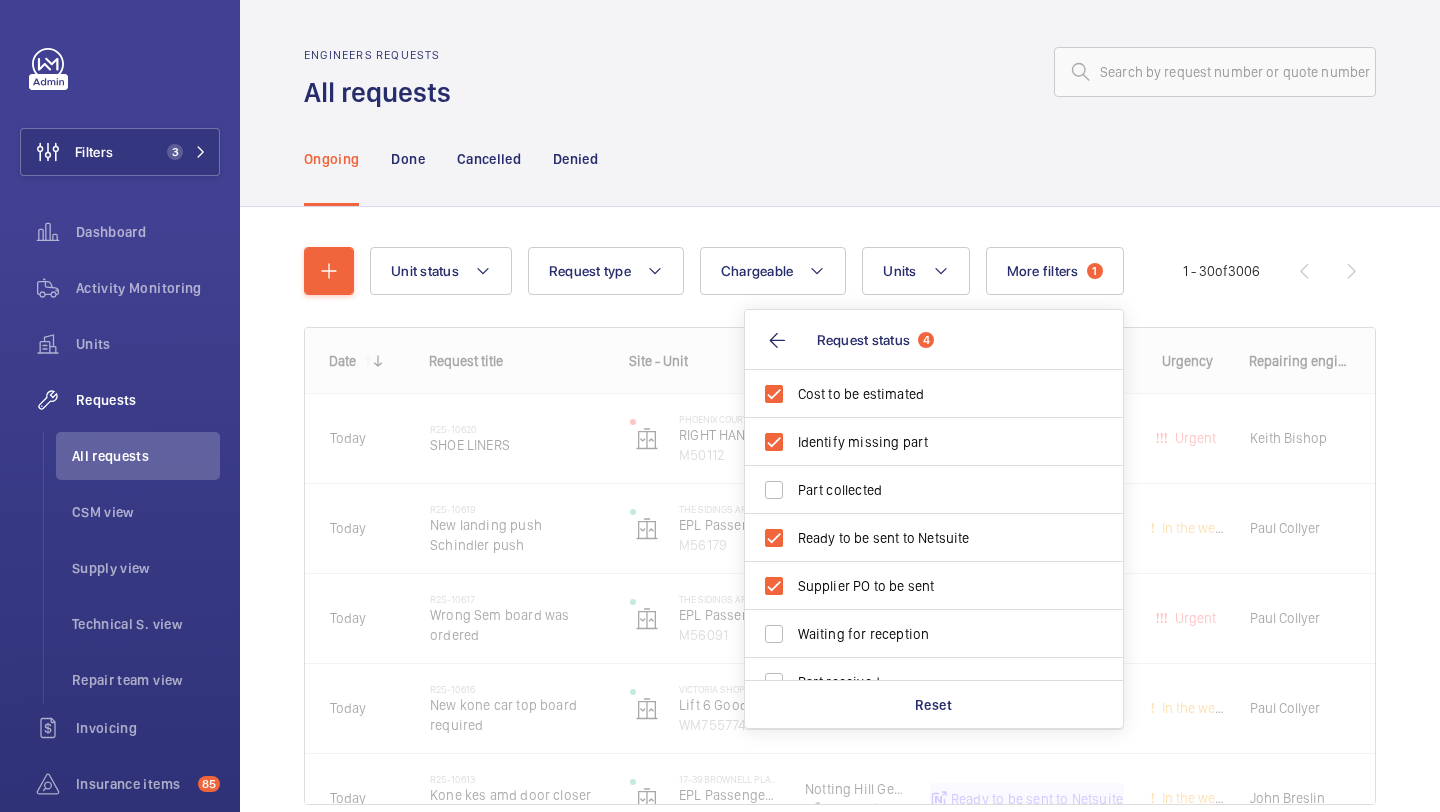 click on "Ongoing Done Cancelled Denied" 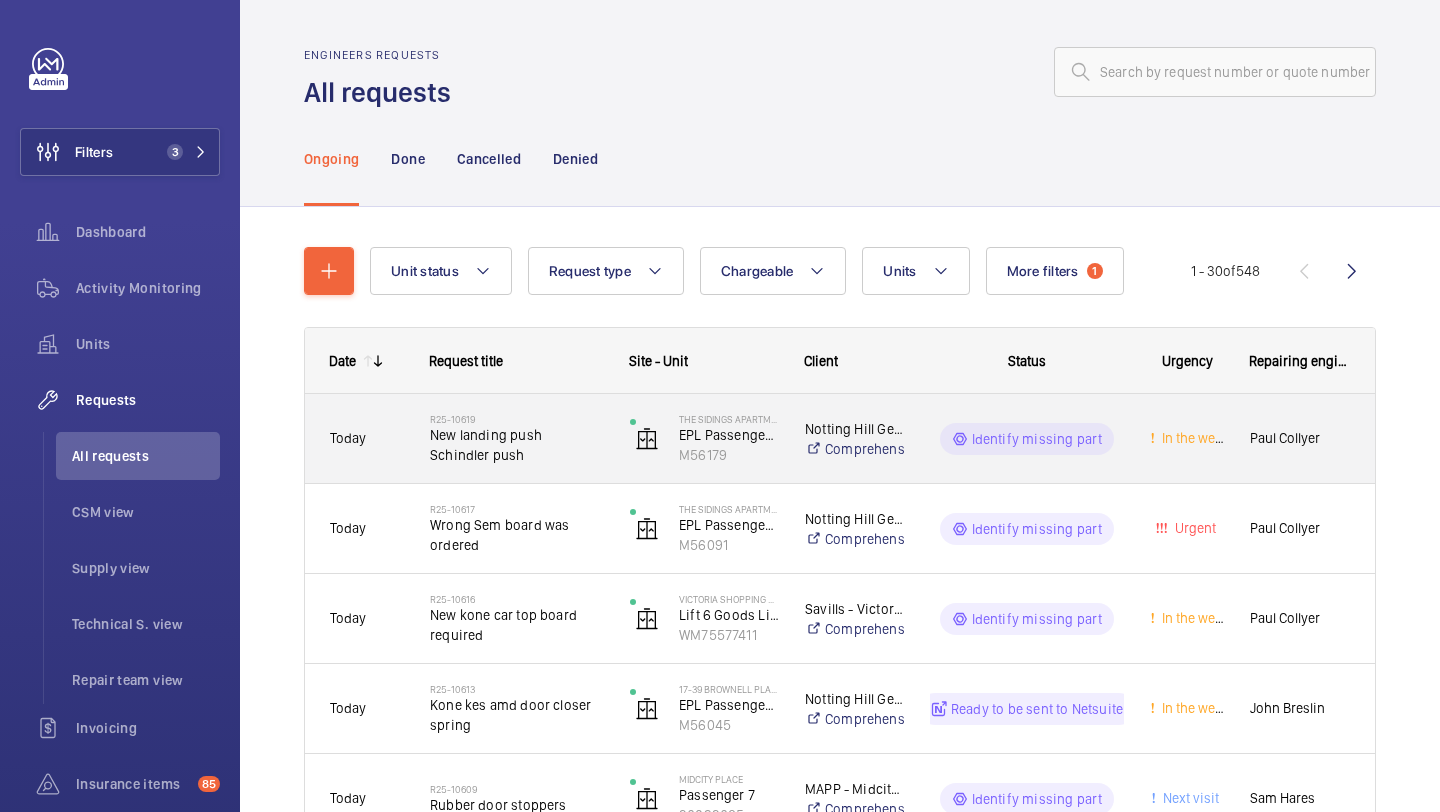 click on "R25-10619   New landing push Schindler push" 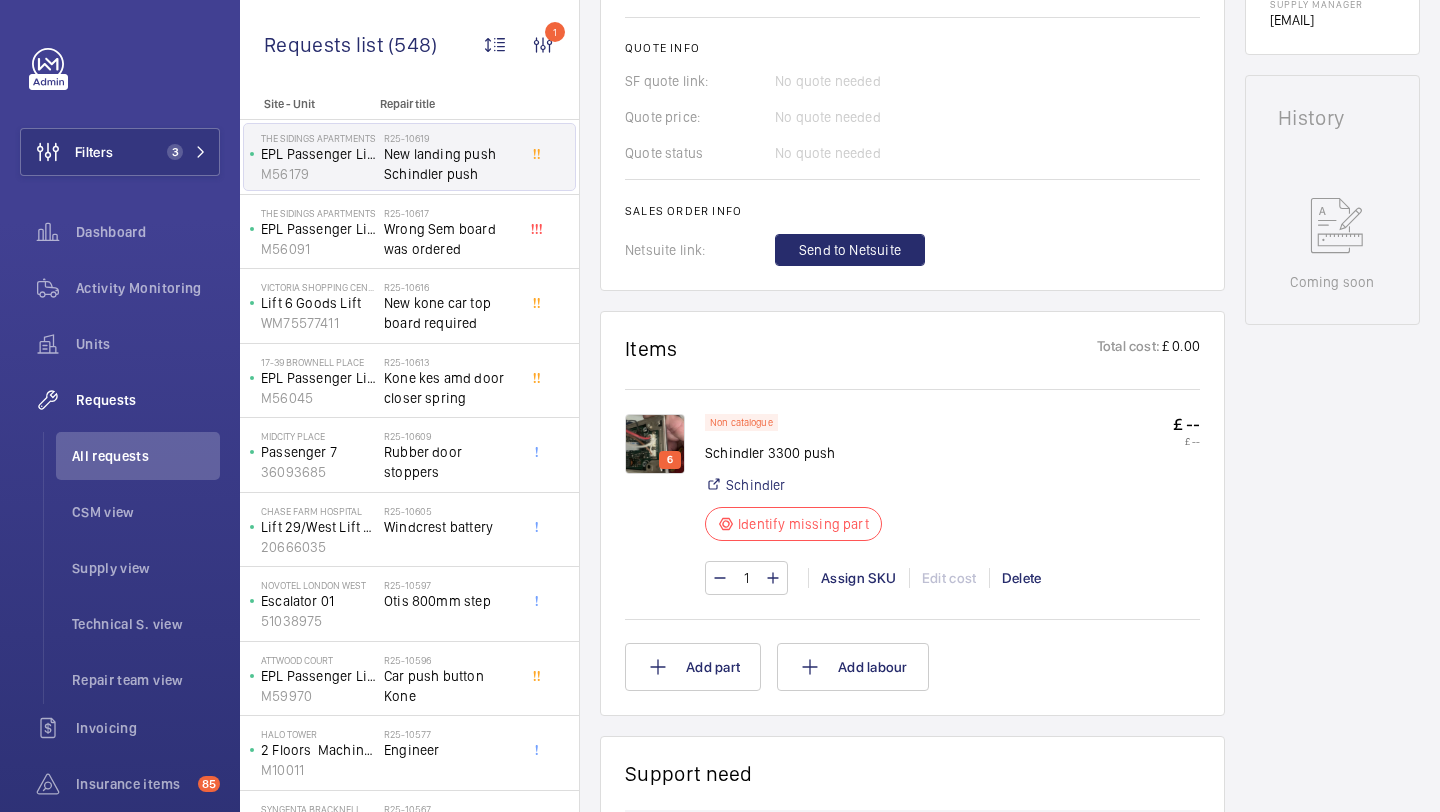 scroll, scrollTop: 837, scrollLeft: 0, axis: vertical 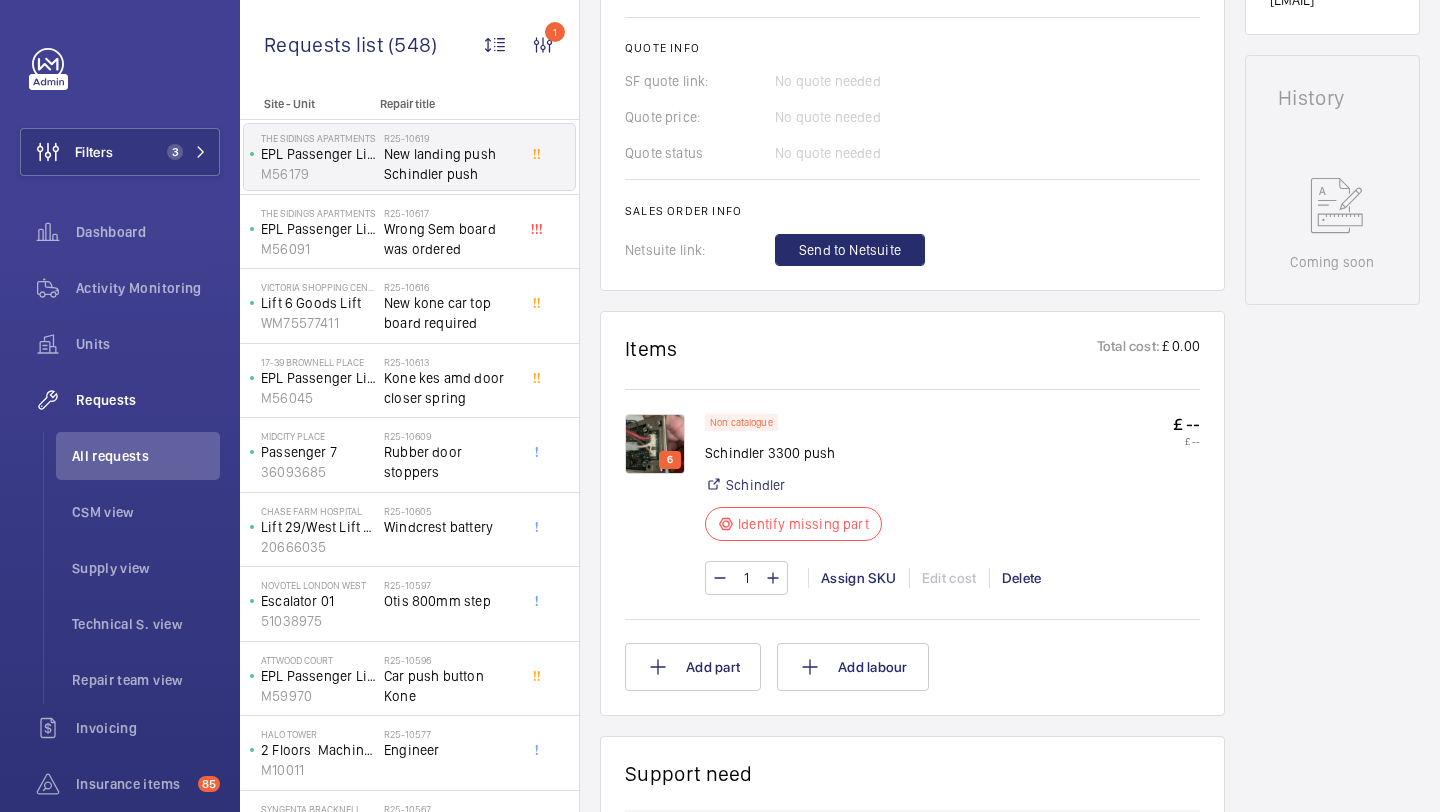 click 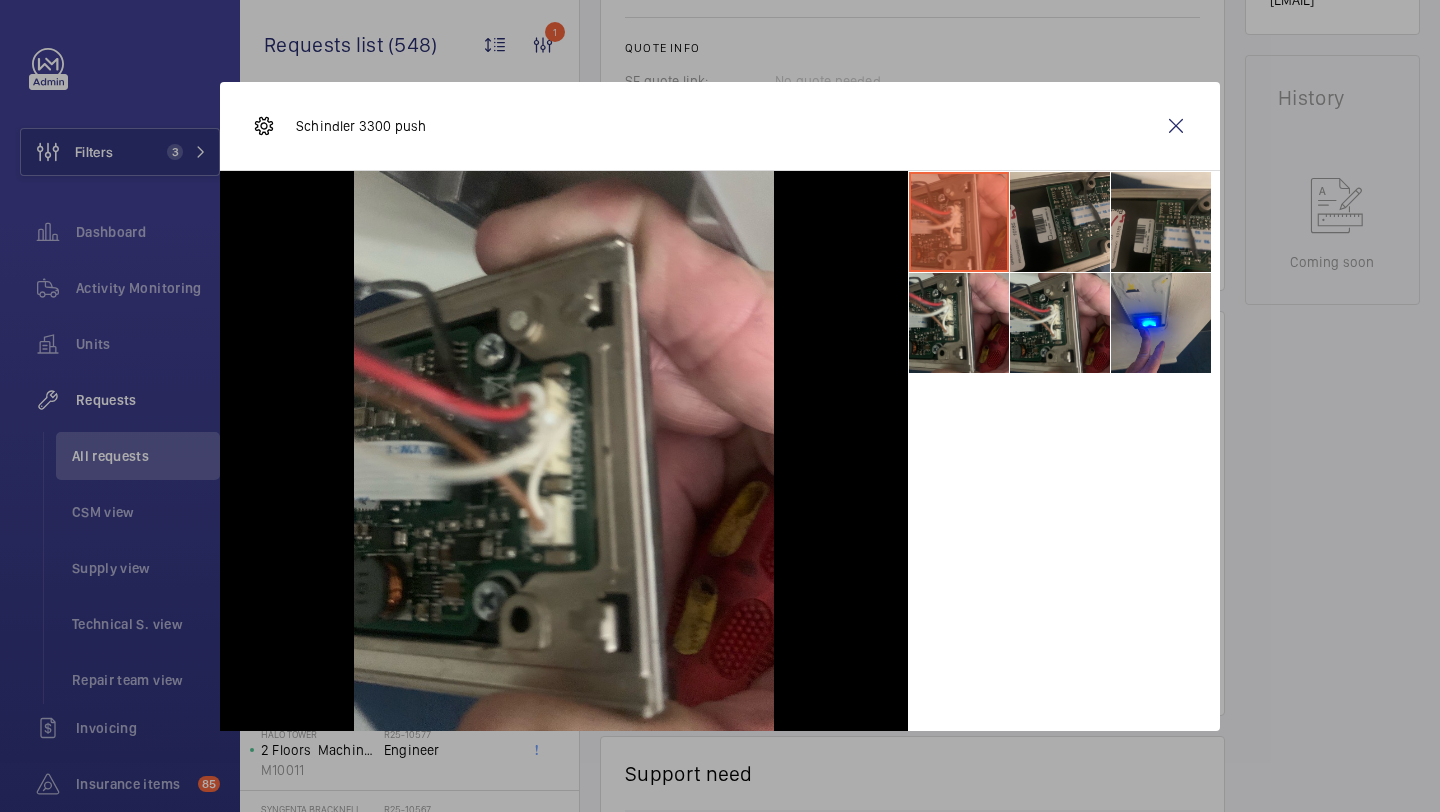 click at bounding box center [1060, 222] 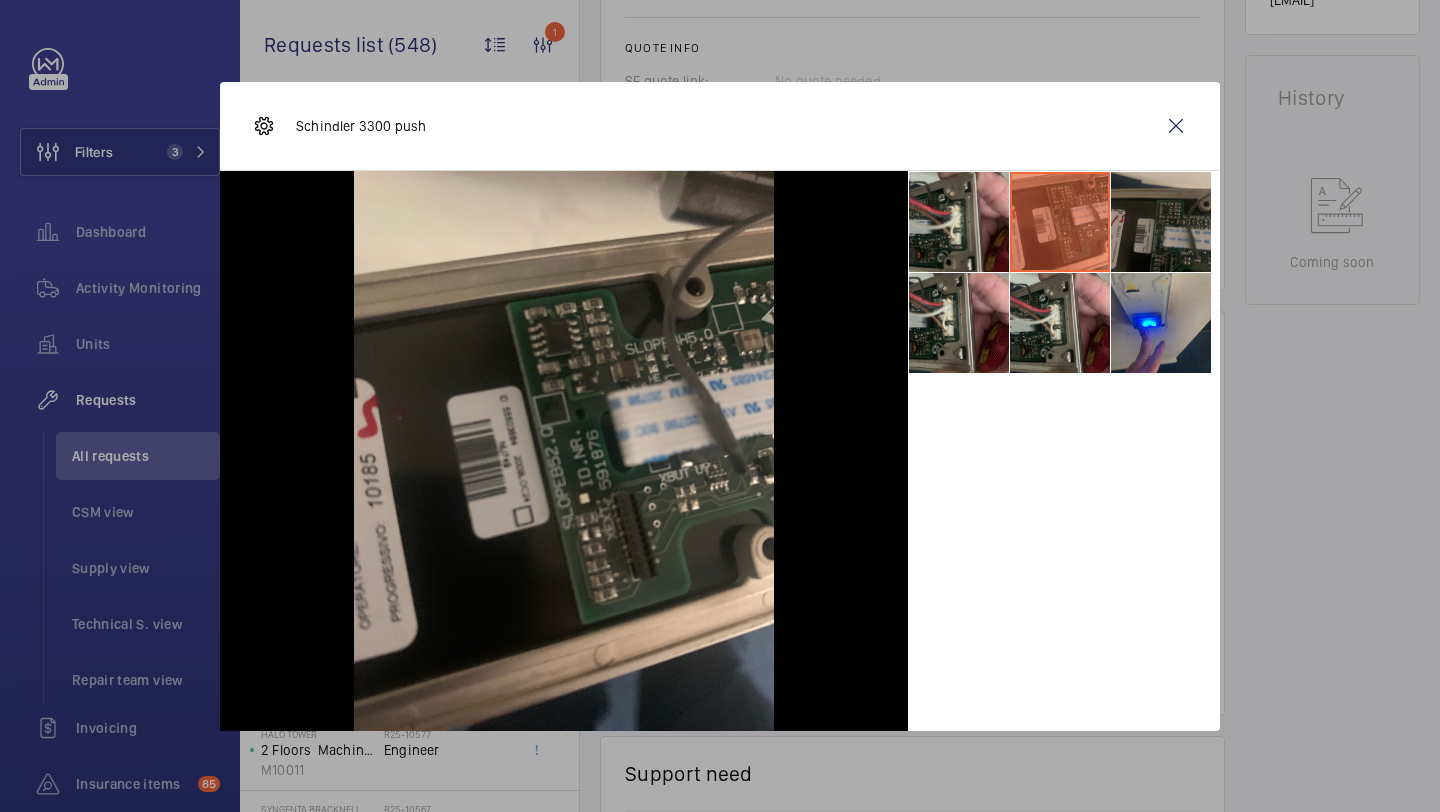 click at bounding box center (1161, 222) 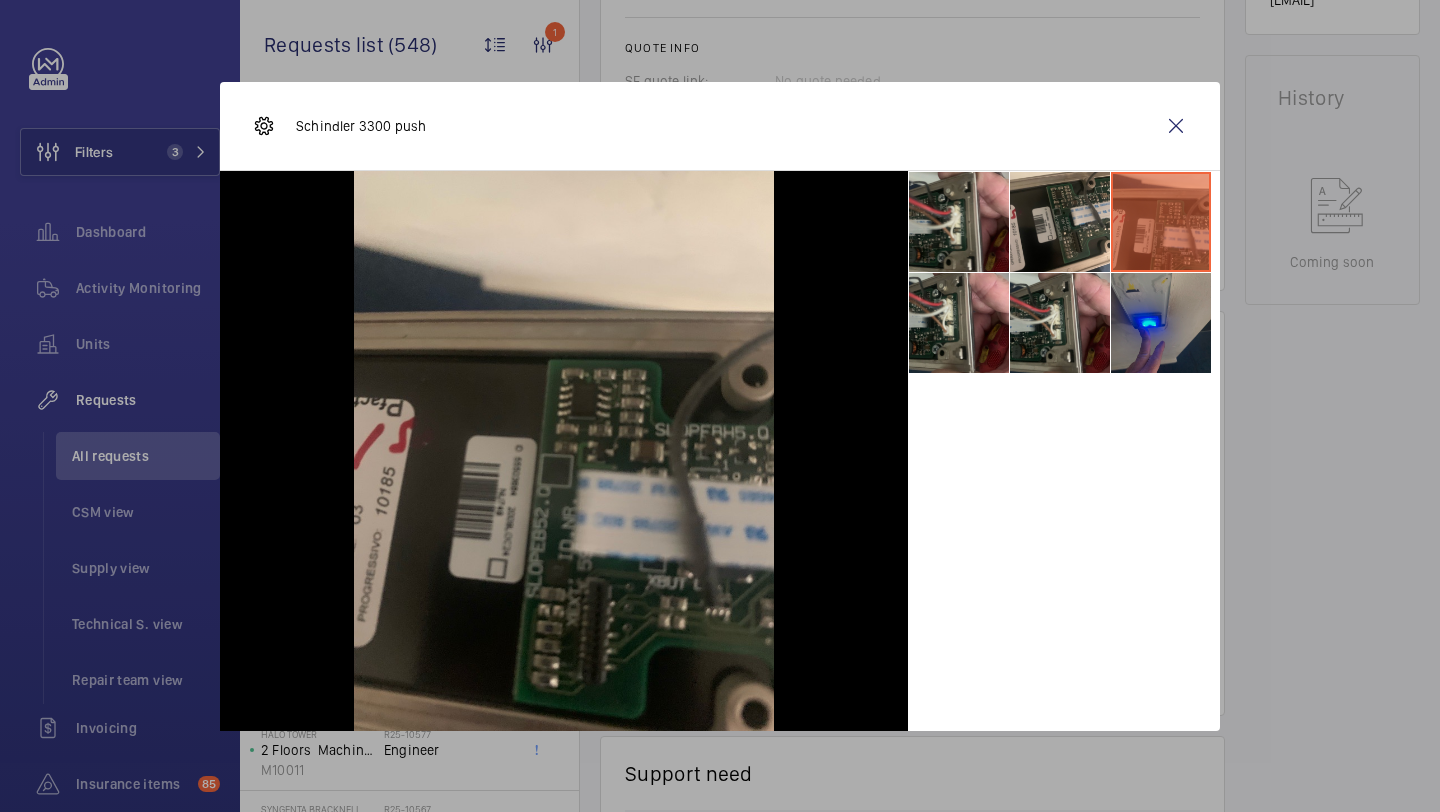 click at bounding box center (1161, 323) 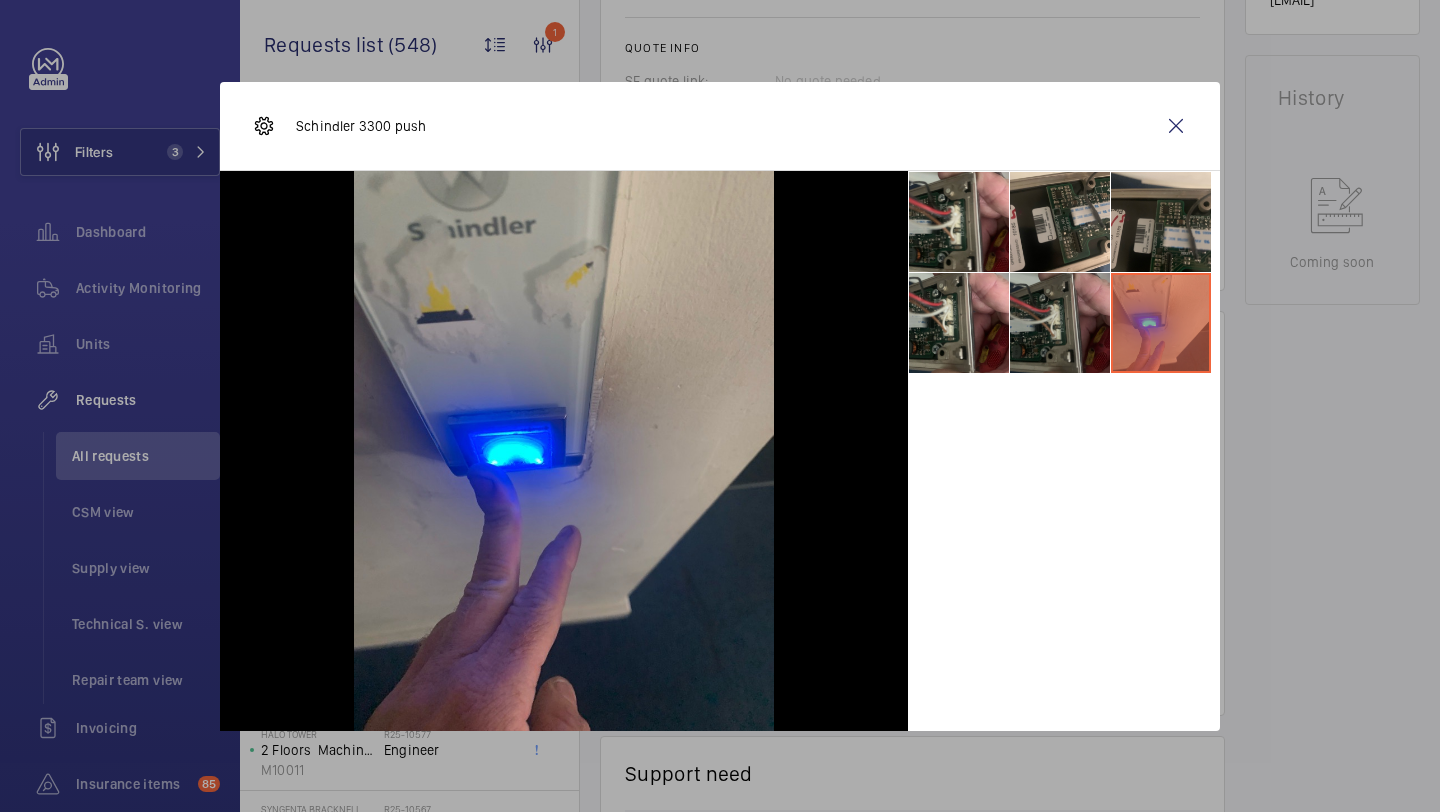 click at bounding box center (1060, 323) 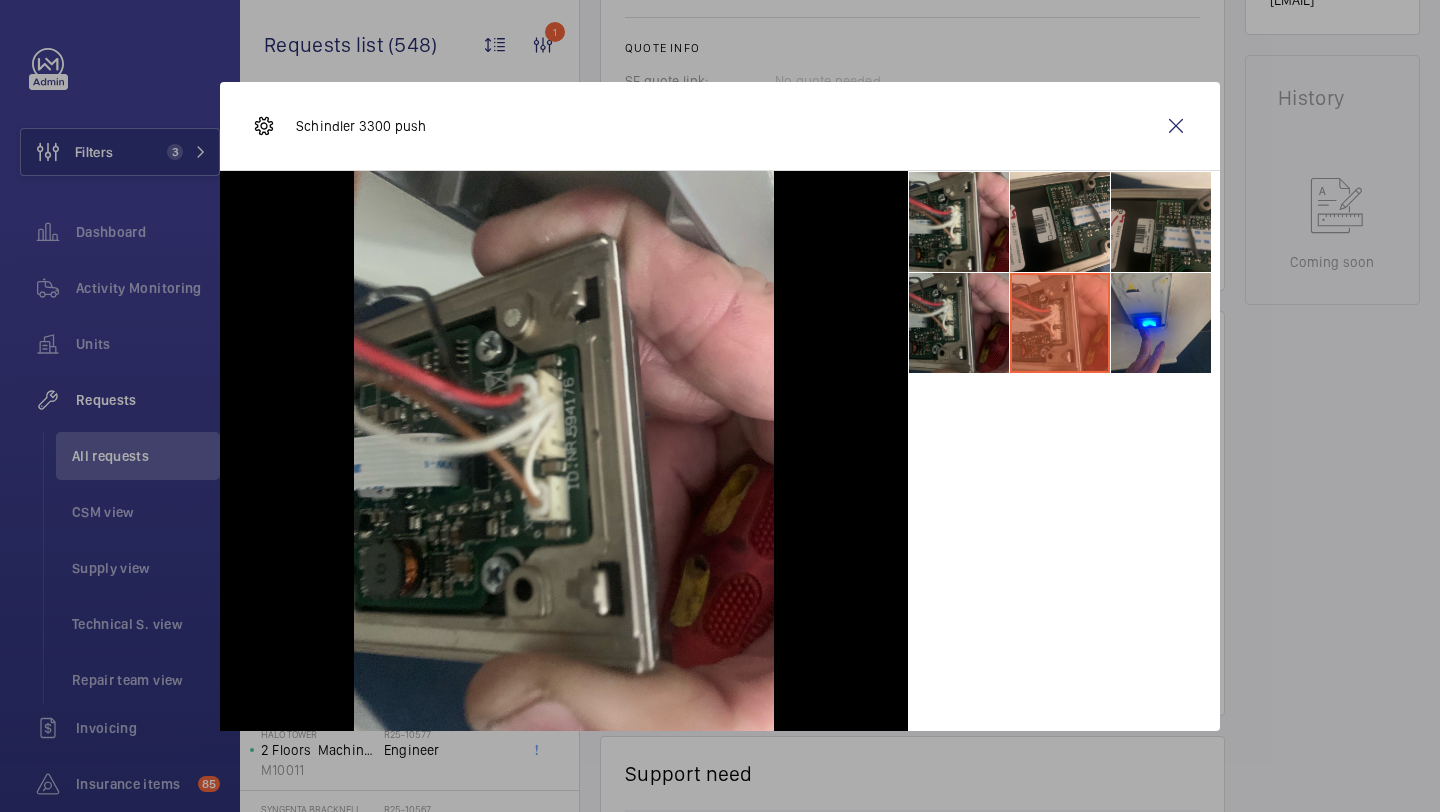click at bounding box center (959, 323) 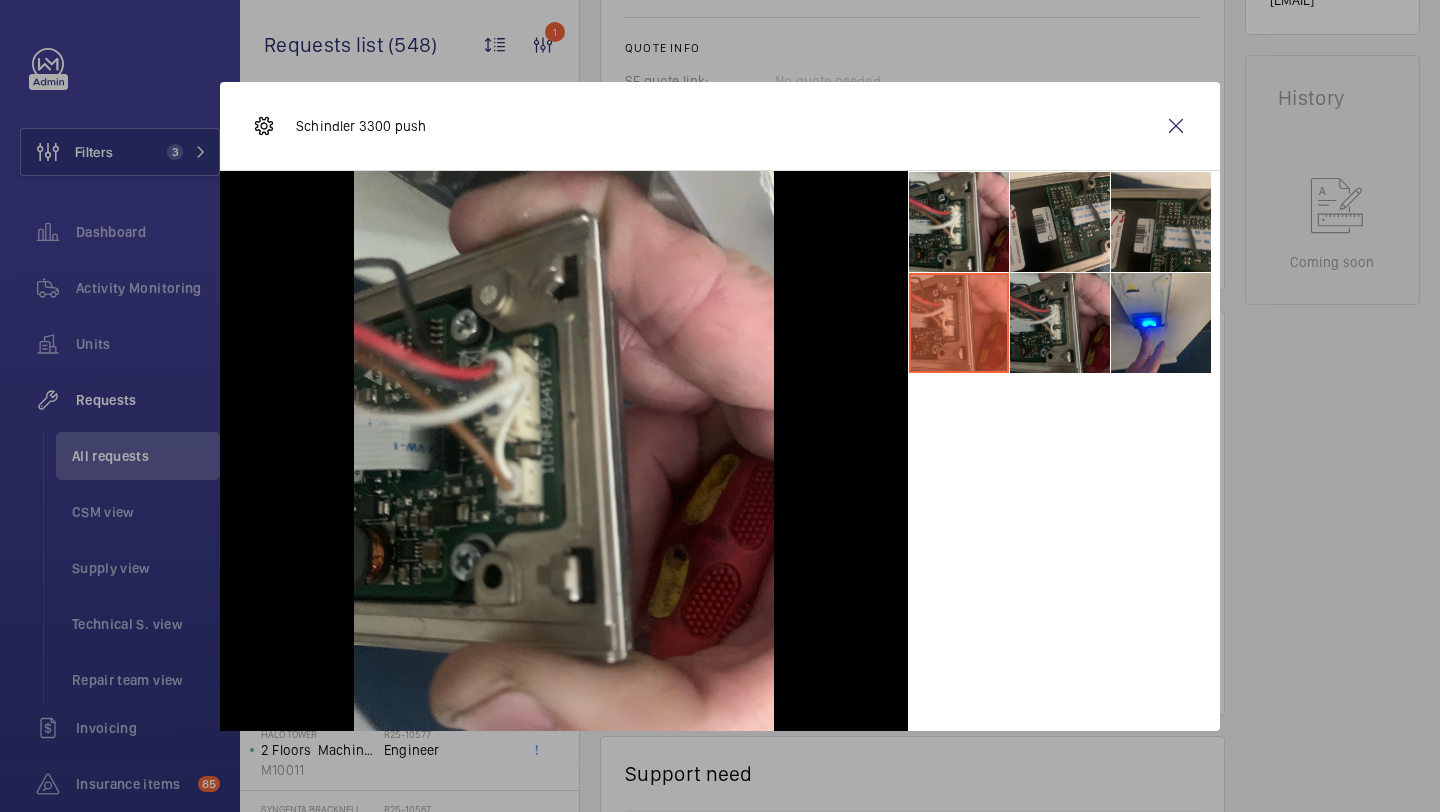 click at bounding box center [1060, 323] 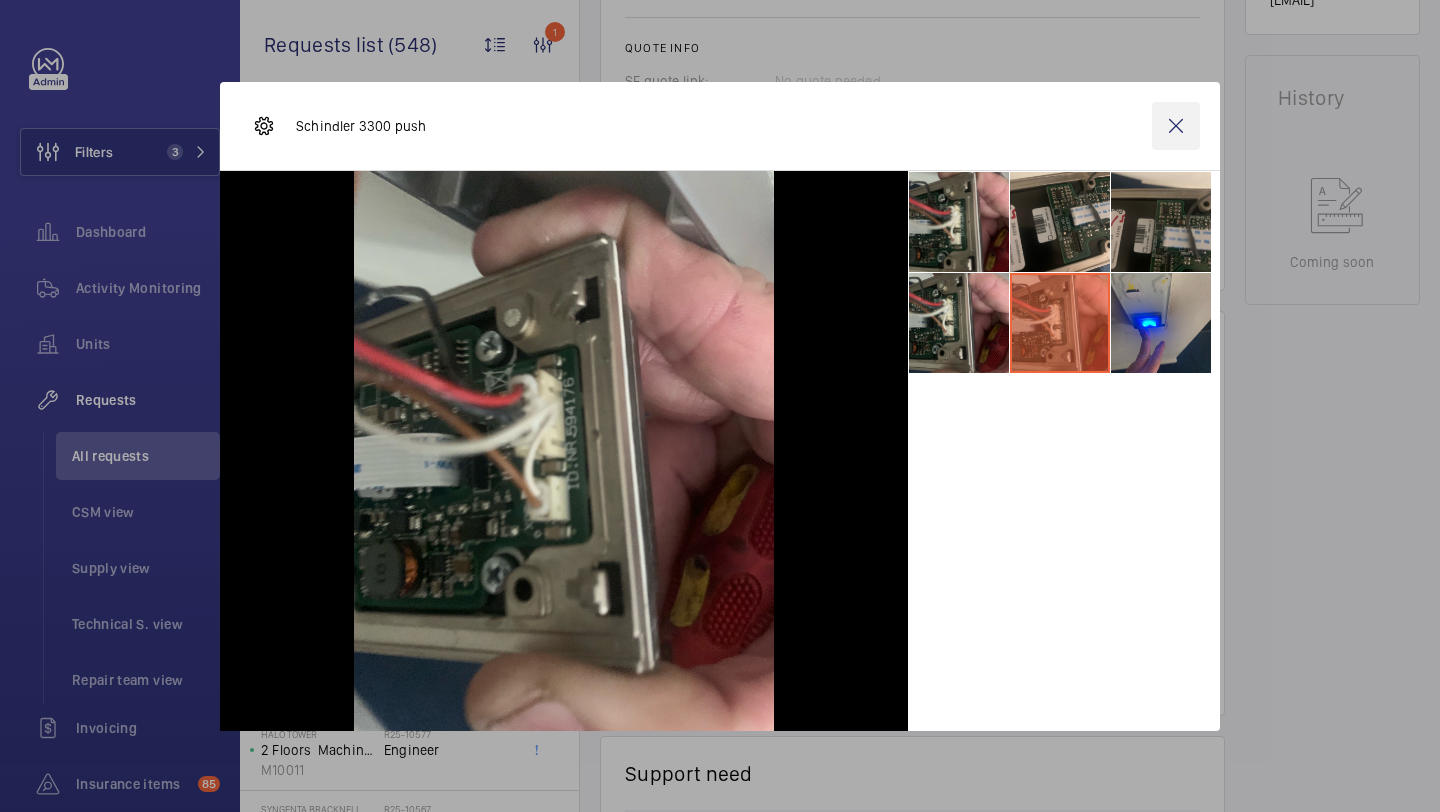 click at bounding box center (1176, 126) 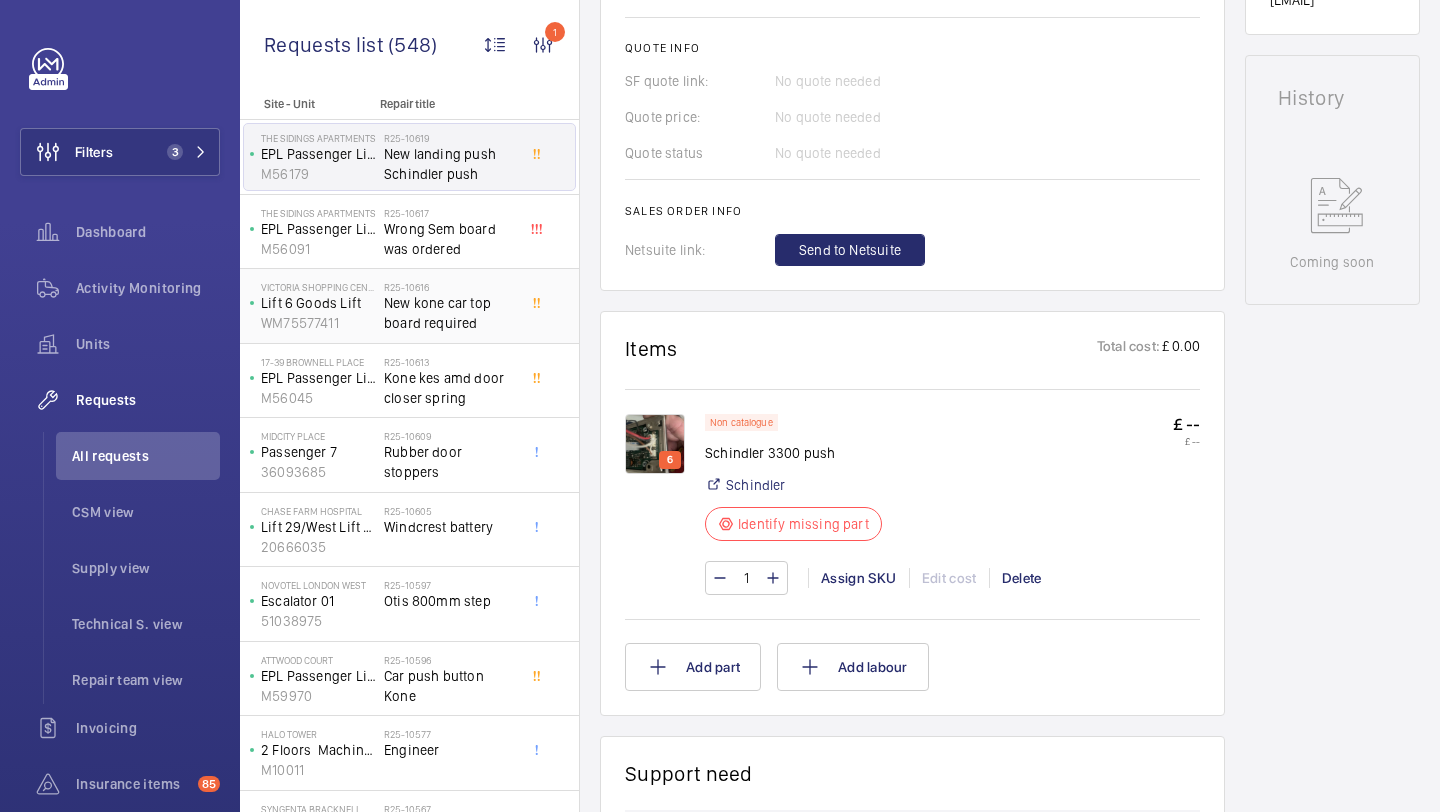 click on "New kone car top board required" 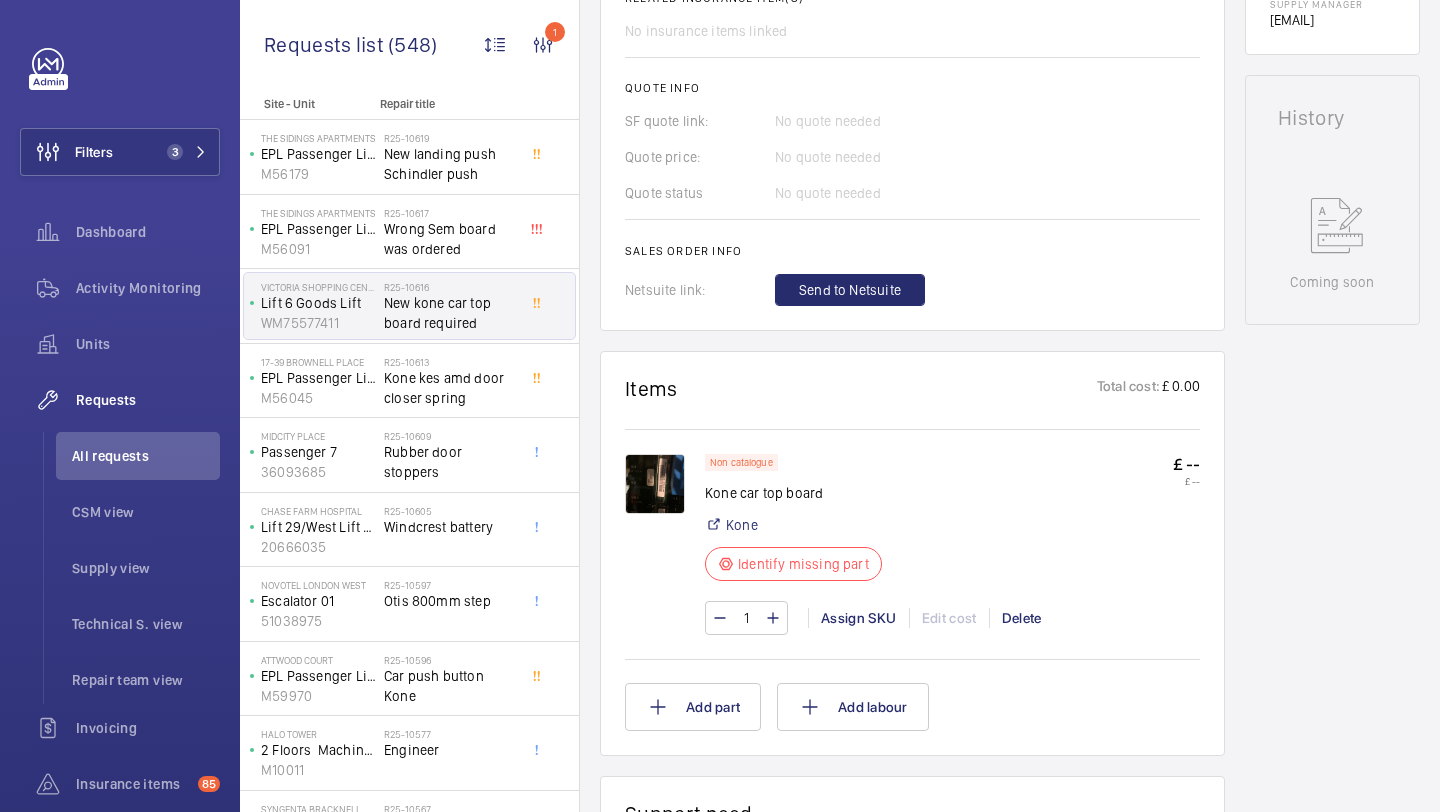 scroll, scrollTop: 827, scrollLeft: 0, axis: vertical 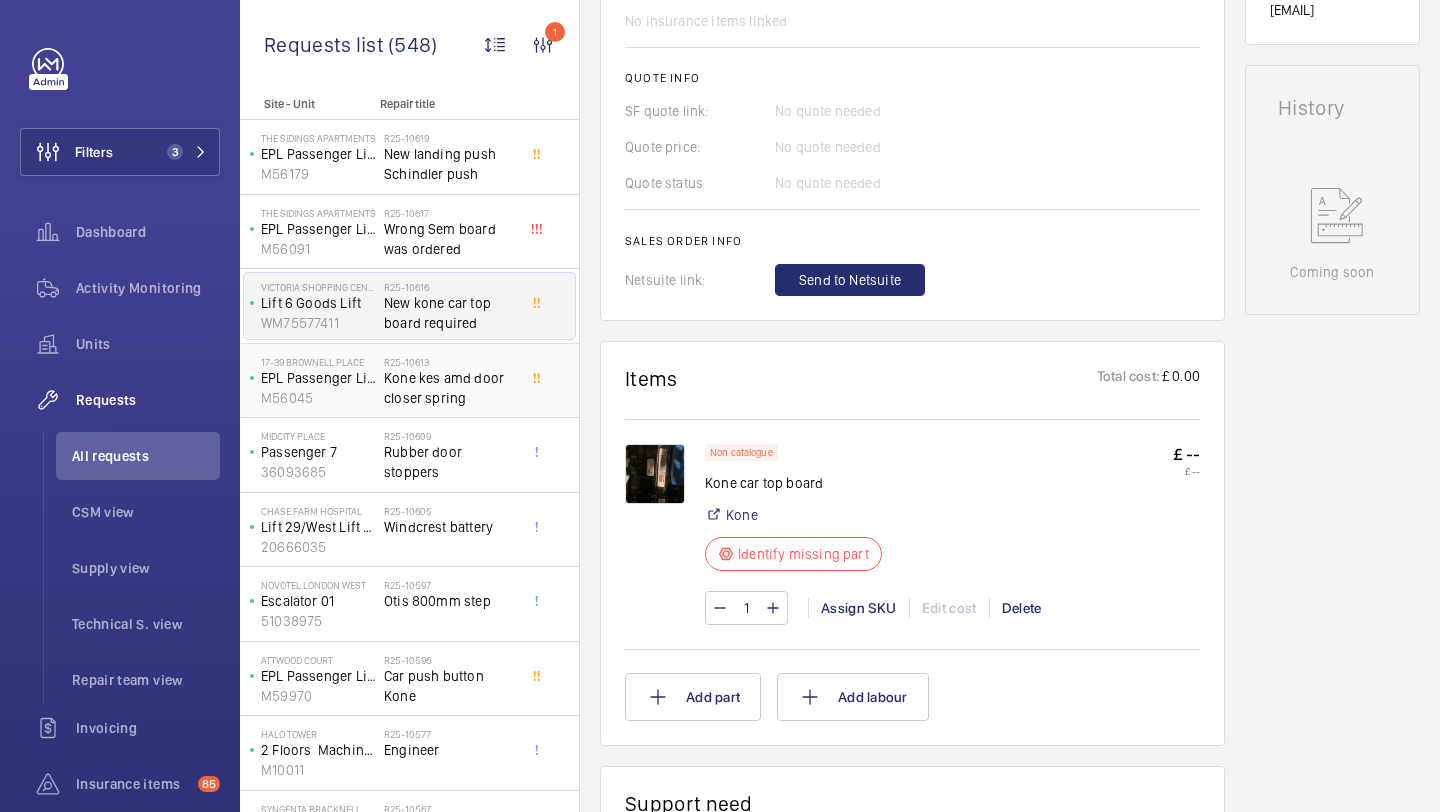 click on "Kone kes amd door closer spring" 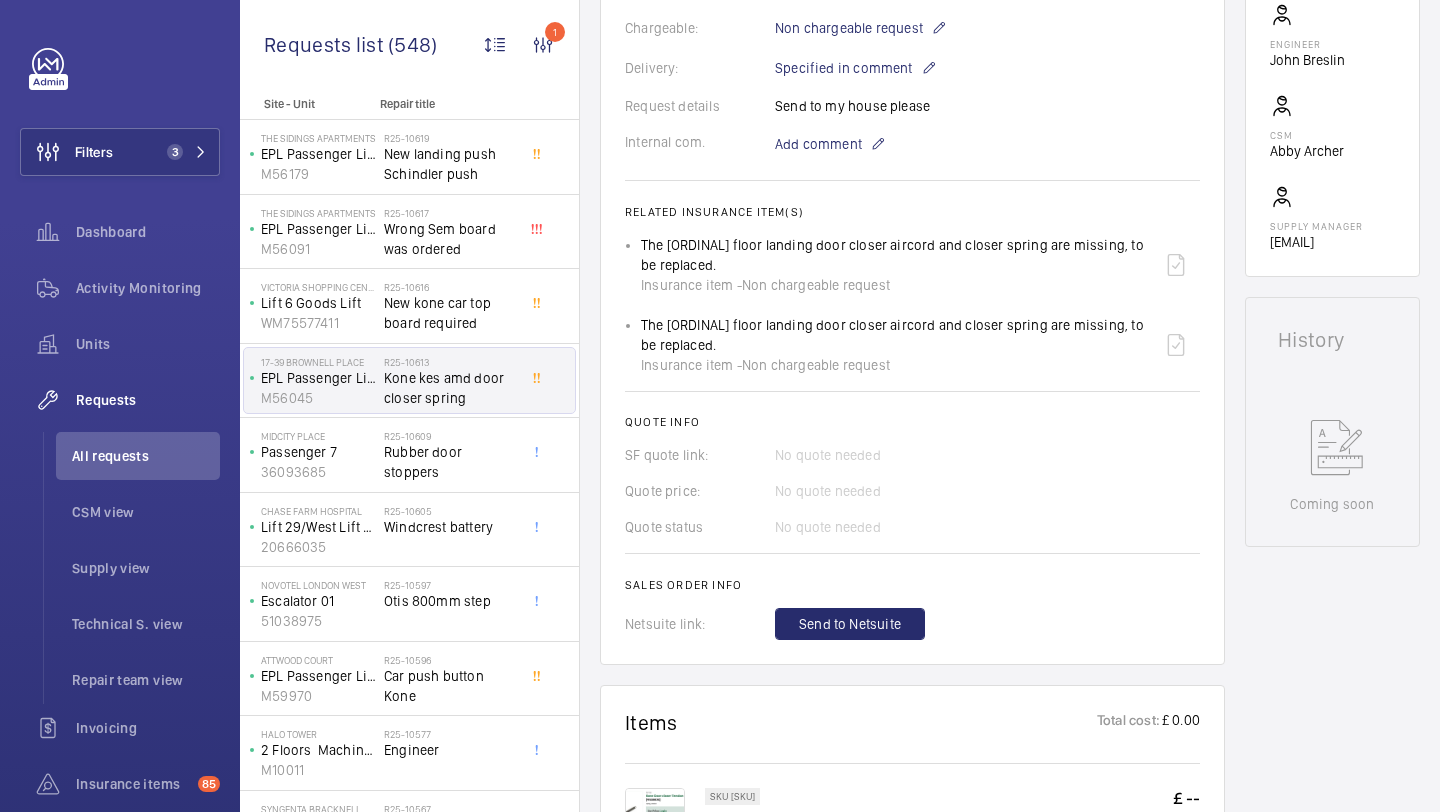 scroll, scrollTop: 1214, scrollLeft: 0, axis: vertical 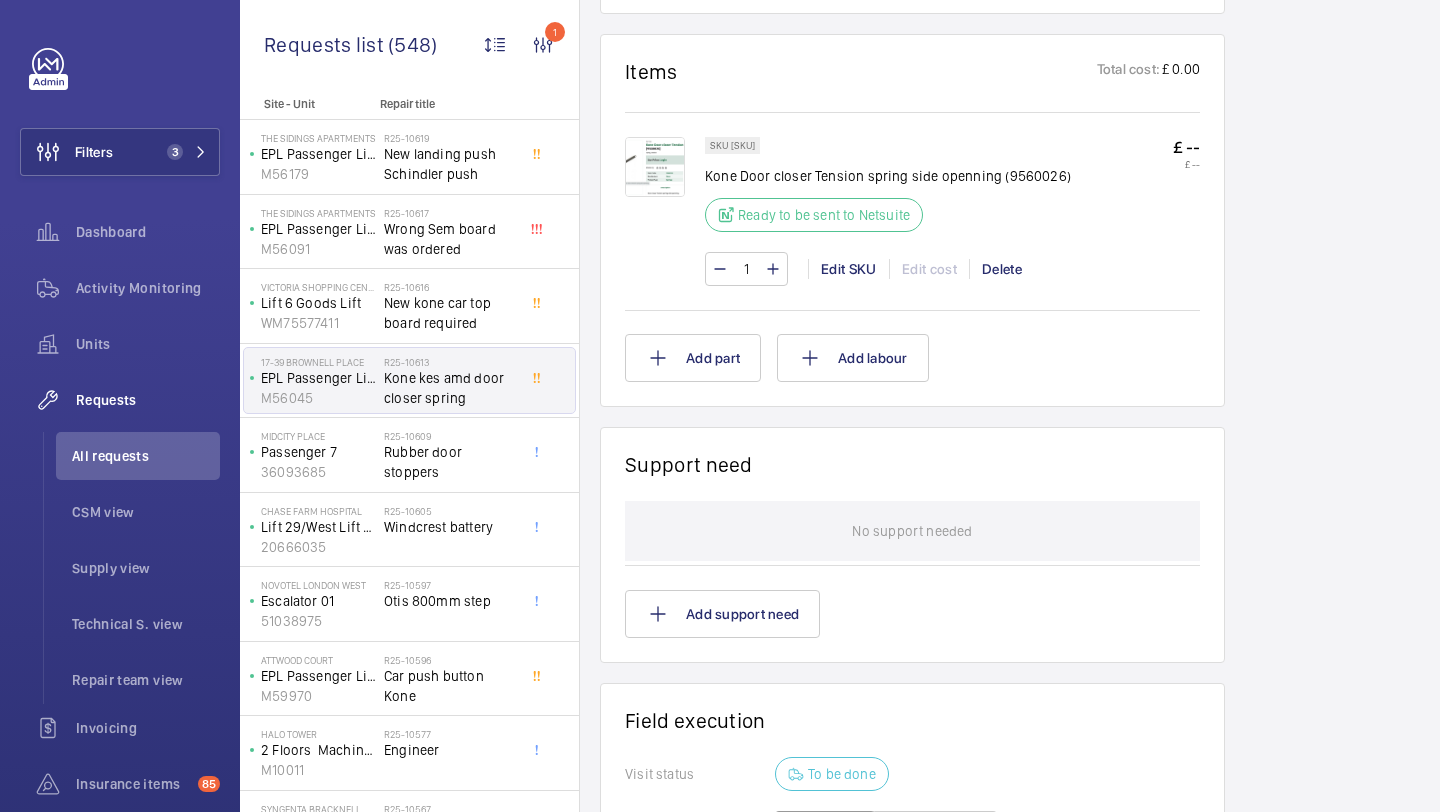 click 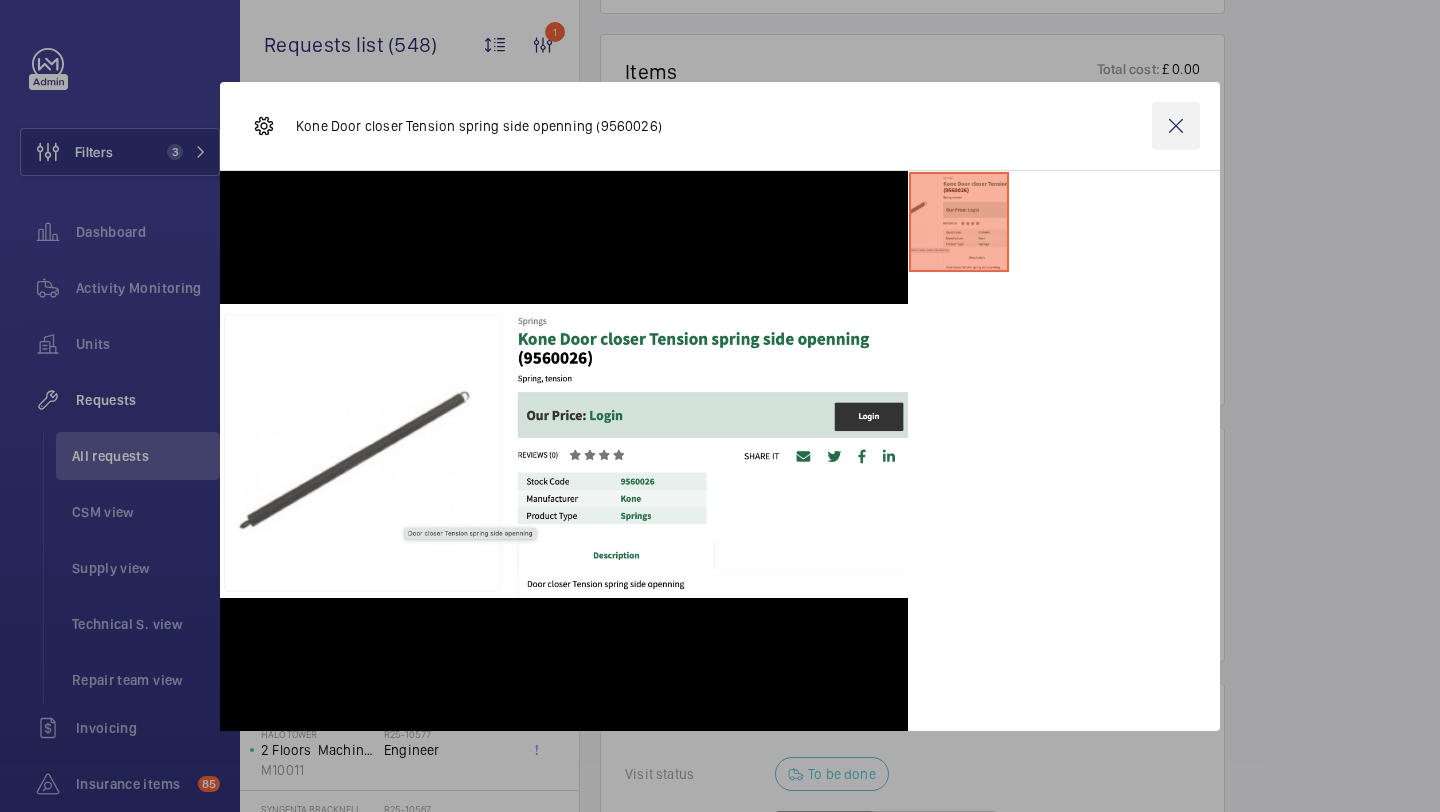 click at bounding box center (1176, 126) 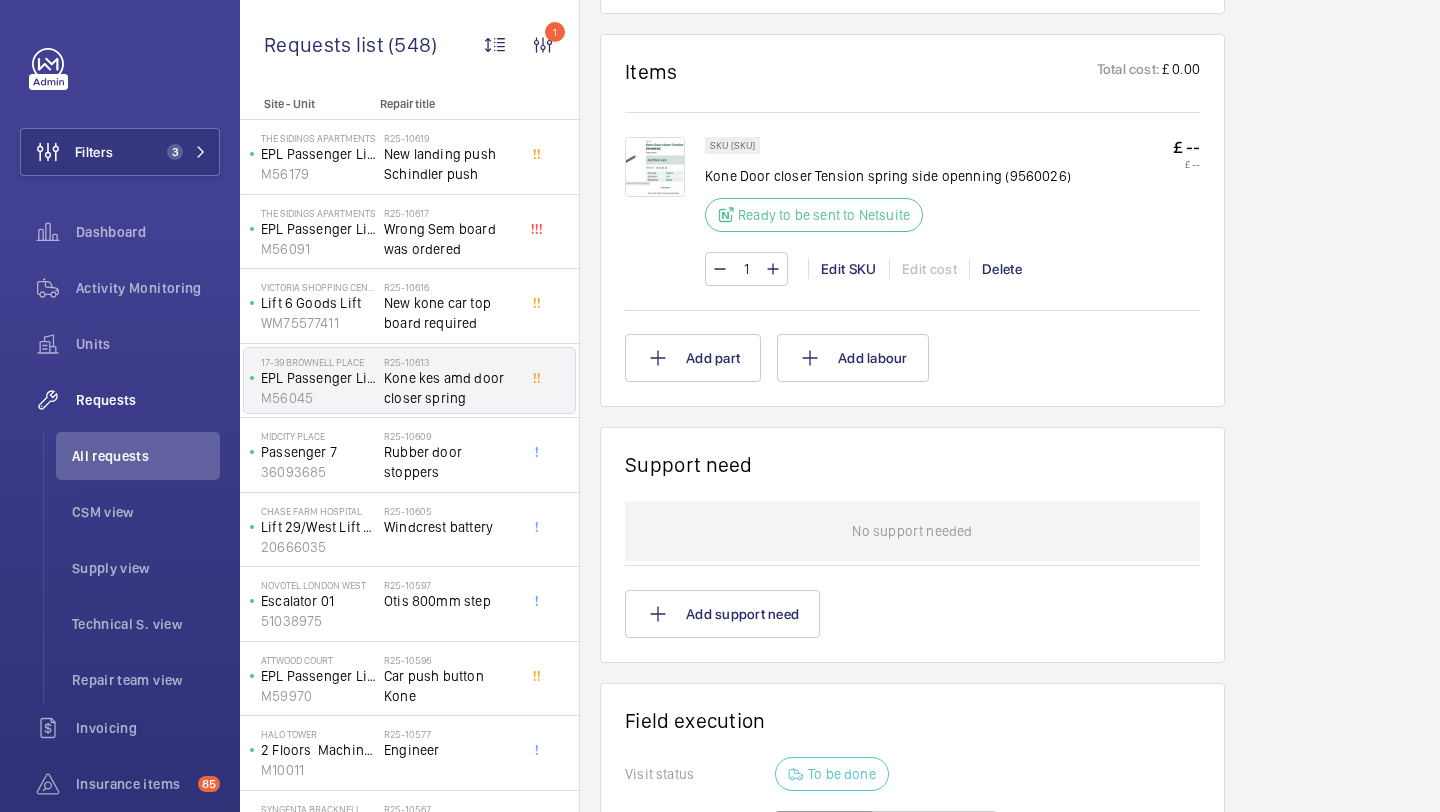 scroll, scrollTop: 731, scrollLeft: 0, axis: vertical 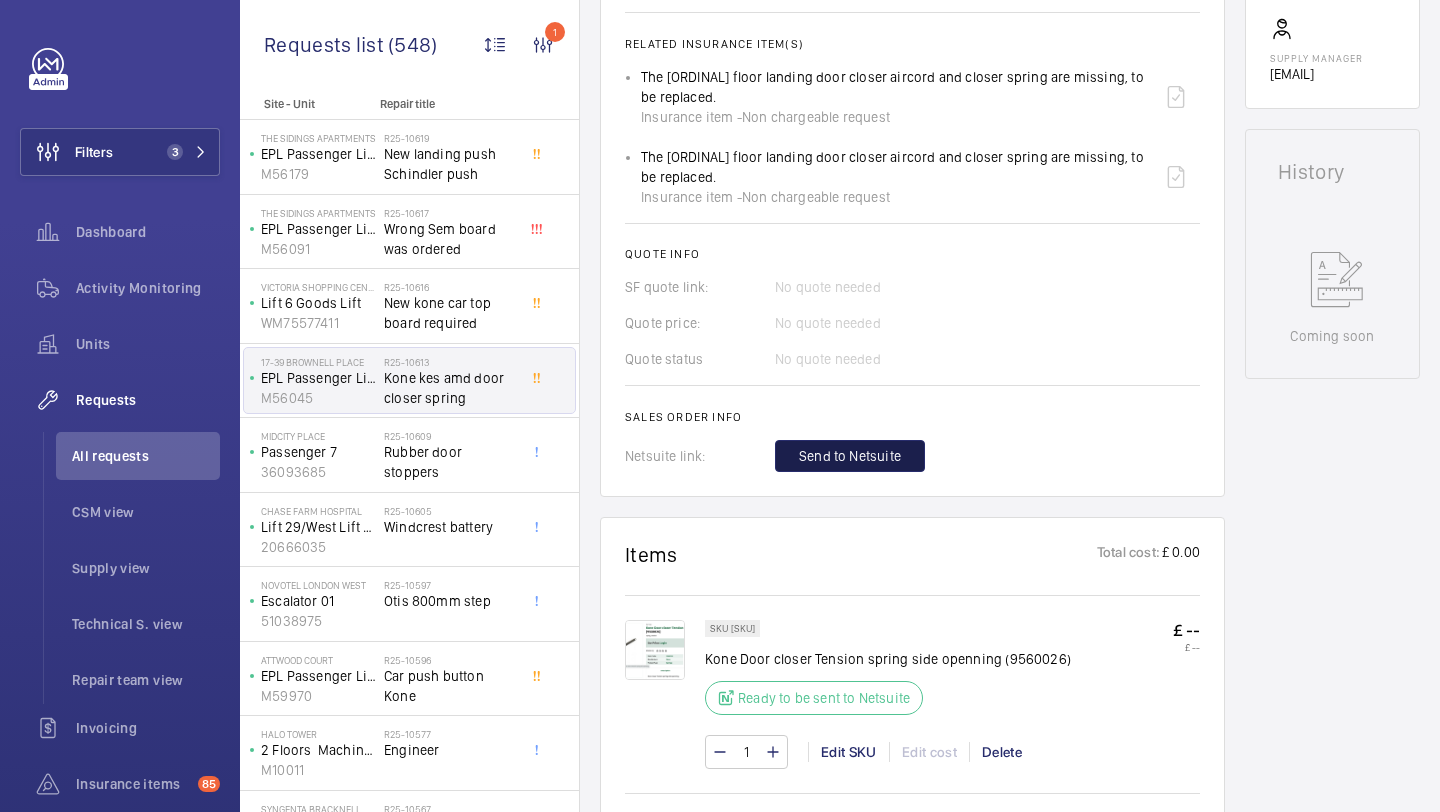 click on "Send to Netsuite" 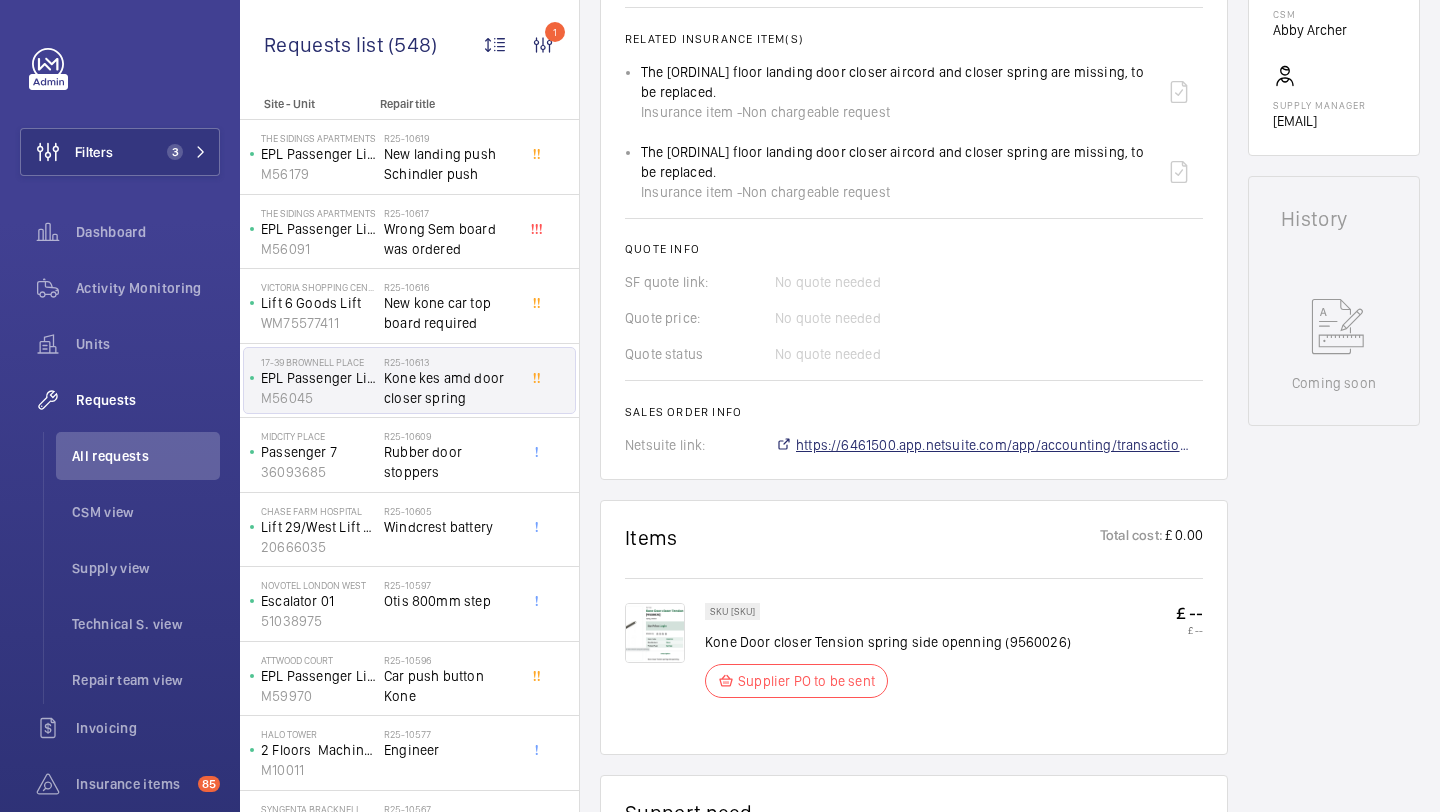 scroll, scrollTop: 756, scrollLeft: 0, axis: vertical 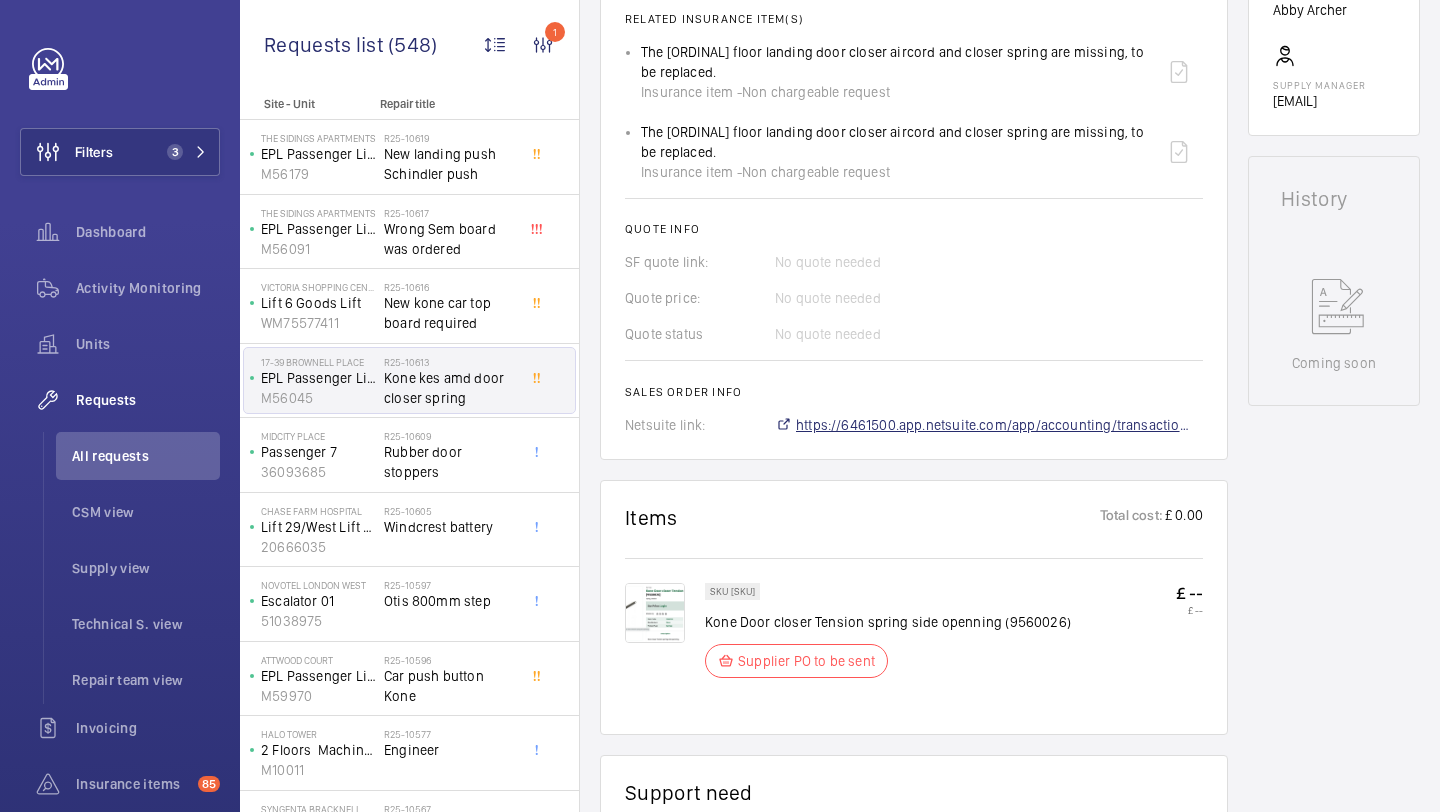 click on "https://6461500.app.netsuite.com/app/accounting/transactions/salesord.nl?id=2883163" 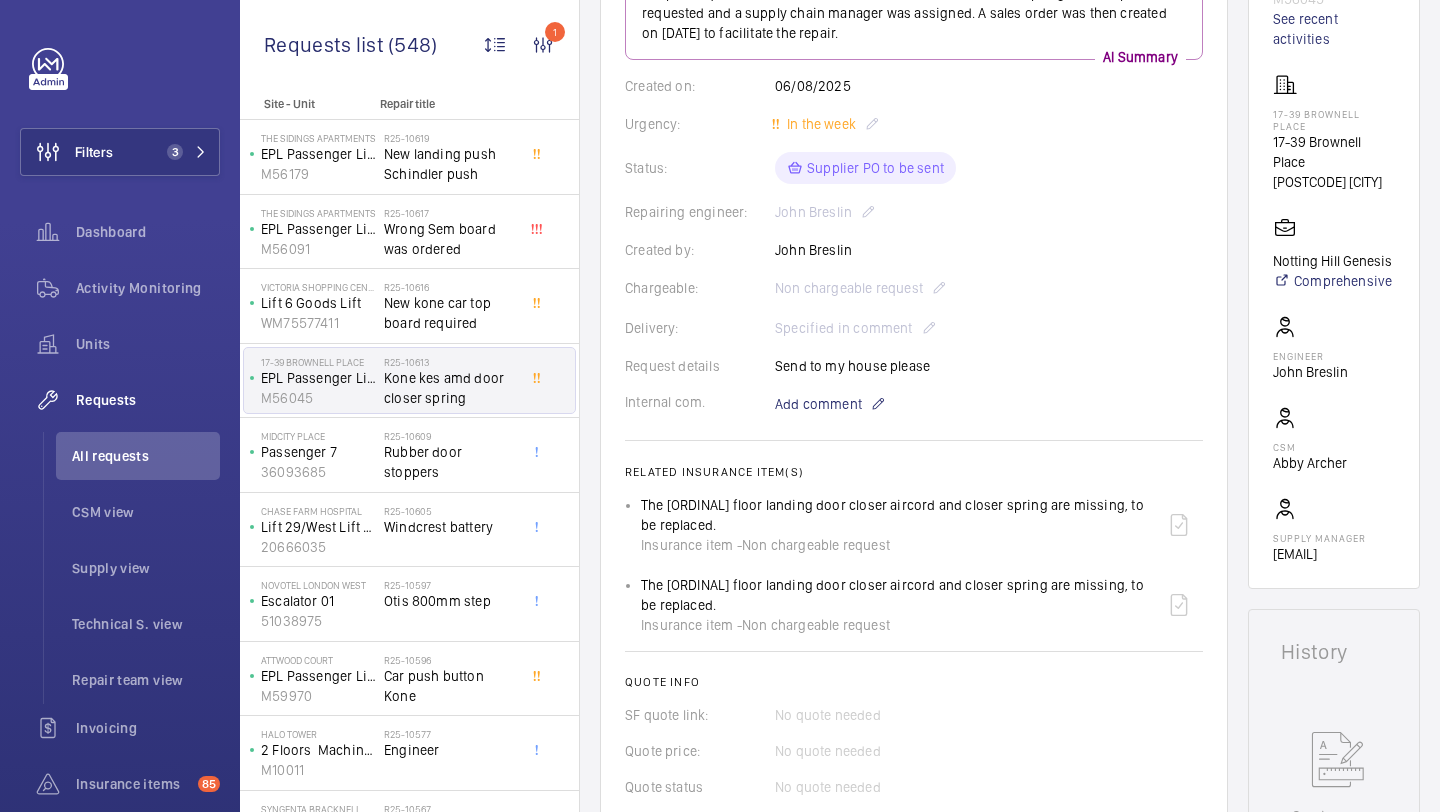 scroll, scrollTop: 0, scrollLeft: 0, axis: both 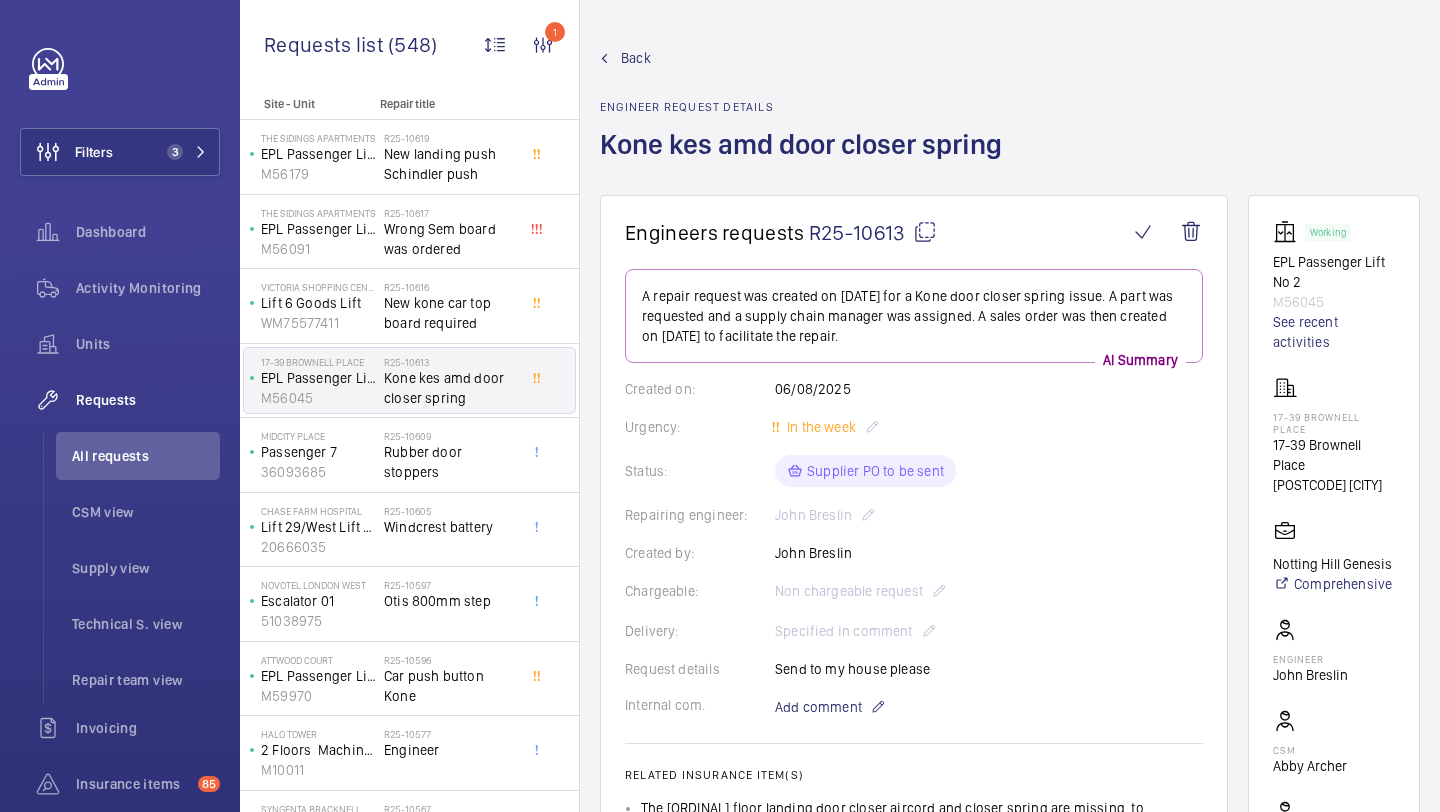 click on "17-39 Brownell Place" 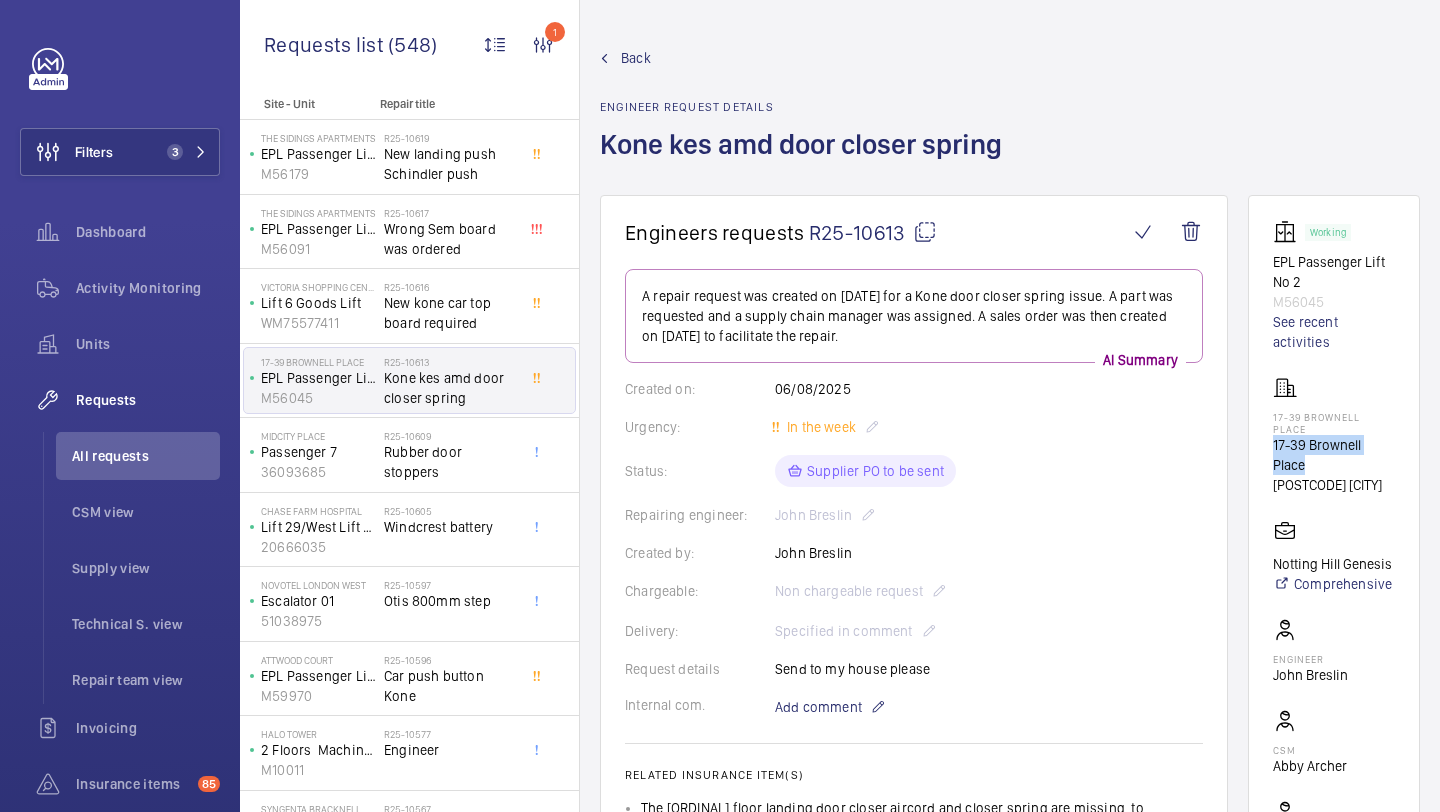 drag, startPoint x: 1307, startPoint y: 468, endPoint x: 1271, endPoint y: 445, distance: 42.72002 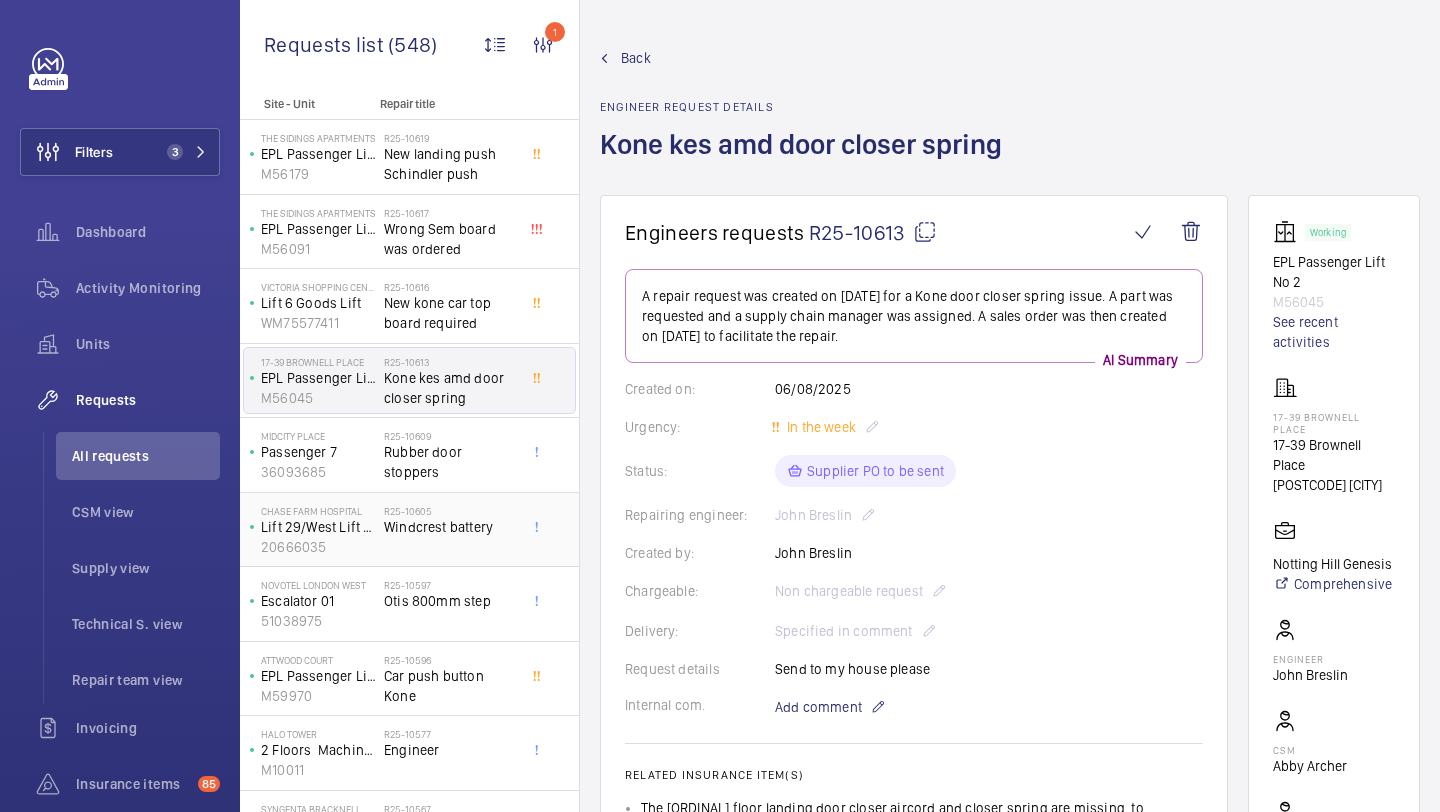 click on "R25-10605" 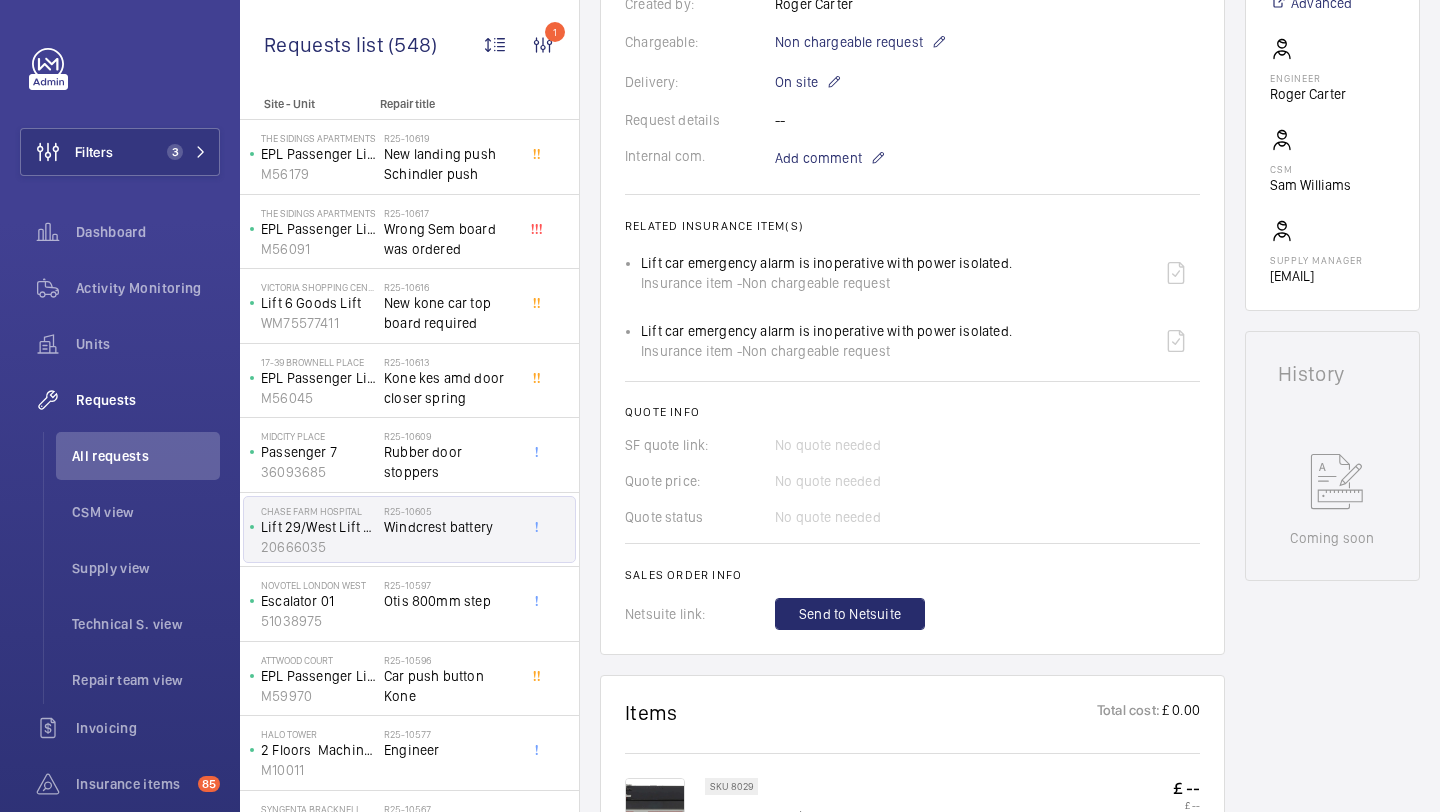 scroll, scrollTop: 613, scrollLeft: 0, axis: vertical 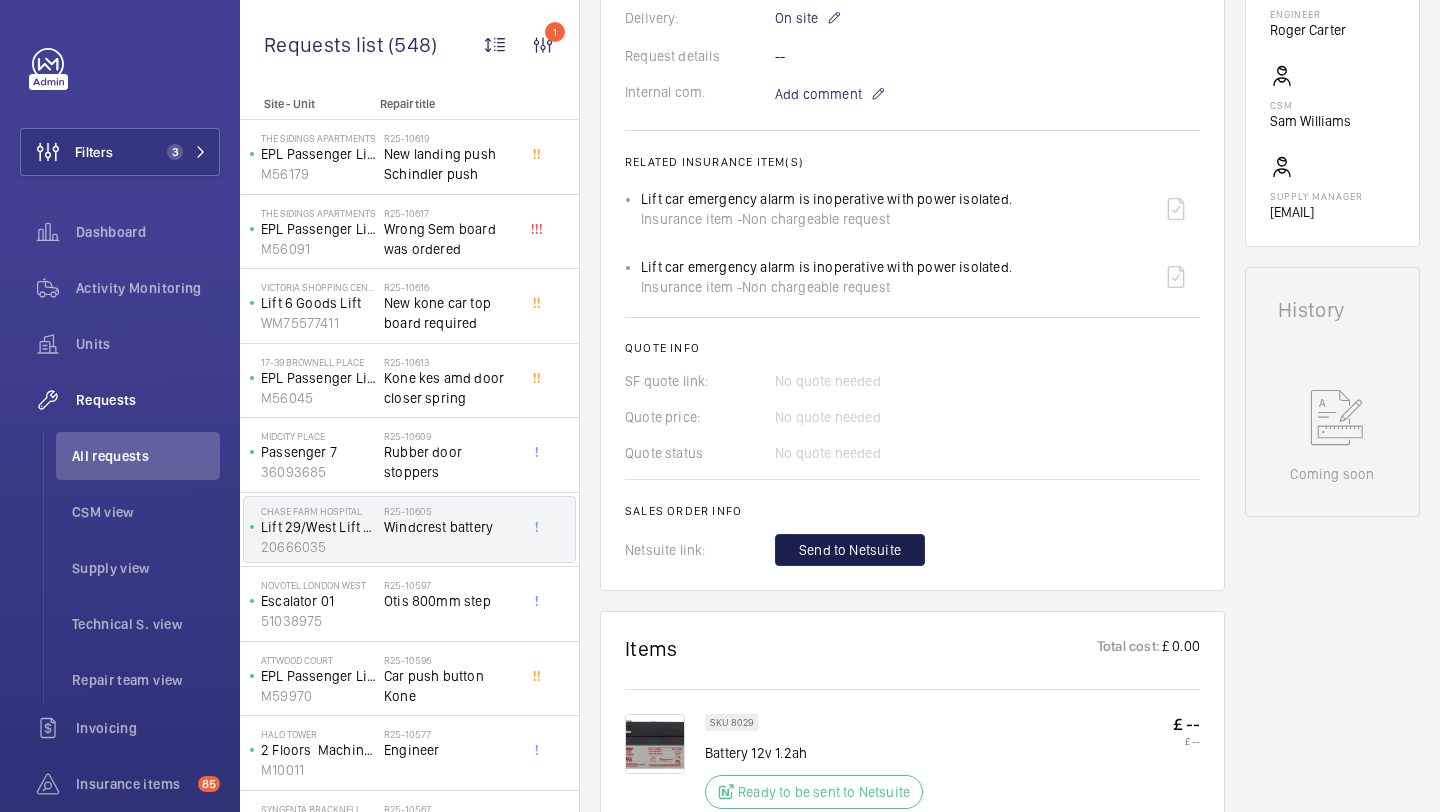 click on "Send to Netsuite" 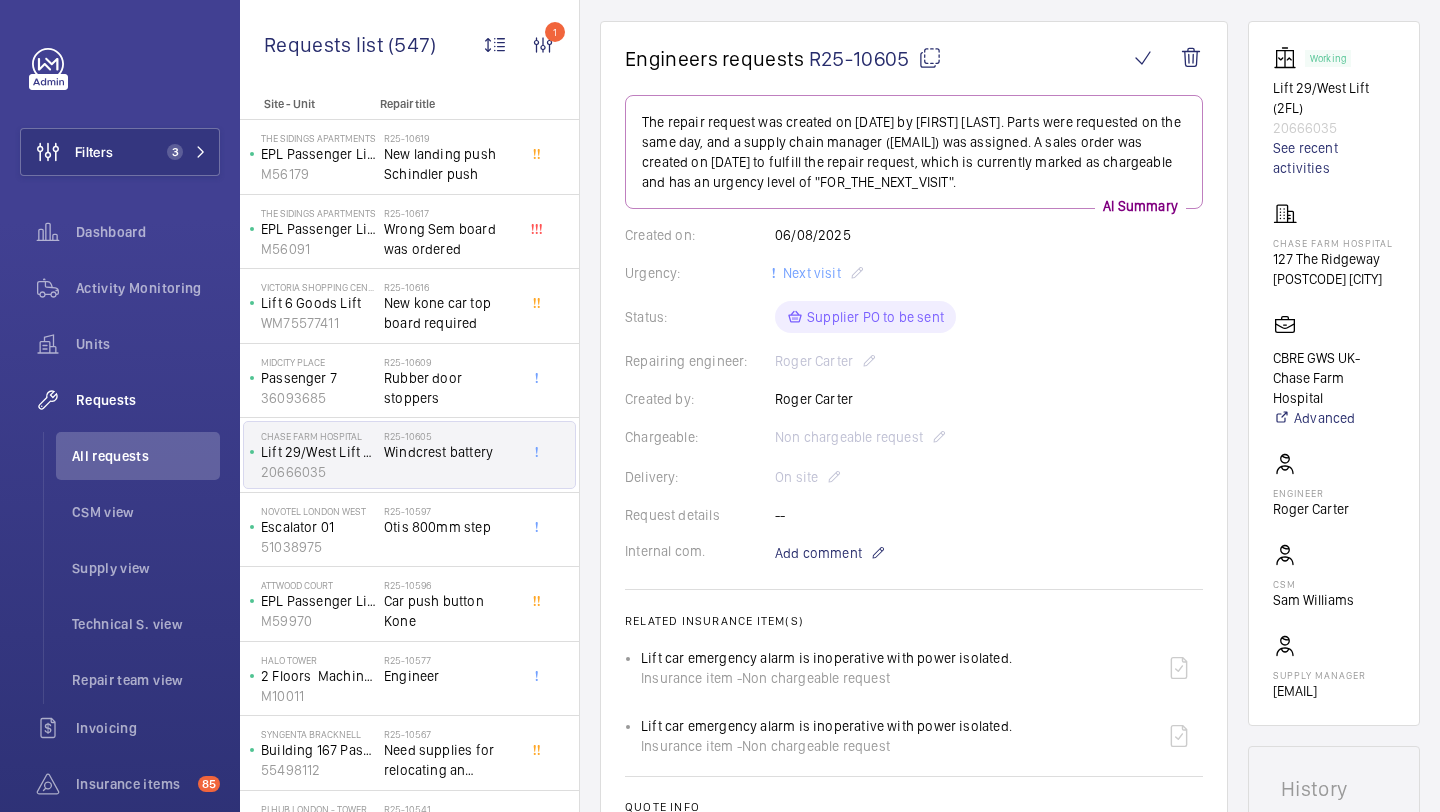 scroll, scrollTop: 734, scrollLeft: 0, axis: vertical 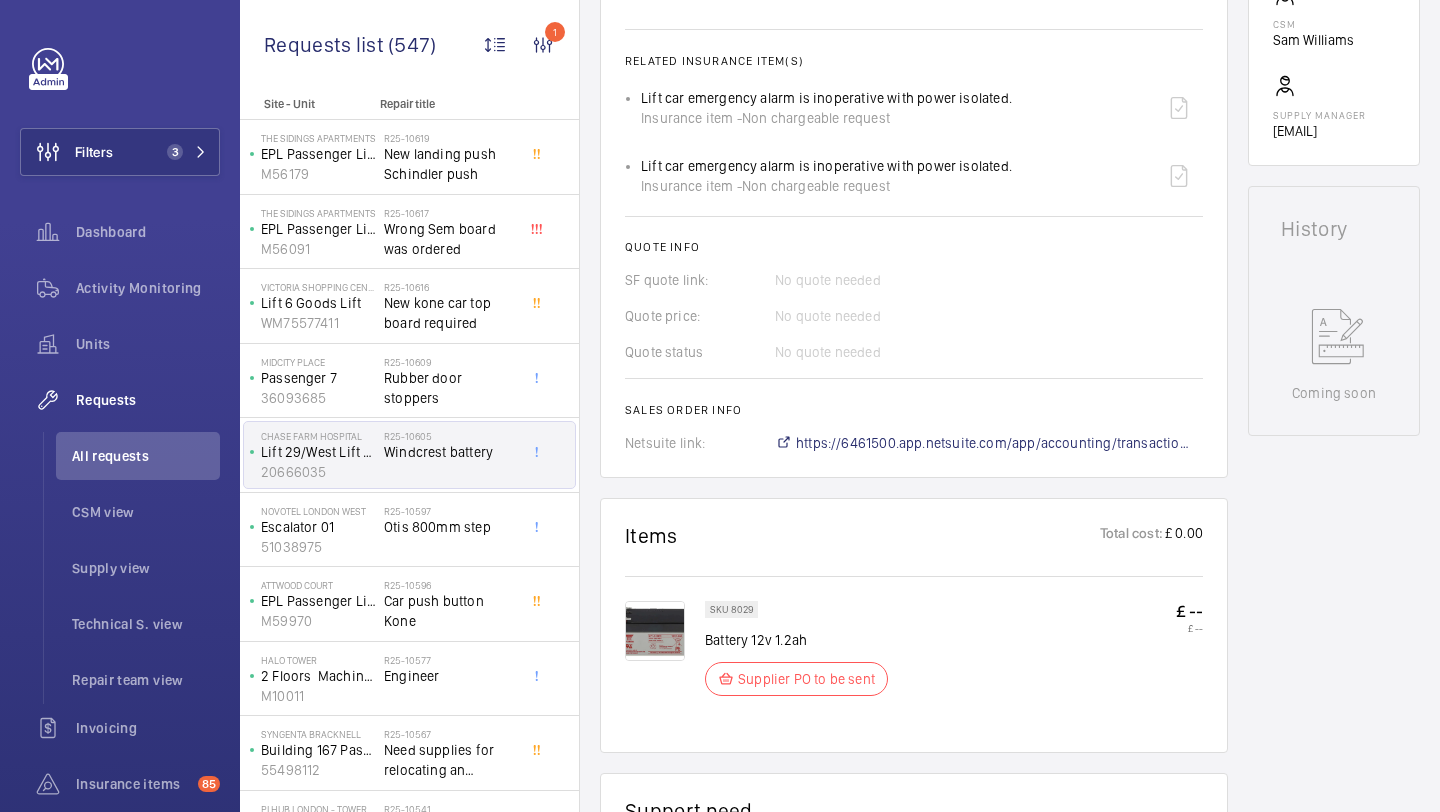 click on "Engineers requests  R25-10605   The repair request was created on 2025-08-06 by Roger Carter. Parts were requested on the same day, and a supply chain manager (connor@wemaintain.com) was assigned. A sales order was created on 2025-08-06 to fulfill the repair request, which is currently marked as chargeable and has an urgency level of "FOR_THE_NEXT_VISIT".  AI Summary Created on:  06/08/2025  Urgency: Next visit Status: Supplier PO to be sent Repairing engineer:  Roger Carter  Created by:  Roger Carter  Chargeable: Non chargeable request Delivery:  On site  Request details -- Internal com. Add comment Related insurance item(s)  Lift car emergency alarm is inoperative with power isolated.  Insurance item - Non chargeable request  Lift car emergency alarm is inoperative with power isolated.  Insurance item - Non chargeable request Quote info SF quote link: No quote needed Quote price: No quote needed Quote status No quote needed Sales order info Netsuite link:" 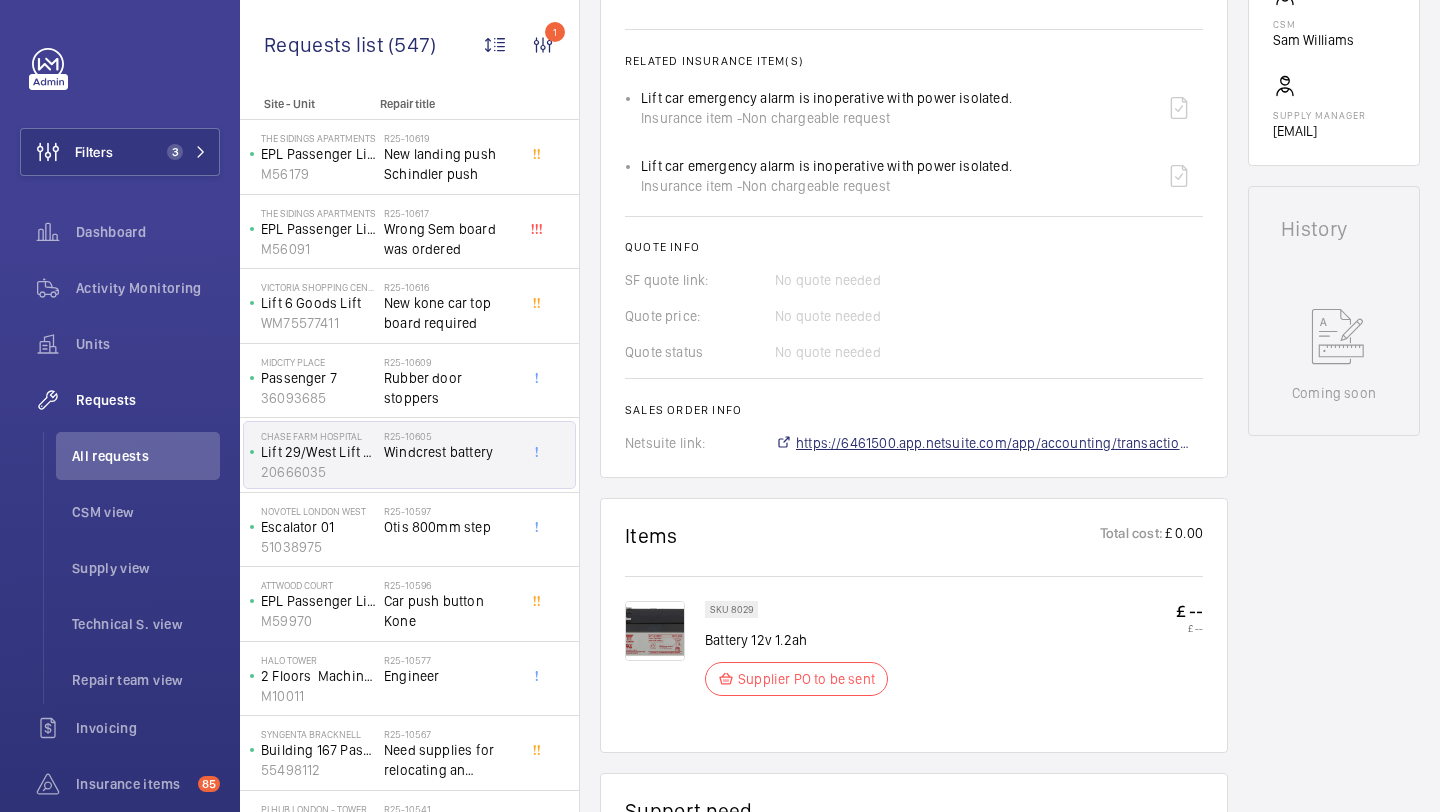 click on "https://6461500.app.netsuite.com/app/accounting/transactions/salesord.nl?id=2883164" 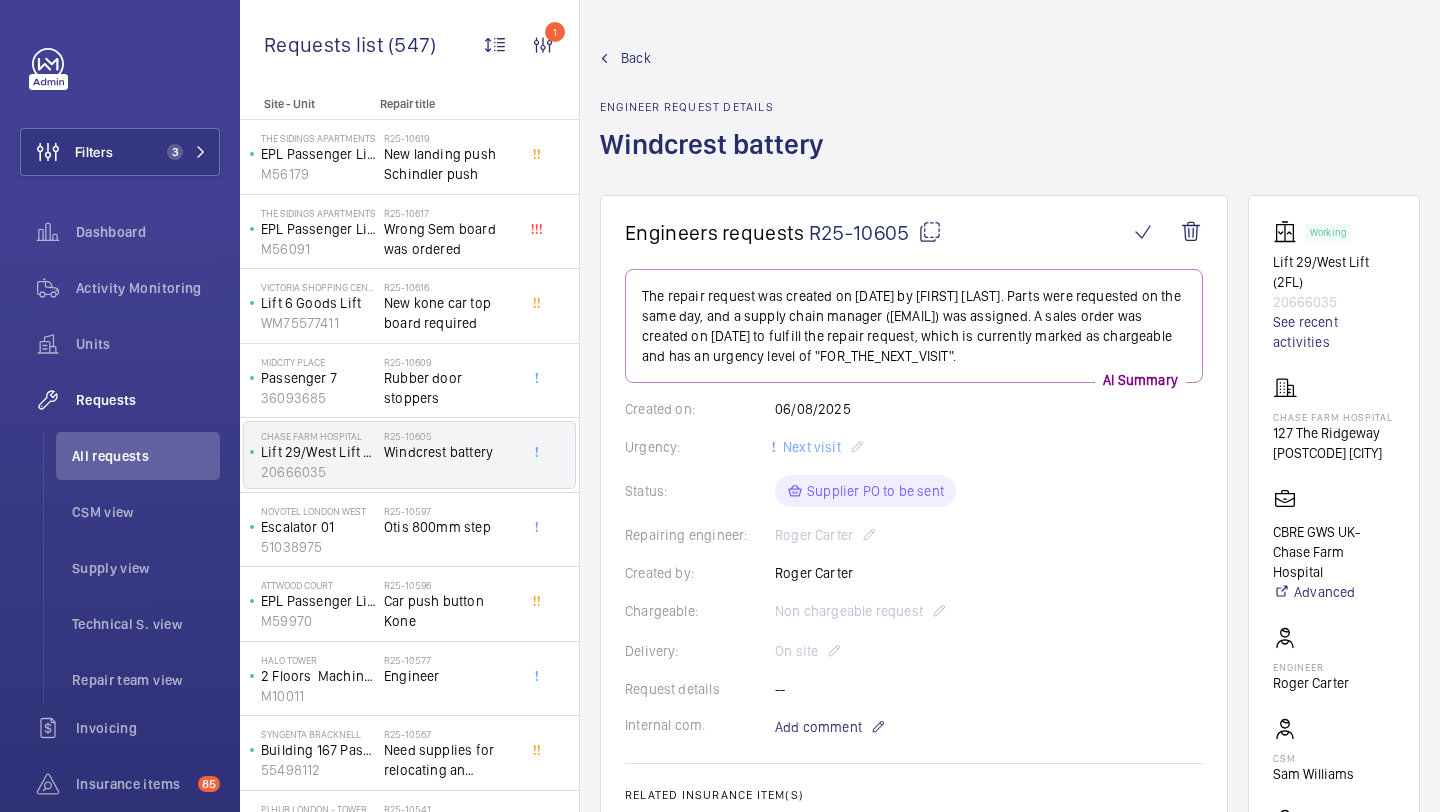 scroll, scrollTop: 1, scrollLeft: 0, axis: vertical 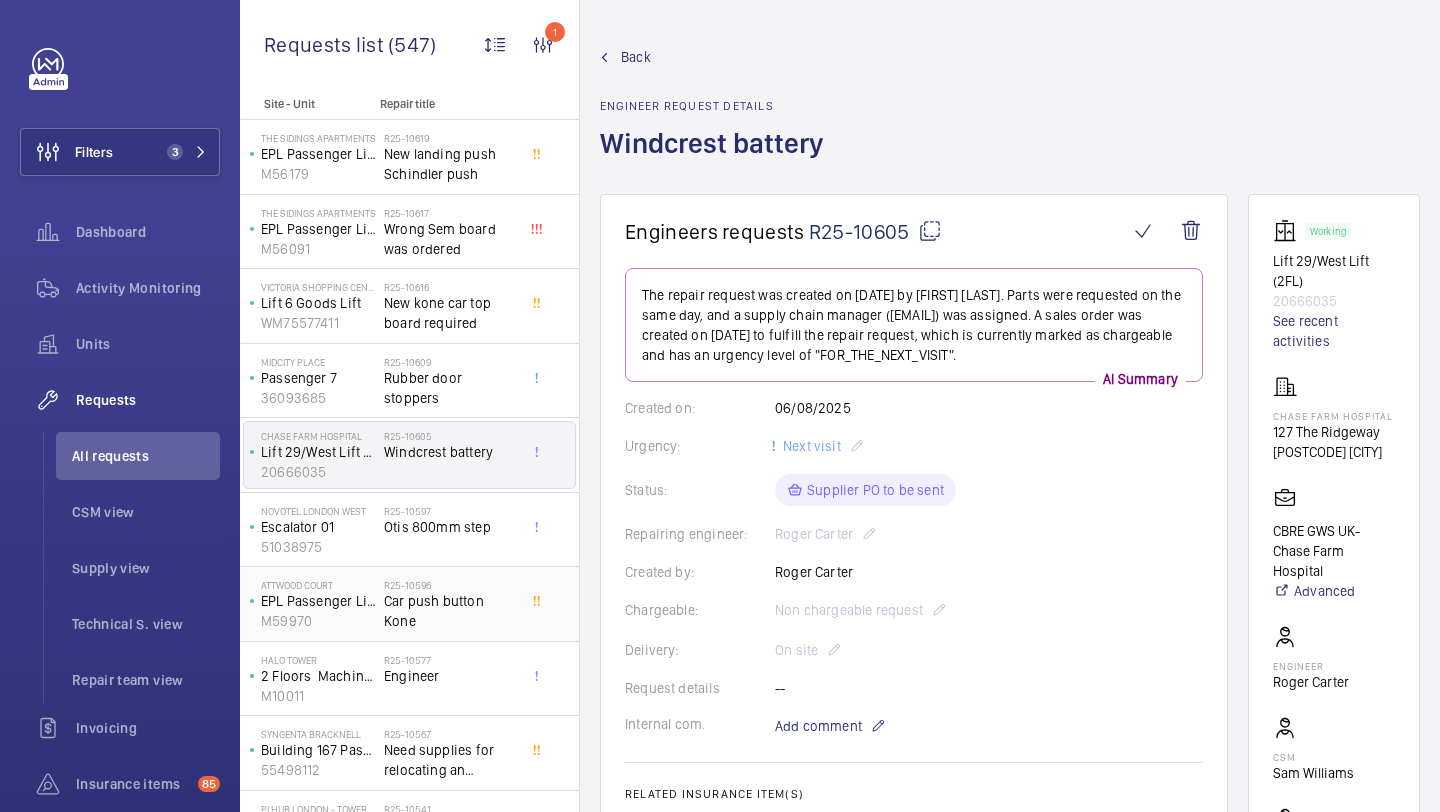 click on "Car push button Kone" 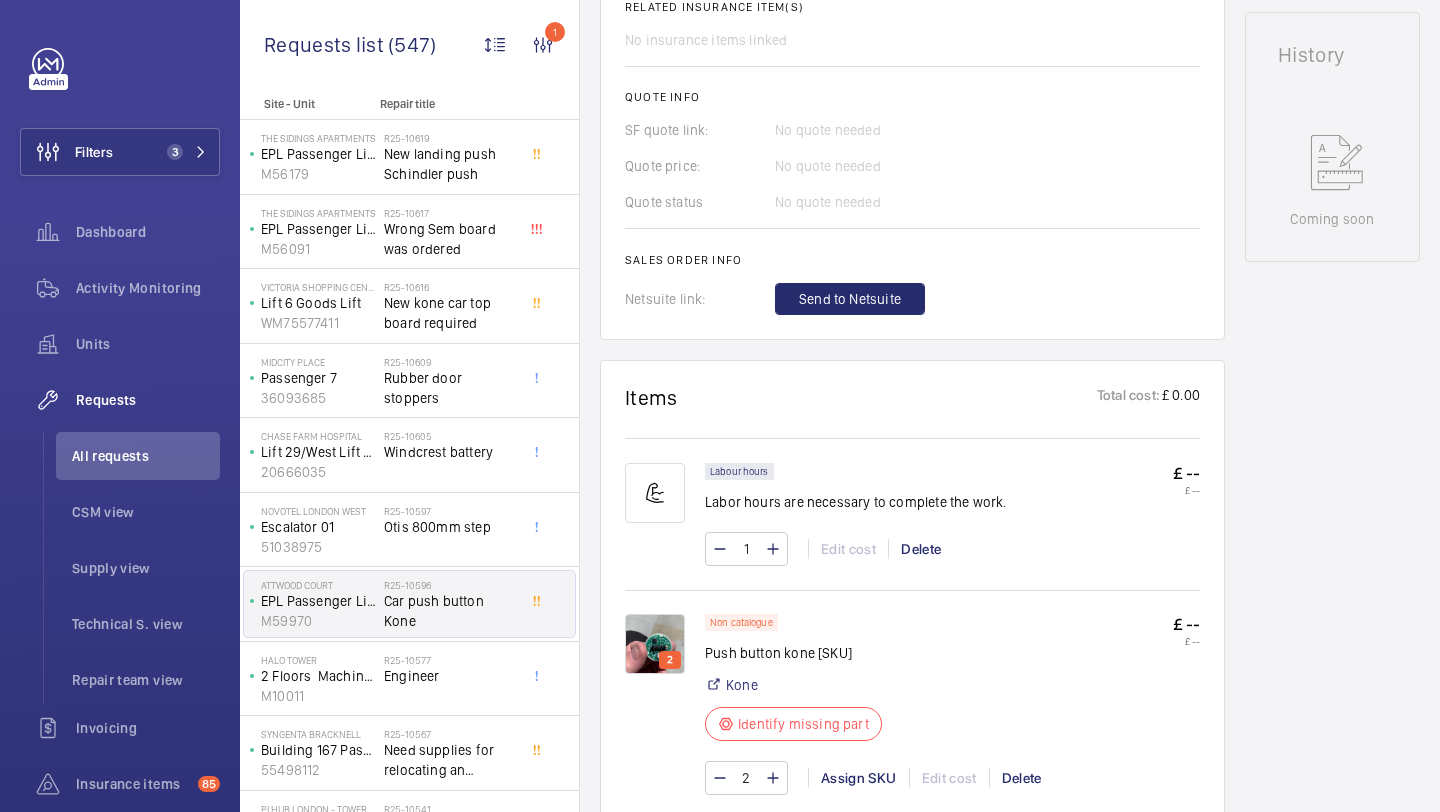 scroll, scrollTop: 829, scrollLeft: 0, axis: vertical 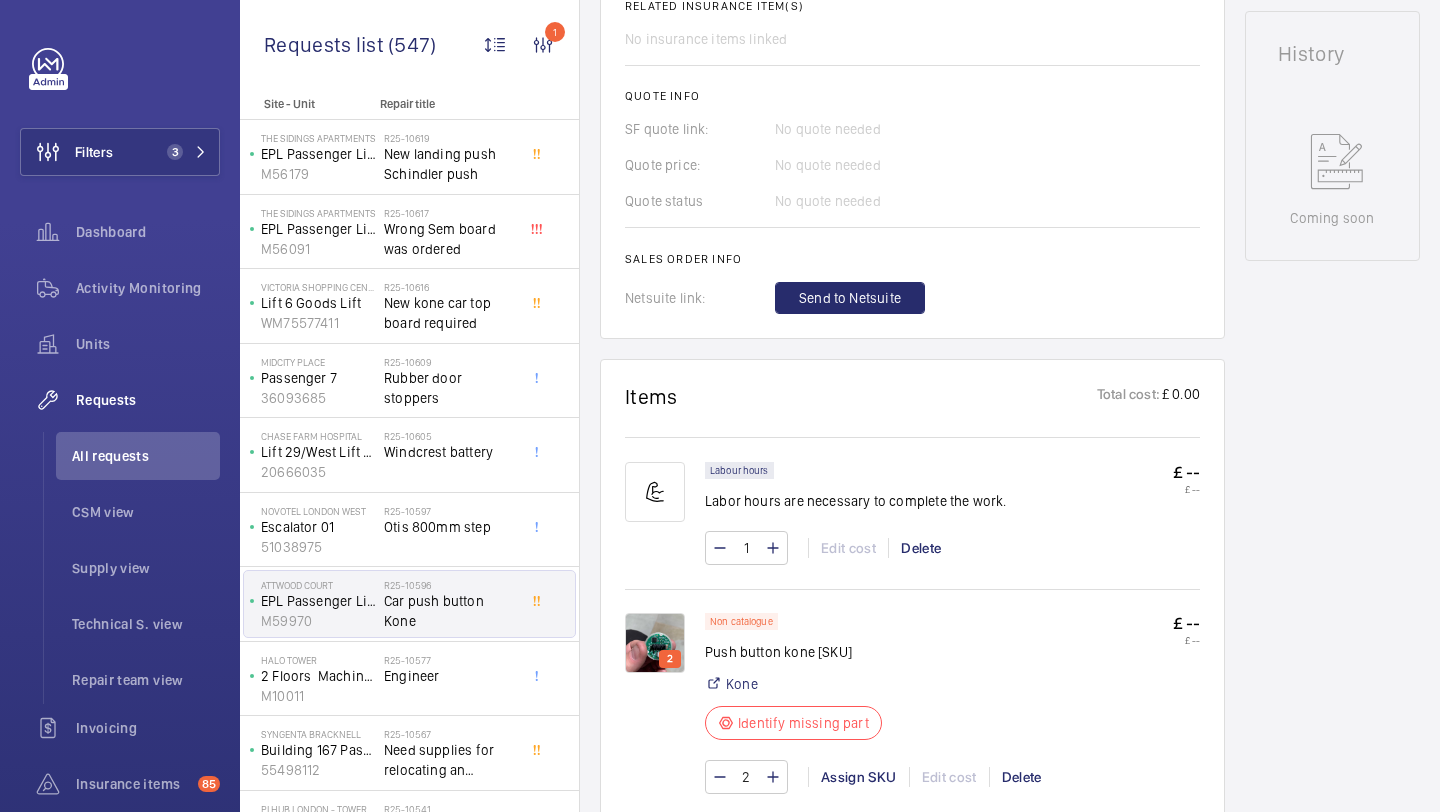 click 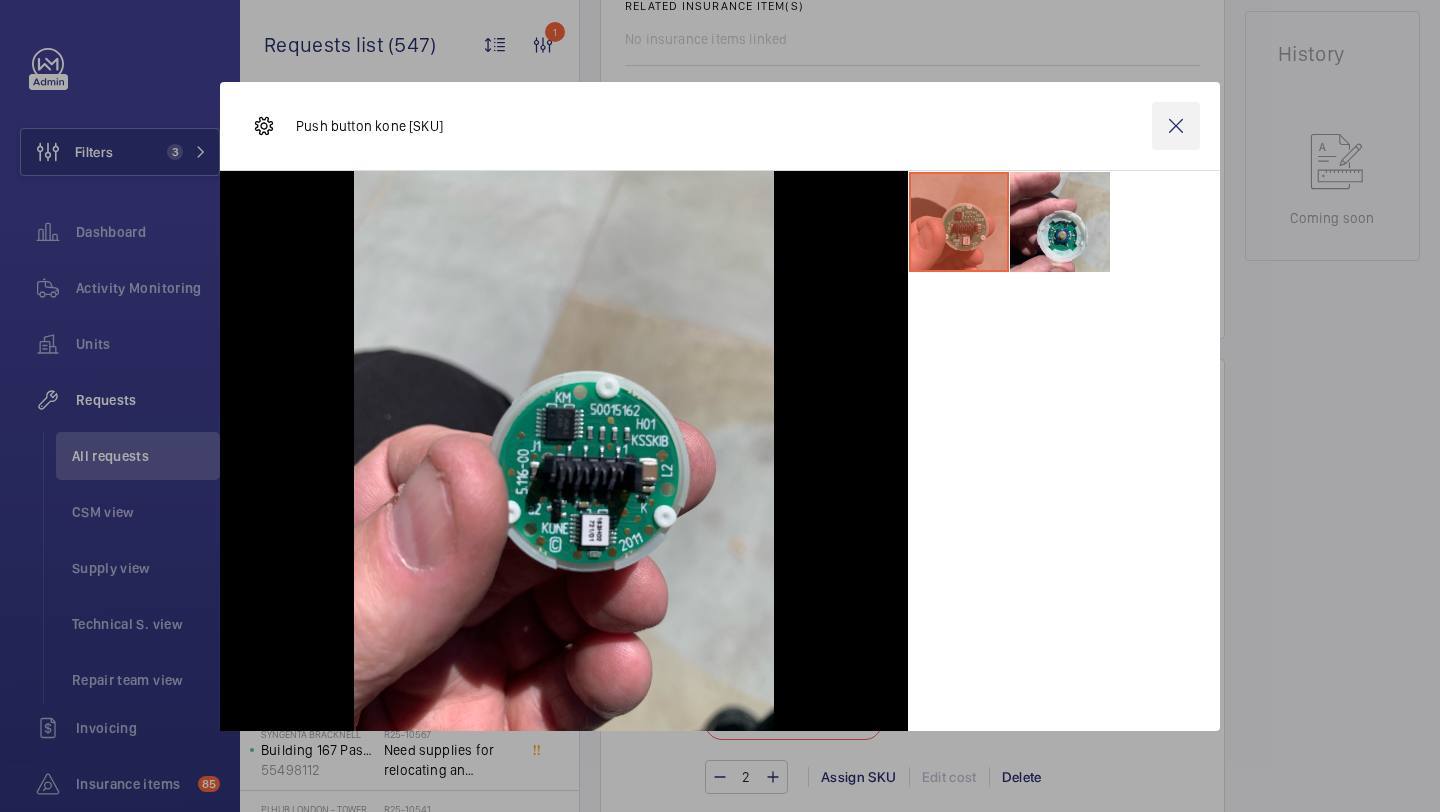 click at bounding box center (1176, 126) 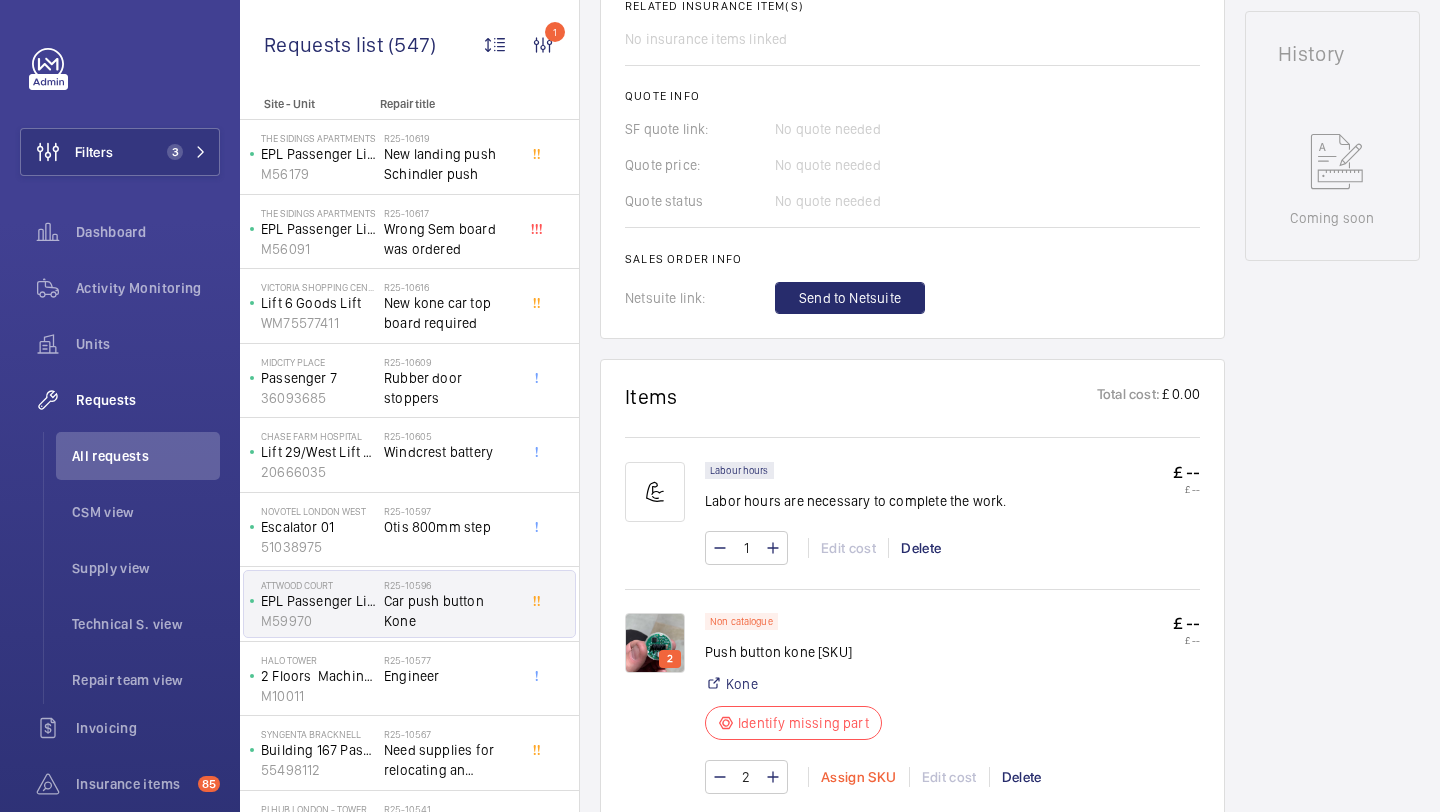 click on "Assign SKU" 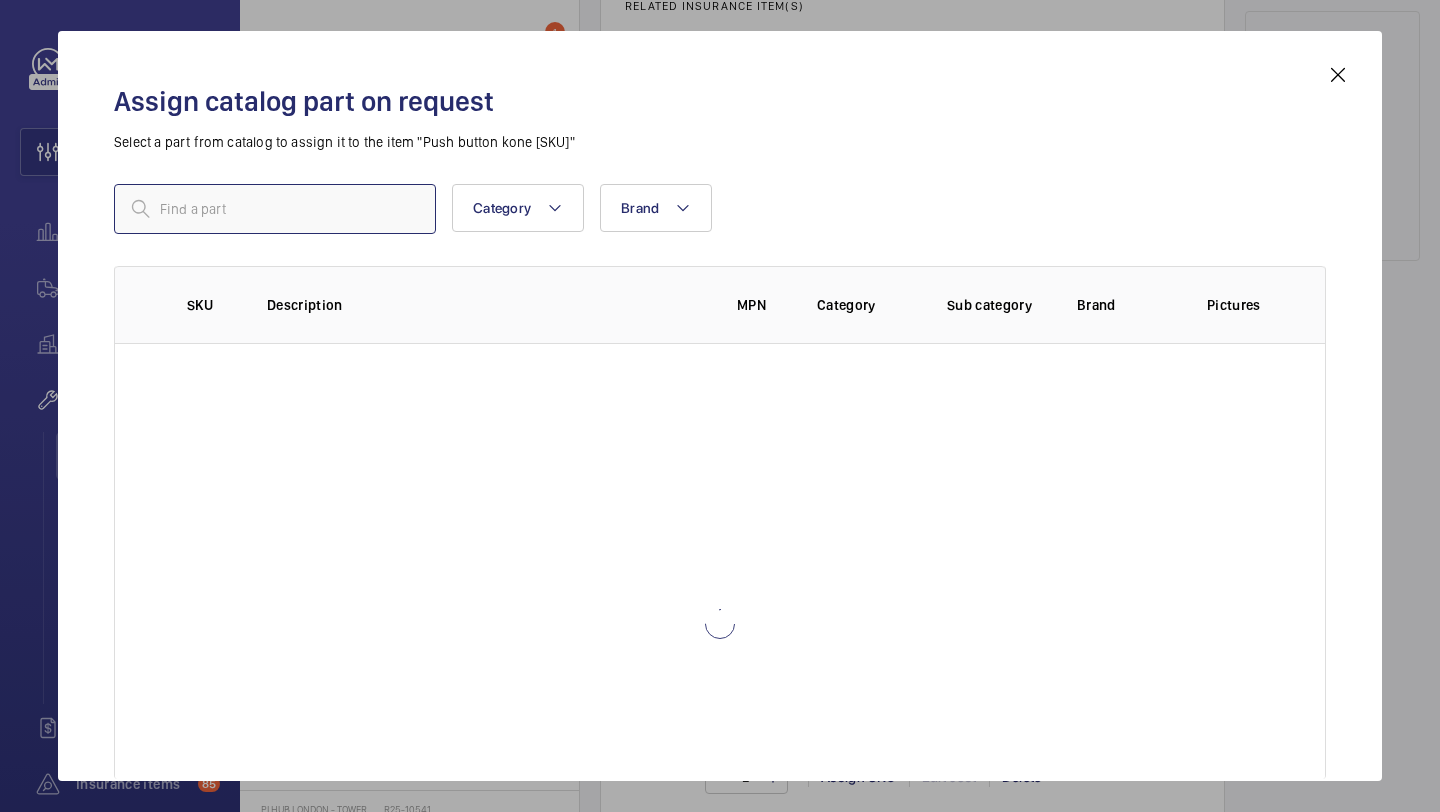 click at bounding box center [275, 209] 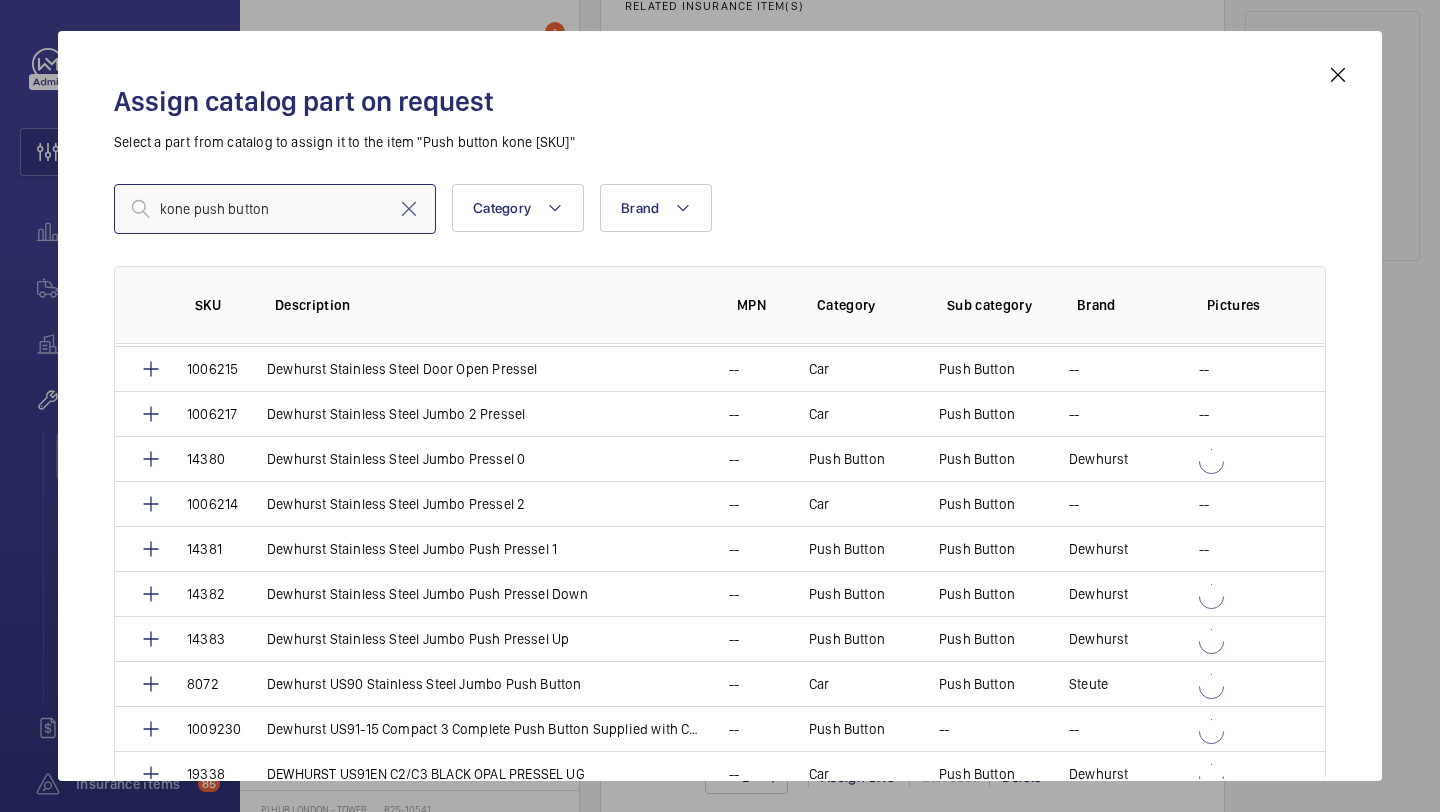 scroll, scrollTop: 1802, scrollLeft: 0, axis: vertical 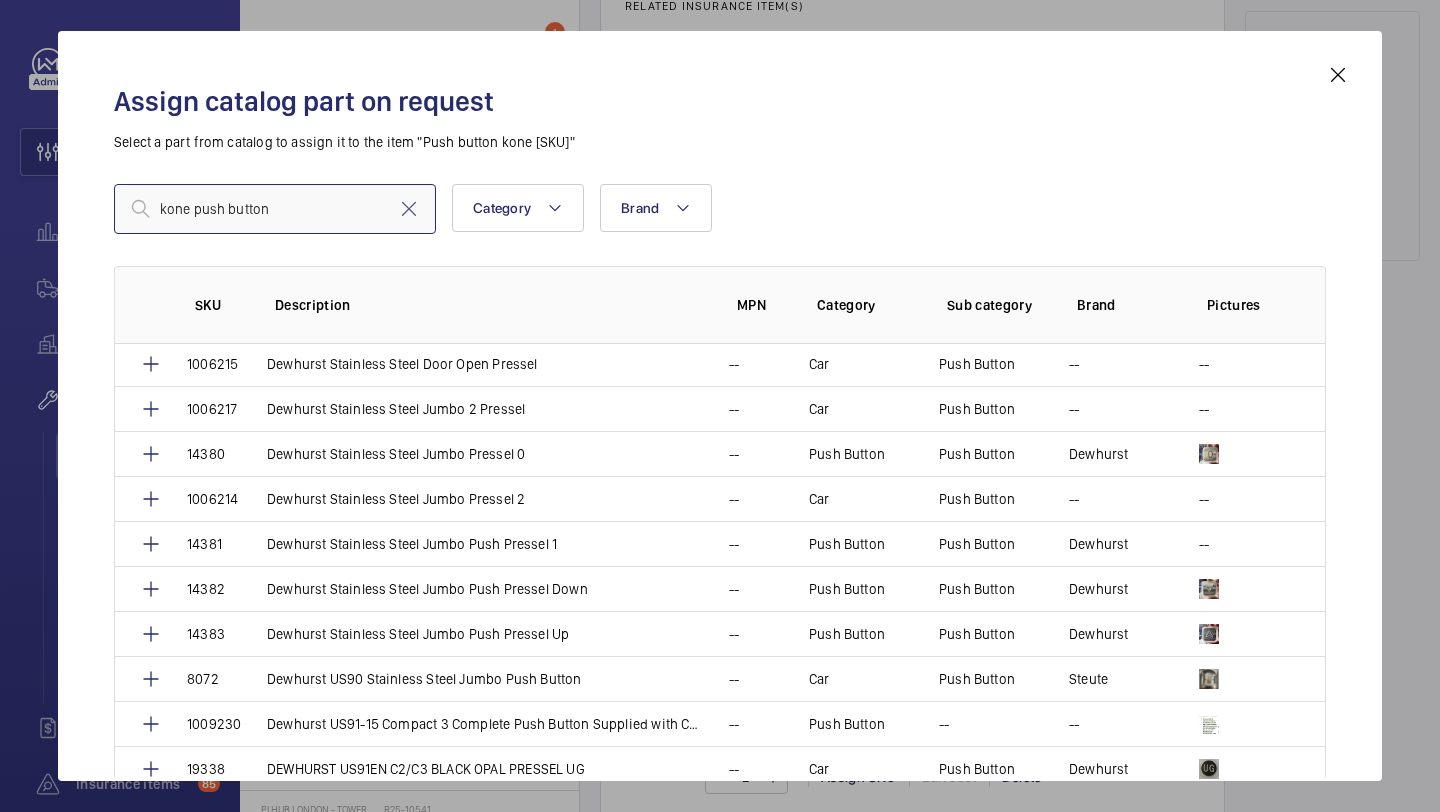 type on "kone push button" 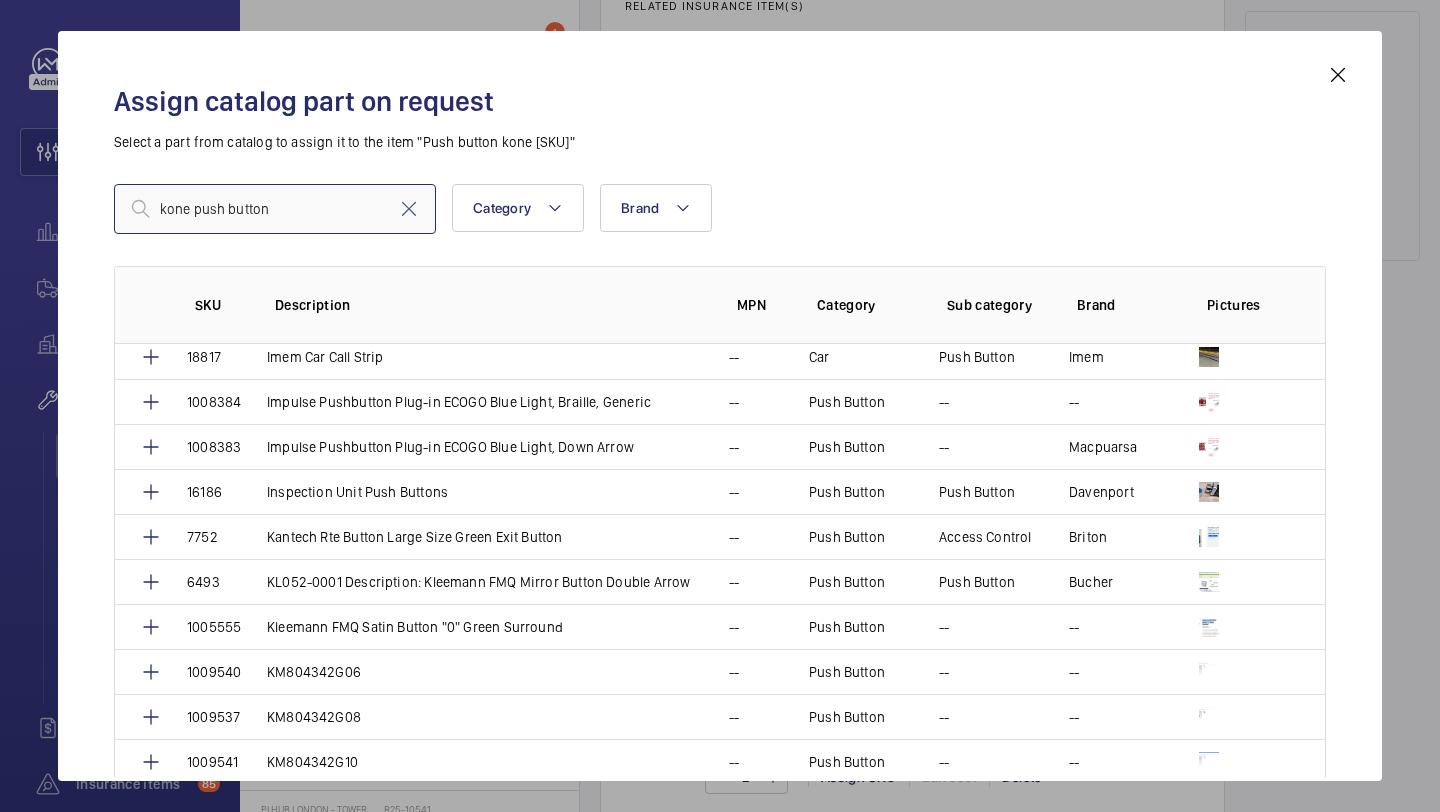 scroll, scrollTop: 3616, scrollLeft: 0, axis: vertical 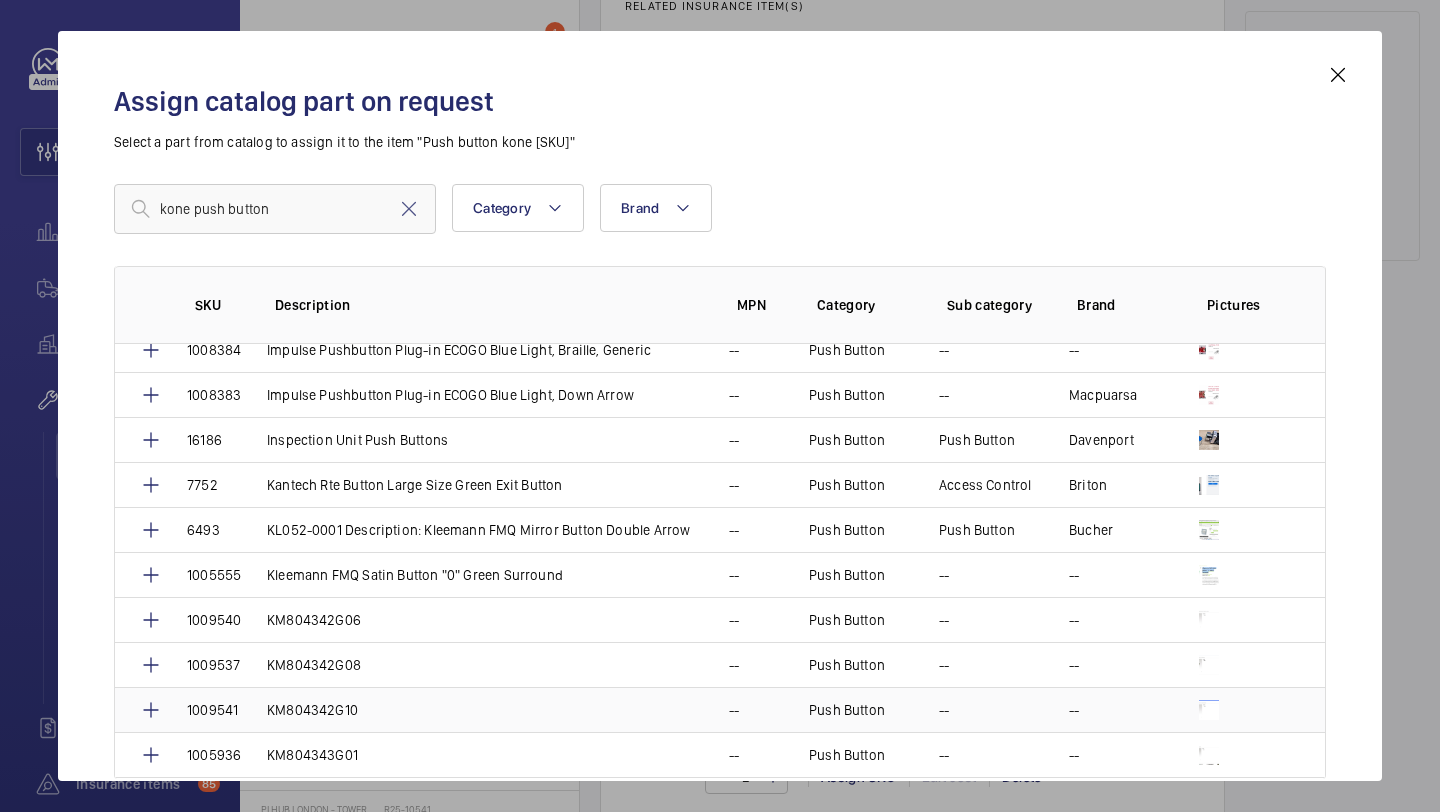 drag, startPoint x: 386, startPoint y: 658, endPoint x: 380, endPoint y: 717, distance: 59.3043 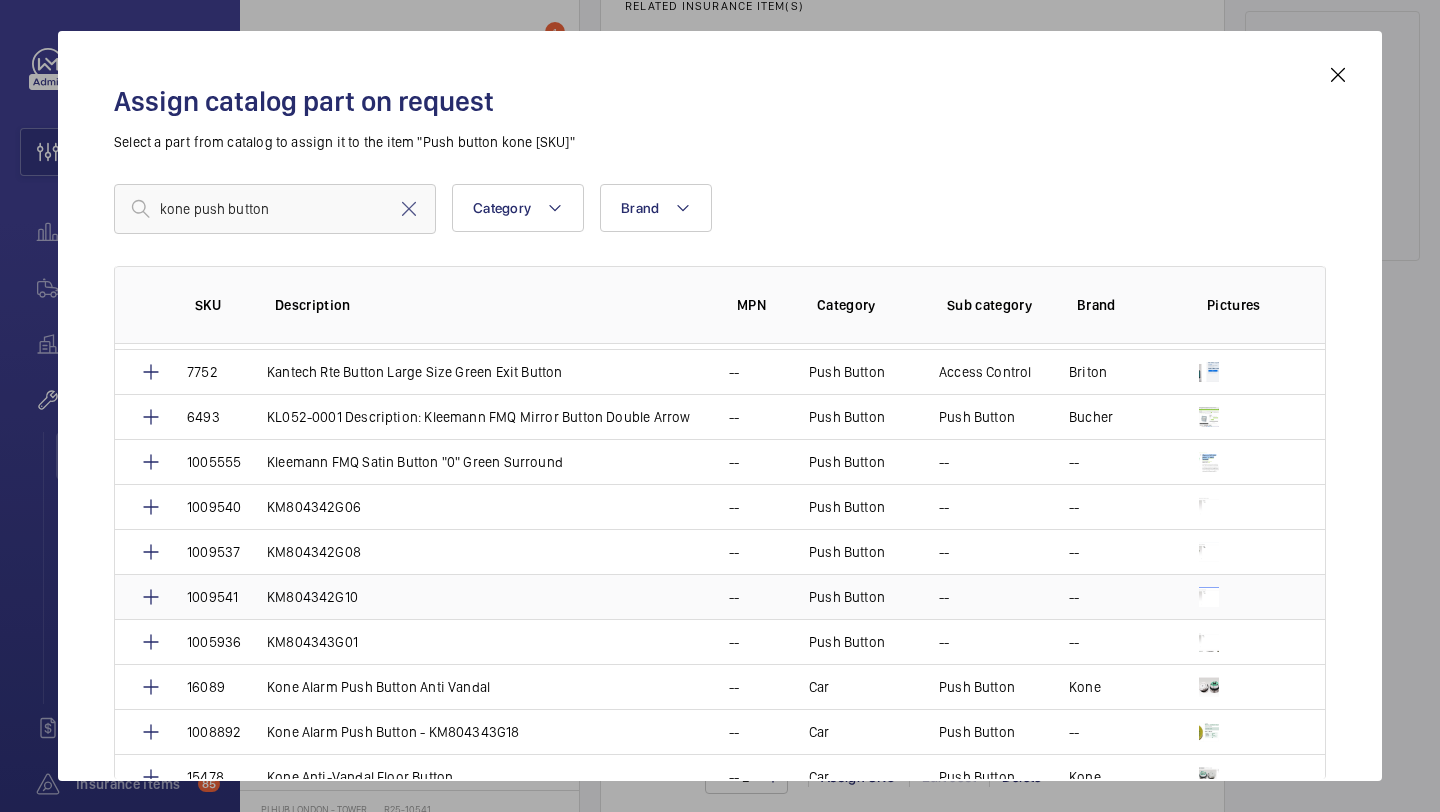 scroll, scrollTop: 3748, scrollLeft: 0, axis: vertical 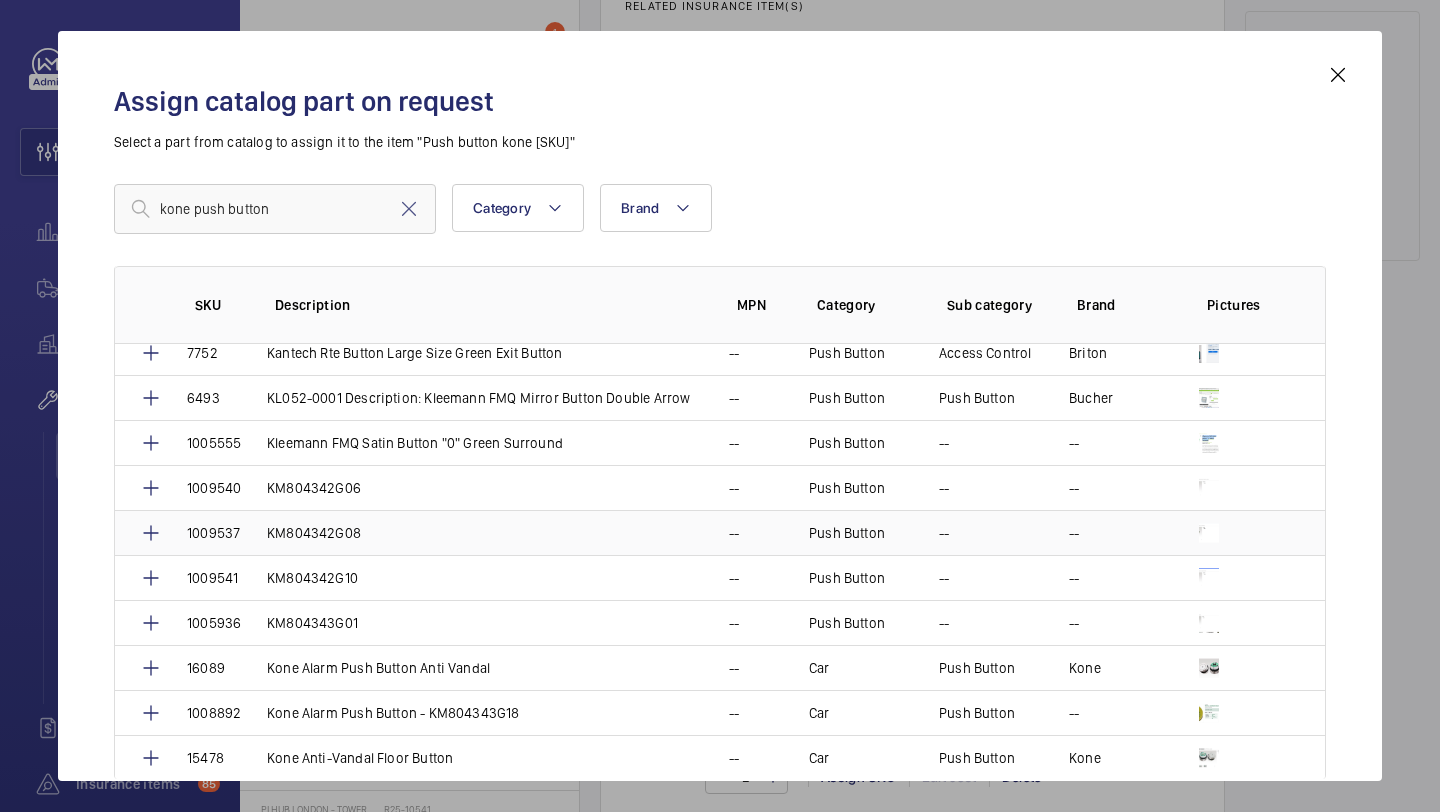 click on "KM804342G08" at bounding box center (474, 532) 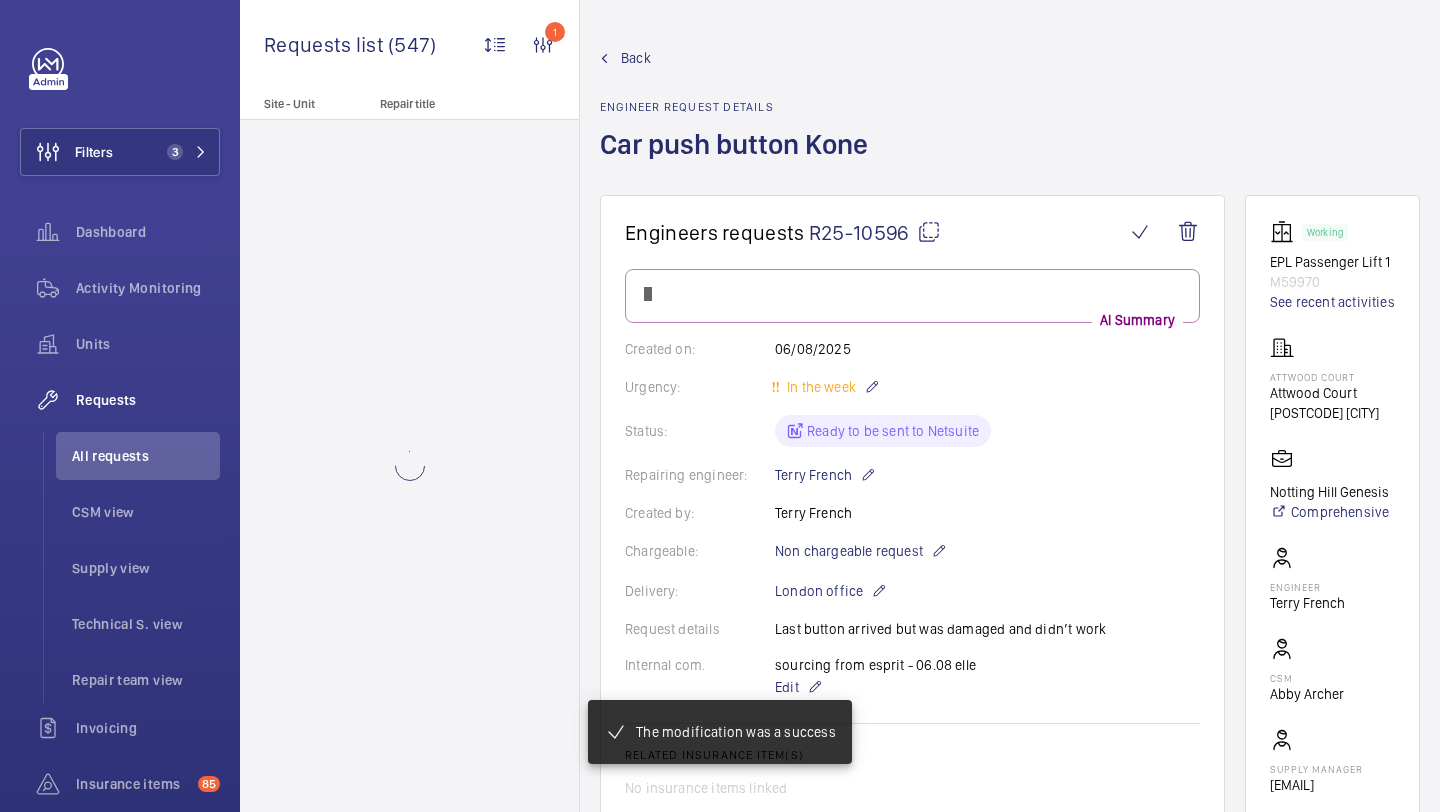 scroll, scrollTop: 220, scrollLeft: 0, axis: vertical 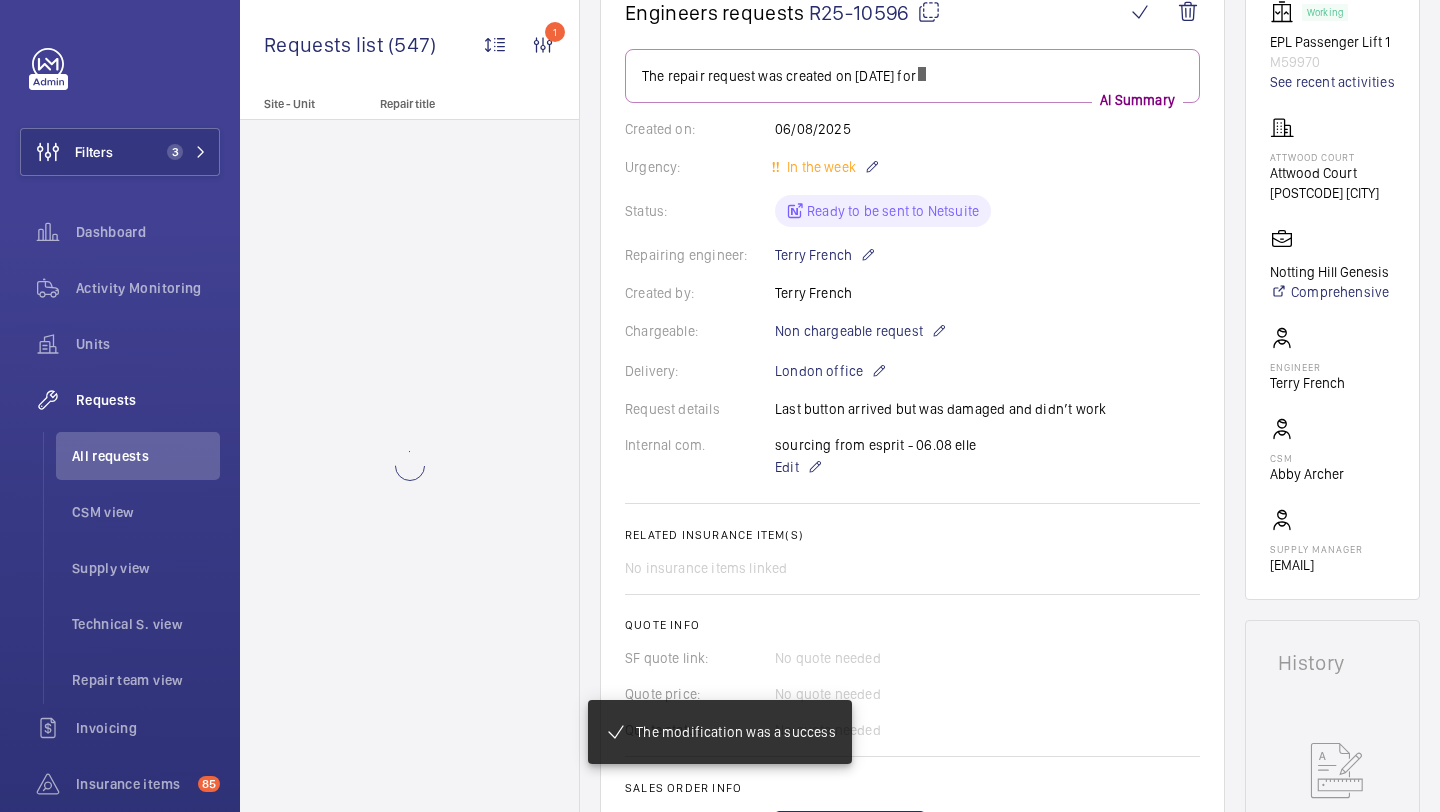 click on "sourcing from esprit - 06.08 elle  Edit" 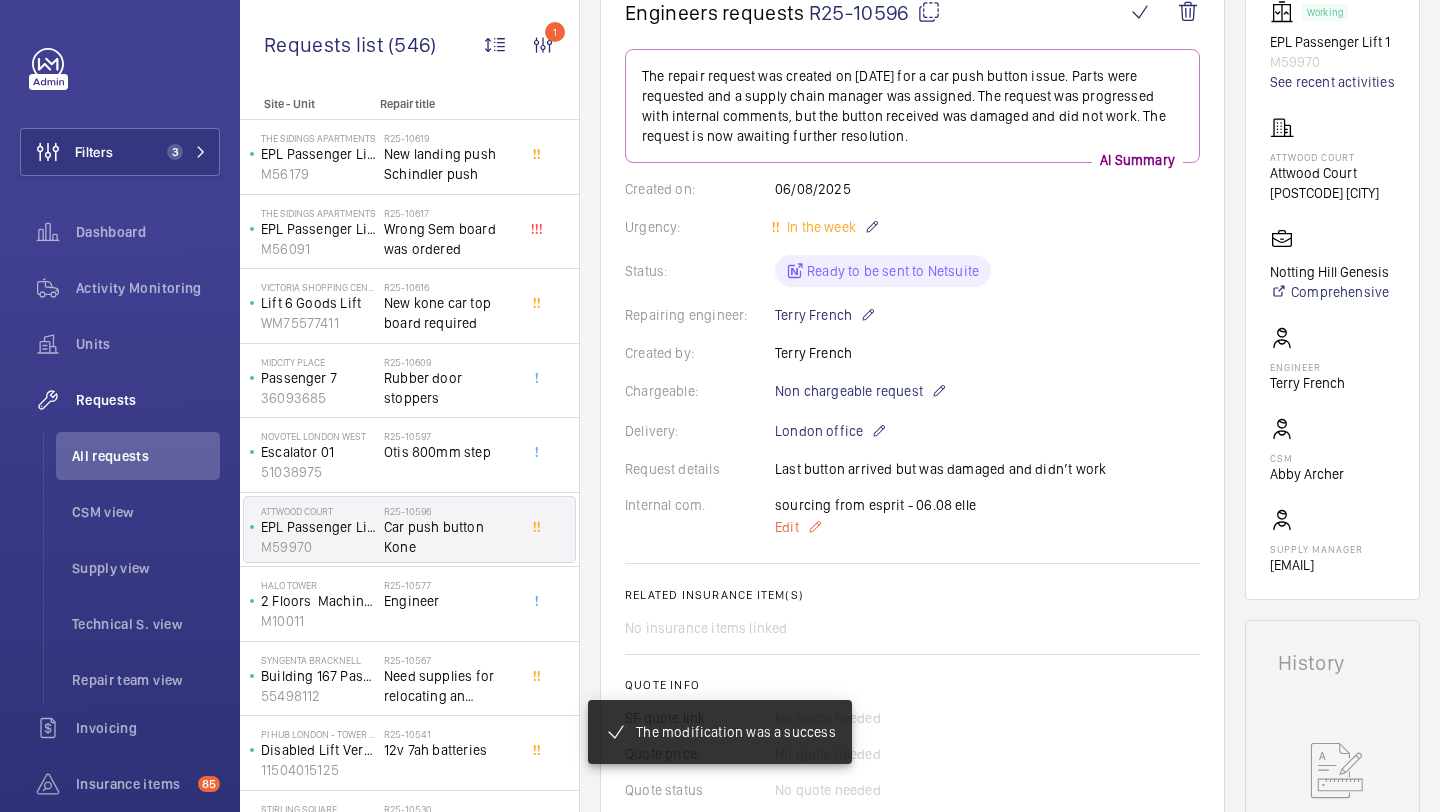 click 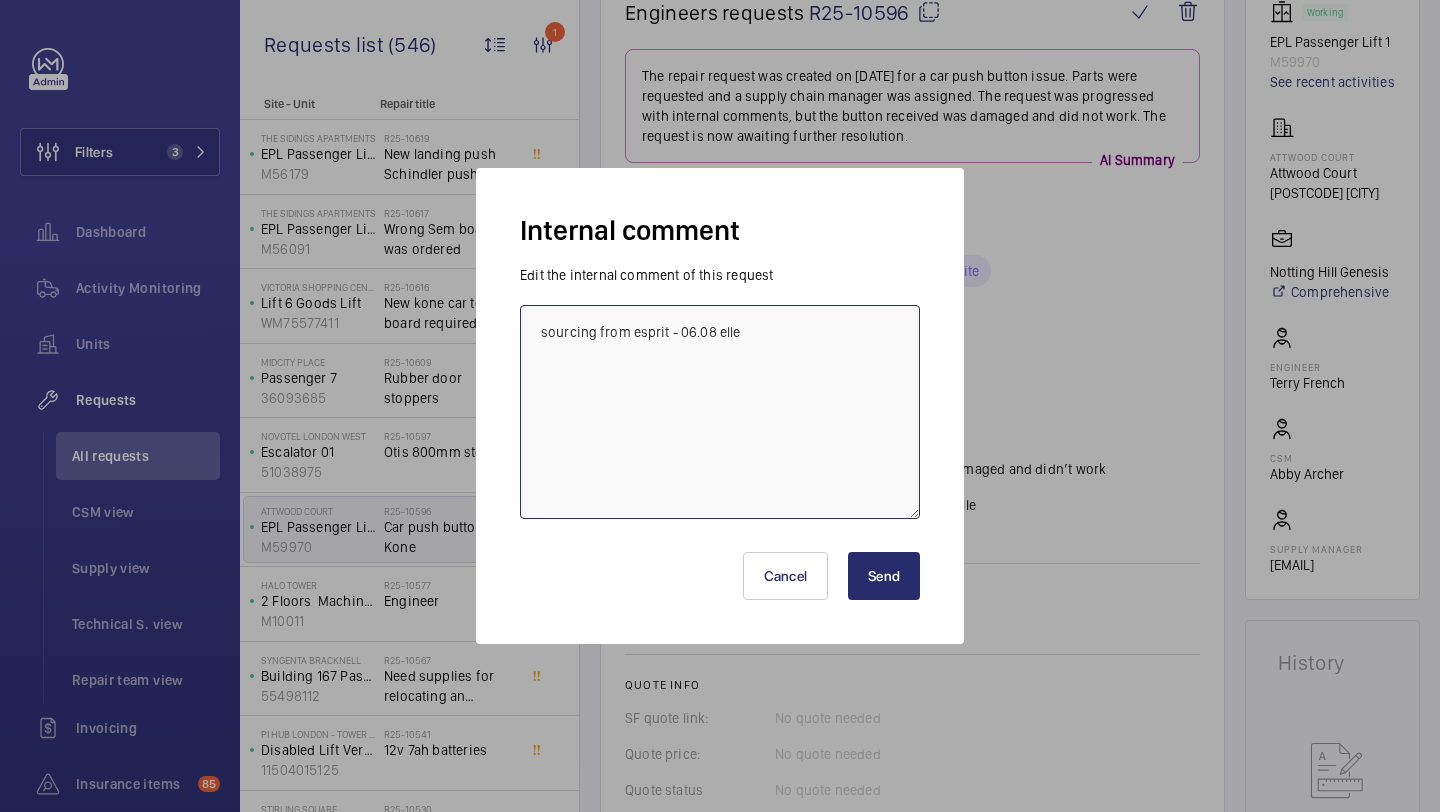 click on "sourcing from esprit - 06.08 elle" at bounding box center [720, 412] 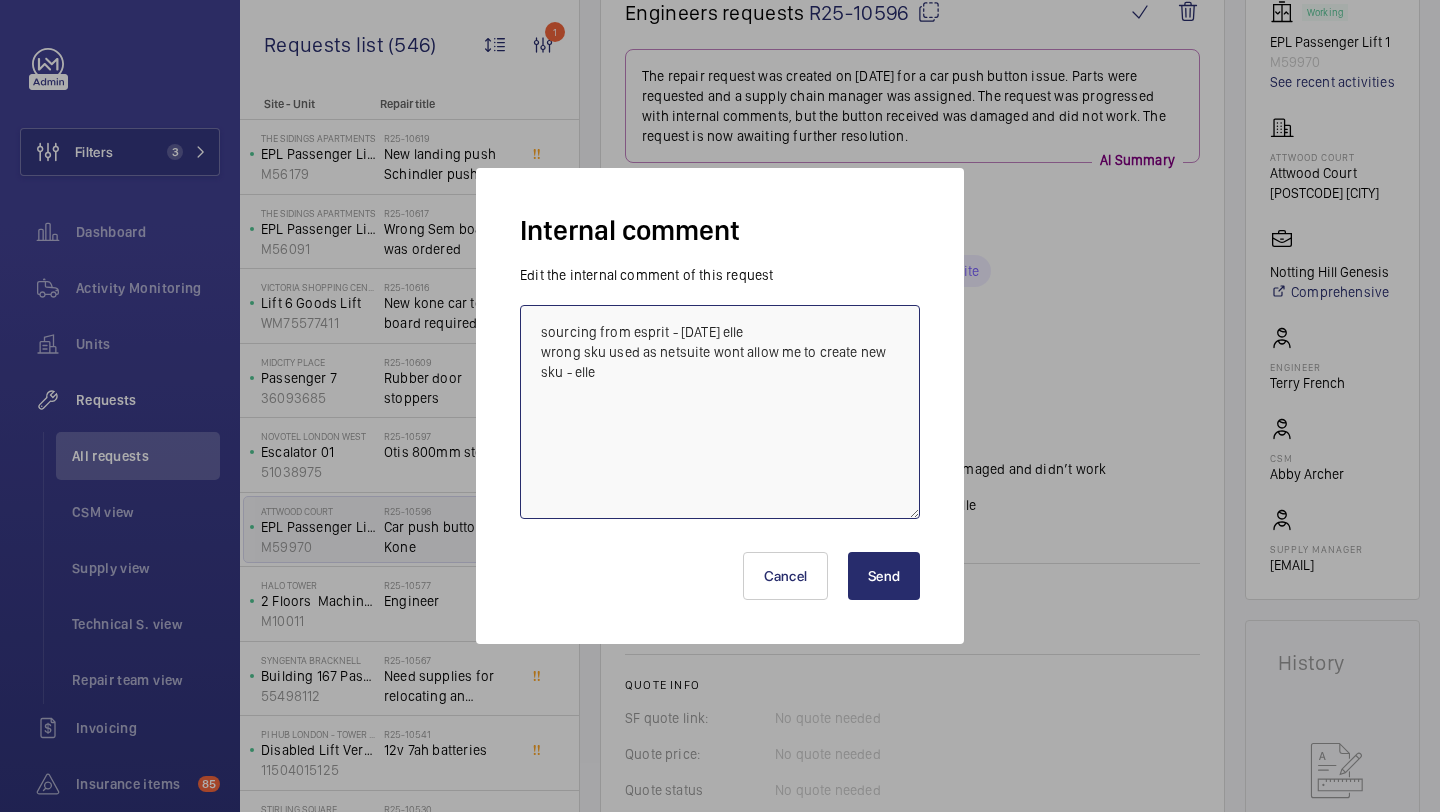 type on "sourcing from esprit - 06.08 elle
wrong sku used as netsuite wont allow me to create new sku - elle" 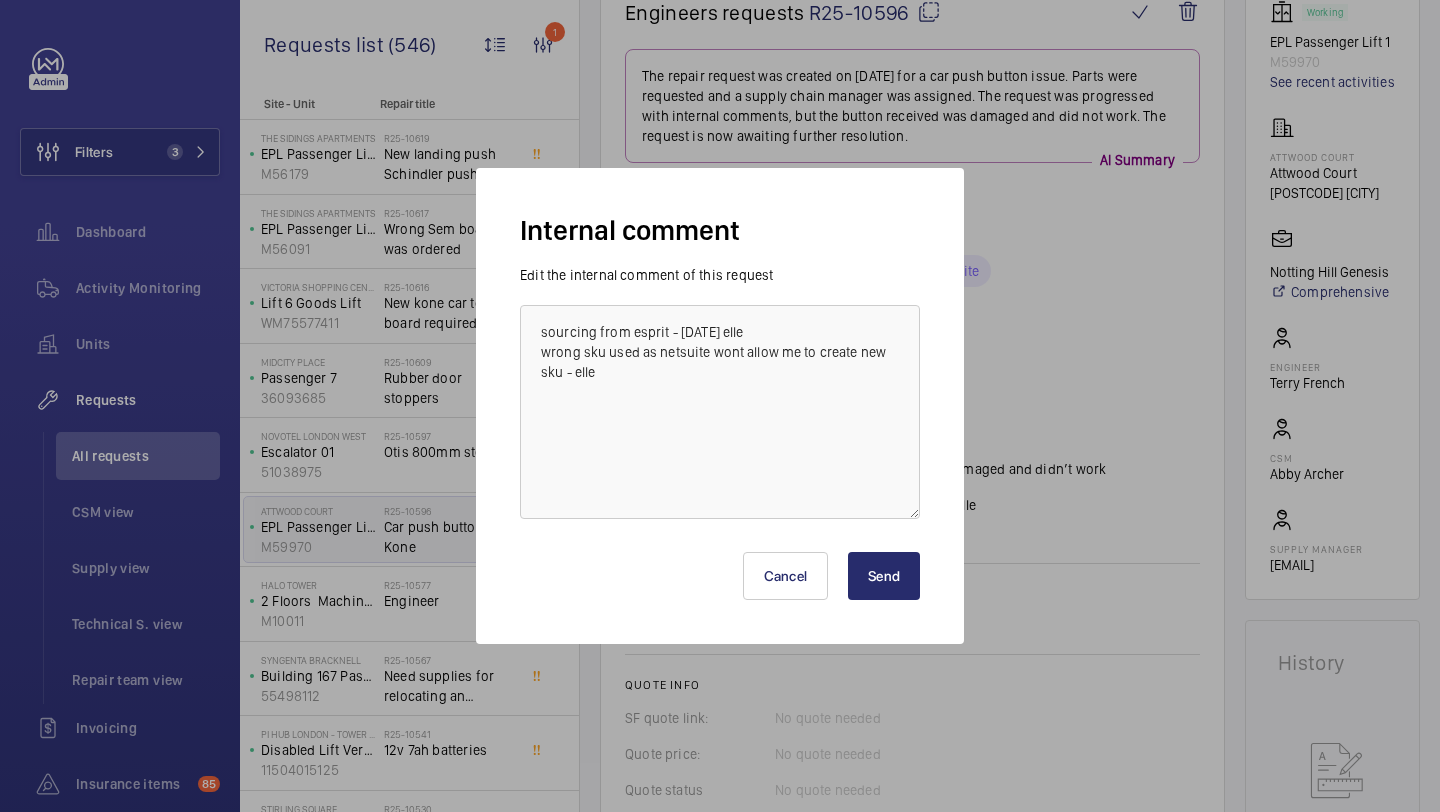 click on "Send" at bounding box center [884, 576] 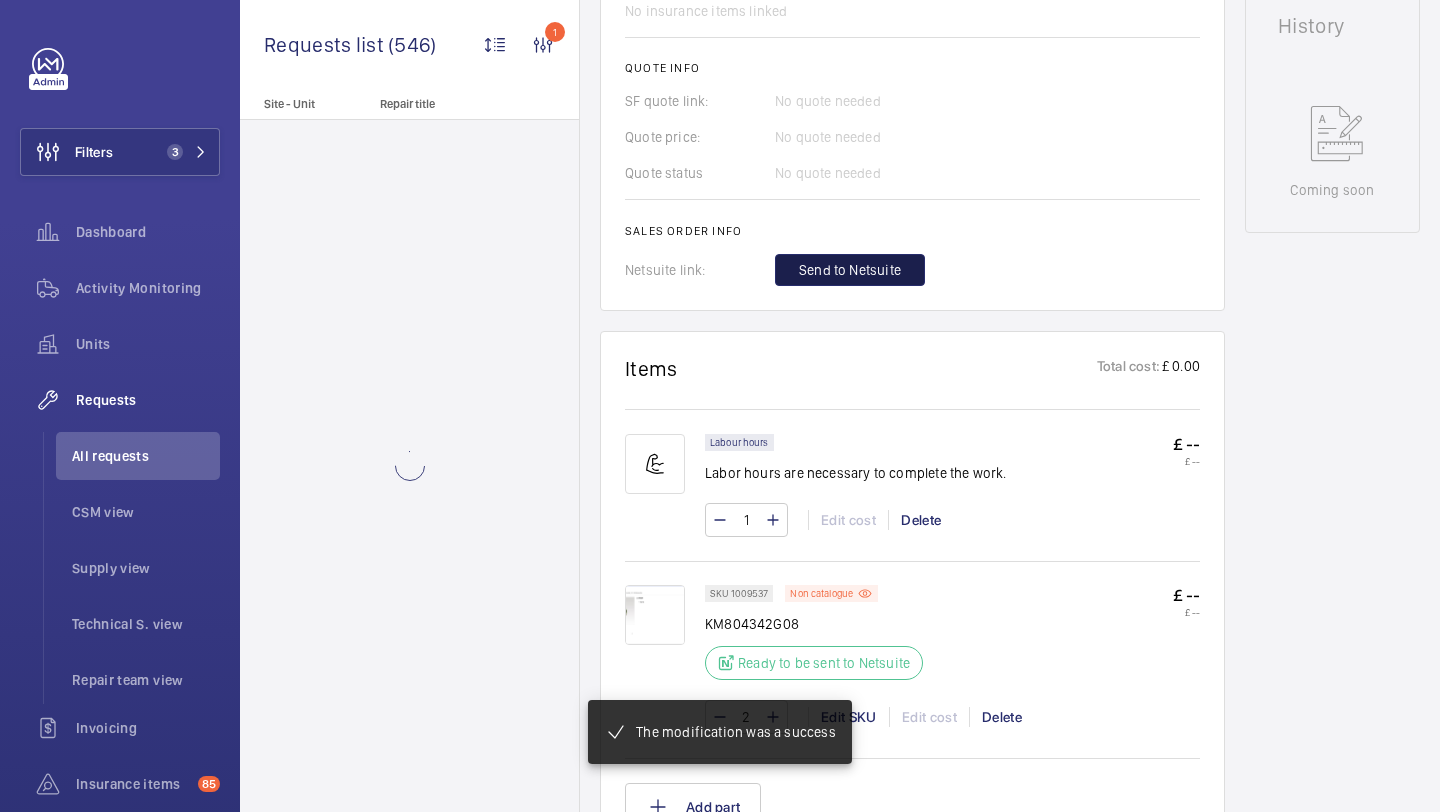click on "Send to Netsuite" 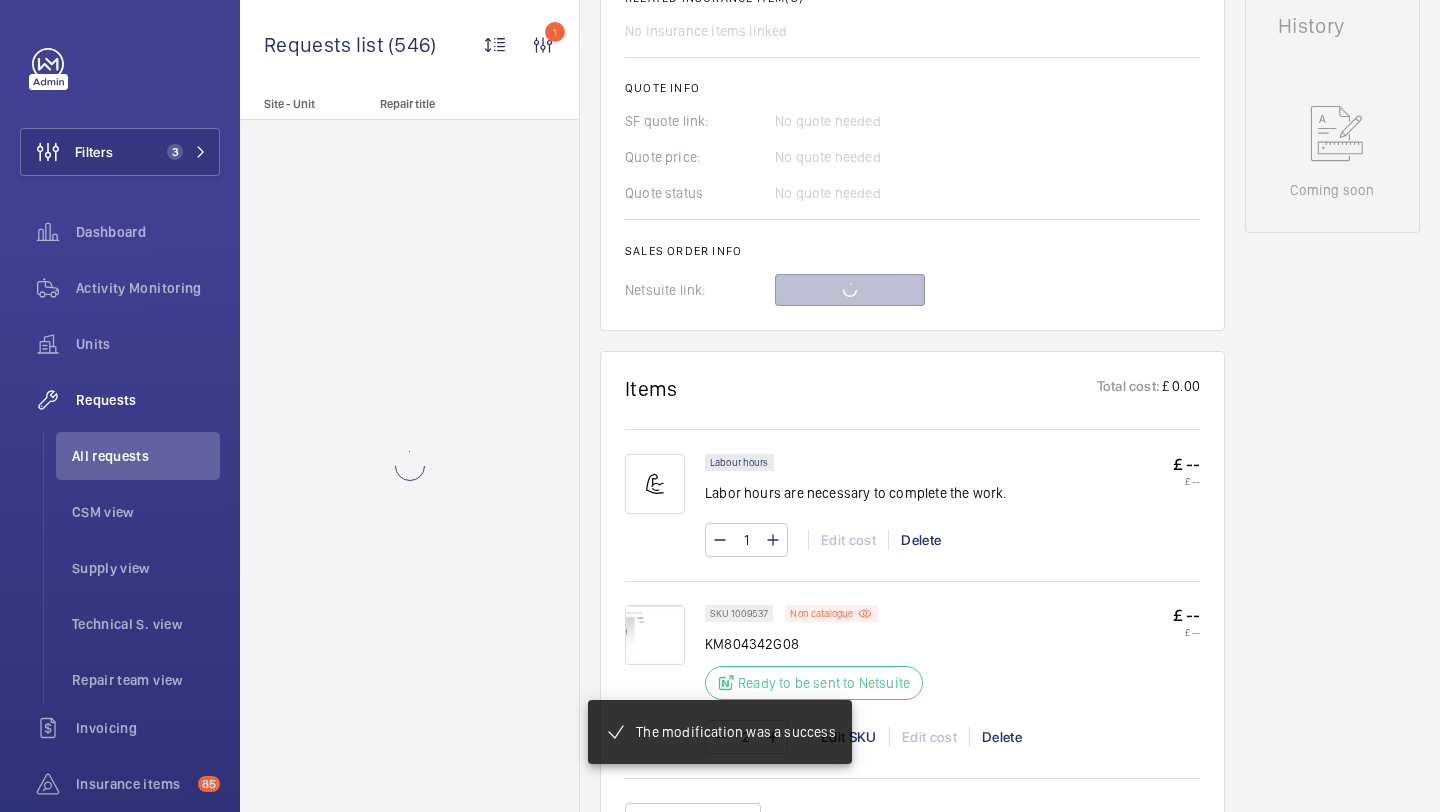 click 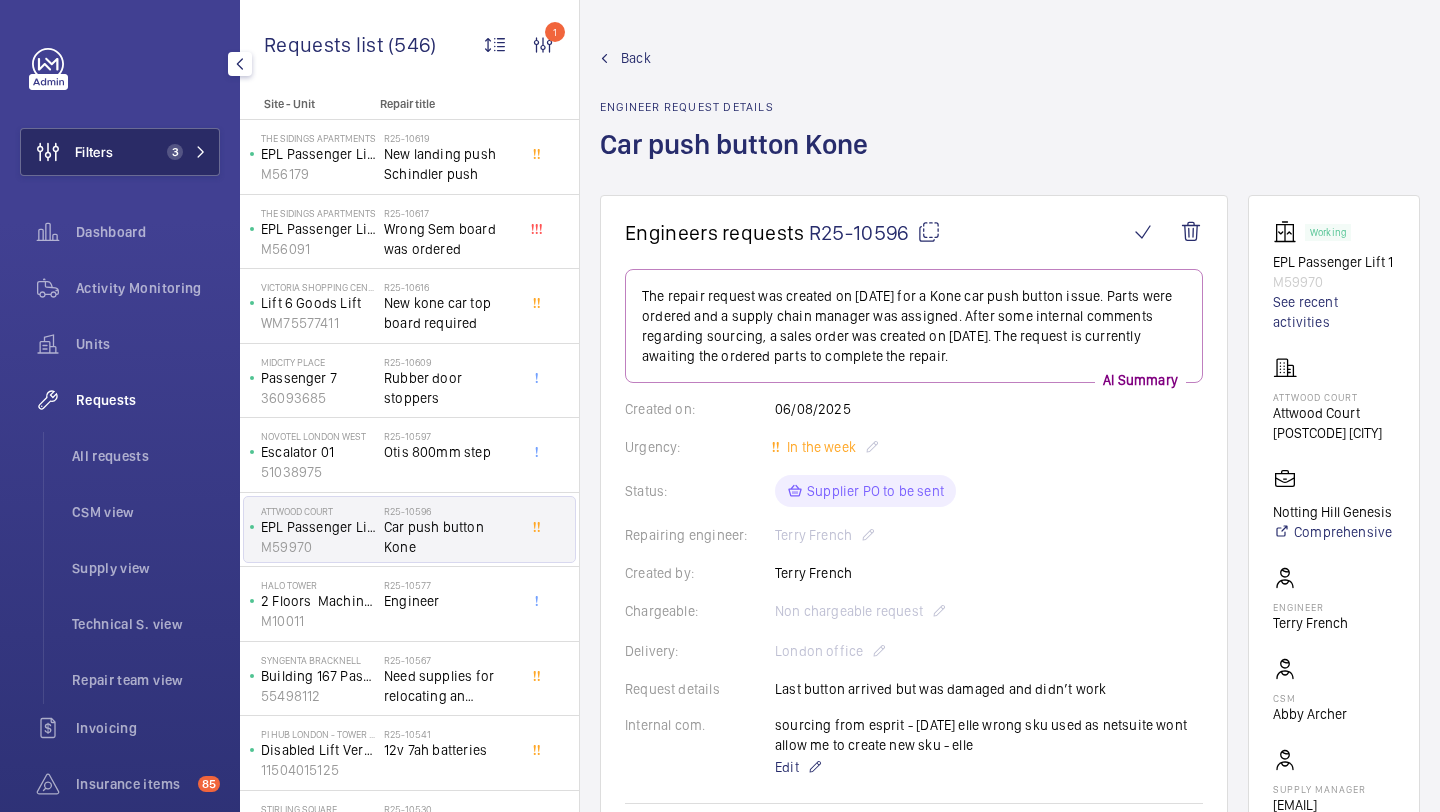 click on "Filters 3" 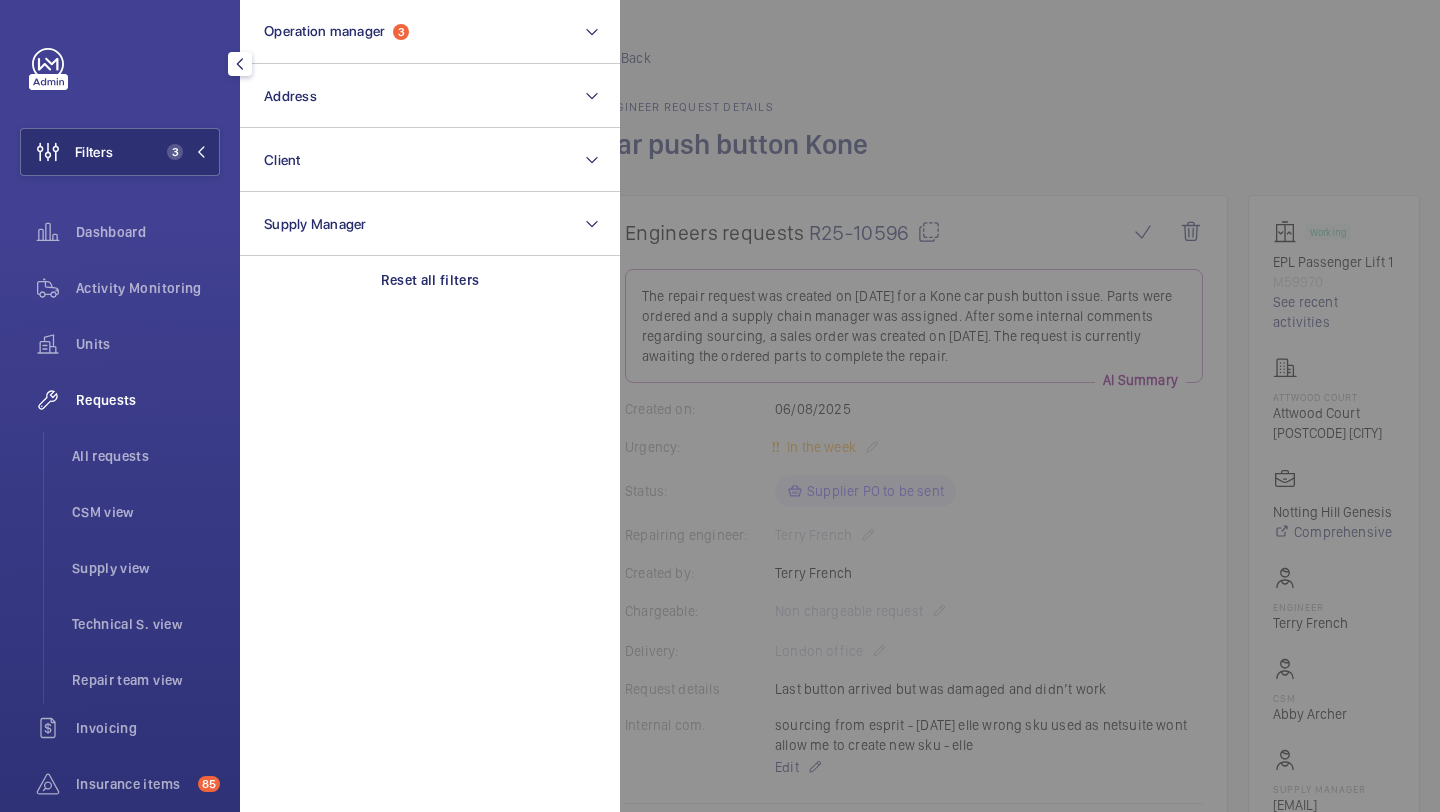 click 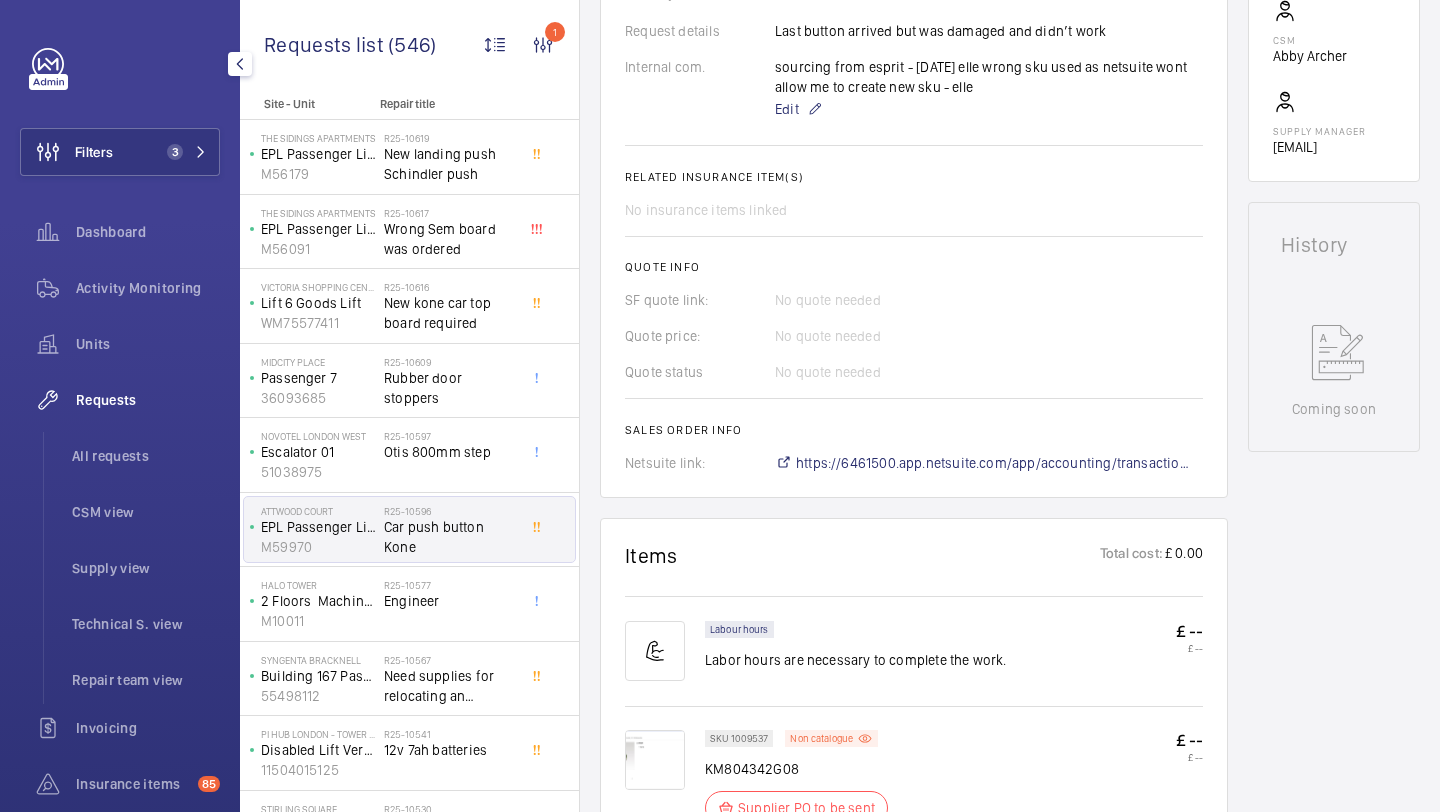 scroll, scrollTop: 805, scrollLeft: 0, axis: vertical 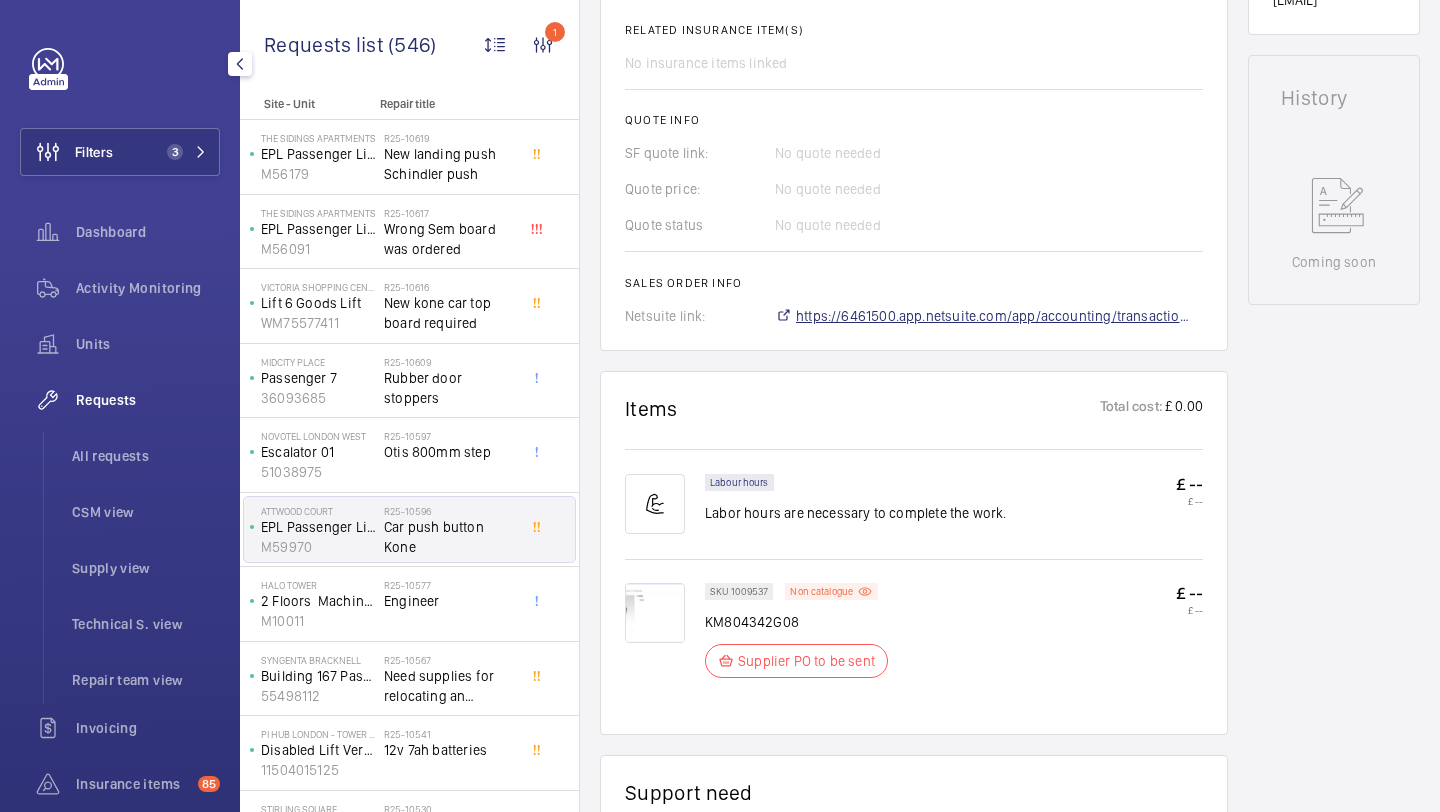 click on "https://6461500.app.netsuite.com/app/accounting/transactions/salesord.nl?id=2883165" 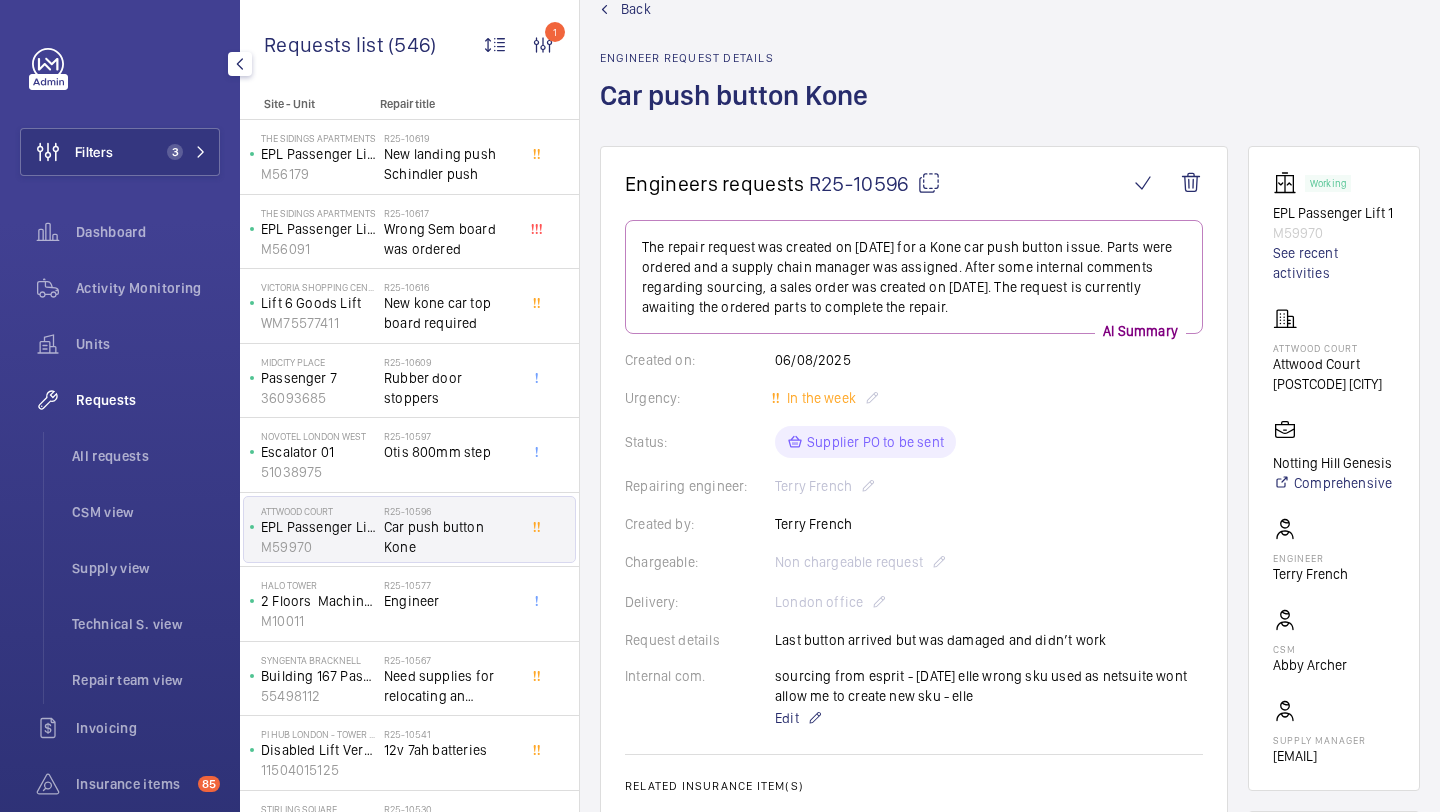 scroll, scrollTop: 0, scrollLeft: 0, axis: both 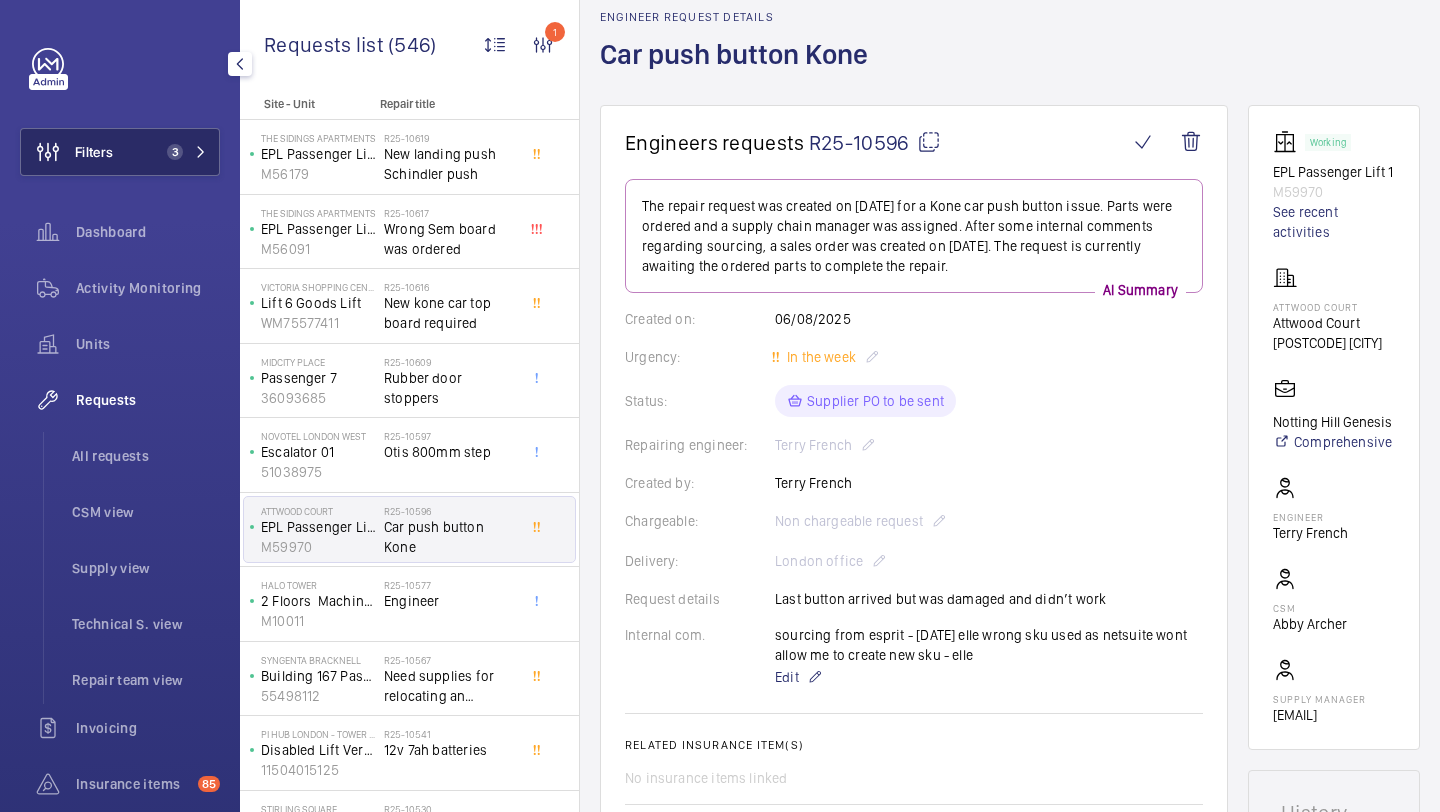 click on "3" 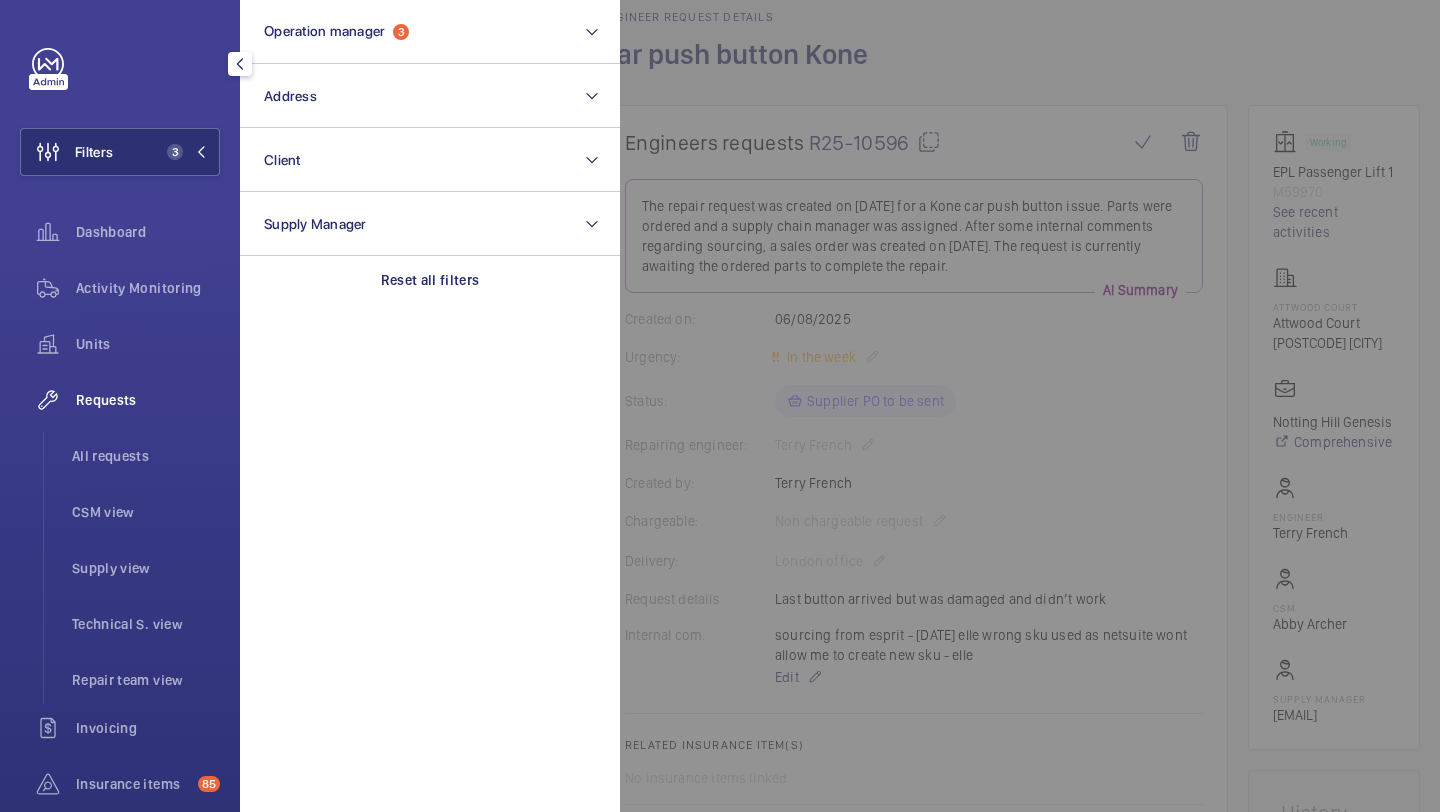 click 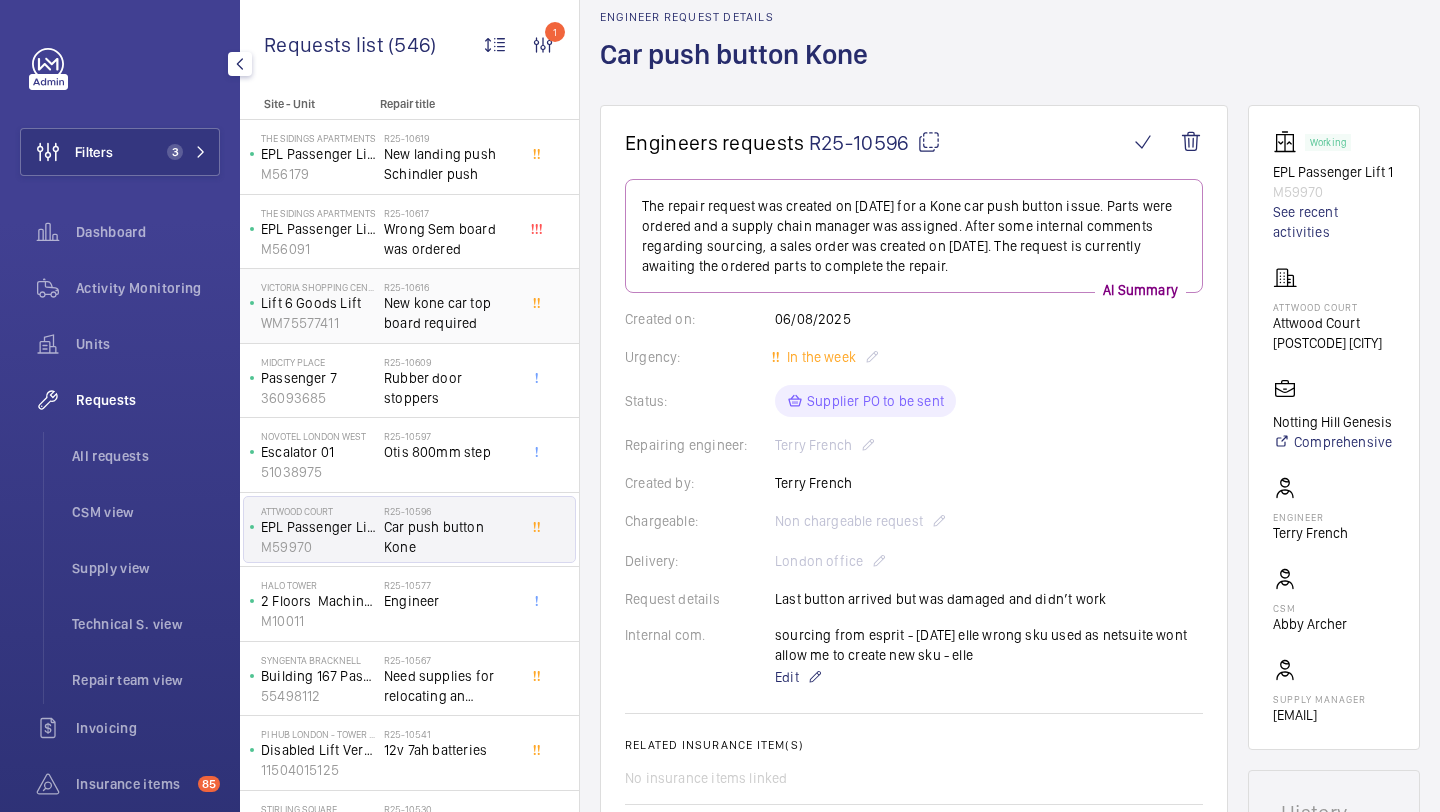 click on "New kone car top board required" 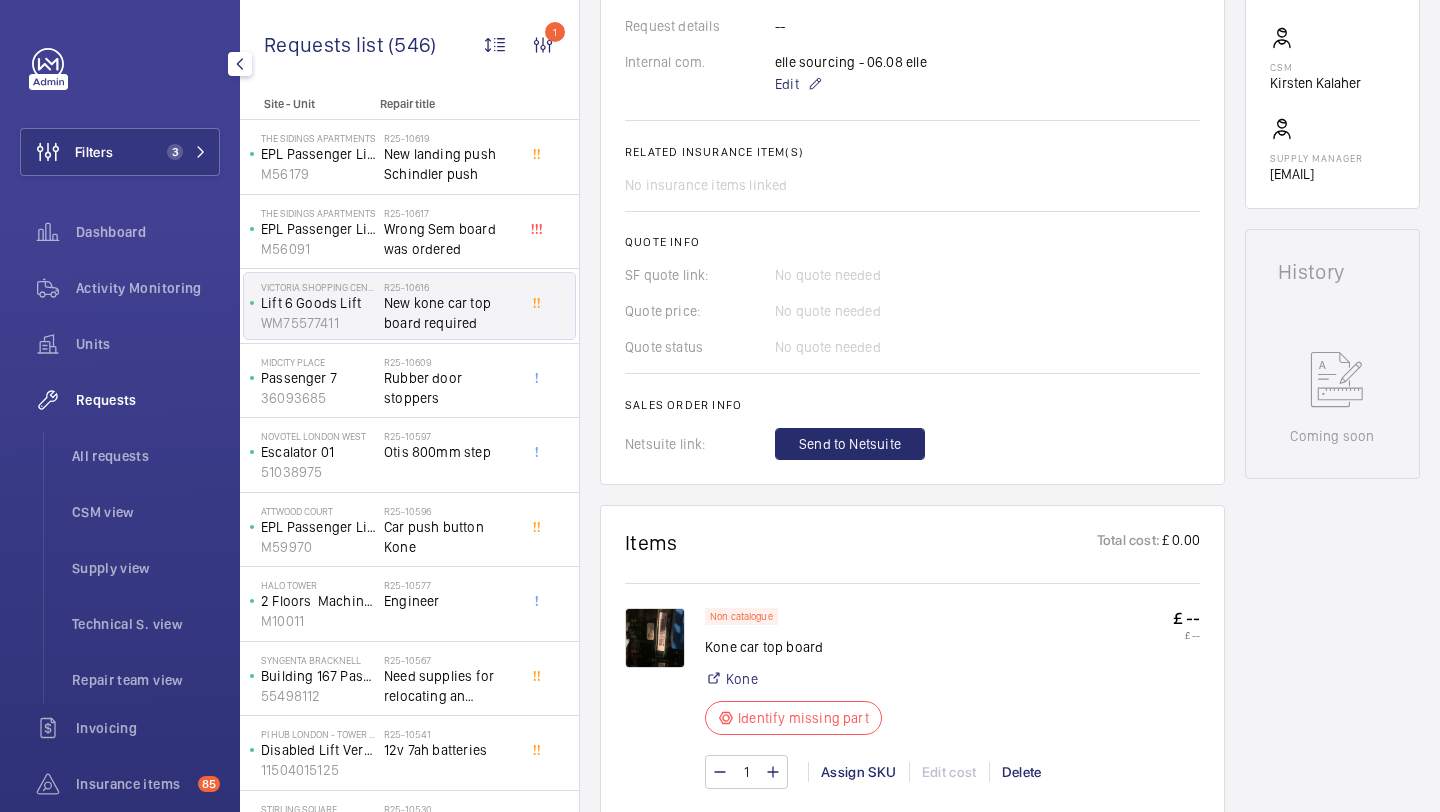 scroll, scrollTop: 773, scrollLeft: 0, axis: vertical 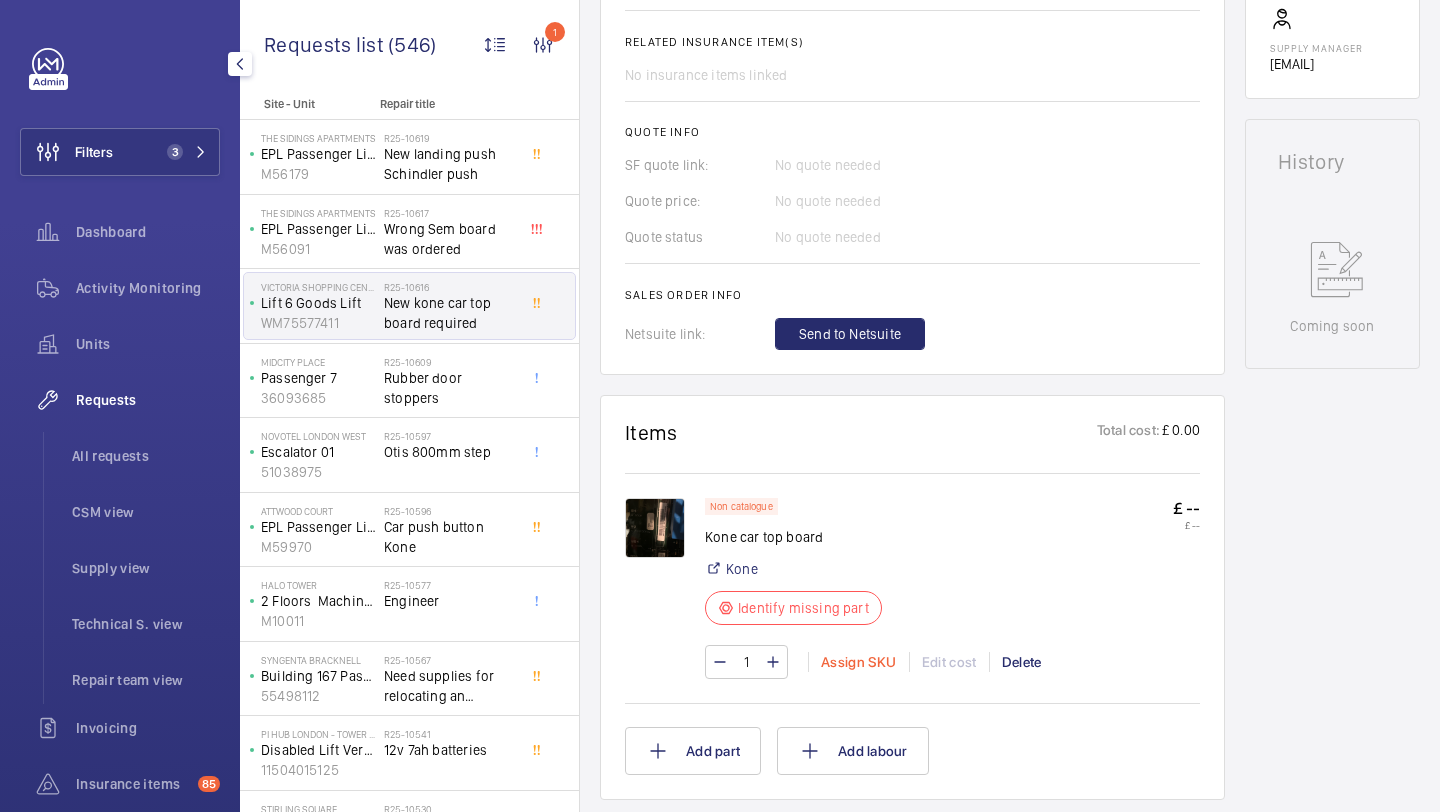 click on "Assign SKU" 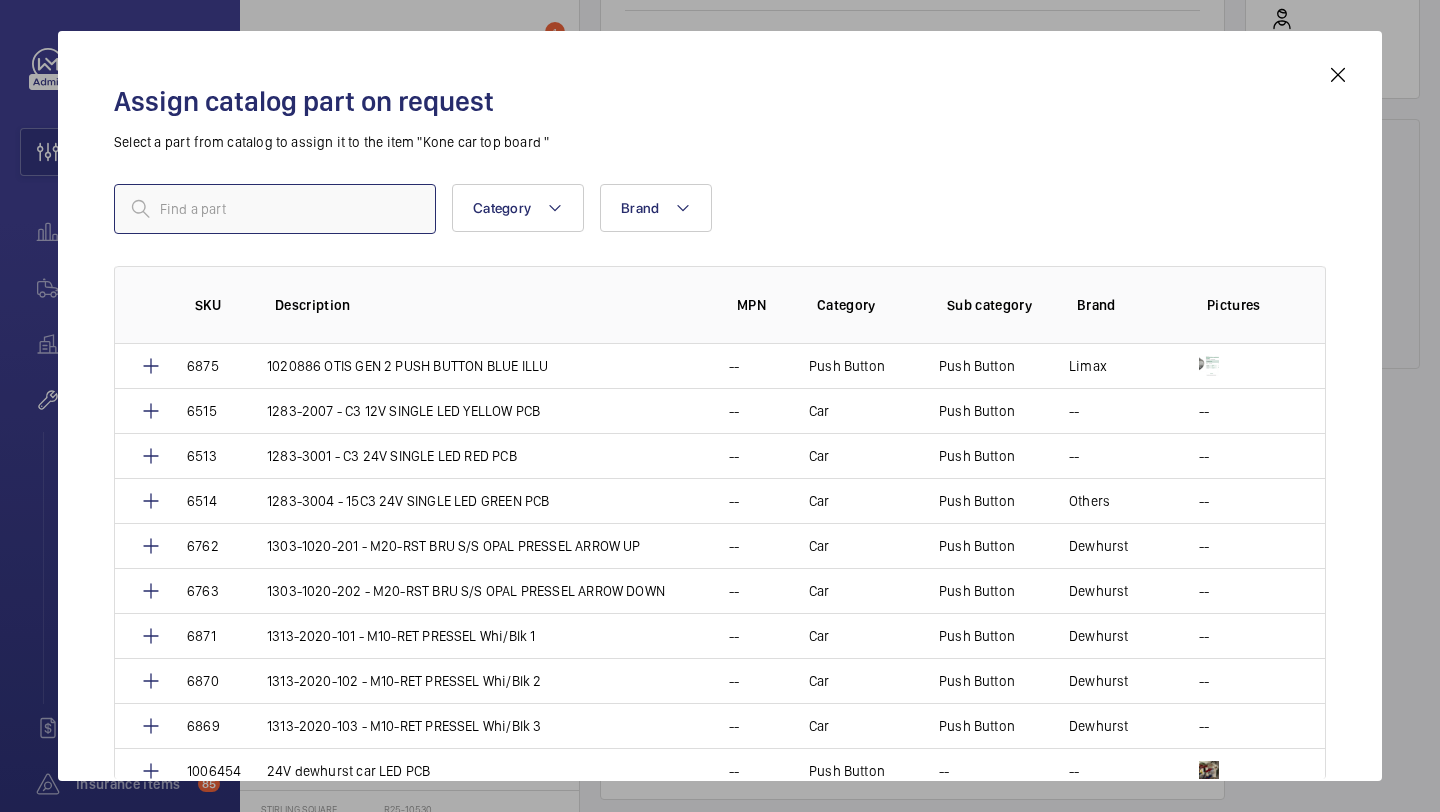 click at bounding box center (275, 209) 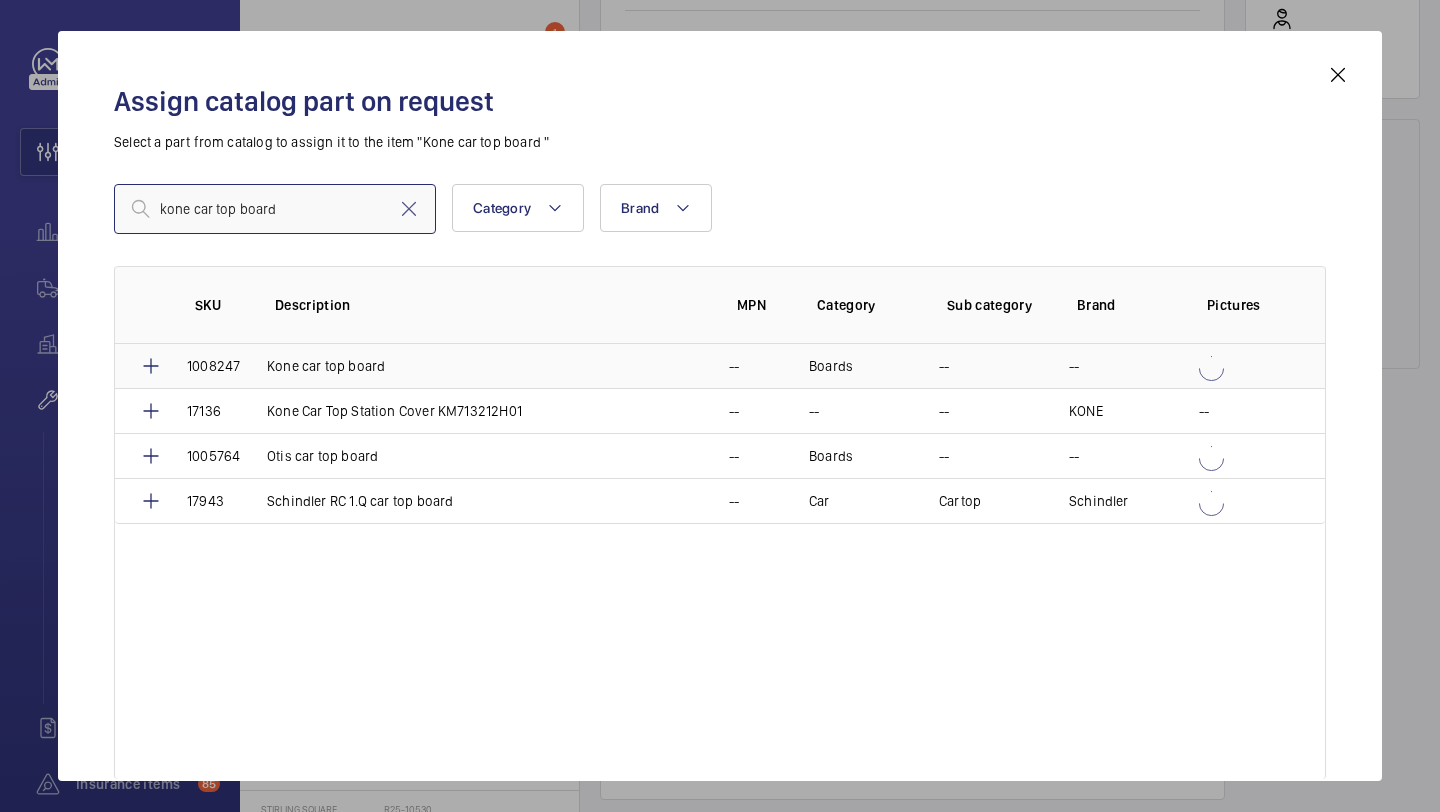 type on "kone car top board" 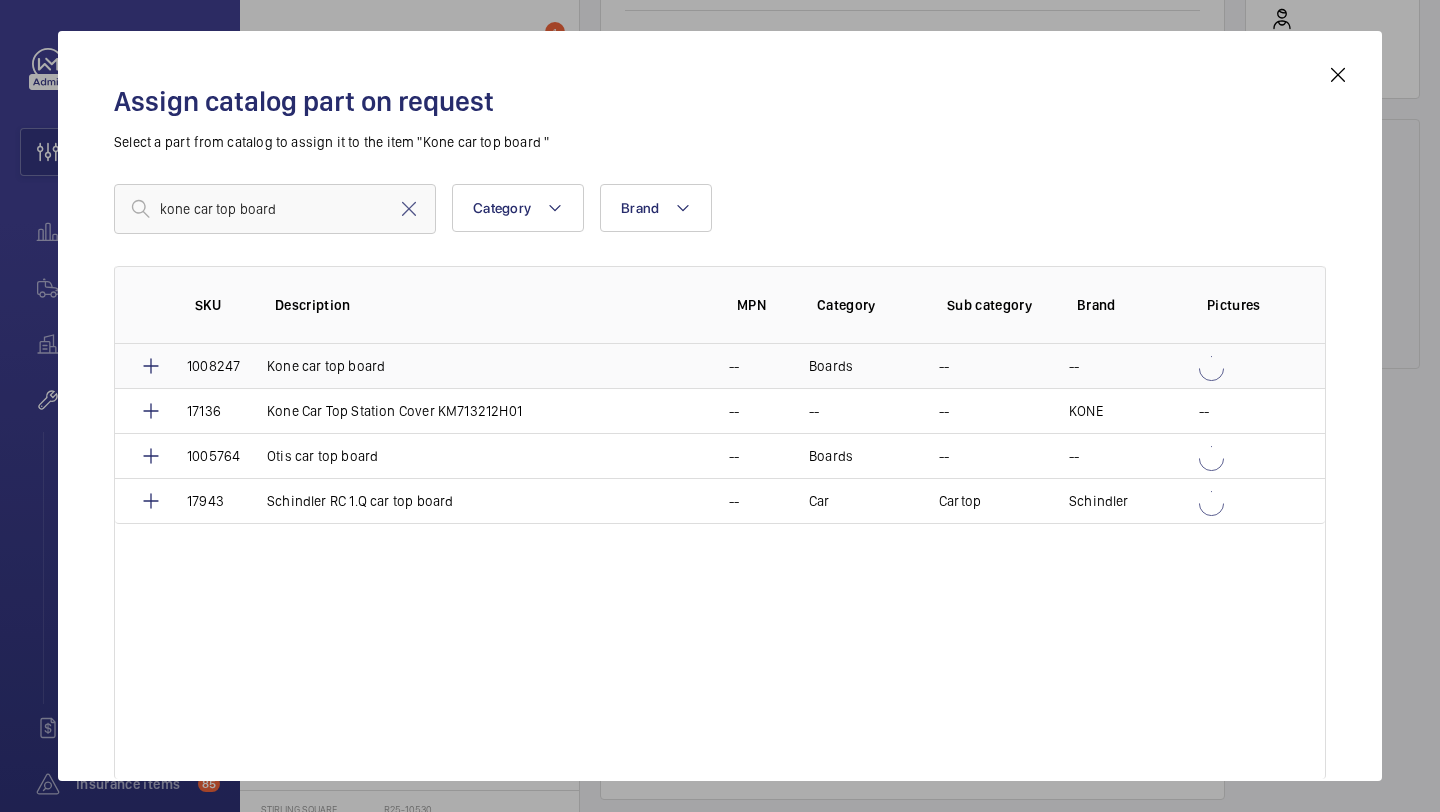 click on "Kone car top board" at bounding box center (326, 366) 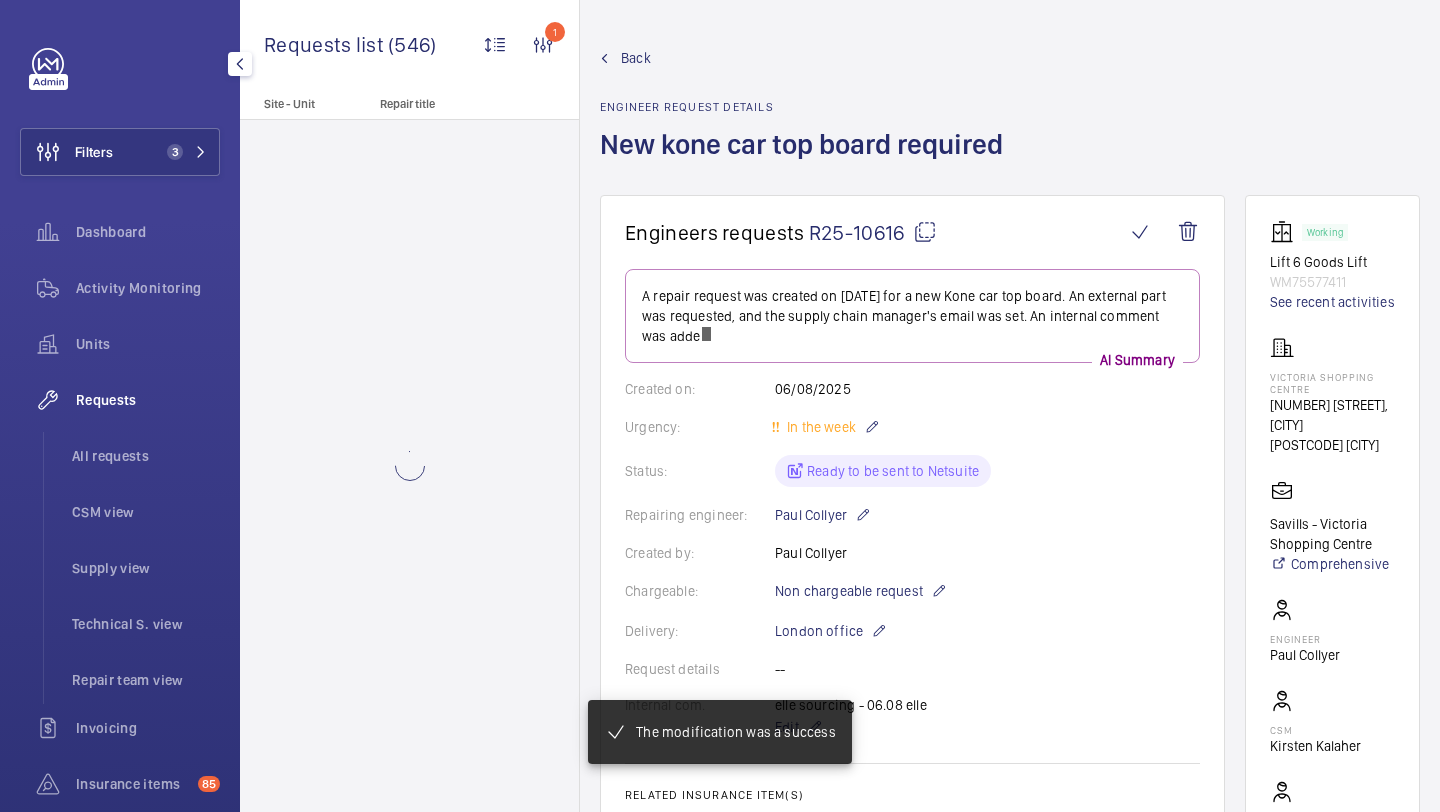 scroll, scrollTop: 1222, scrollLeft: 0, axis: vertical 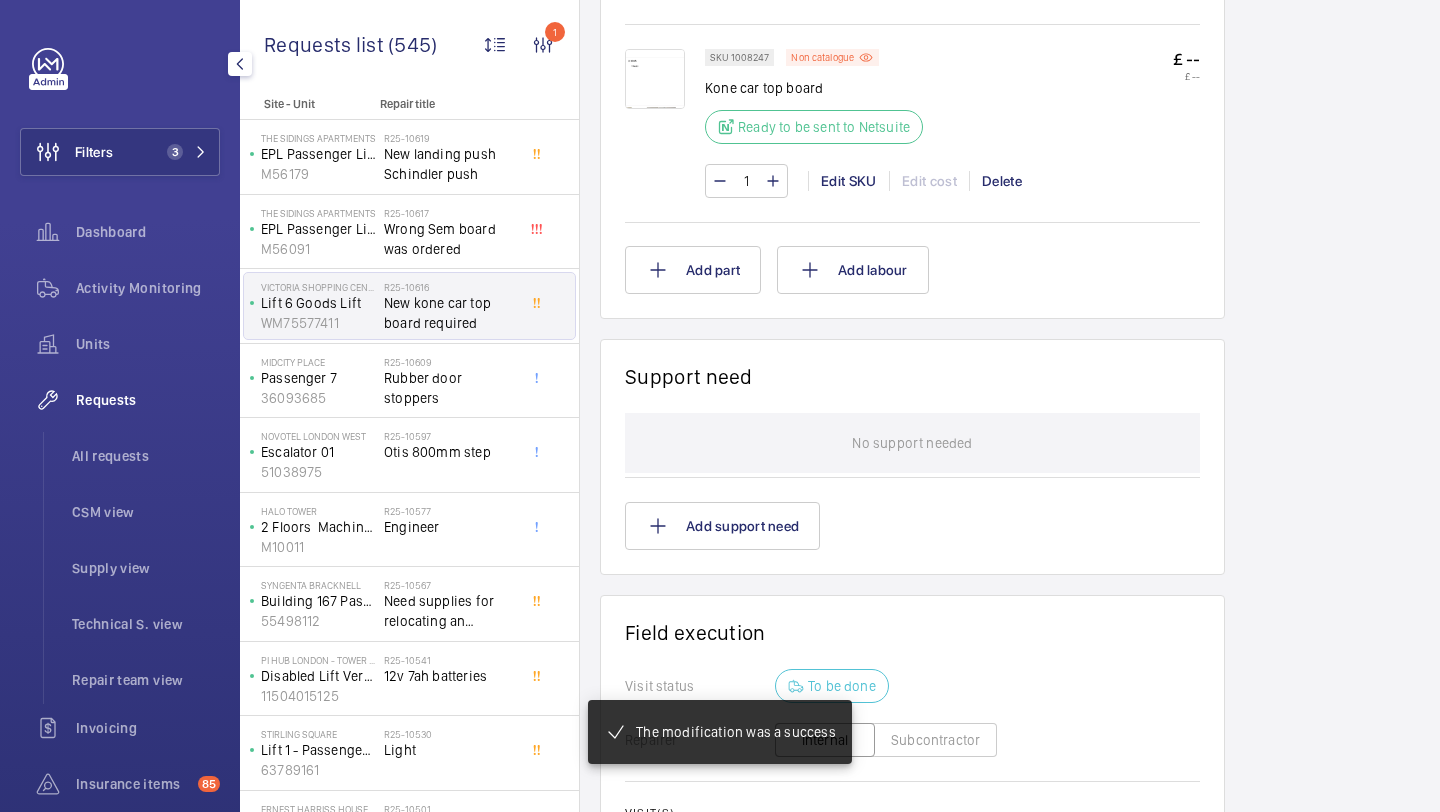 click 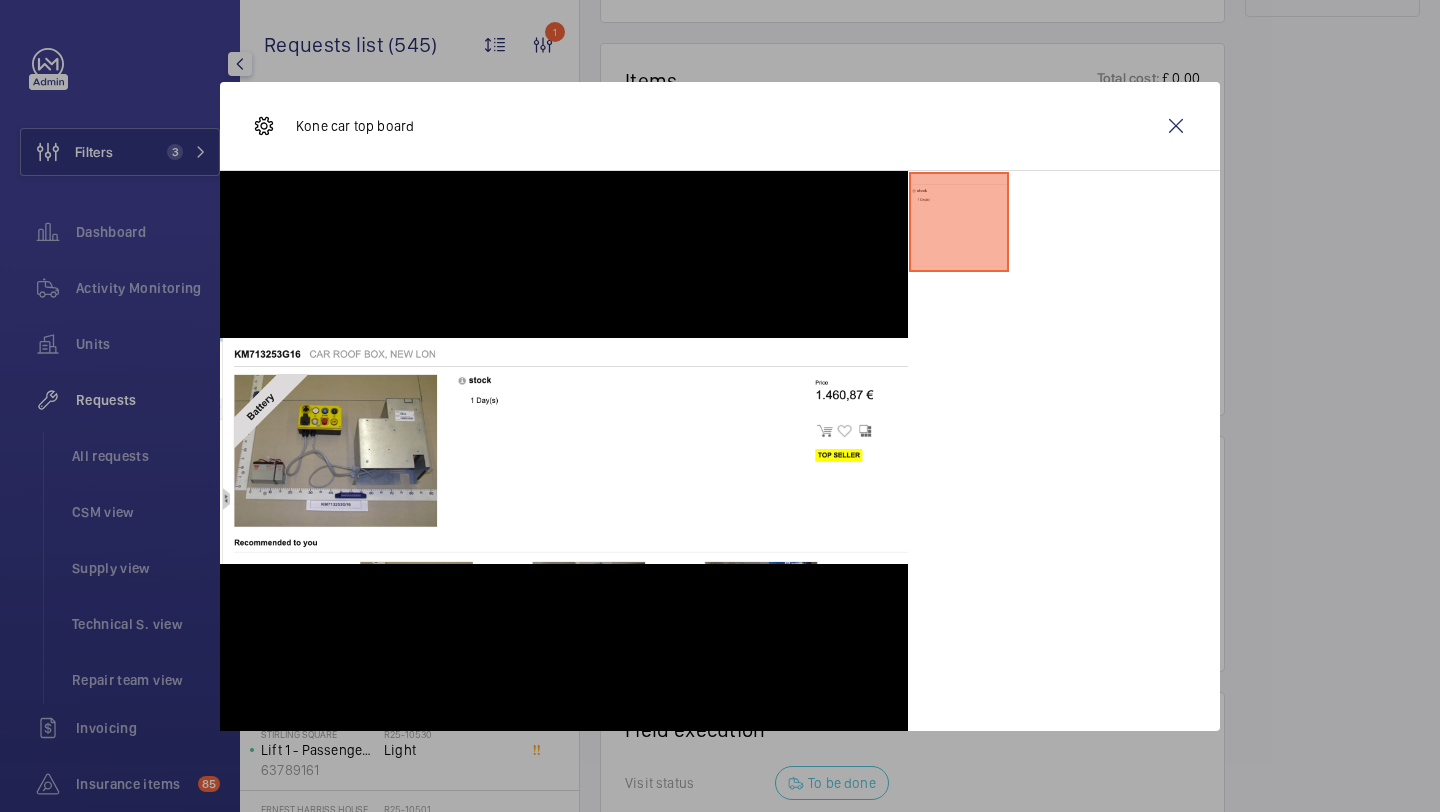 click on "Kone car top board" at bounding box center (720, 126) 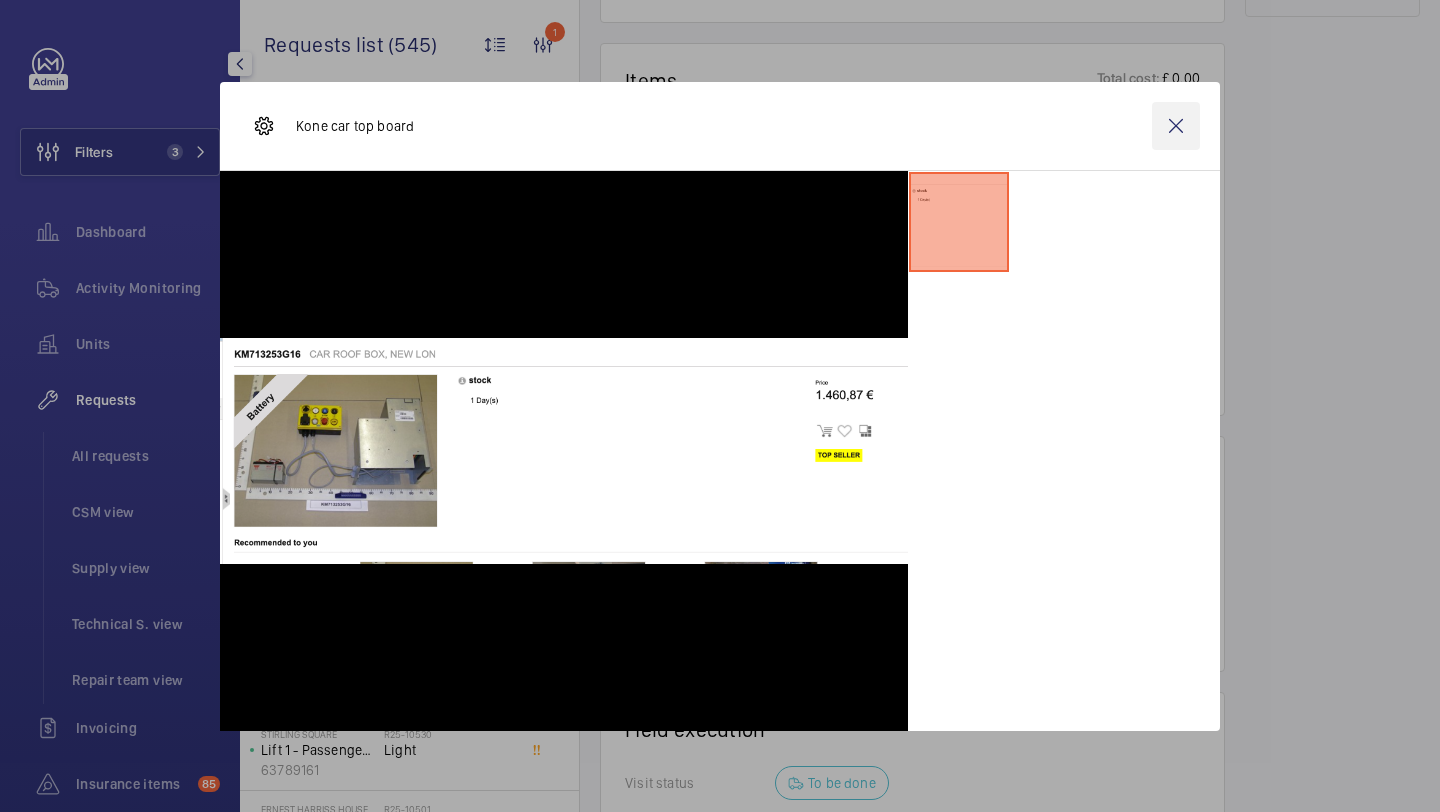 click at bounding box center [1176, 126] 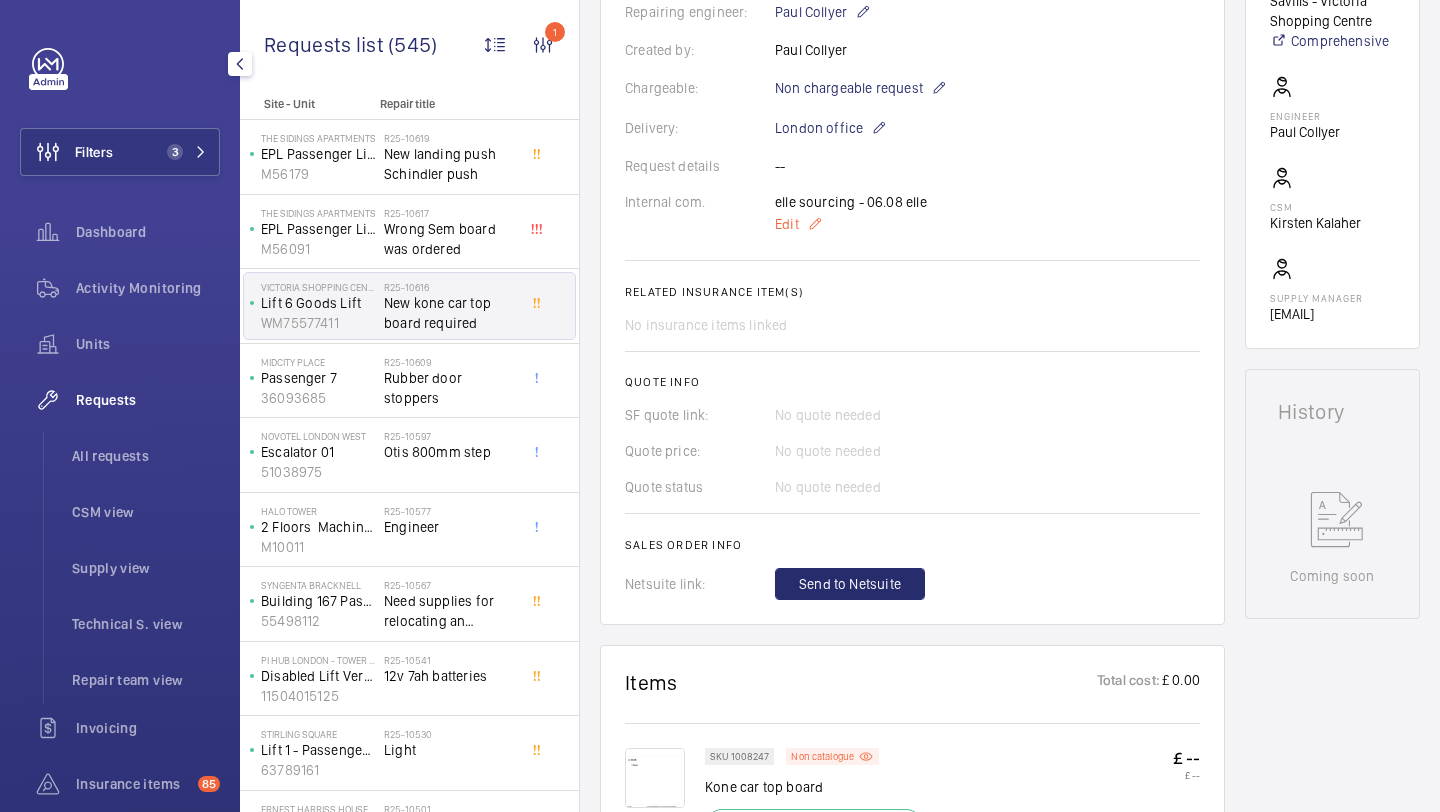 scroll, scrollTop: 238, scrollLeft: 0, axis: vertical 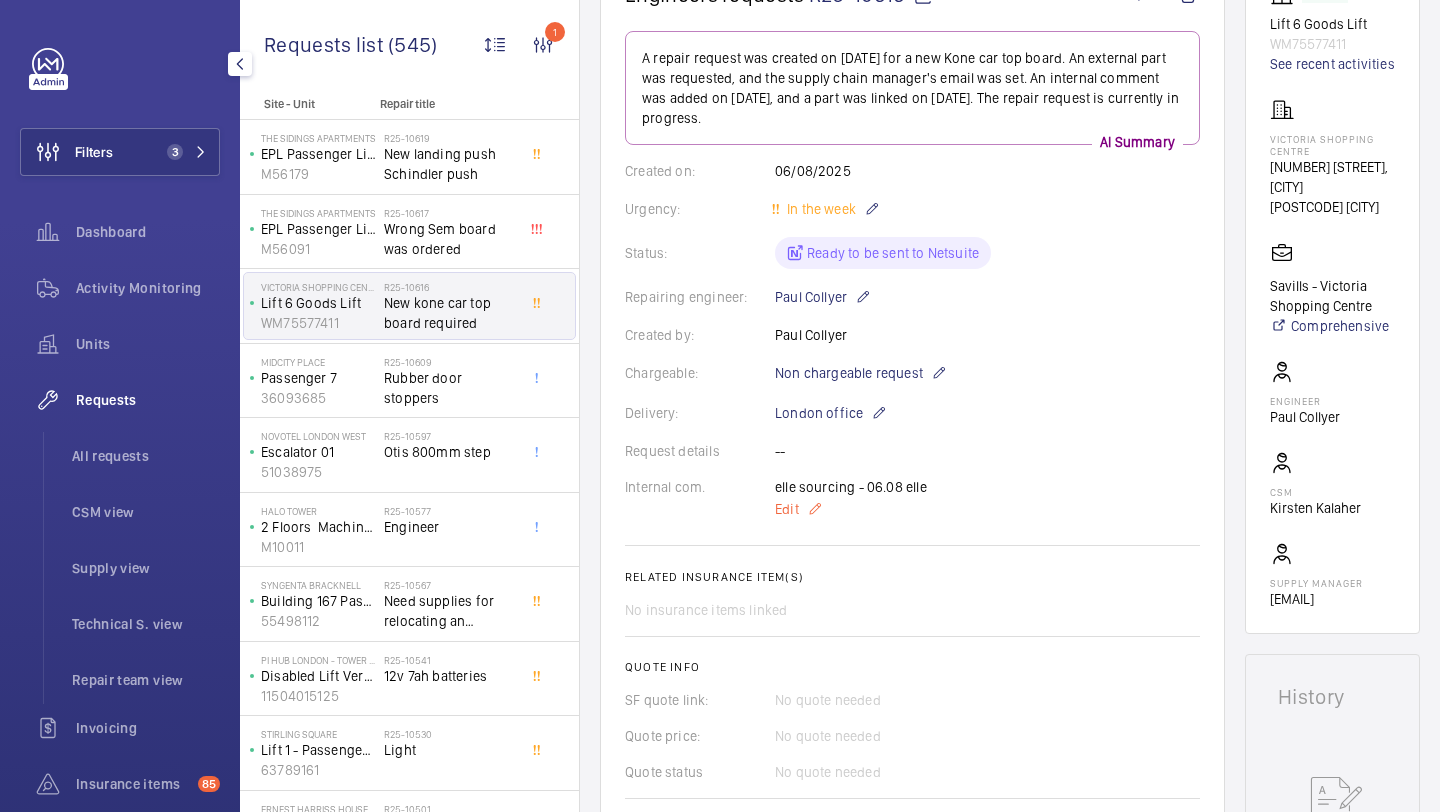 click on "Edit" 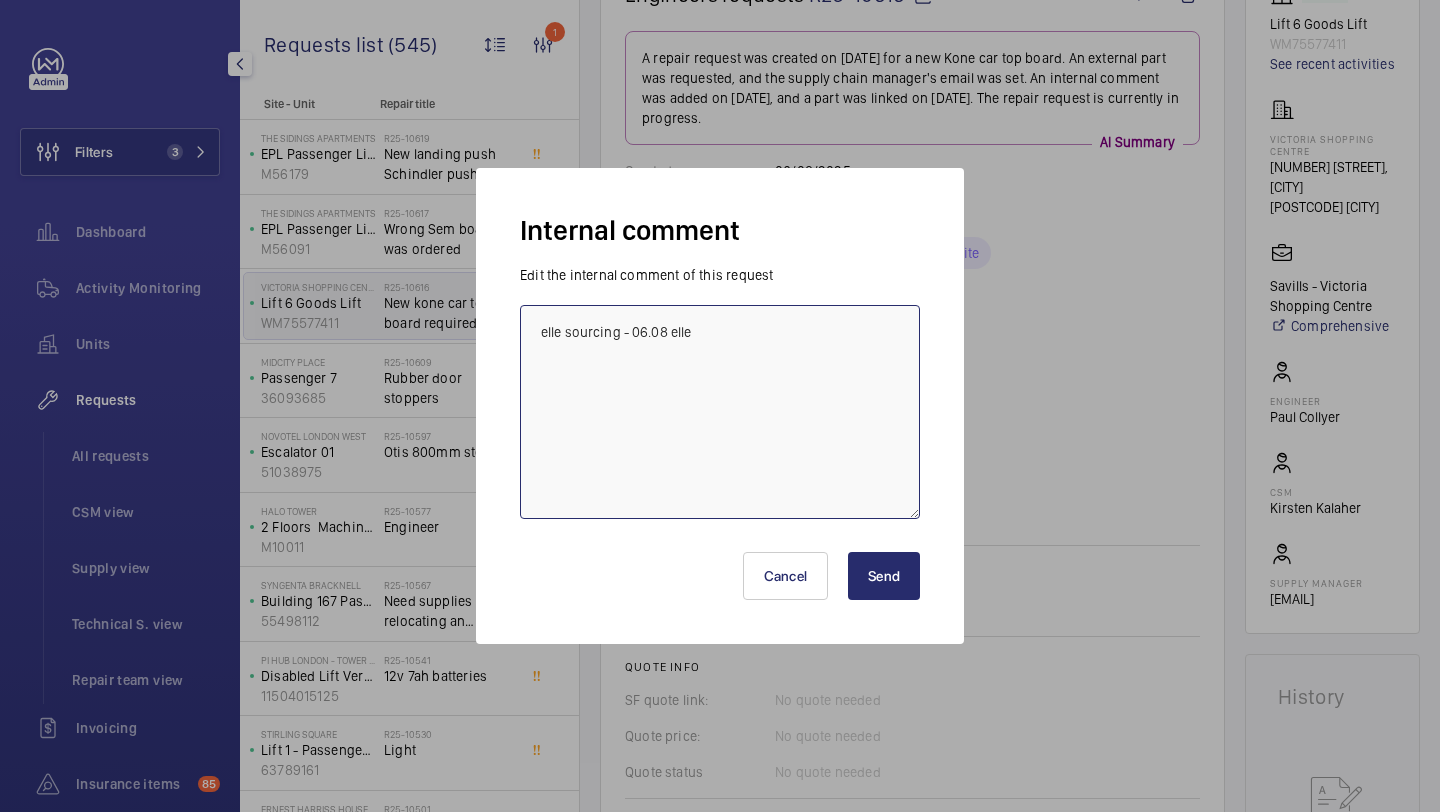click on "elle sourcing - 06.08 elle" at bounding box center (720, 412) 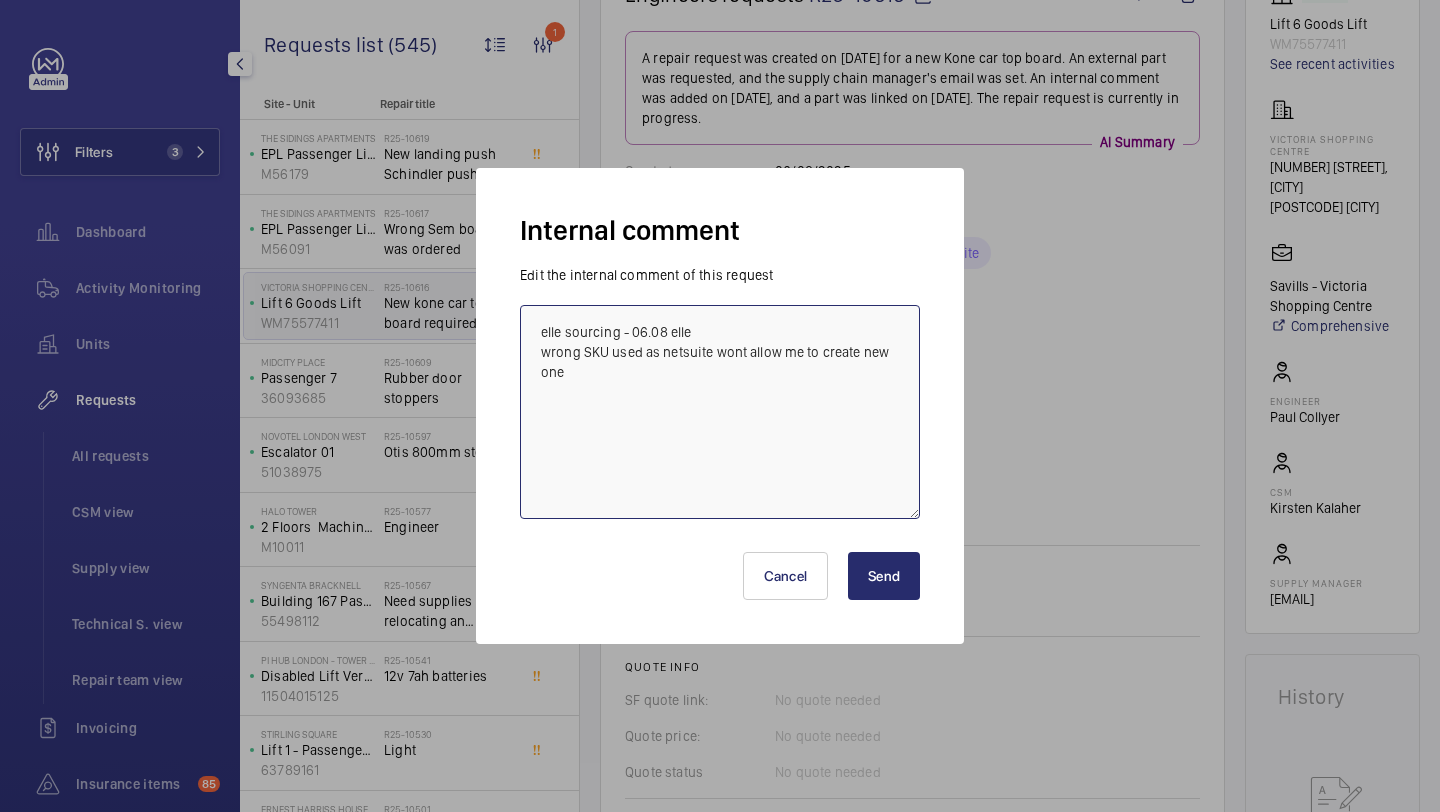 type on "elle sourcing - 06.08 elle
wrong SKU used as netsuite wont allow me to create new one" 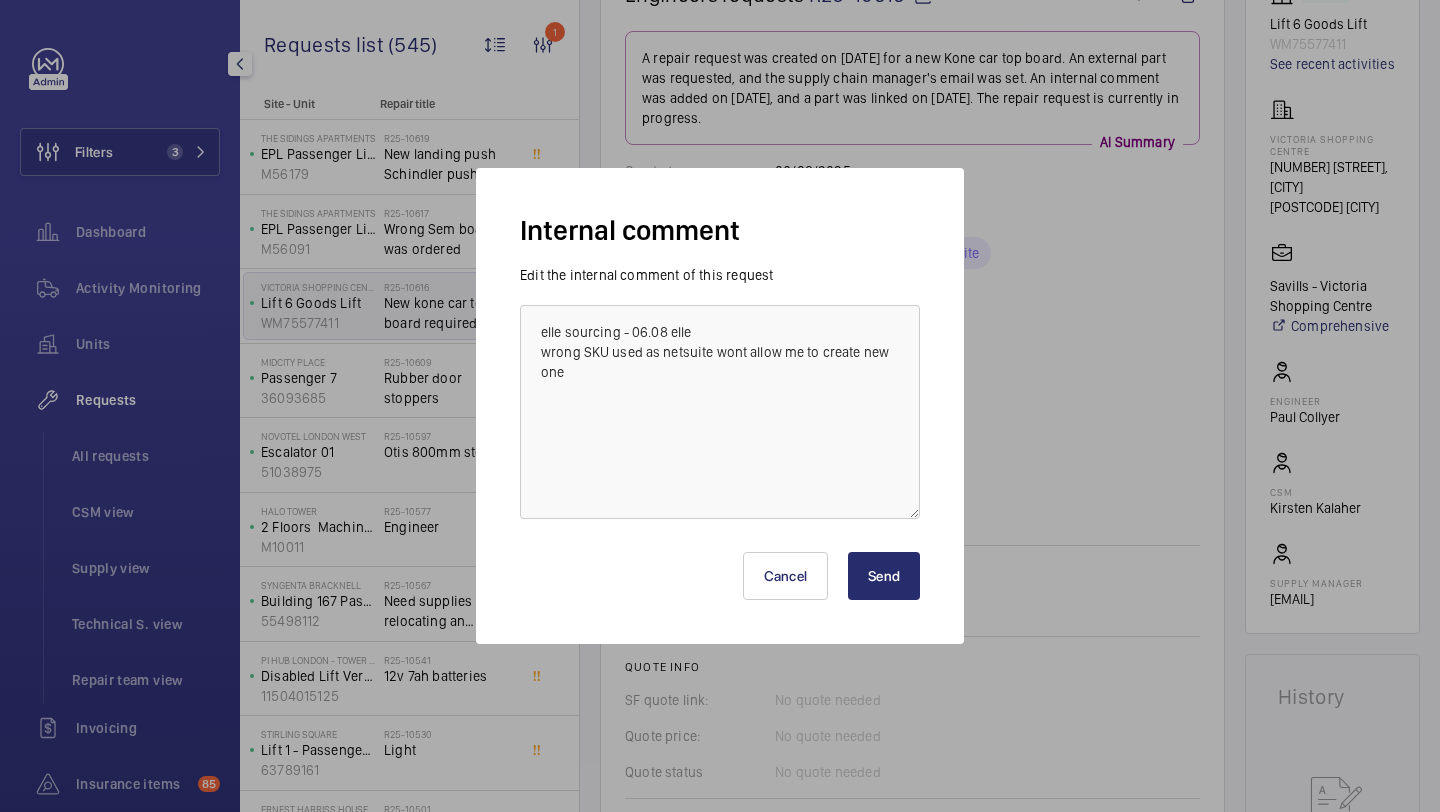 click on "Send" at bounding box center (884, 576) 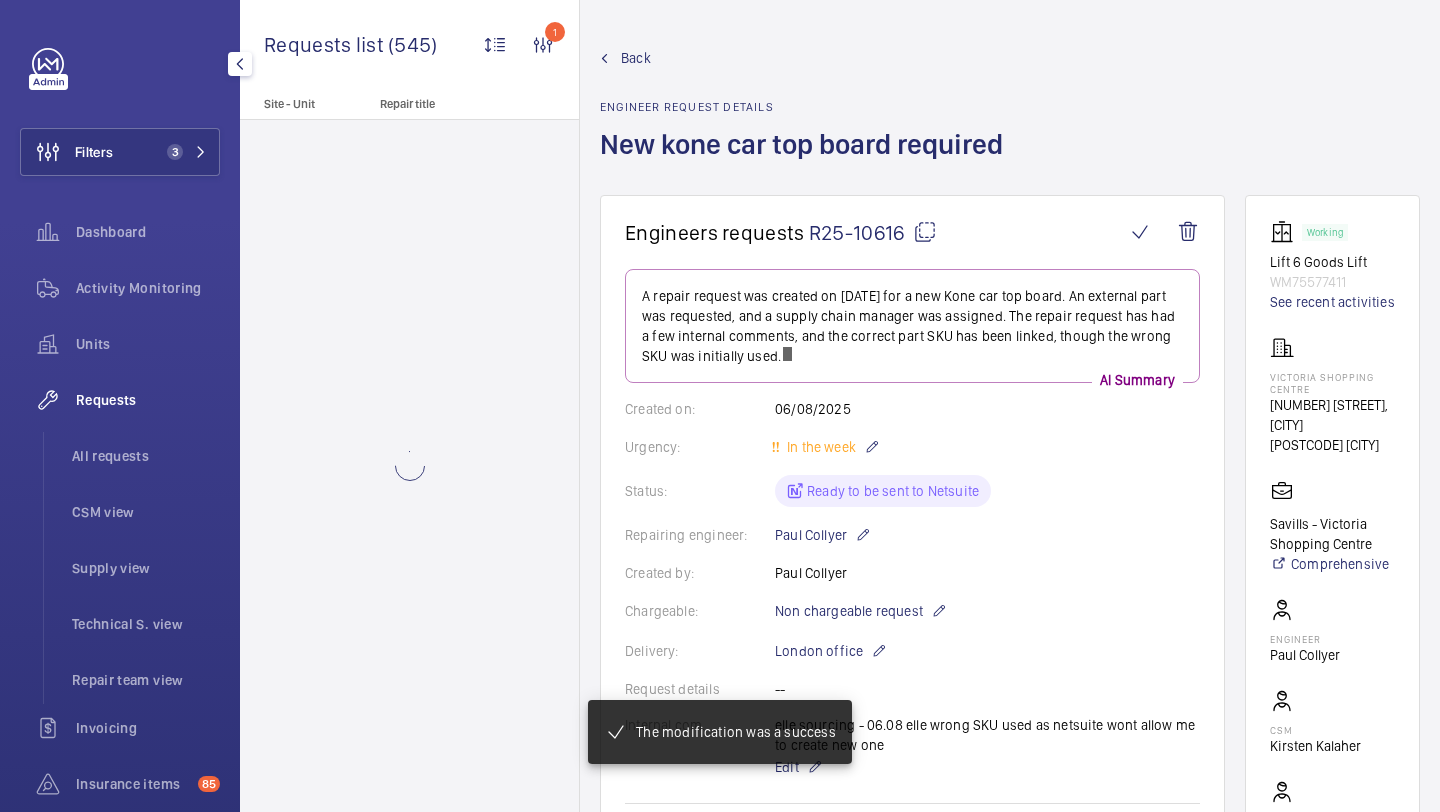 scroll, scrollTop: 146, scrollLeft: 0, axis: vertical 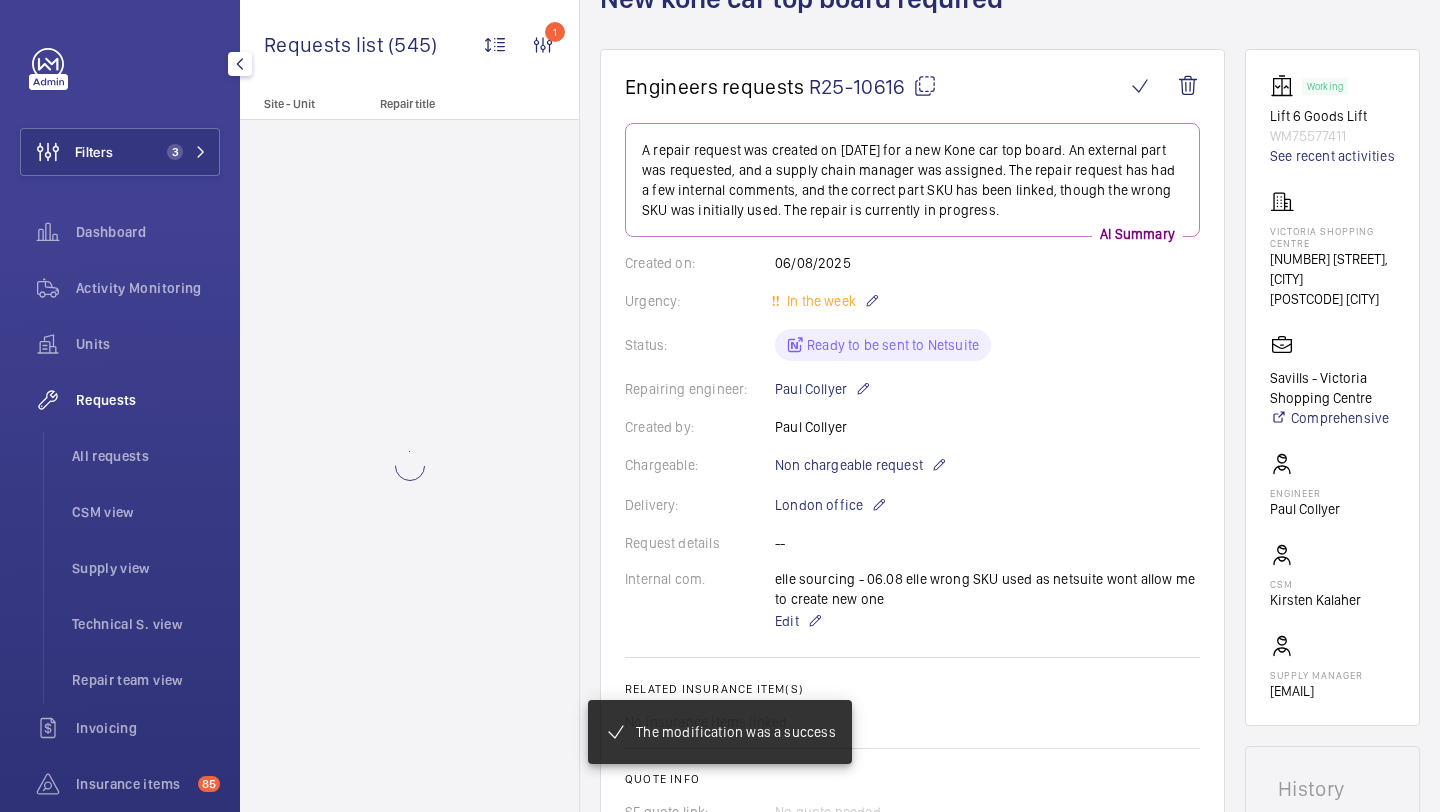 click on "Send to Netsuite" 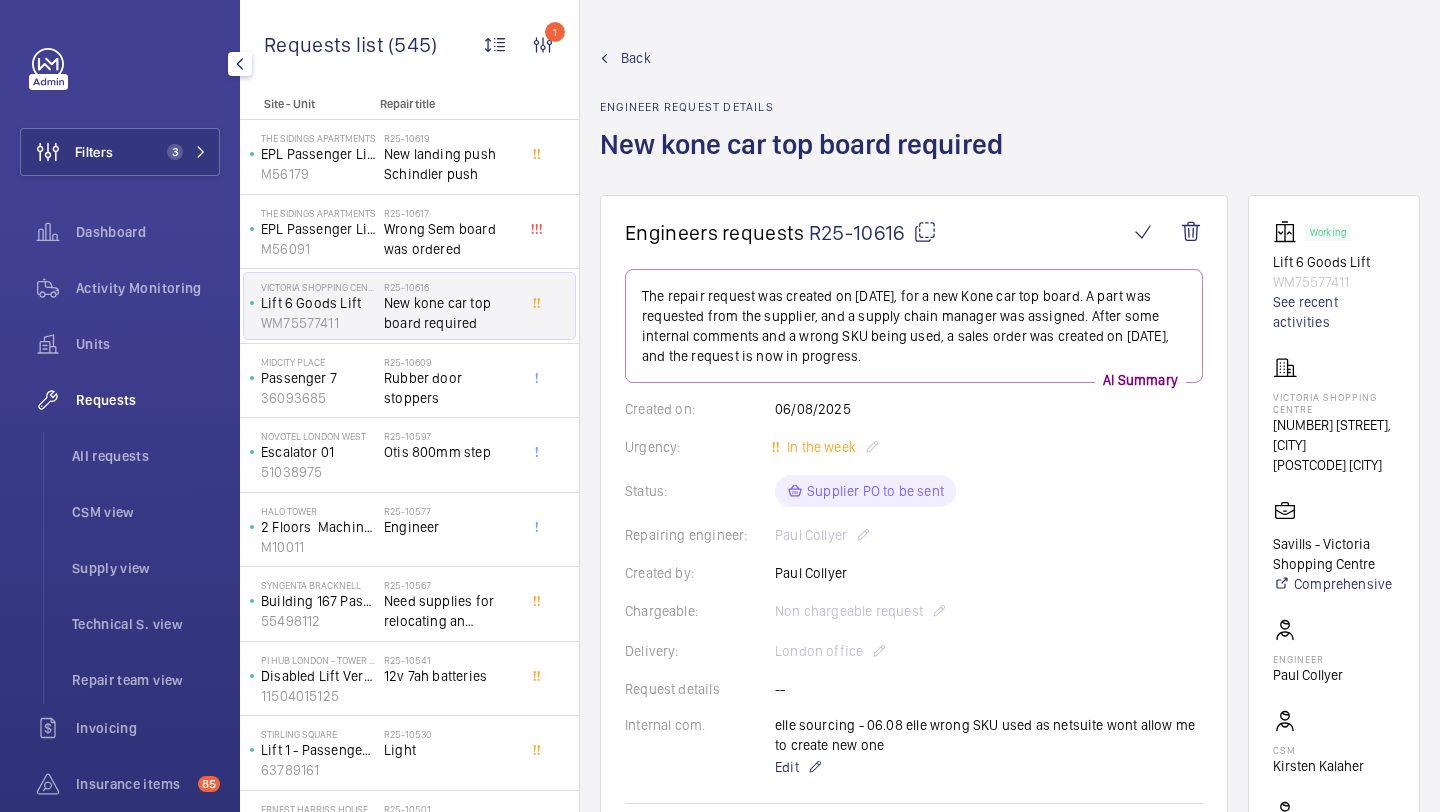 scroll, scrollTop: 662, scrollLeft: 0, axis: vertical 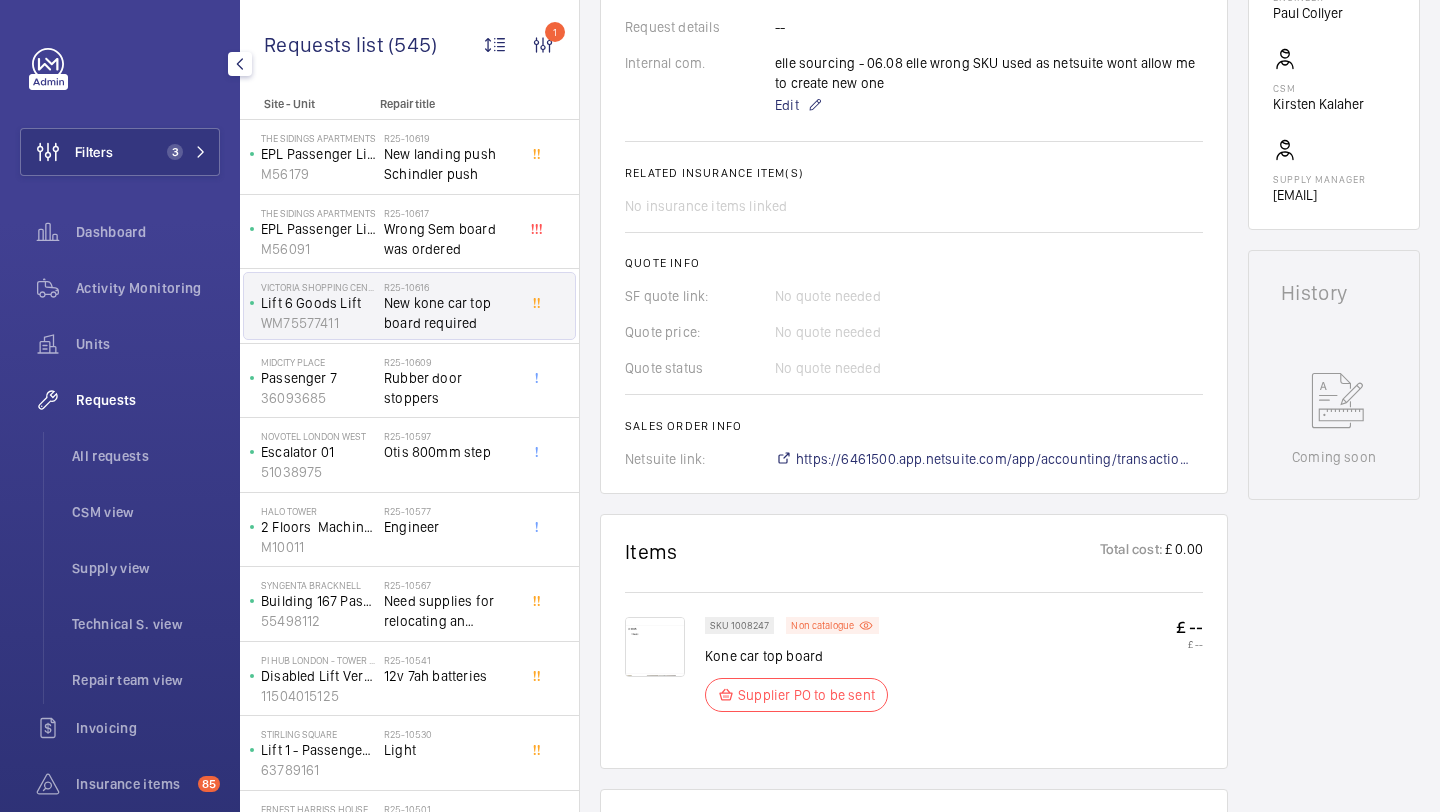click on "The repair request was created on August 6, 2025, for a new Kone car top board. A part was requested from the supplier, and a supply chain manager was assigned. After some internal comments and a wrong SKU being used, a sales order was created on August 6, 2025, and the request is now in progress.  AI Summary Created on:  06/08/2025  Urgency: In the week Status: Supplier PO to be sent Repairing engineer:  Paul Collyer  Created by:  Paul Collyer  Chargeable: Non chargeable request Delivery:  London office  Request details -- Internal com.  elle sourcing - 06.08 elle
wrong SKU used as netsuite wont allow me to create new one   Edit Related insurance item(s)  No insurance items linked  Quote info SF quote link: No quote needed Quote price: No quote needed Quote status No quote needed Sales order info Netsuite link: https://6461500.app.netsuite.com/app/accounting/transactions/salesord.nl?id=2883060" 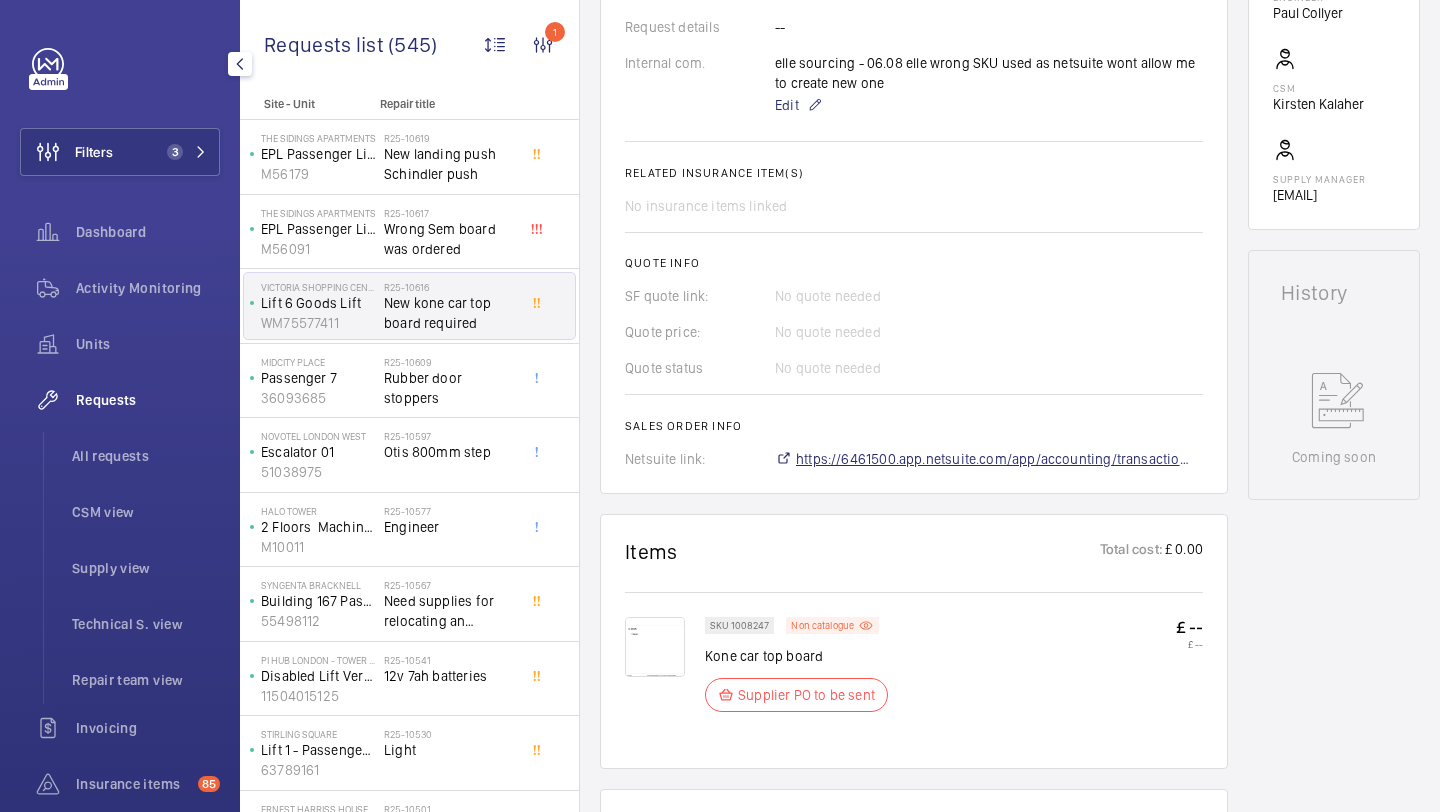 click on "https://6461500.app.netsuite.com/app/accounting/transactions/salesord.nl?id=2883060" 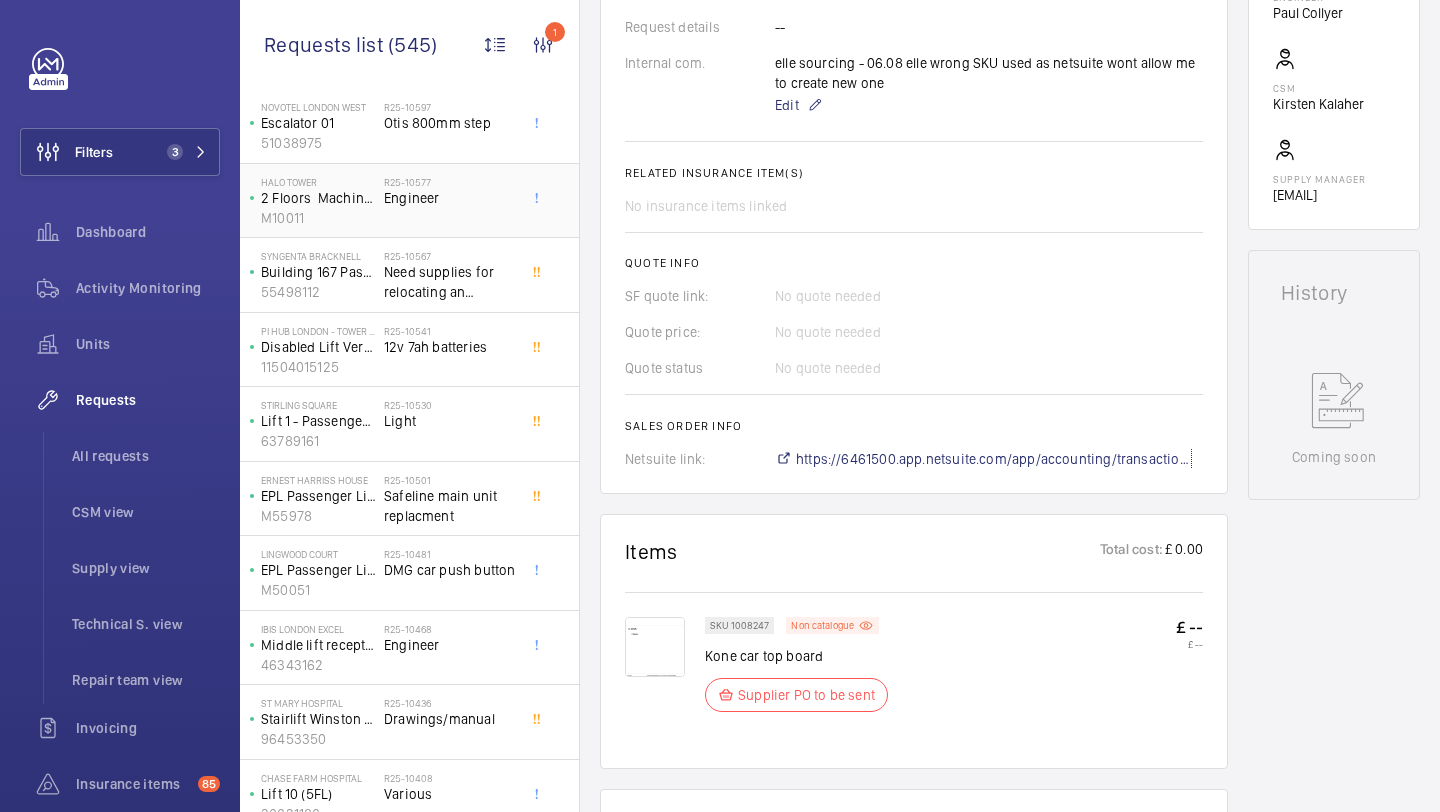 scroll, scrollTop: 0, scrollLeft: 0, axis: both 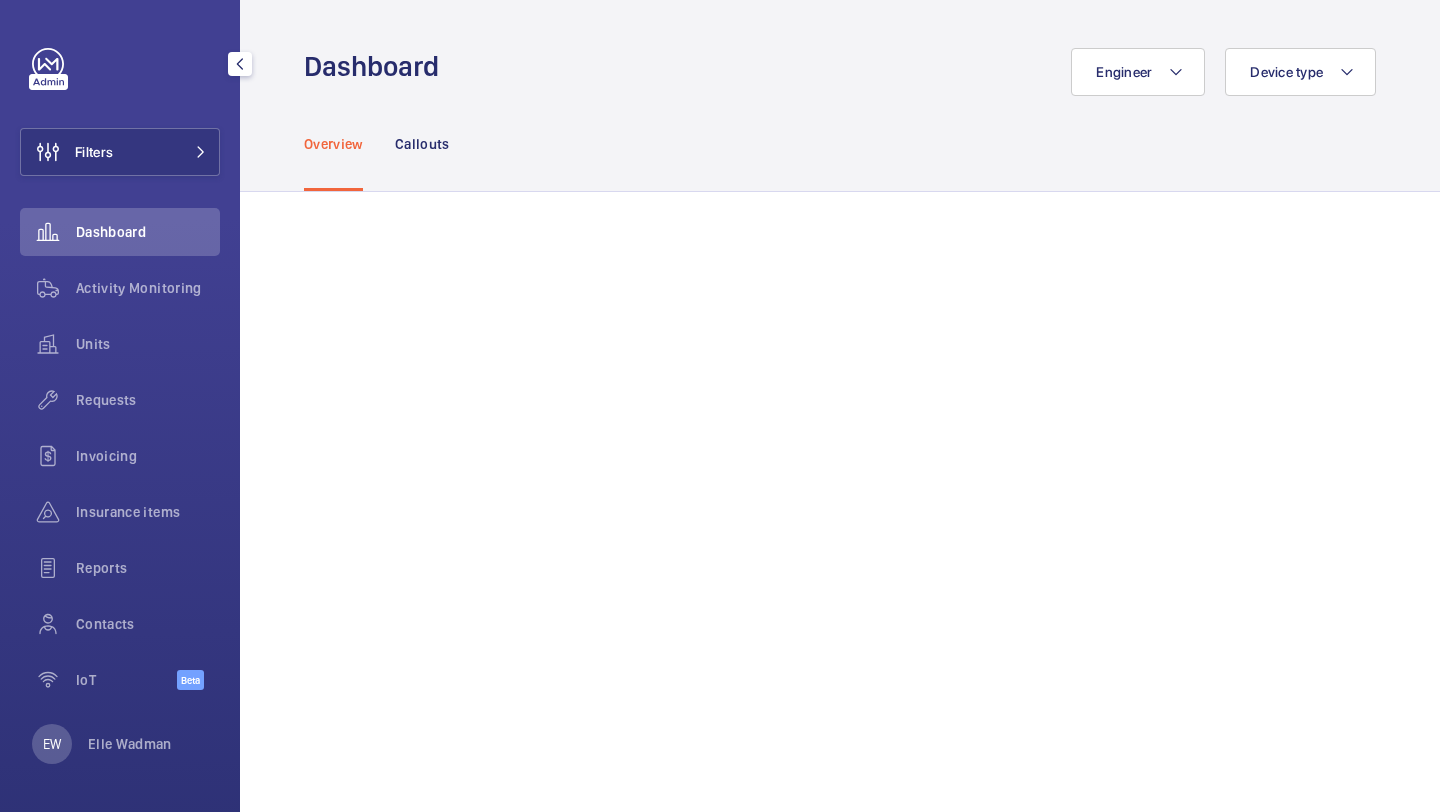 click on "Requests" 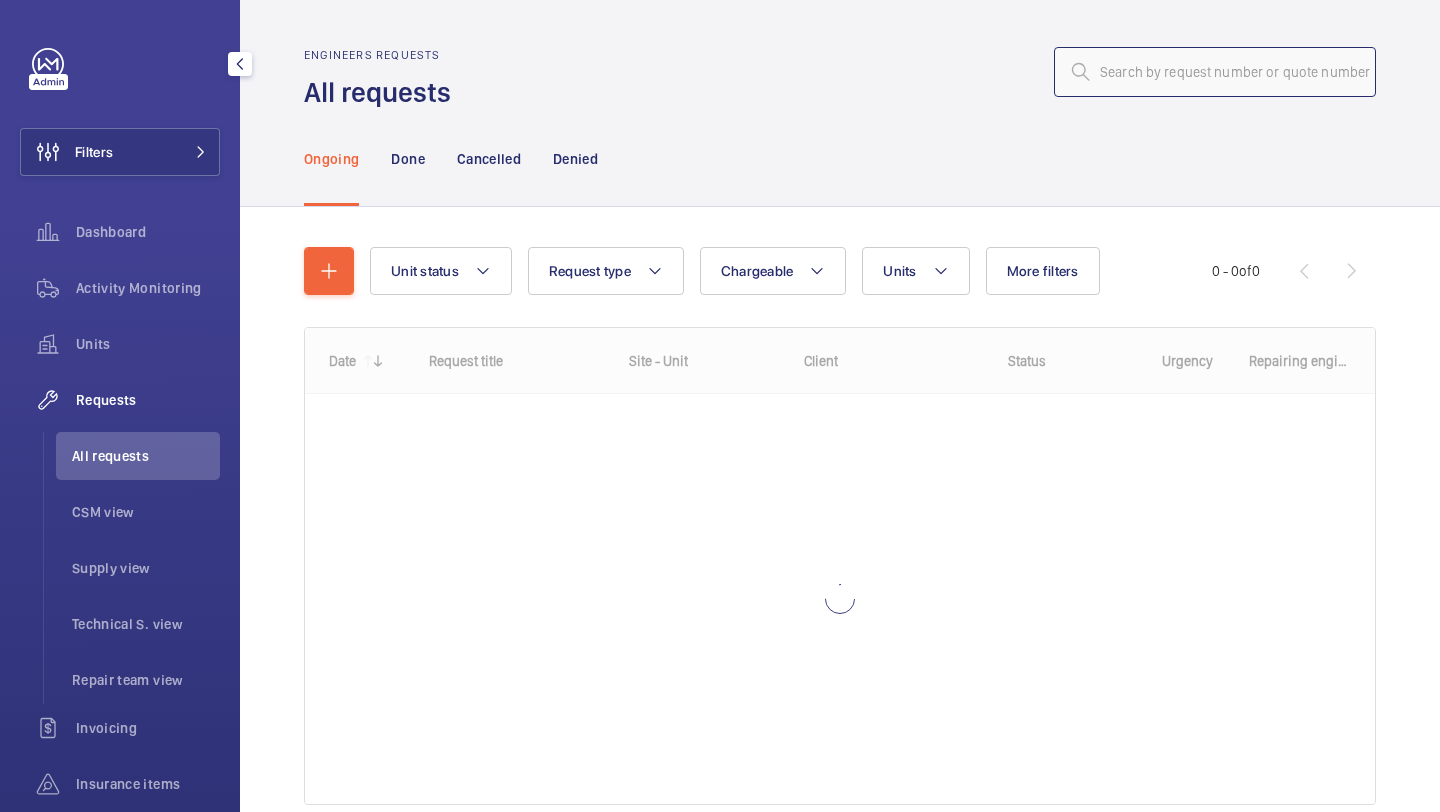 click 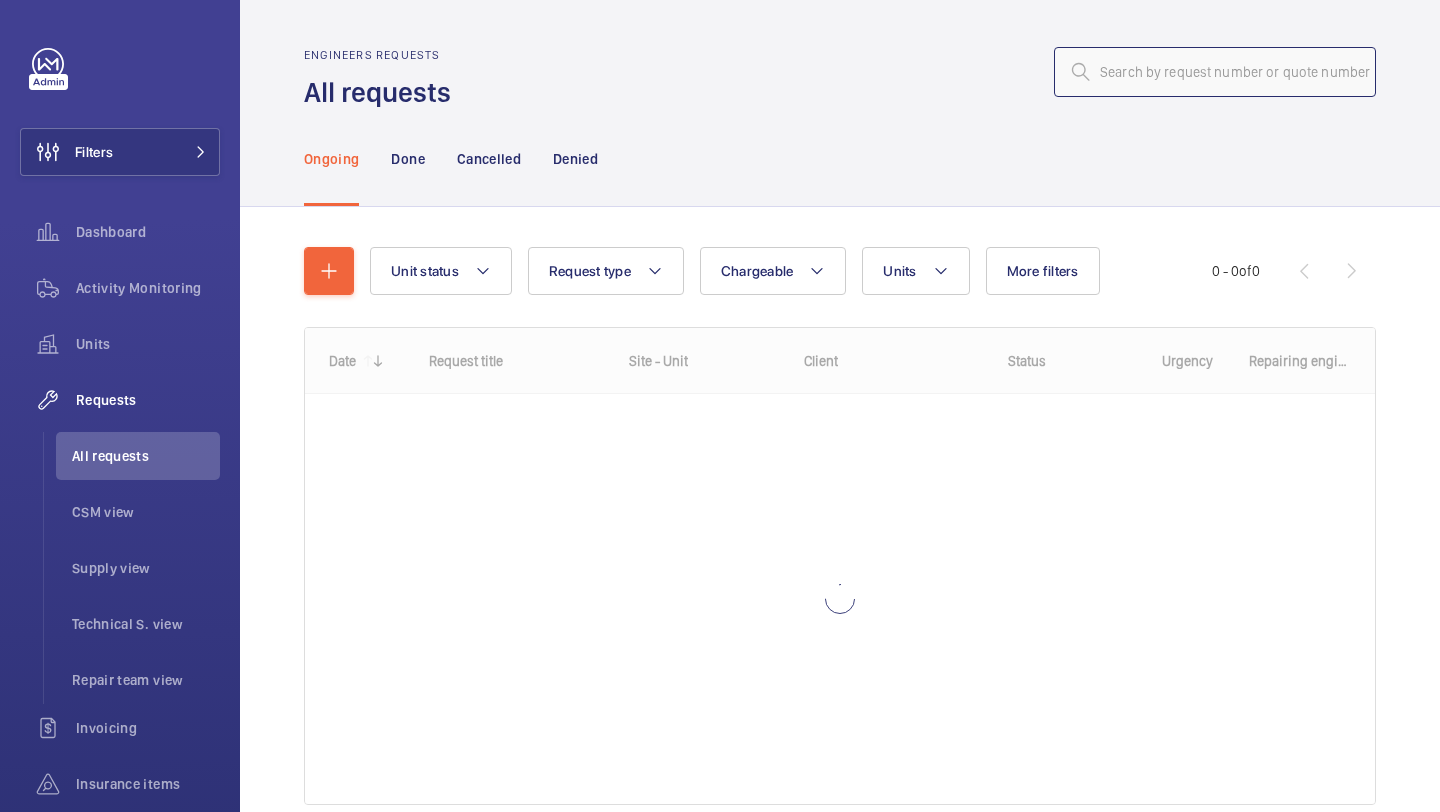 paste on "R25-10623" 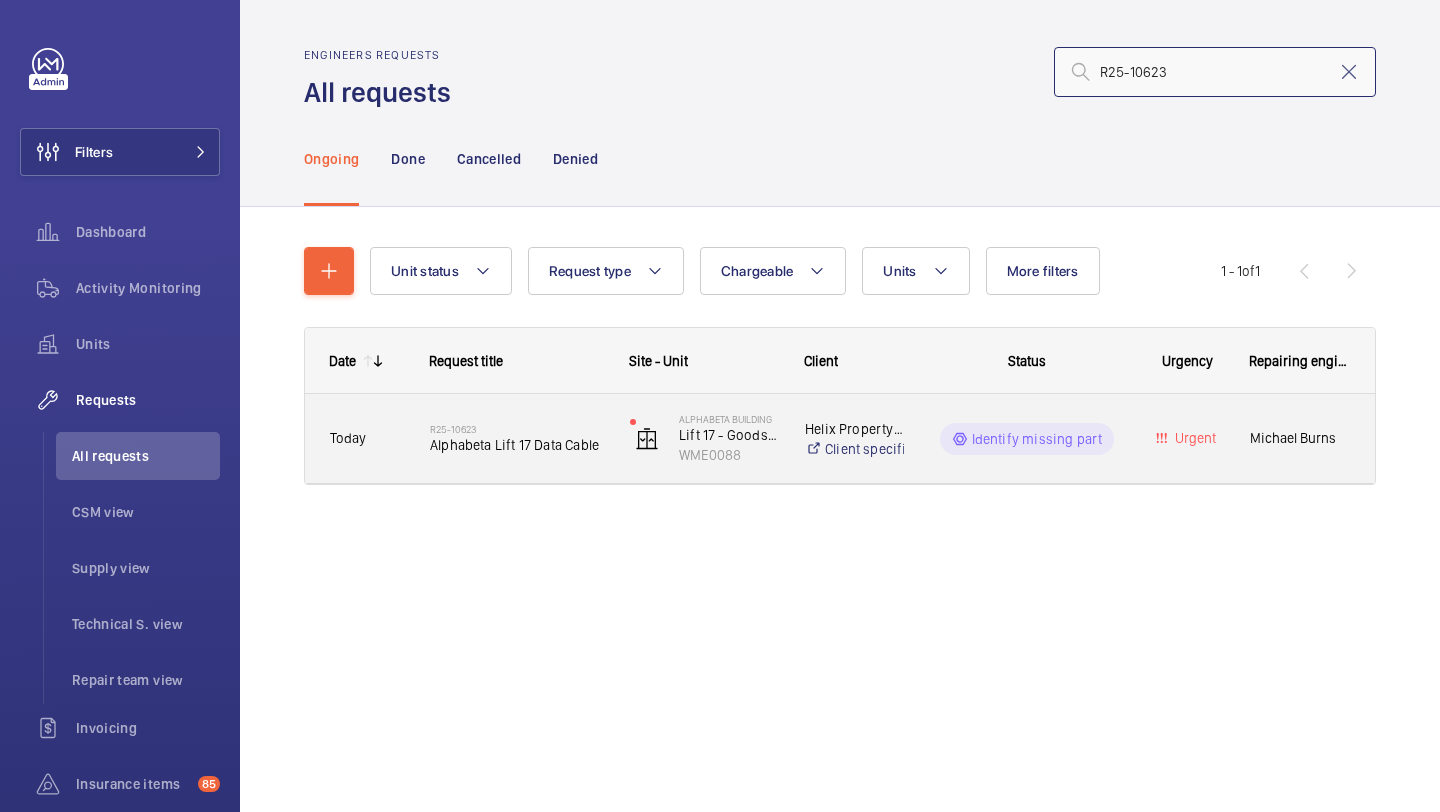 type on "R25-10623" 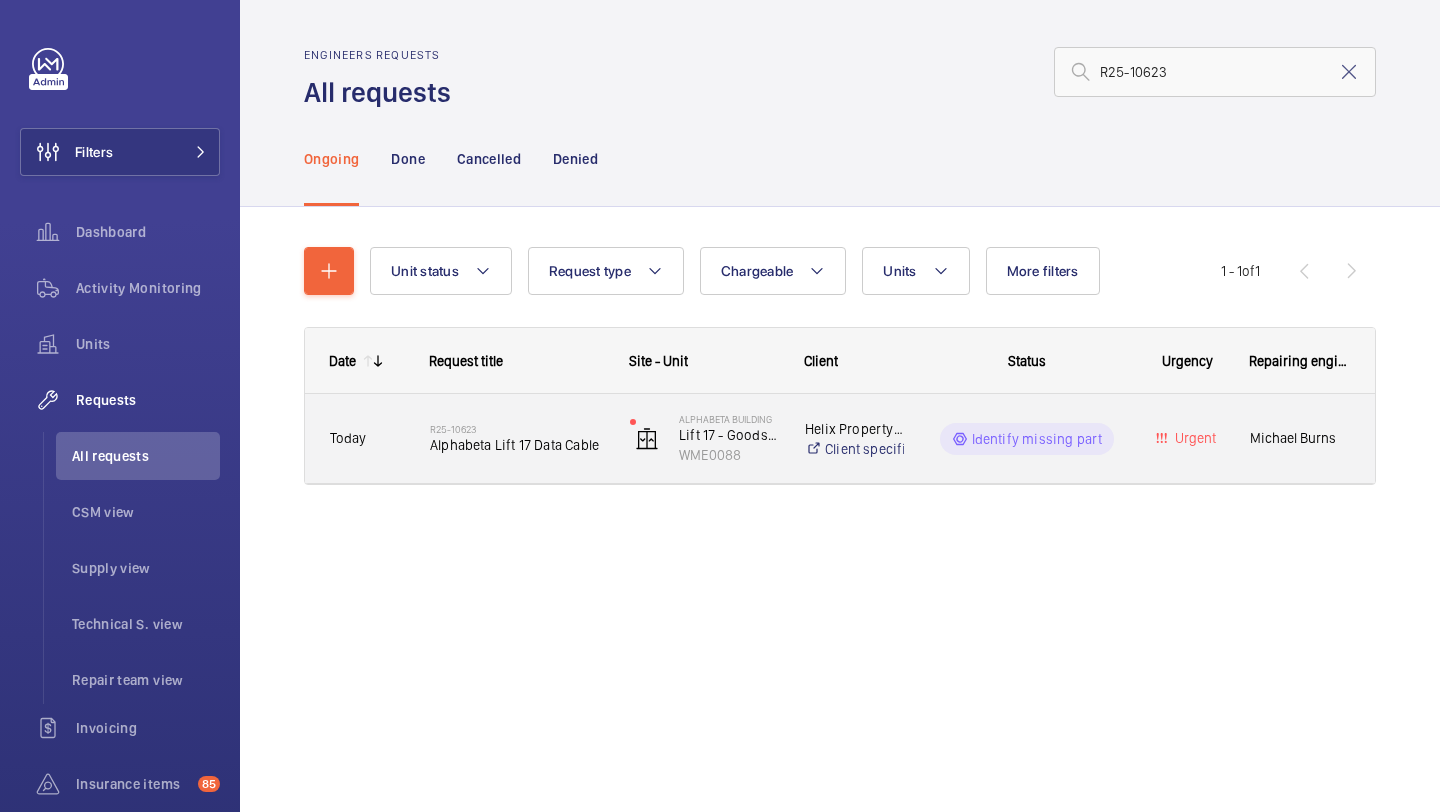 click on "[ORDER_ID]   Alphabeta Lift 17 Data Cable" 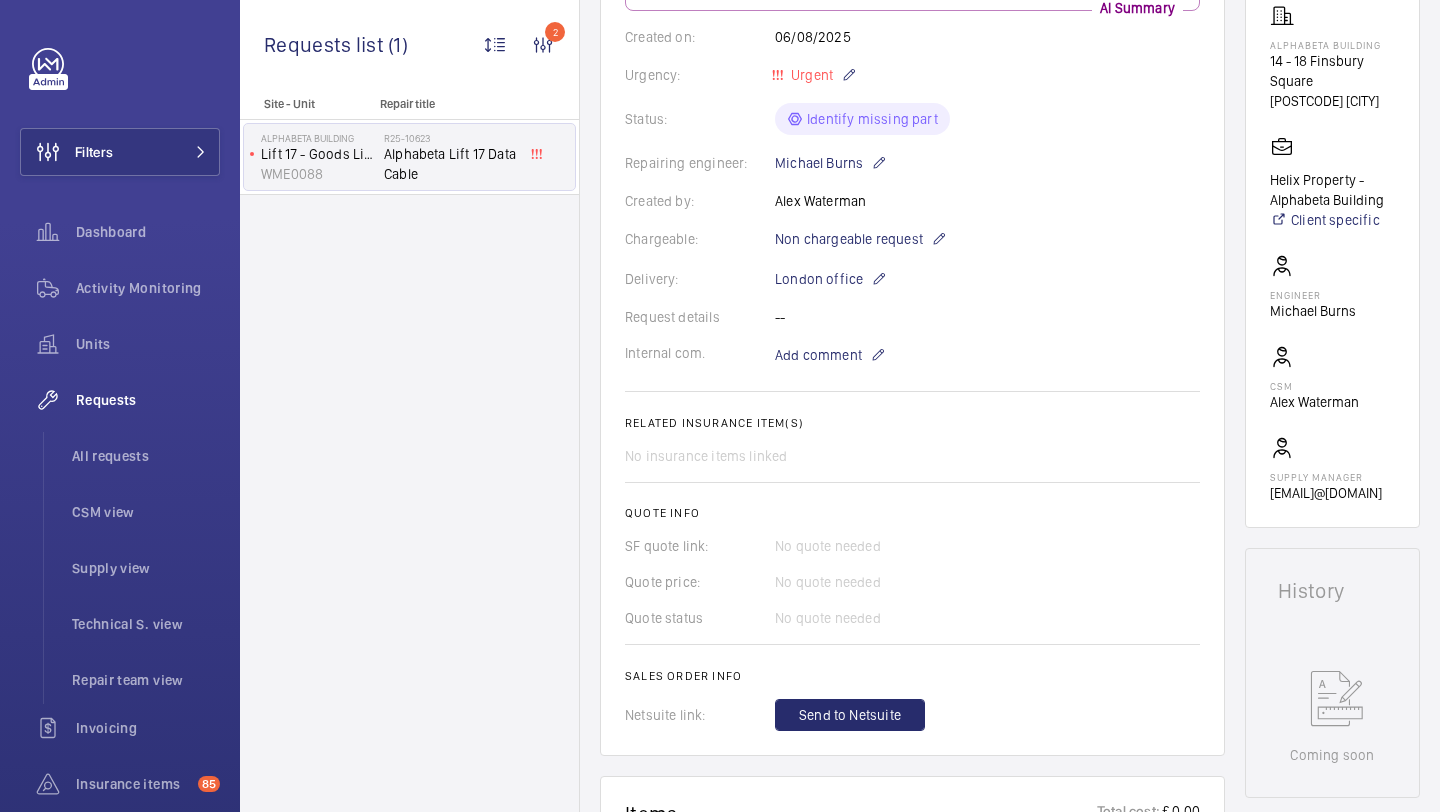 scroll, scrollTop: 931, scrollLeft: 0, axis: vertical 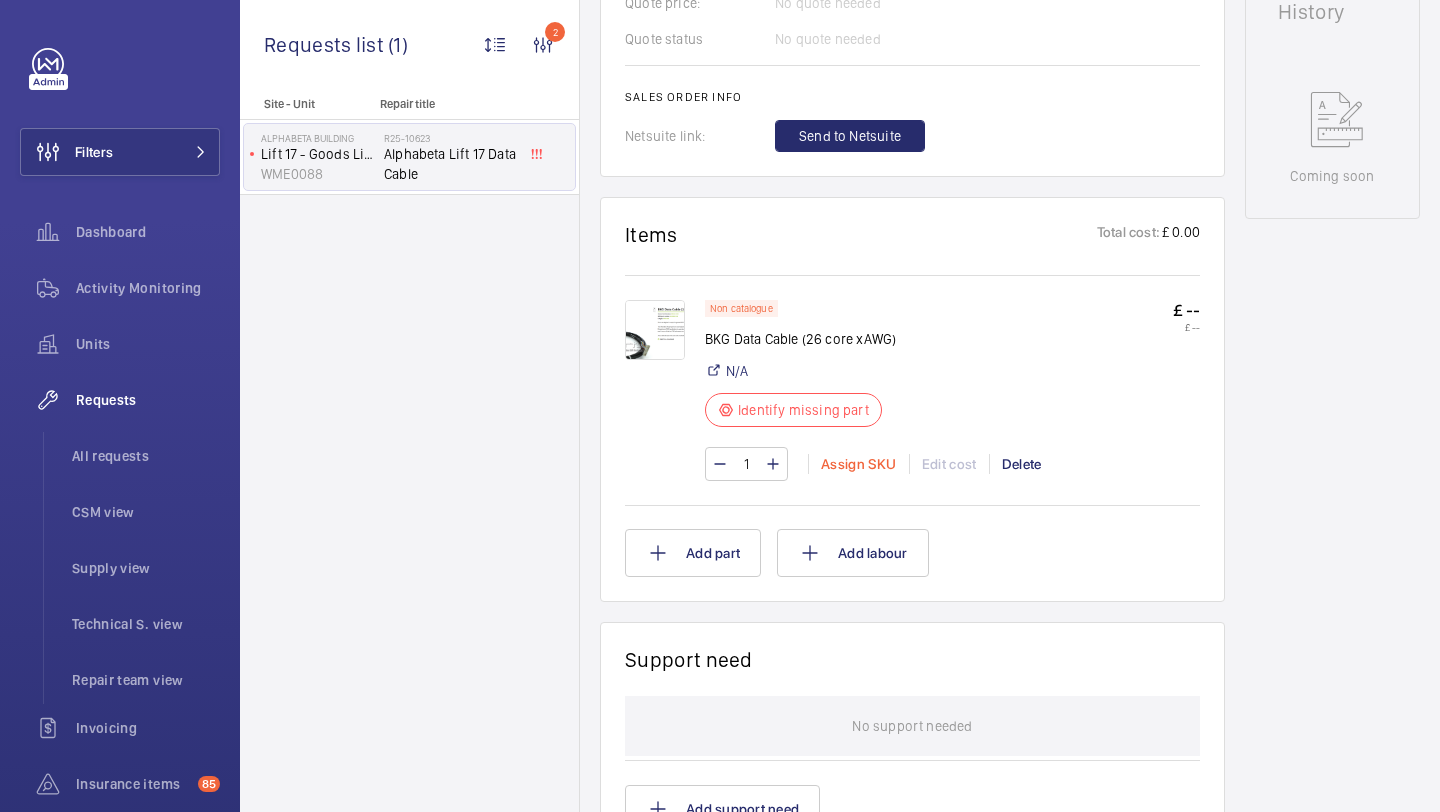 click on "Assign SKU" 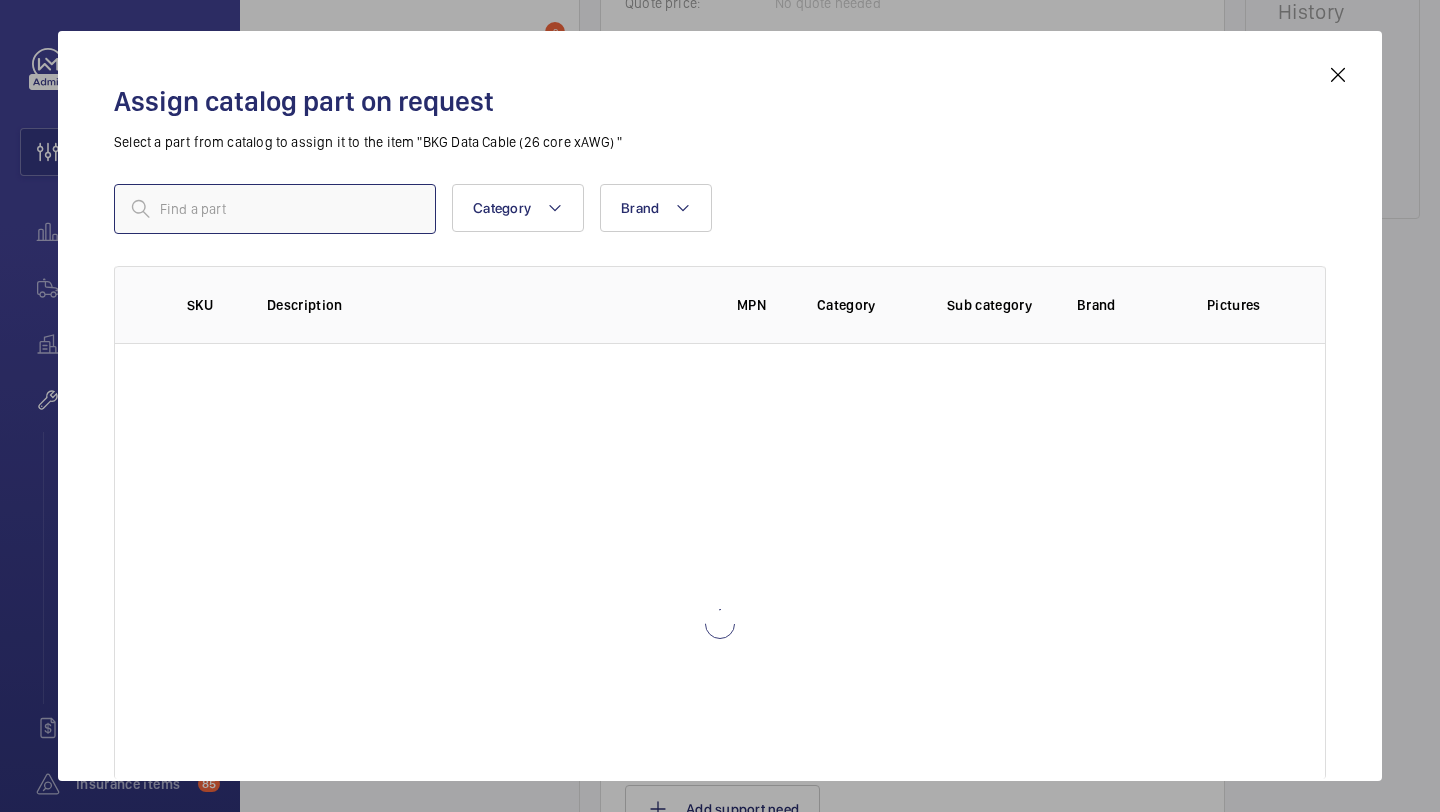 click at bounding box center (275, 209) 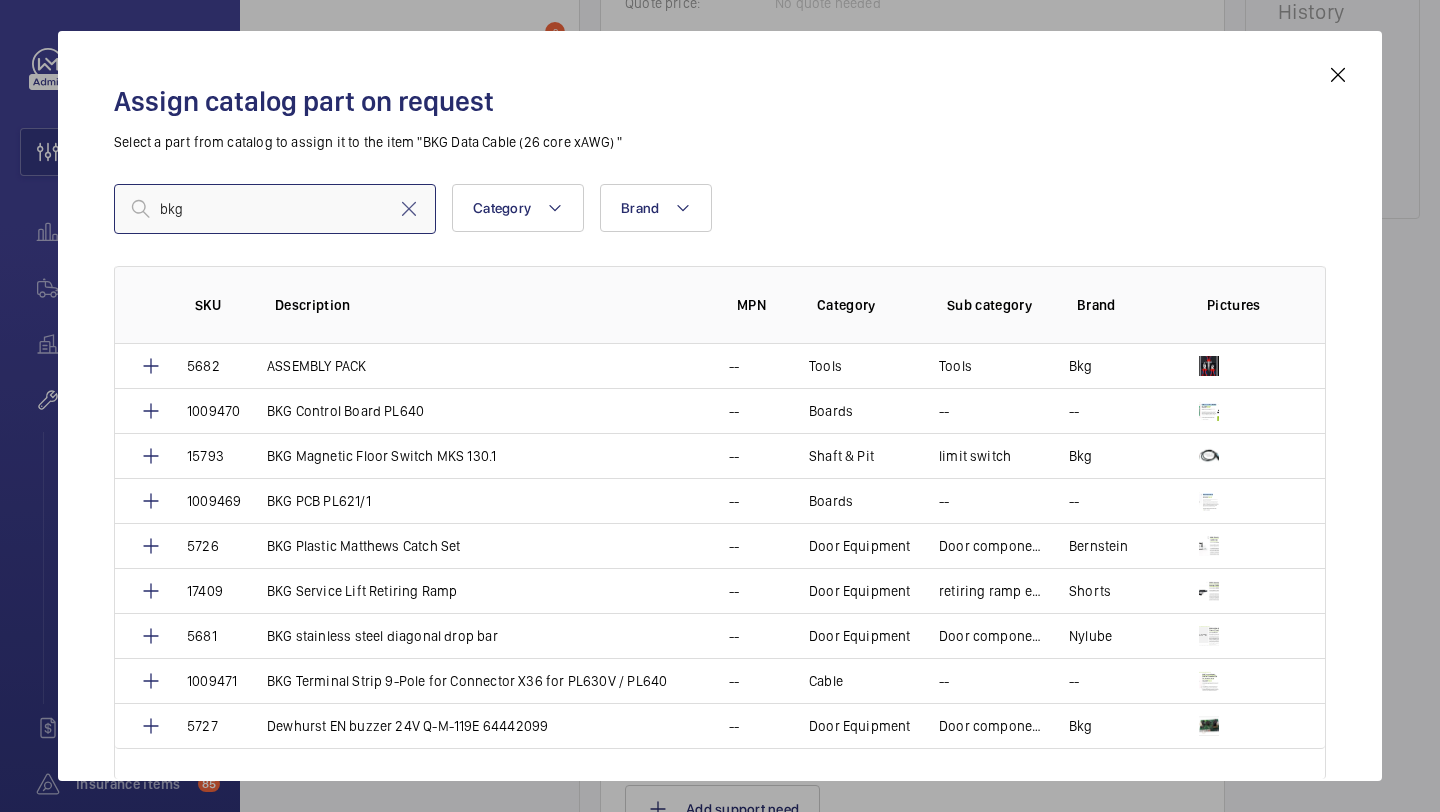 type on "bkg" 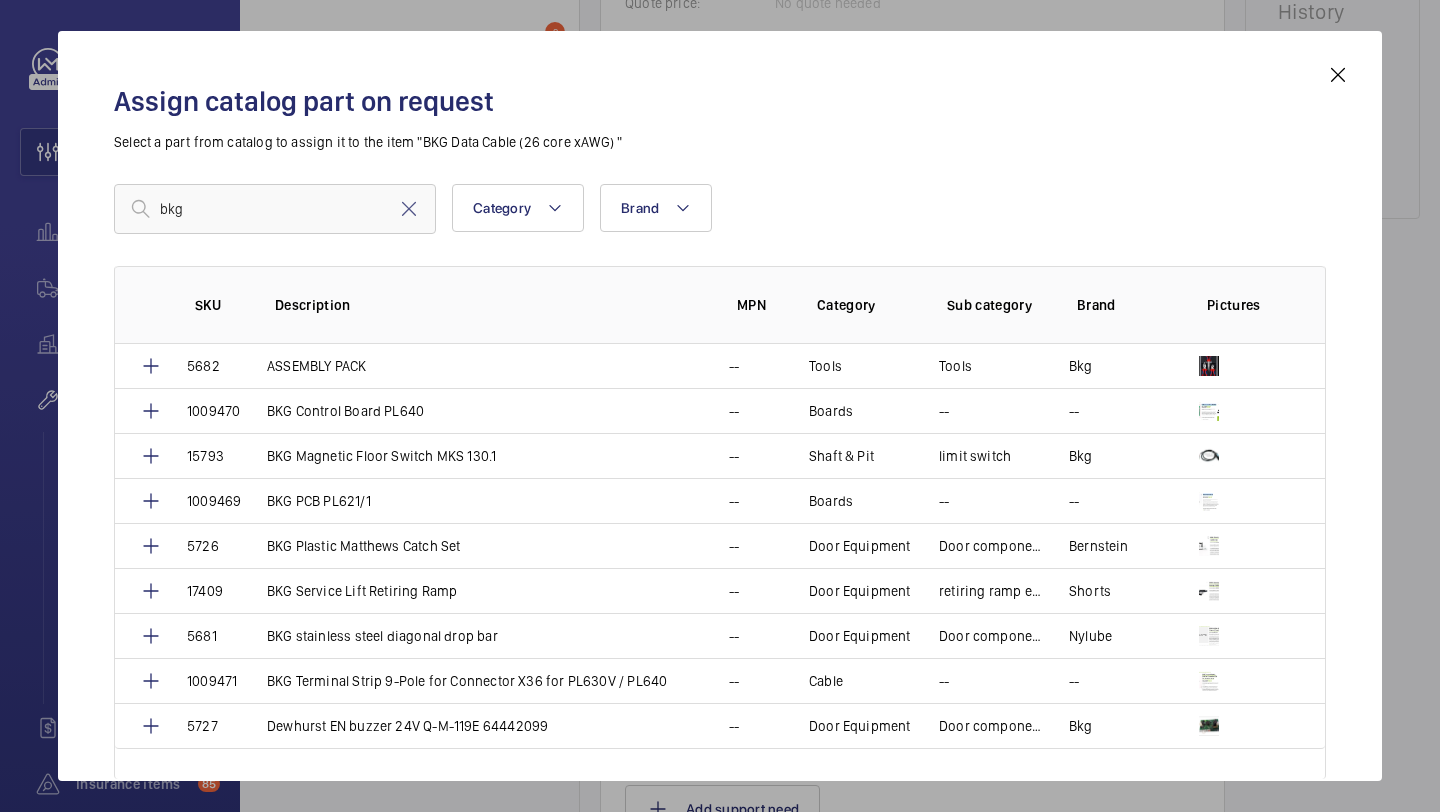 click at bounding box center [1338, 75] 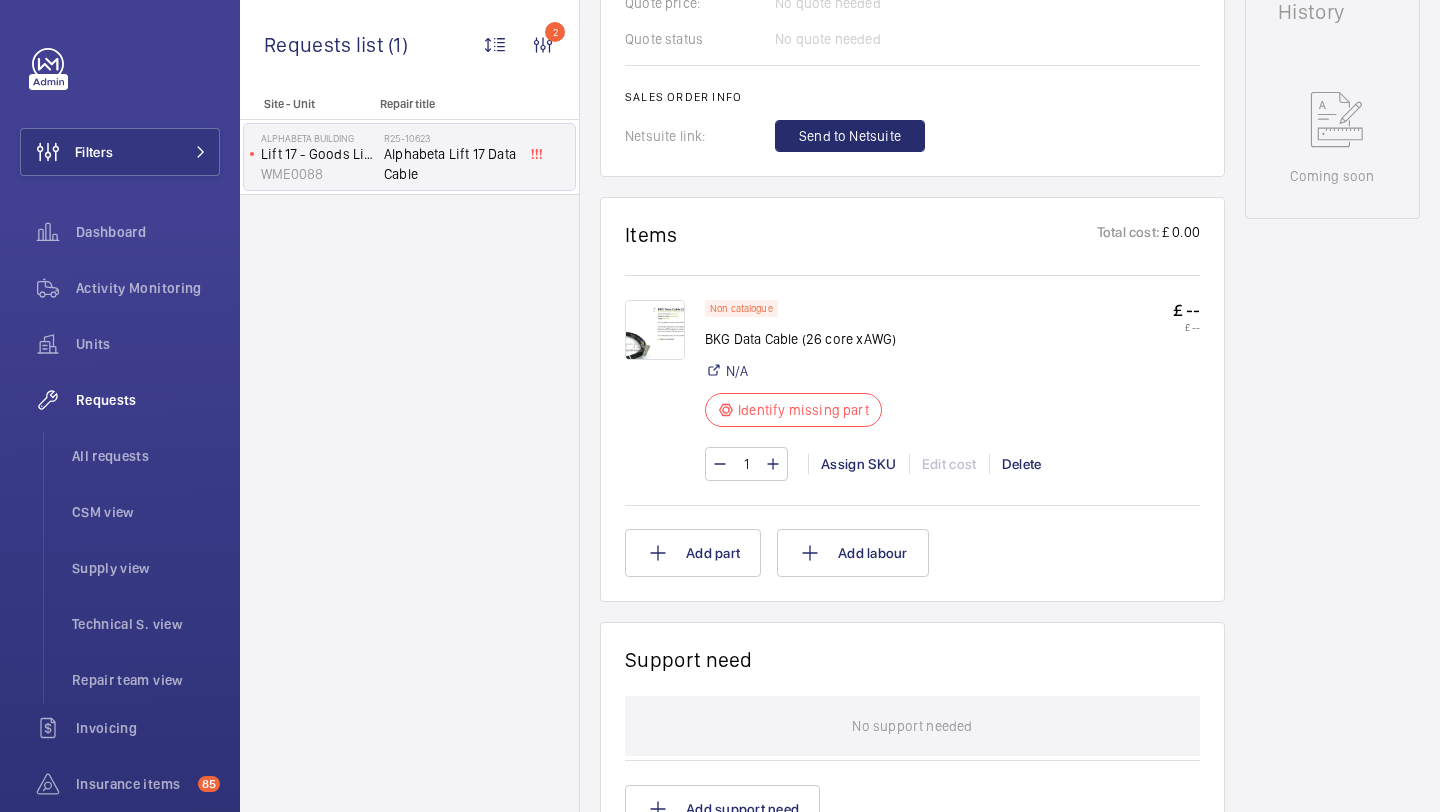 click 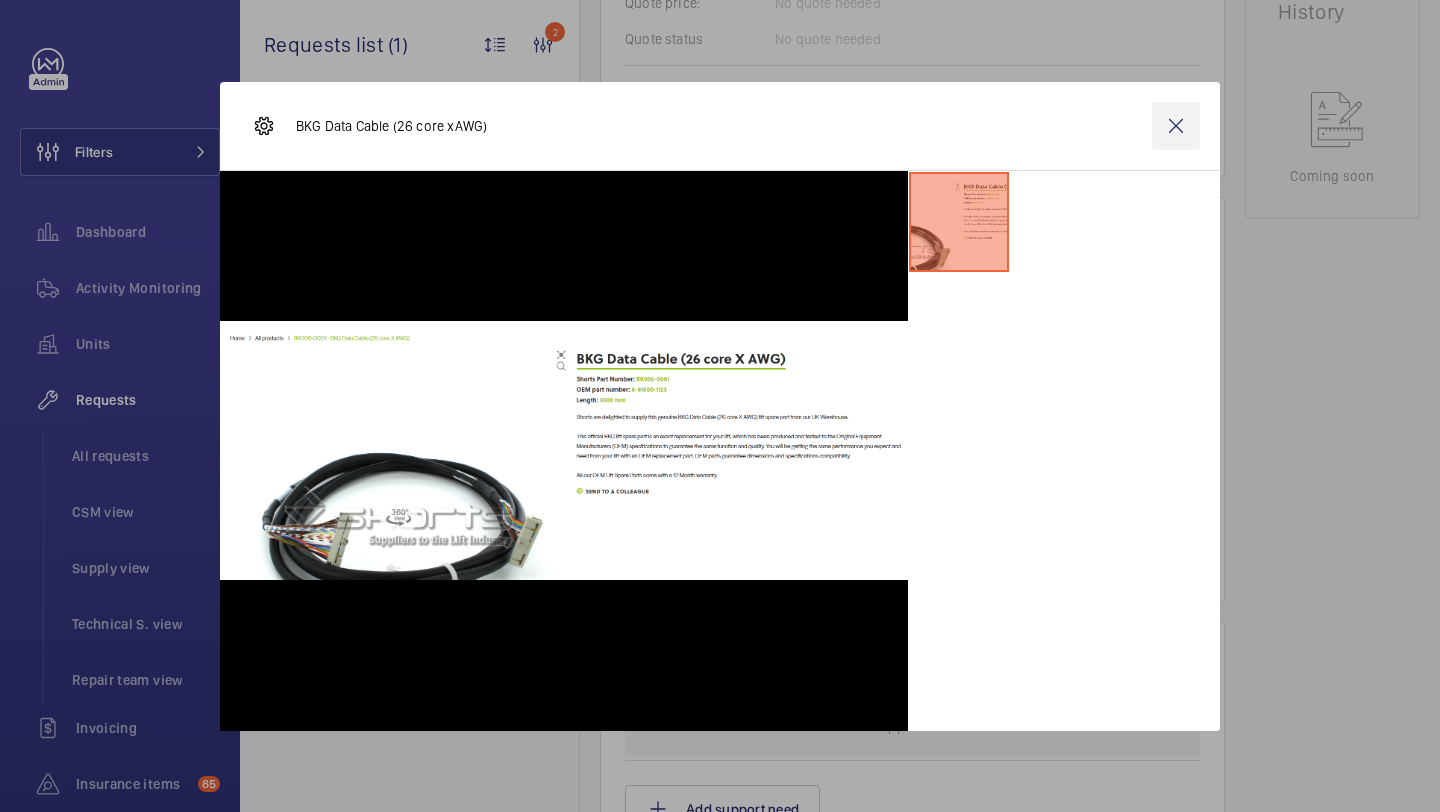 click at bounding box center (1176, 126) 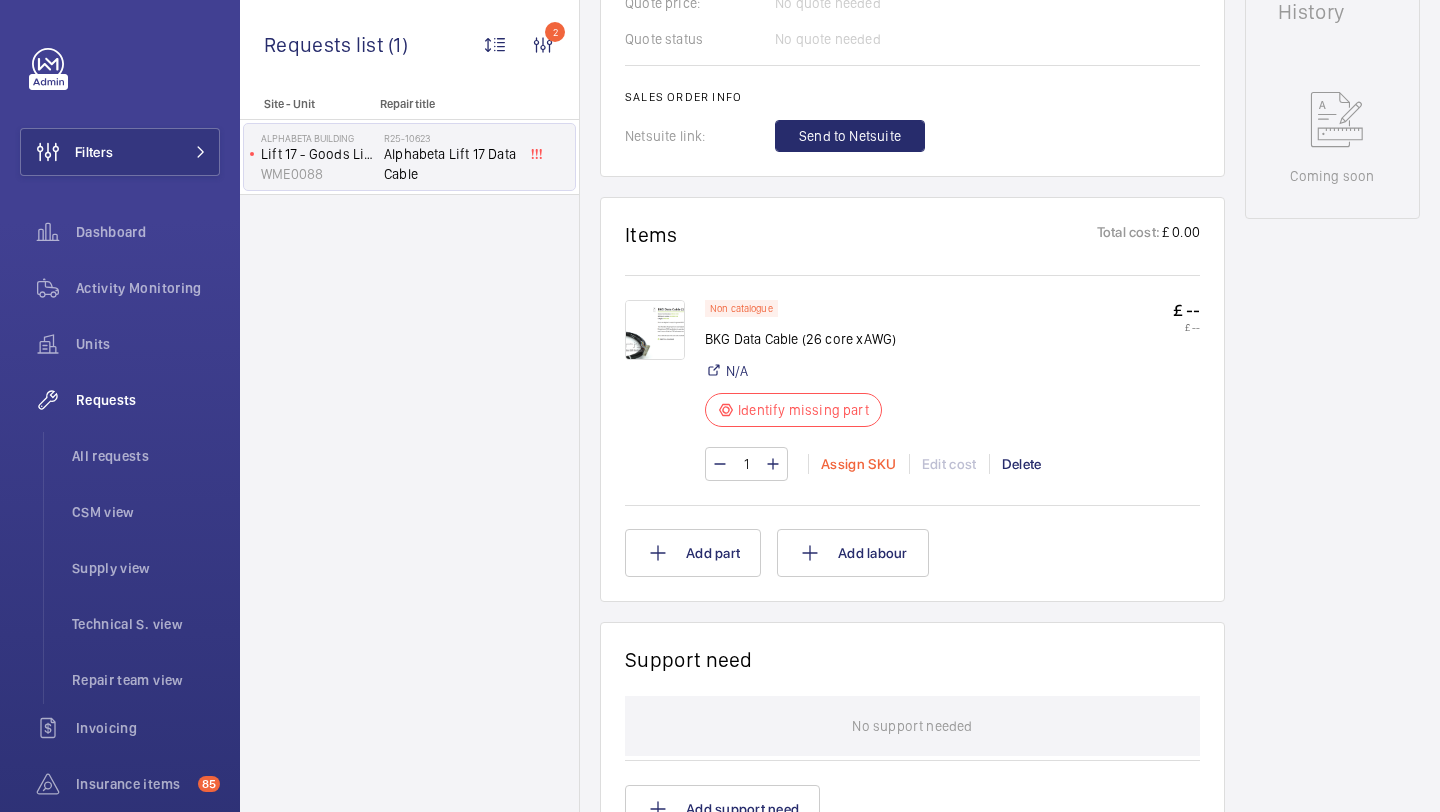 click on "Assign SKU" 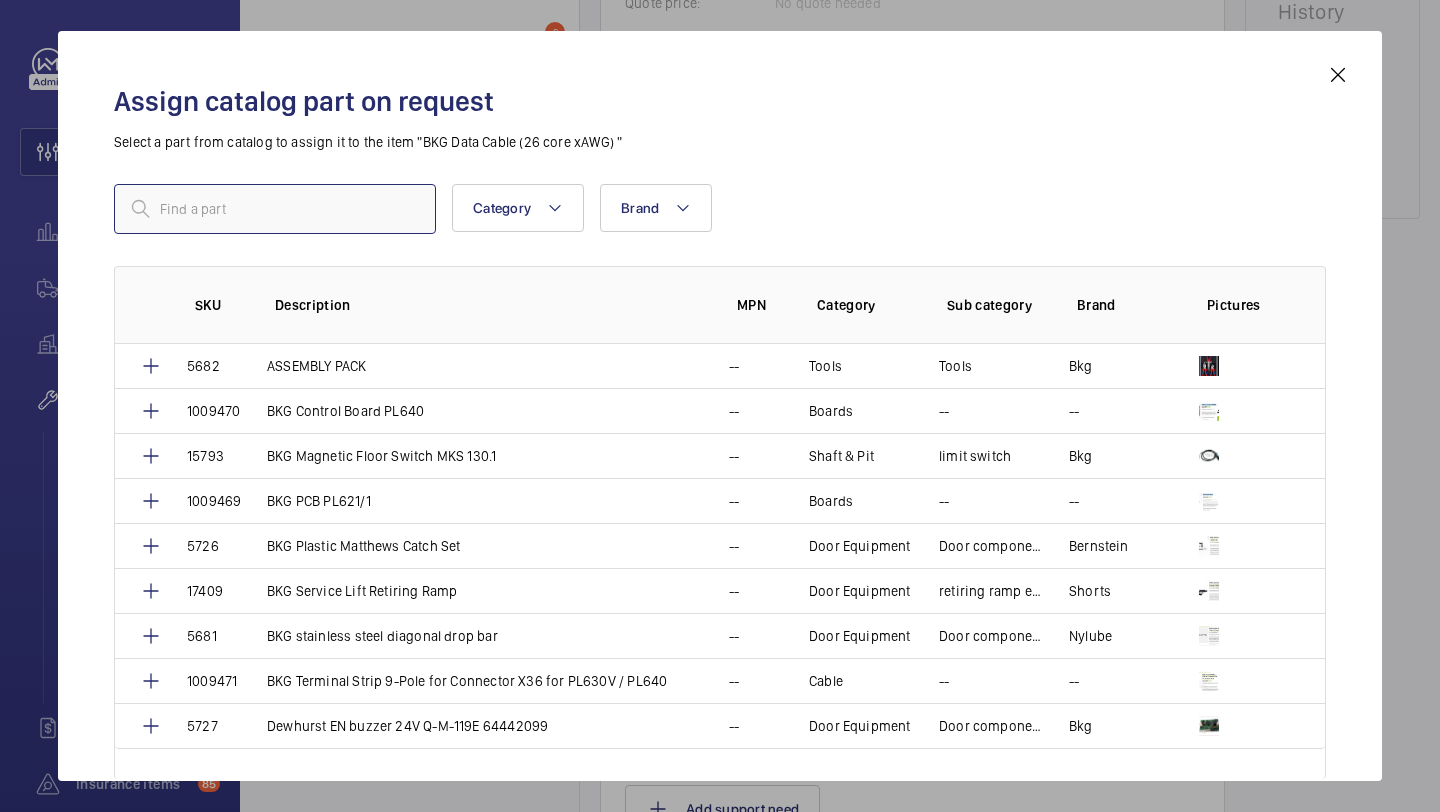 click at bounding box center (275, 209) 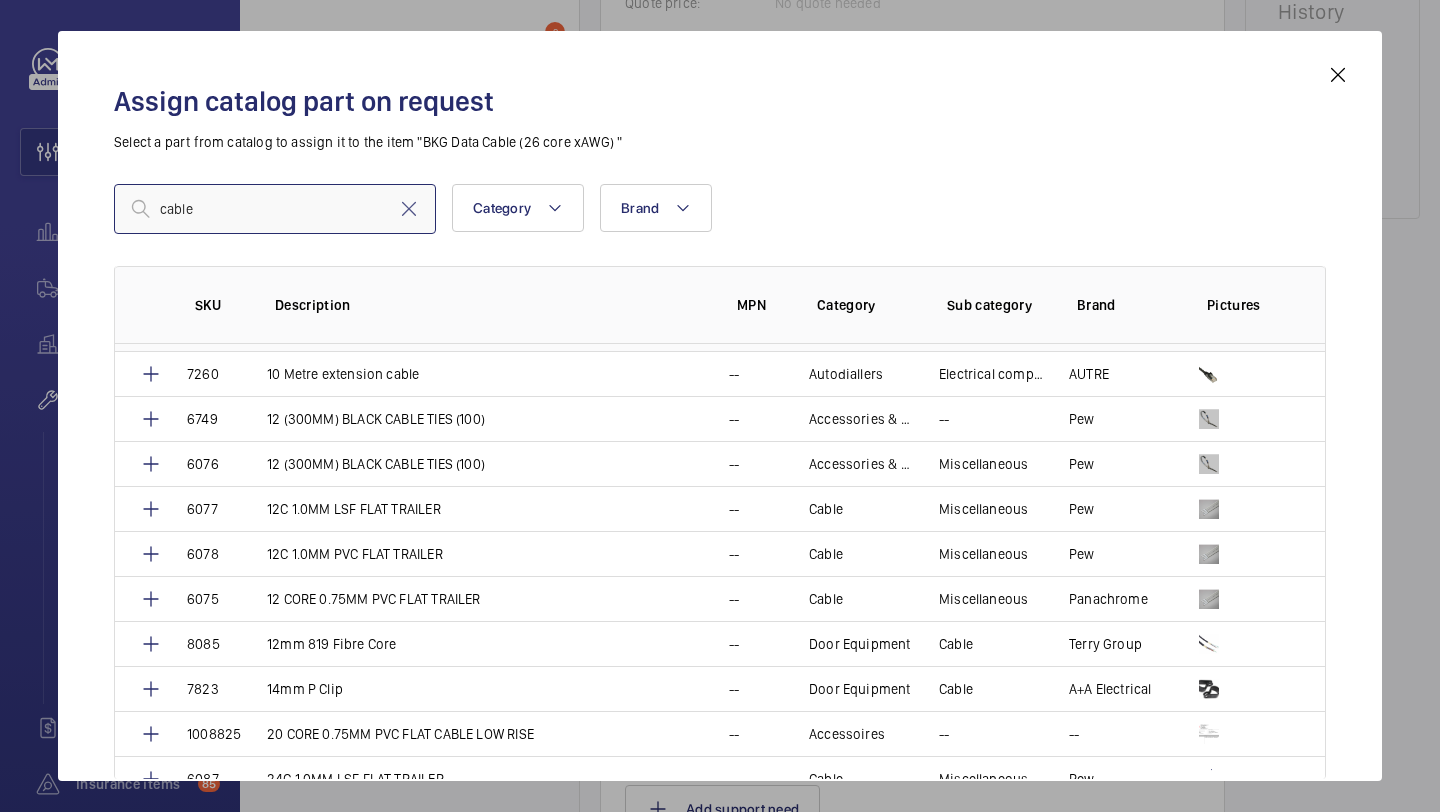scroll, scrollTop: 132, scrollLeft: 0, axis: vertical 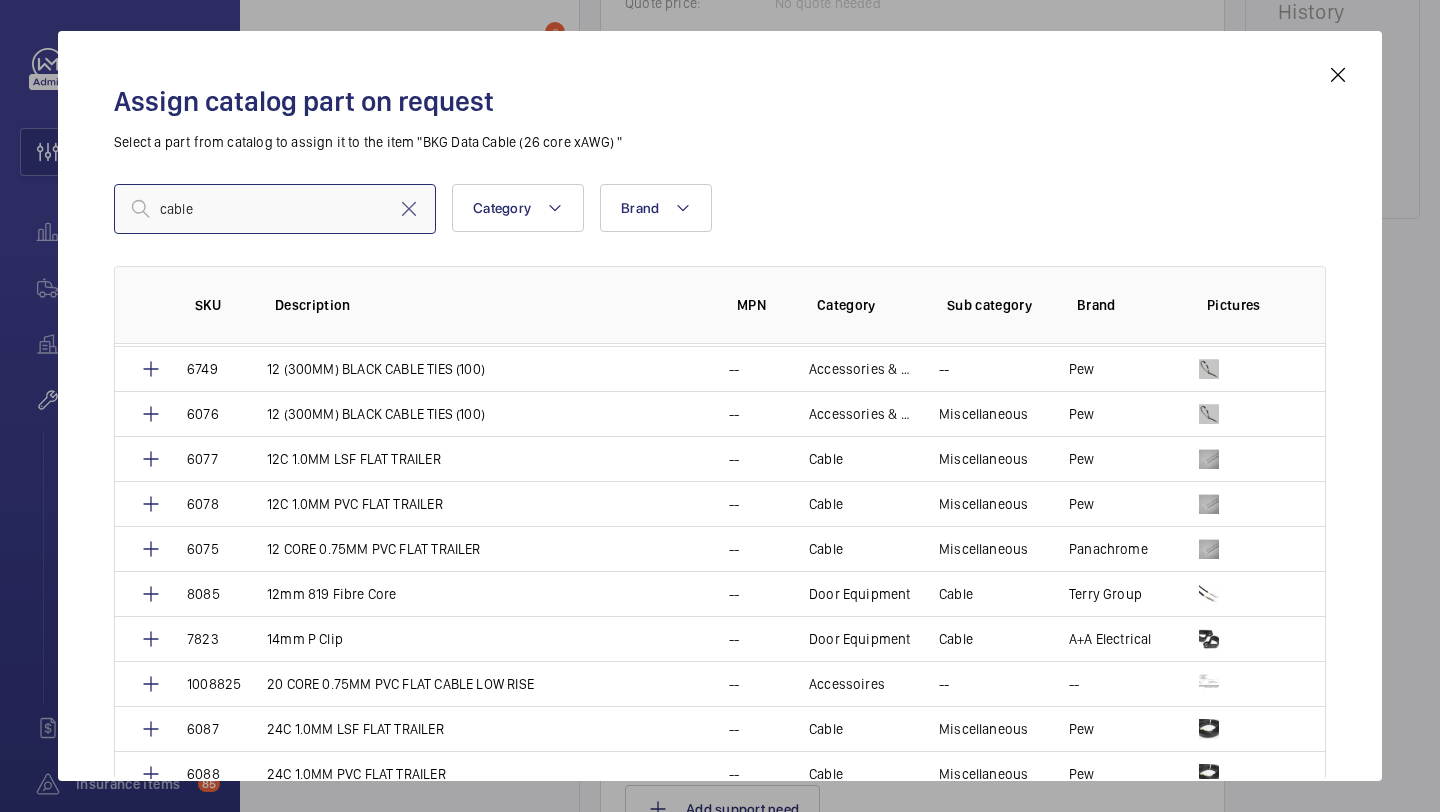 type on "cable" 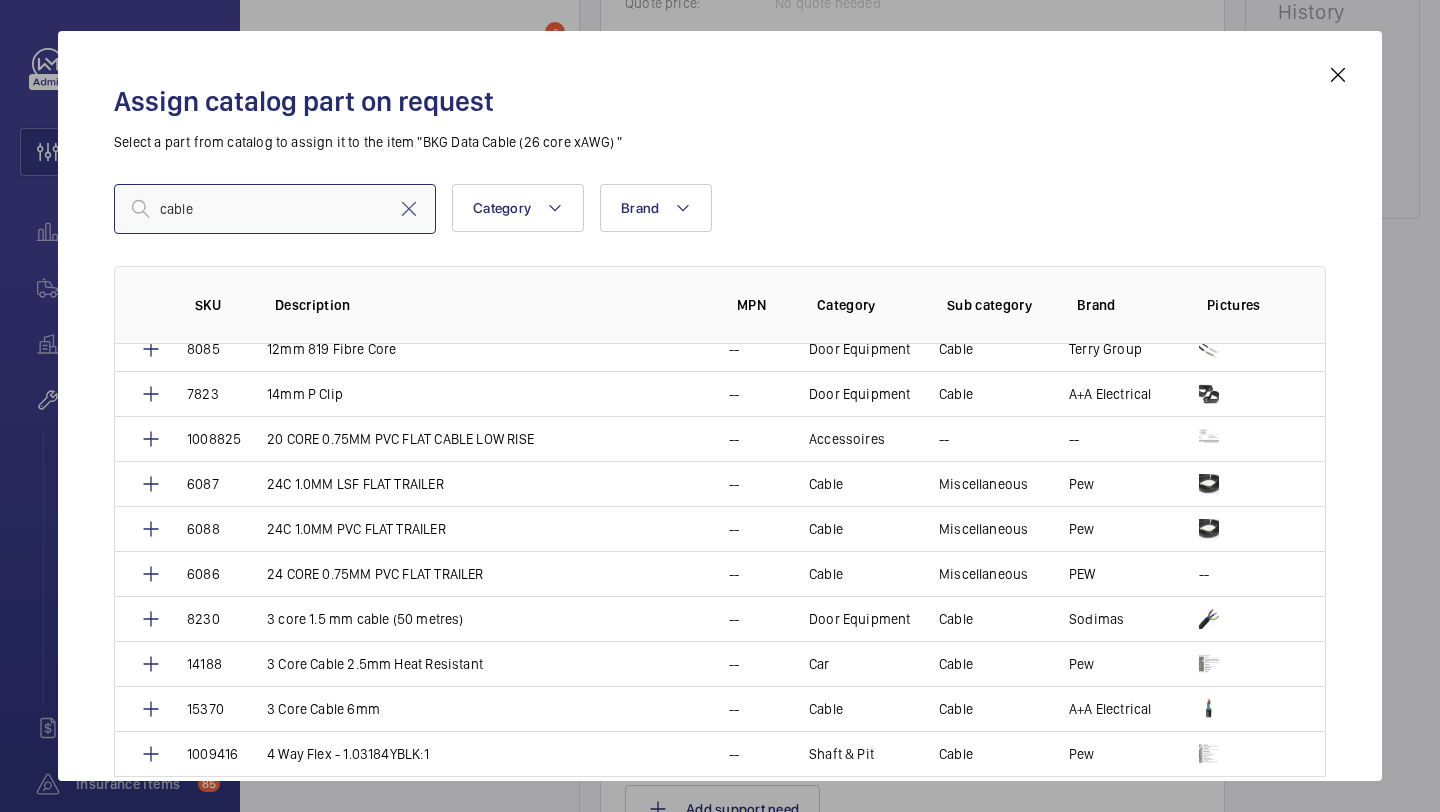 scroll, scrollTop: 403, scrollLeft: 0, axis: vertical 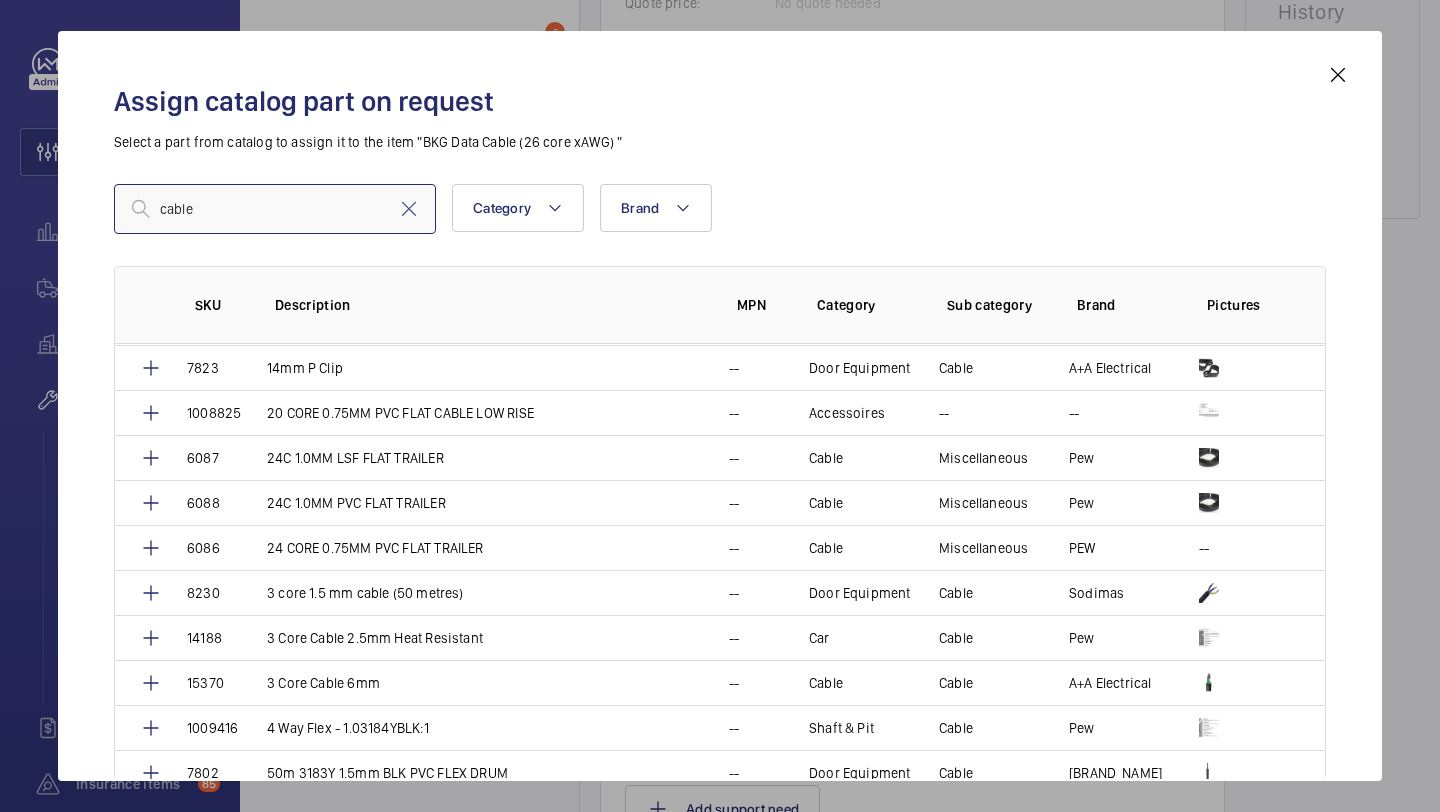 click on "cable" at bounding box center (275, 209) 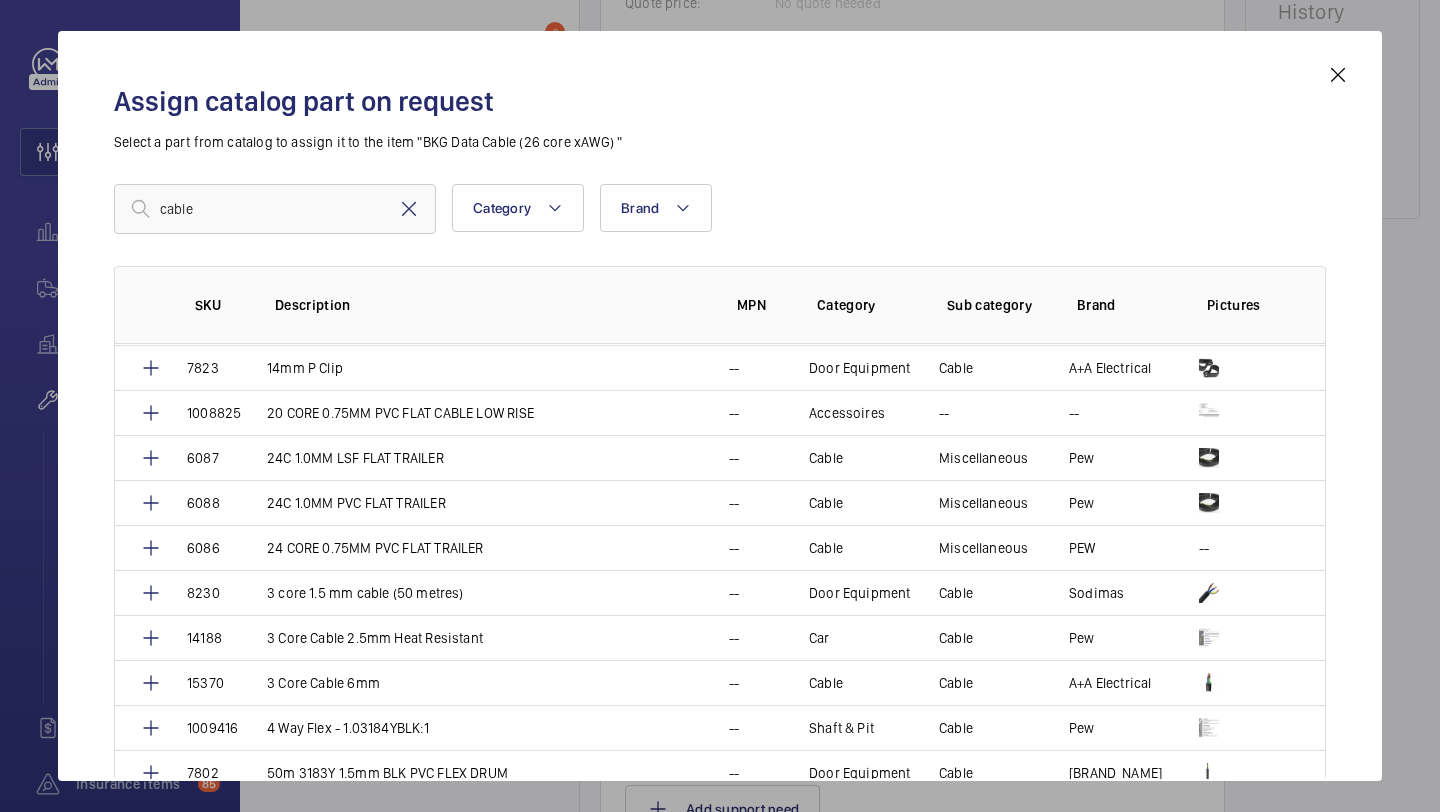click at bounding box center [409, 209] 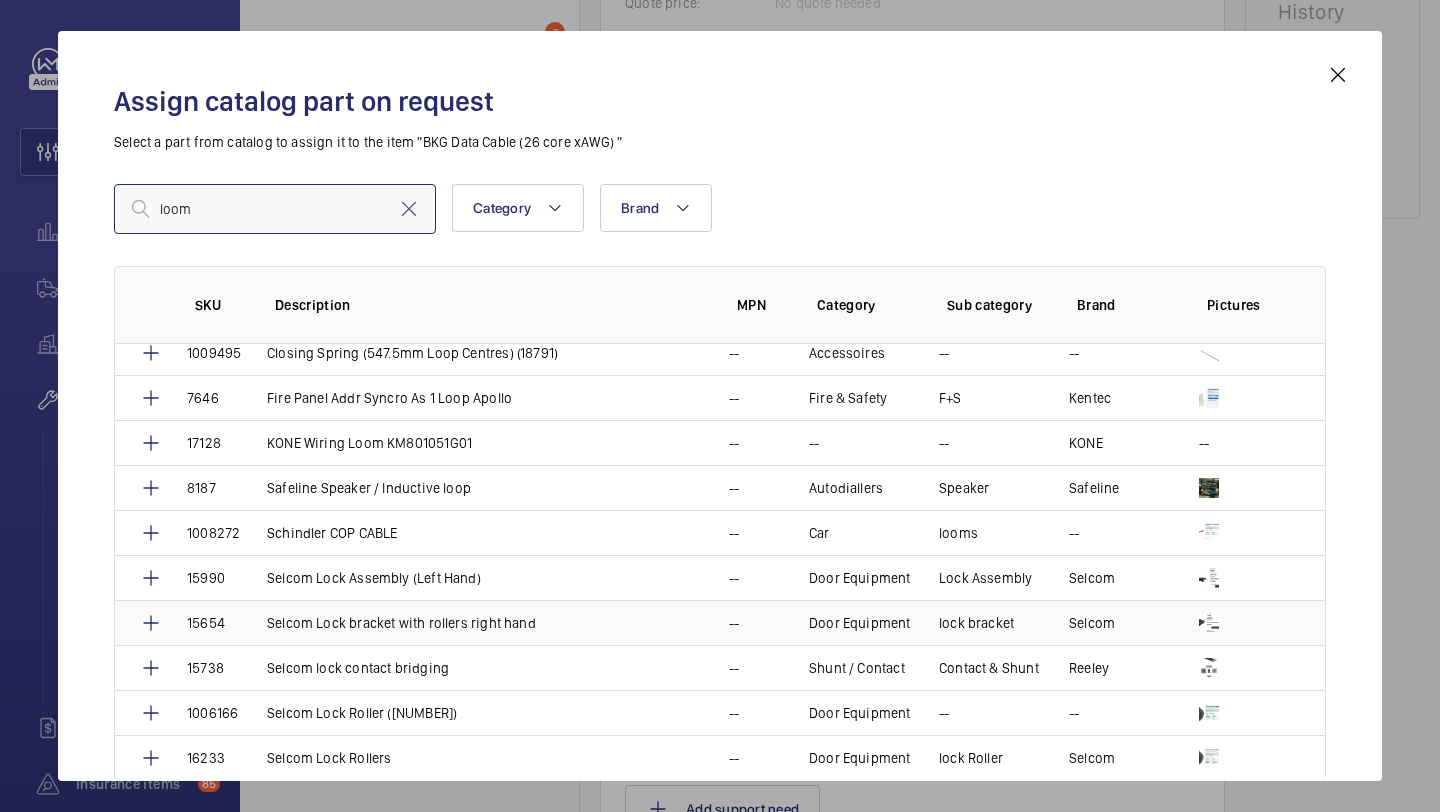 scroll, scrollTop: 0, scrollLeft: 0, axis: both 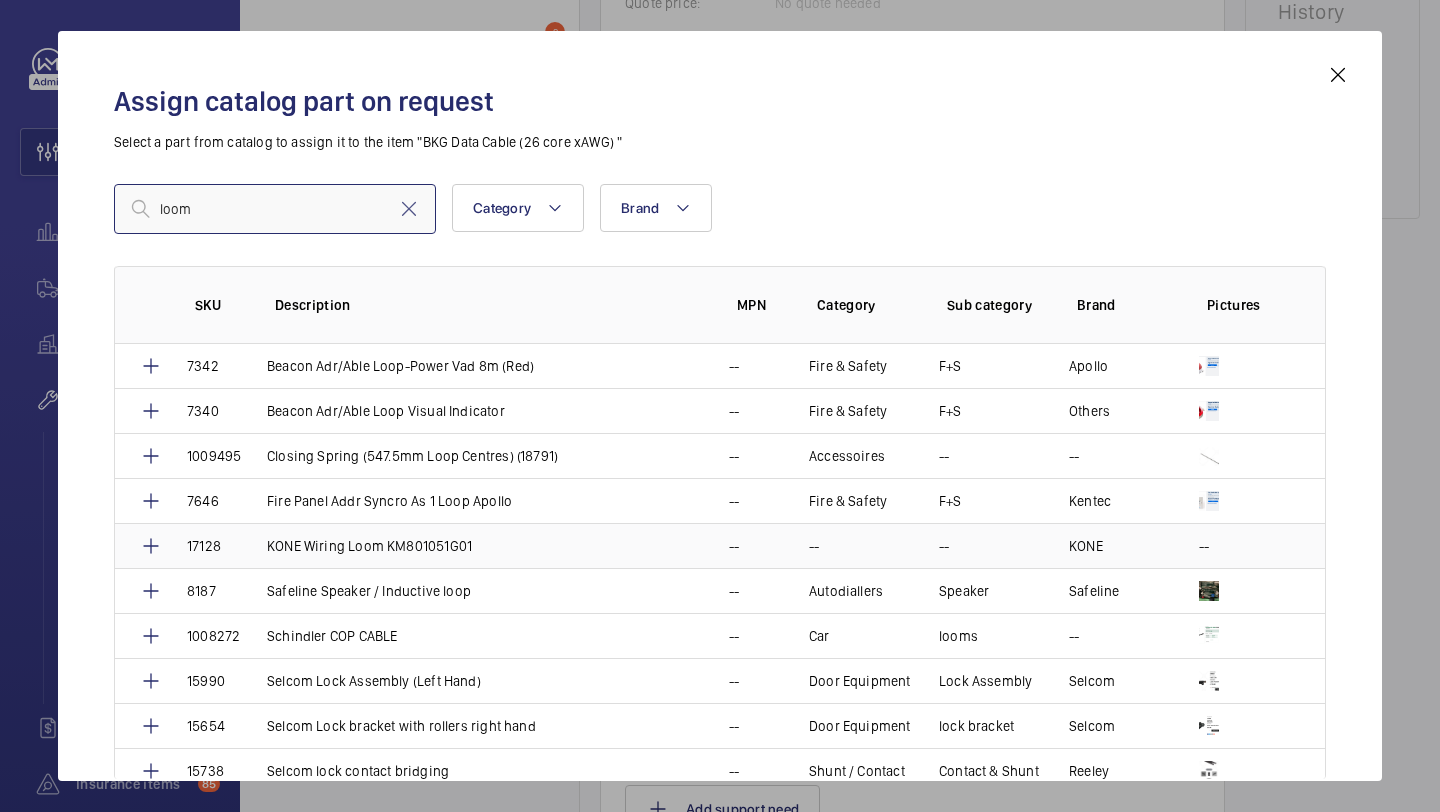 type on "loom" 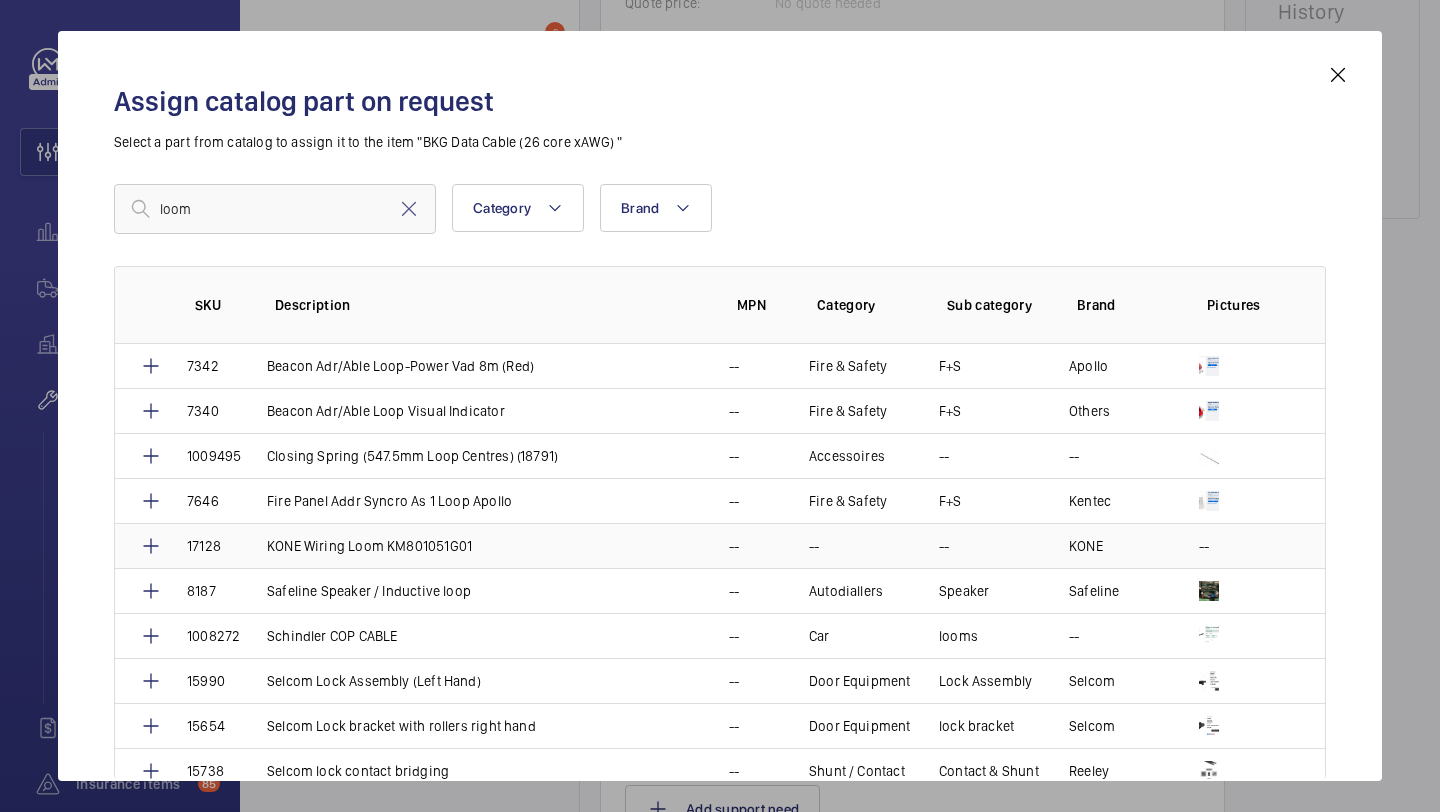 click on "KONE Wiring Loom KM801051G01" at bounding box center (369, 546) 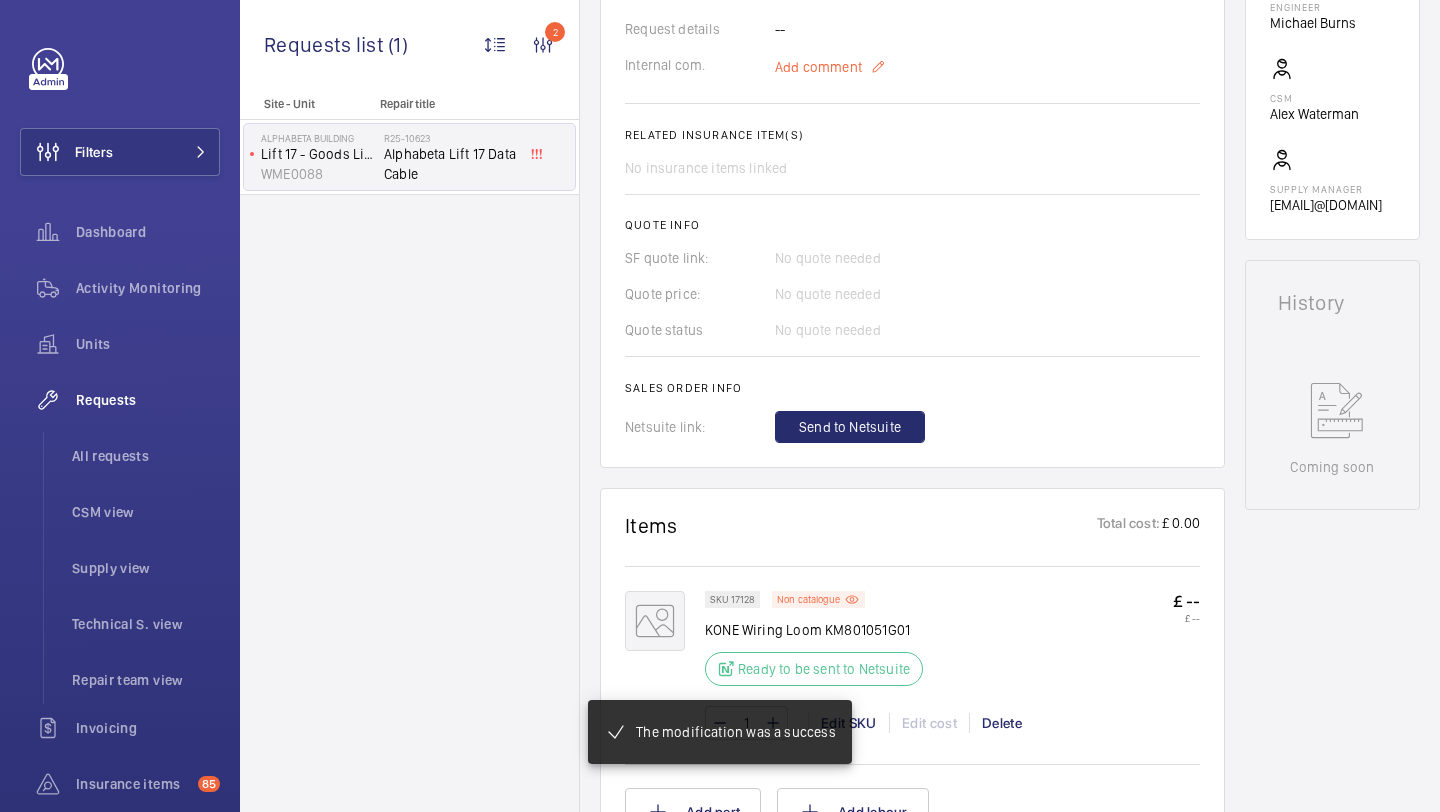 scroll, scrollTop: 660, scrollLeft: 0, axis: vertical 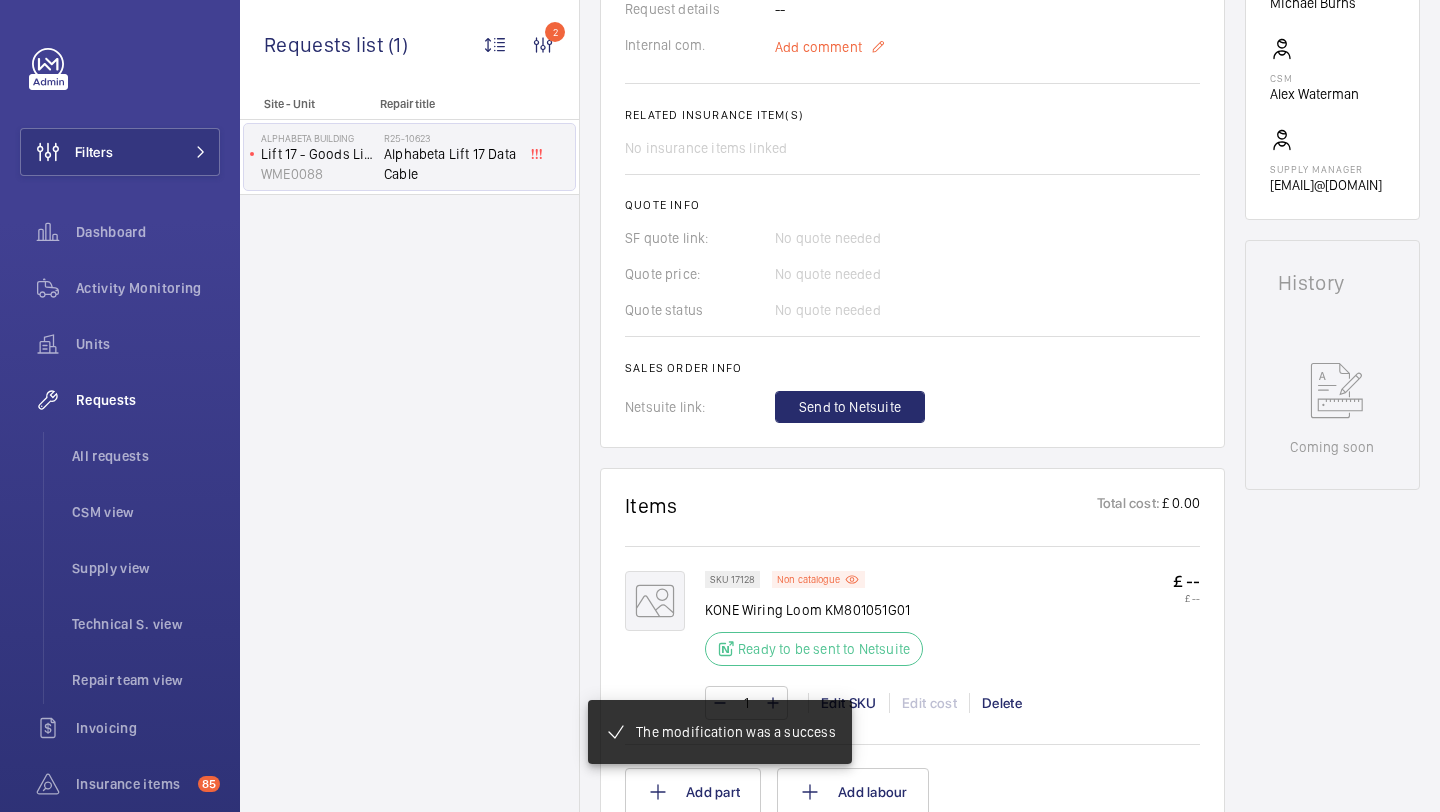 click on "Add comment" 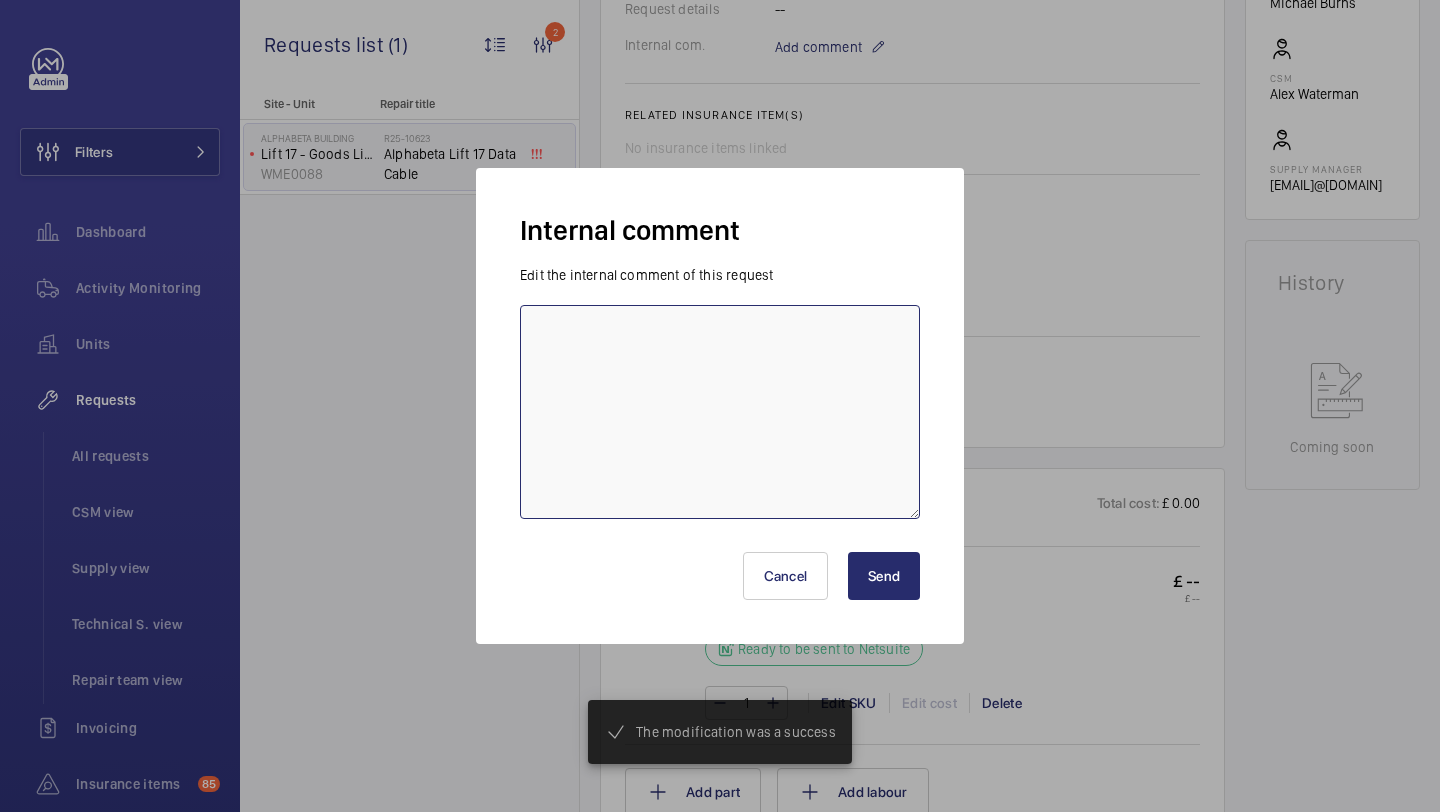 click at bounding box center [720, 412] 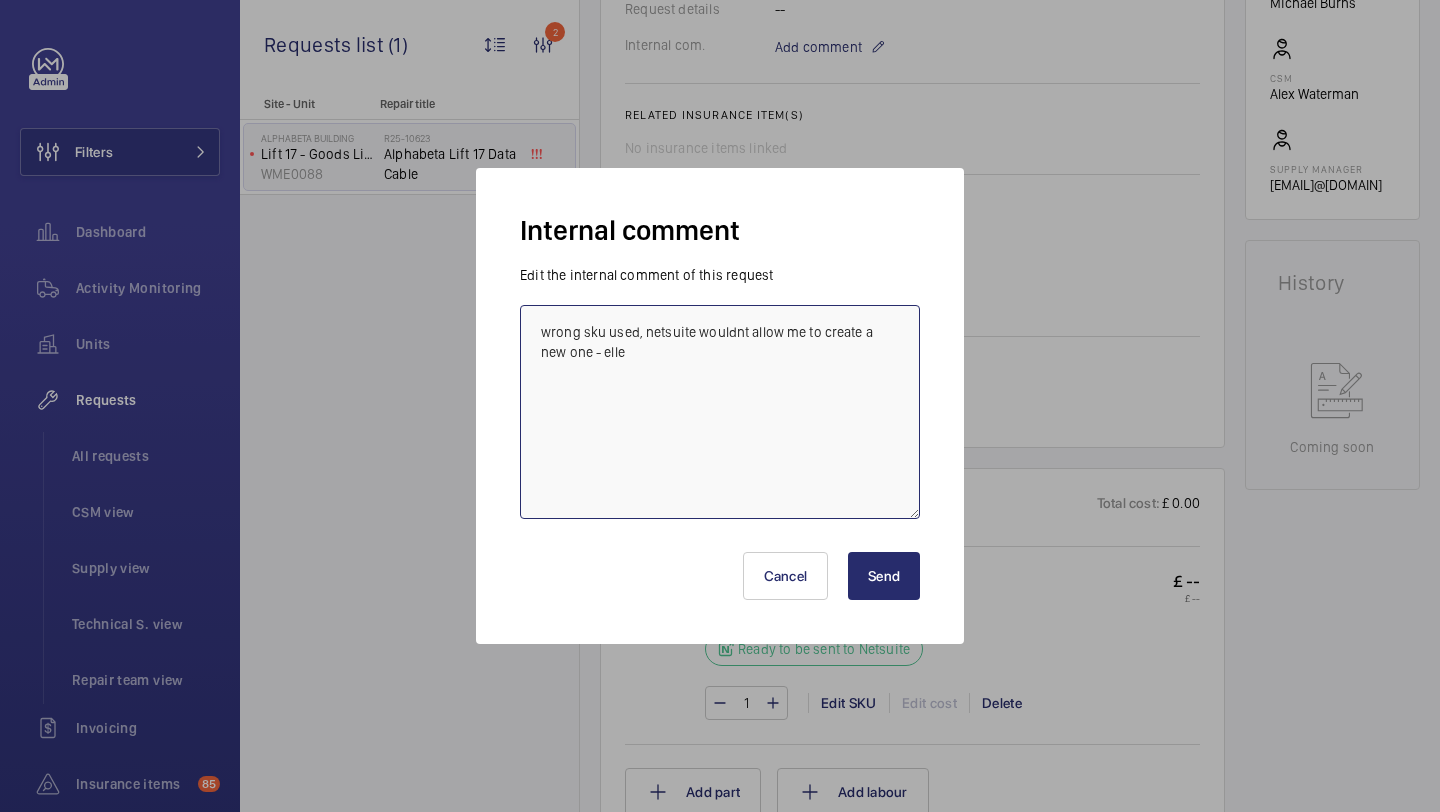 type on "wrong sku used, netsuite wouldnt allow me to create a new one - elle" 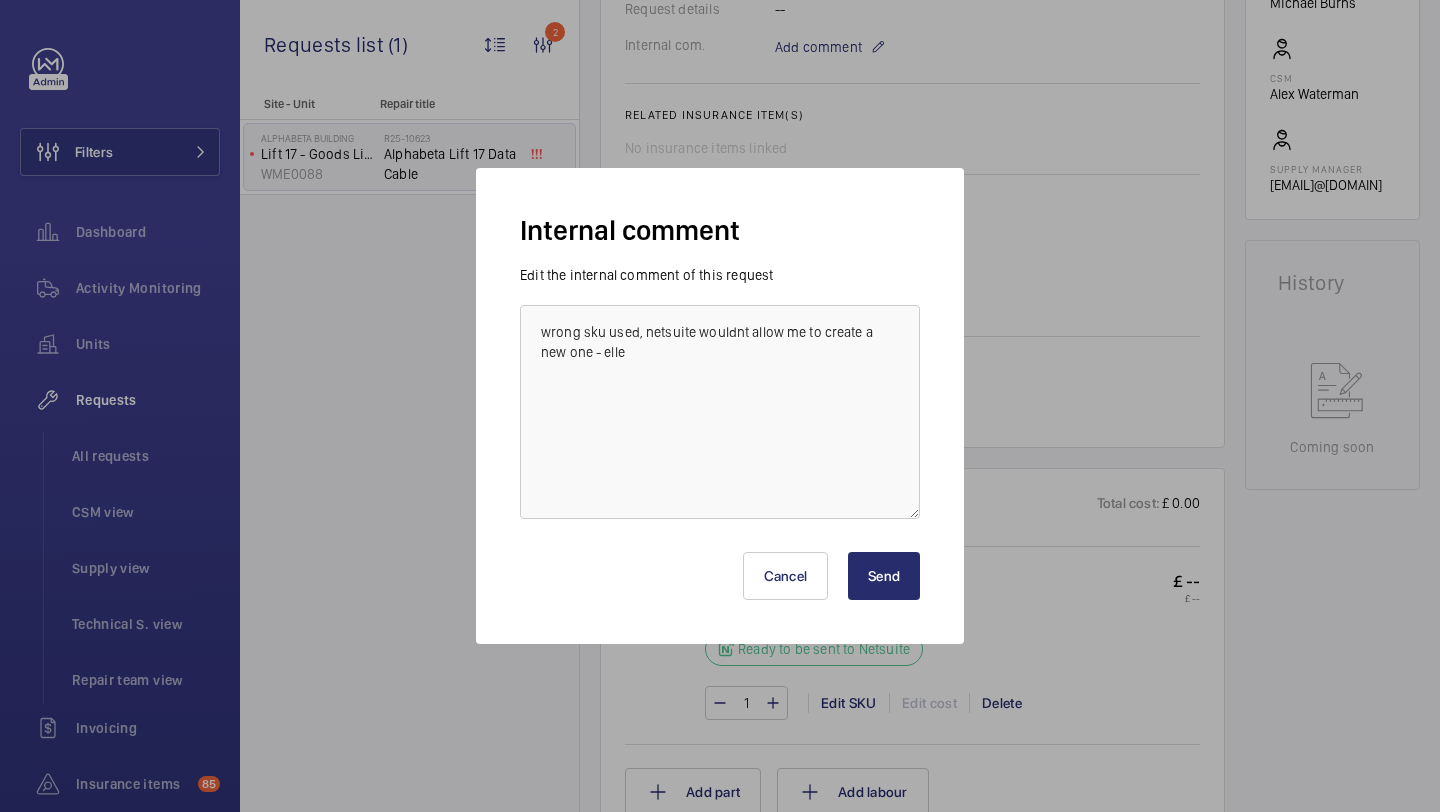 click on "Send" at bounding box center (884, 576) 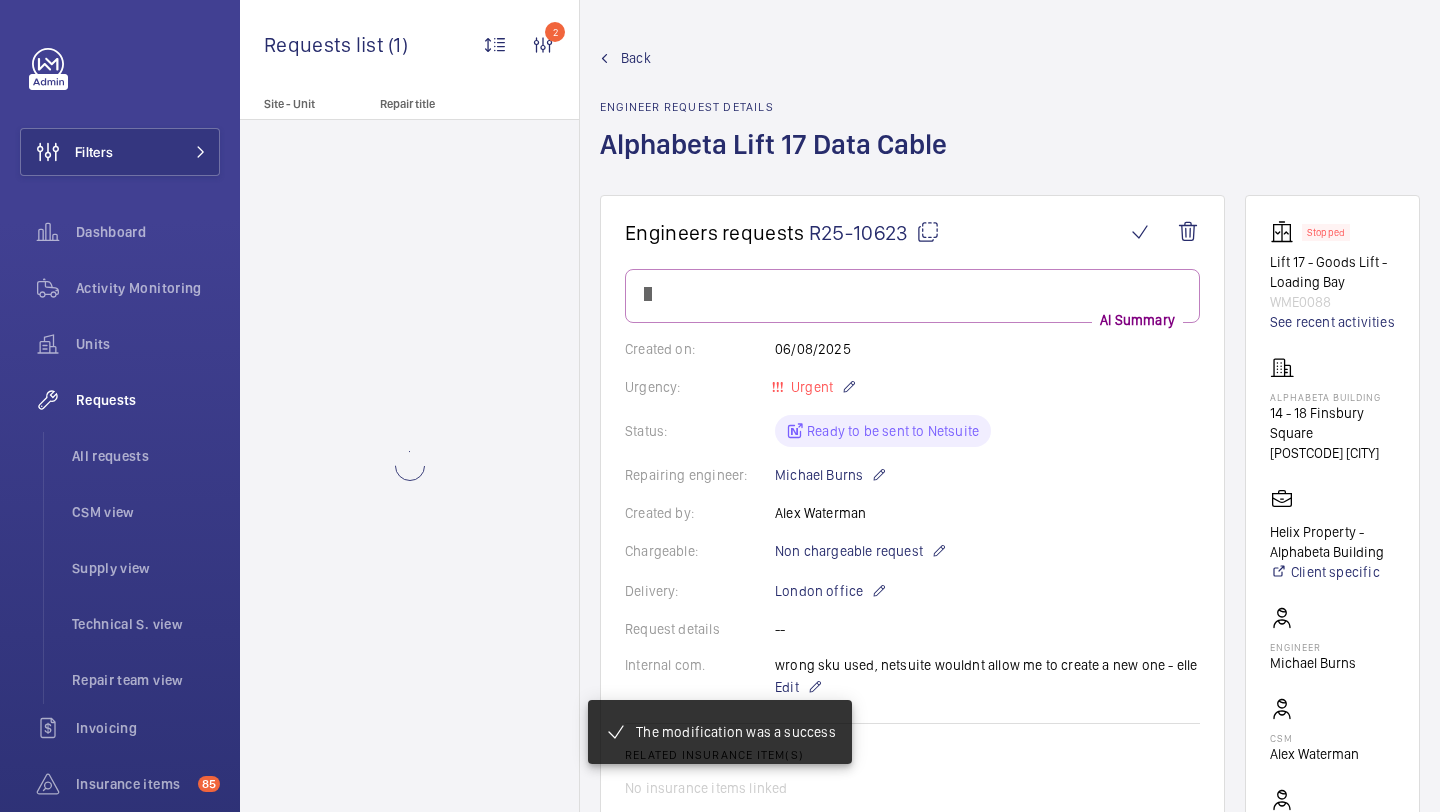 scroll, scrollTop: 660, scrollLeft: 0, axis: vertical 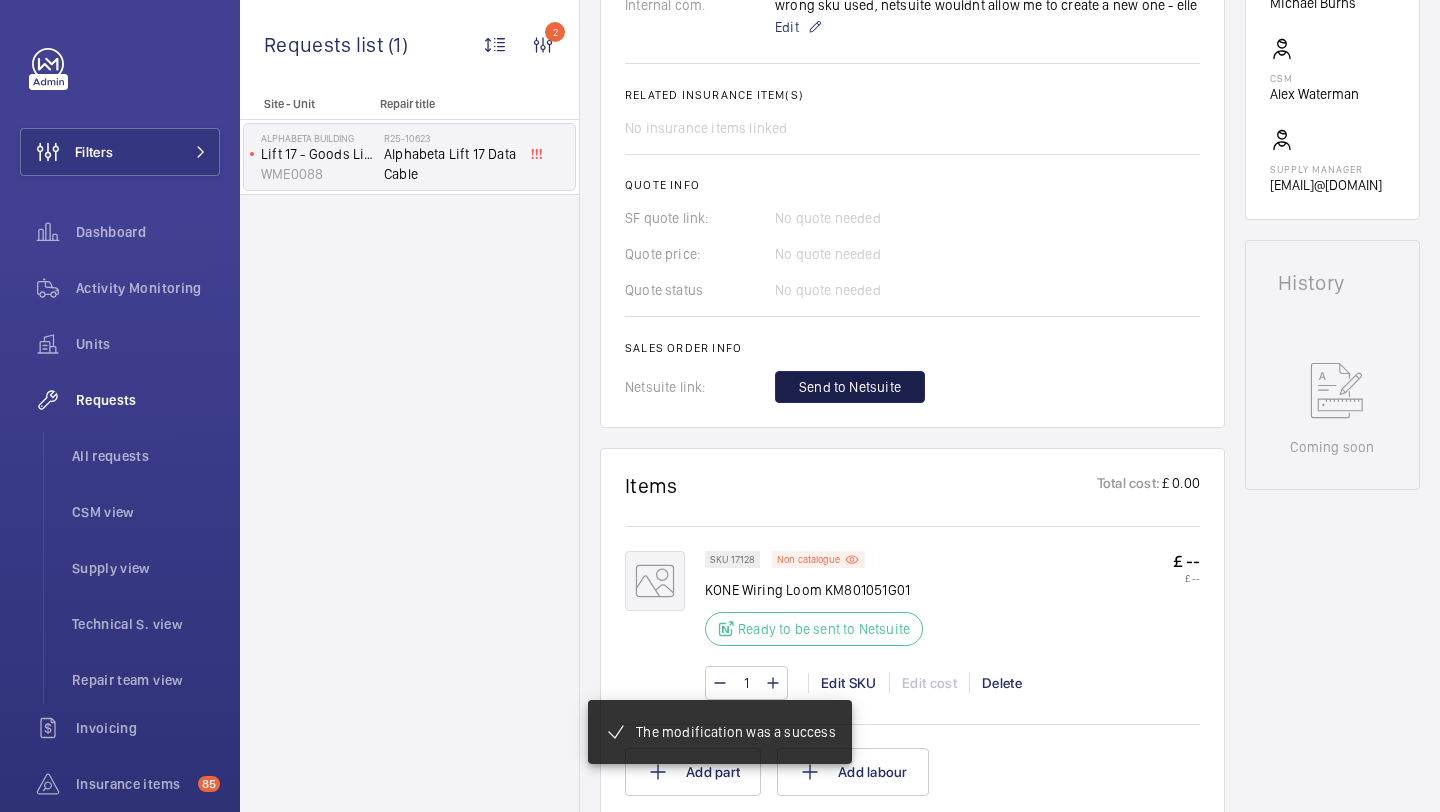 click on "Send to Netsuite" 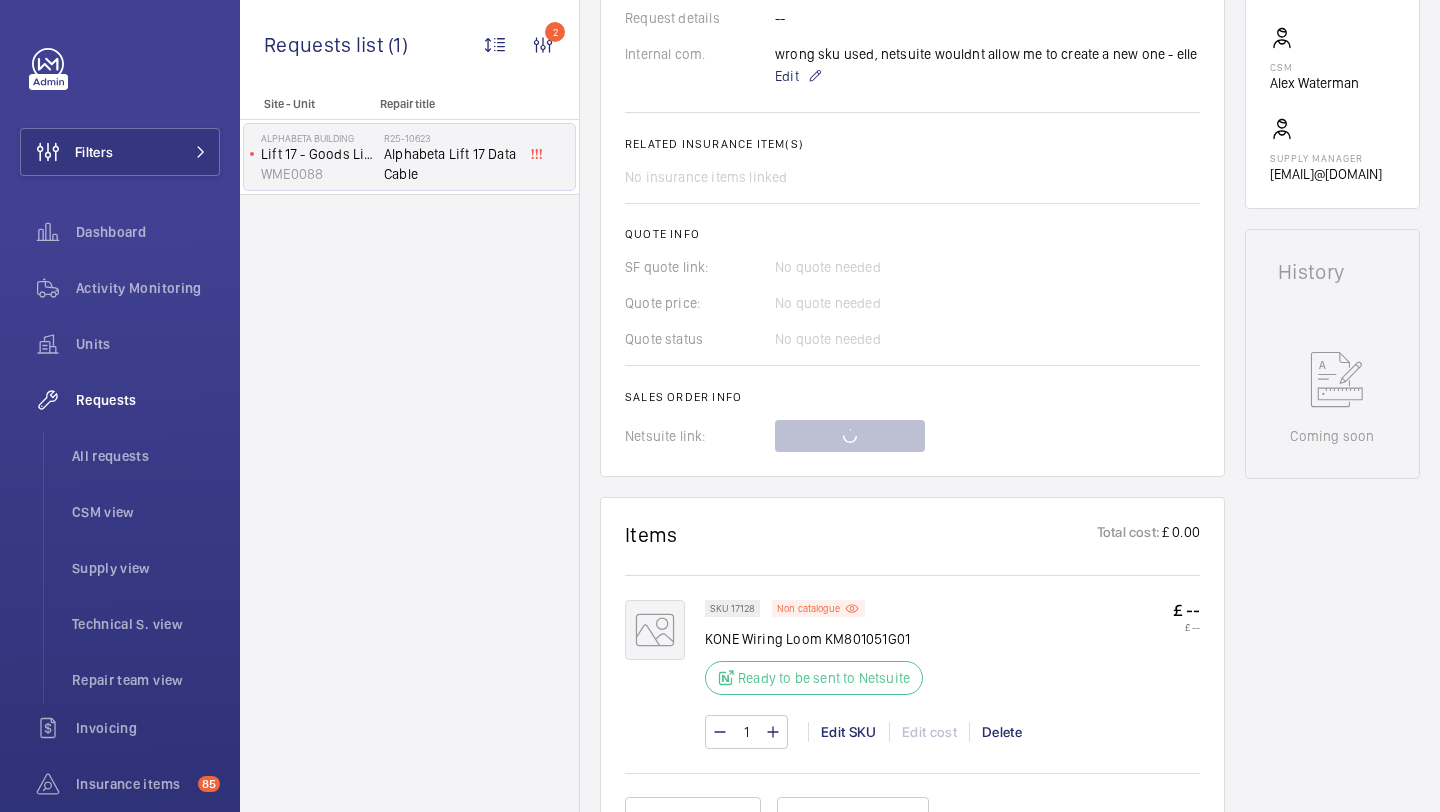 scroll, scrollTop: 701, scrollLeft: 0, axis: vertical 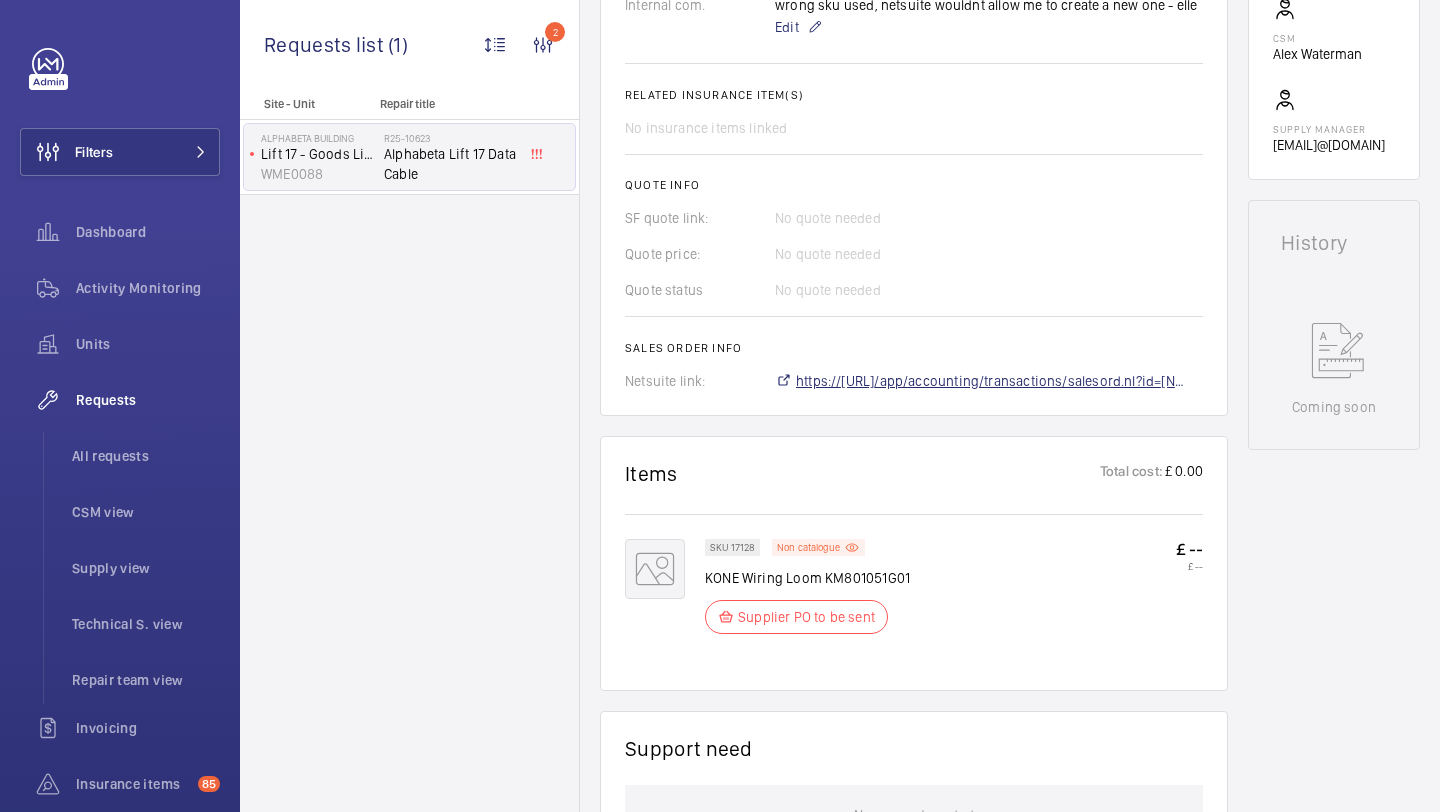 click on "https://[URL]/app/accounting/transactions/salesord.nl?id=[NUMBER]" 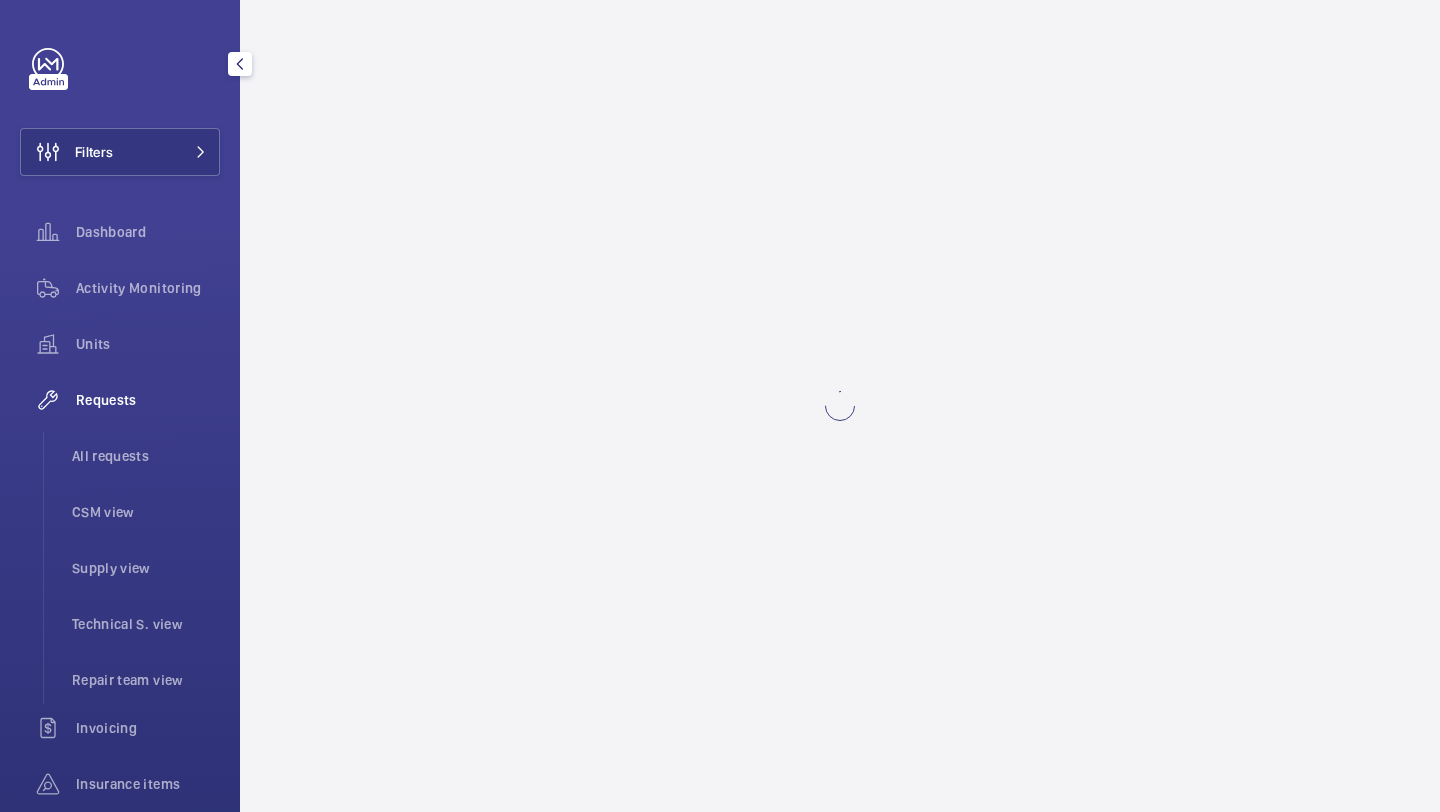 scroll, scrollTop: 0, scrollLeft: 0, axis: both 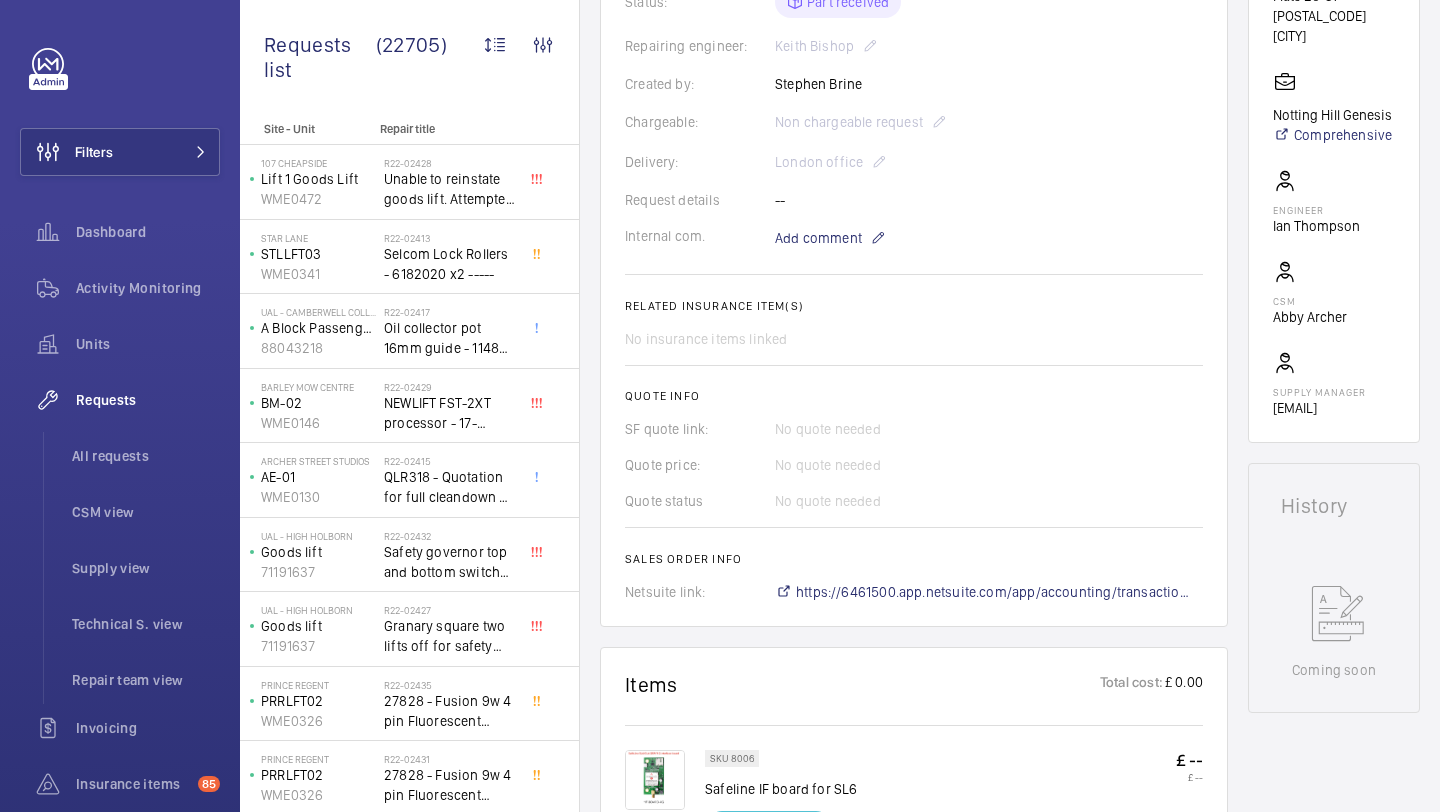 click on "SF quote link: No quote needed" 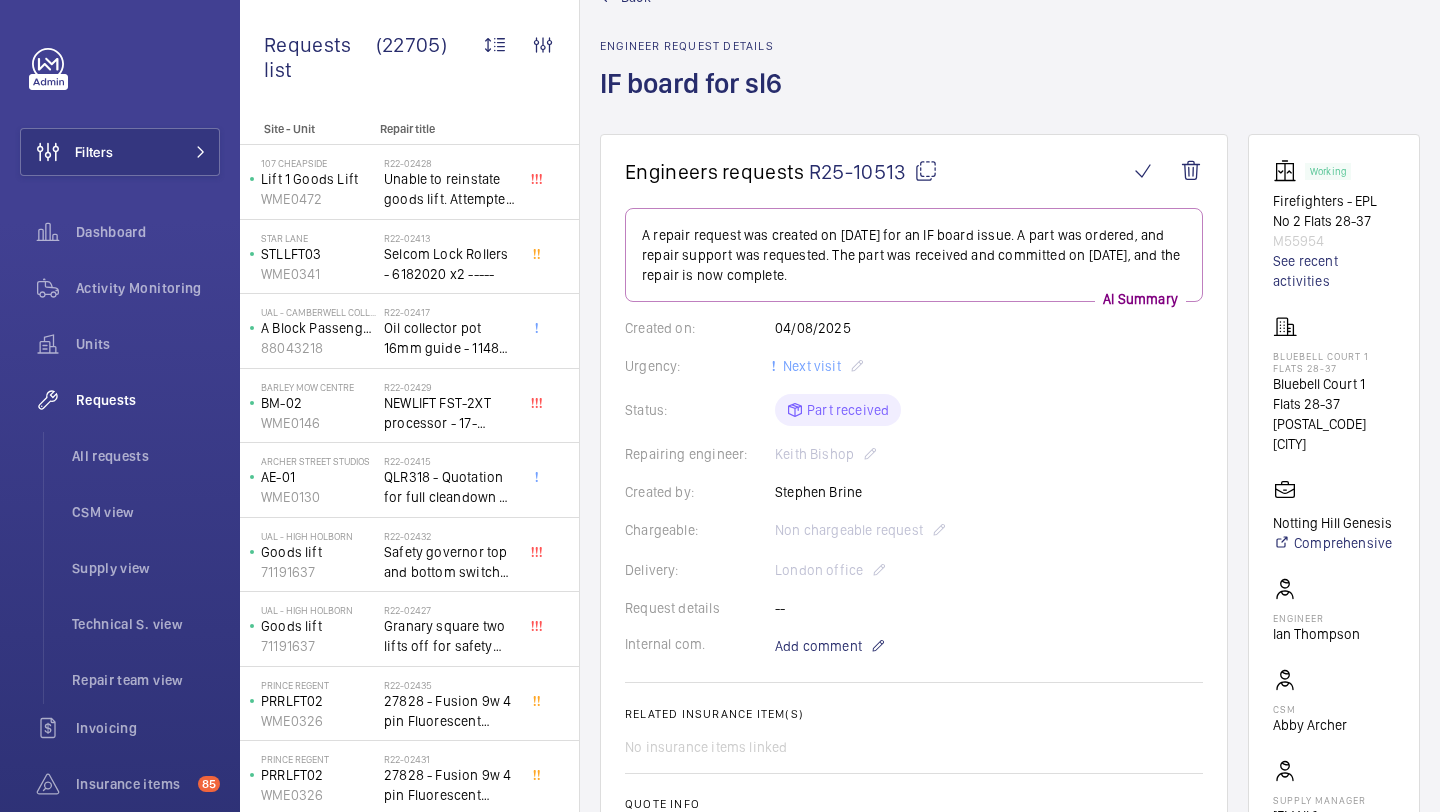 scroll, scrollTop: 0, scrollLeft: 0, axis: both 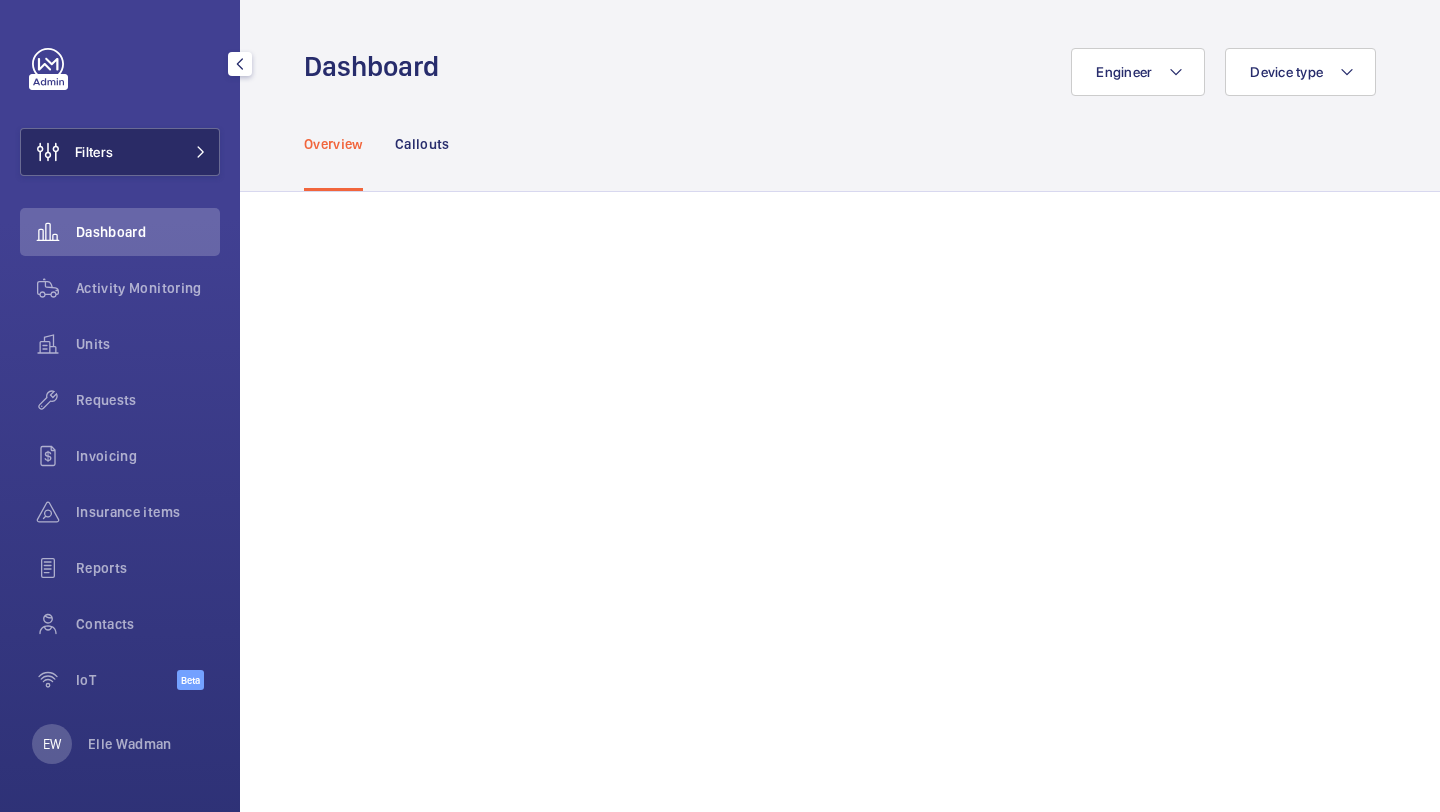 click on "Filters" 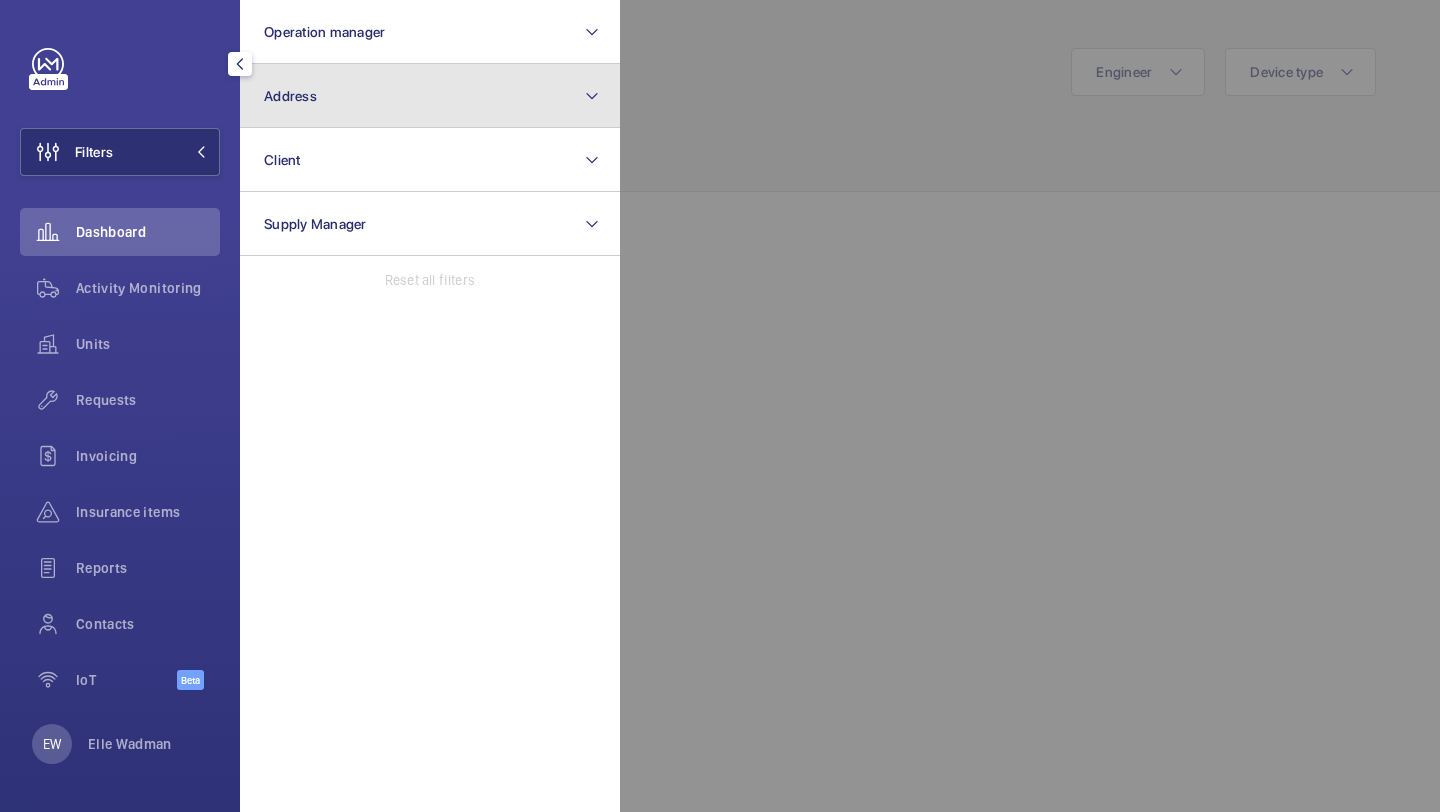 click on "Address" 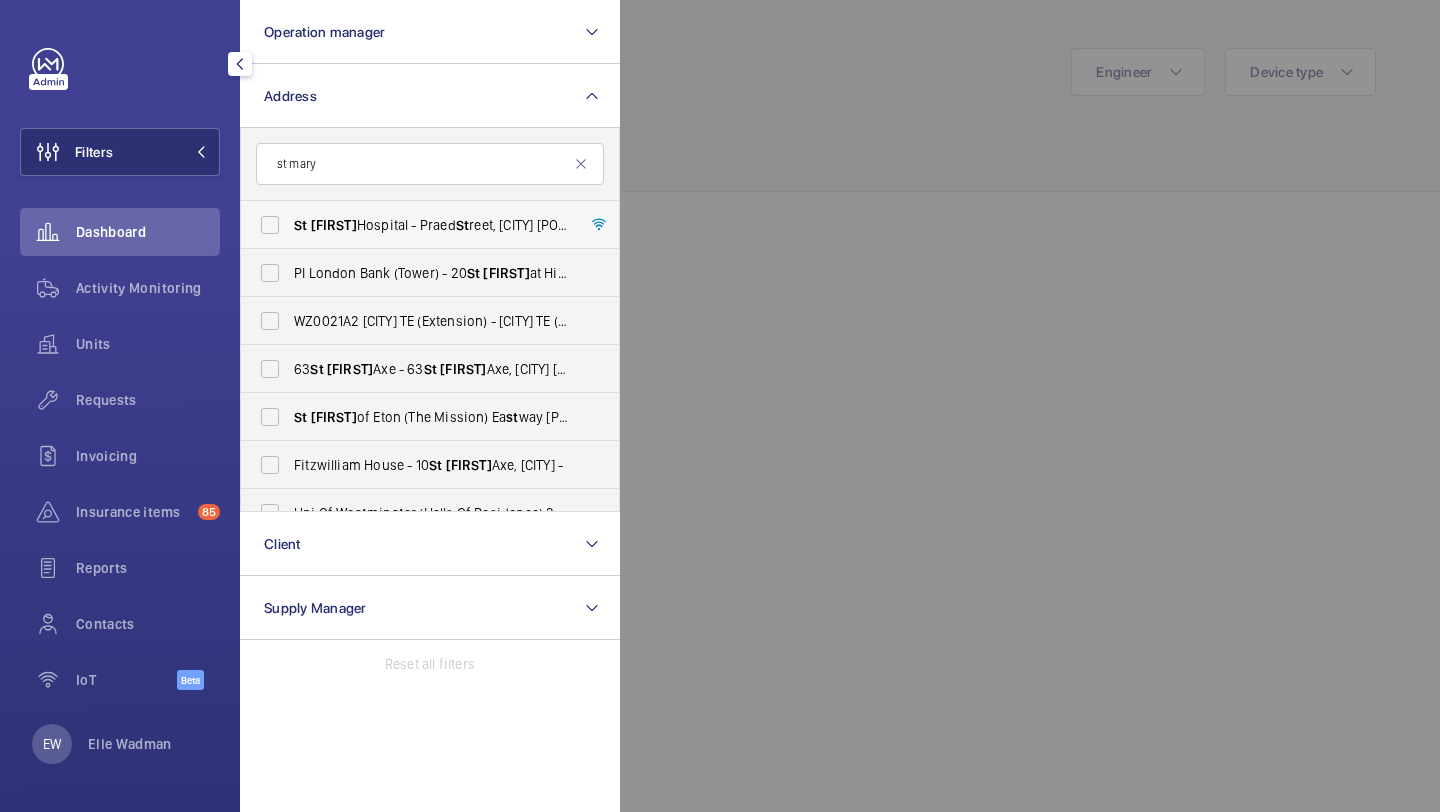 type on "st mary" 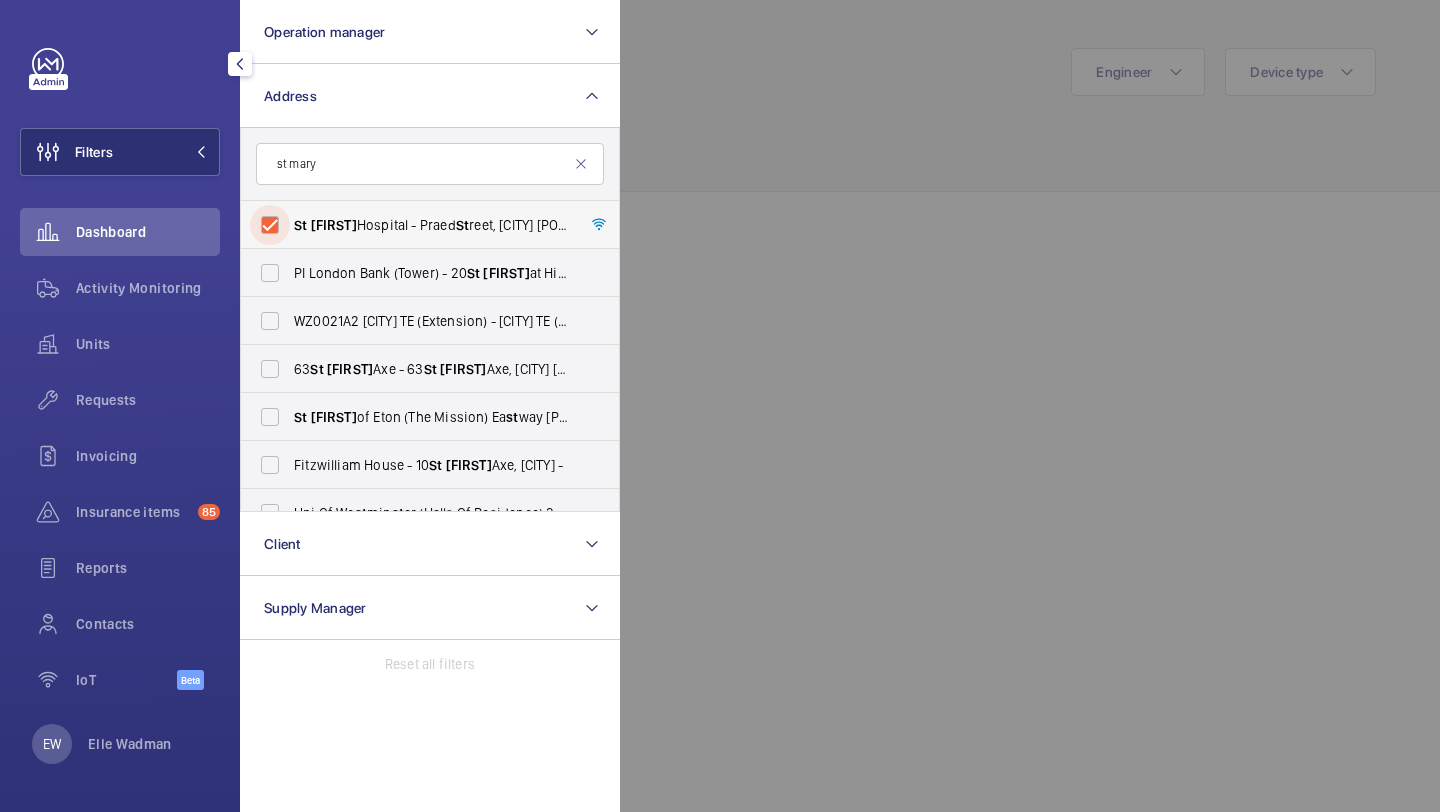 checkbox on "true" 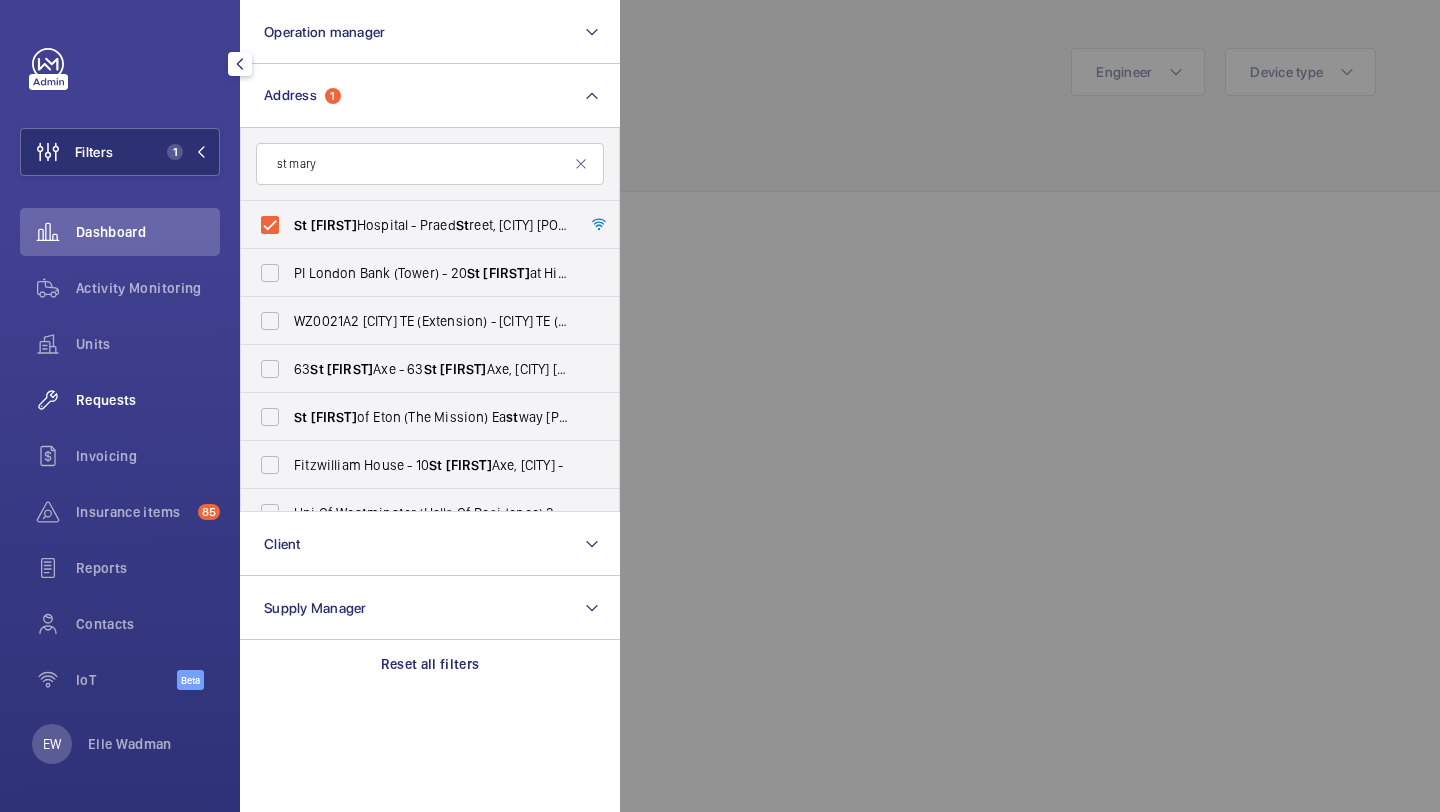 click on "Requests" 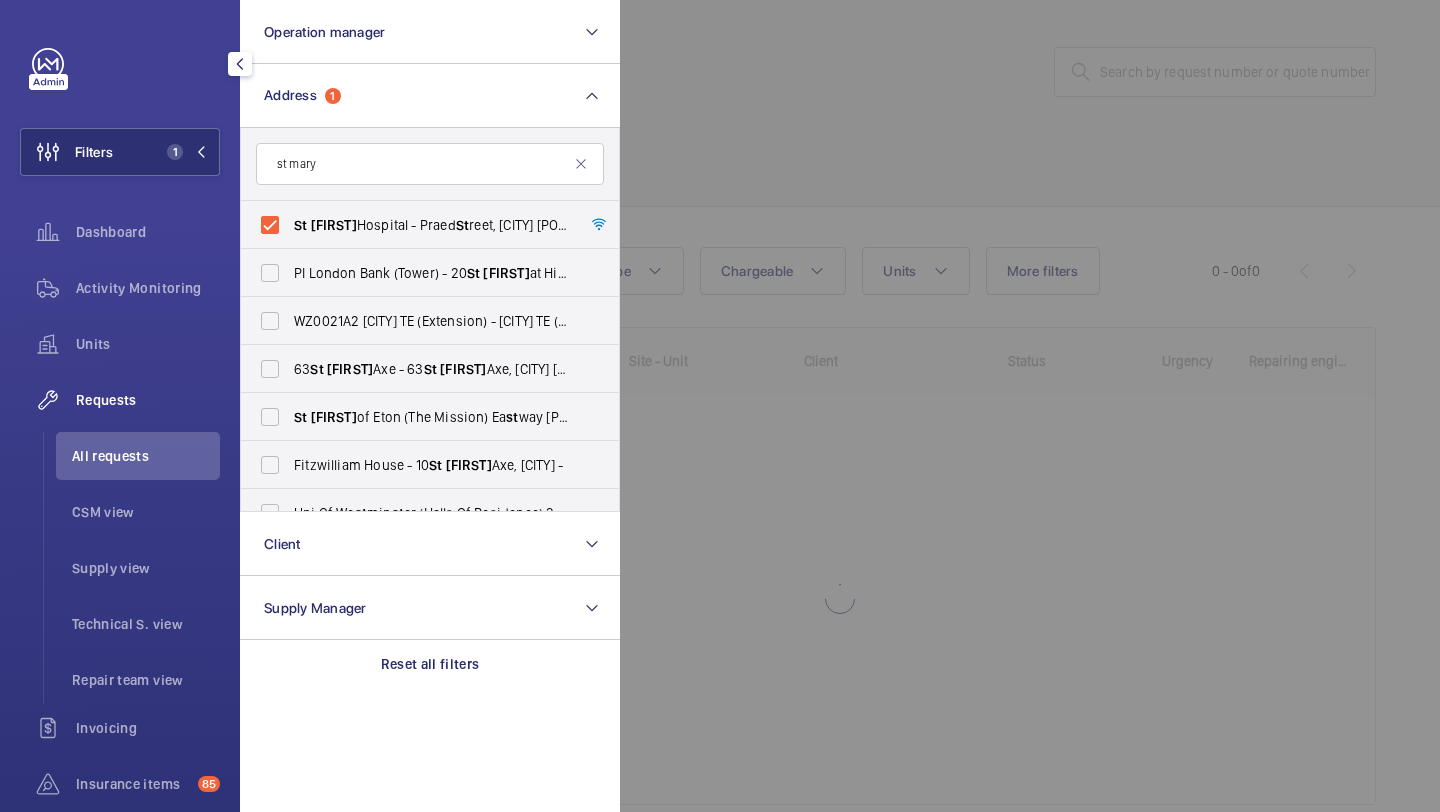 click 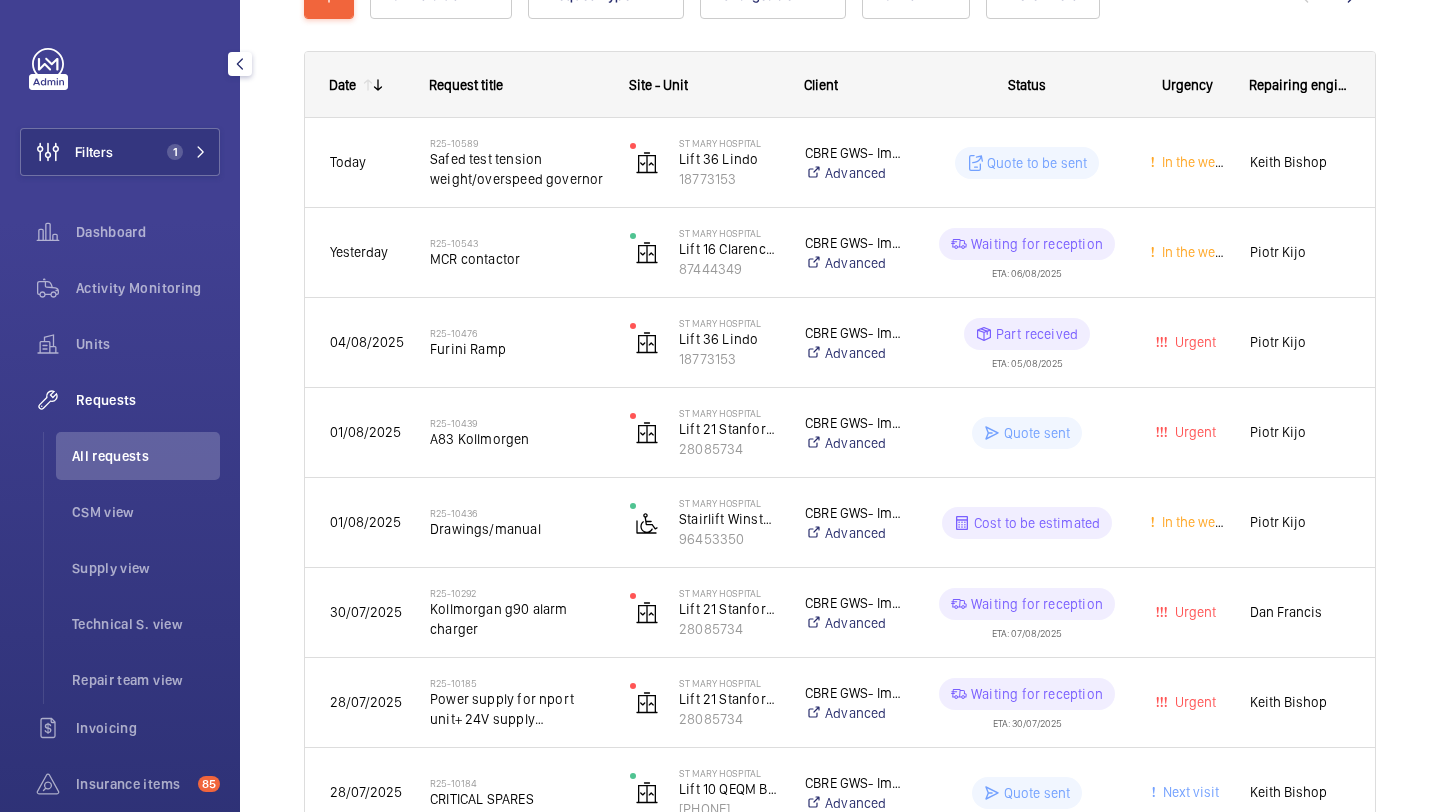 scroll, scrollTop: 278, scrollLeft: 0, axis: vertical 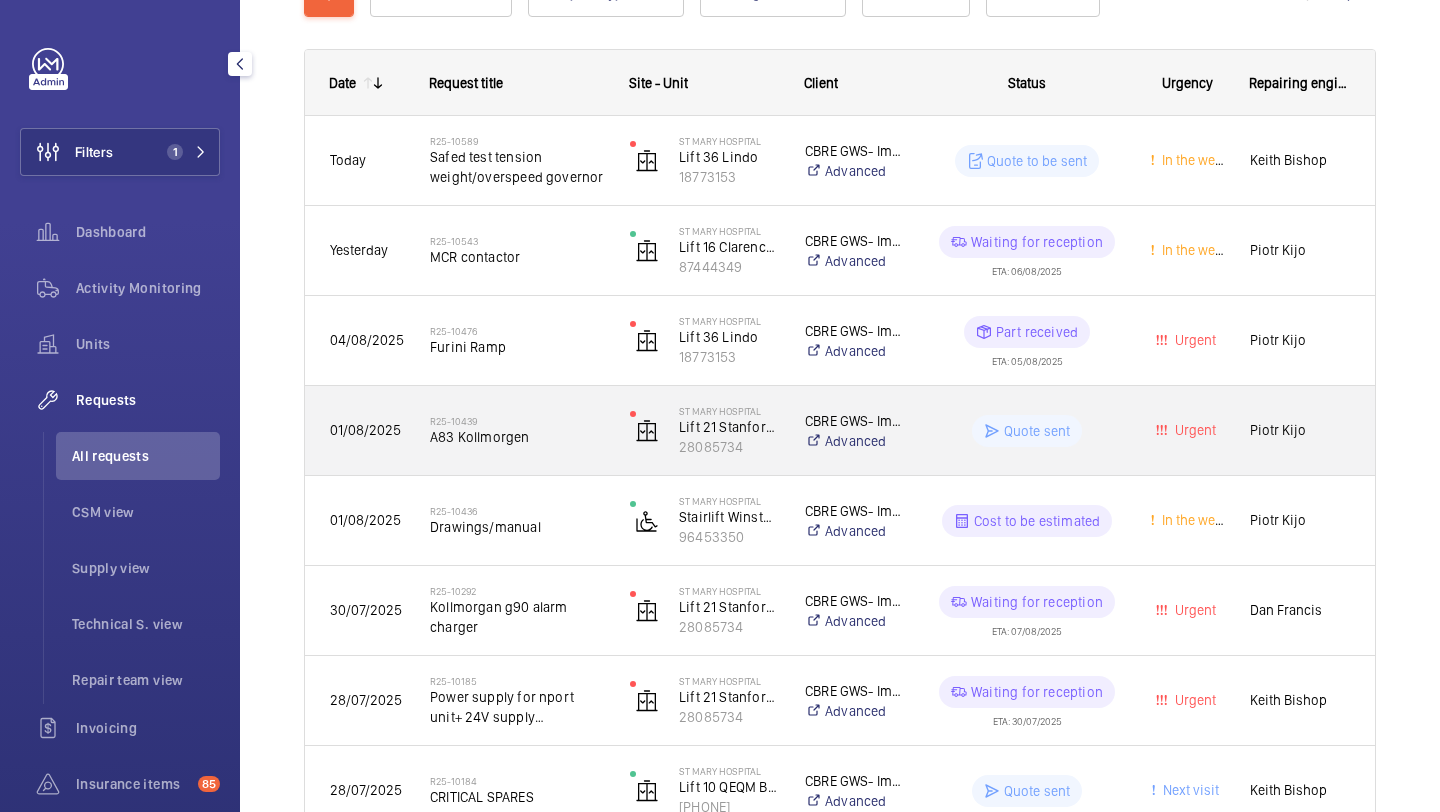 click on "R25-10439" 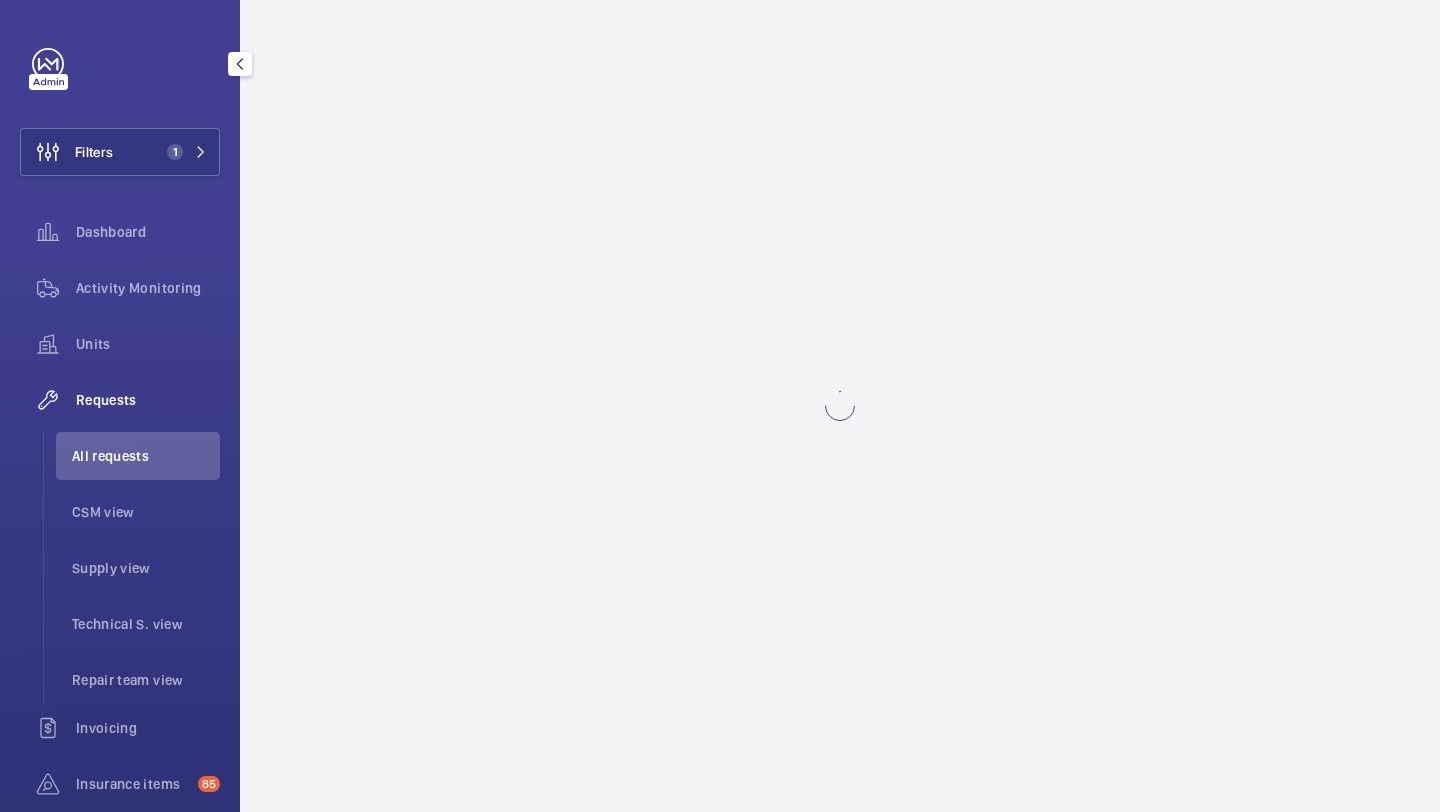 scroll, scrollTop: 0, scrollLeft: 0, axis: both 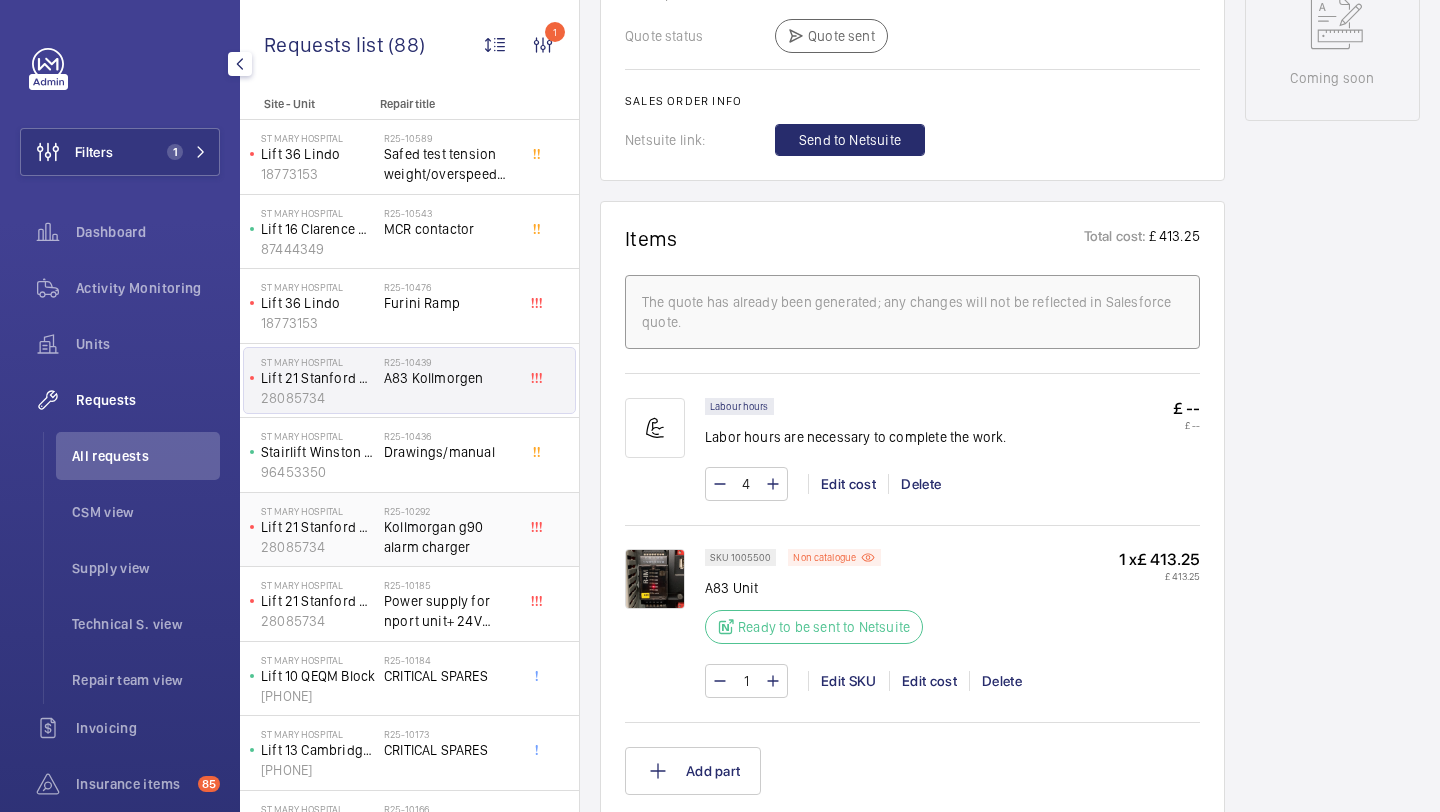 click on "Kollmorgan g90 alarm charger" 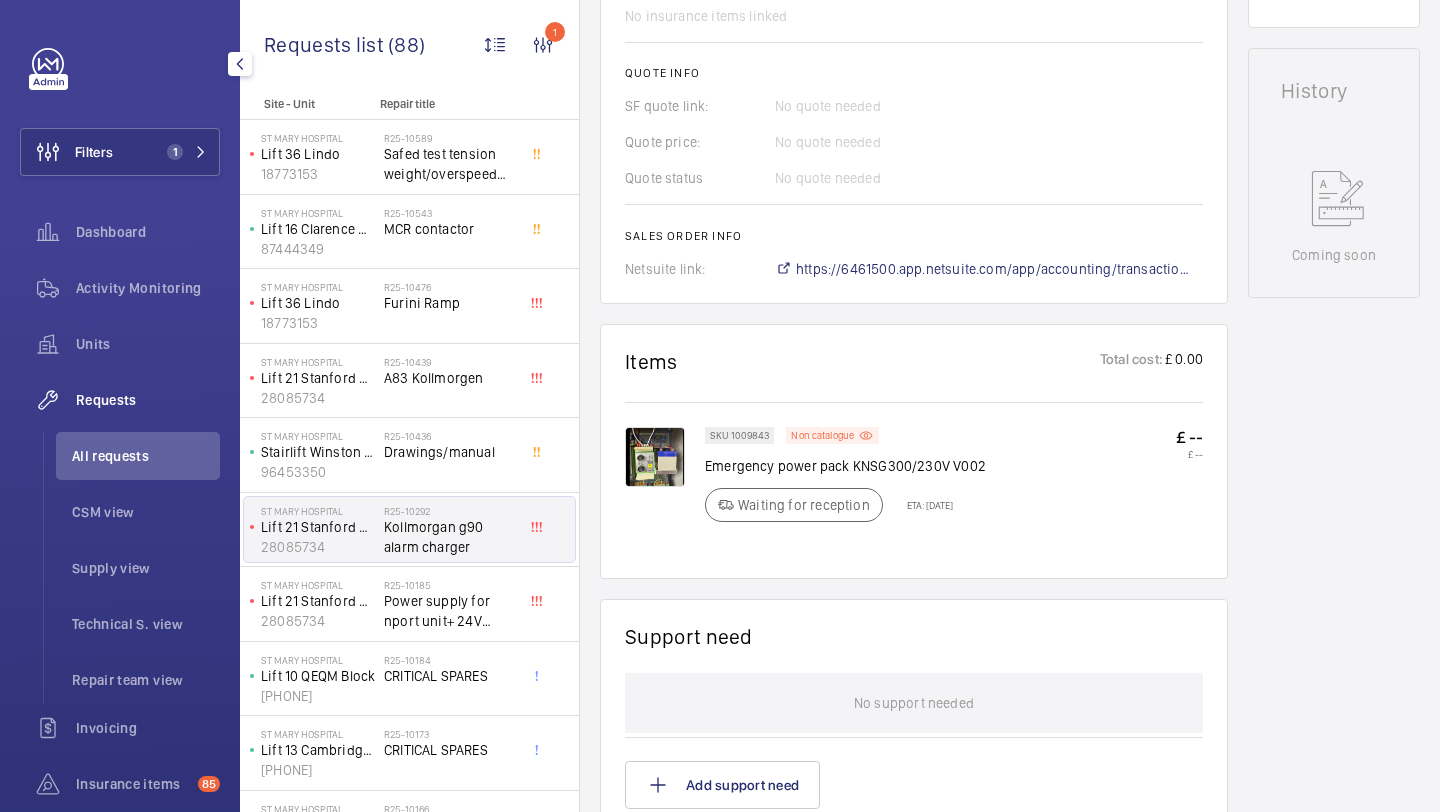 scroll, scrollTop: 0, scrollLeft: 0, axis: both 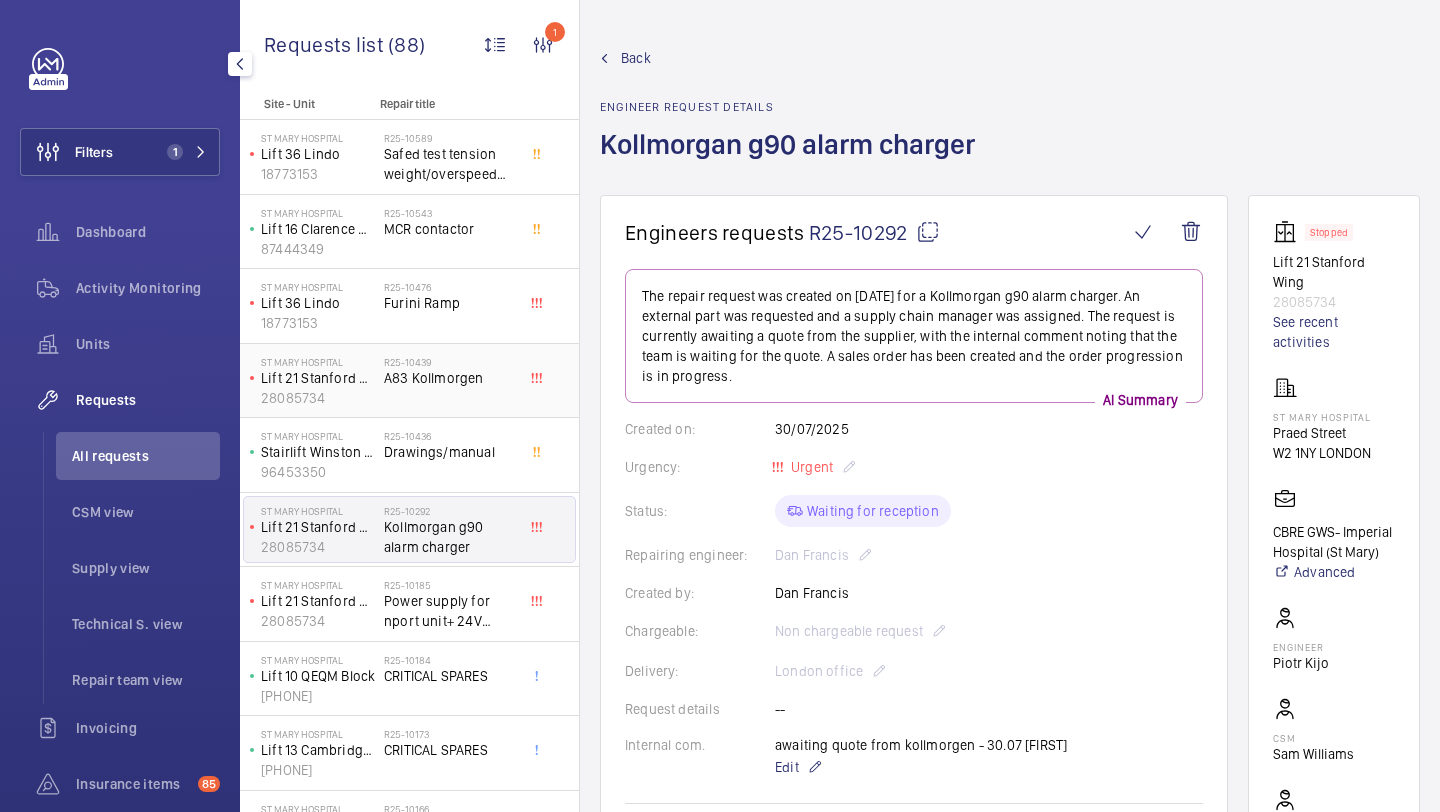 click on "R25-10439   A83 Kollmorgen" 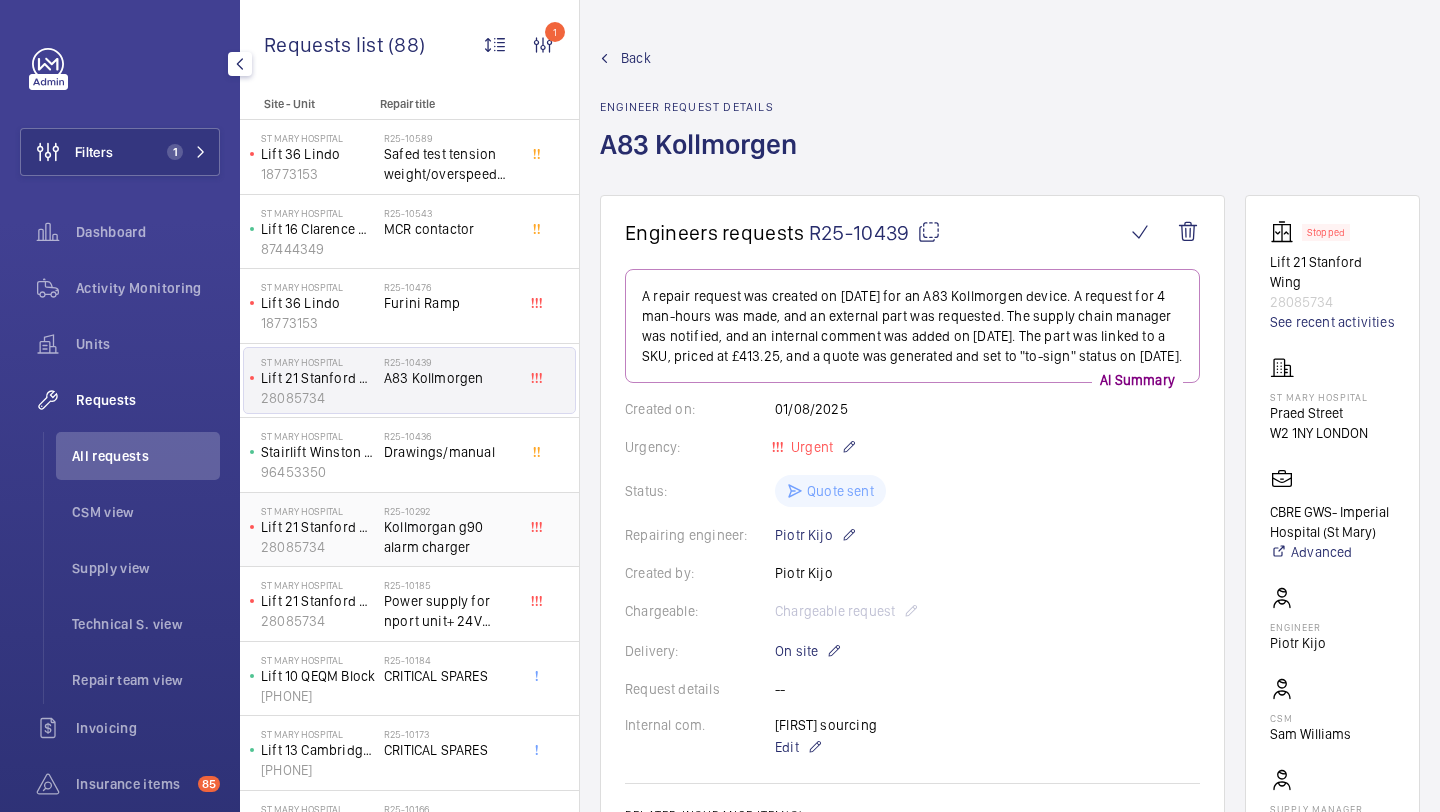 click on "Kollmorgan g90 alarm charger" 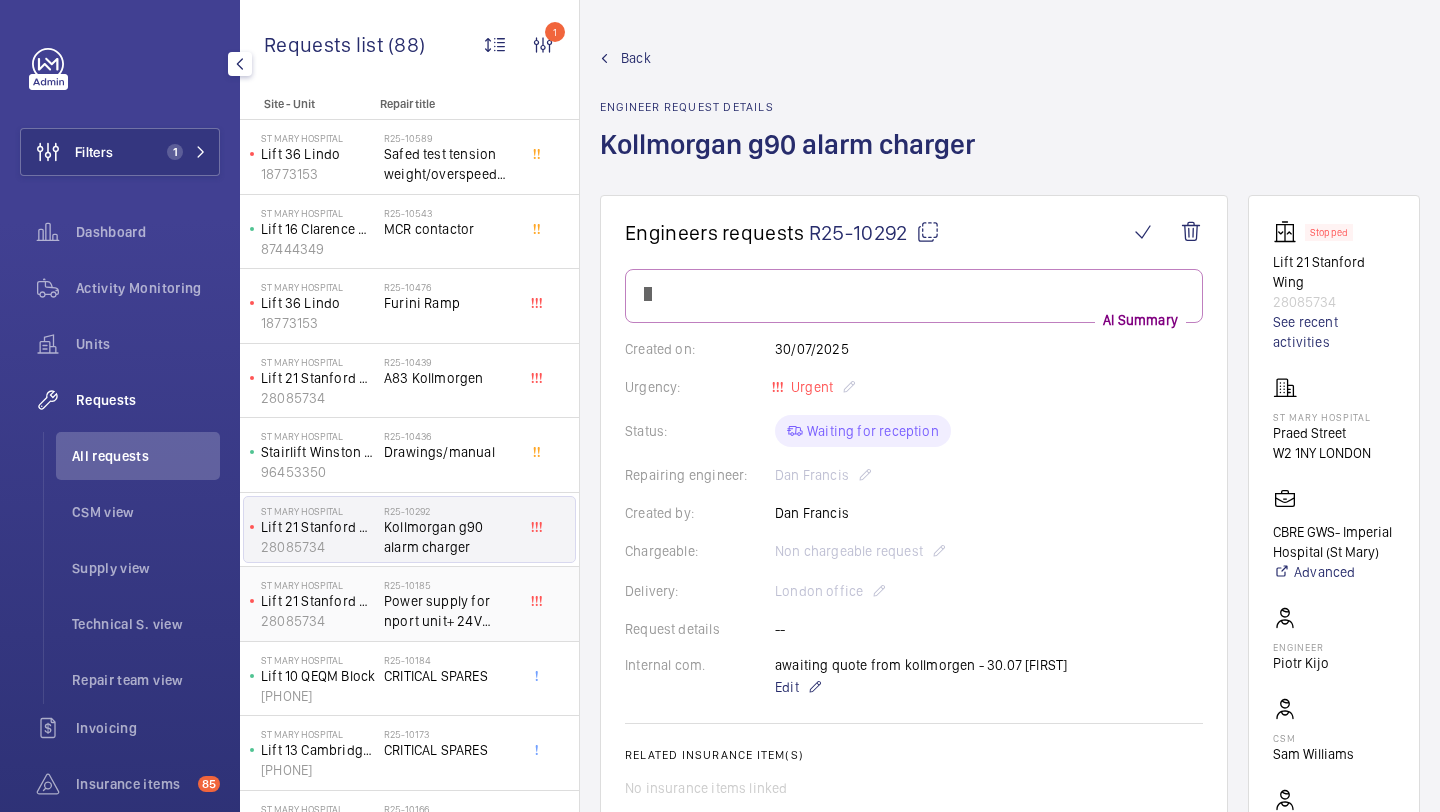 click on "Power supply for nport unit+ 24V supply investigation" 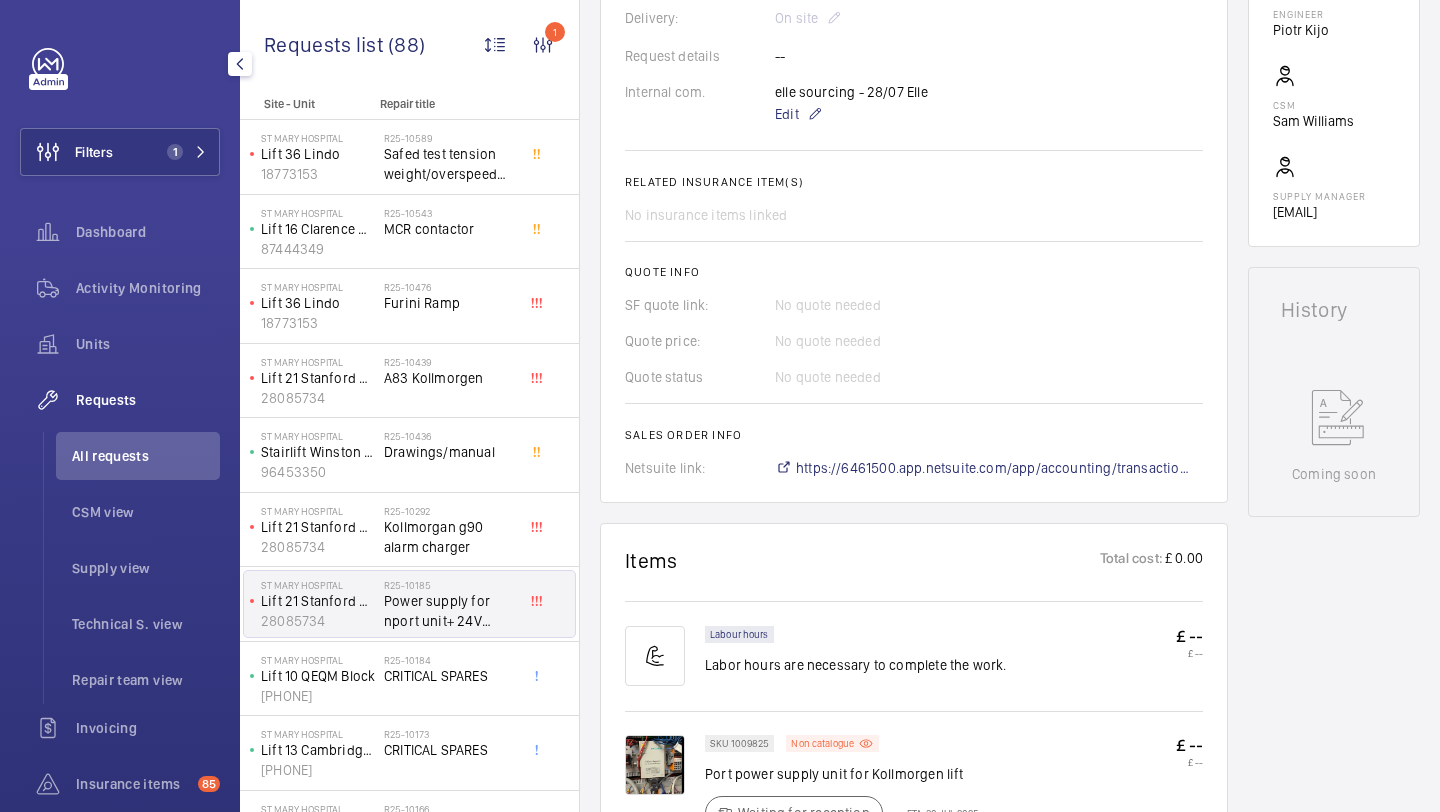 scroll, scrollTop: 842, scrollLeft: 0, axis: vertical 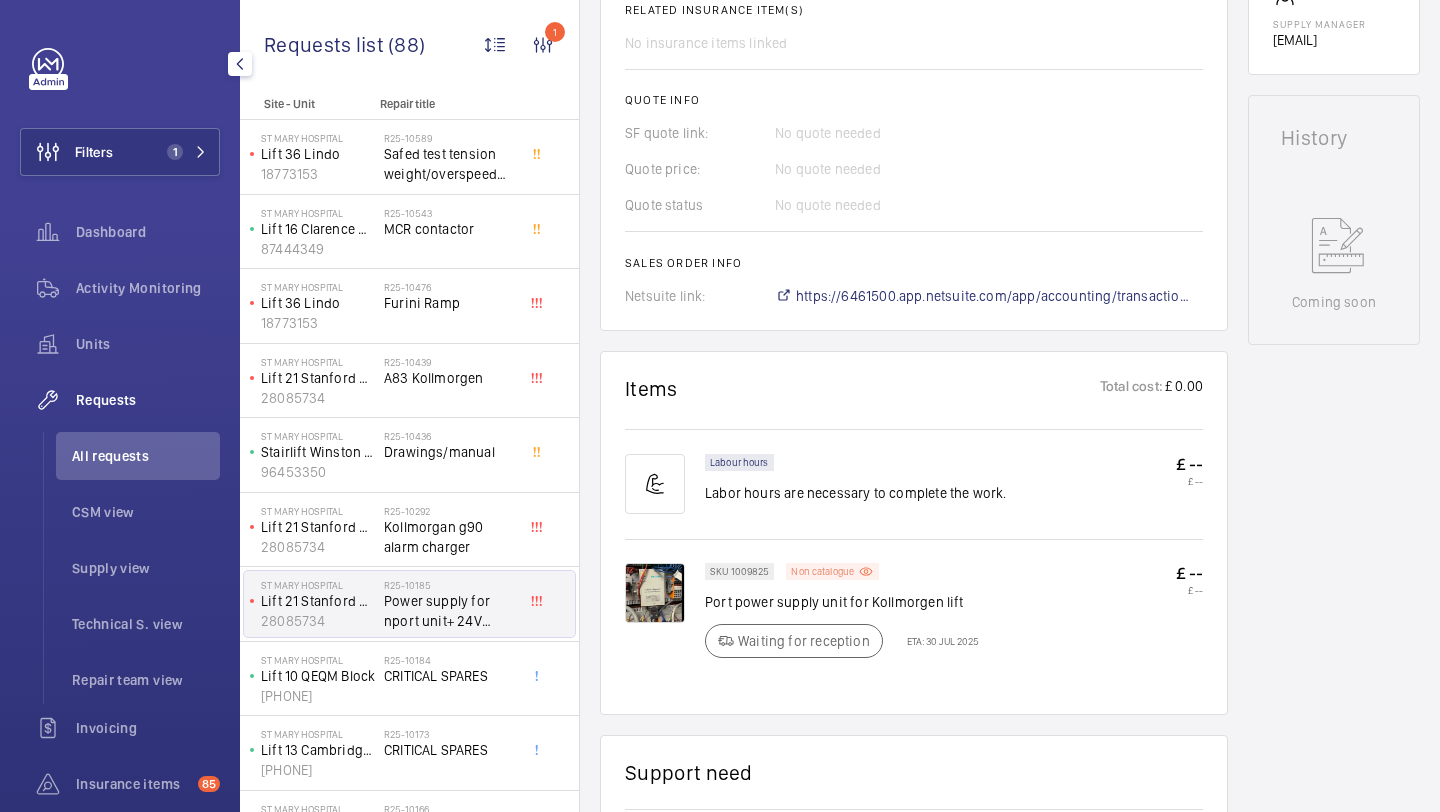 click on "Non catalogue" 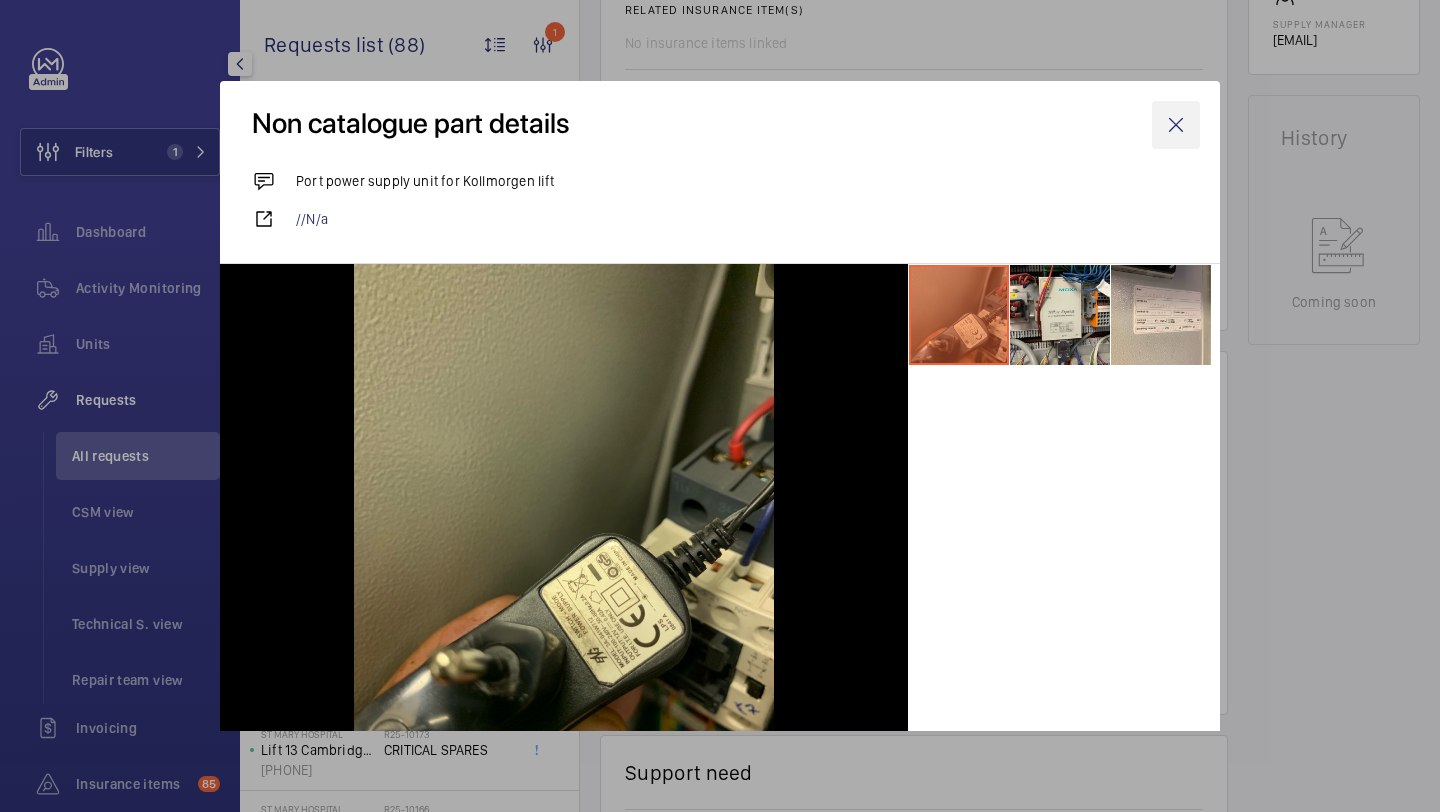 click at bounding box center [1176, 125] 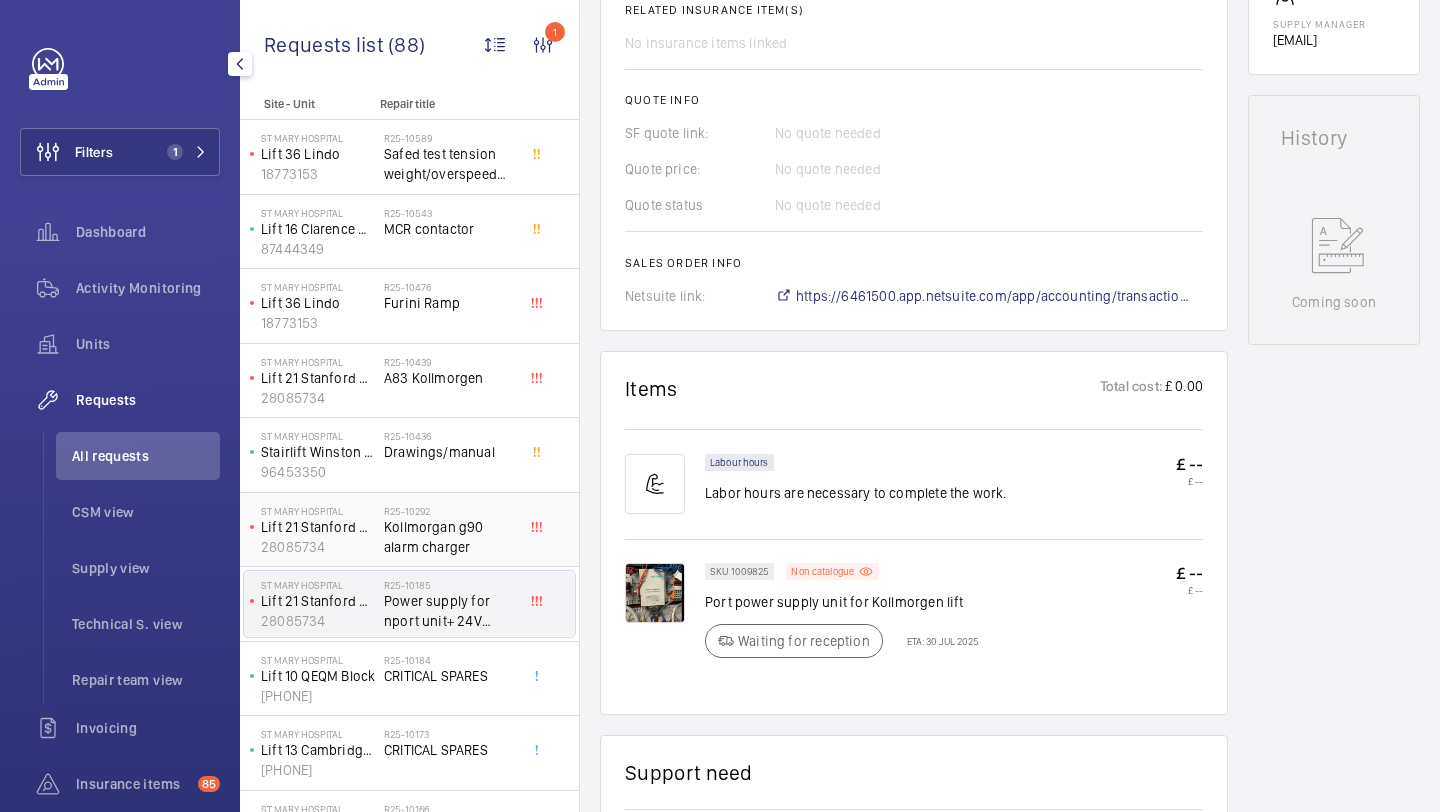 click on "Kollmorgan g90 alarm charger" 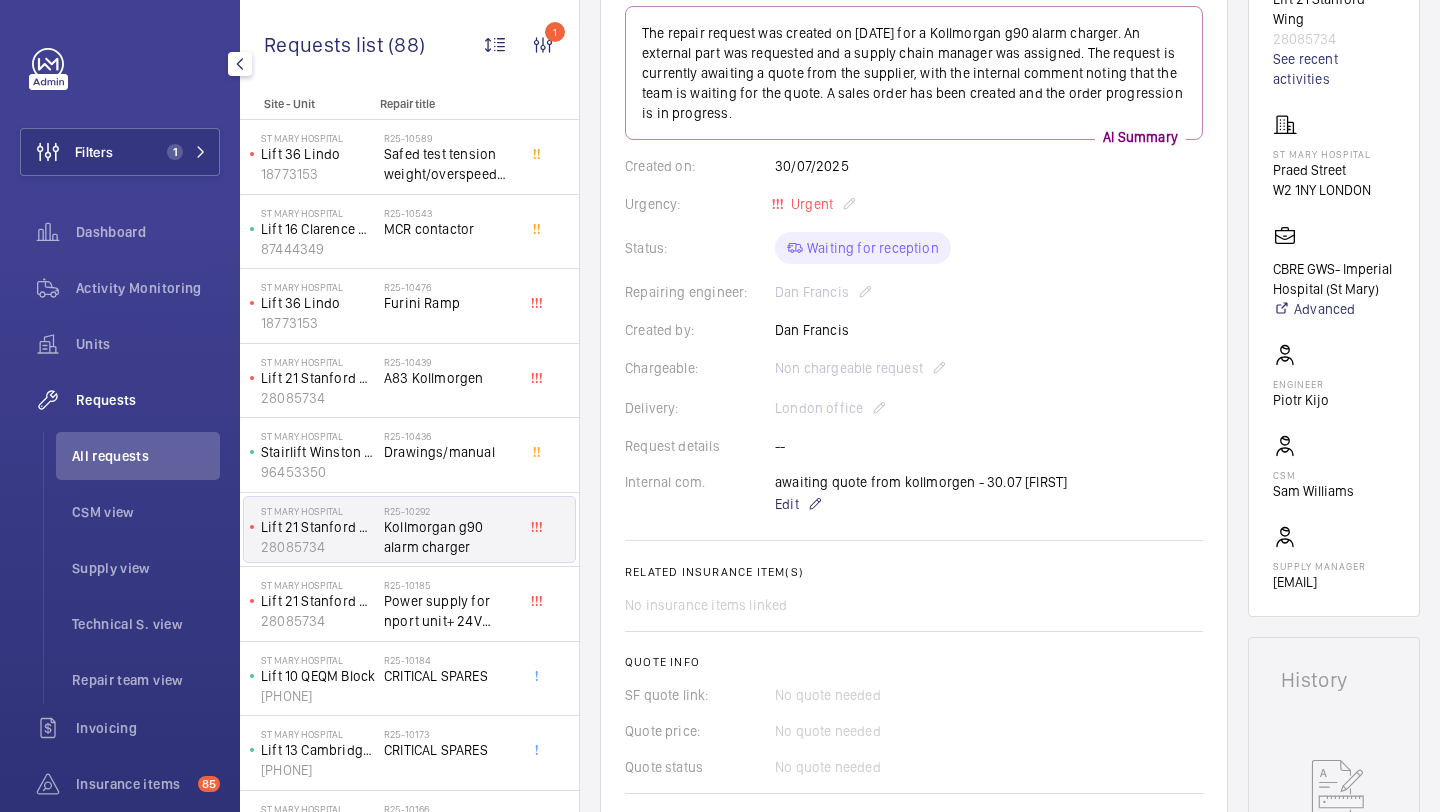 scroll, scrollTop: 738, scrollLeft: 0, axis: vertical 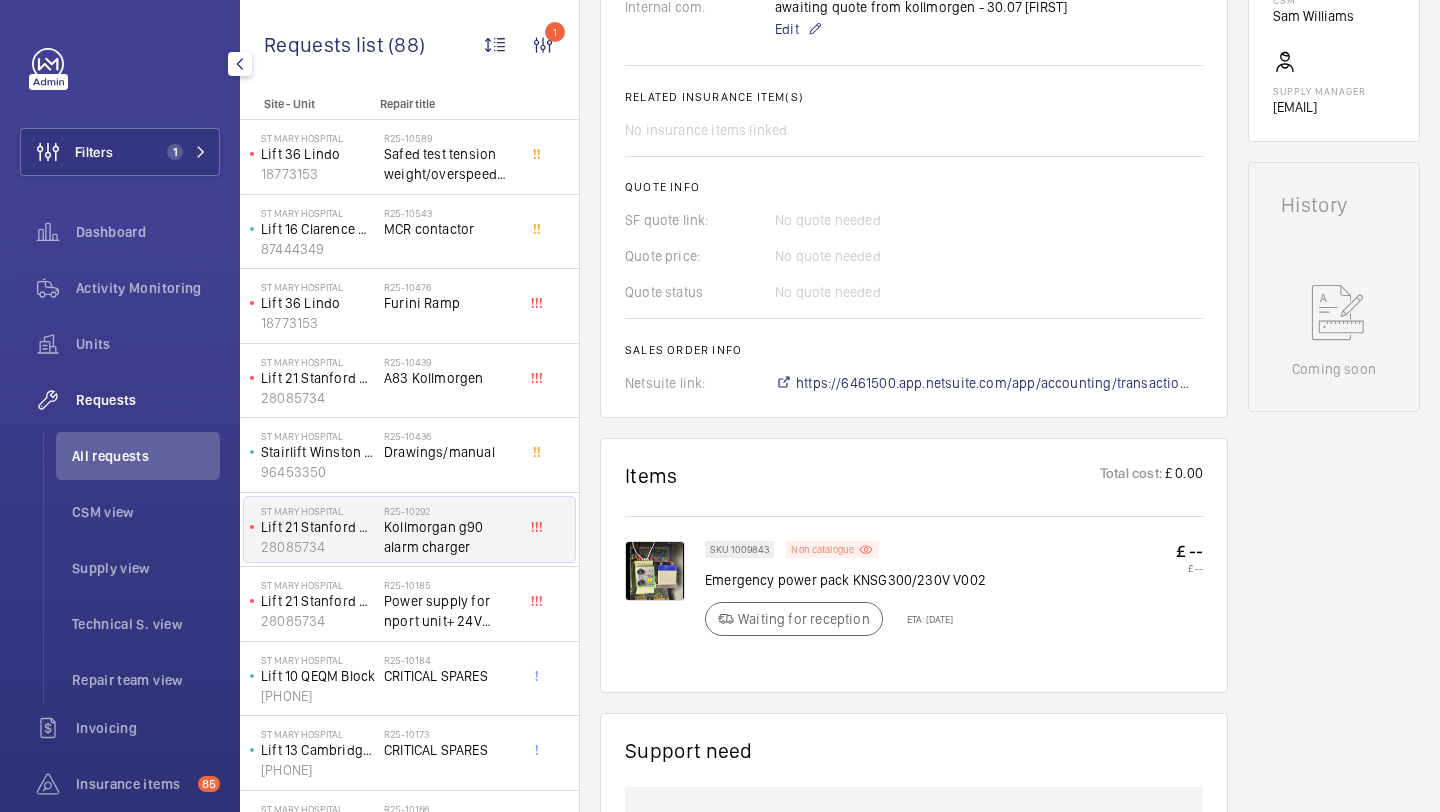 click on "Non catalogue" 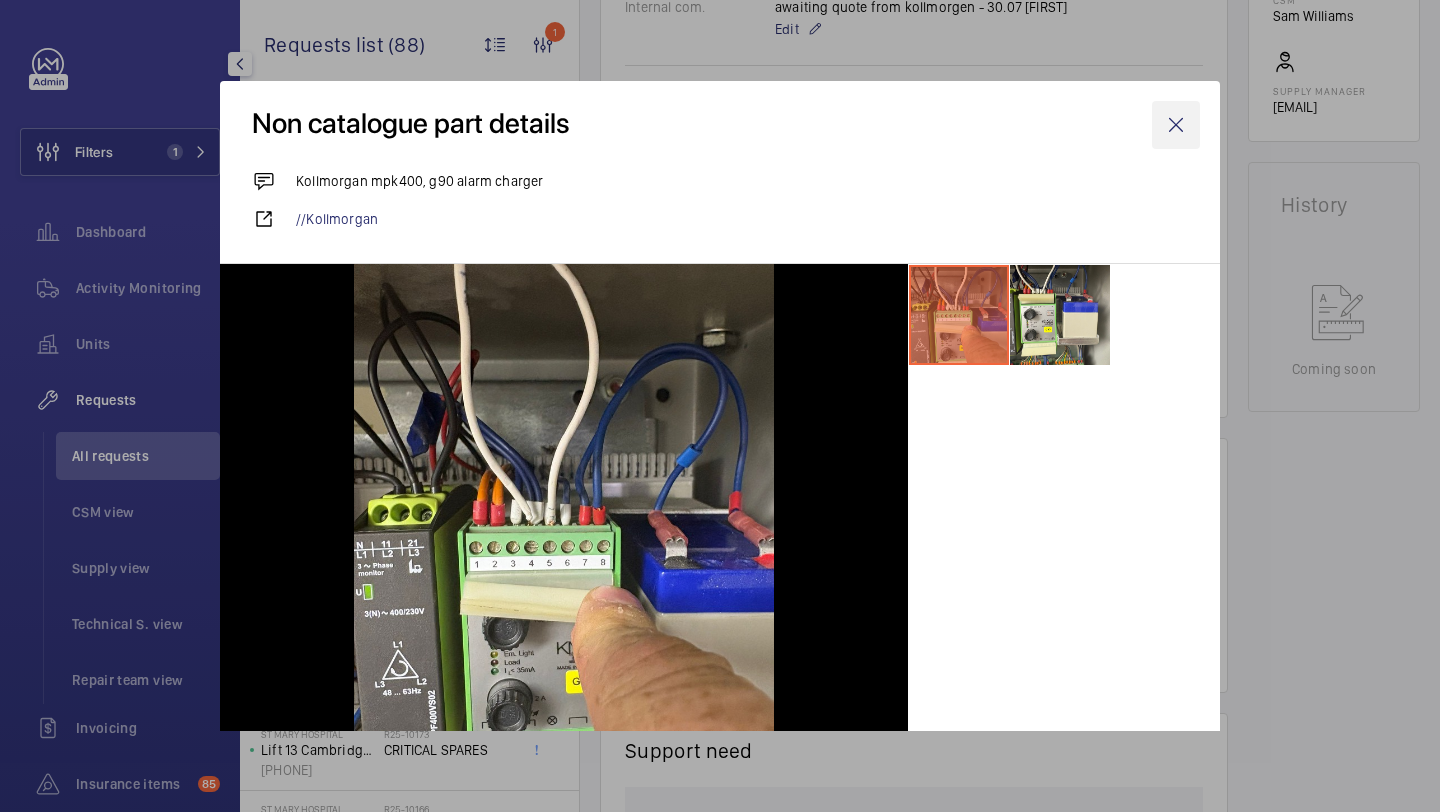 click at bounding box center (1176, 125) 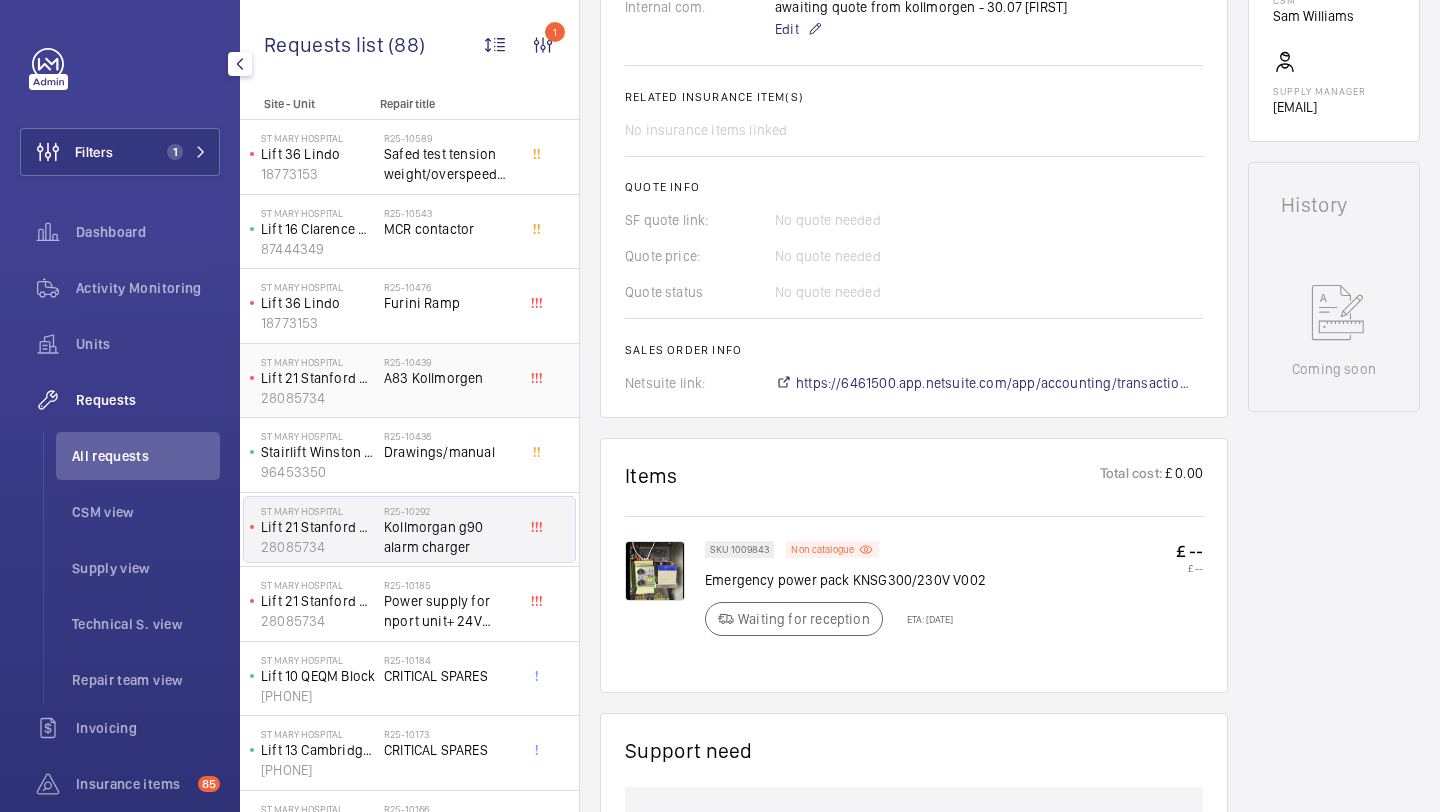 click on "A83 Kollmorgen" 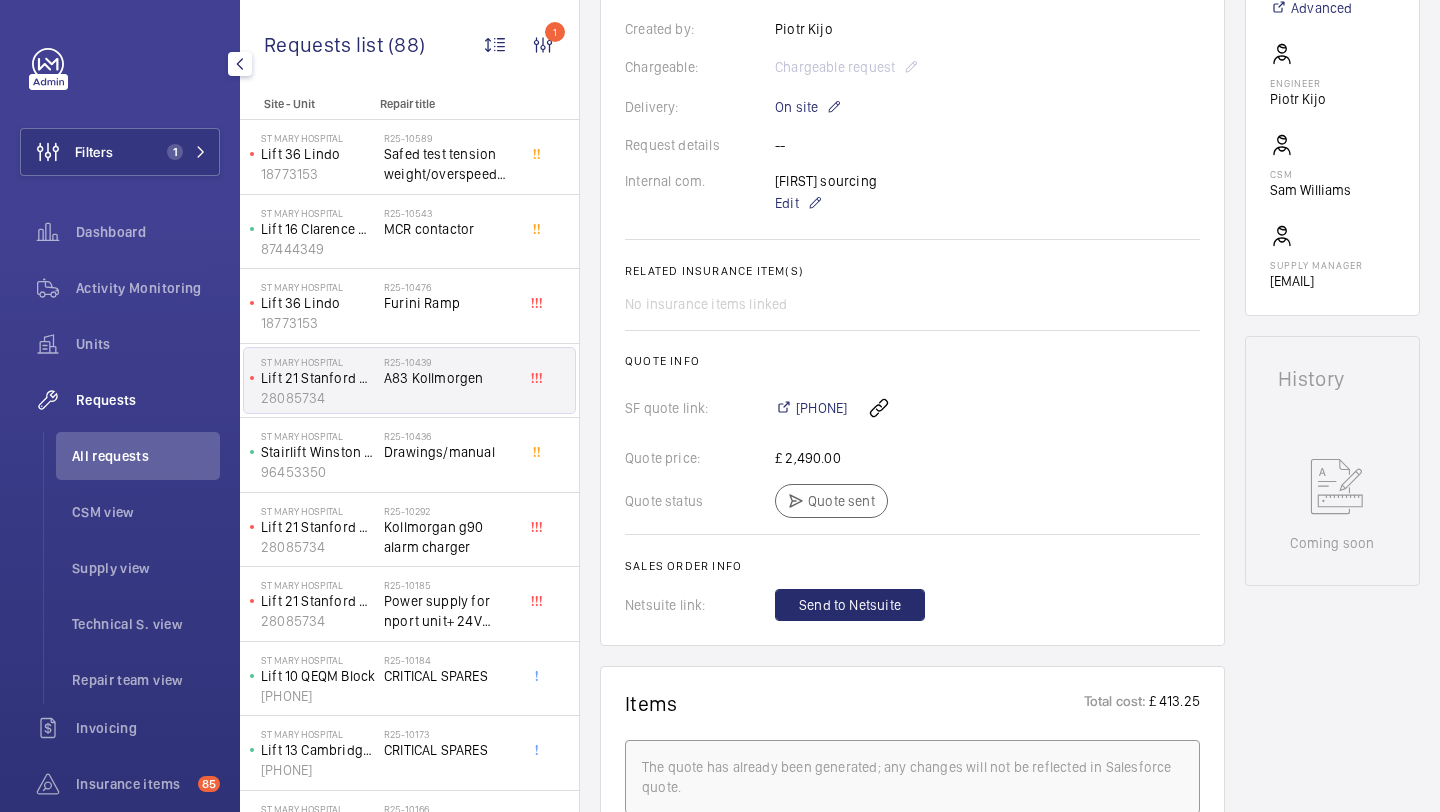 scroll, scrollTop: 906, scrollLeft: 0, axis: vertical 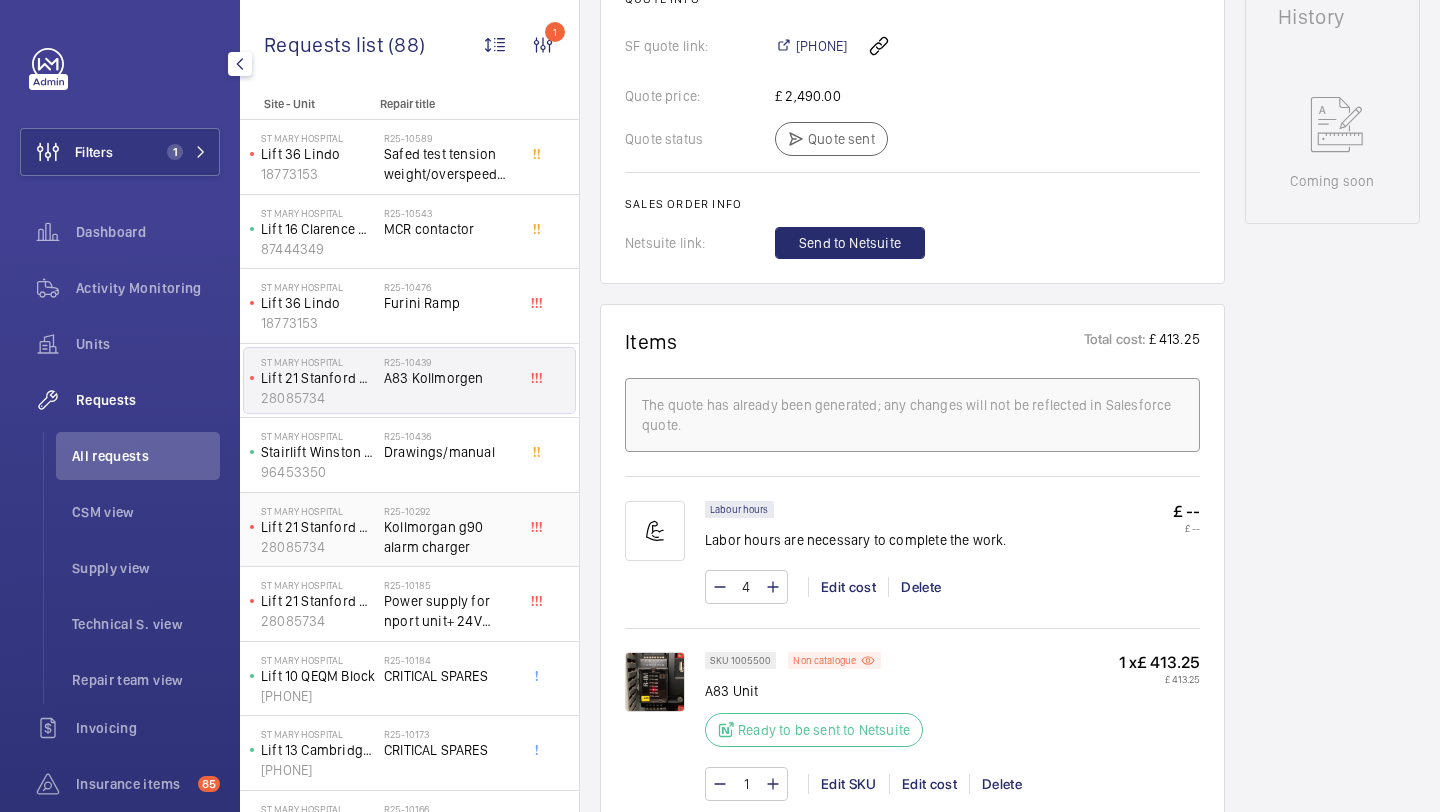click on "Kollmorgan g90 alarm charger" 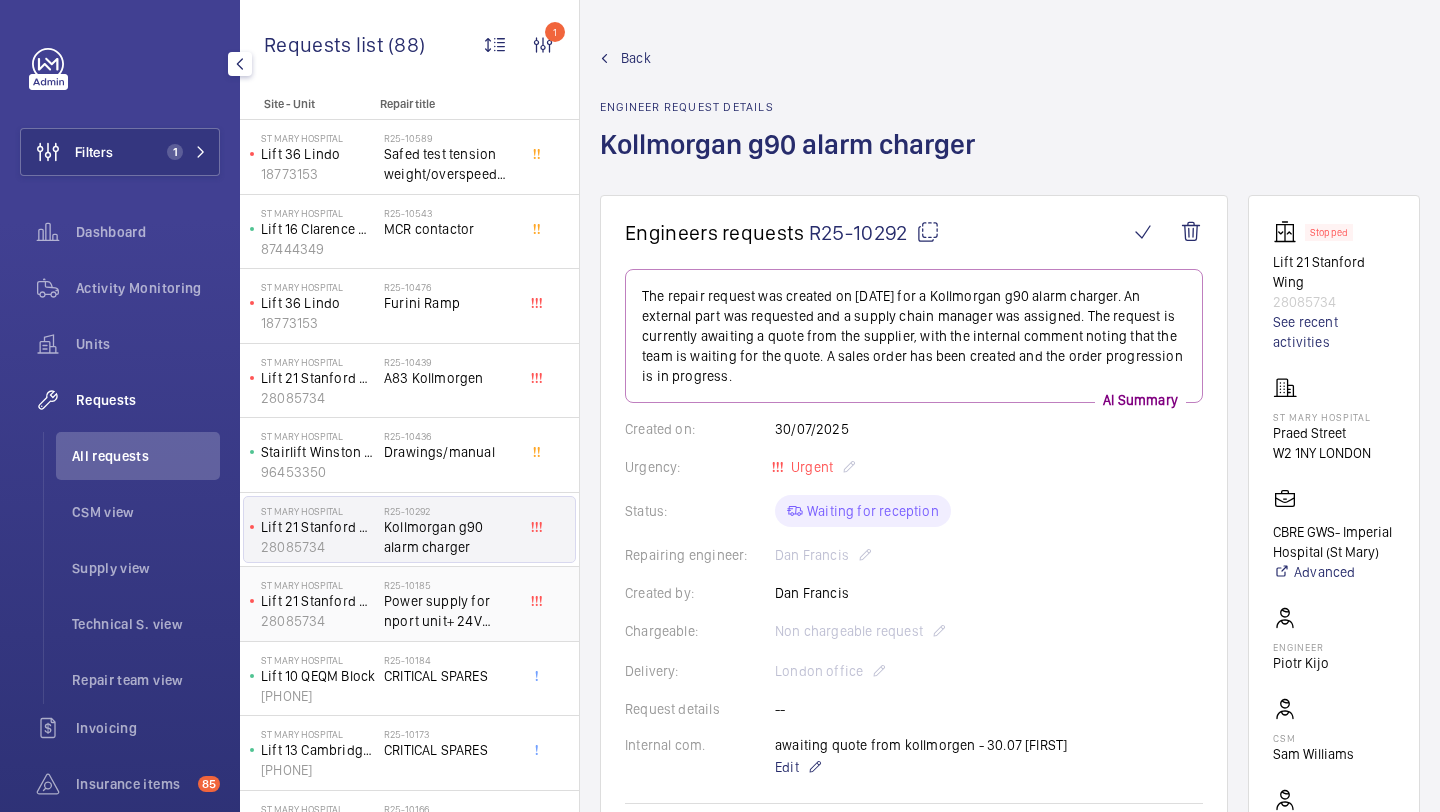 click on "Power supply for nport unit+ 24V supply investigation" 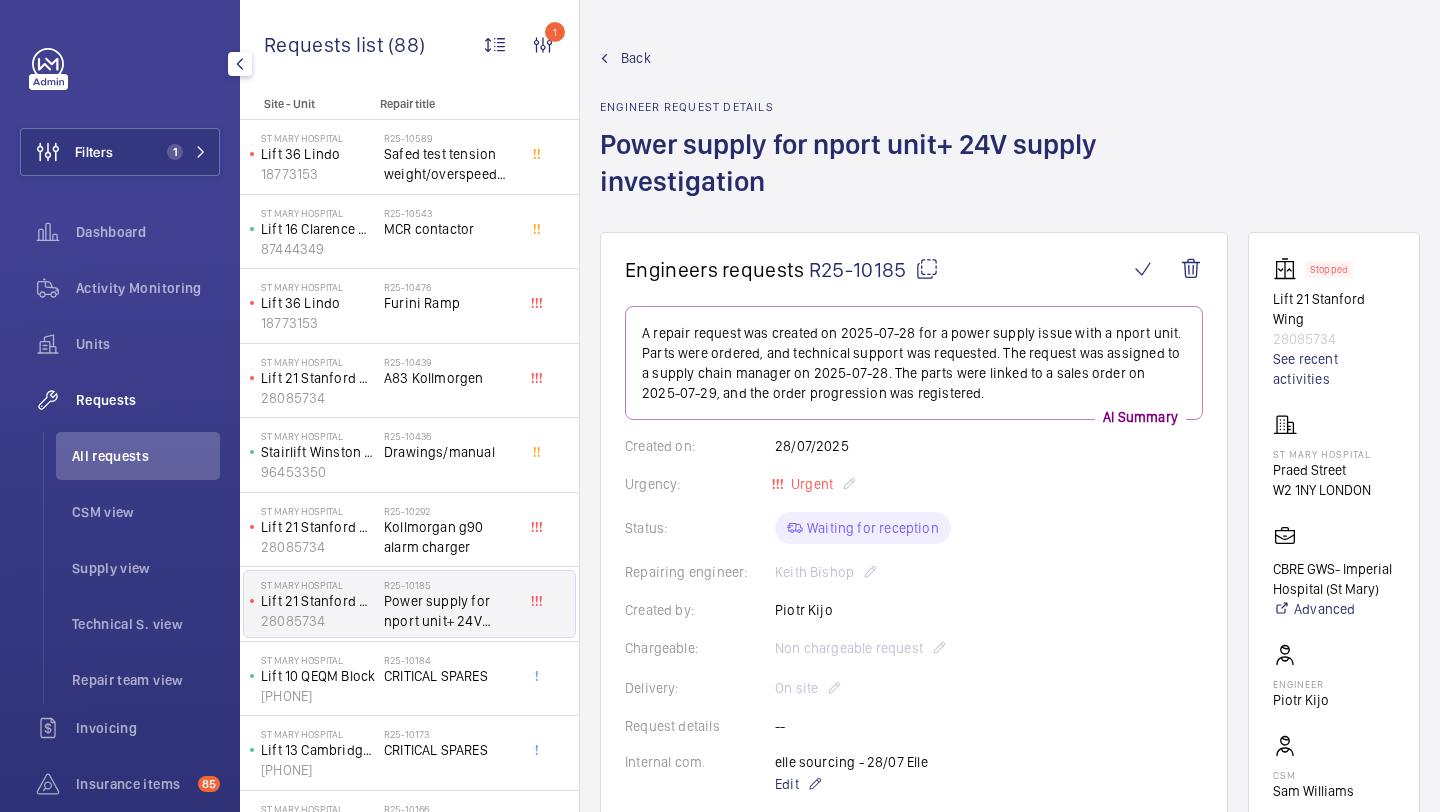 scroll, scrollTop: 96, scrollLeft: 0, axis: vertical 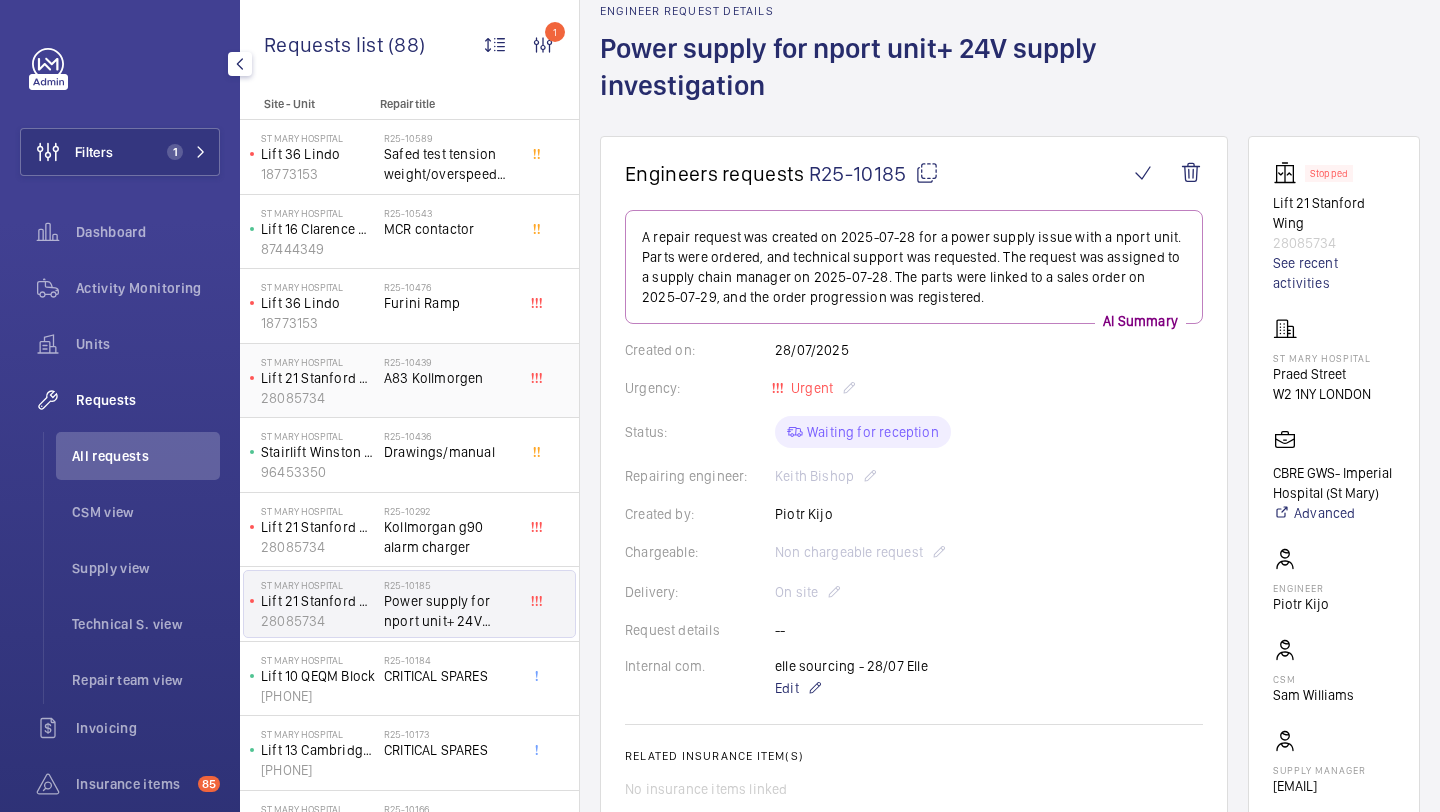 click on "R25-10439   A83 Kollmorgen" 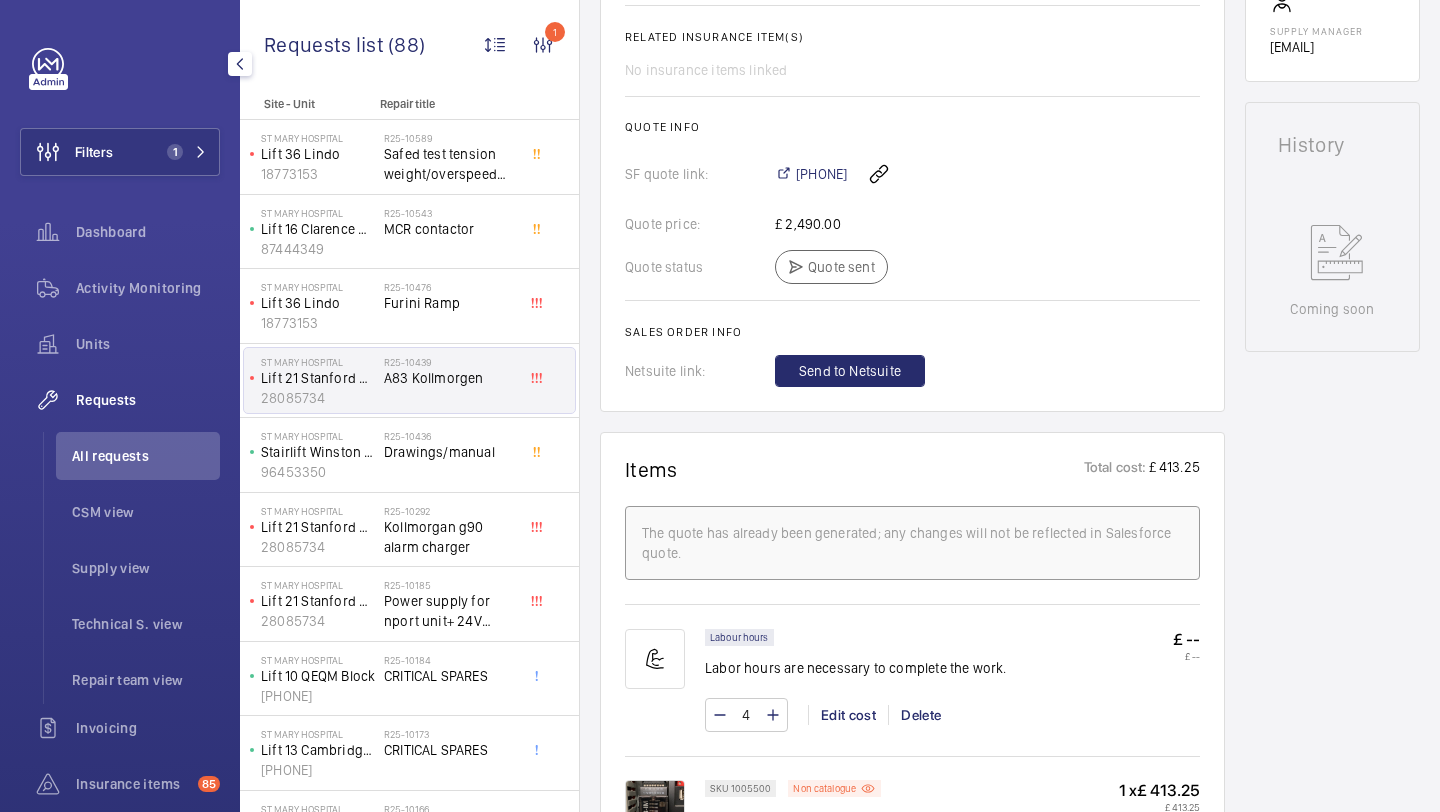 scroll, scrollTop: 827, scrollLeft: 0, axis: vertical 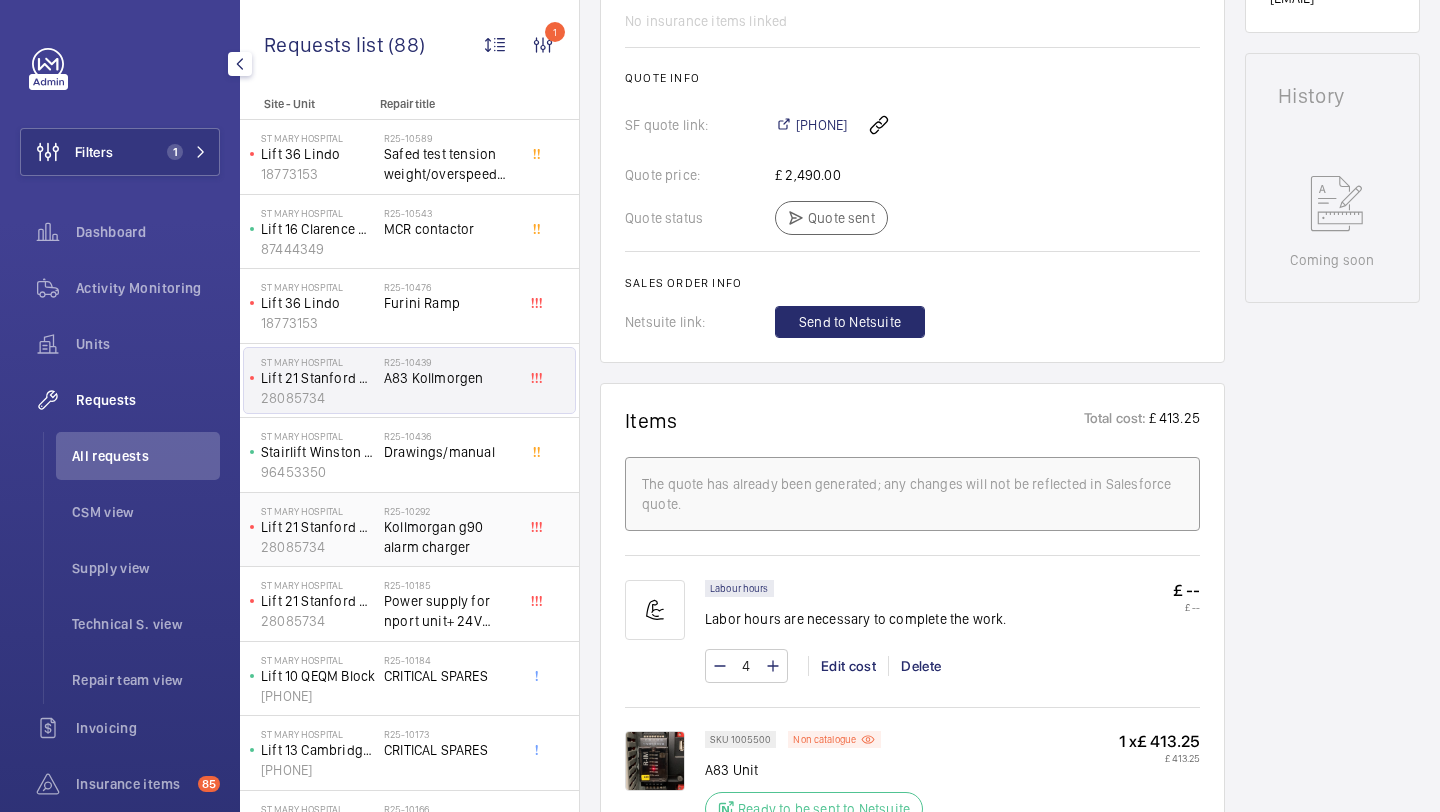 click on "Kollmorgan g90 alarm charger" 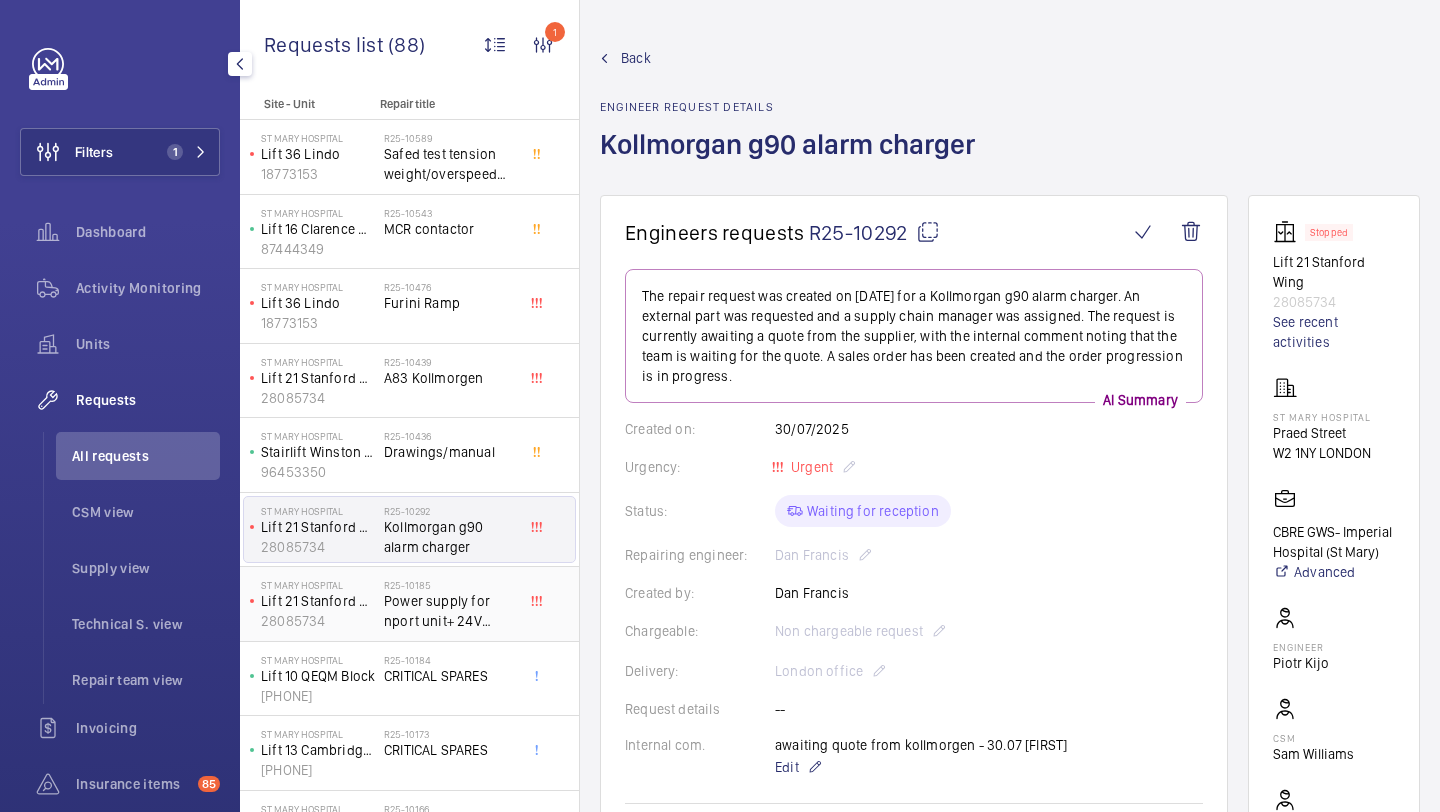 click on "R25-10185" 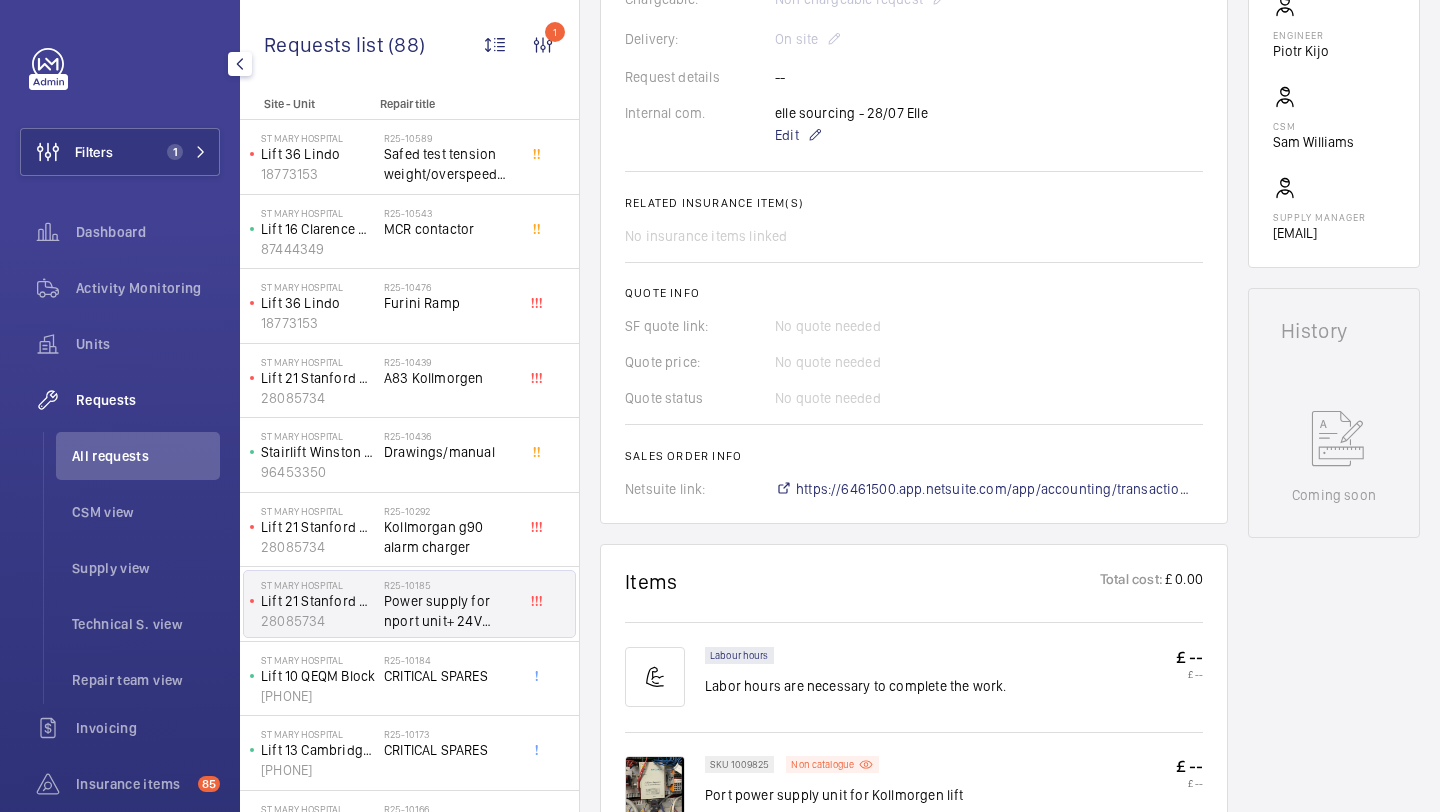 scroll, scrollTop: 726, scrollLeft: 0, axis: vertical 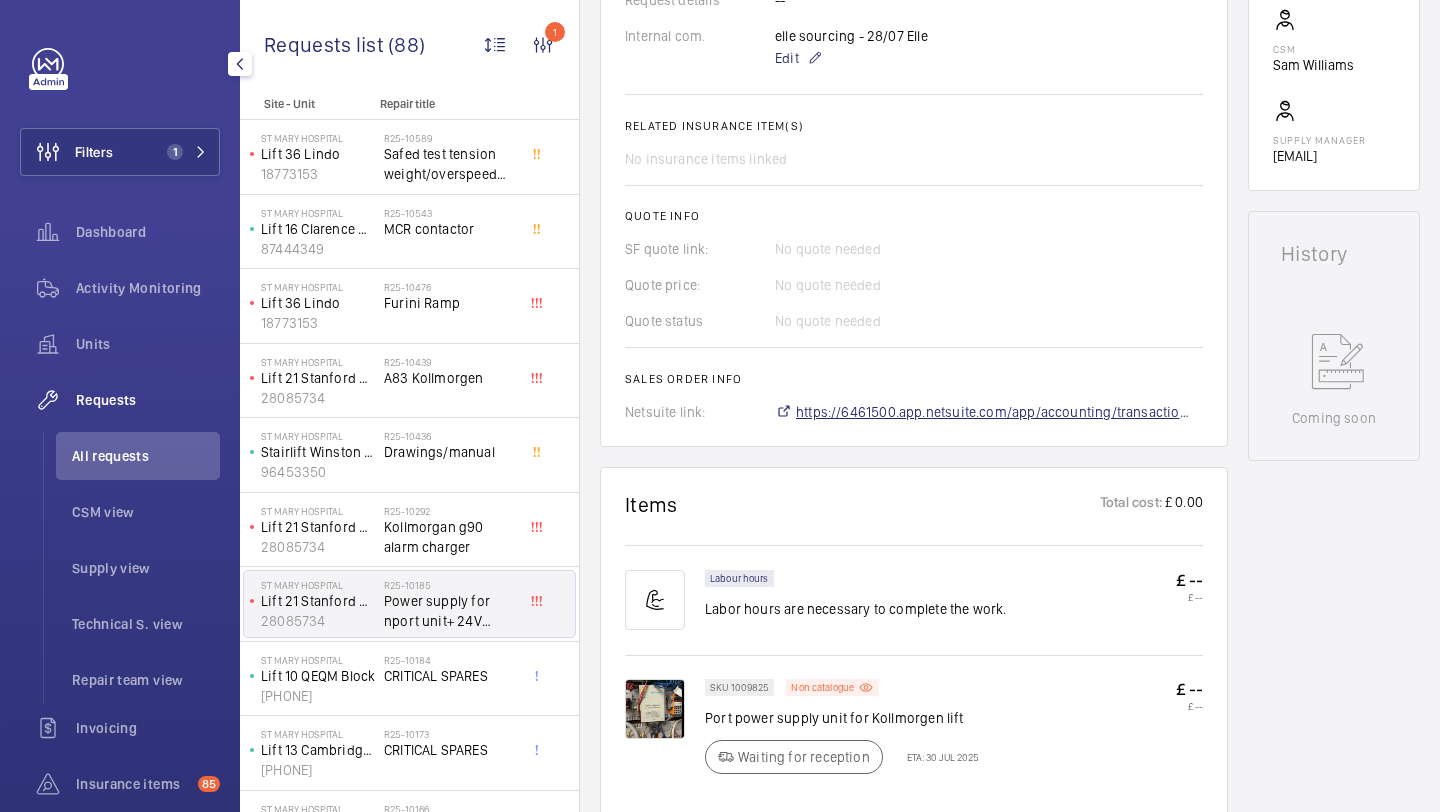 click on "https://6461500.app.netsuite.com/app/accounting/transactions/salesord.nl?id=2856556" 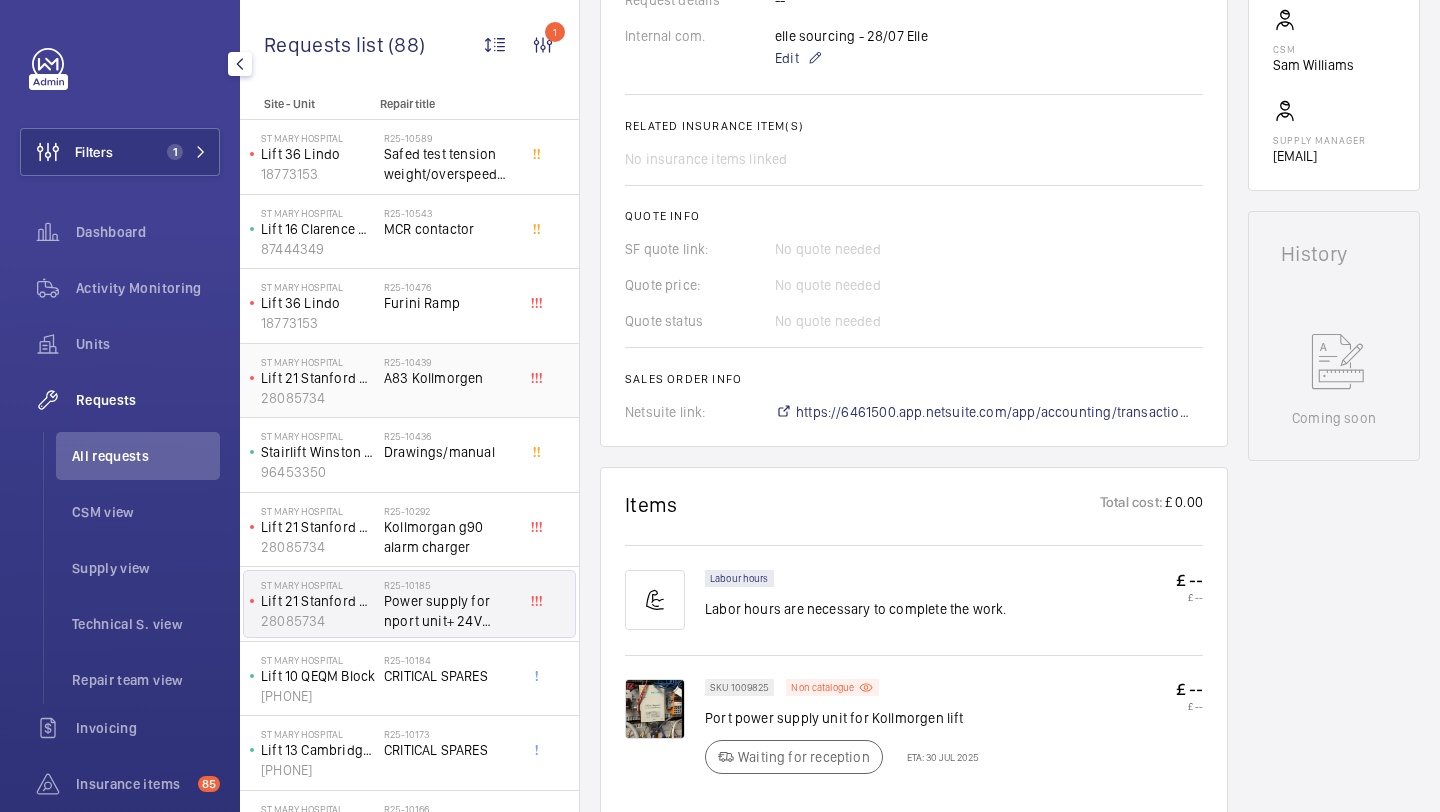 click on "R25-10439   A83 Kollmorgen" 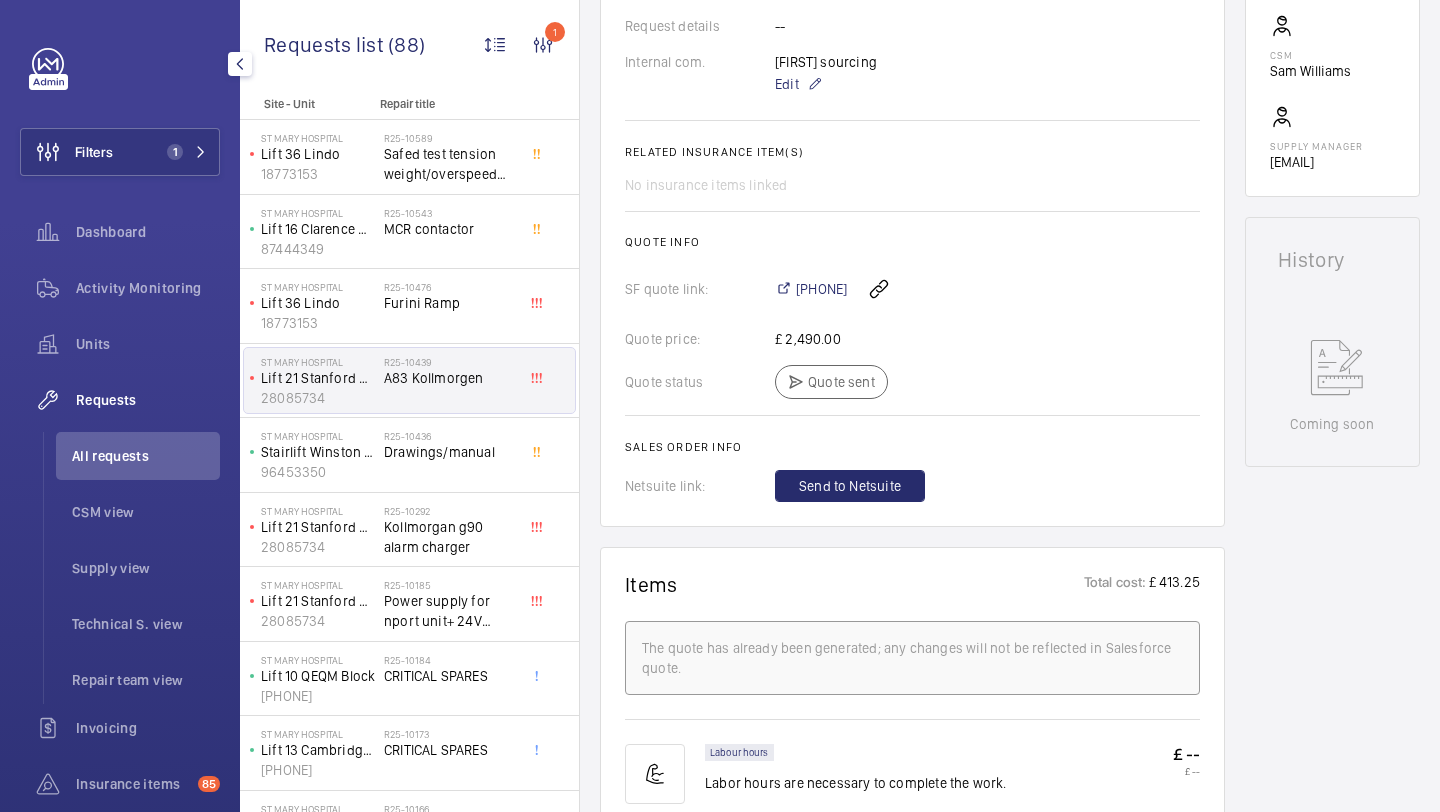 scroll, scrollTop: 604, scrollLeft: 0, axis: vertical 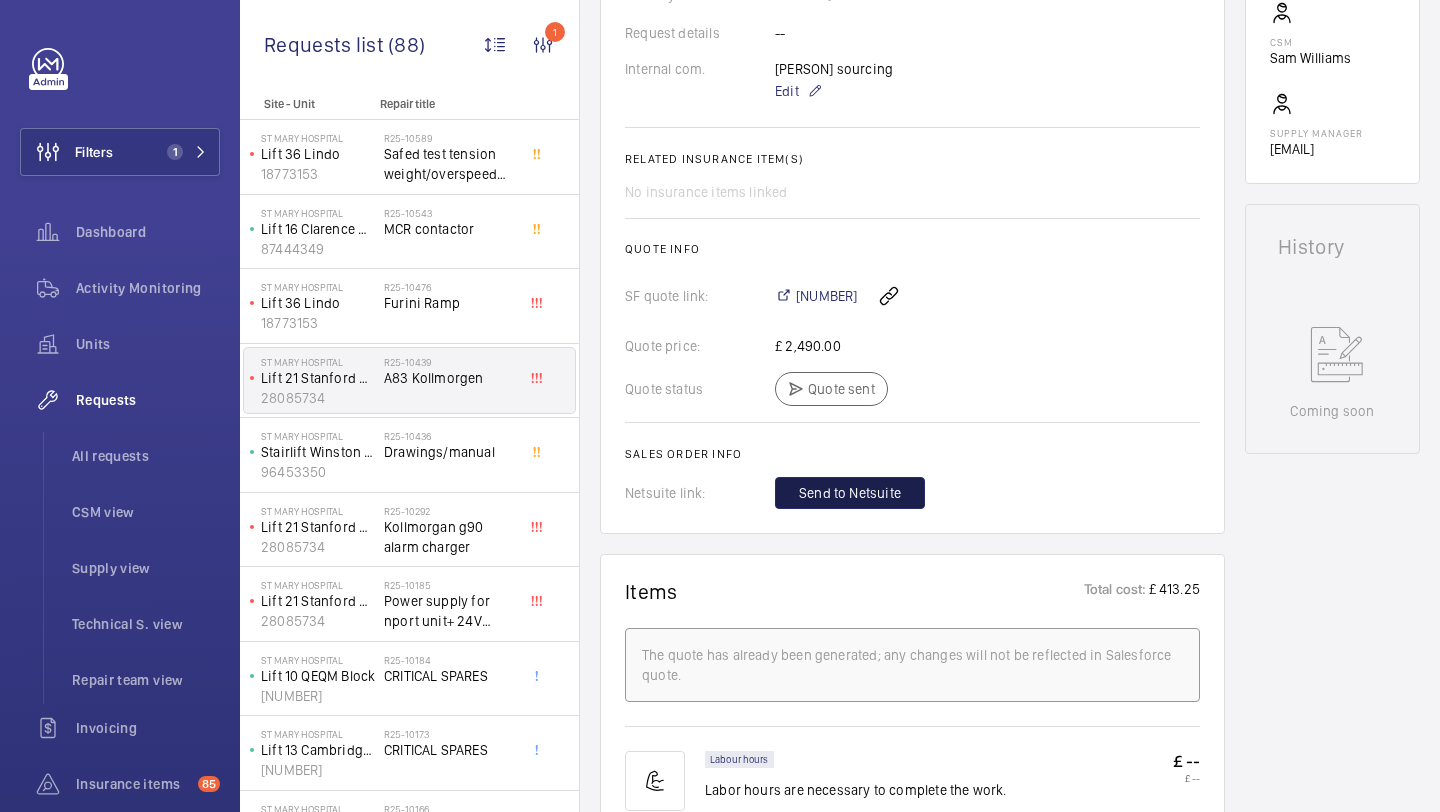 click on "Send to Netsuite" 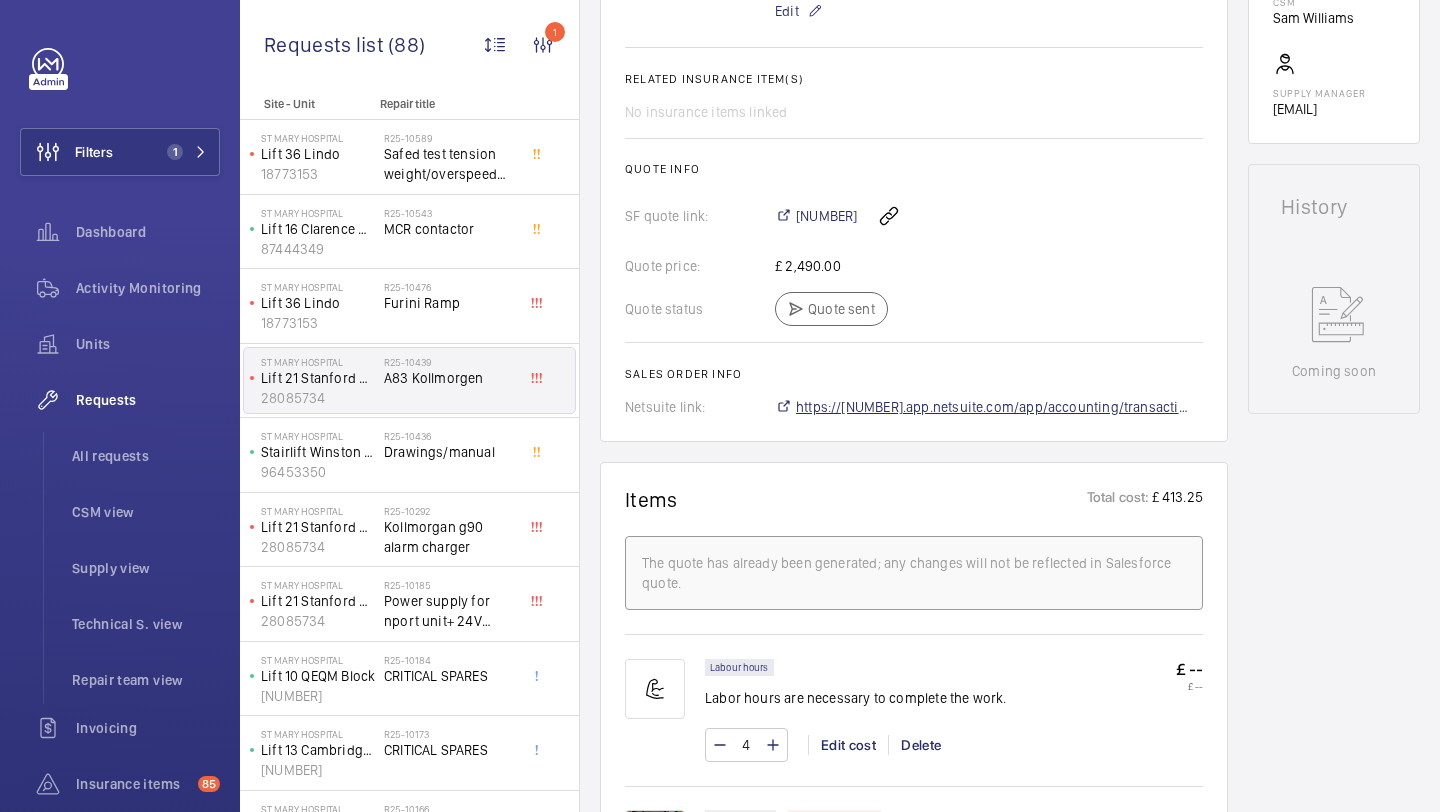 scroll, scrollTop: 756, scrollLeft: 0, axis: vertical 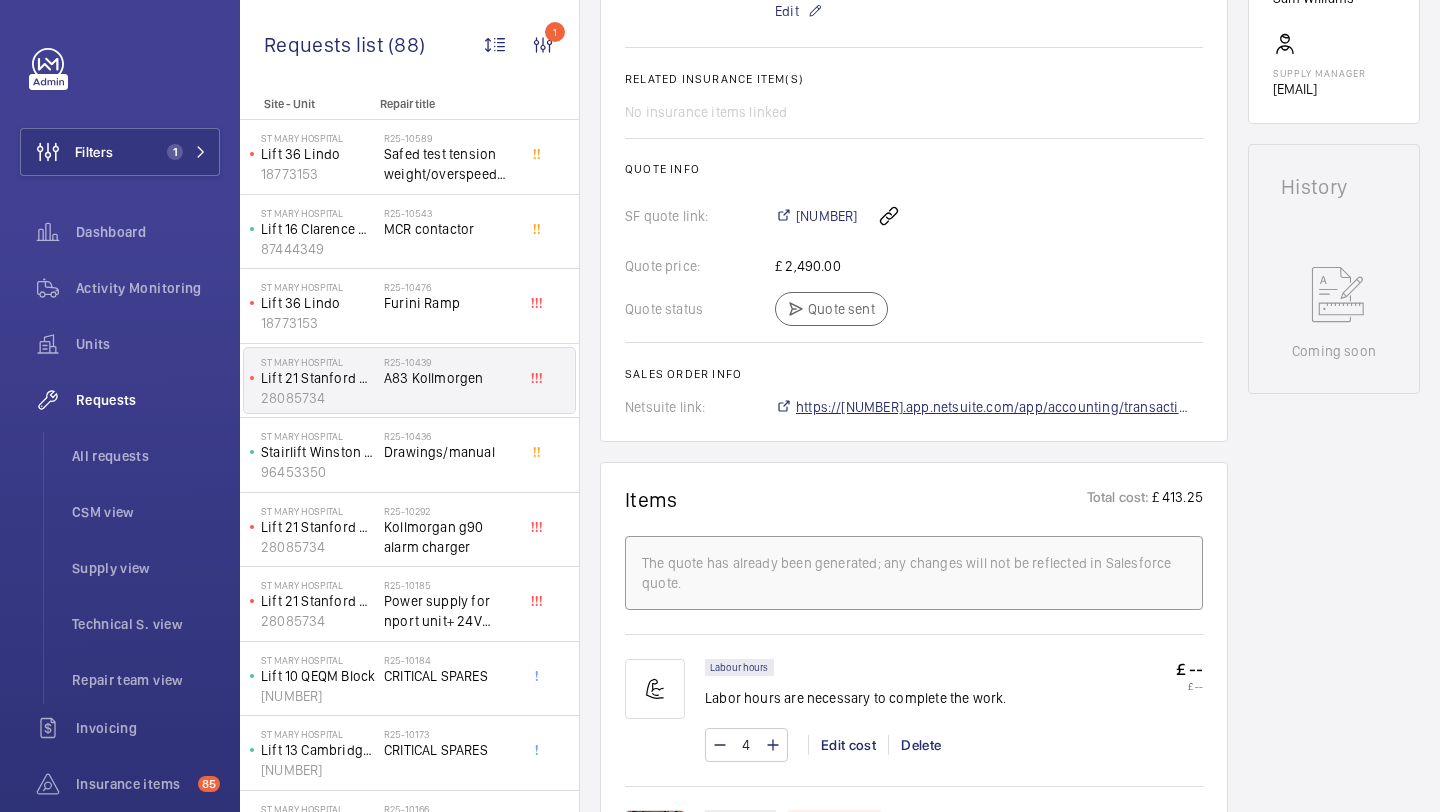 click on "https://[NUMBER].app.netsuite.com/app/accounting/transactions/salesord.nl?id=[NUMBER]" 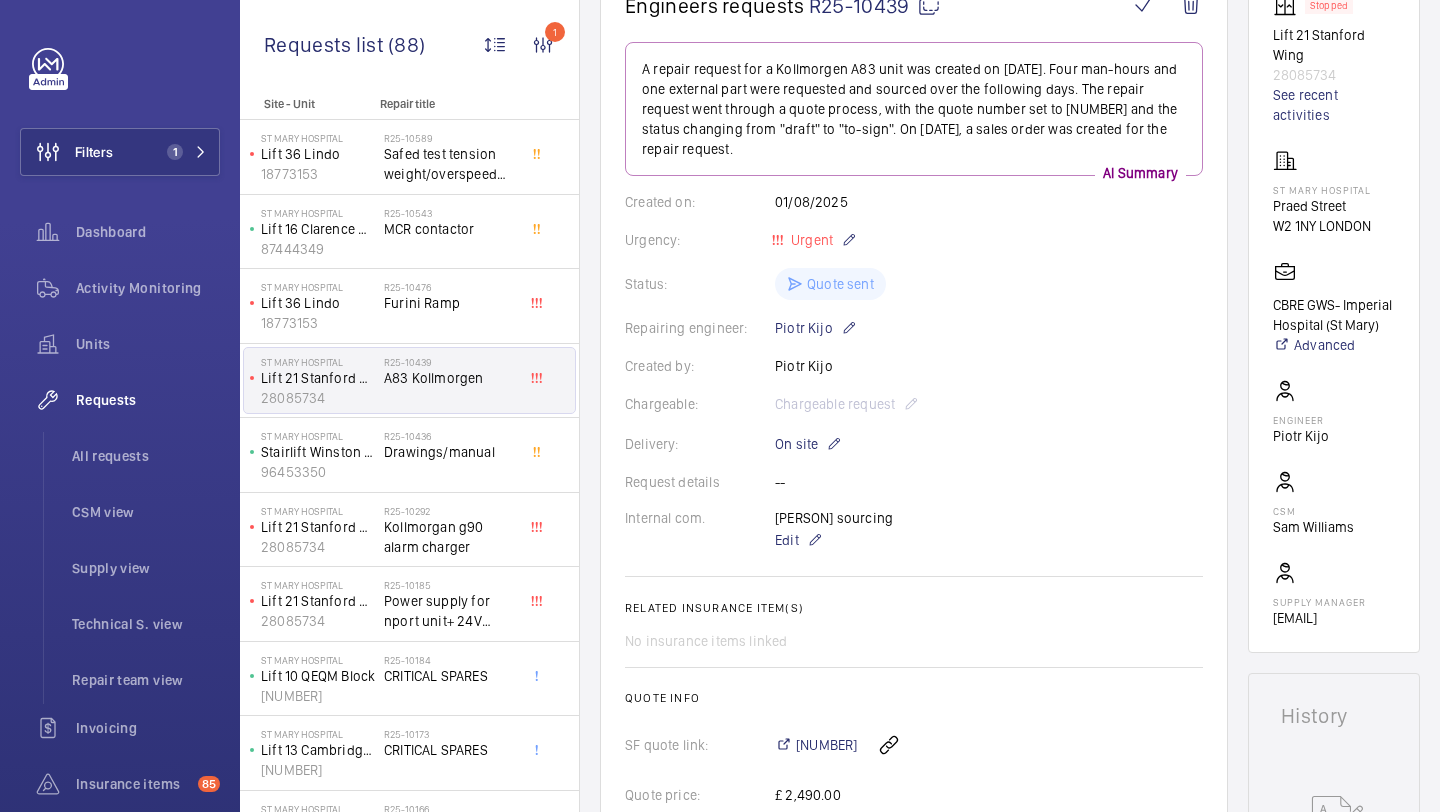 scroll, scrollTop: 210, scrollLeft: 0, axis: vertical 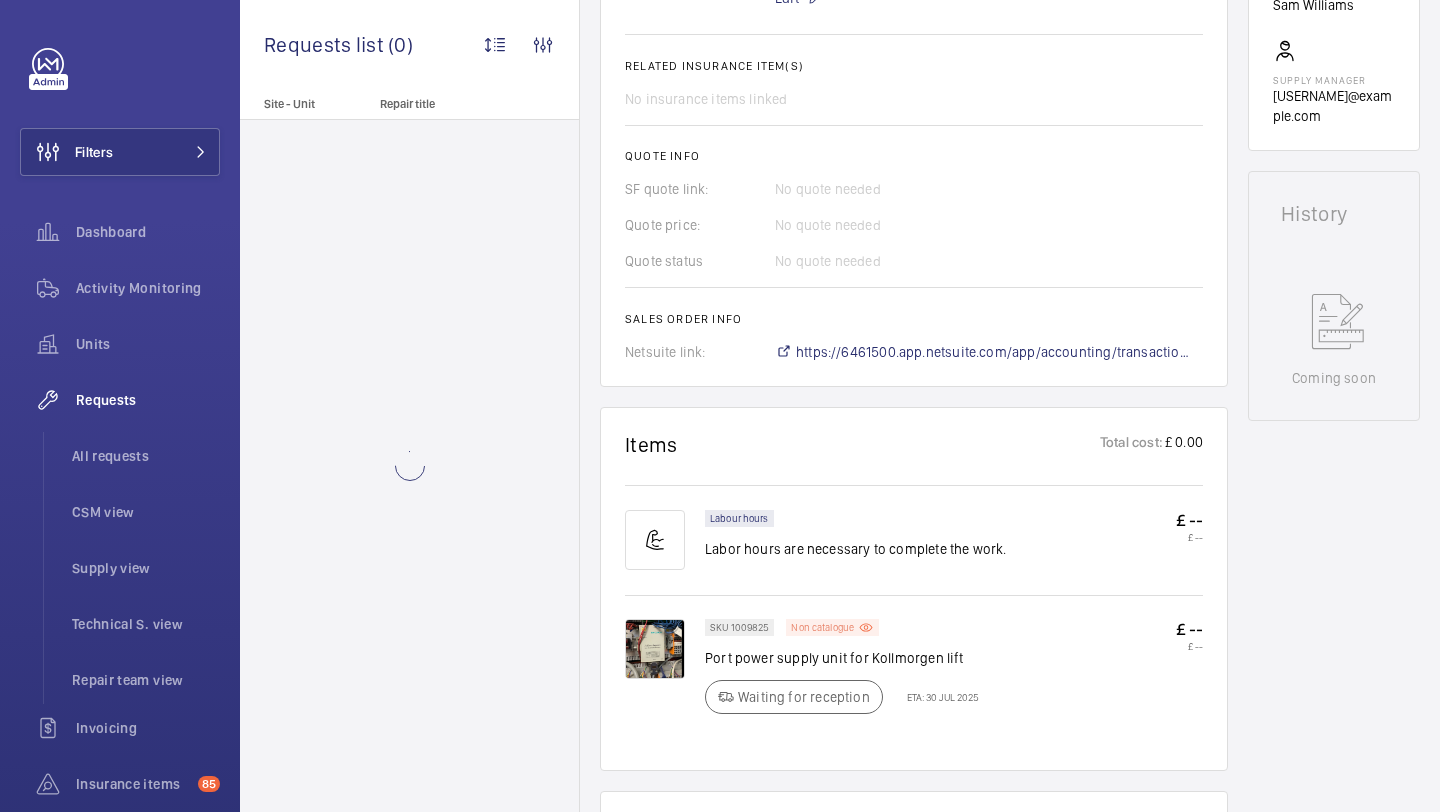 click on "Non catalogue" 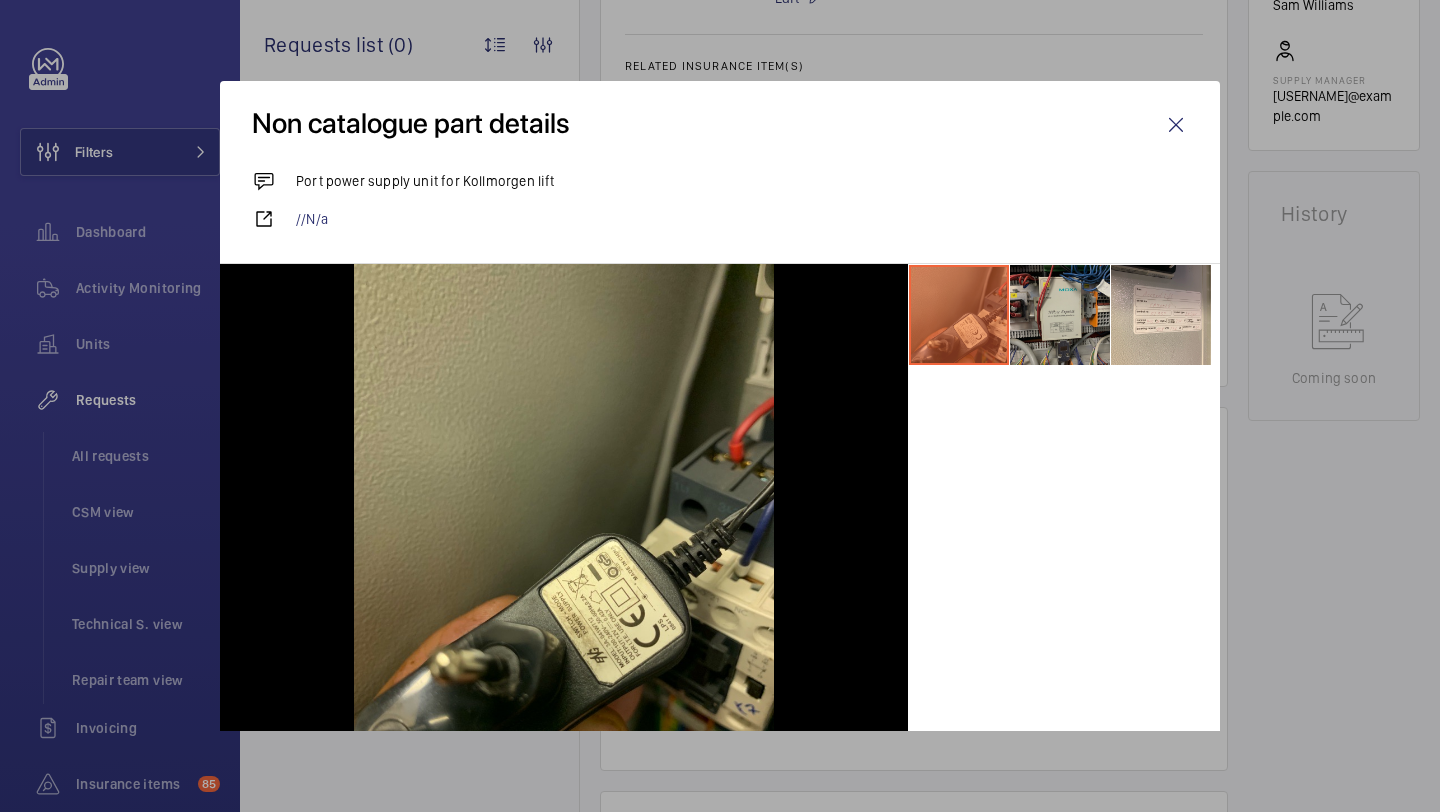 click at bounding box center (1060, 315) 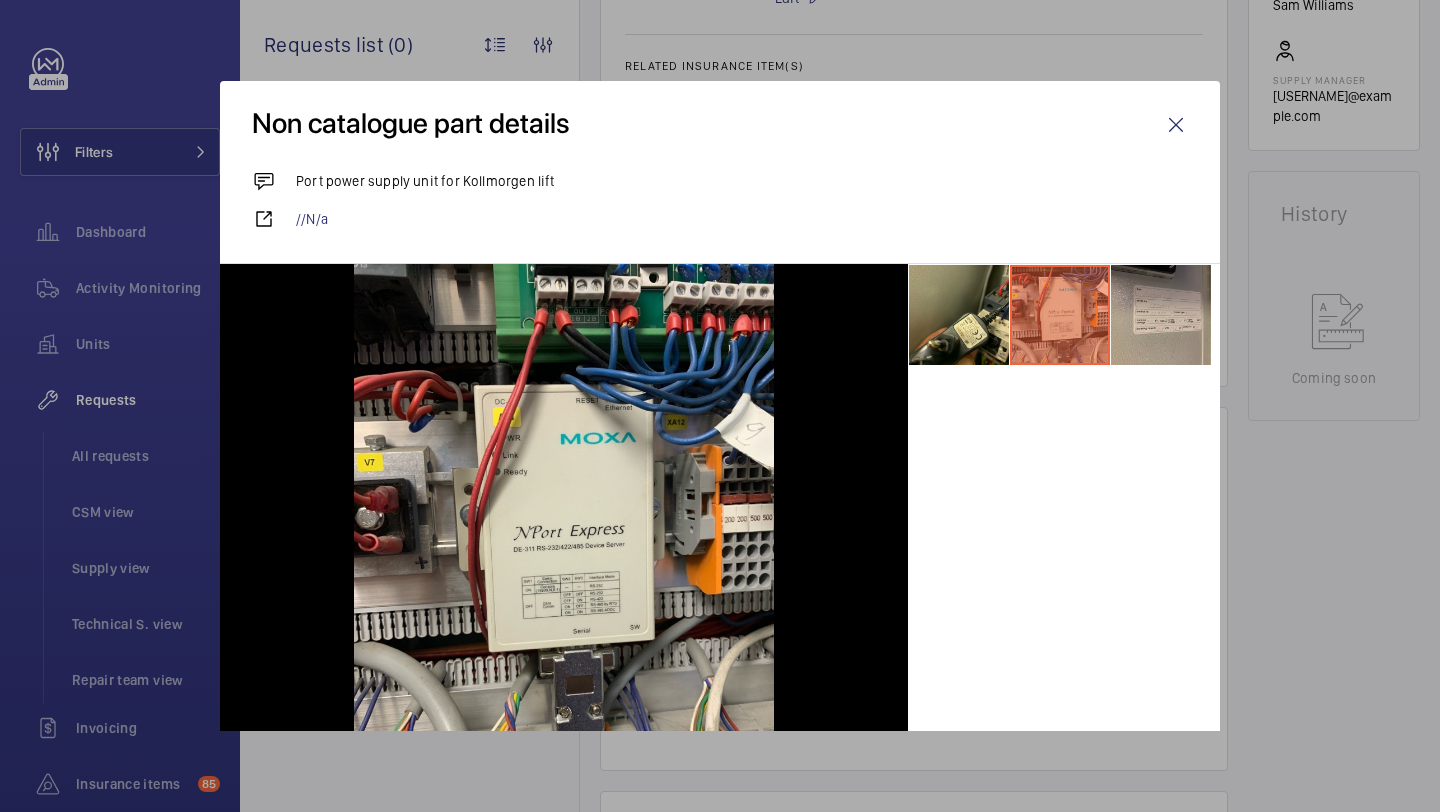 click at bounding box center [1161, 315] 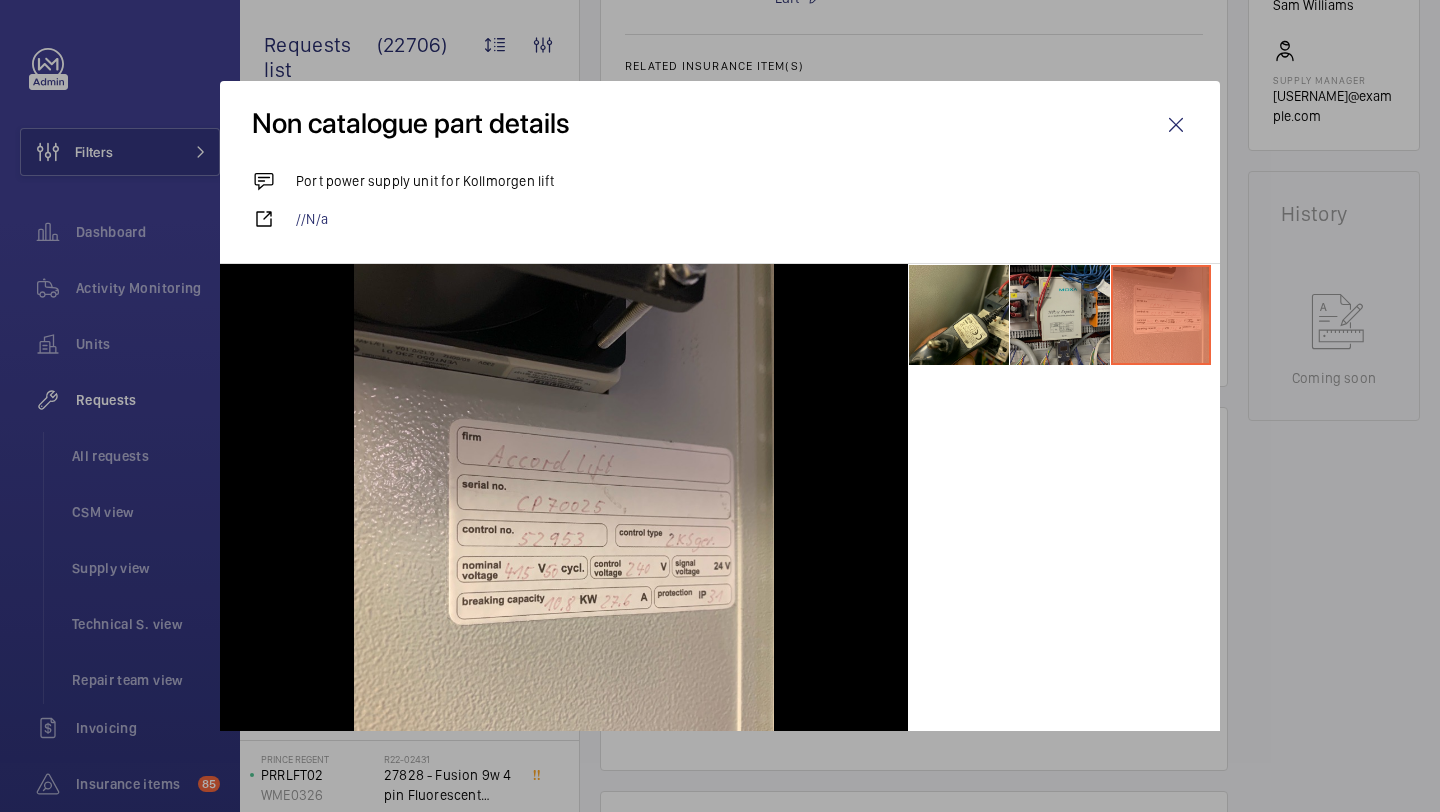 click at bounding box center (1060, 315) 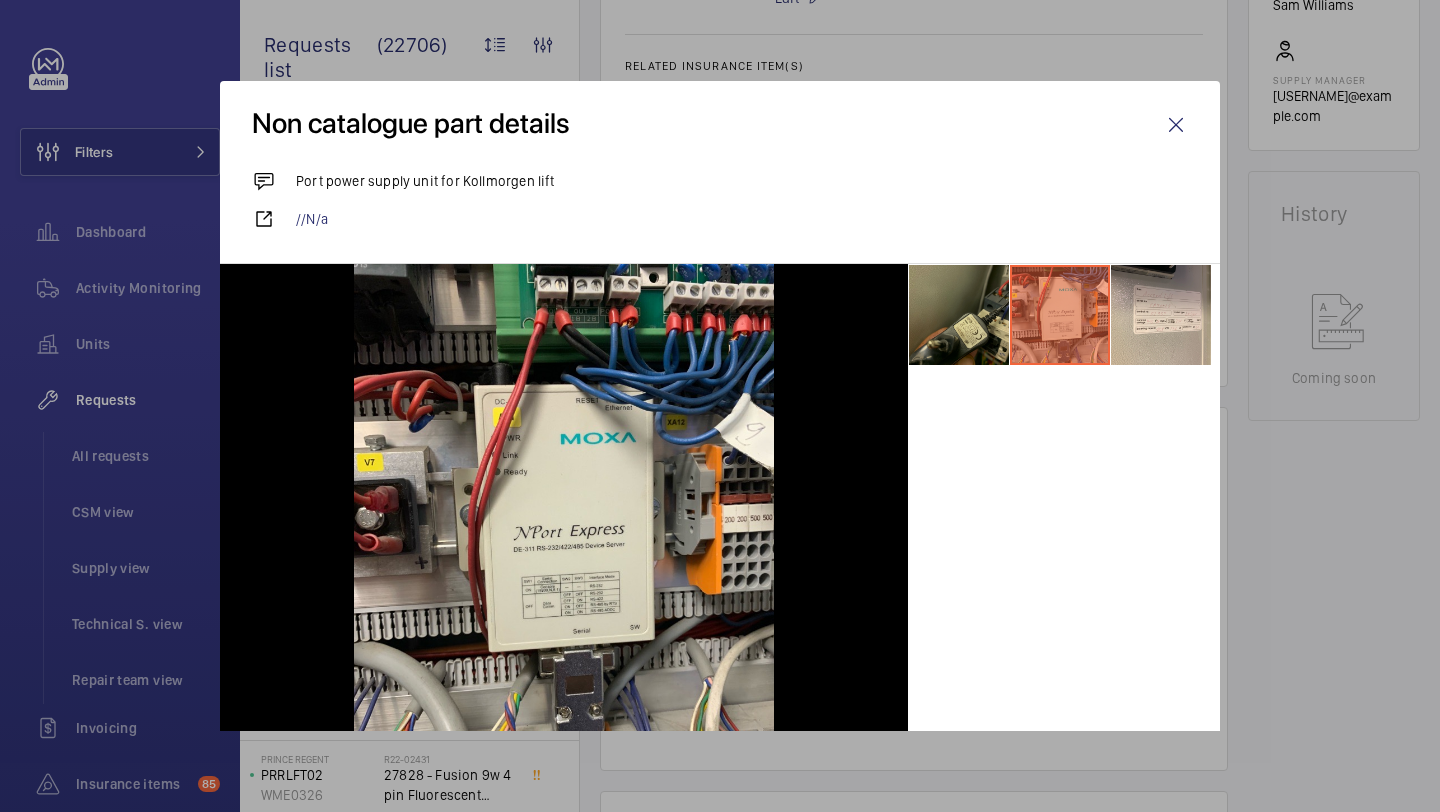 click at bounding box center (959, 315) 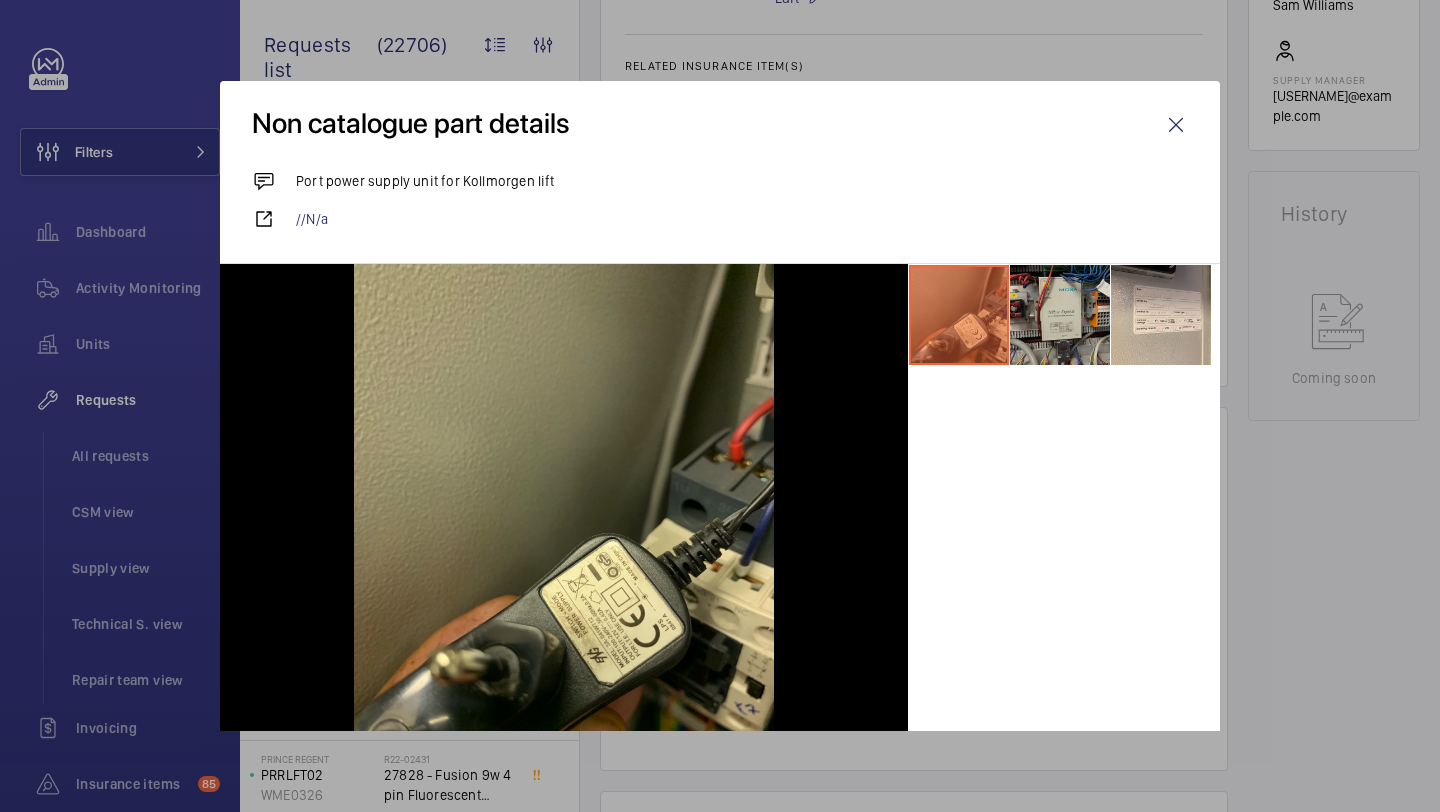 click at bounding box center [1060, 315] 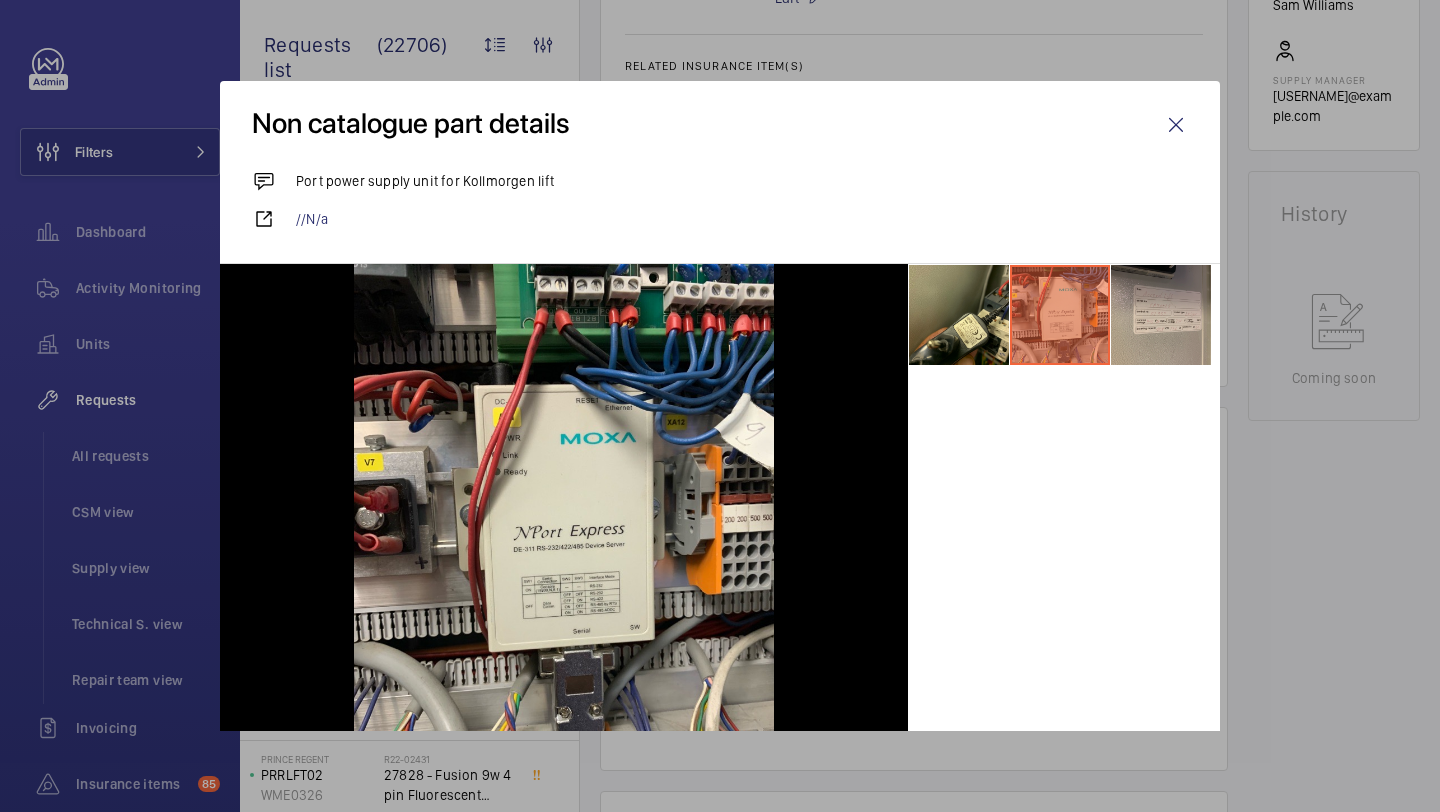 click at bounding box center [1161, 315] 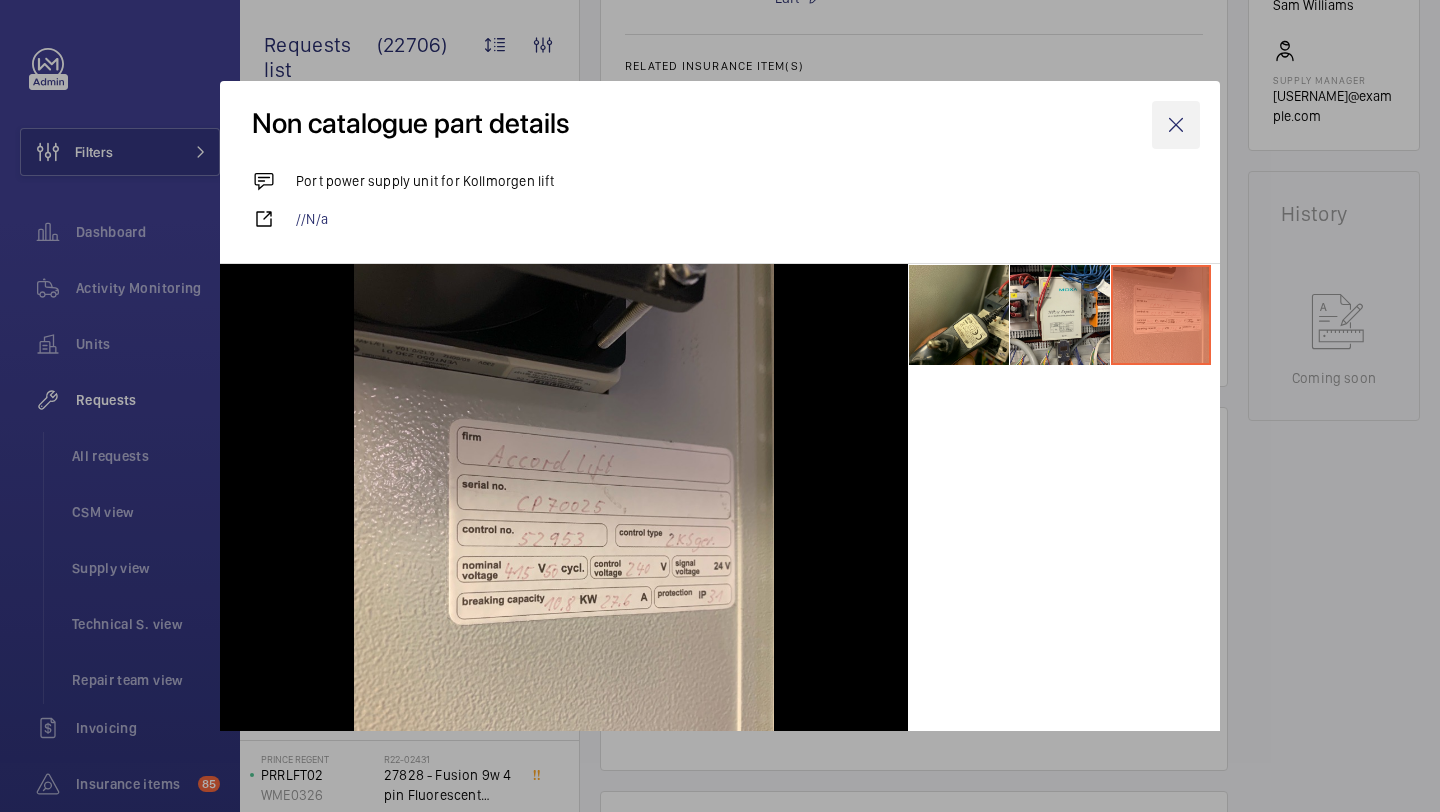 click at bounding box center [1176, 125] 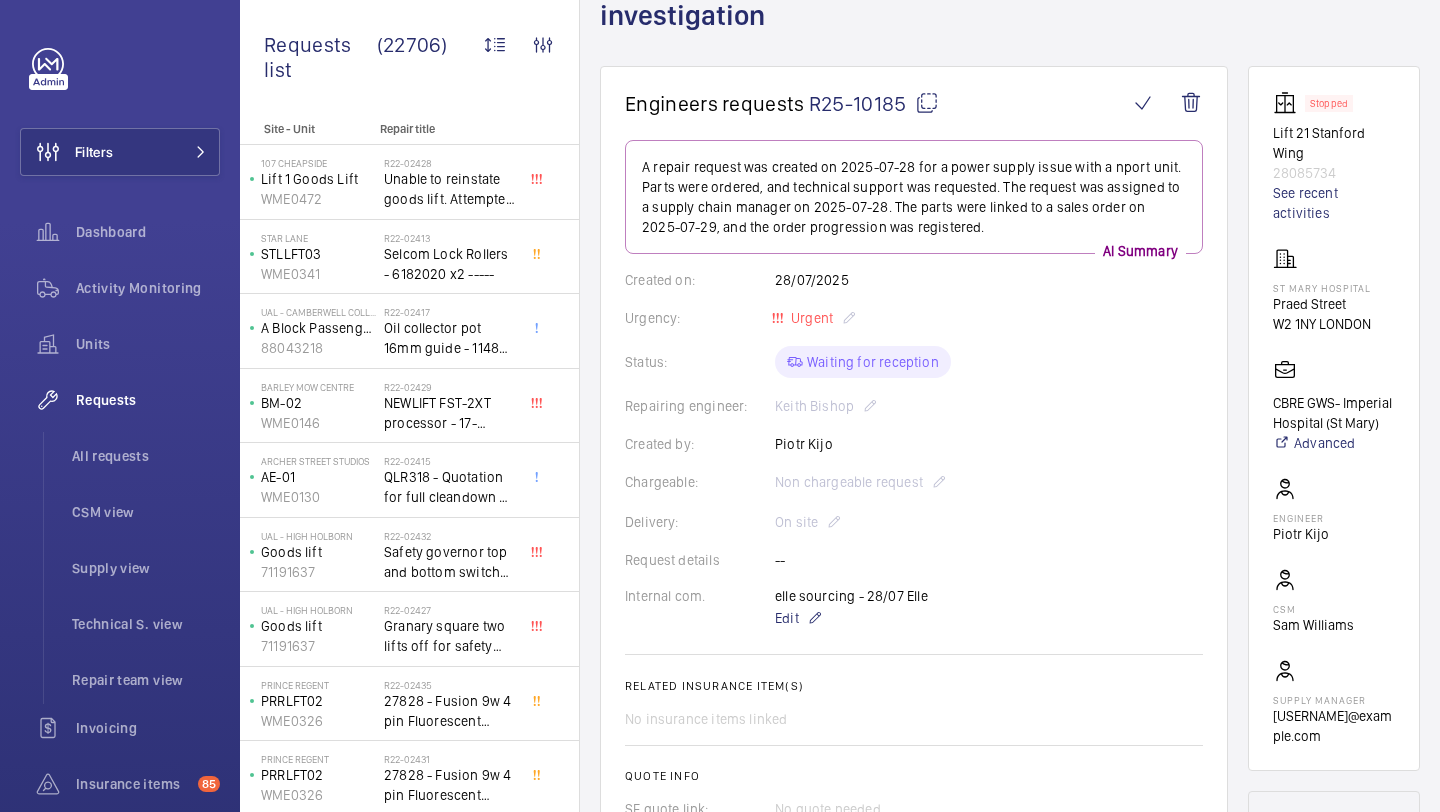 scroll, scrollTop: 186, scrollLeft: 0, axis: vertical 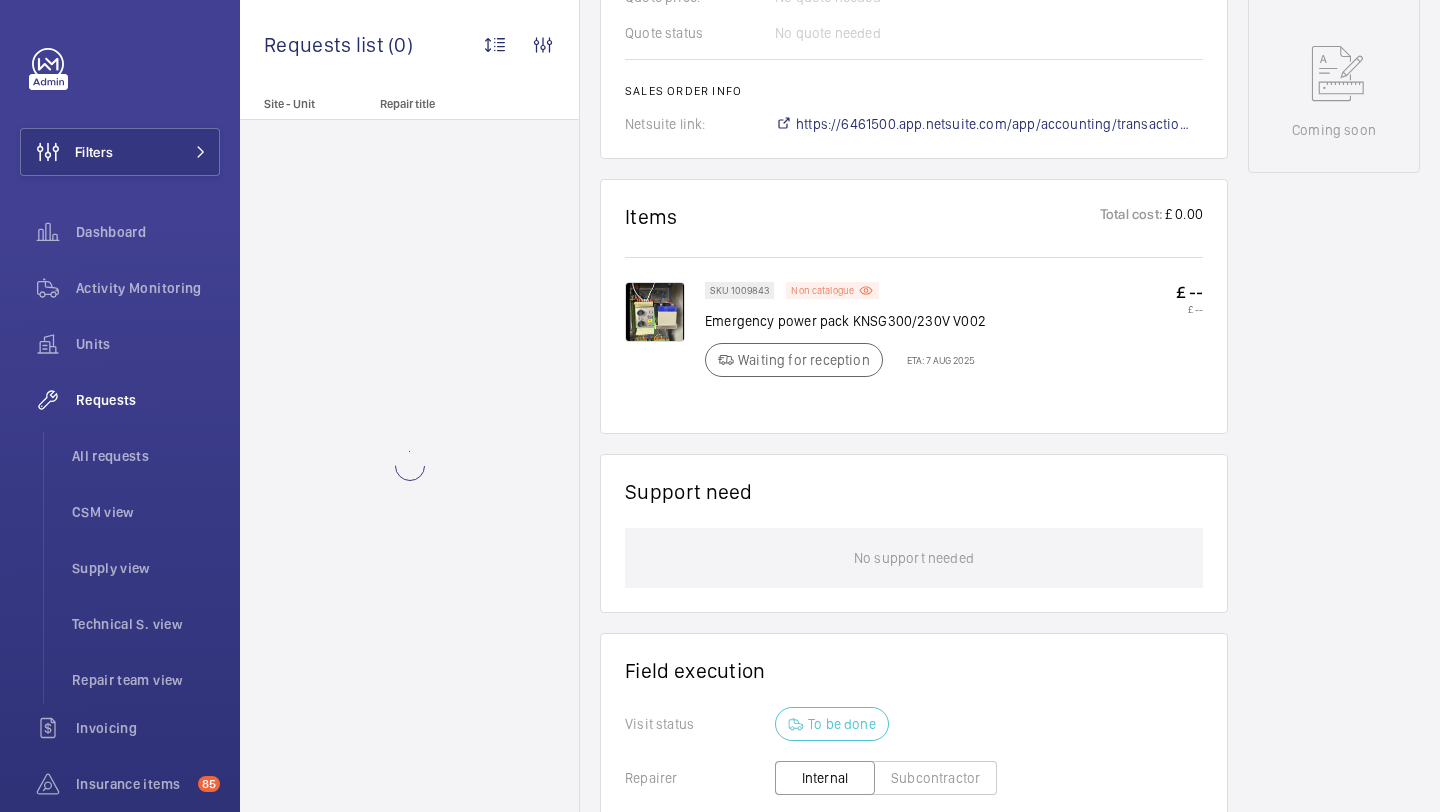 click on "Non catalogue" 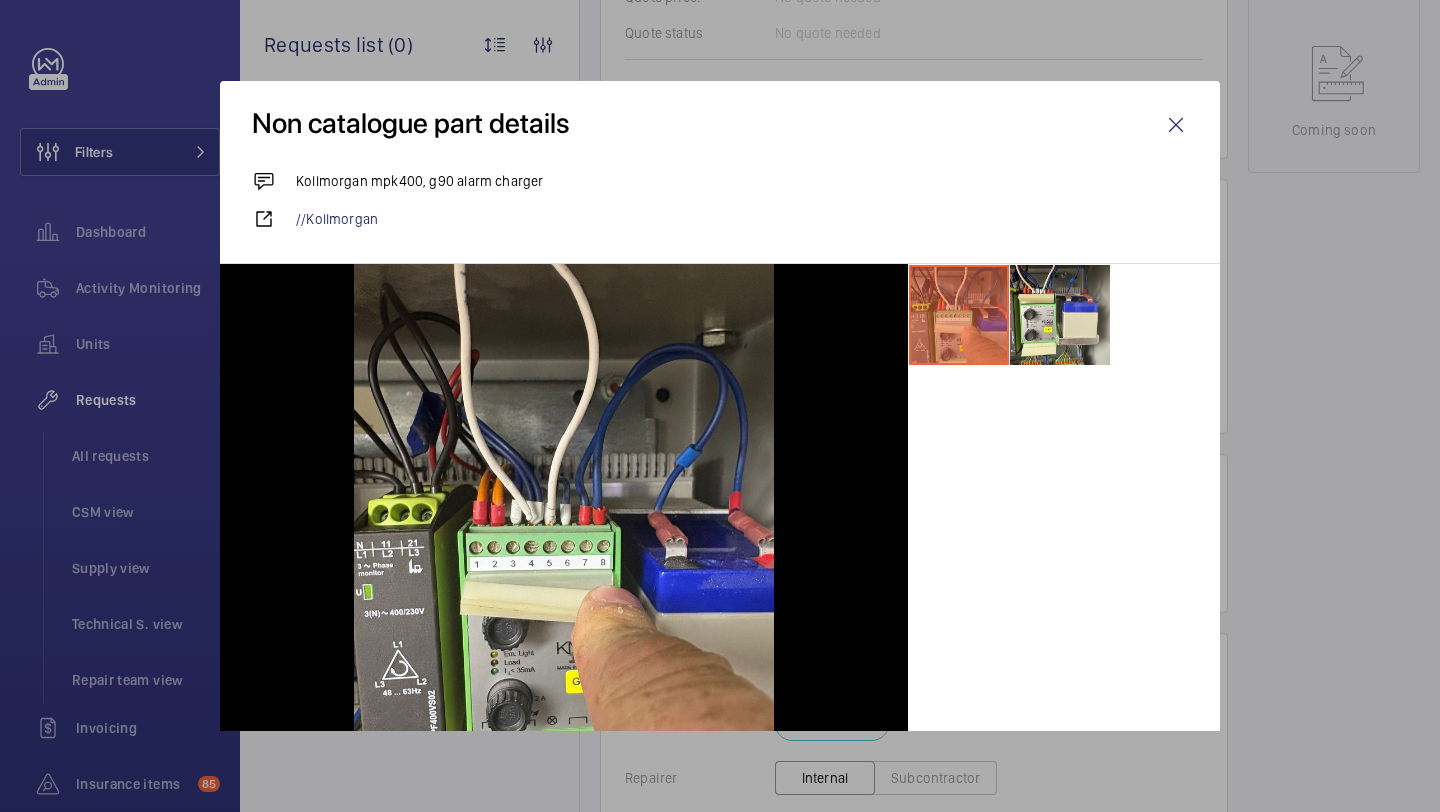 click at bounding box center [959, 315] 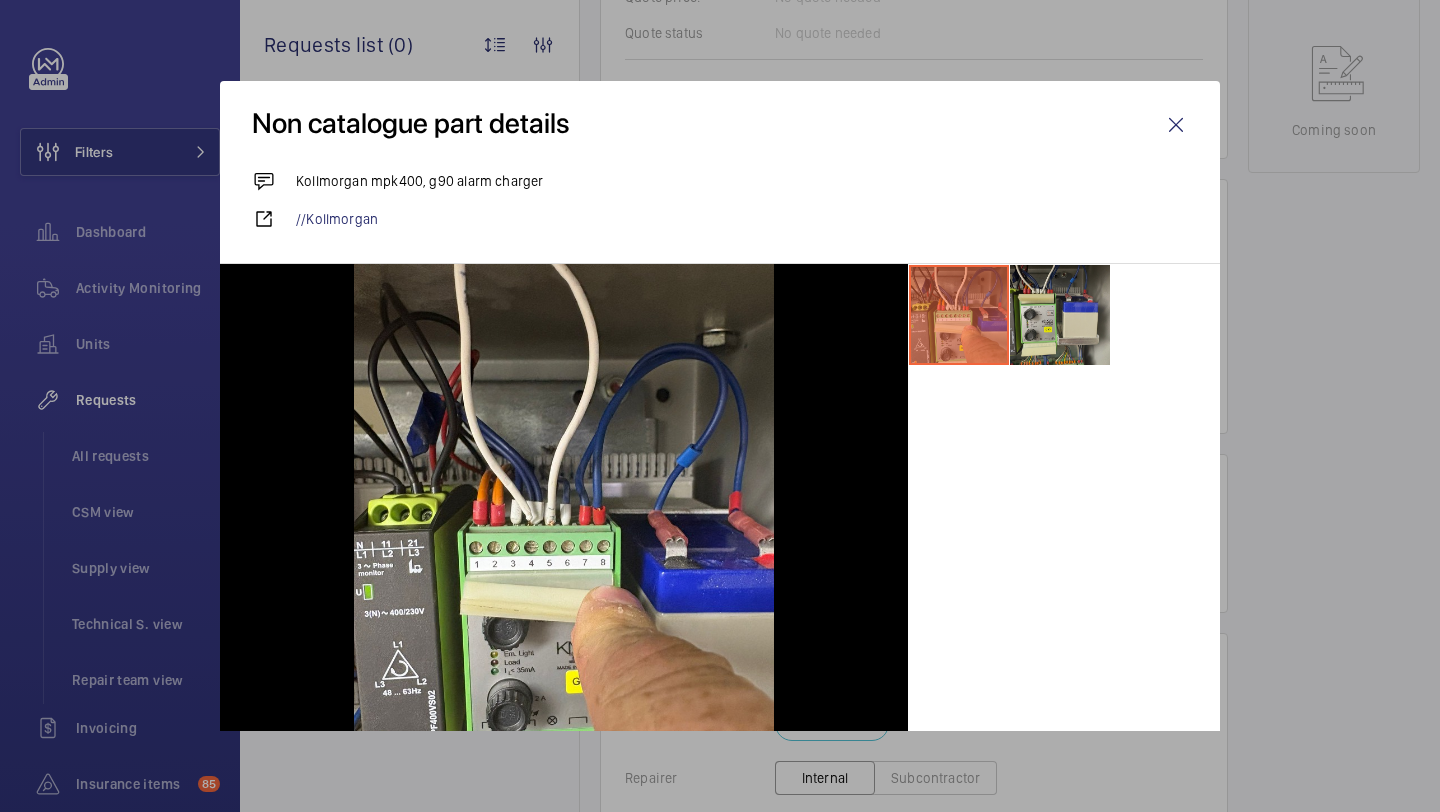 click at bounding box center [1060, 315] 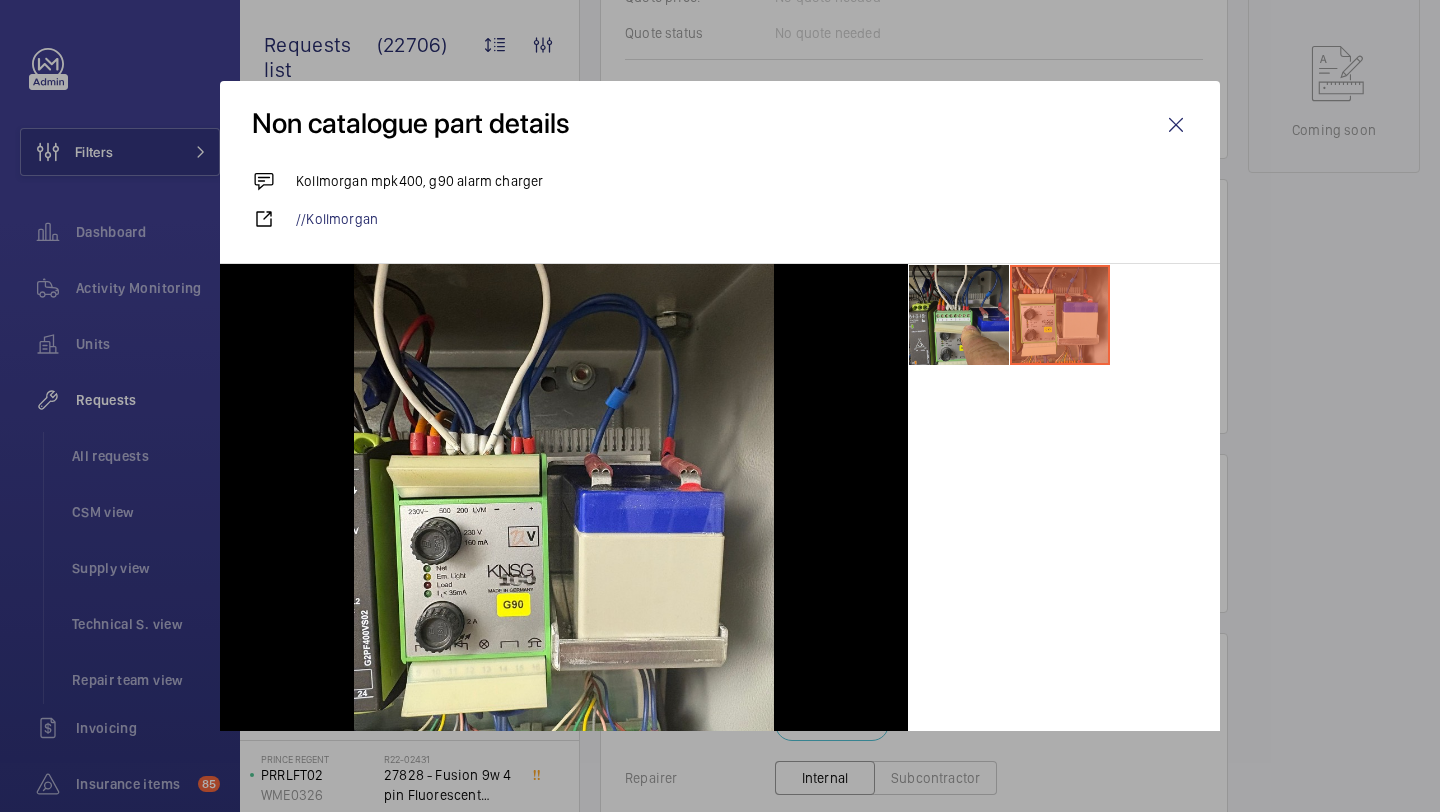 click at bounding box center (959, 315) 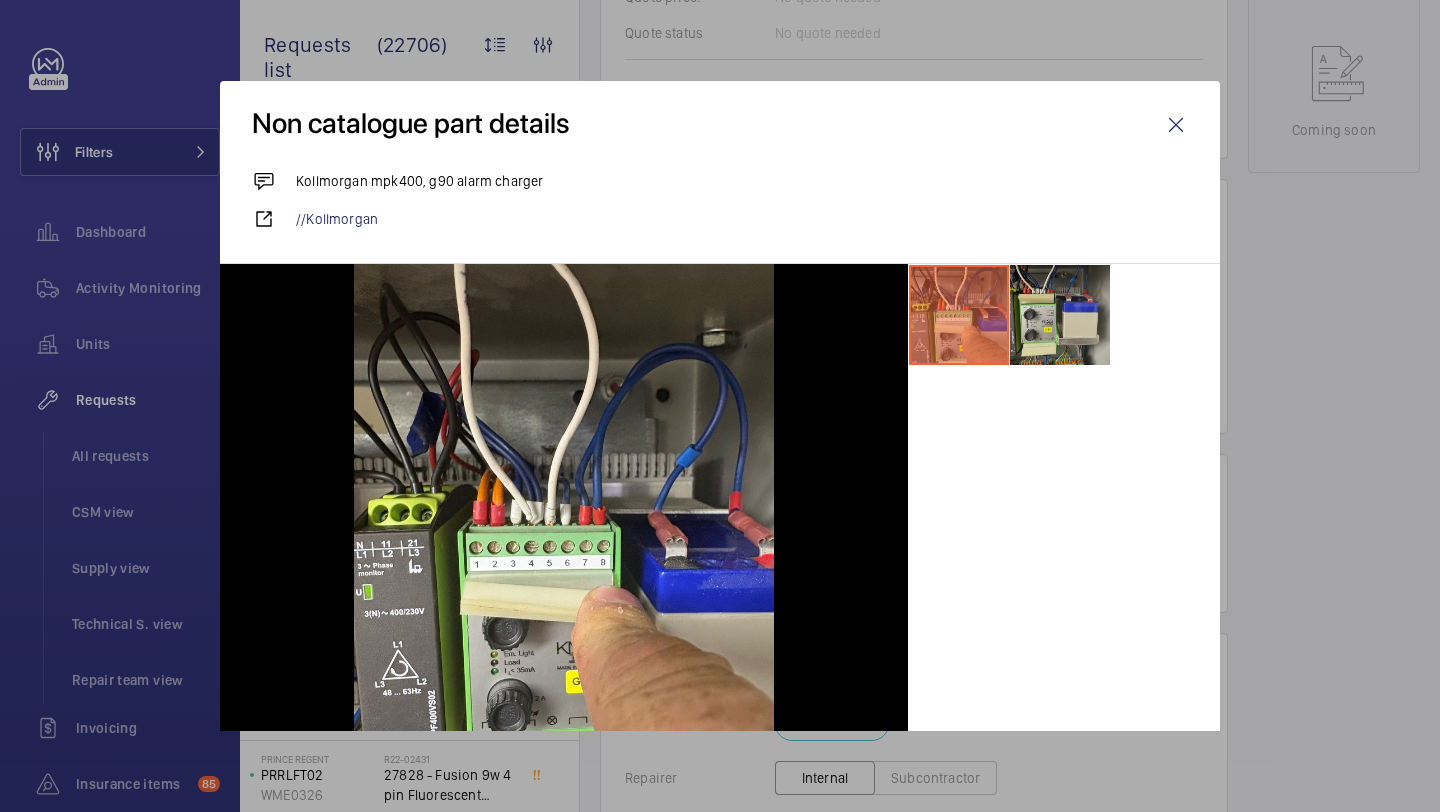 click at bounding box center (1060, 315) 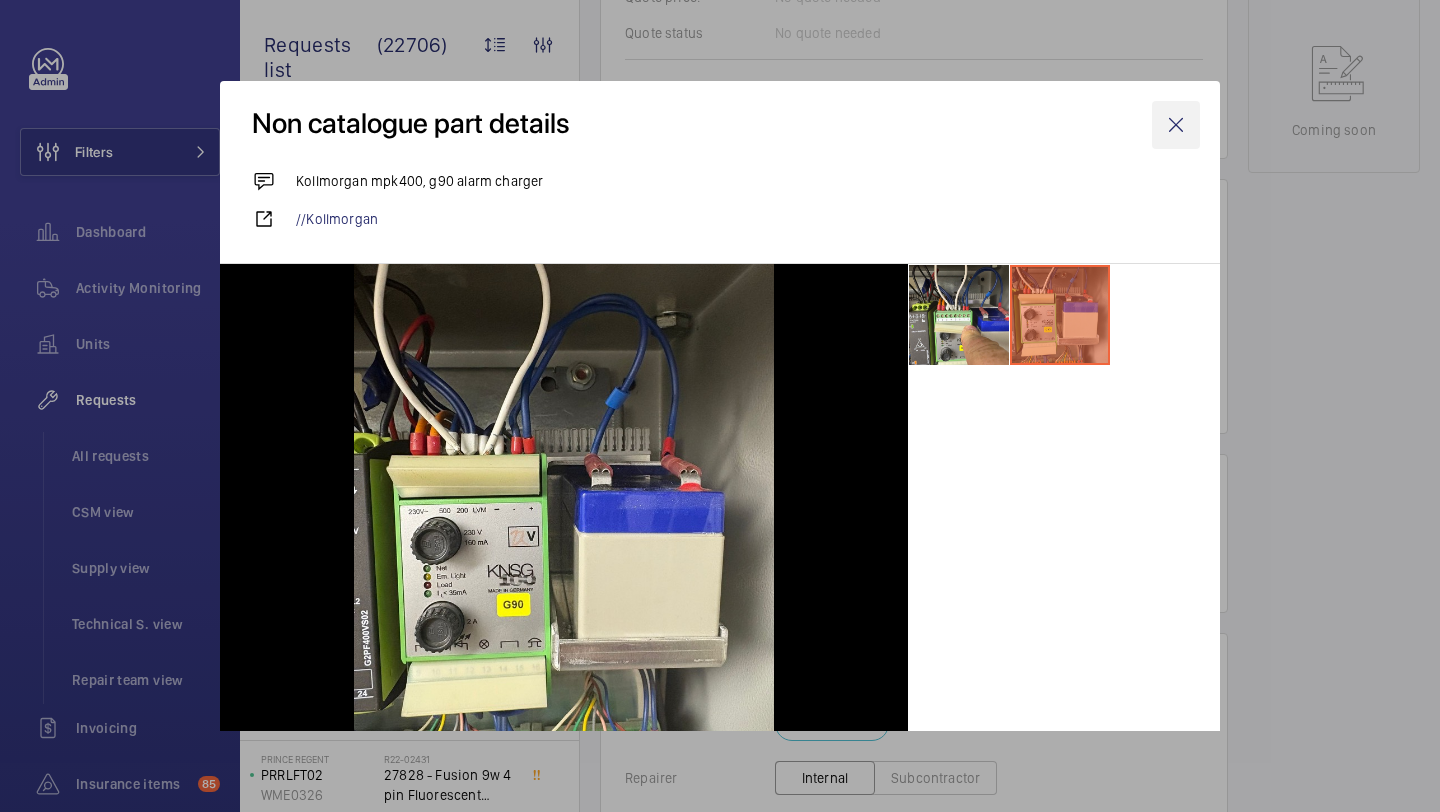click at bounding box center [1176, 125] 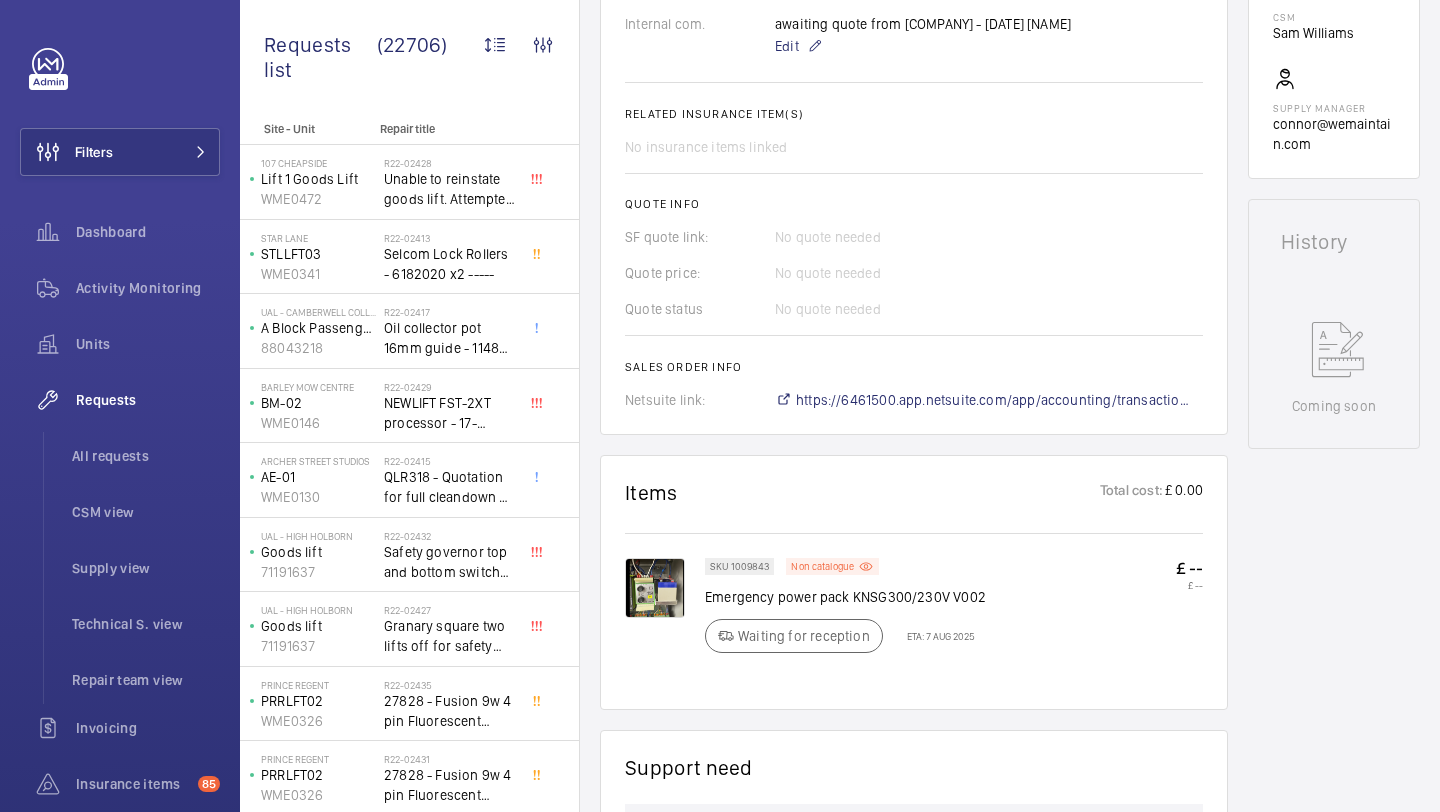 scroll, scrollTop: 288, scrollLeft: 0, axis: vertical 